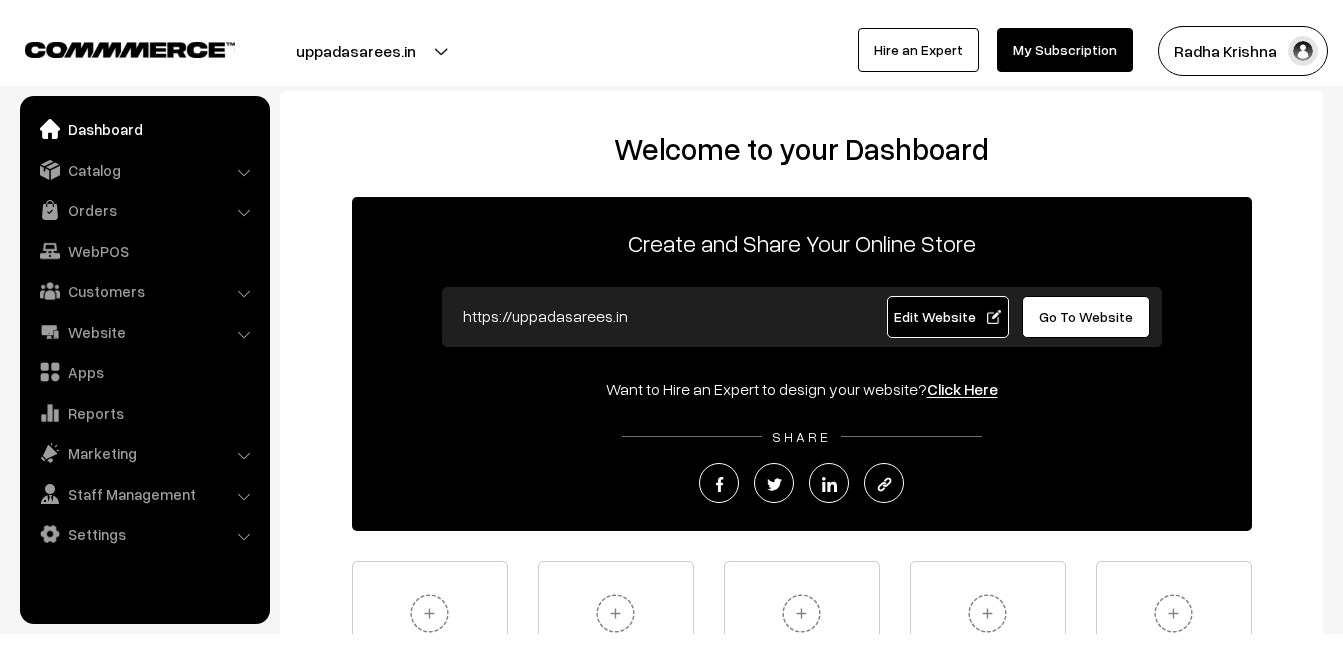 scroll, scrollTop: 0, scrollLeft: 0, axis: both 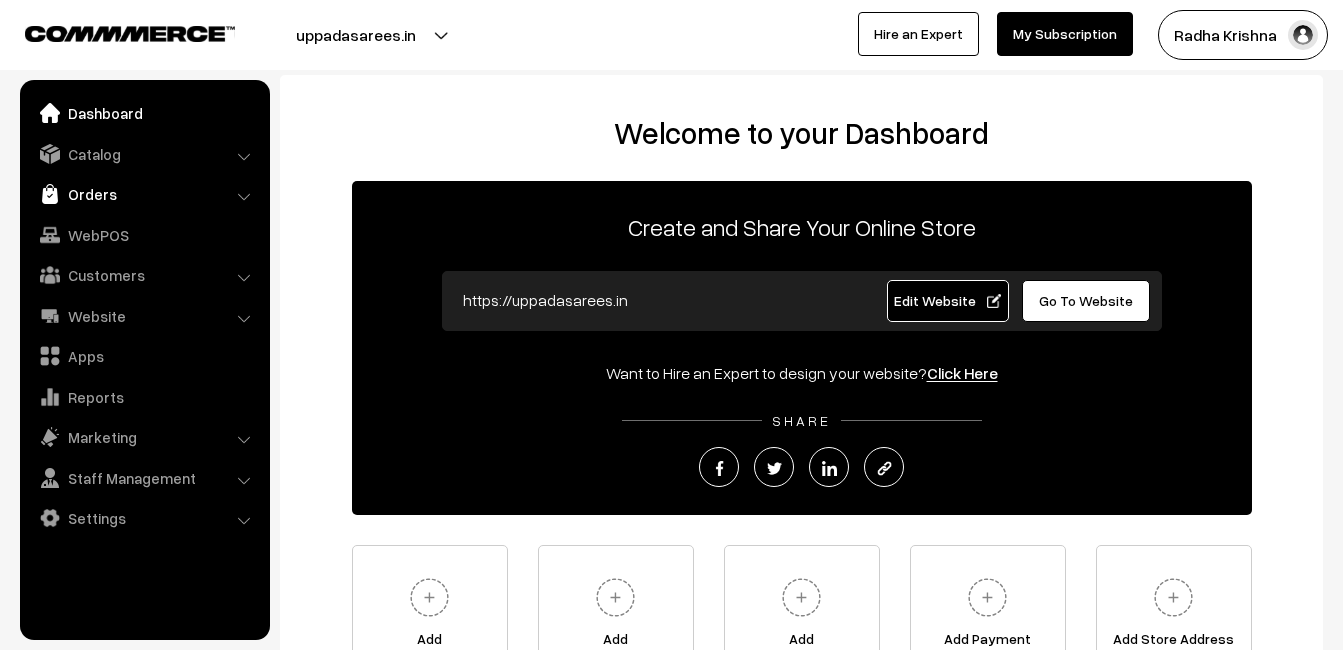 click on "Orders" at bounding box center (144, 194) 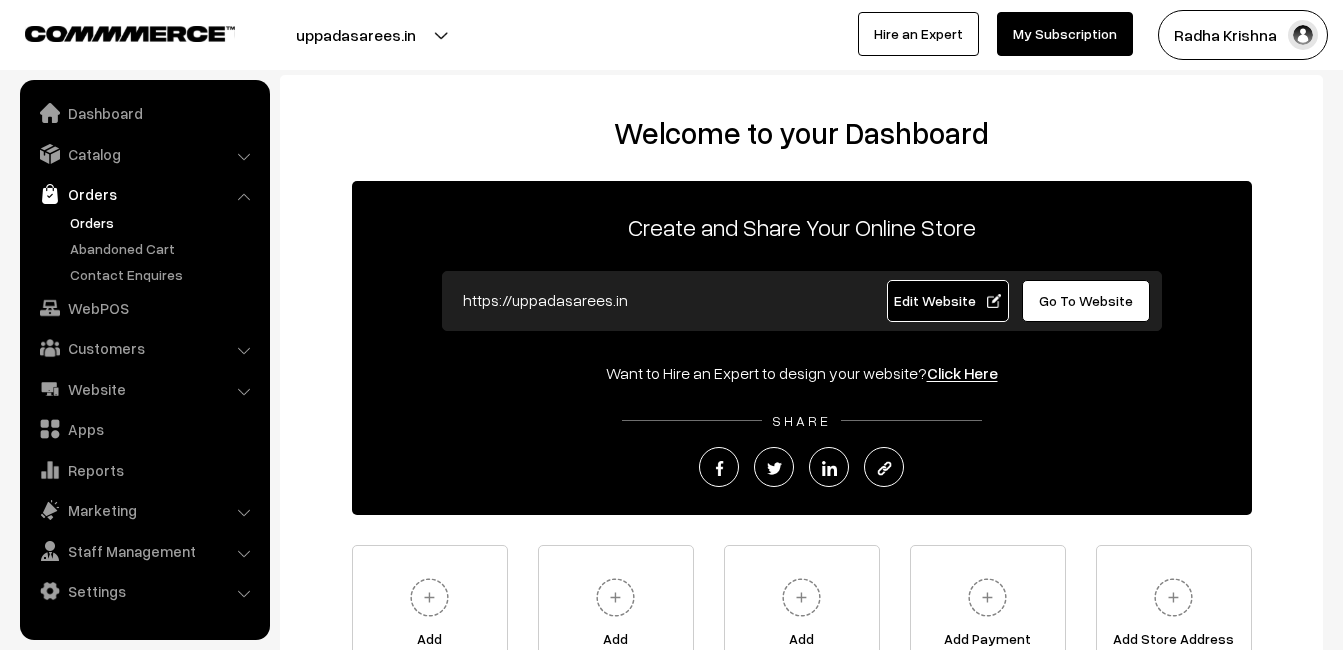 click on "Orders" at bounding box center [164, 222] 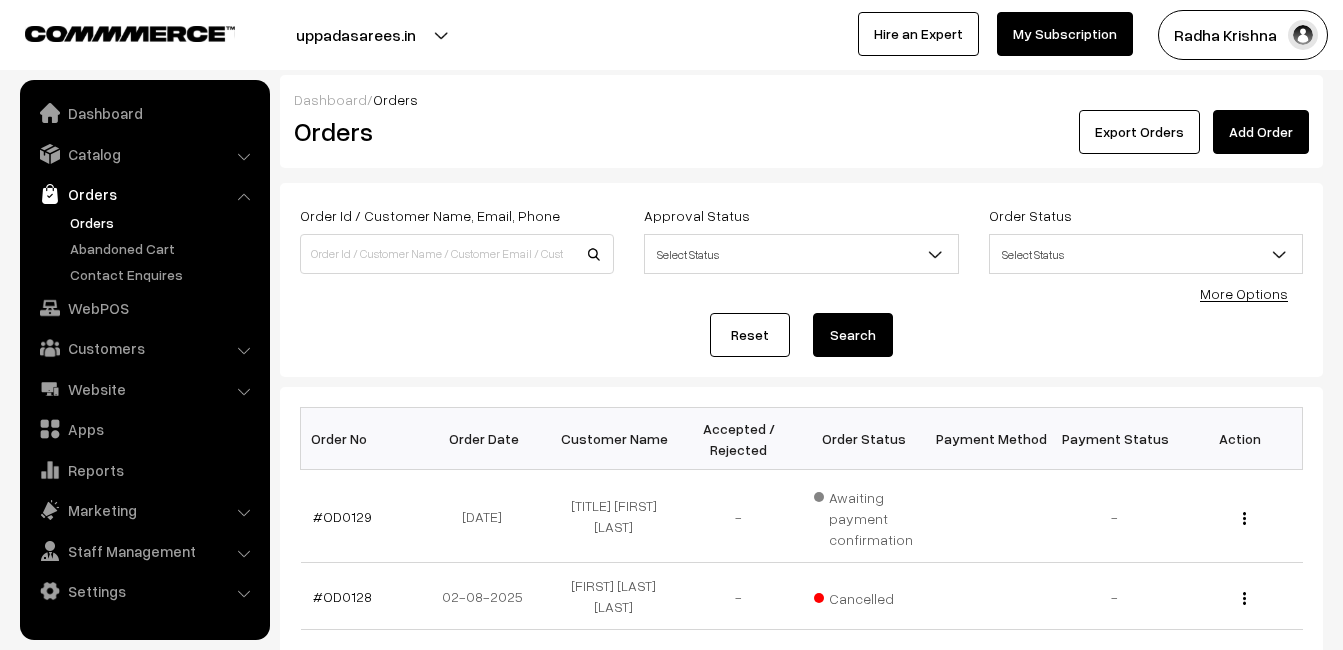 scroll, scrollTop: 0, scrollLeft: 0, axis: both 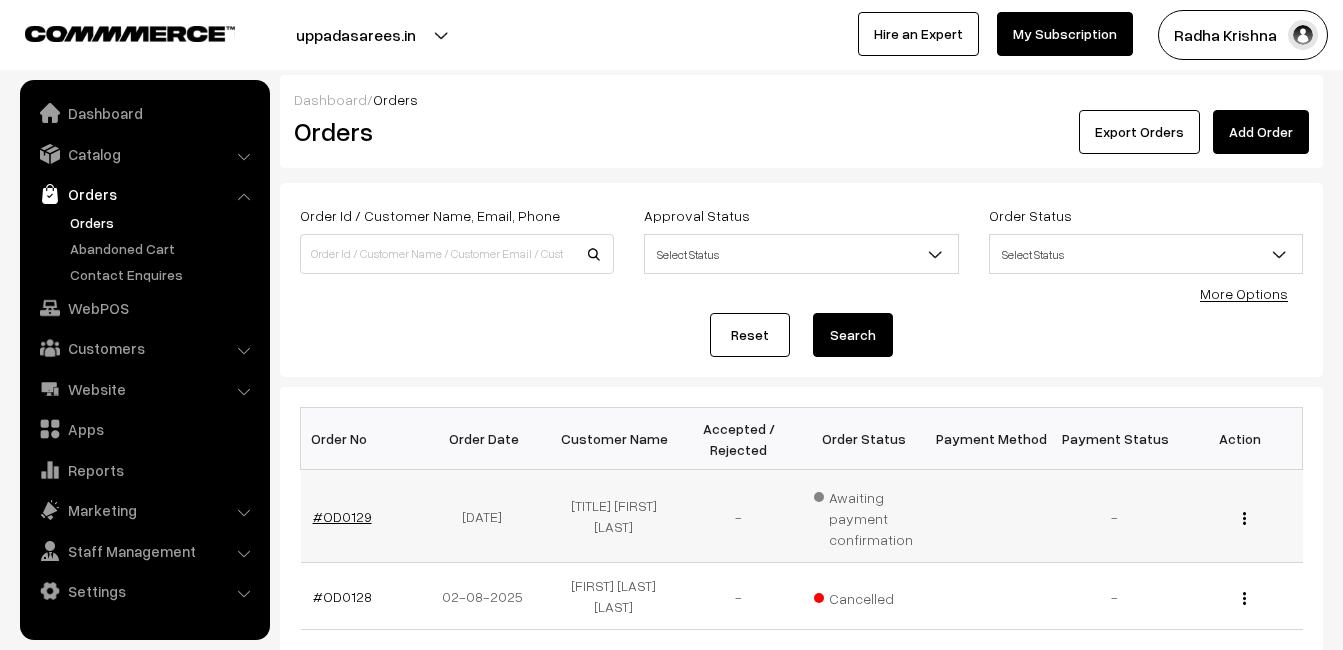 click on "#OD0129" at bounding box center [342, 516] 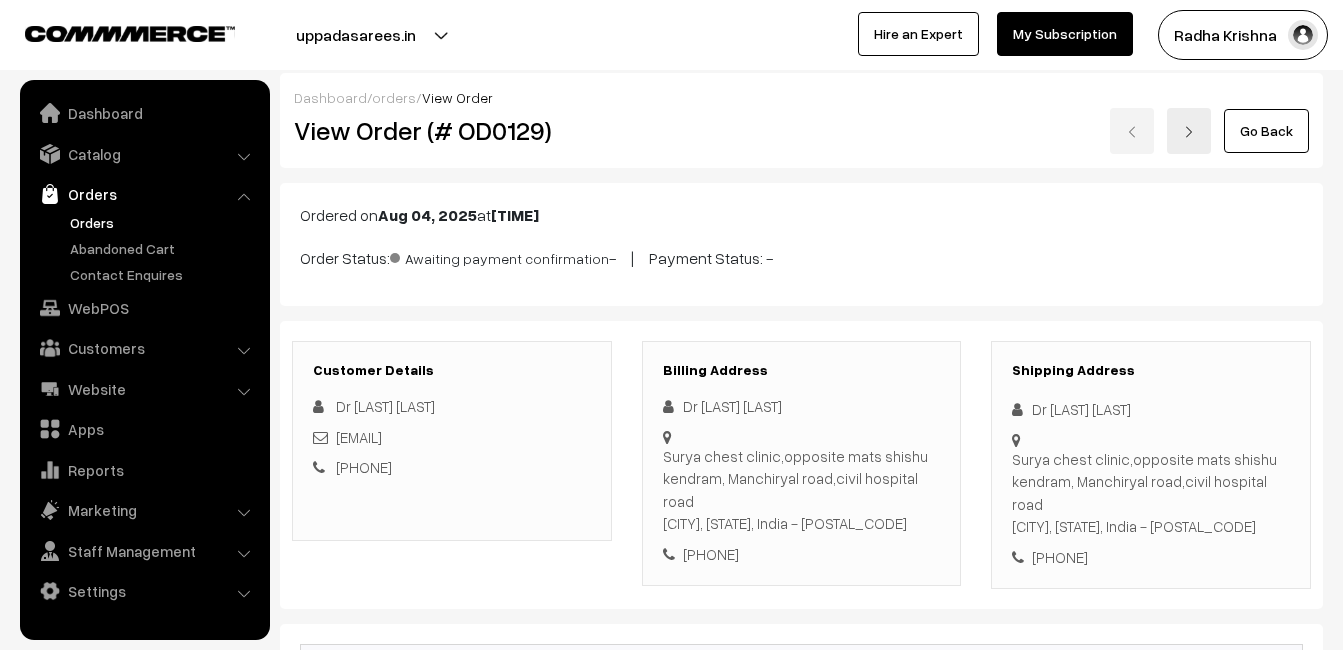 scroll, scrollTop: 0, scrollLeft: 0, axis: both 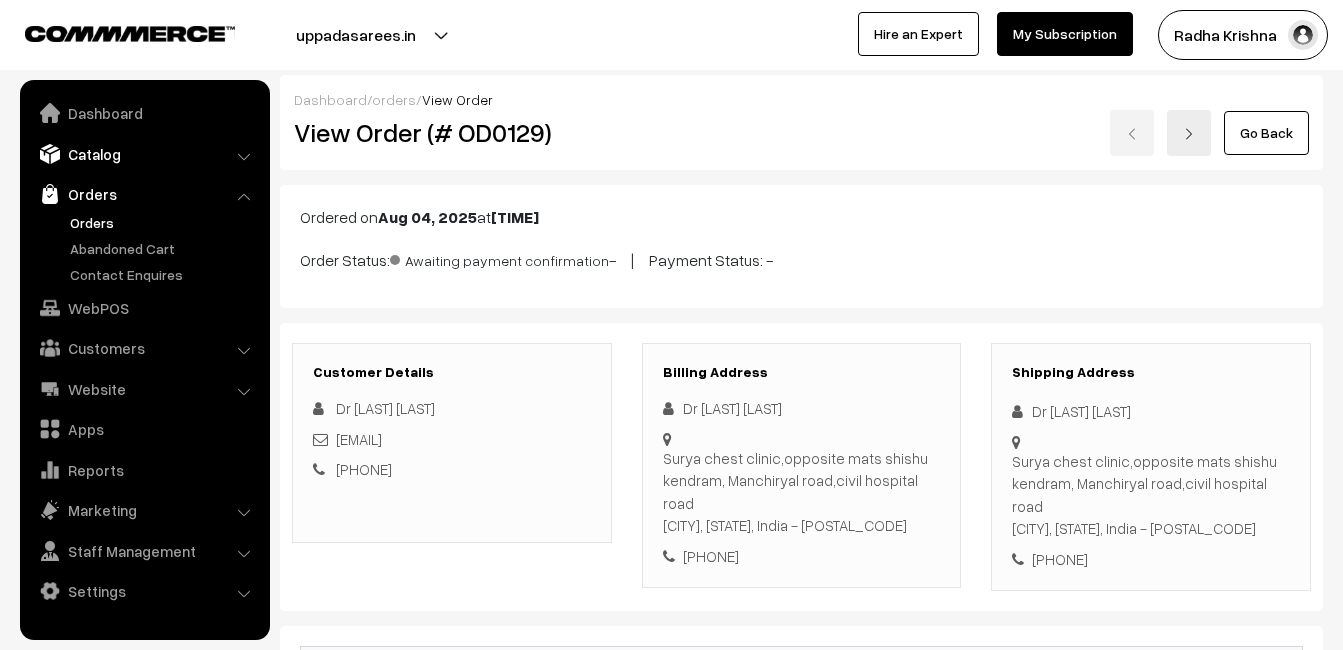 click on "Catalog" at bounding box center [144, 154] 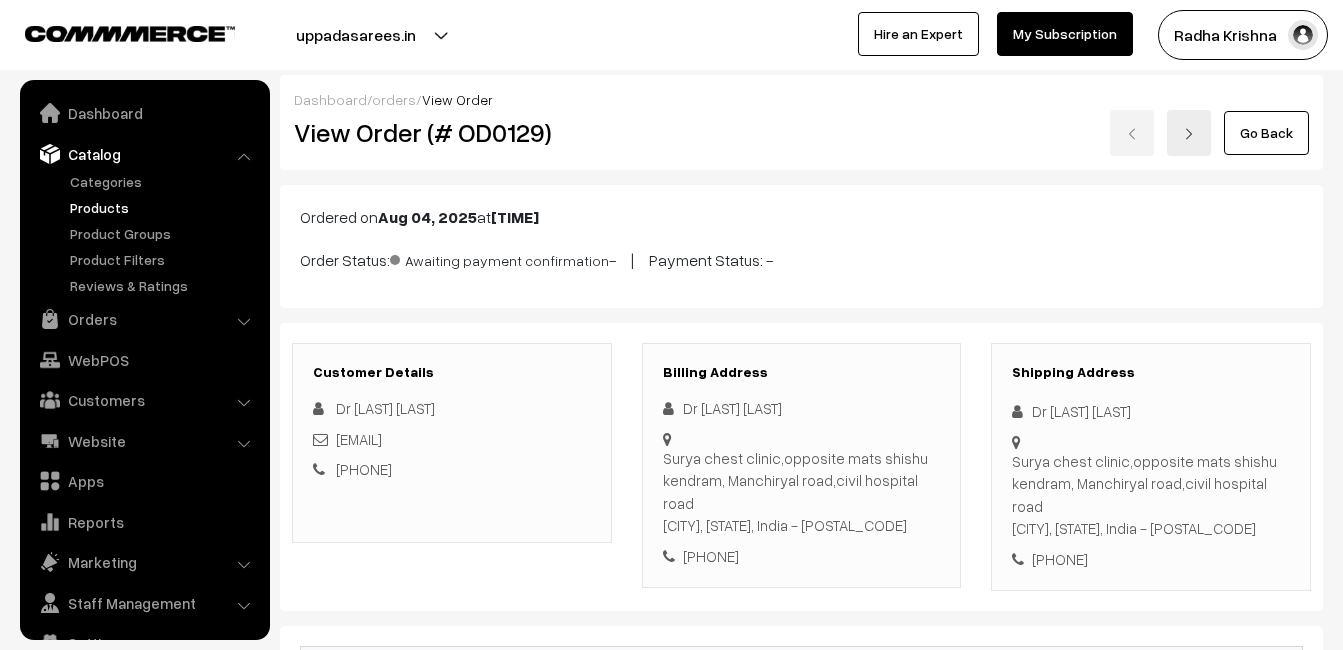 click on "Products" at bounding box center [164, 207] 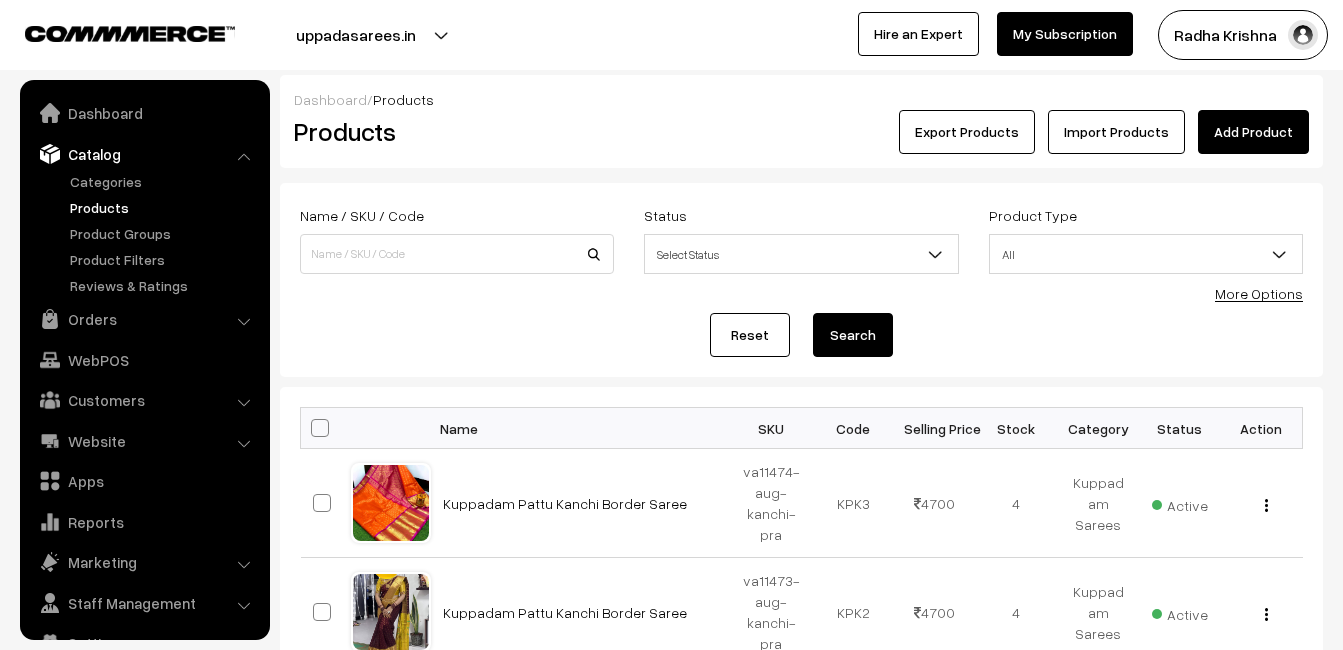 scroll, scrollTop: 0, scrollLeft: 0, axis: both 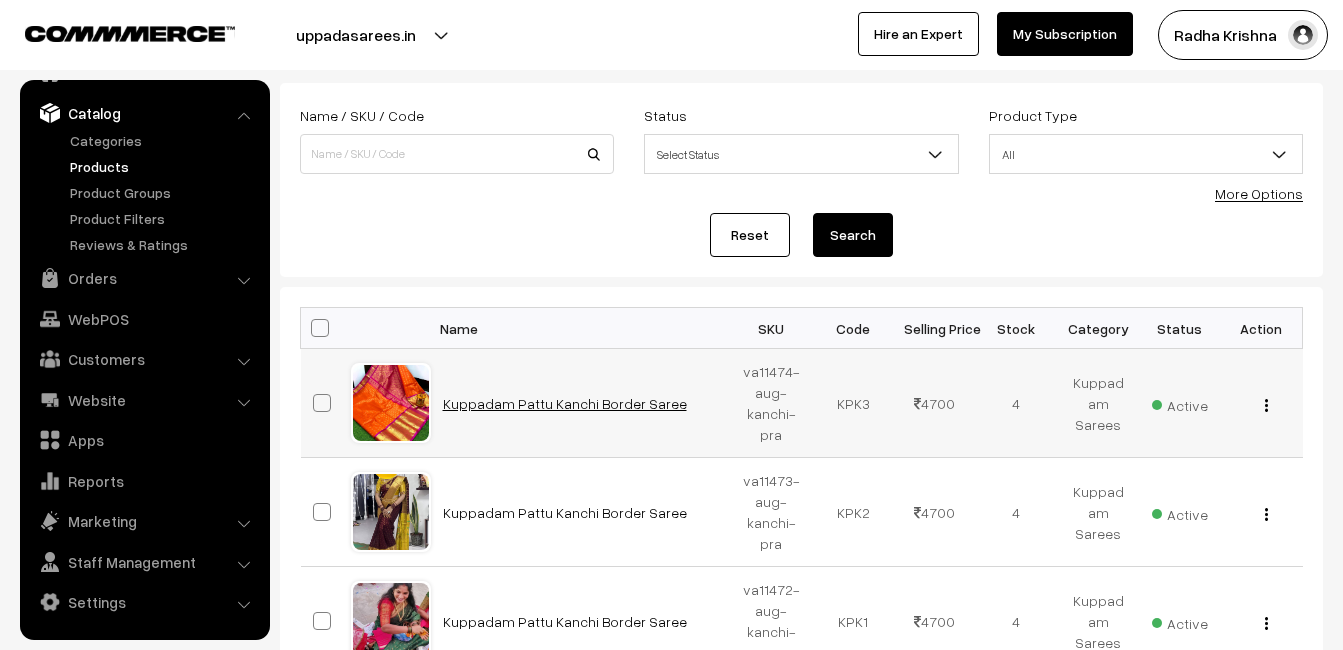 click on "Kuppadam Pattu Kanchi Border Saree" at bounding box center (565, 403) 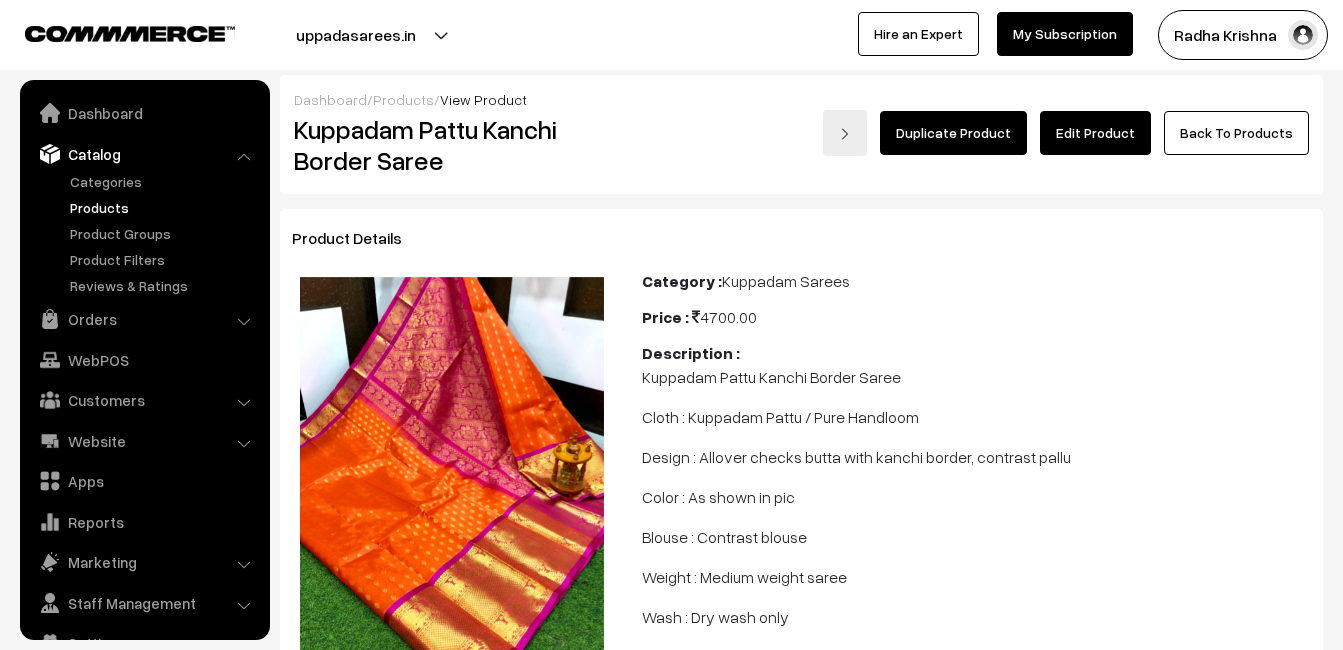 scroll, scrollTop: 0, scrollLeft: 0, axis: both 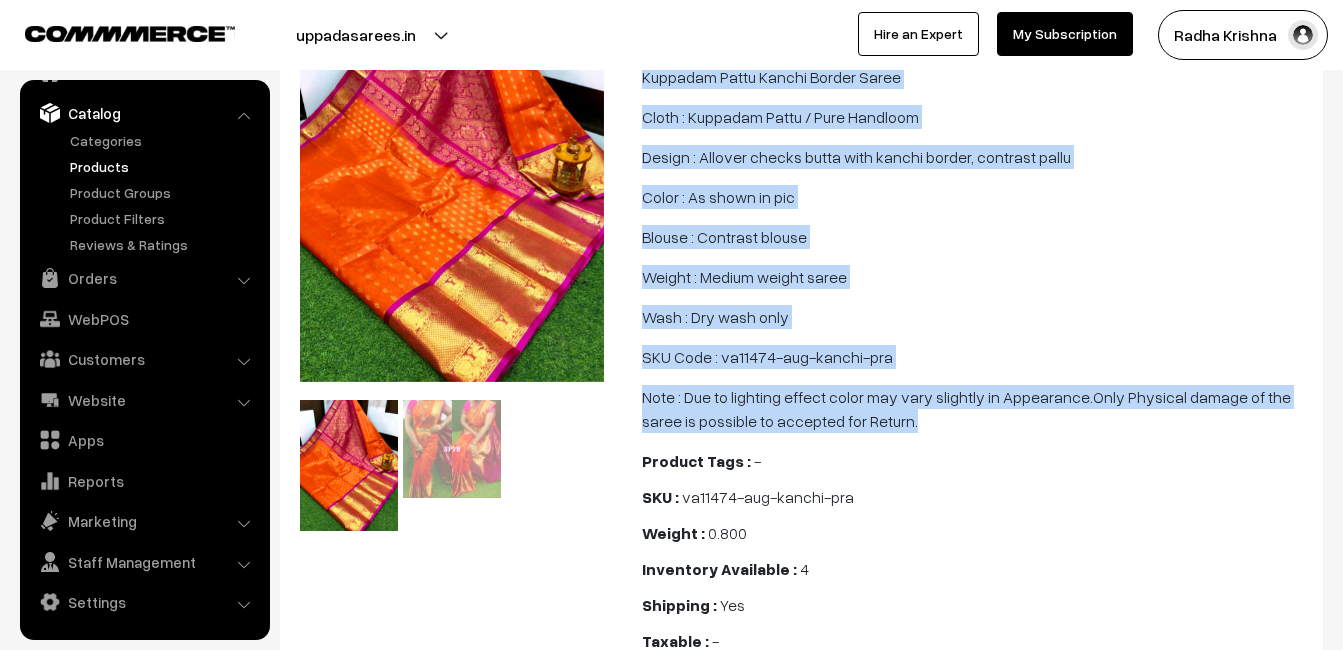 drag, startPoint x: 642, startPoint y: 275, endPoint x: 886, endPoint y: 421, distance: 284.34485 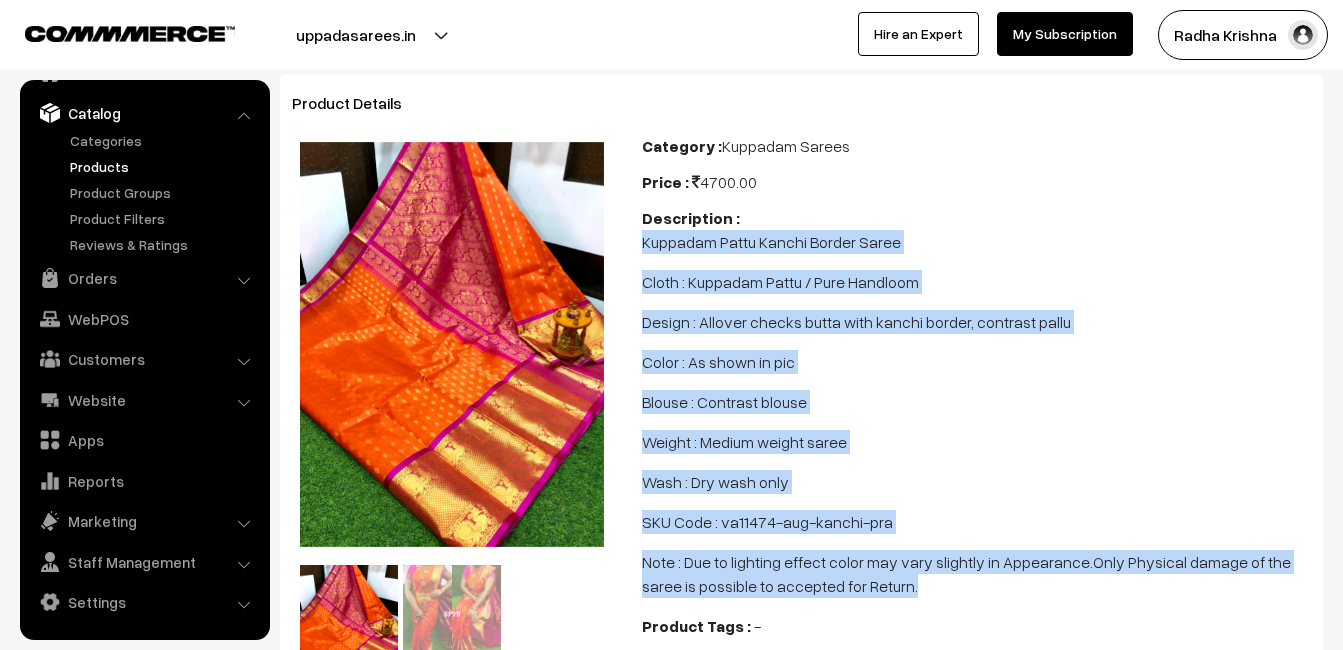 scroll, scrollTop: 0, scrollLeft: 0, axis: both 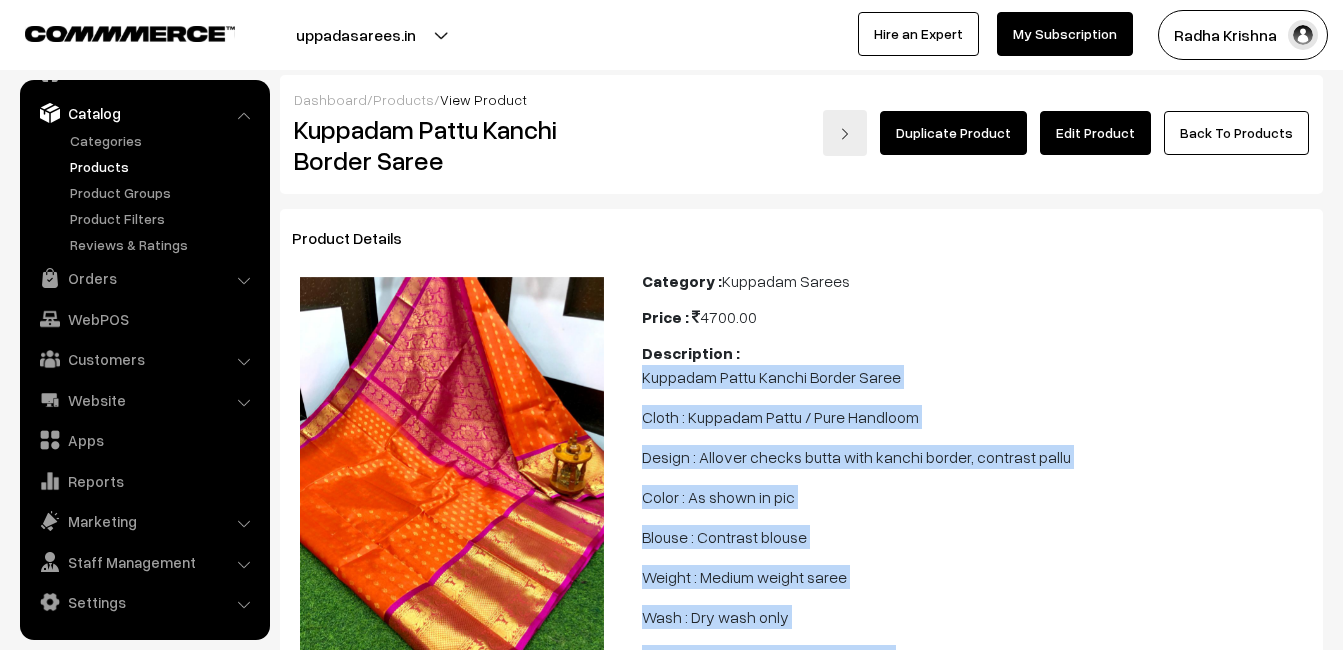 click on "Products" at bounding box center [164, 166] 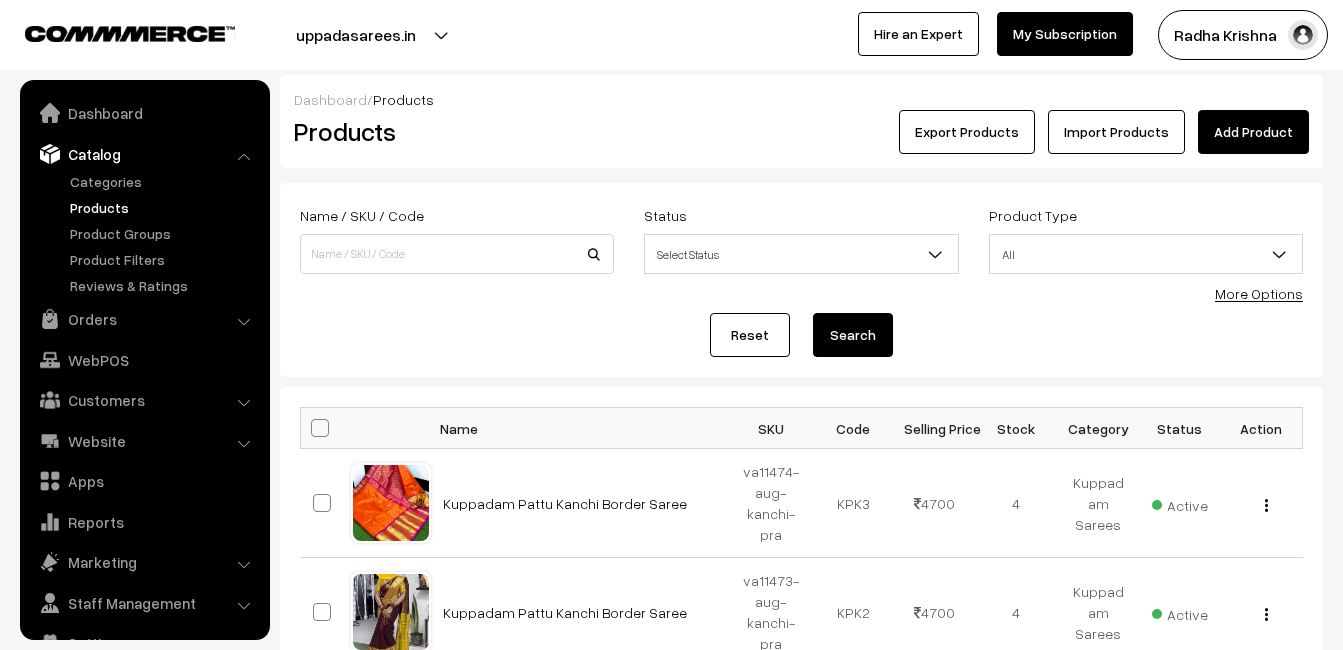 scroll, scrollTop: 0, scrollLeft: 0, axis: both 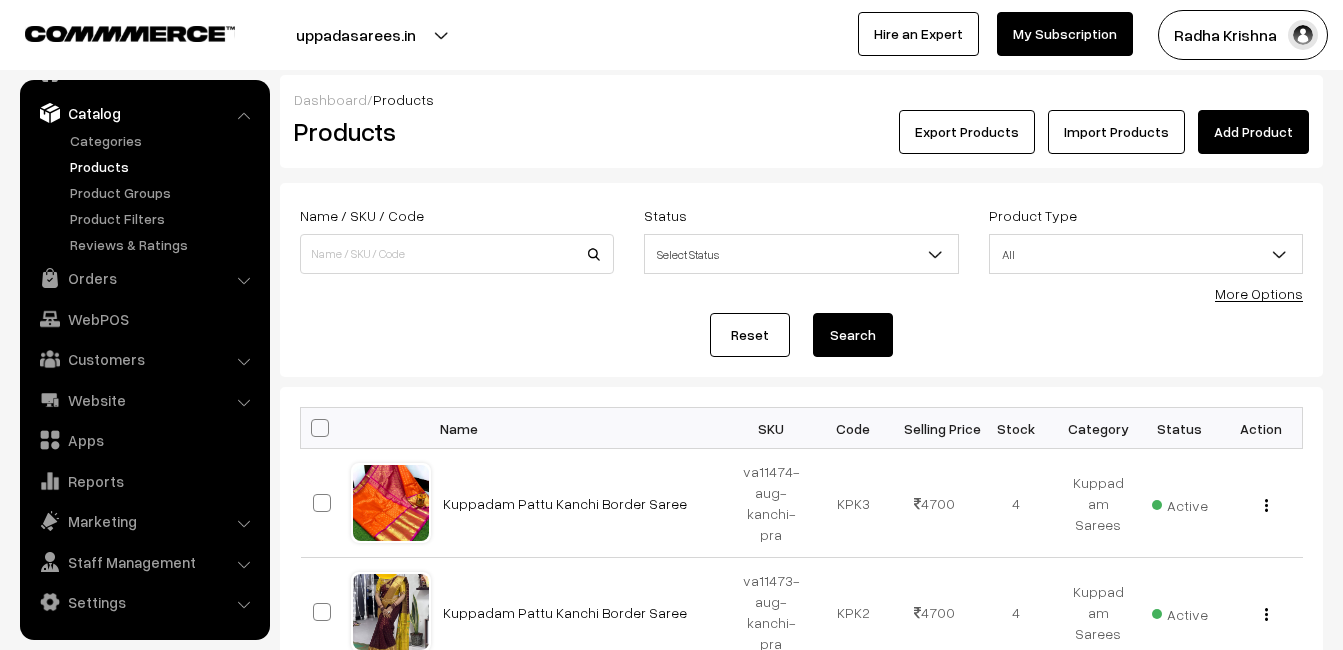 click on "Products" at bounding box center (453, 131) 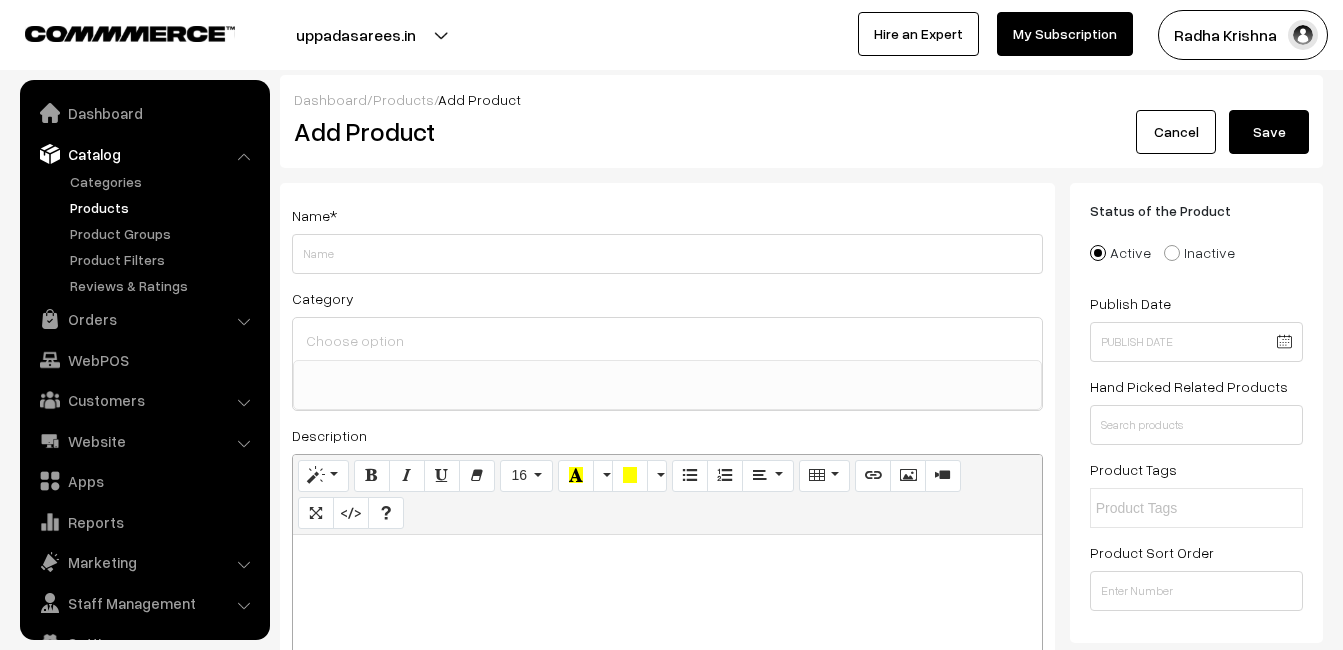 select 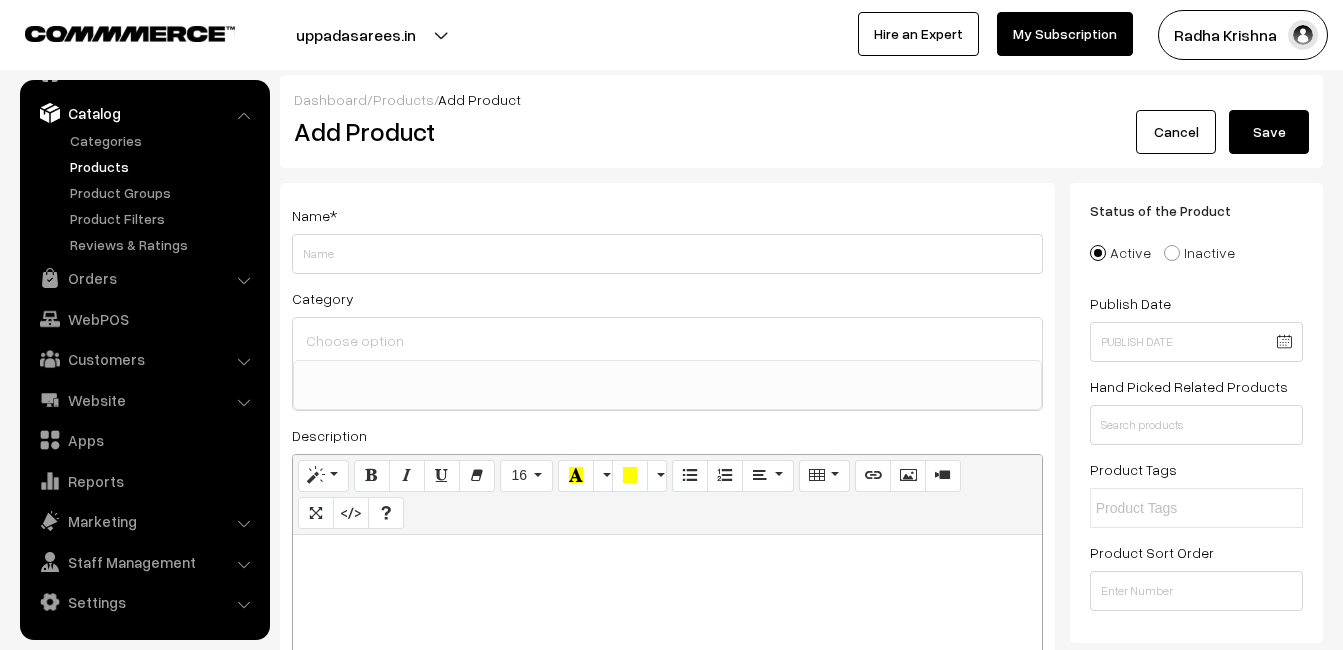 type 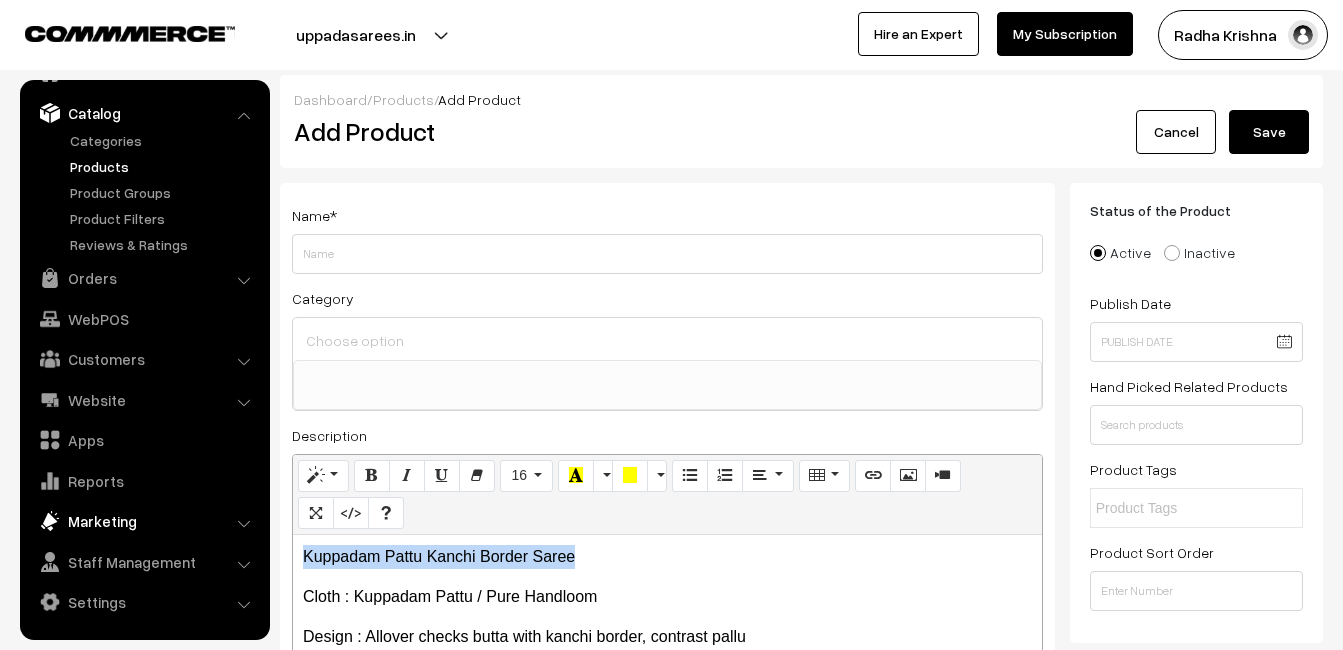 drag, startPoint x: 593, startPoint y: 549, endPoint x: 245, endPoint y: 536, distance: 348.24274 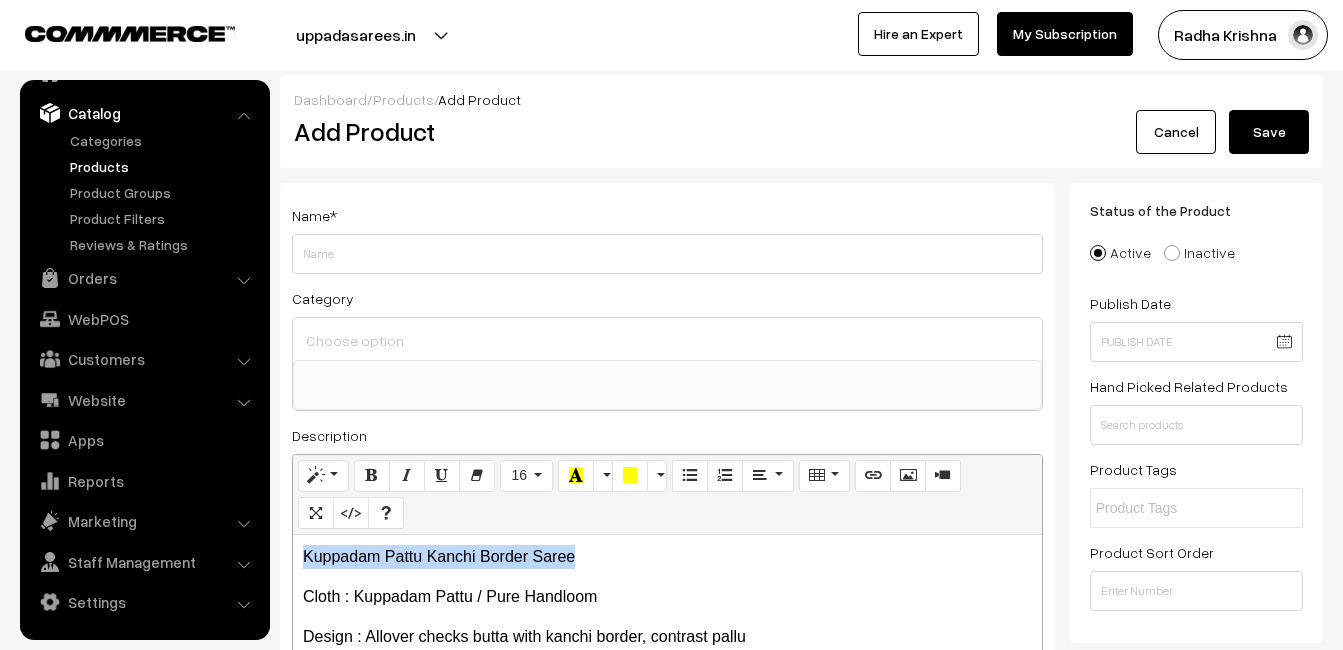 copy on "Kuppadam Pattu Kanchi Border Saree" 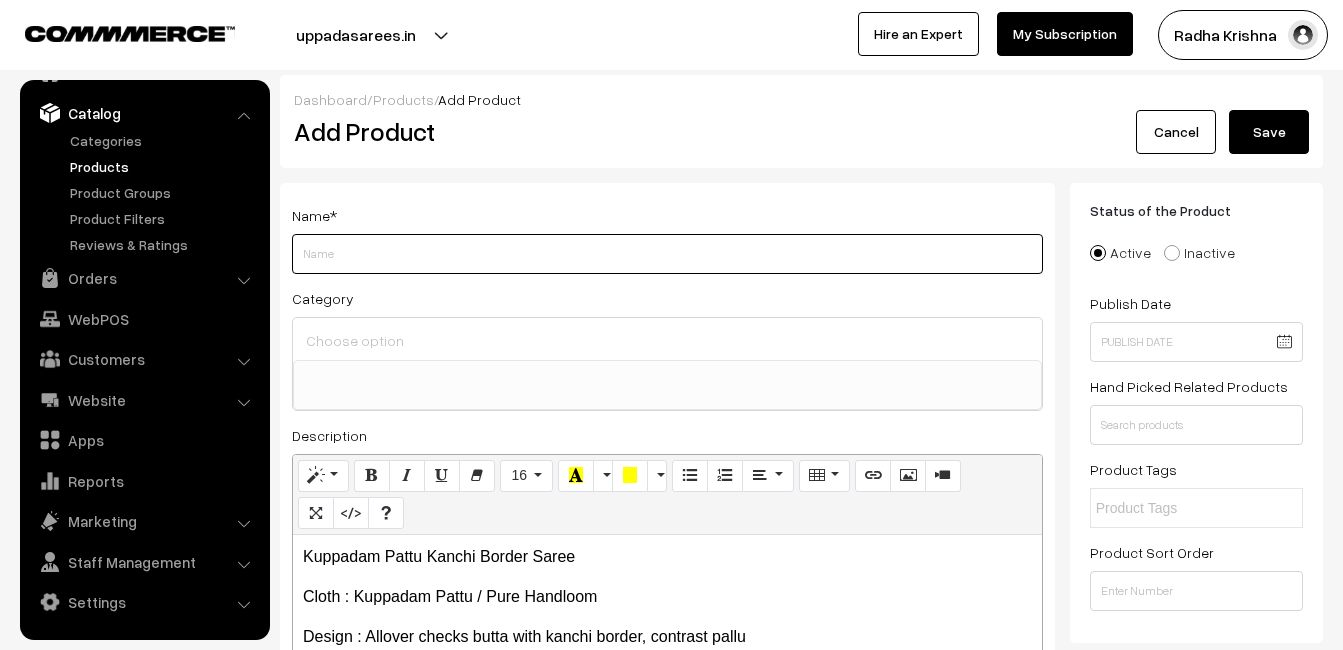 click on "Weight" at bounding box center (667, 254) 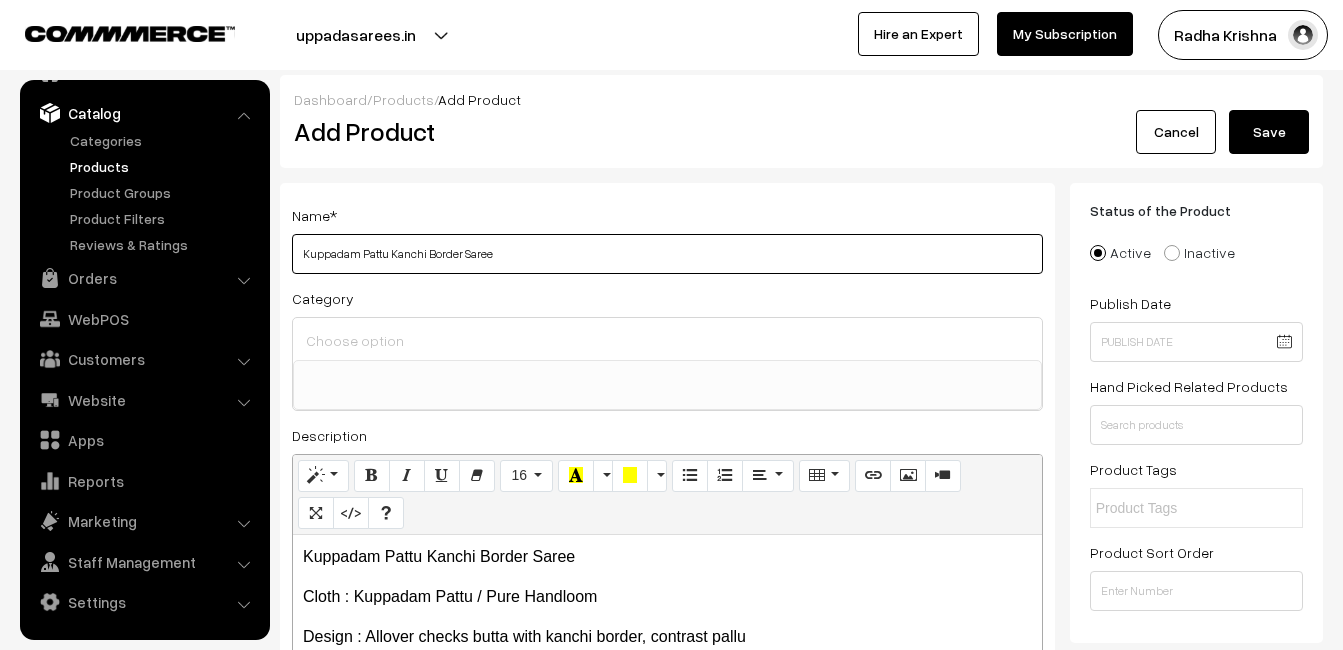 type on "Kuppadam Pattu Kanchi Border Saree" 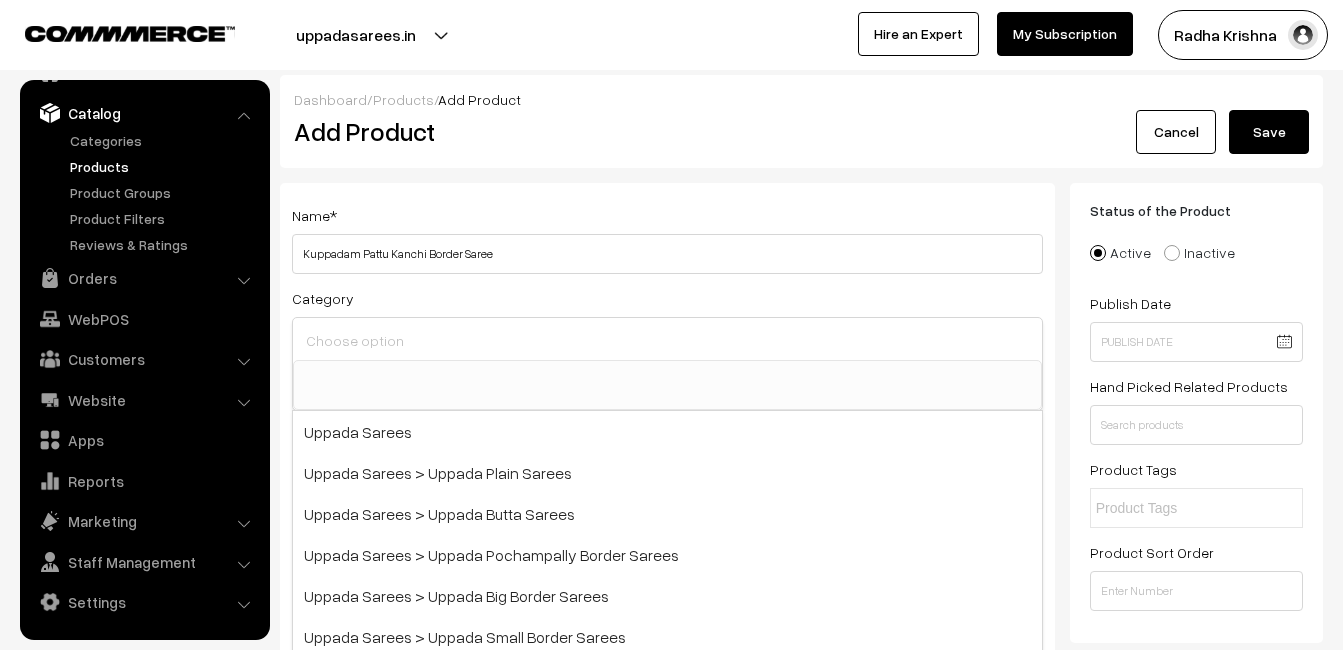 click at bounding box center [667, 340] 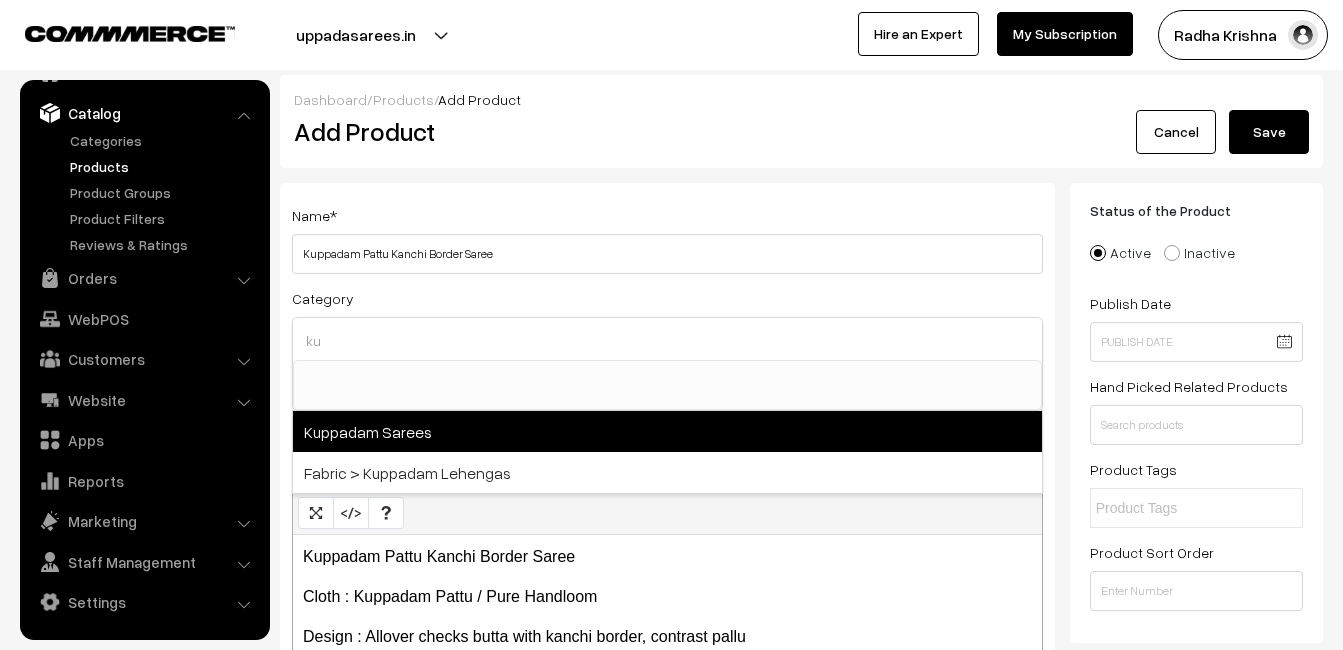 type on "ku" 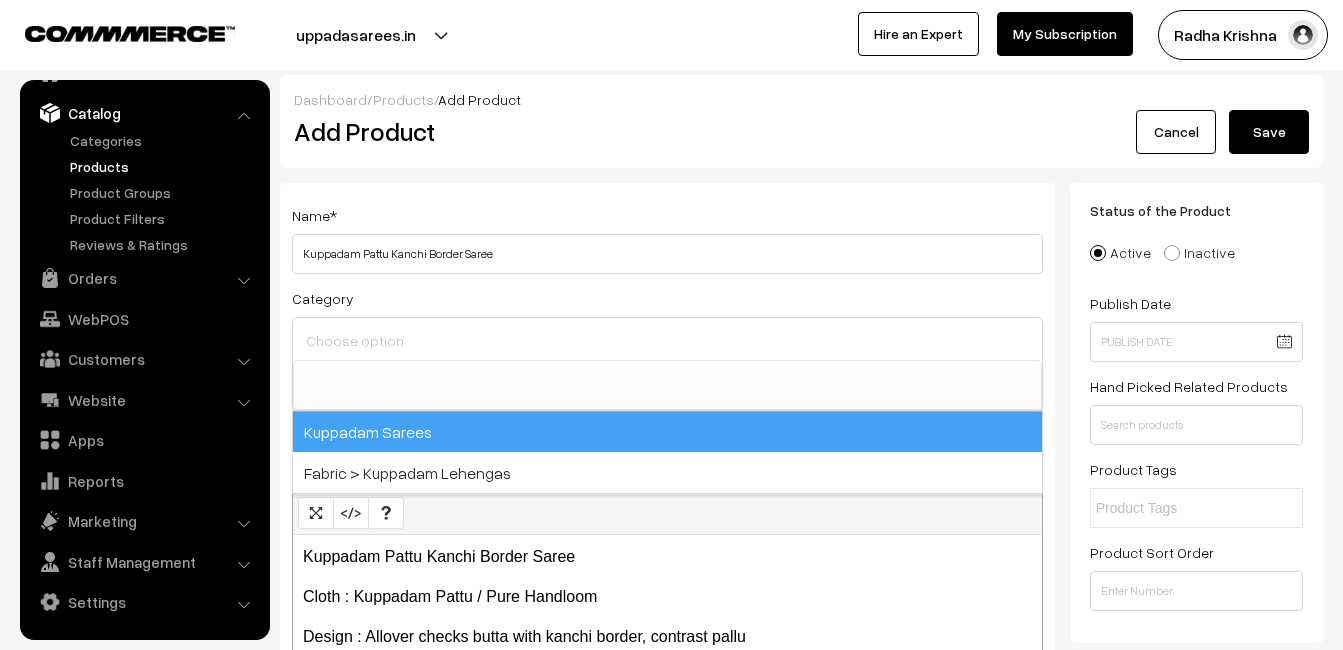 scroll, scrollTop: 816, scrollLeft: 0, axis: vertical 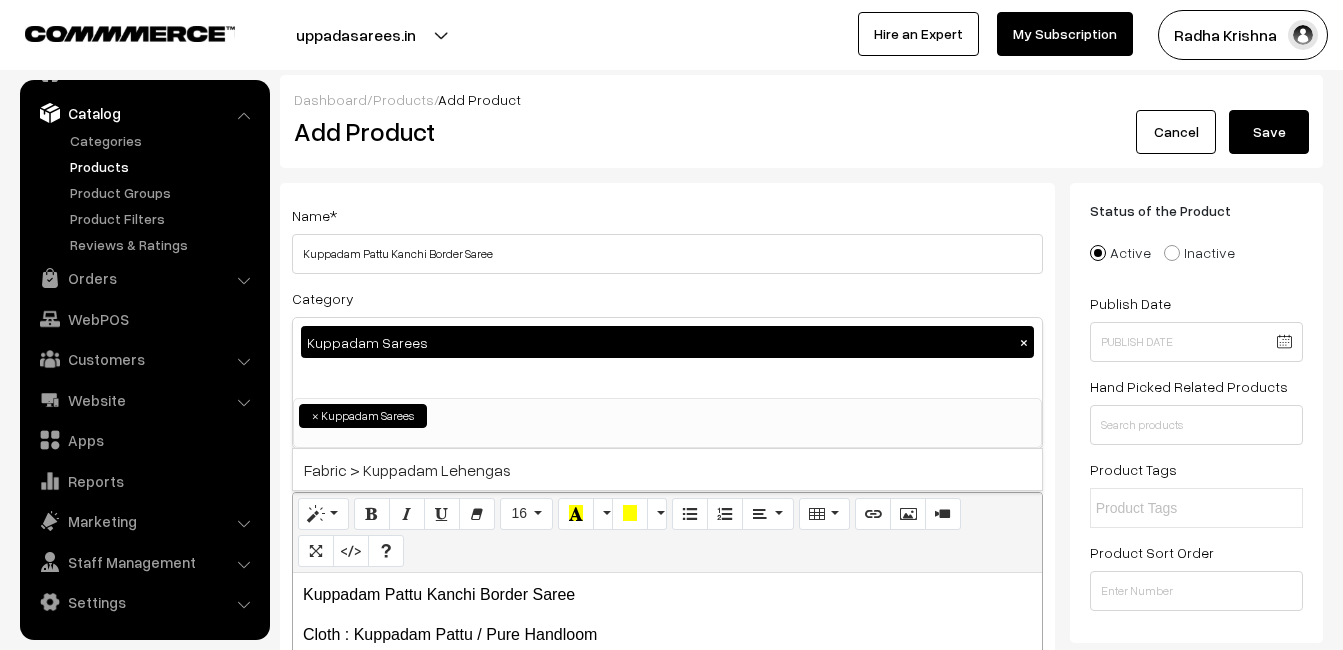 click on "Dashboard  /  Products  /  Add Product
Add Product
Cancel
Save" at bounding box center (801, 121) 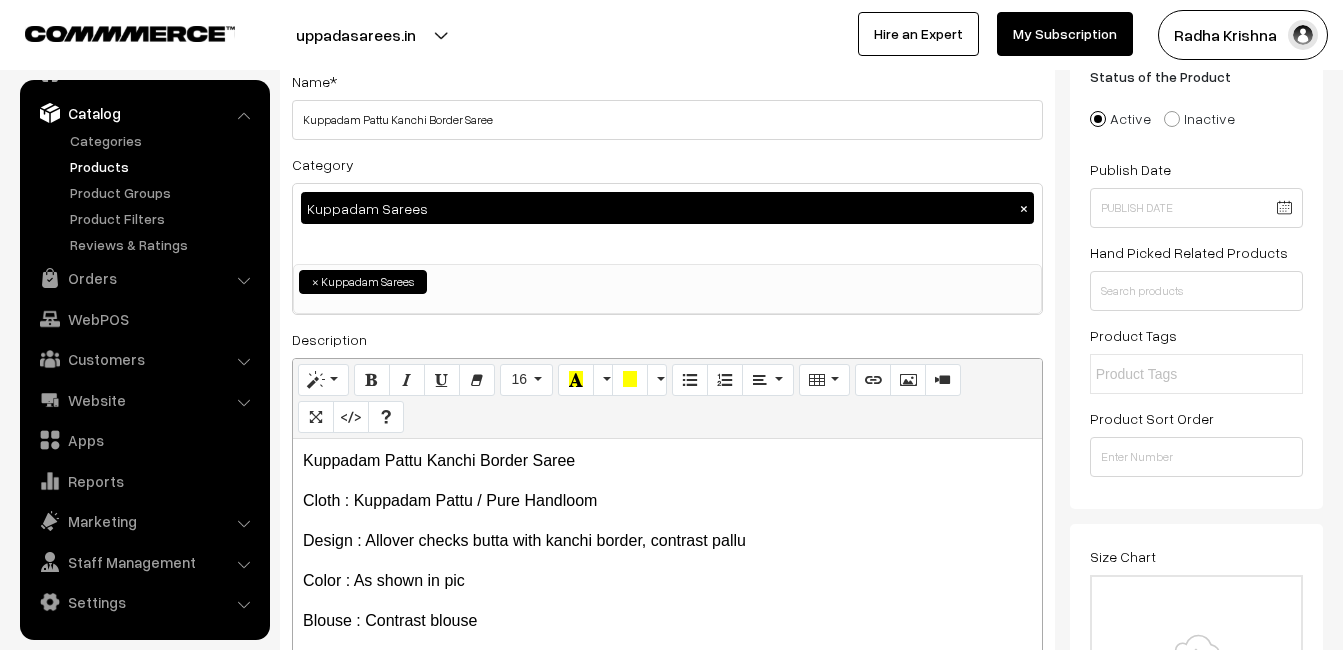 scroll, scrollTop: 300, scrollLeft: 0, axis: vertical 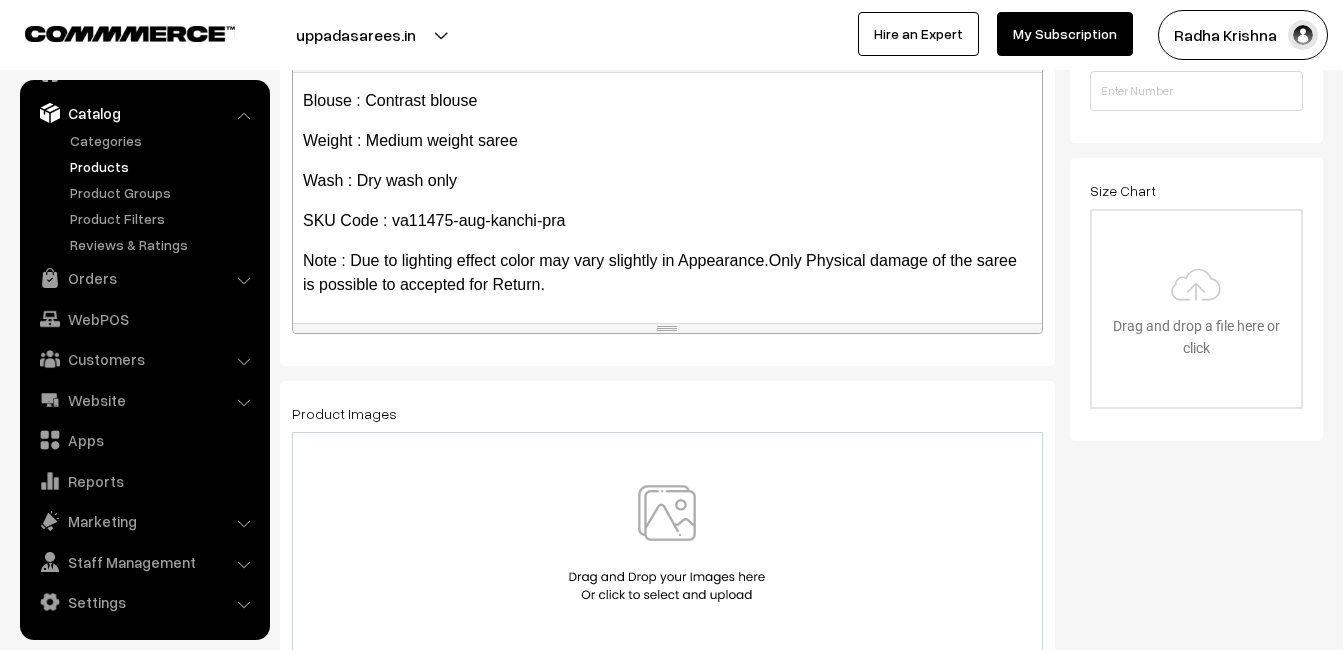 click at bounding box center [667, 543] 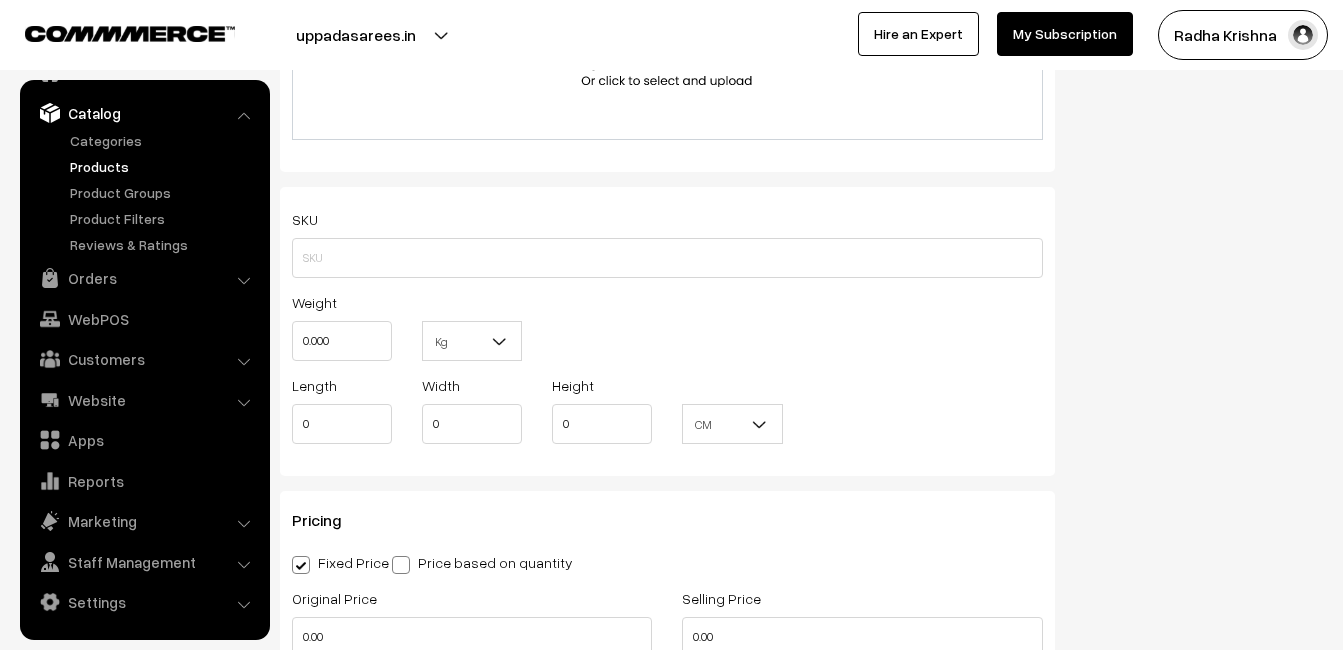 scroll, scrollTop: 1300, scrollLeft: 0, axis: vertical 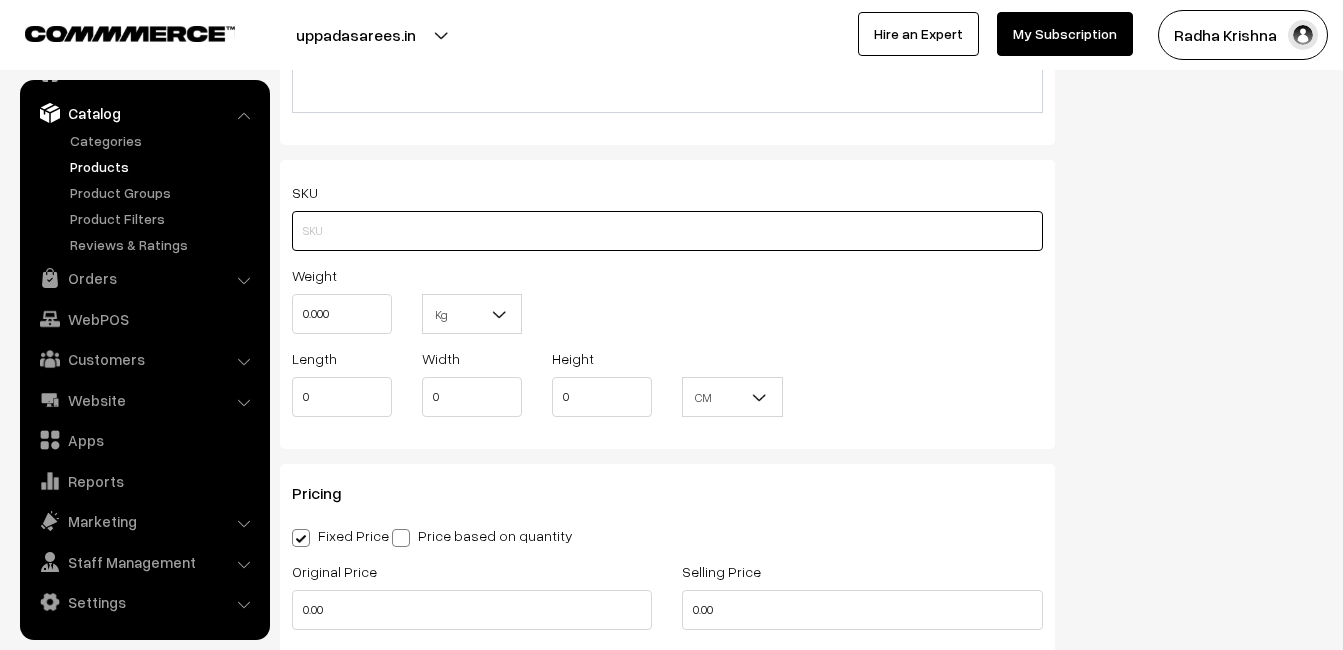 click at bounding box center [667, 231] 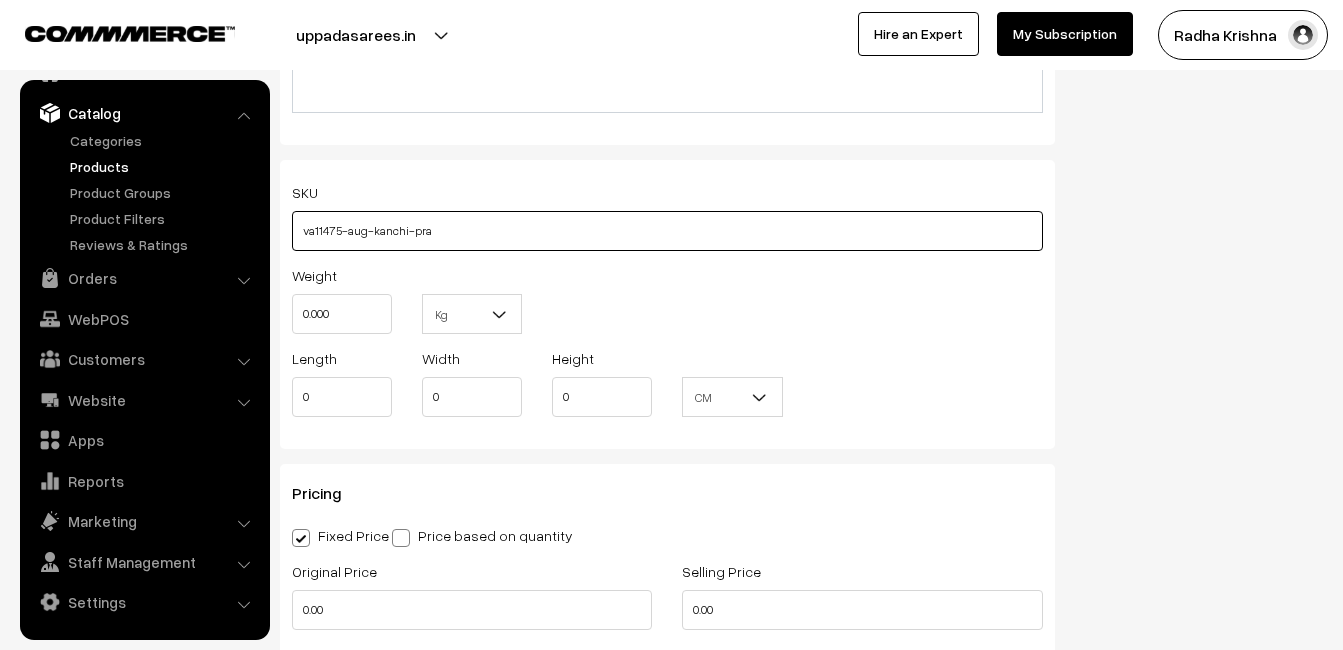 type on "va11475-aug-kanchi-pra" 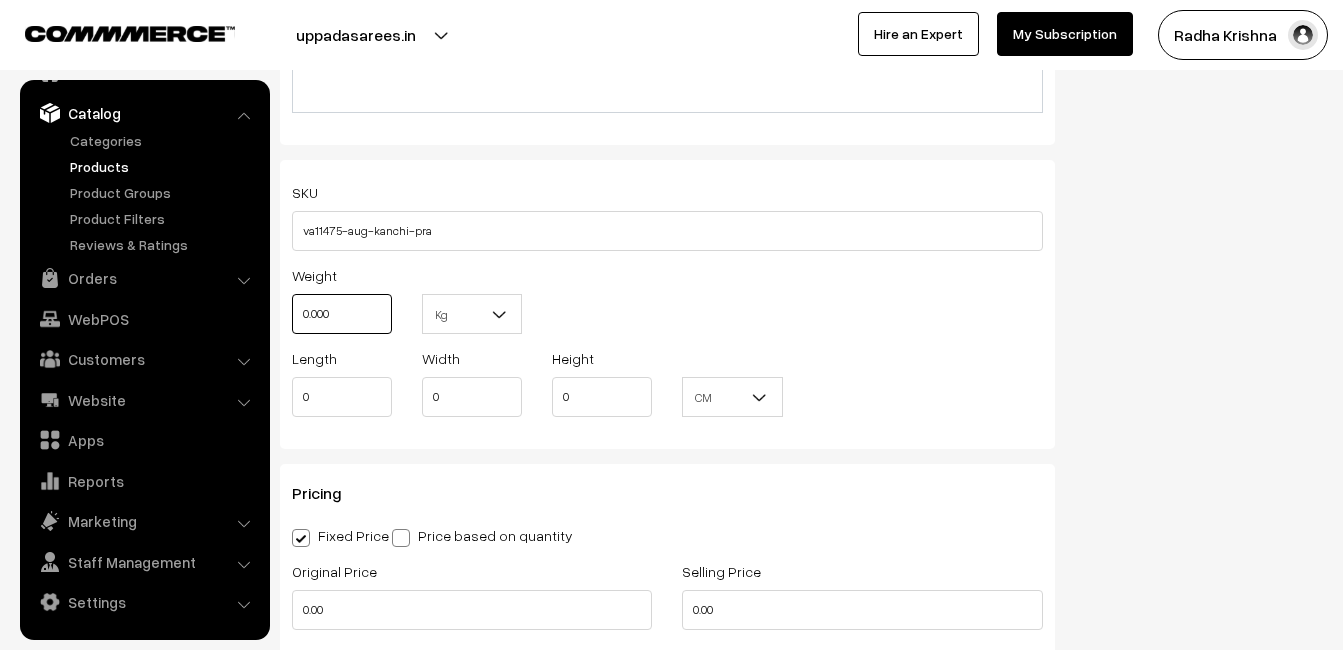 click on "0.000" at bounding box center [342, 314] 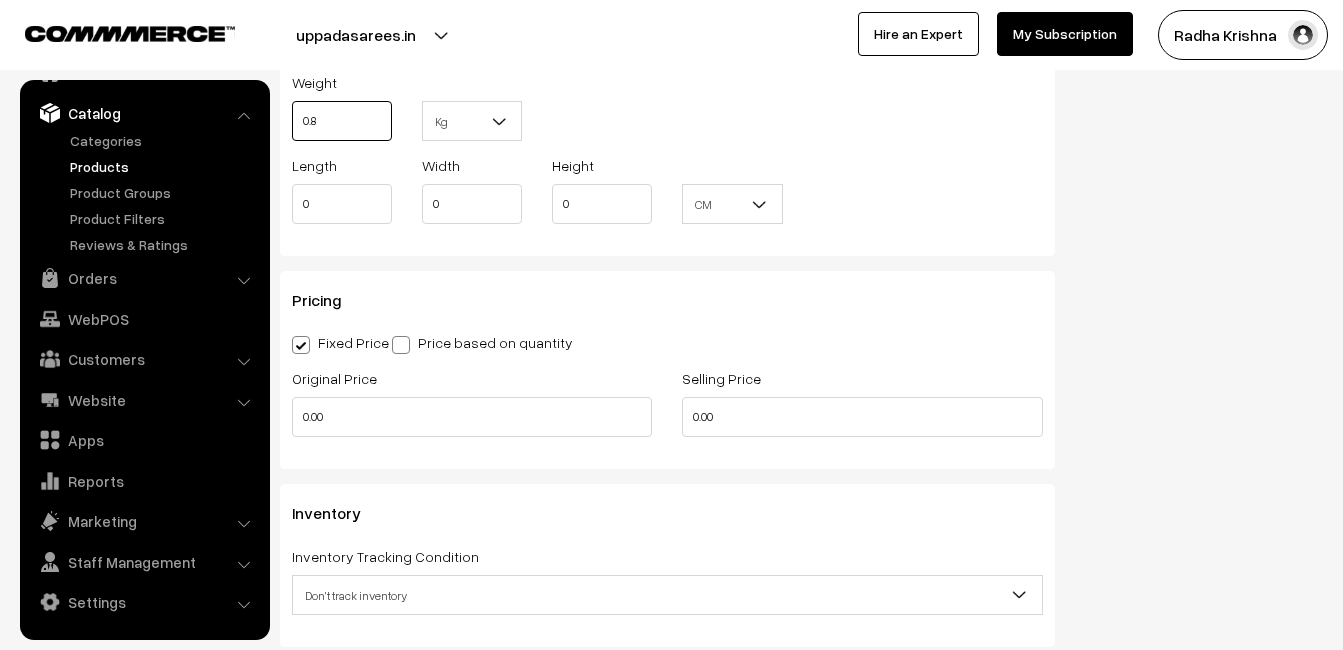 scroll, scrollTop: 1500, scrollLeft: 0, axis: vertical 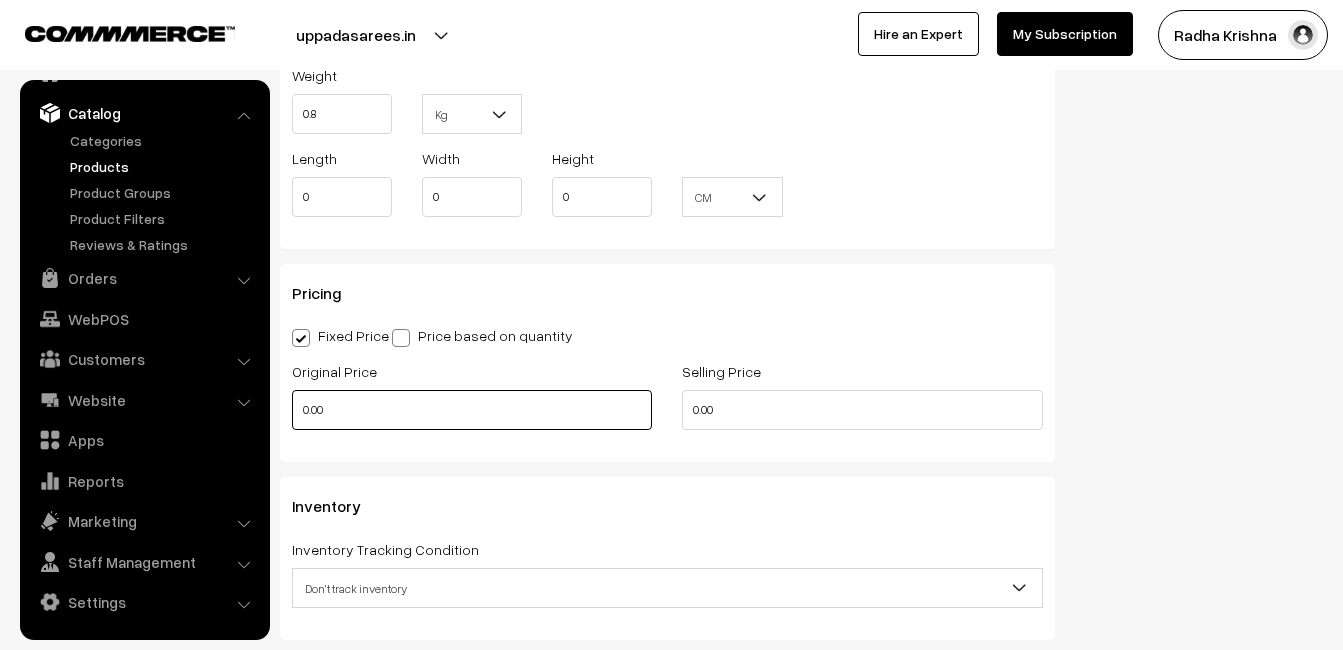 type on "0.80" 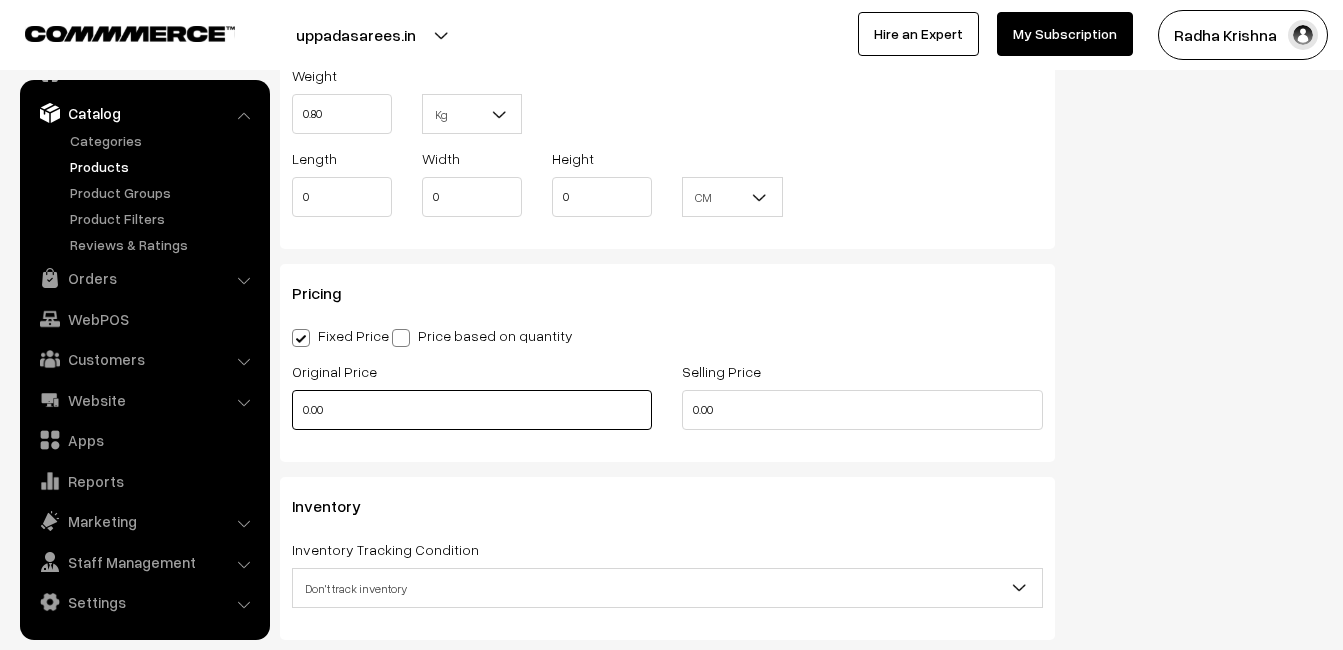 click on "0.00" at bounding box center (472, 410) 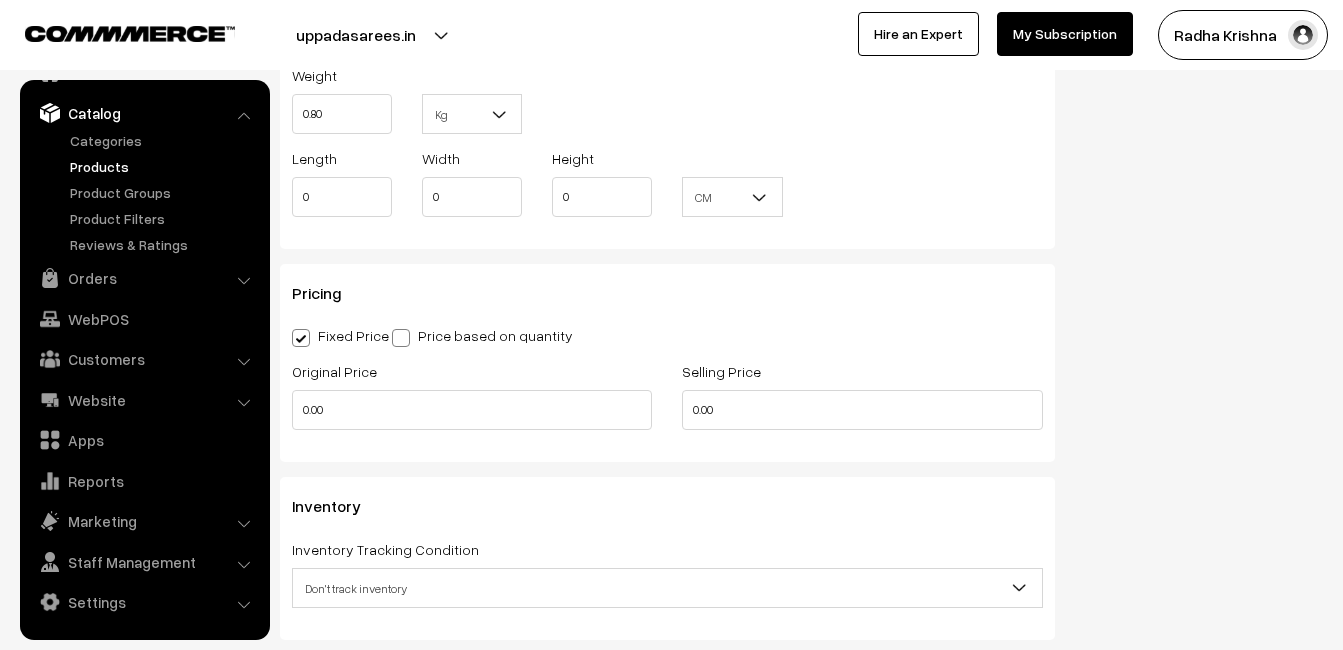 type on "0" 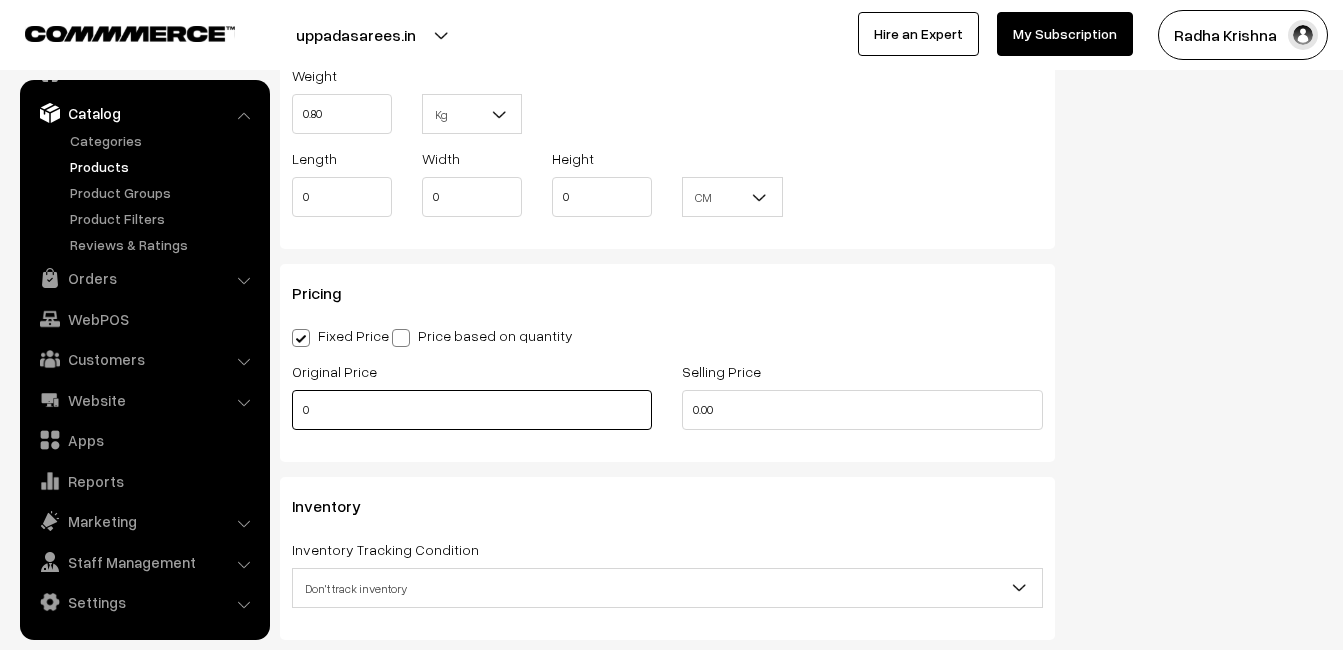 scroll, scrollTop: 1600, scrollLeft: 0, axis: vertical 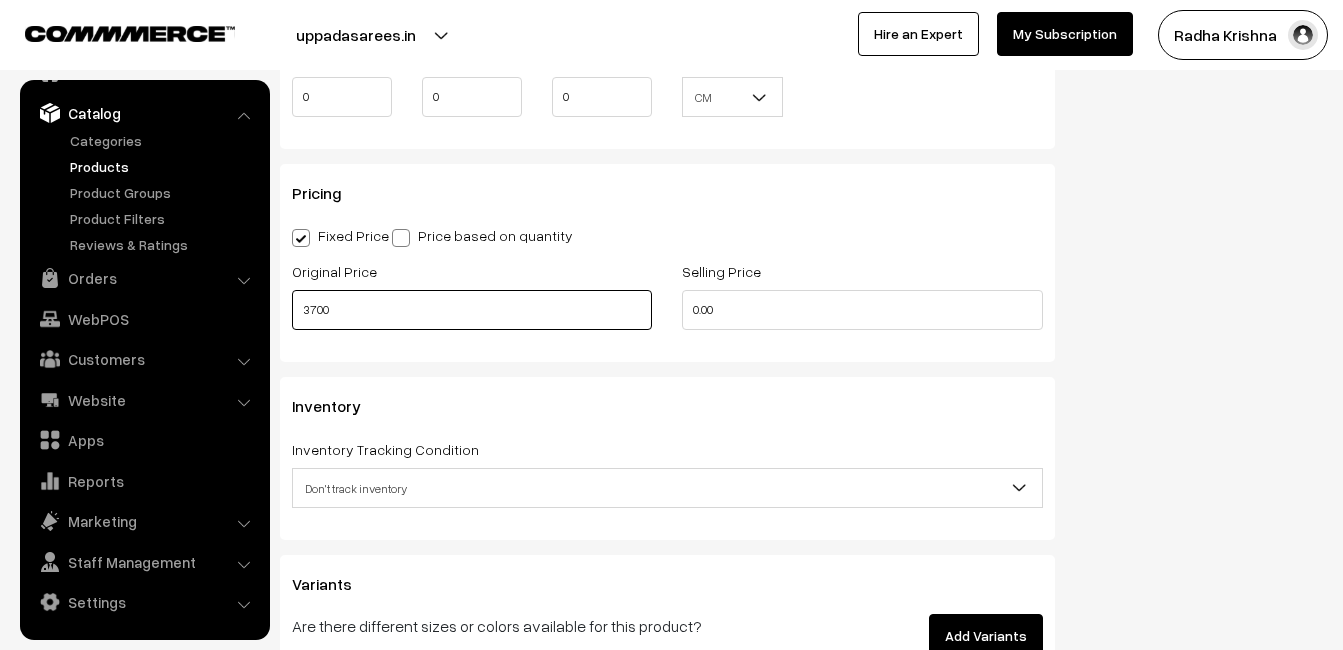 type on "3700" 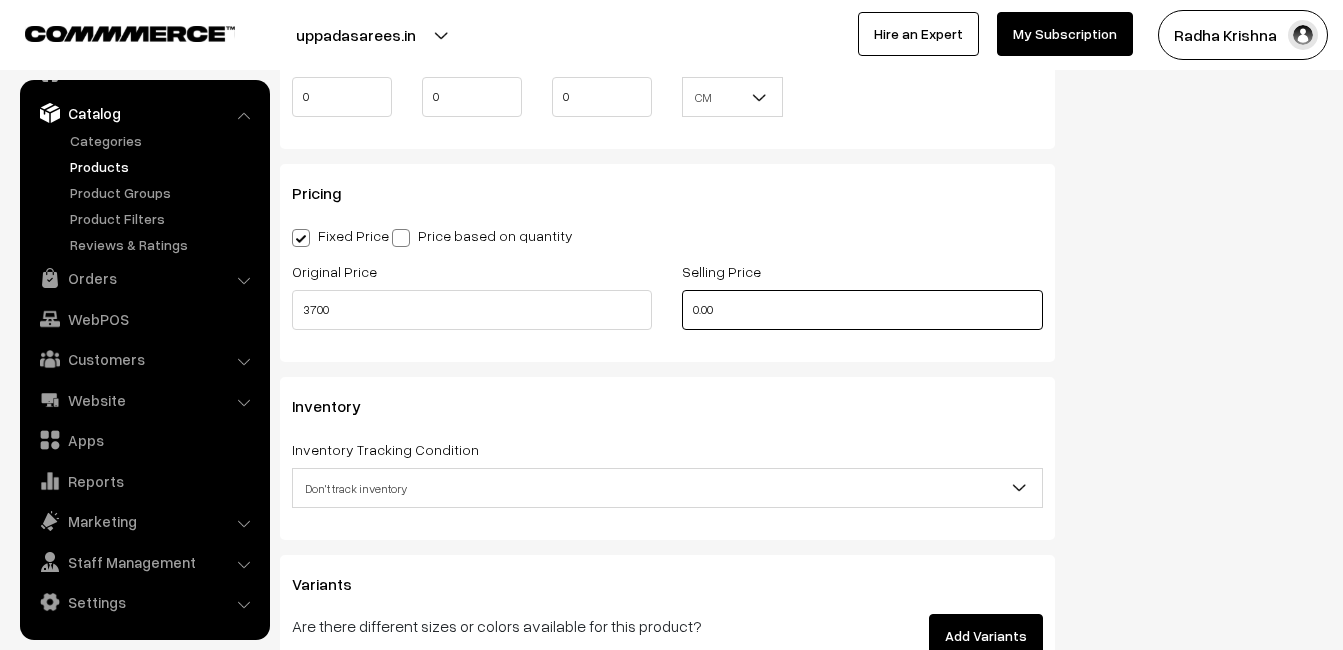 click on "0.00" at bounding box center (862, 310) 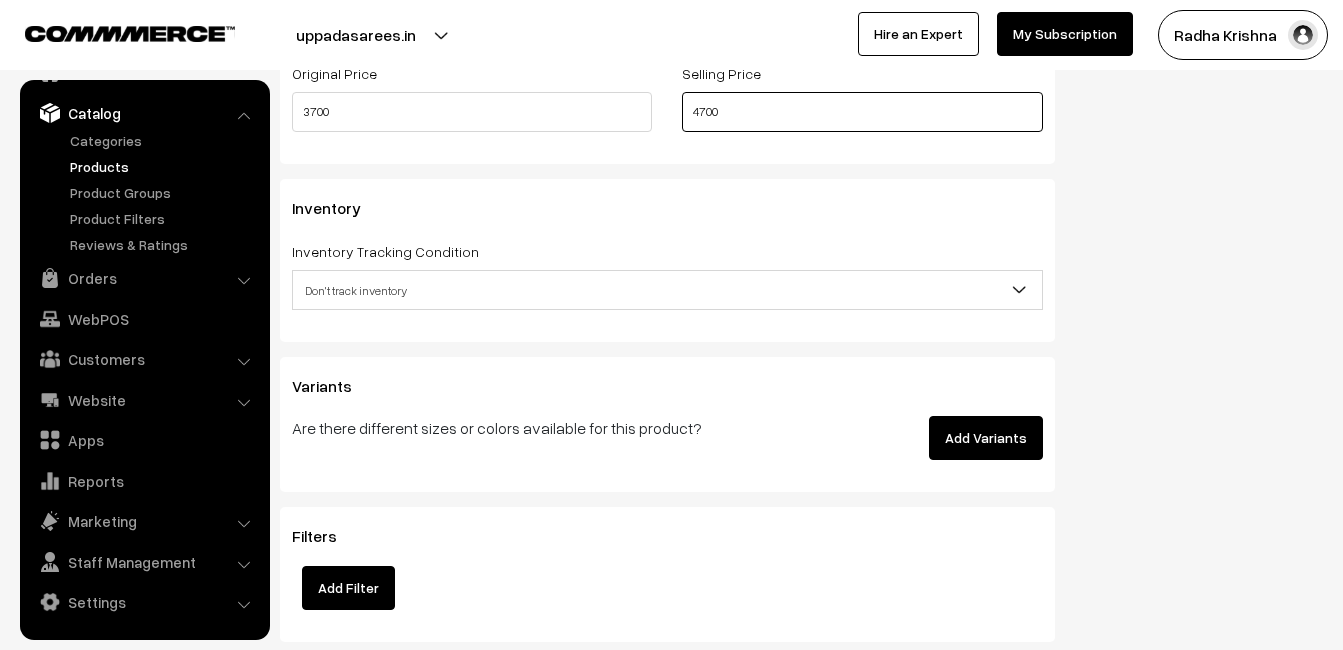 scroll, scrollTop: 1800, scrollLeft: 0, axis: vertical 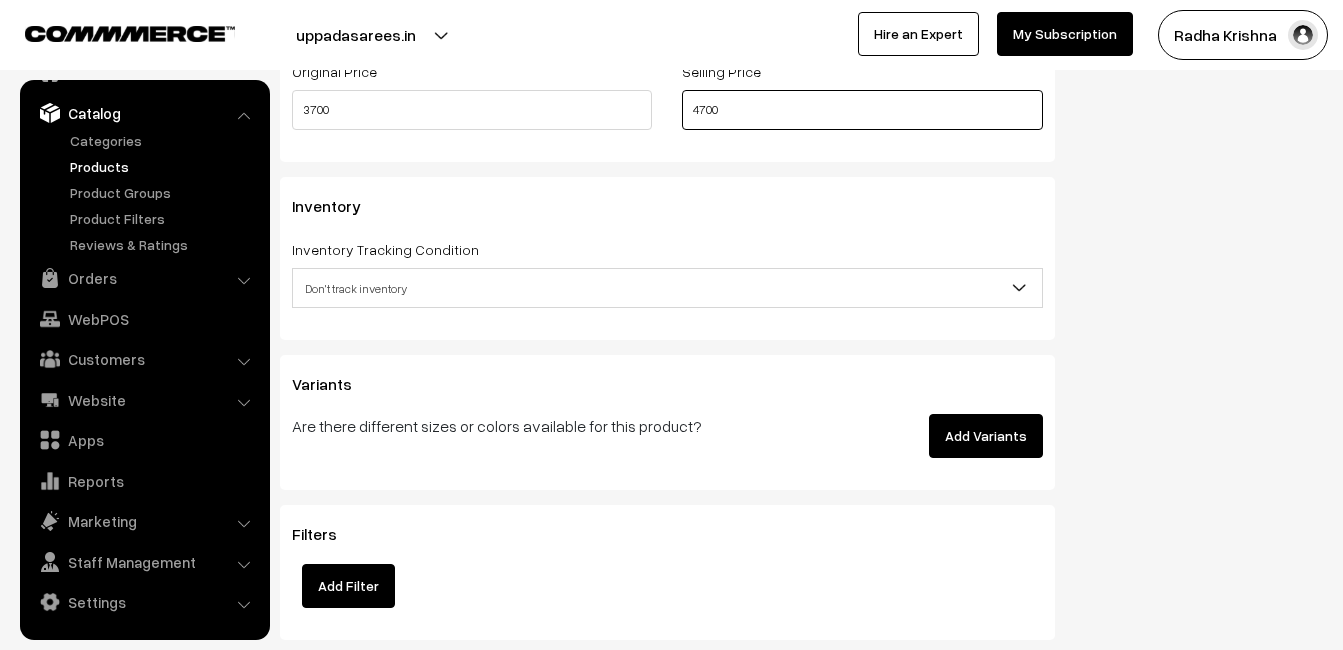 type on "4700" 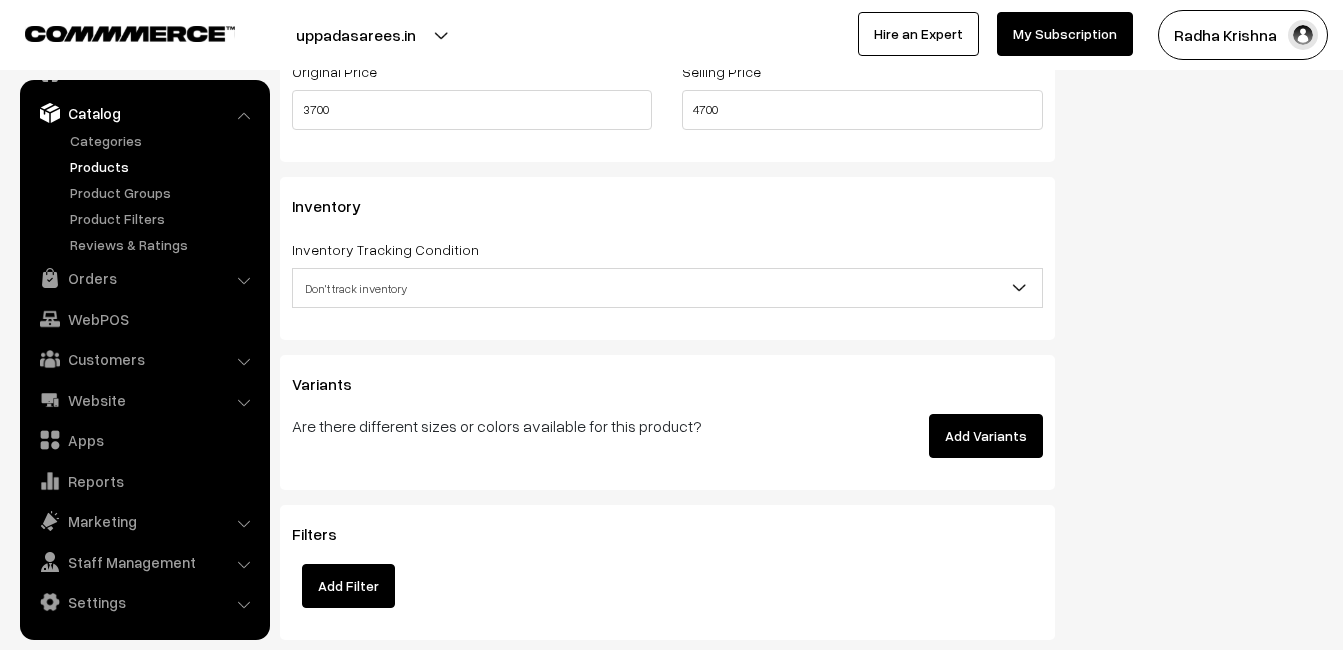 click on "Don't track inventory" at bounding box center [667, 288] 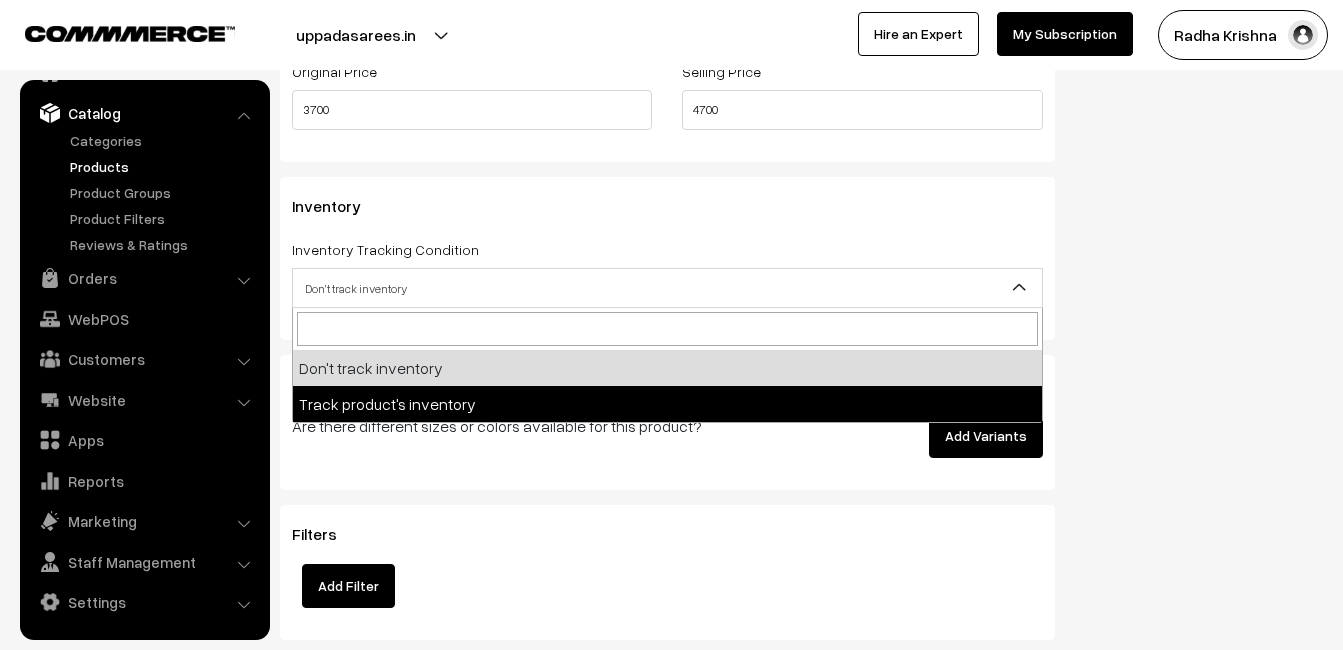 drag, startPoint x: 347, startPoint y: 388, endPoint x: 347, endPoint y: 377, distance: 11 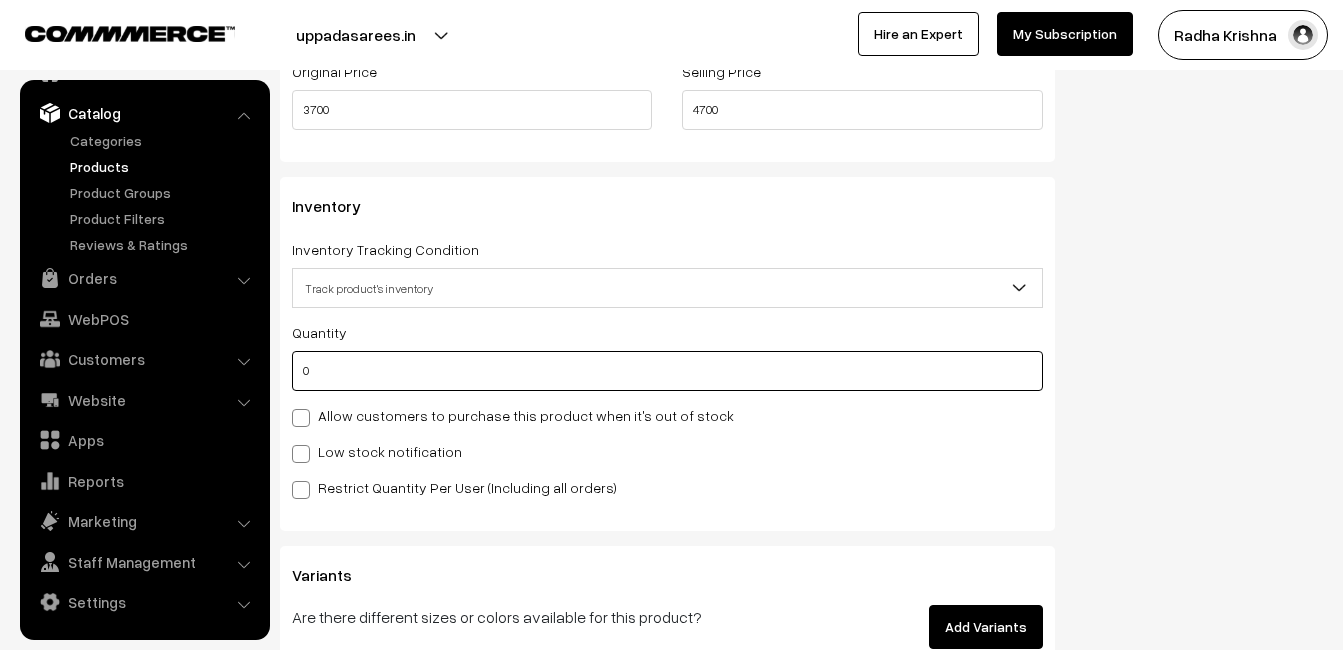 click on "0" at bounding box center (667, 371) 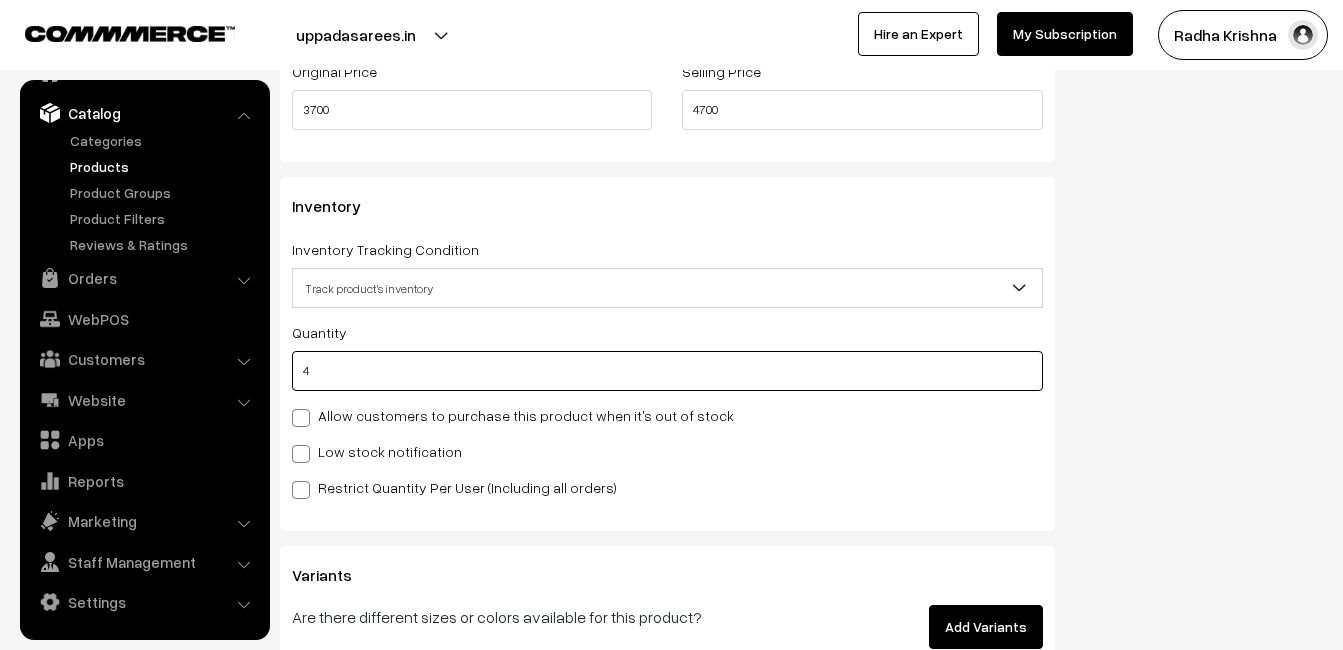 type on "4" 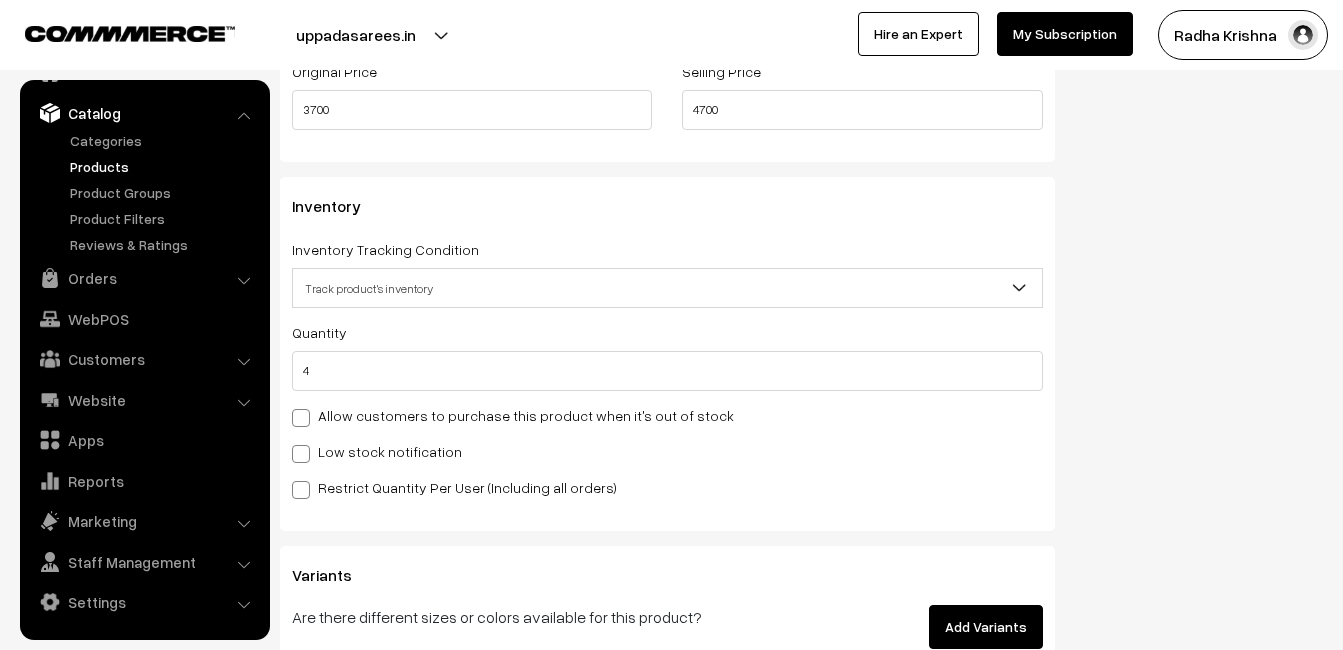 click on "Low stock notification" at bounding box center (377, 451) 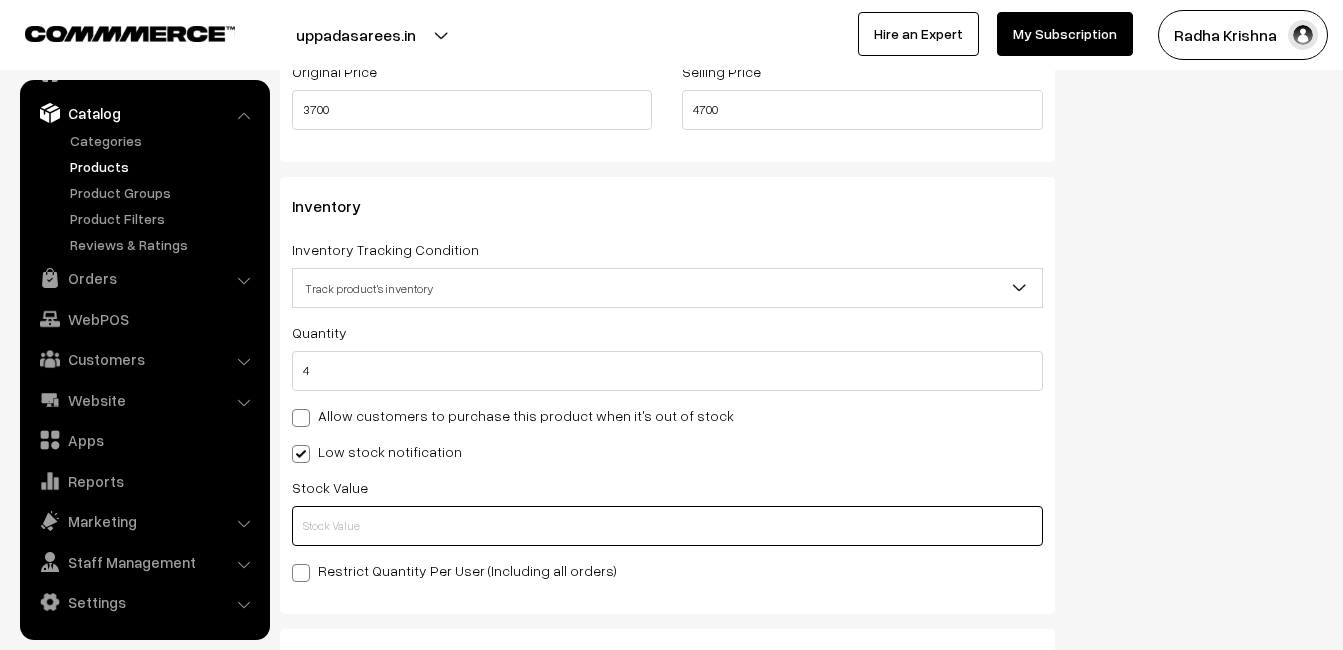 click at bounding box center [667, 526] 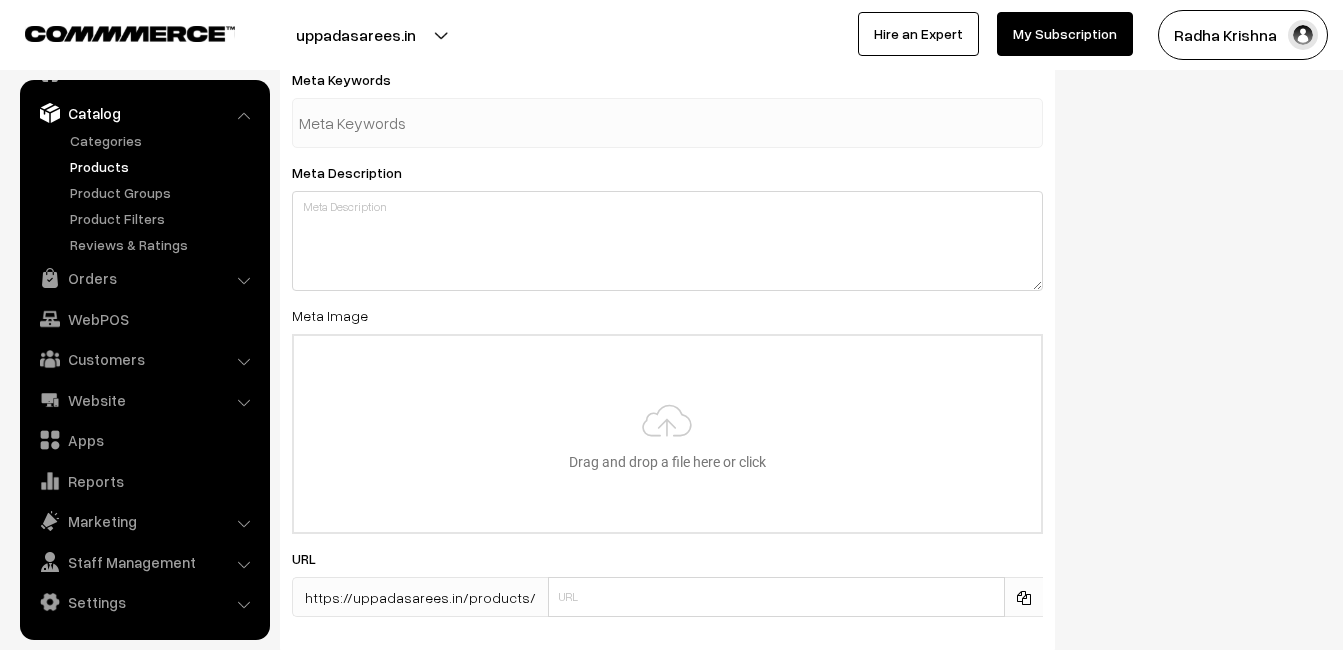 scroll, scrollTop: 2968, scrollLeft: 0, axis: vertical 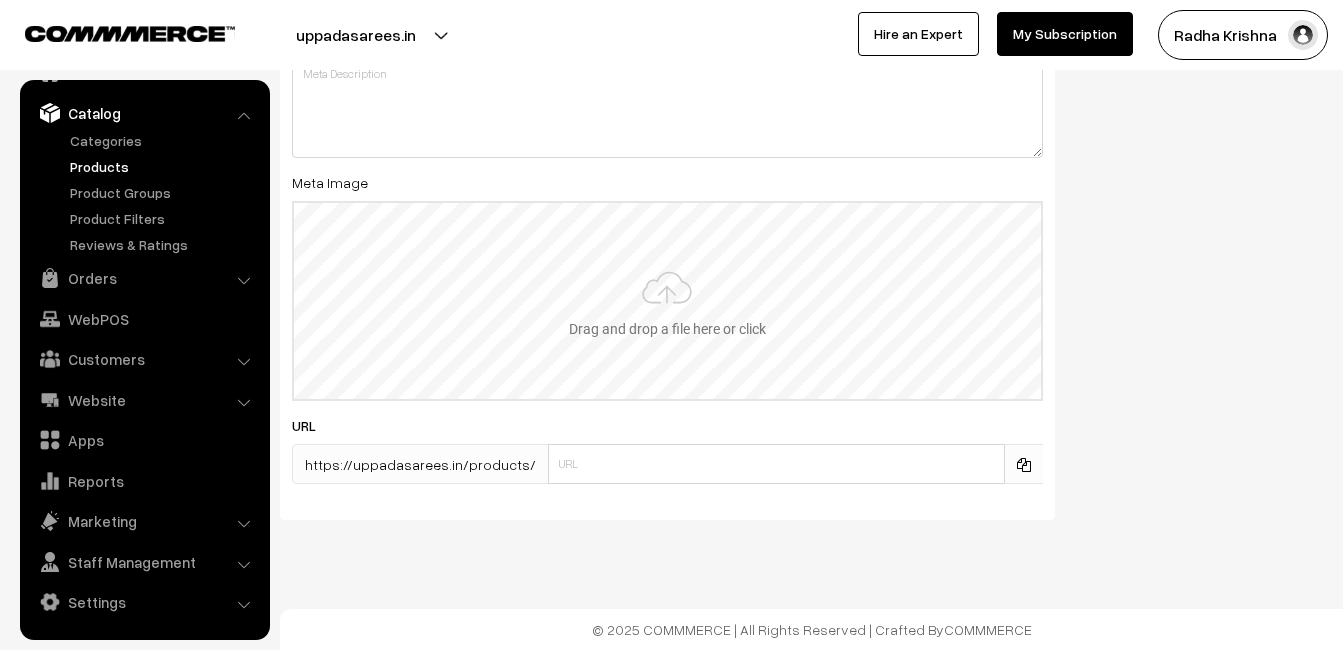 type on "2" 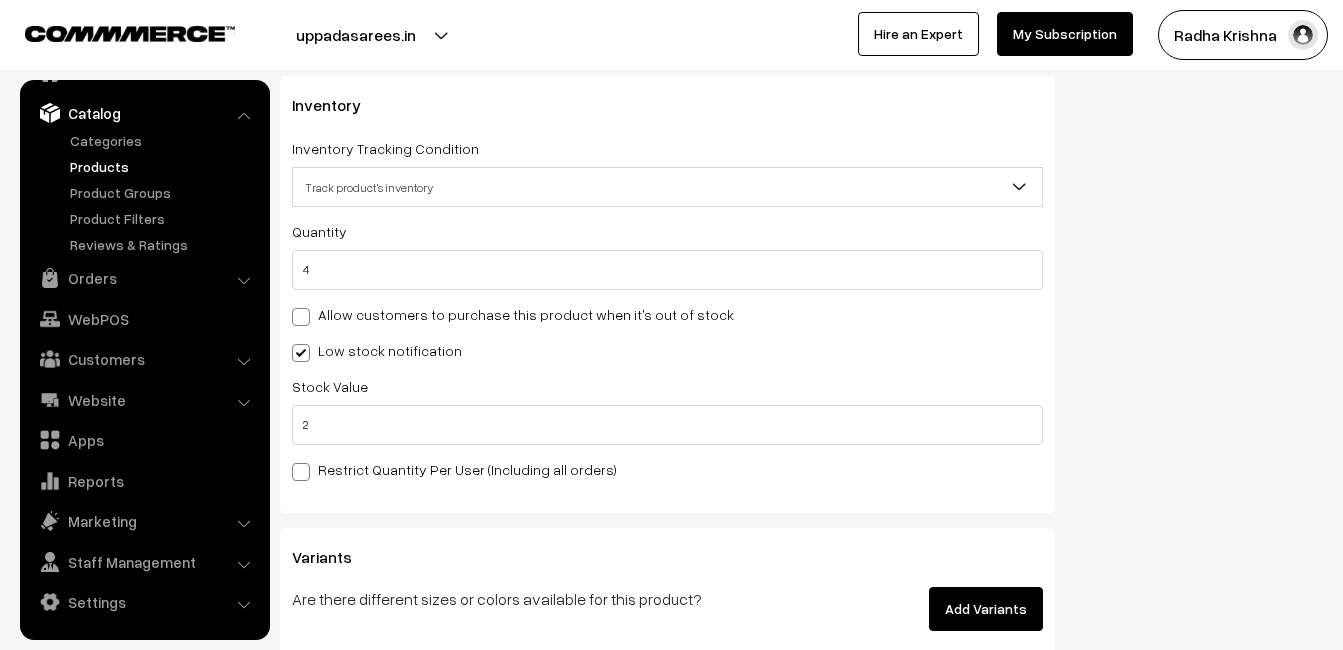 scroll, scrollTop: 0, scrollLeft: 0, axis: both 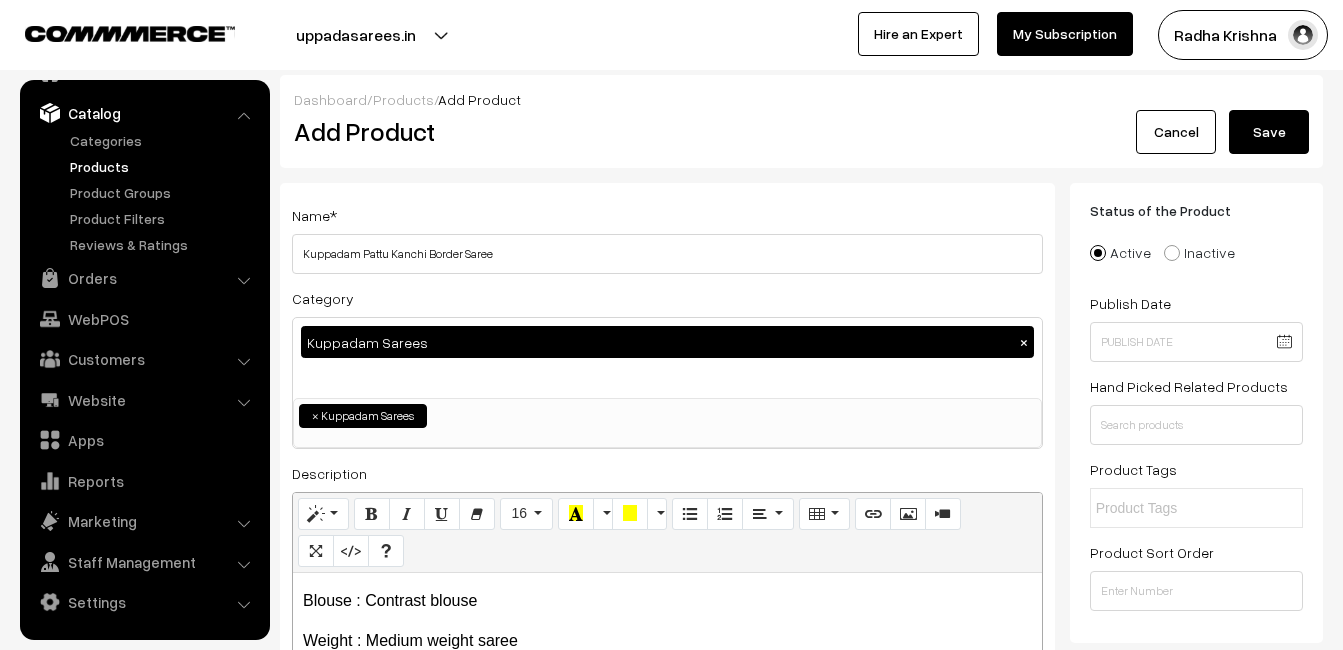 click on "Save" at bounding box center [1269, 132] 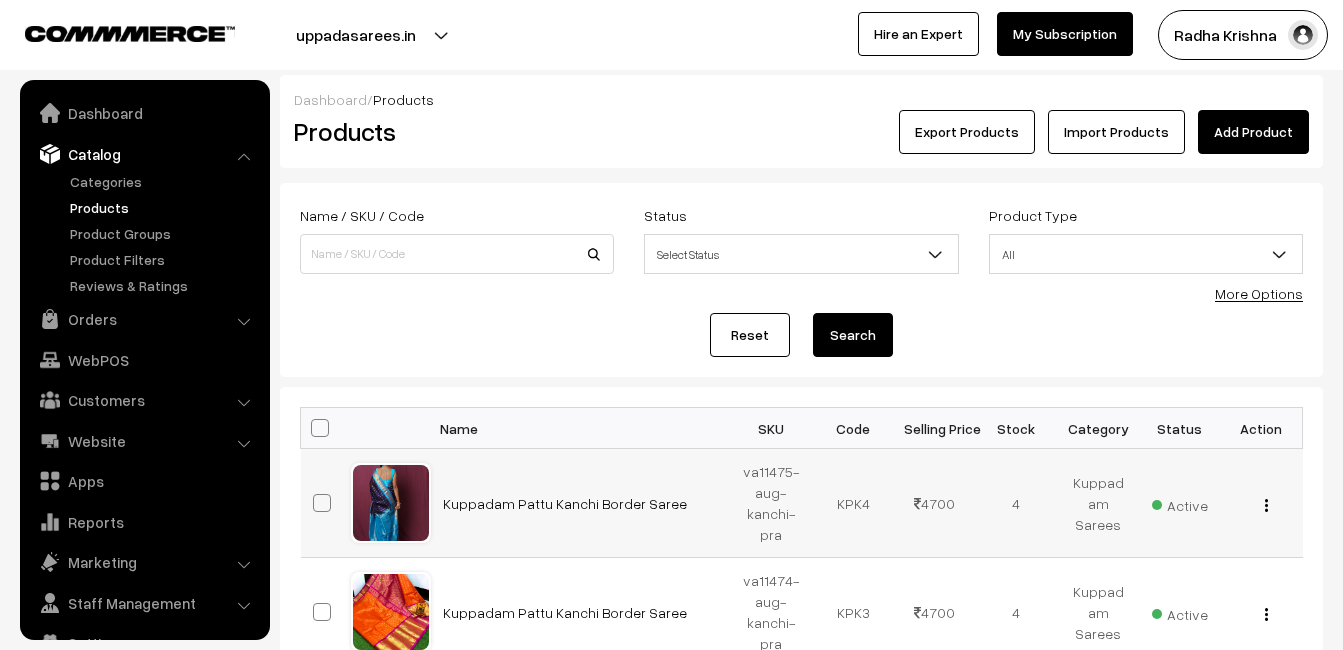 scroll, scrollTop: 0, scrollLeft: 0, axis: both 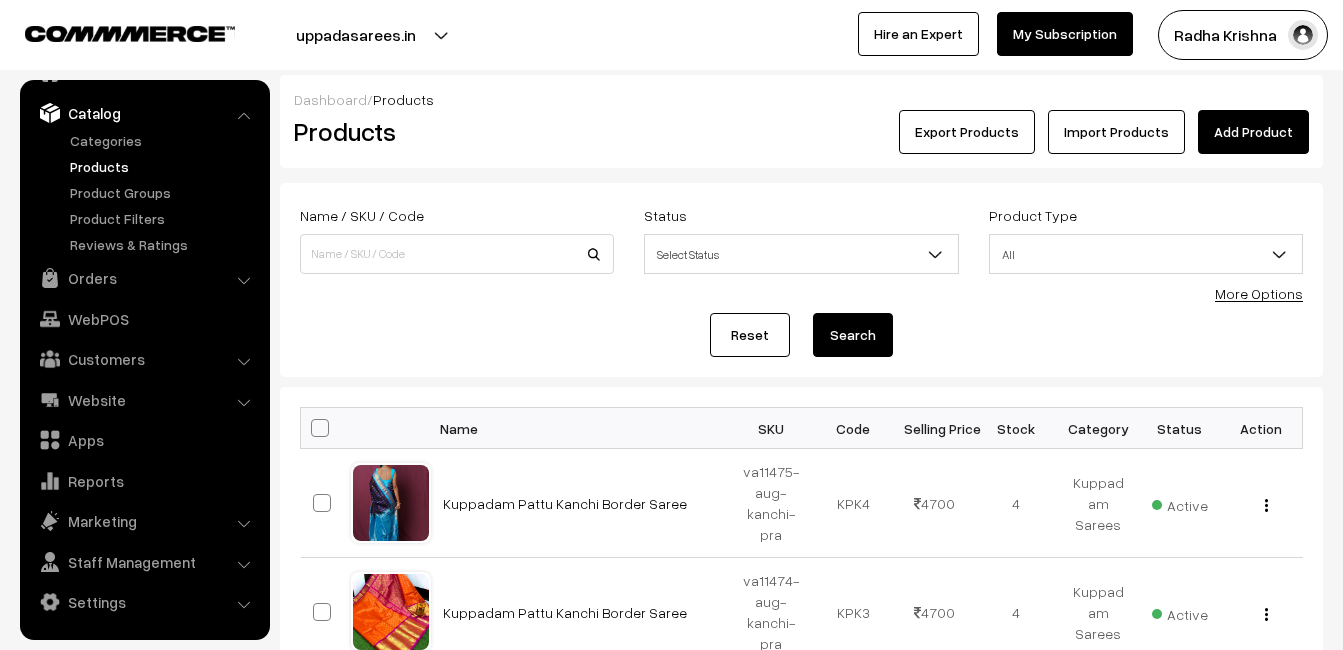 click on "Add Product" at bounding box center (1253, 132) 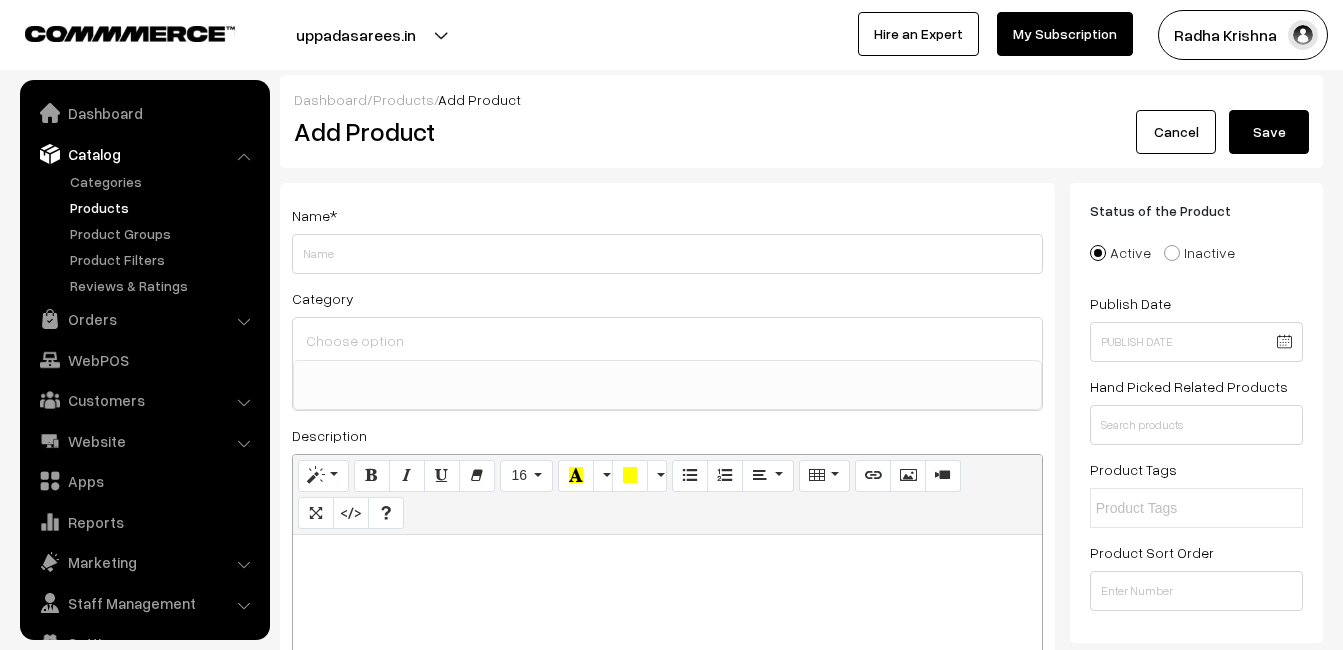 select 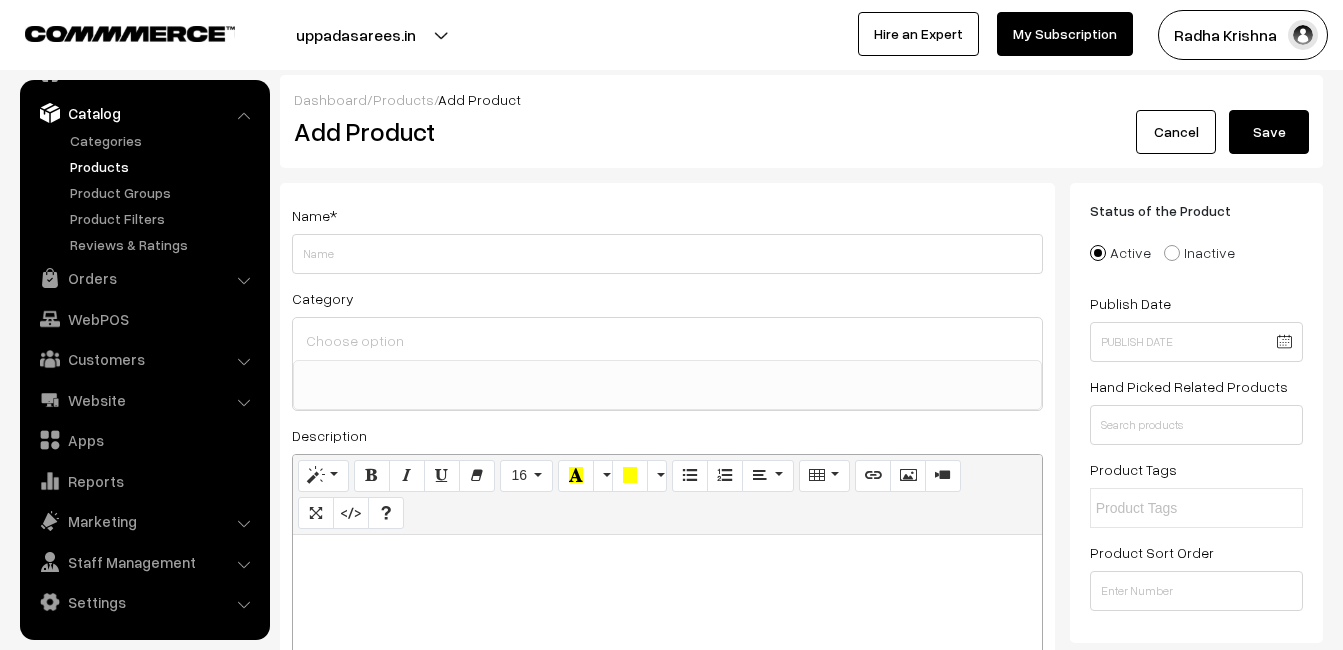 click at bounding box center [667, 557] 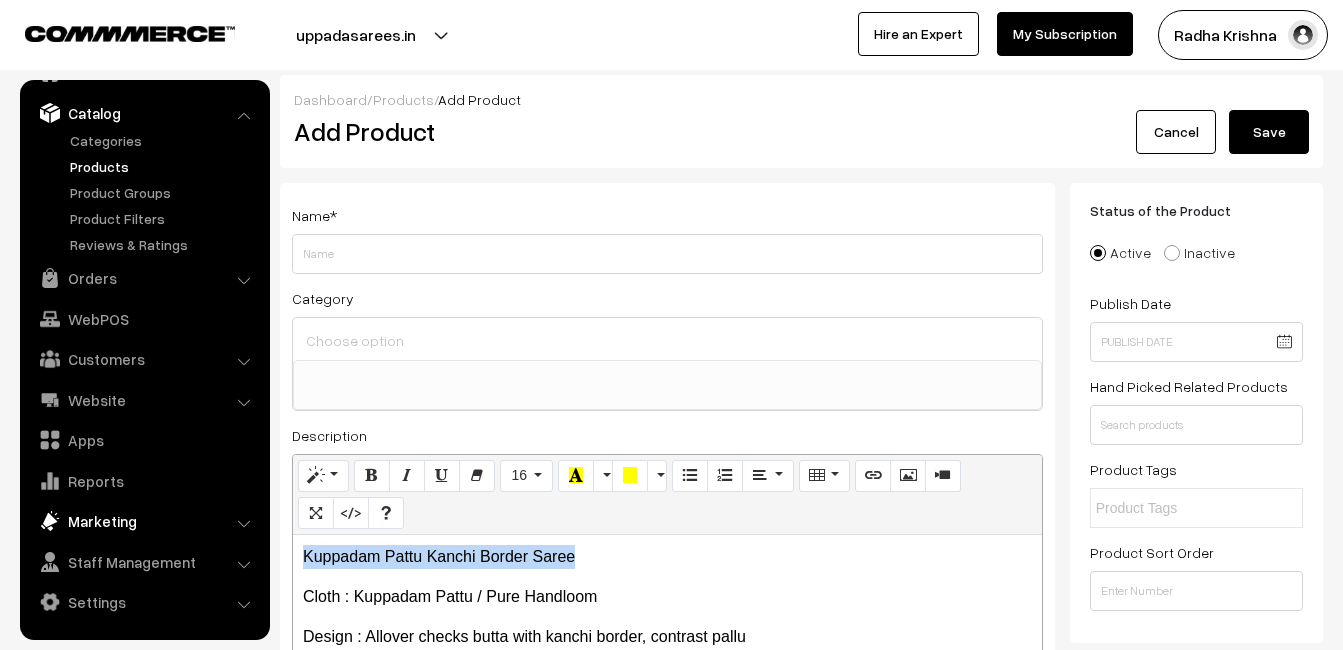 drag, startPoint x: 585, startPoint y: 554, endPoint x: 185, endPoint y: 532, distance: 400.60455 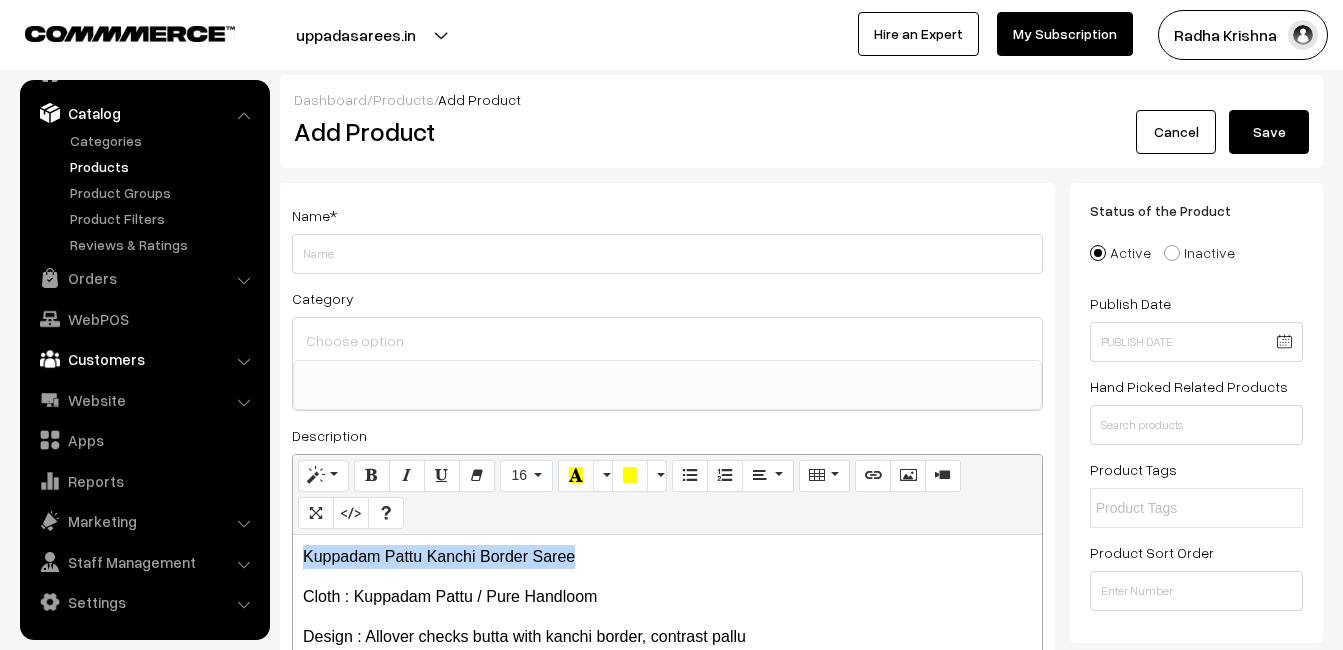 copy on "Kuppadam Pattu Kanchi Border Saree" 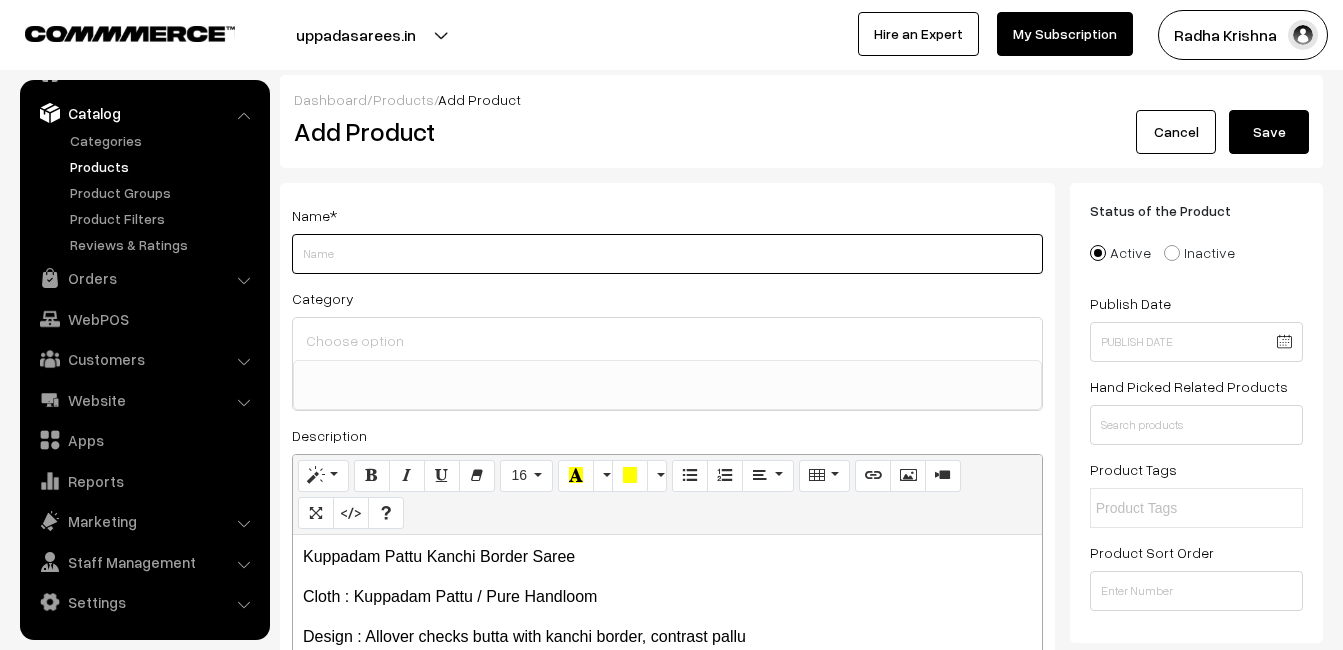 click on "Weight" at bounding box center (667, 254) 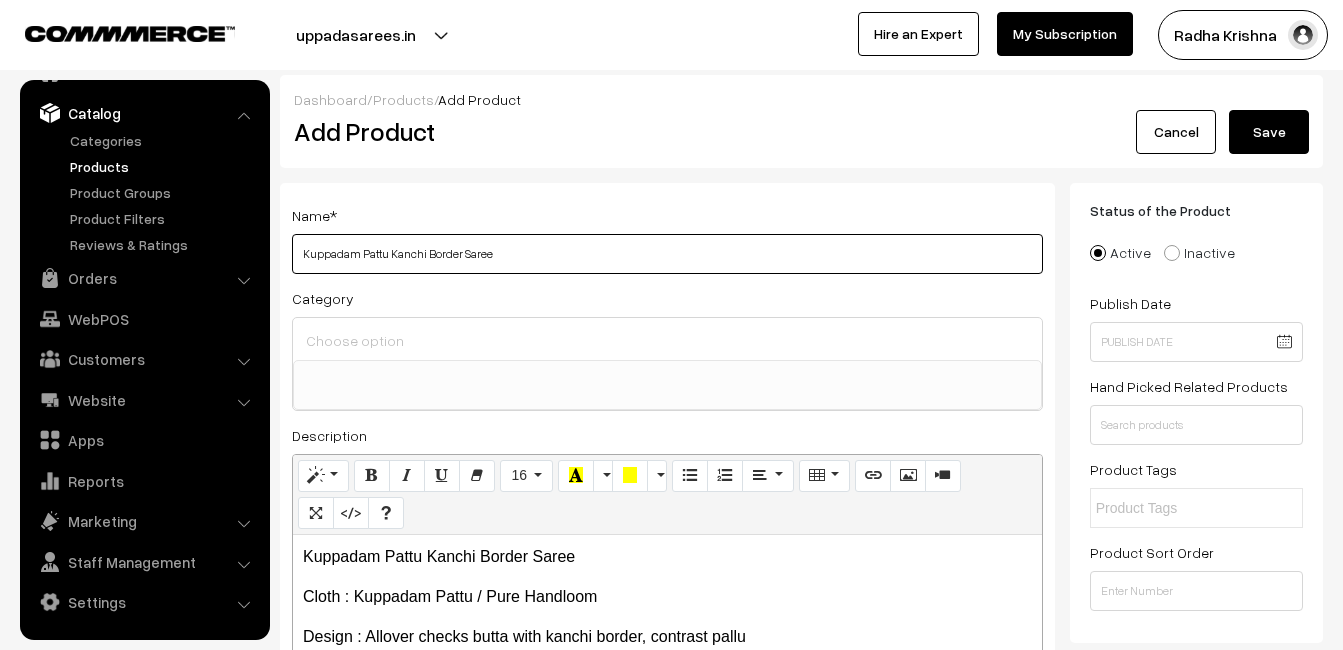 type on "Kuppadam Pattu Kanchi Border Saree" 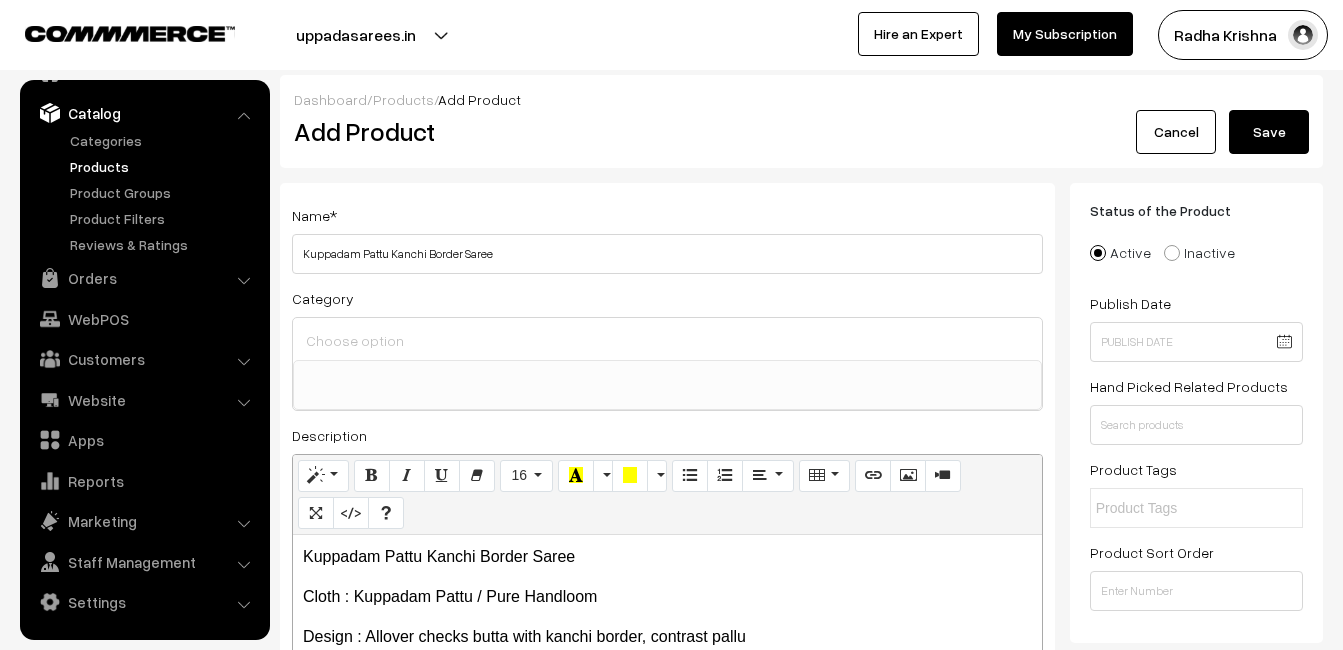 click at bounding box center (667, 340) 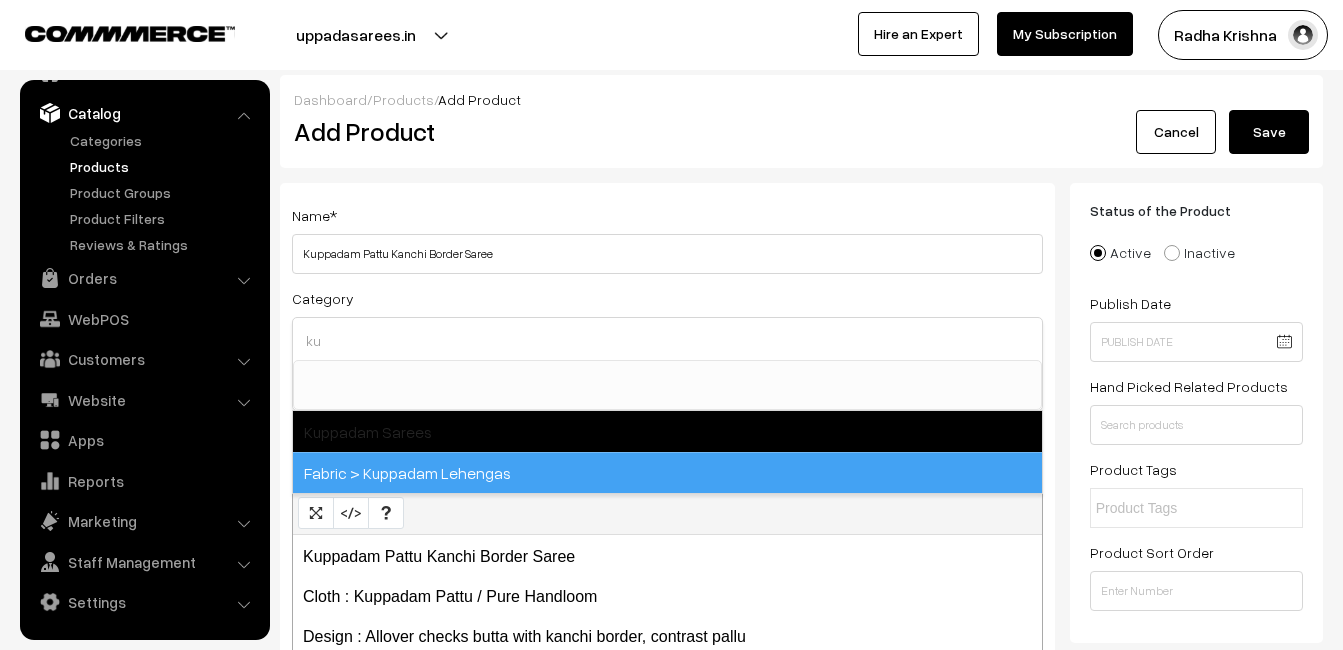 type on "ku" 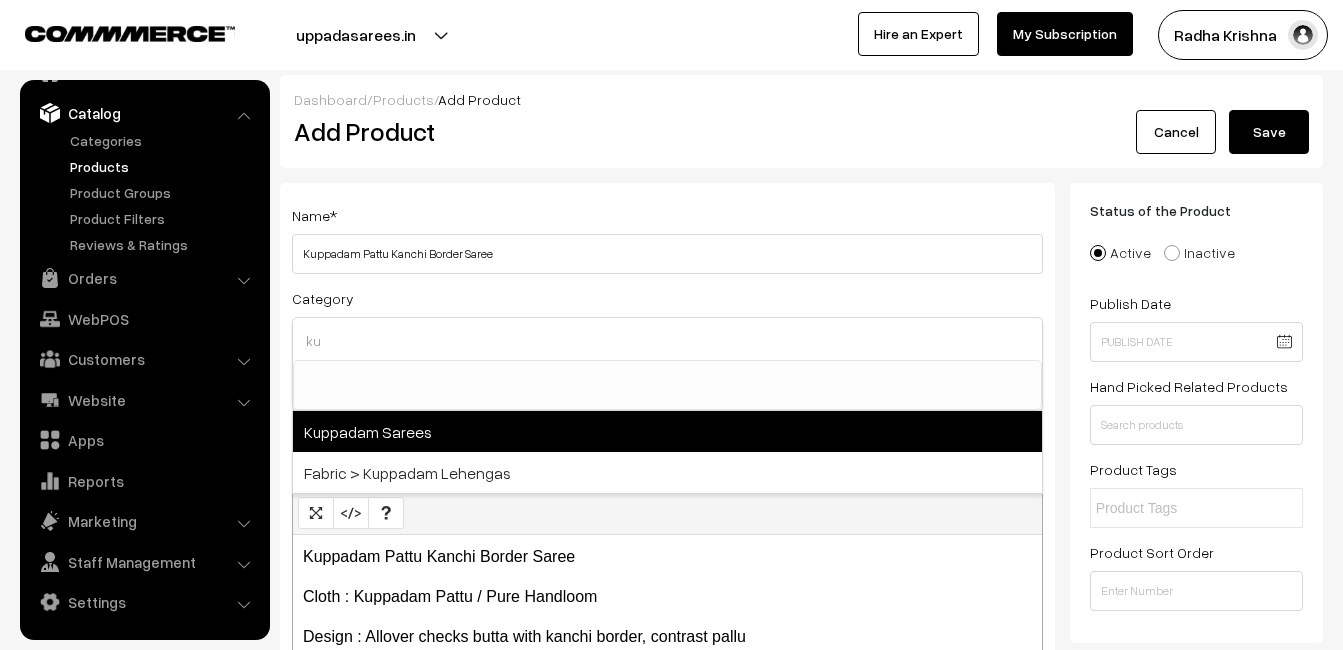 click on "Kuppadam Sarees" at bounding box center [667, 431] 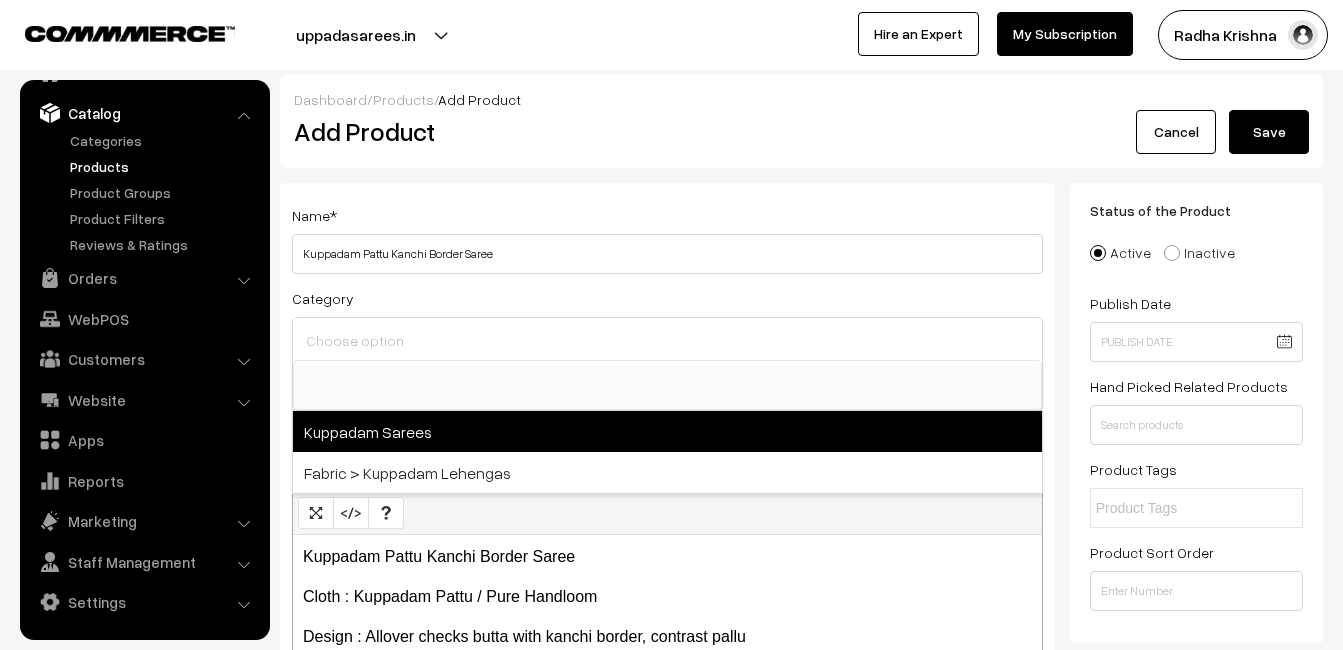 select on "18" 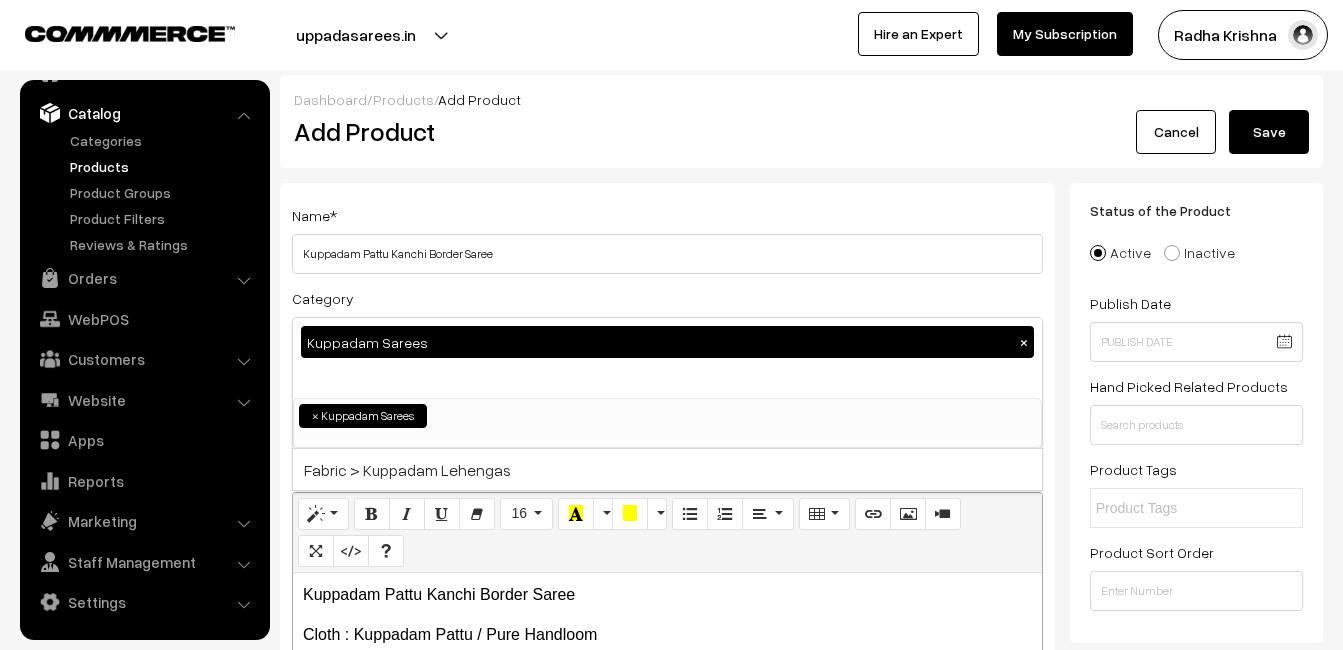 click on "Name  *
Kuppadam Pattu Kanchi Border Saree" at bounding box center [667, 238] 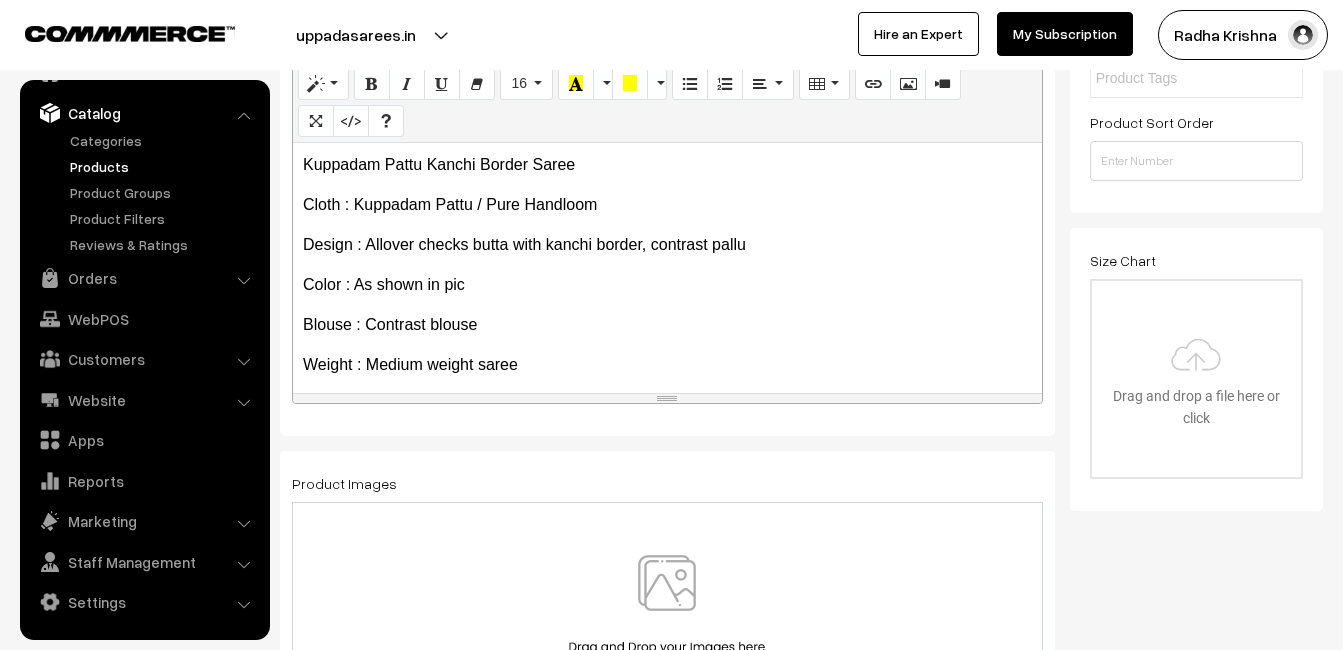 scroll, scrollTop: 500, scrollLeft: 0, axis: vertical 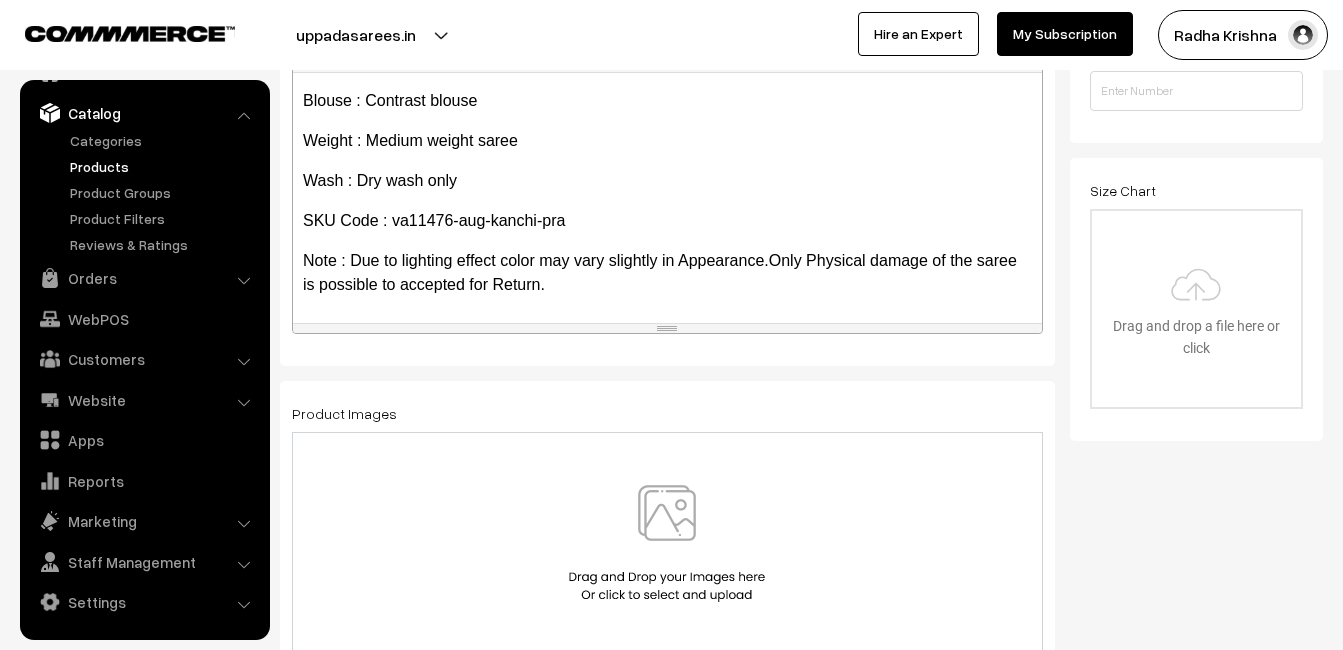 click at bounding box center (667, 543) 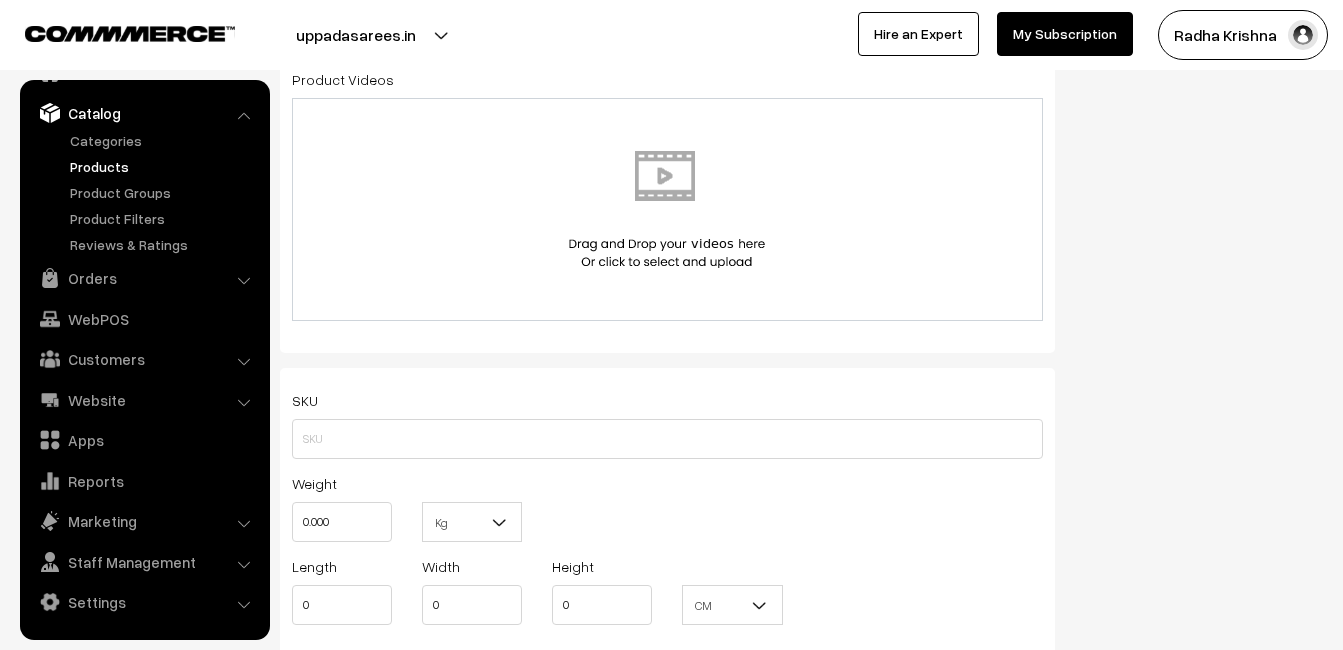 scroll, scrollTop: 1200, scrollLeft: 0, axis: vertical 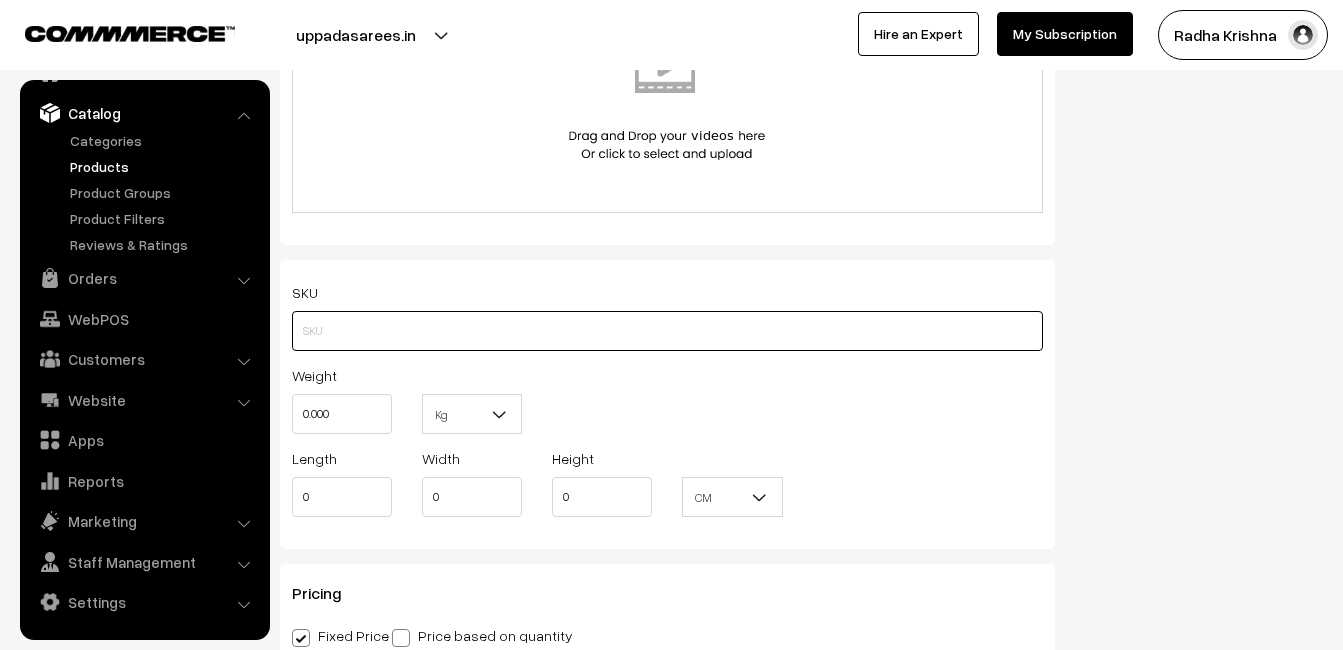 click at bounding box center [667, 331] 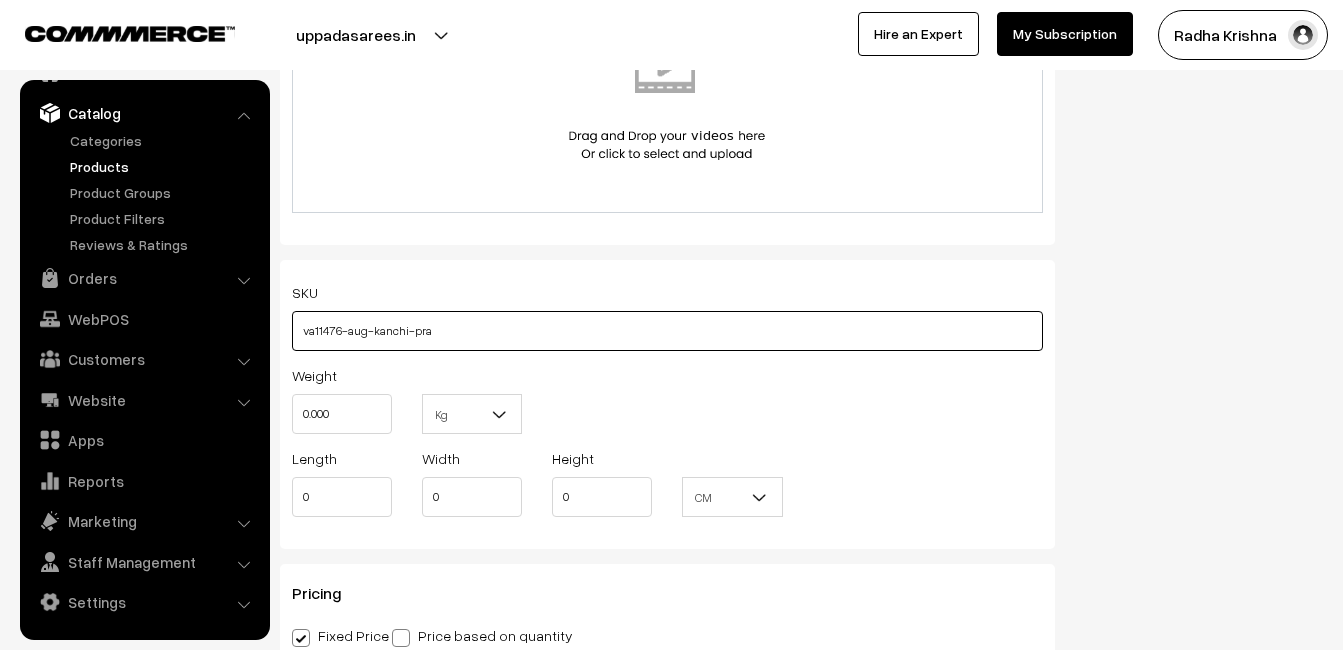 type on "va11476-aug-kanchi-pra" 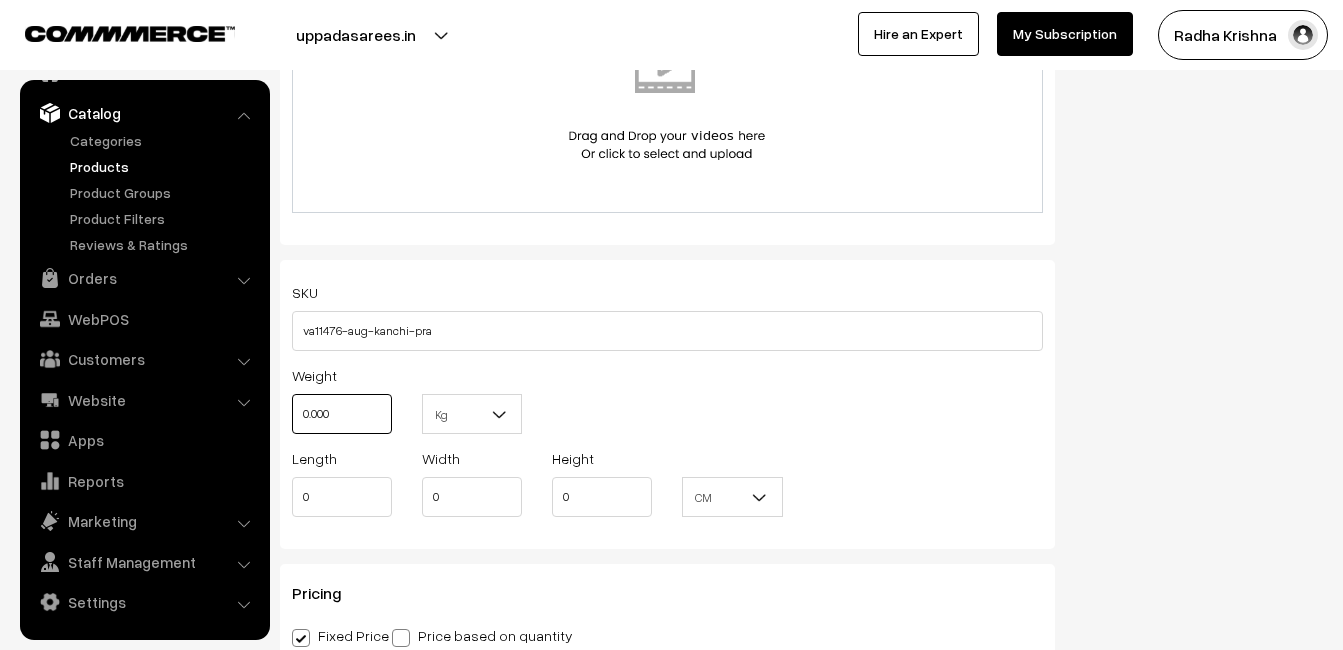 click on "0.000" at bounding box center (342, 414) 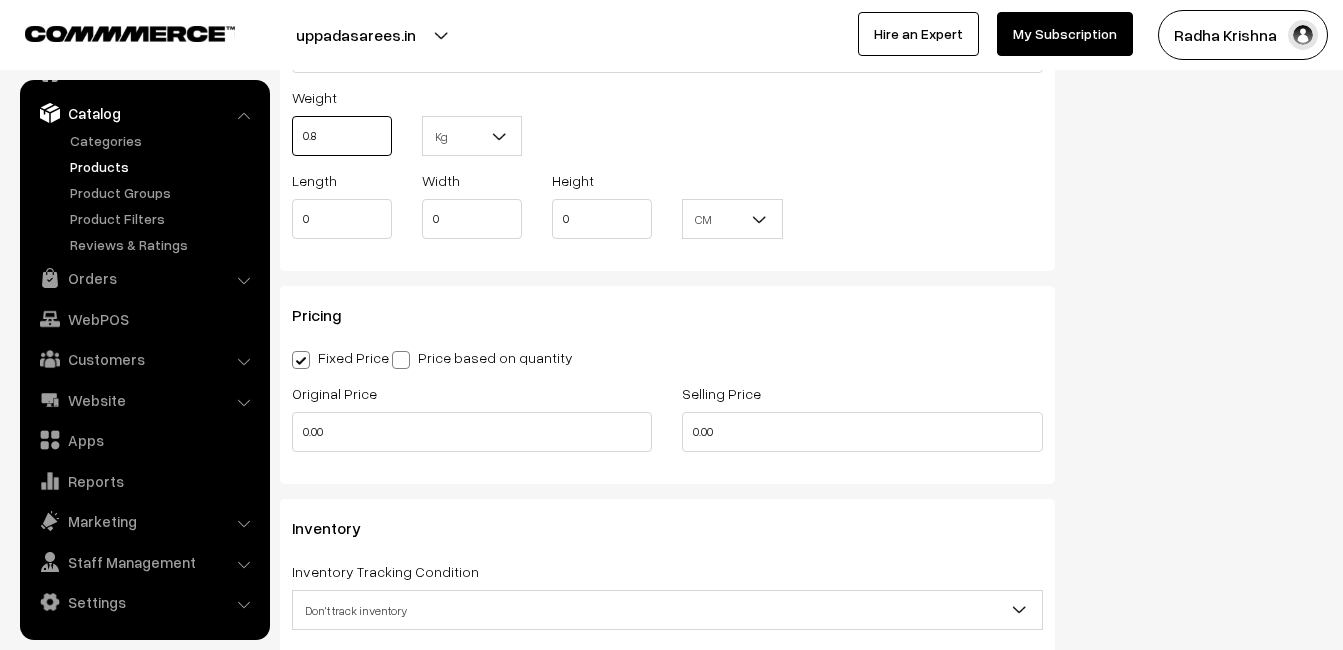 scroll, scrollTop: 1500, scrollLeft: 0, axis: vertical 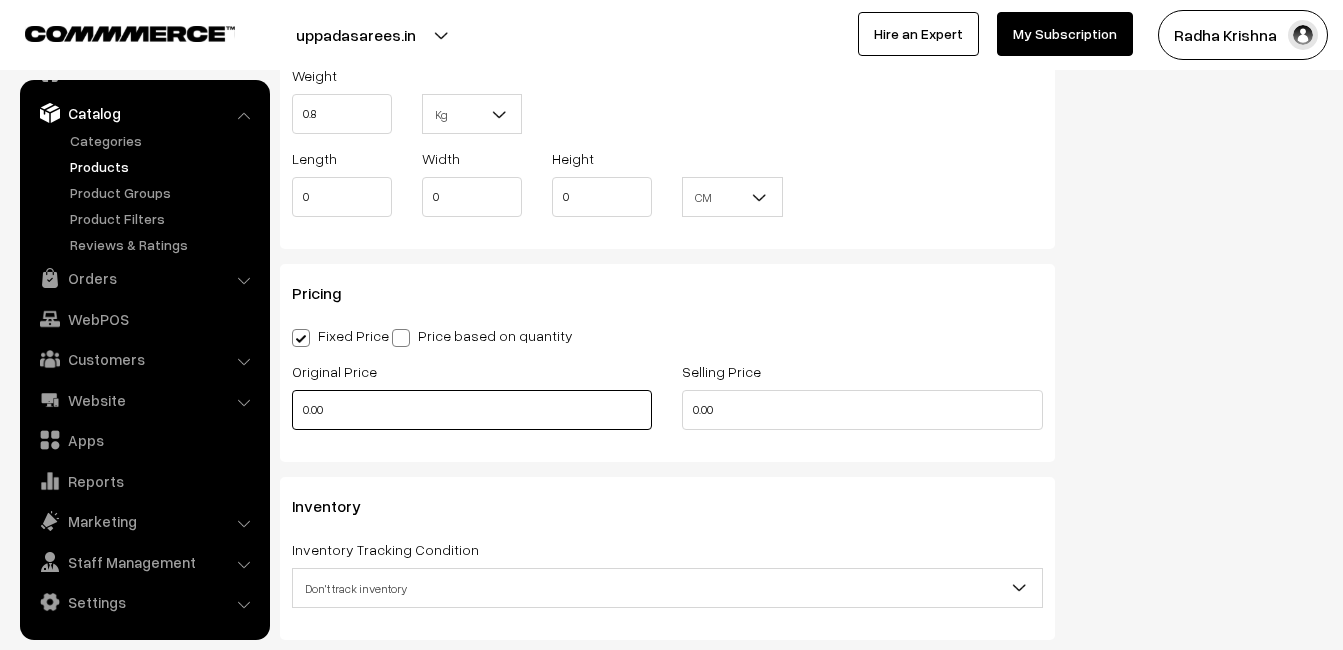 type on "0.80" 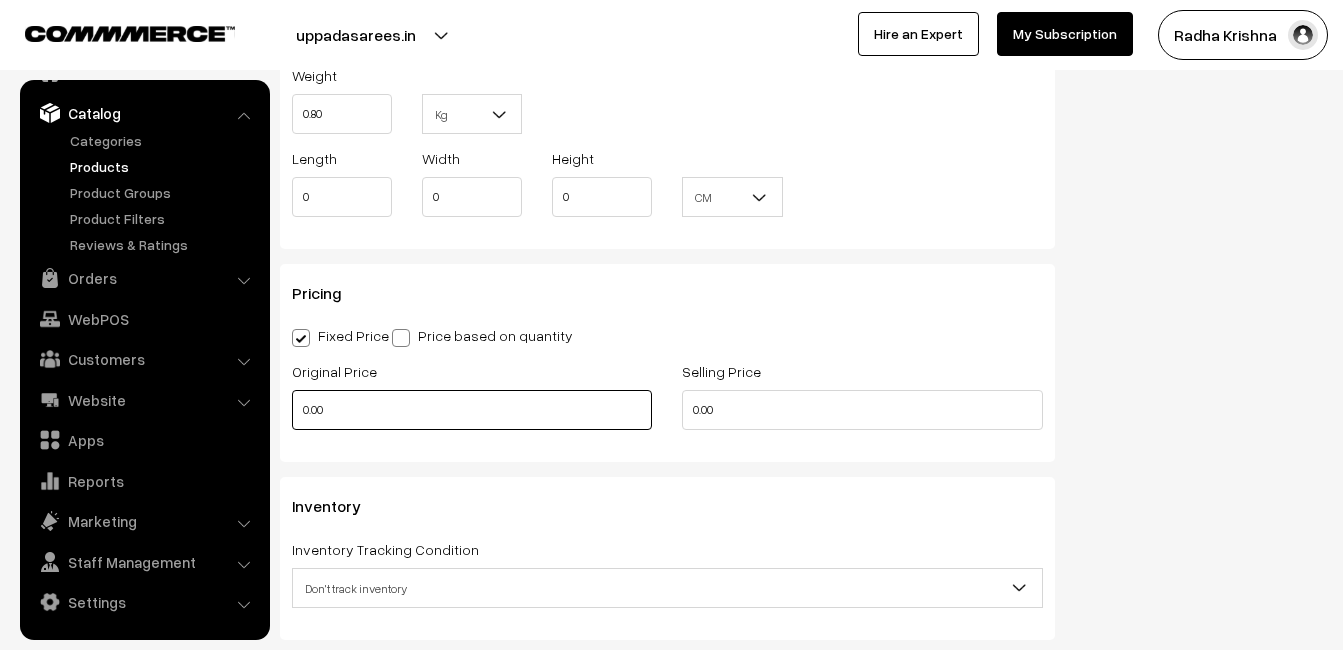 click on "0.00" at bounding box center [472, 410] 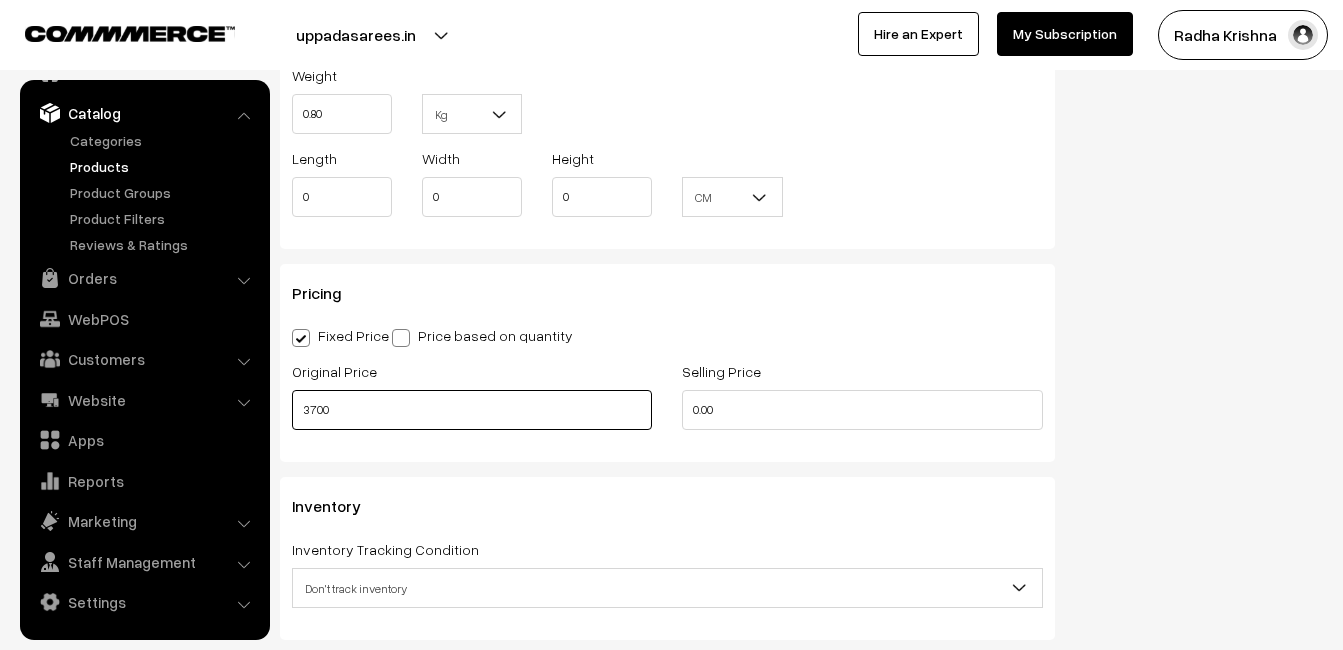 type on "3700" 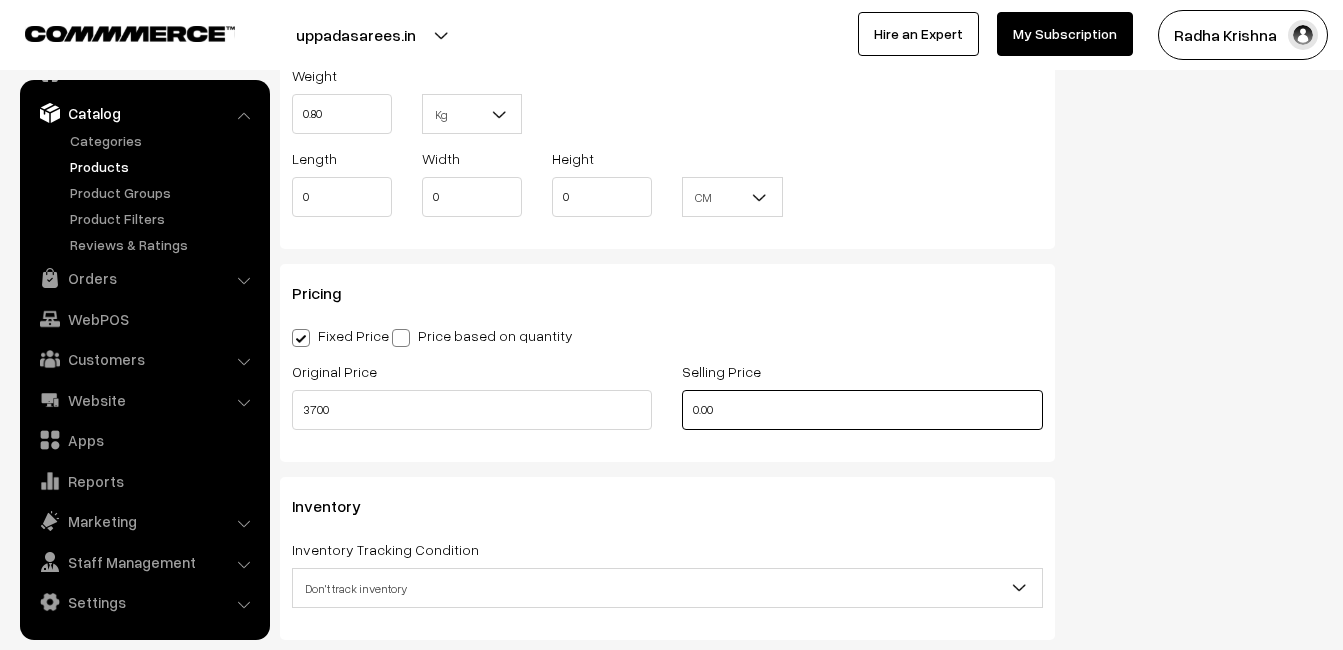 click on "0.00" at bounding box center (862, 410) 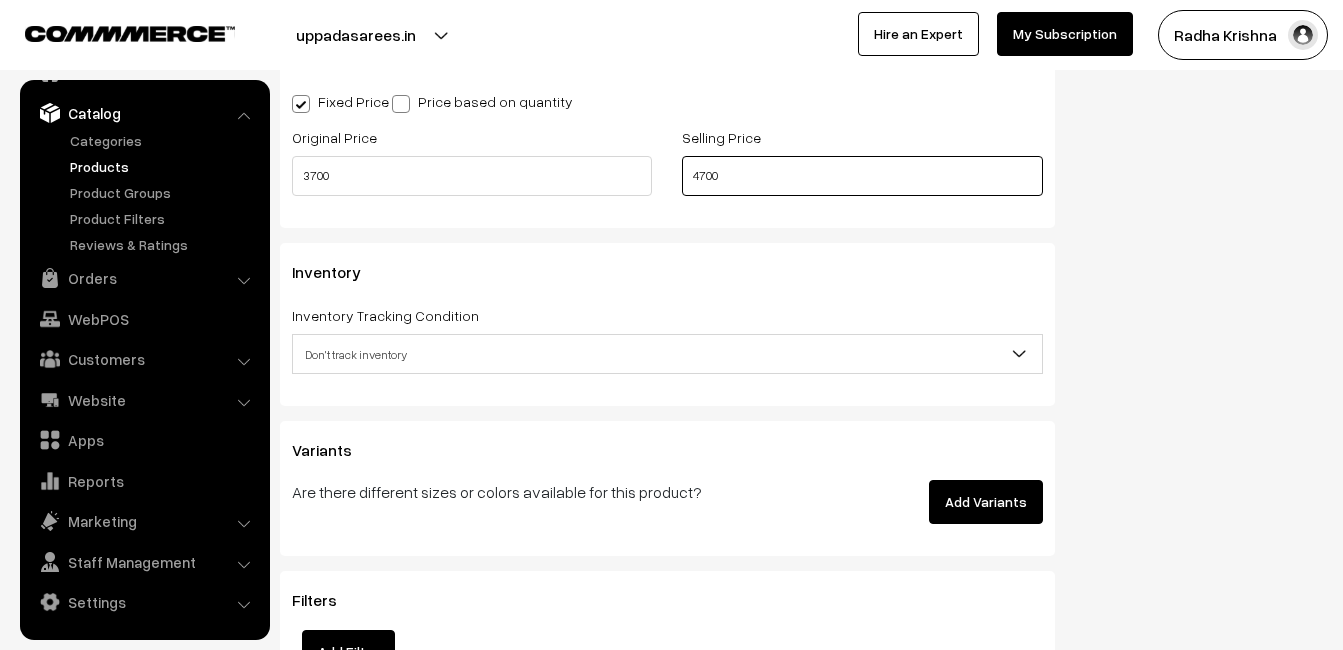 scroll, scrollTop: 1800, scrollLeft: 0, axis: vertical 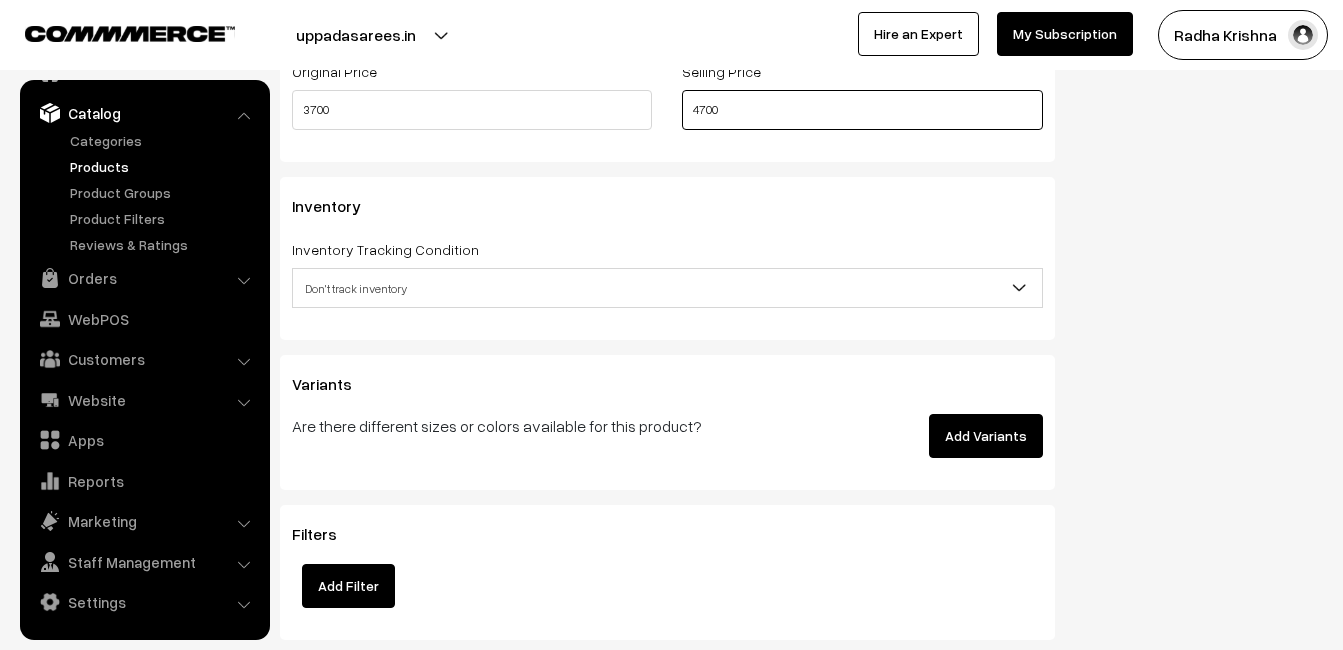 type on "4700" 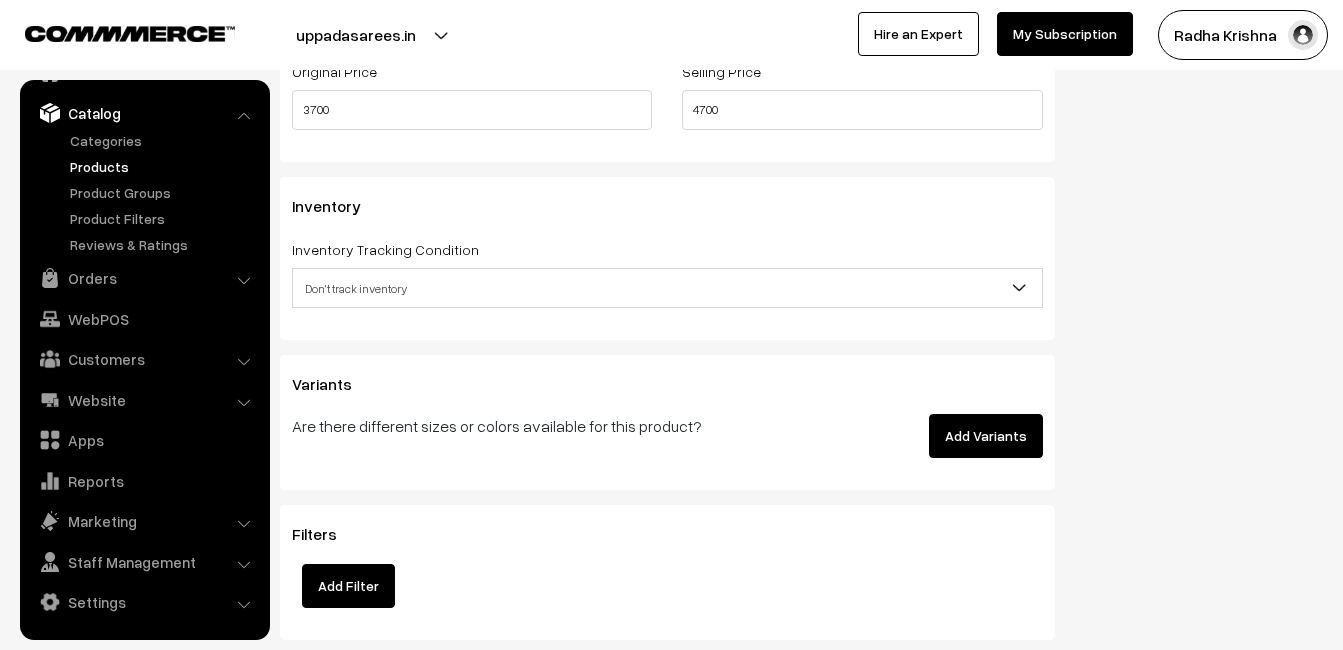 click on "Don't track inventory" at bounding box center [667, 288] 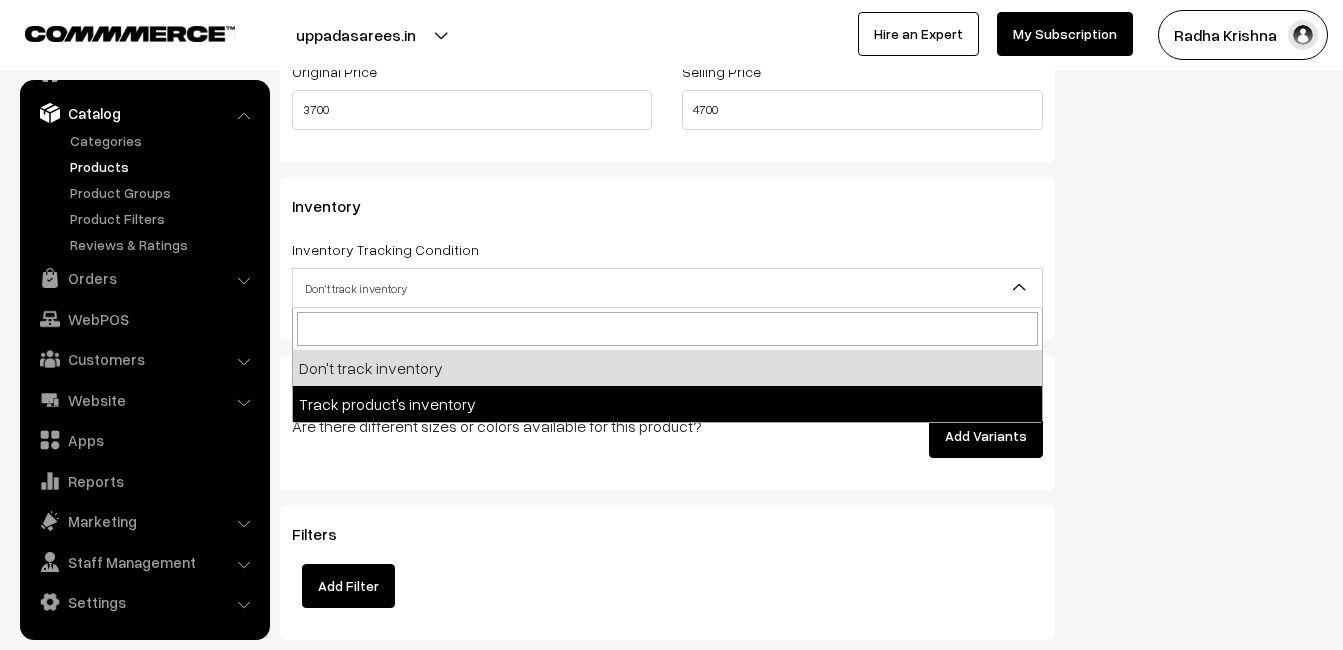 select on "2" 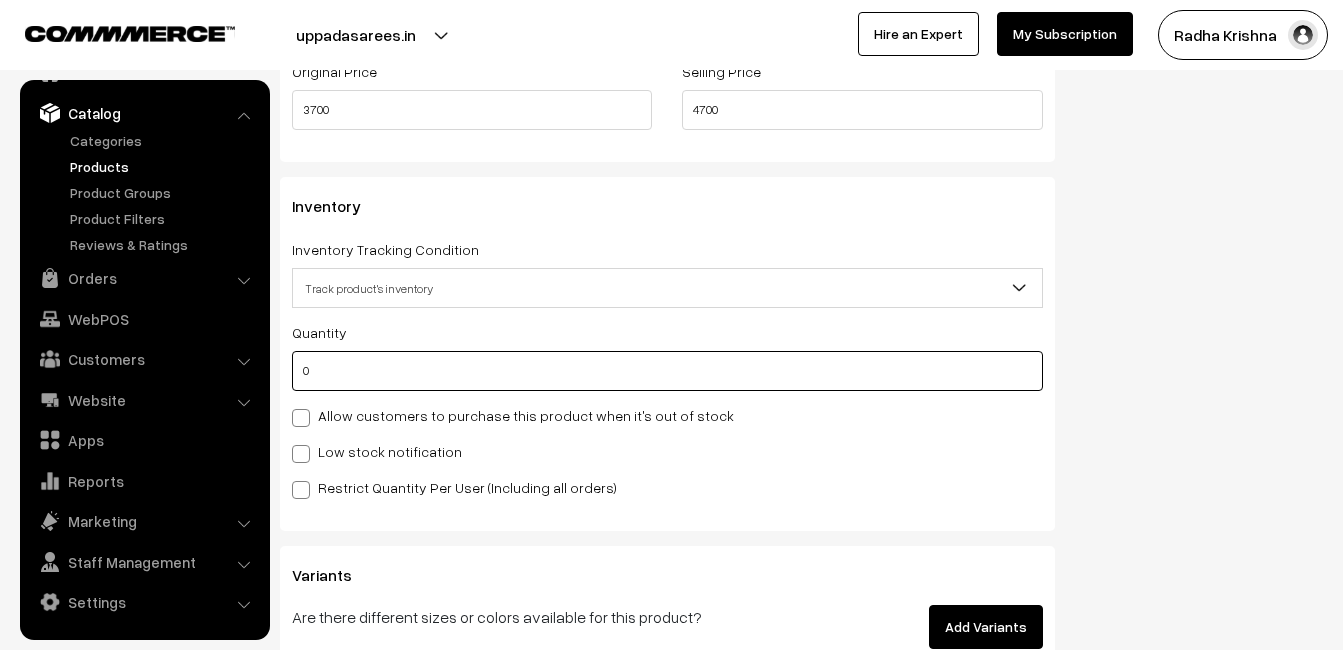 click on "0" at bounding box center [667, 371] 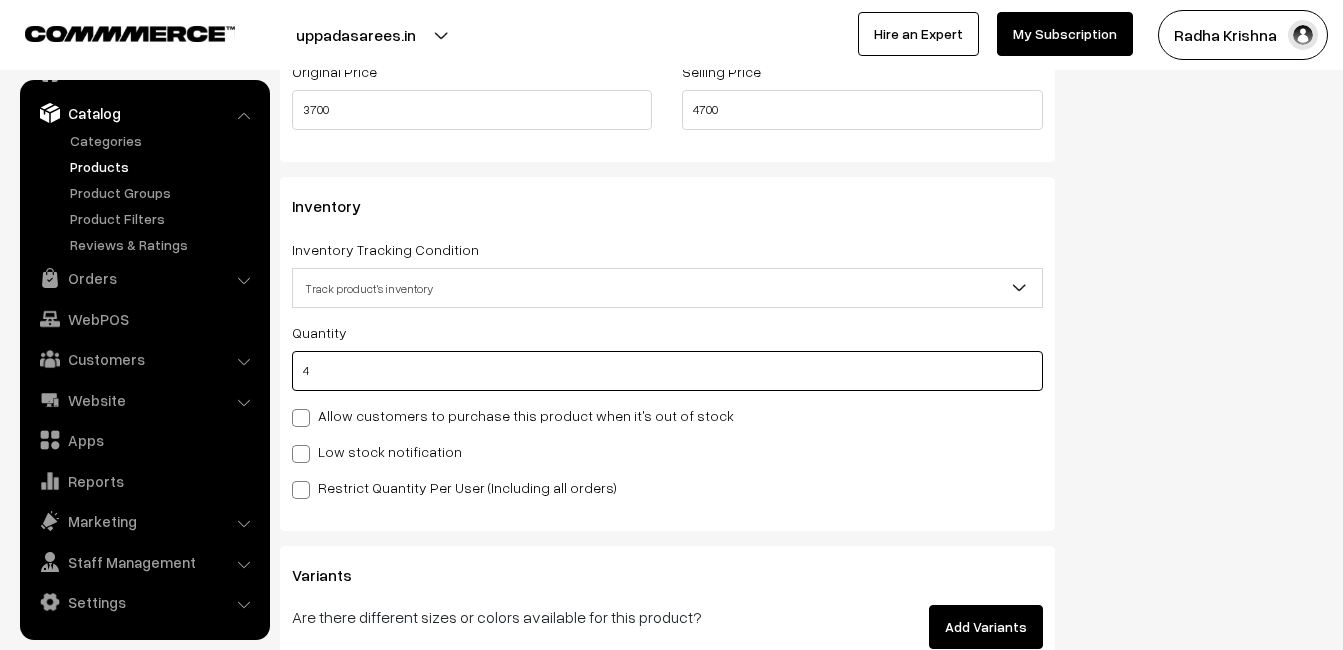 type on "4" 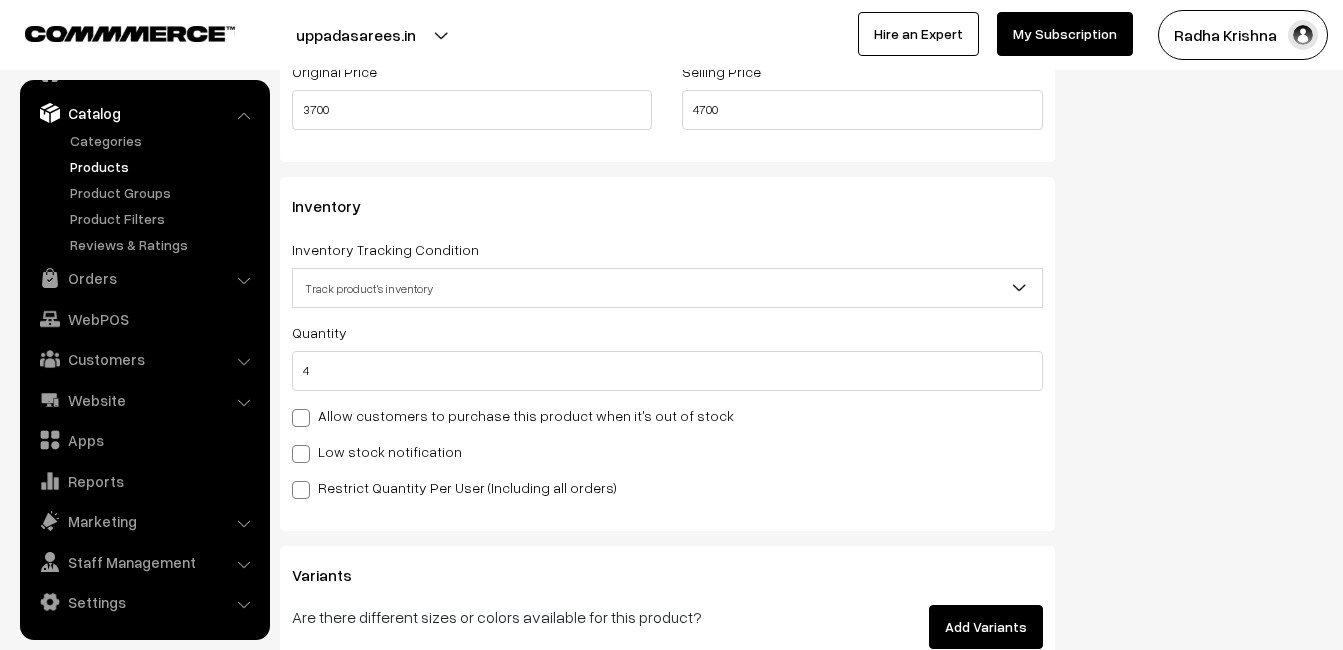 click on "Quantity
4
Allow customers to purchase this product when it's out of stock
Low stock notification
Stock Value" at bounding box center [667, 409] 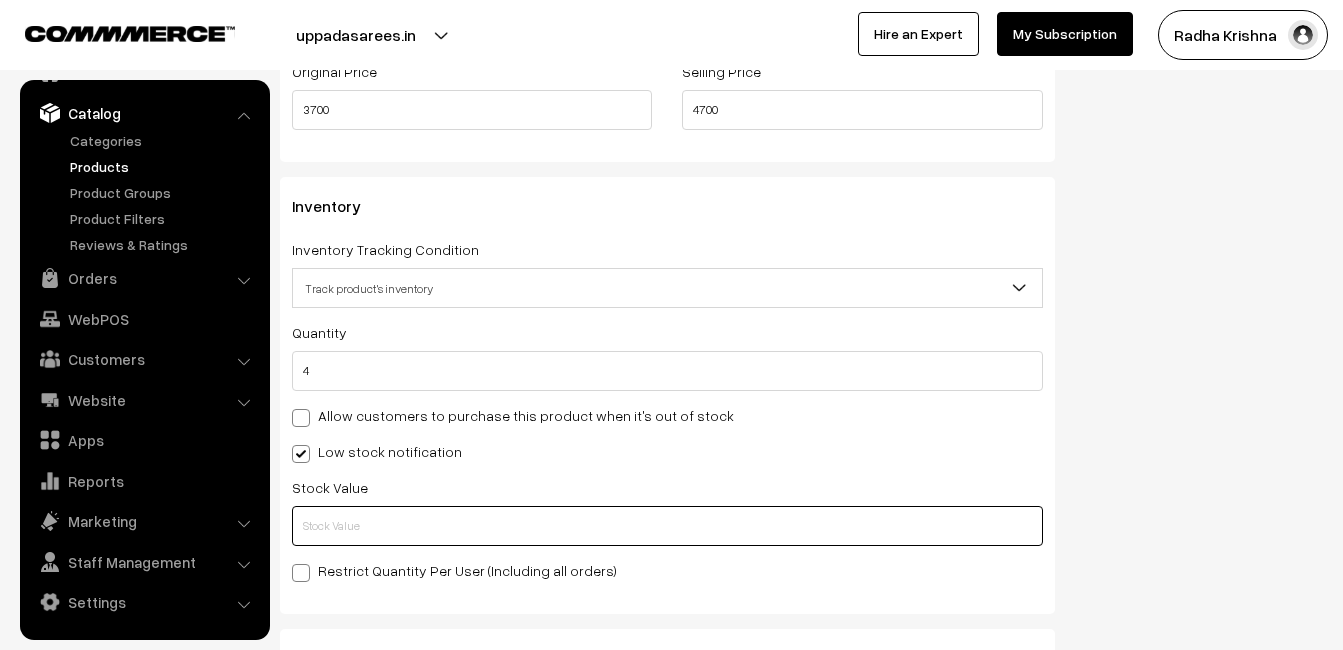 click at bounding box center [667, 526] 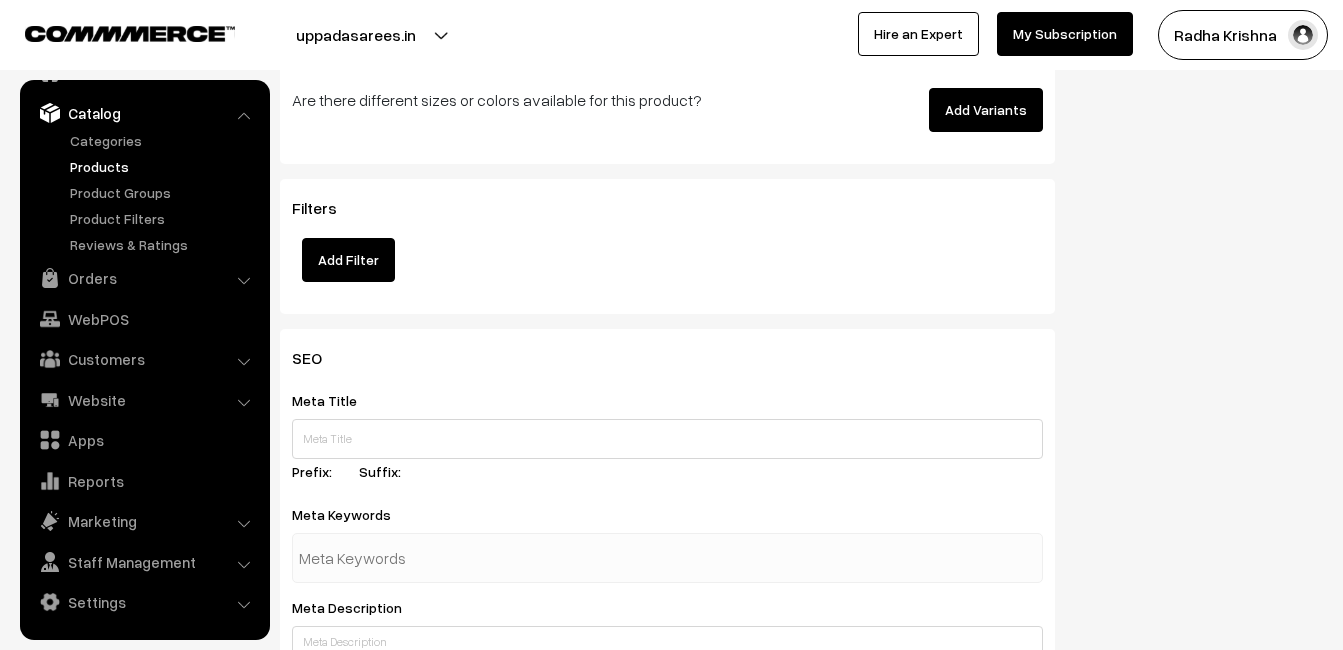 scroll, scrollTop: 2968, scrollLeft: 0, axis: vertical 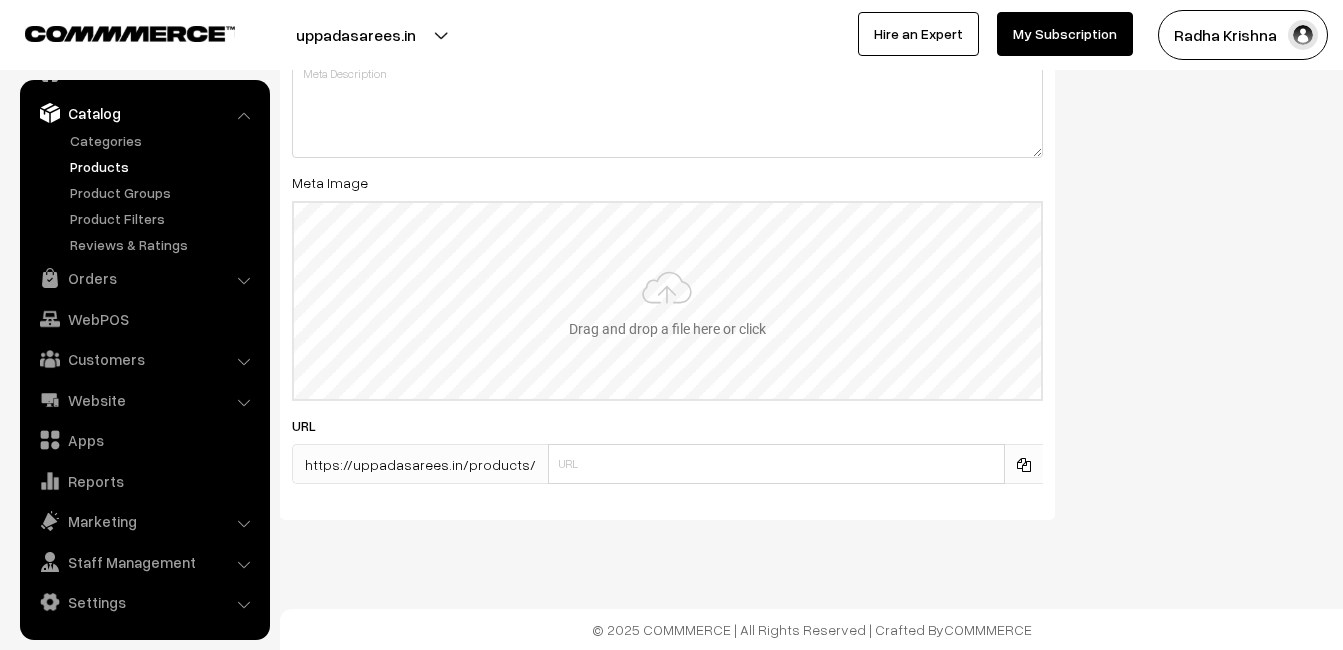 type on "2" 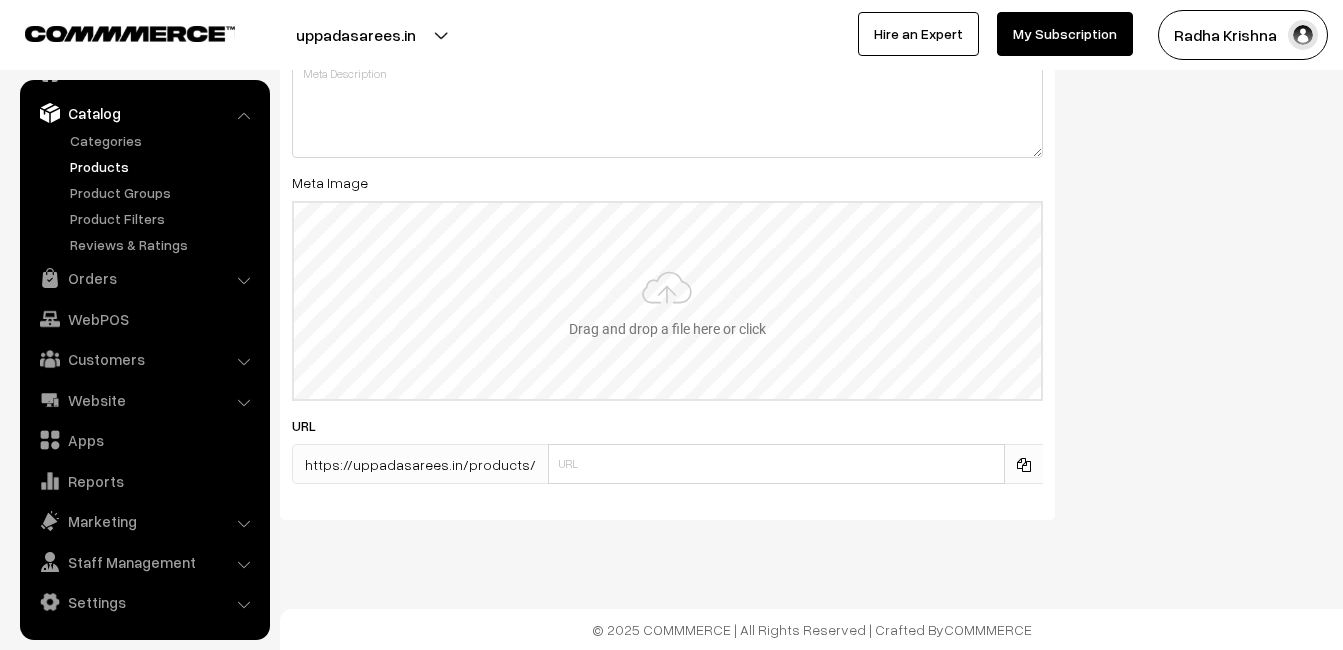 click at bounding box center (667, 301) 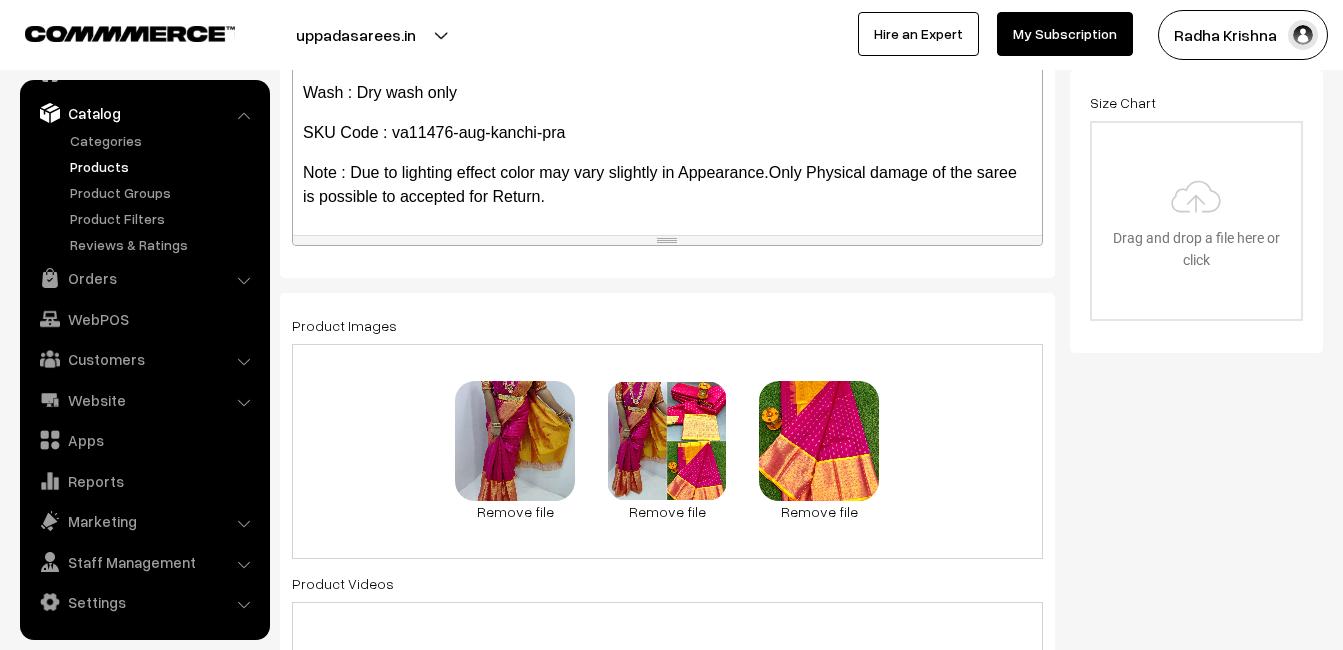 scroll, scrollTop: 0, scrollLeft: 0, axis: both 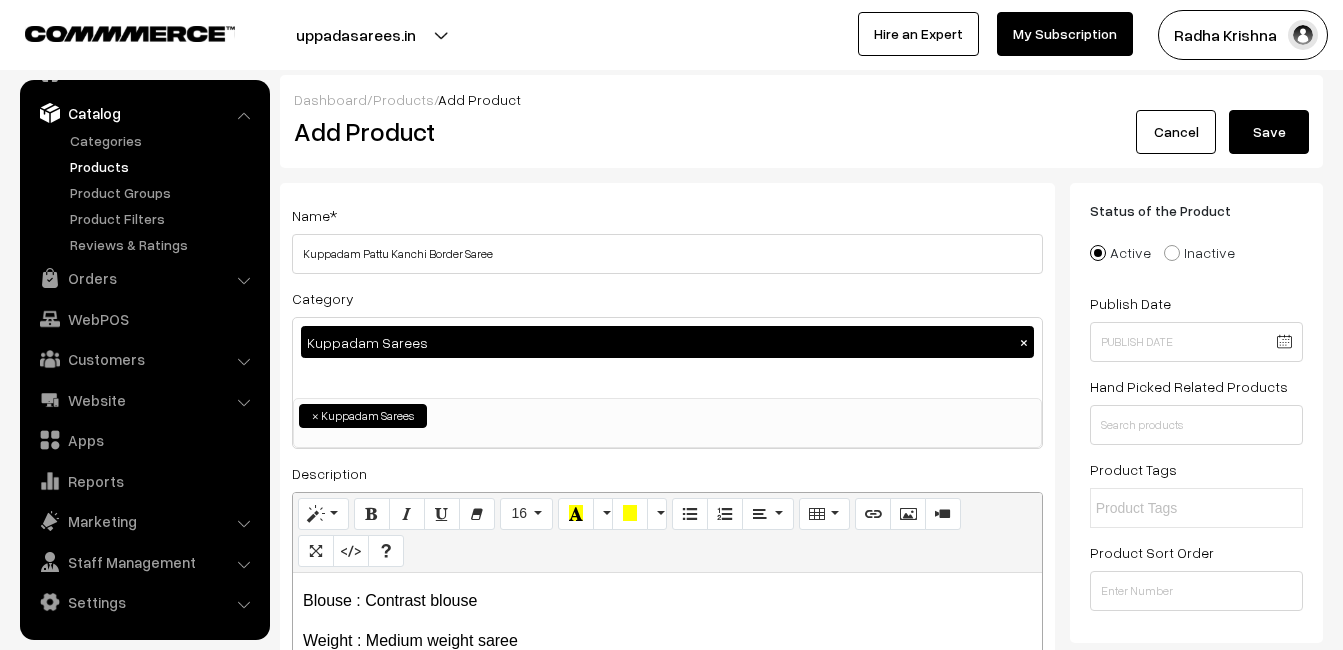click on "Save" at bounding box center (1269, 132) 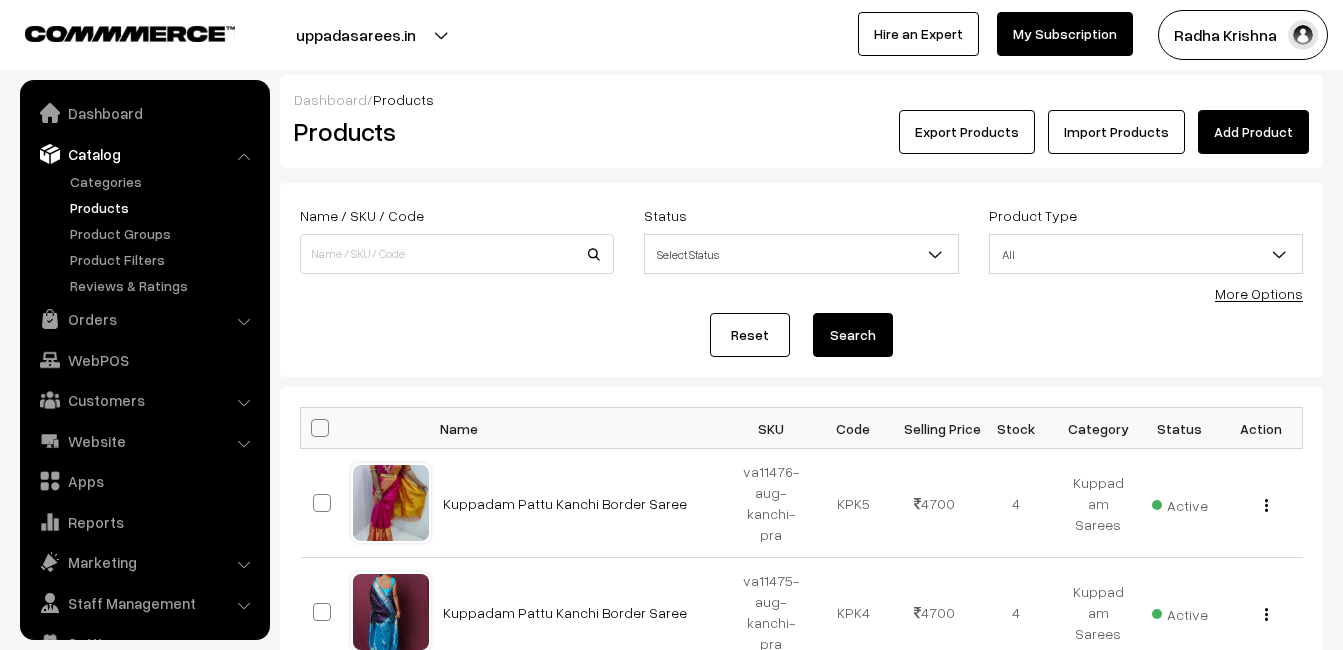 scroll, scrollTop: 0, scrollLeft: 0, axis: both 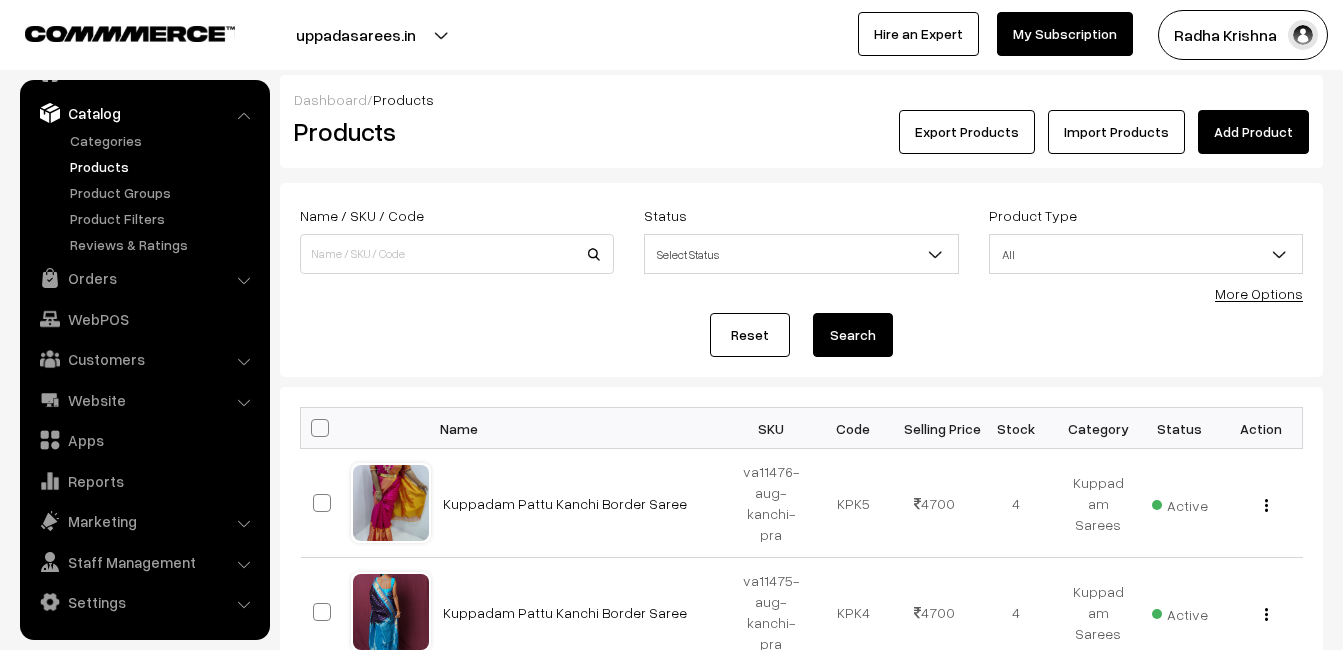 click on "Dashboard  /  Products
Products
Export Products
Import Products
Add Product" at bounding box center (801, 121) 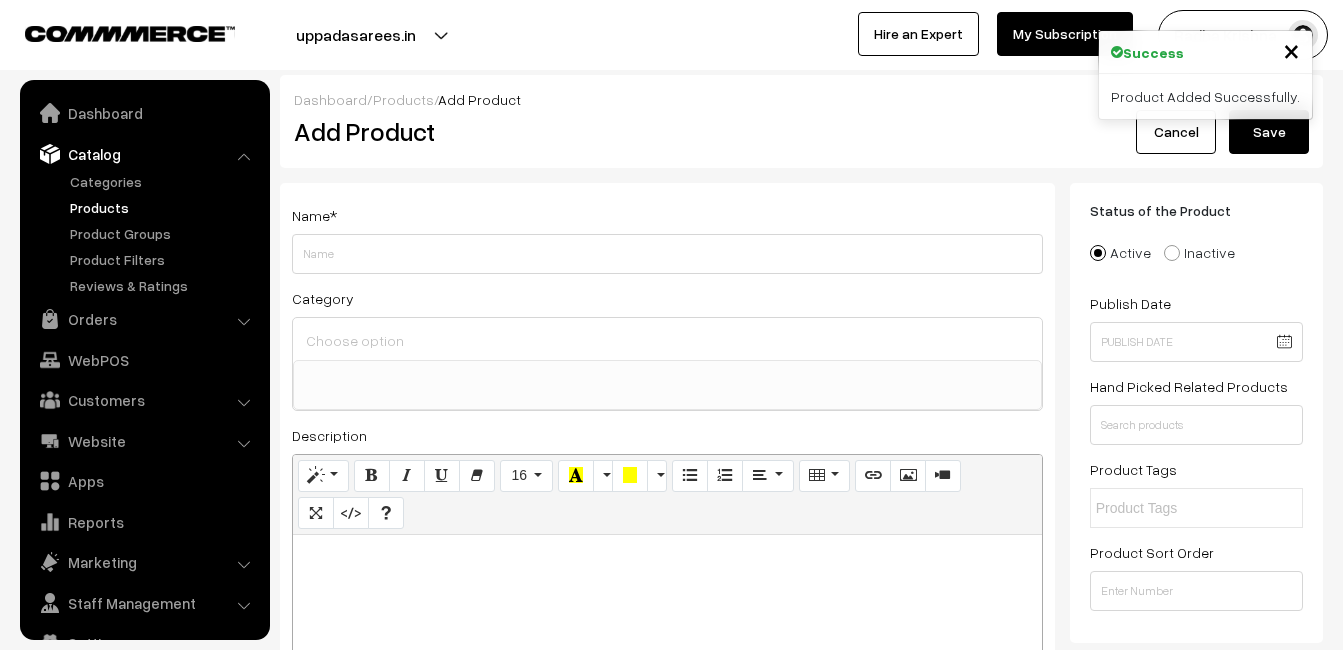 select 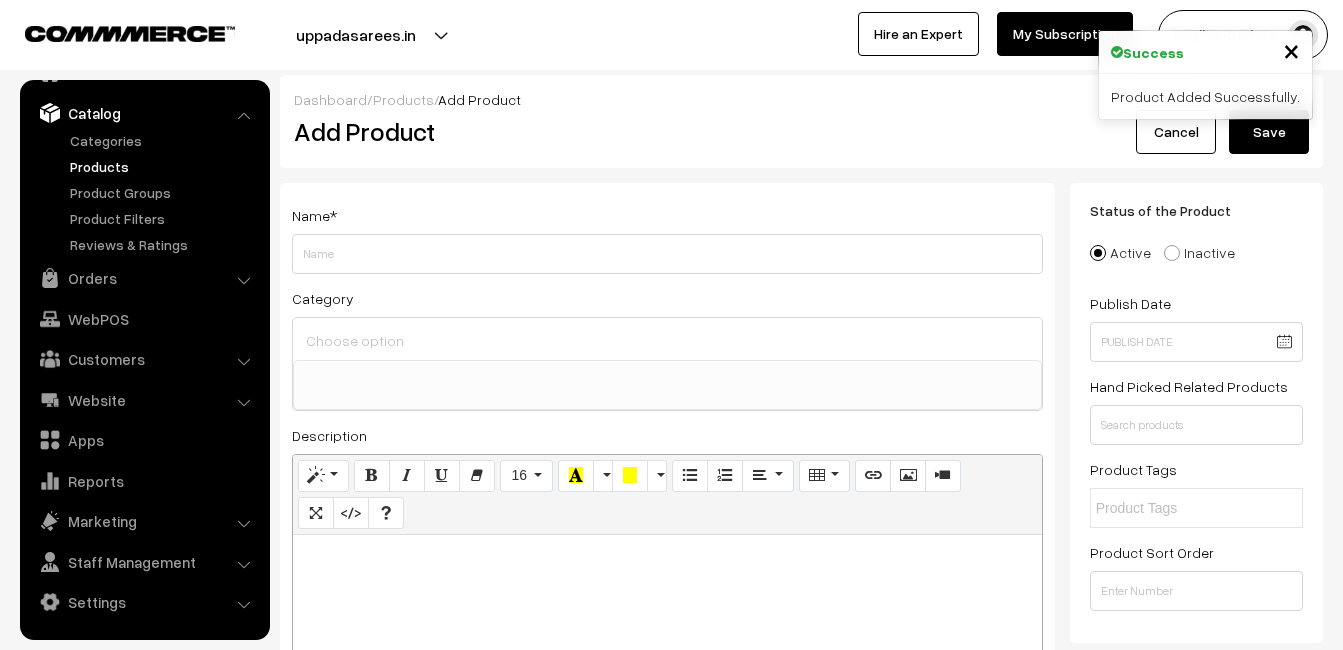 click at bounding box center (667, 660) 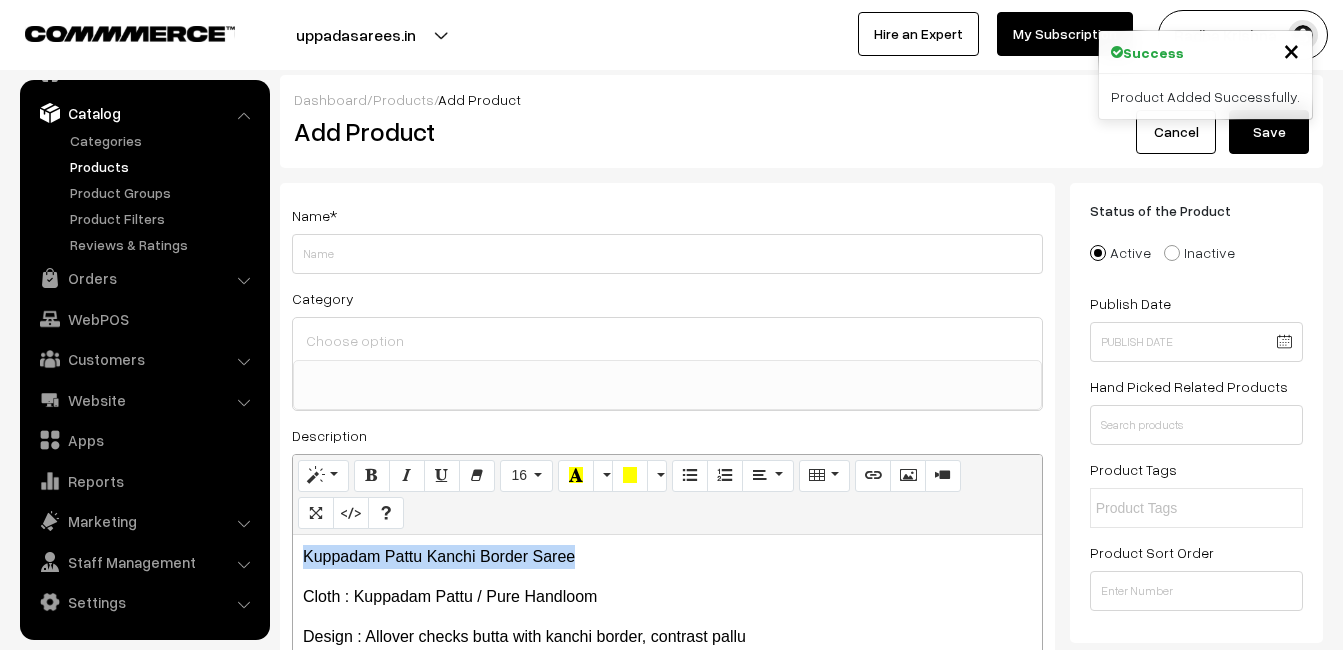 drag, startPoint x: 584, startPoint y: 556, endPoint x: 193, endPoint y: 541, distance: 391.28763 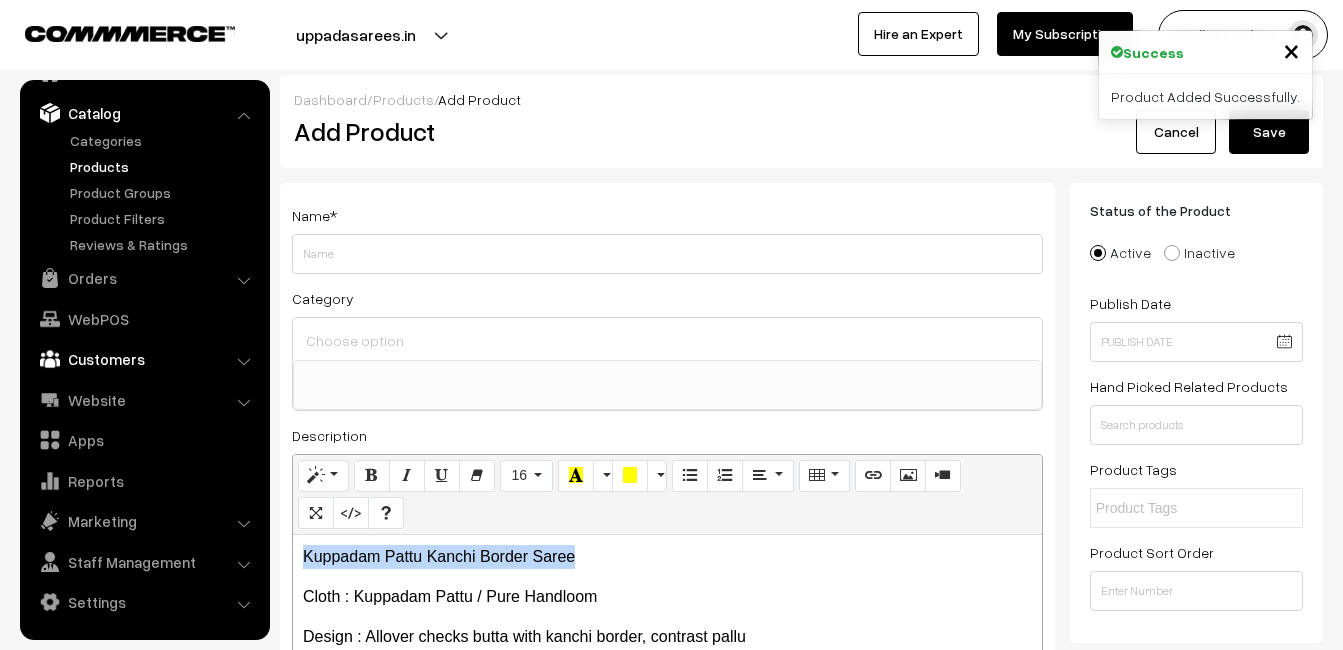 copy on "Kuppadam Pattu Kanchi Border Saree" 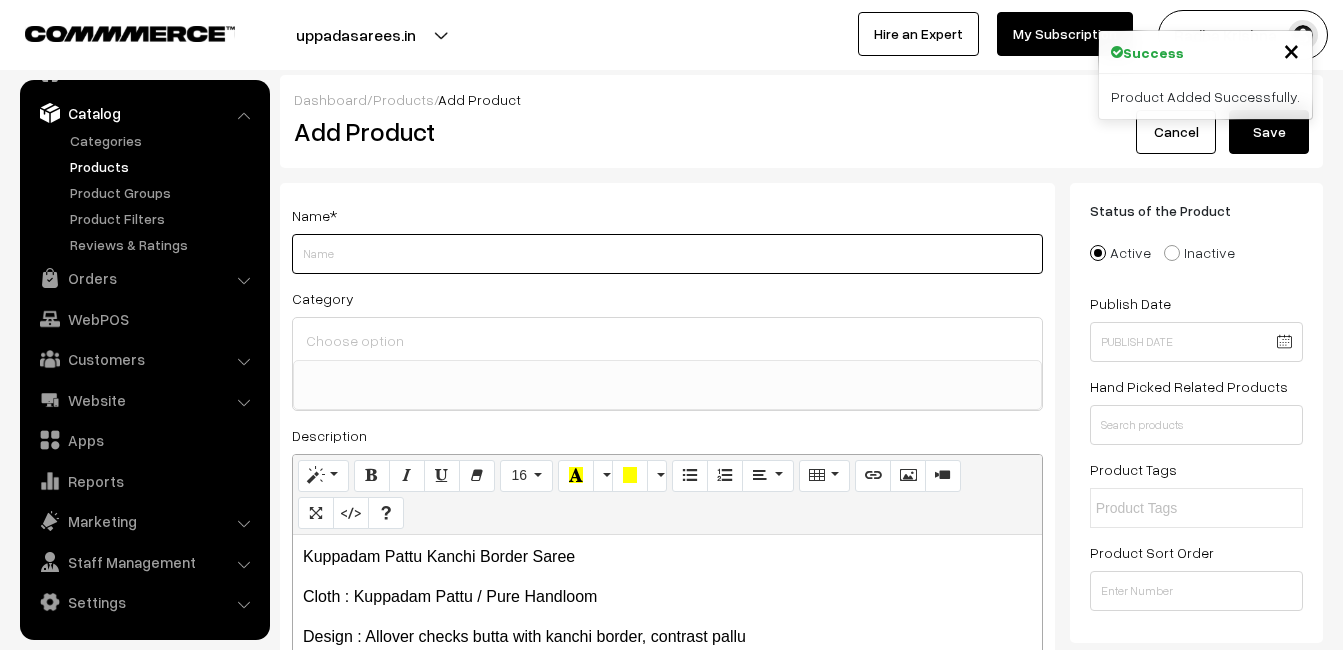 click on "Weight" at bounding box center [667, 254] 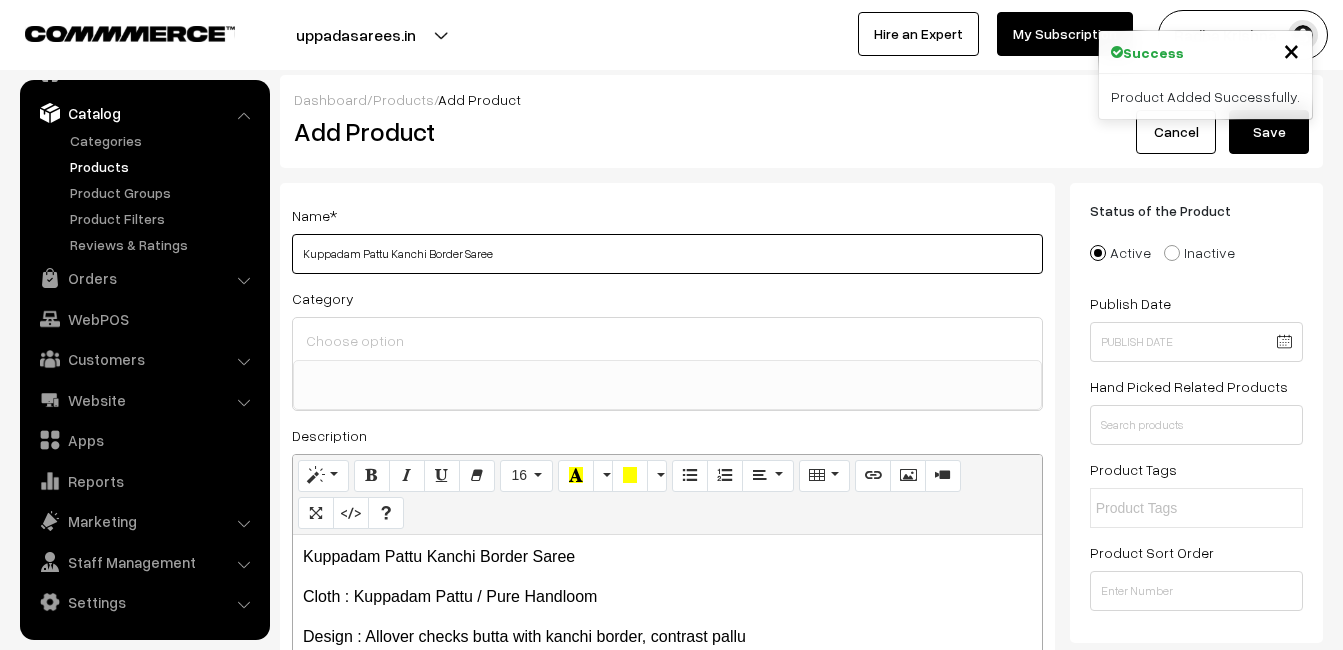 type on "Kuppadam Pattu Kanchi Border Saree" 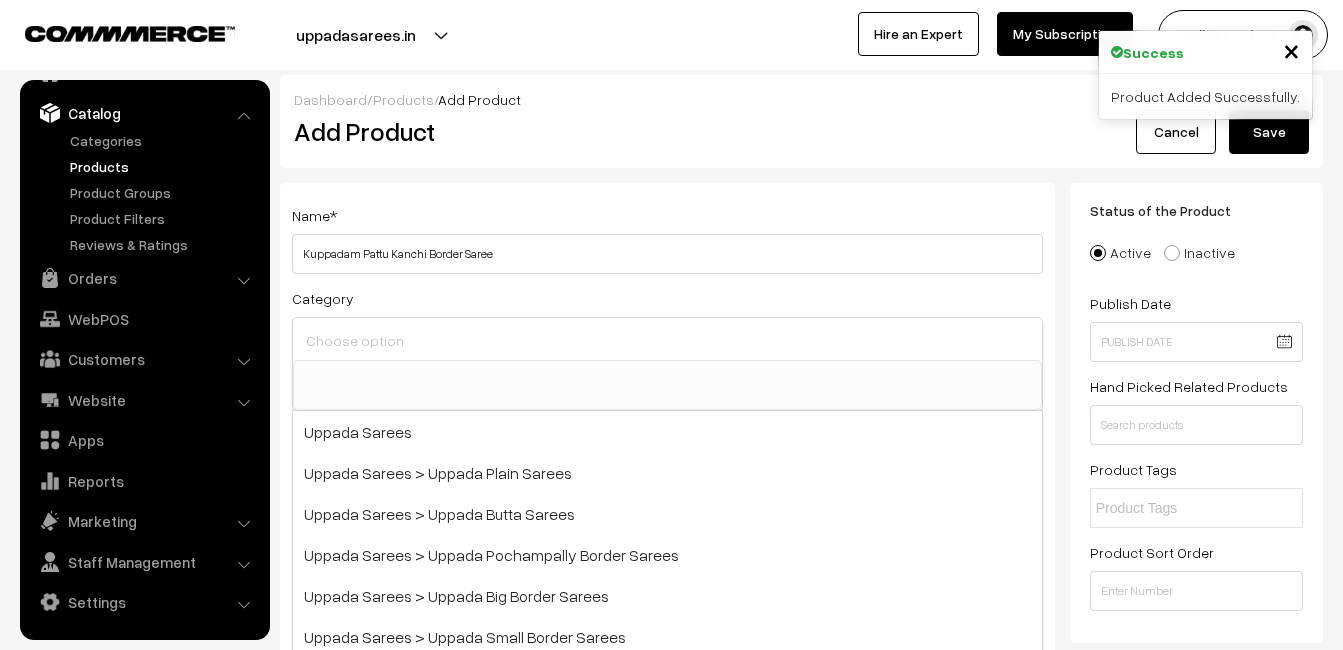 click at bounding box center (667, 340) 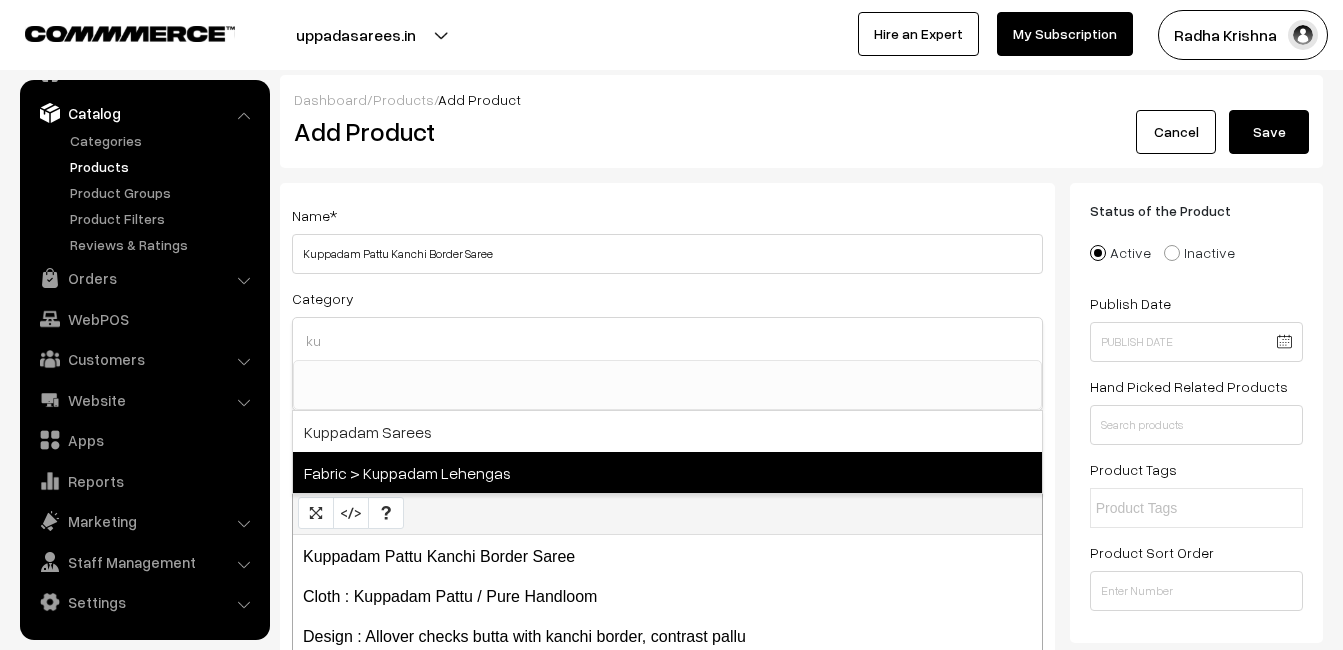 type on "ku" 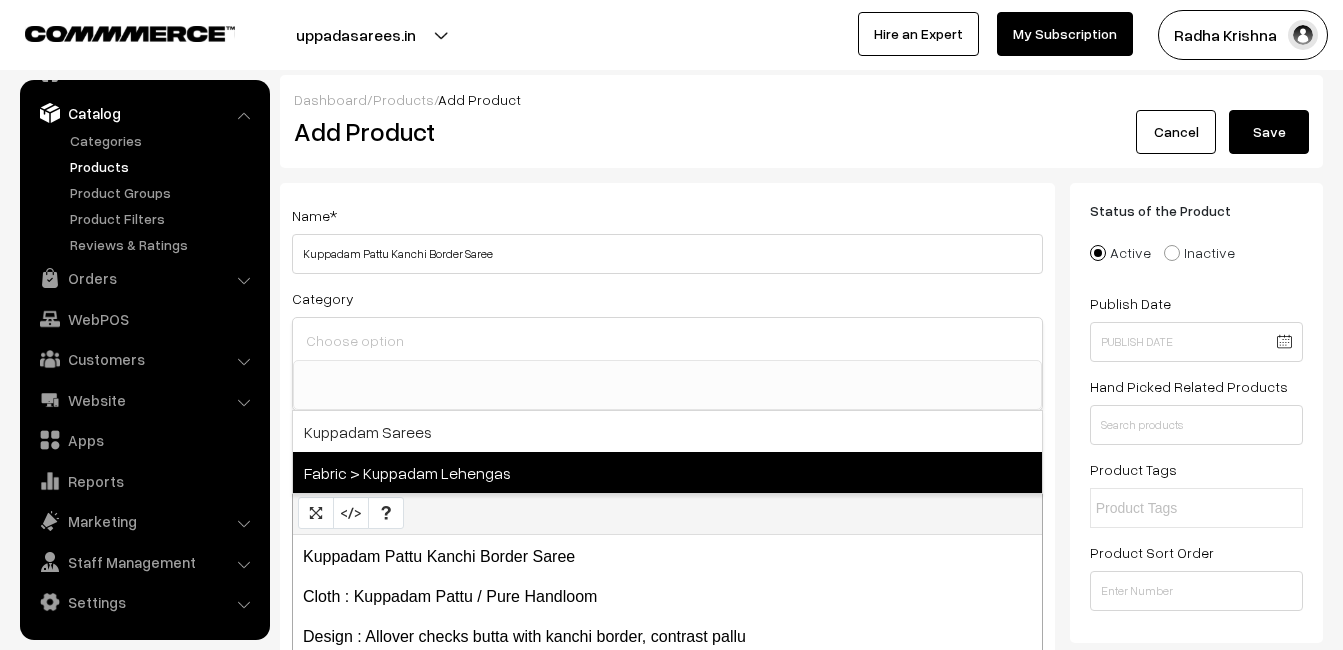 select on "75" 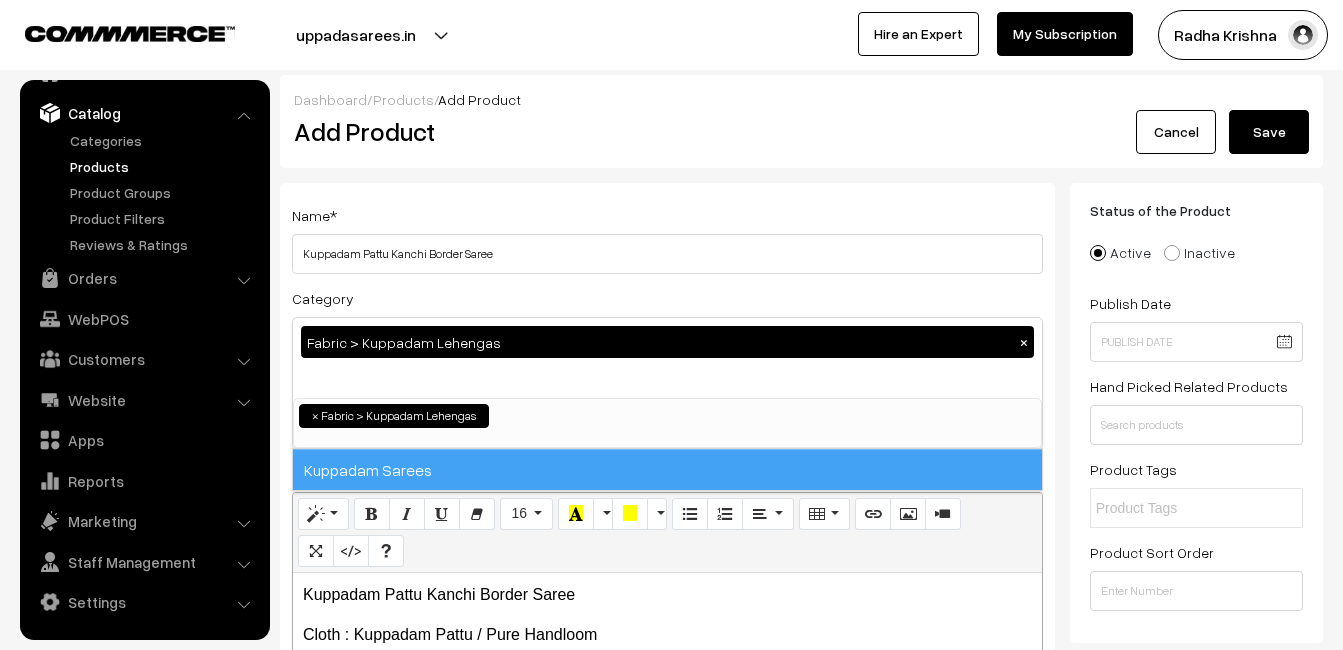 scroll, scrollTop: 1037, scrollLeft: 0, axis: vertical 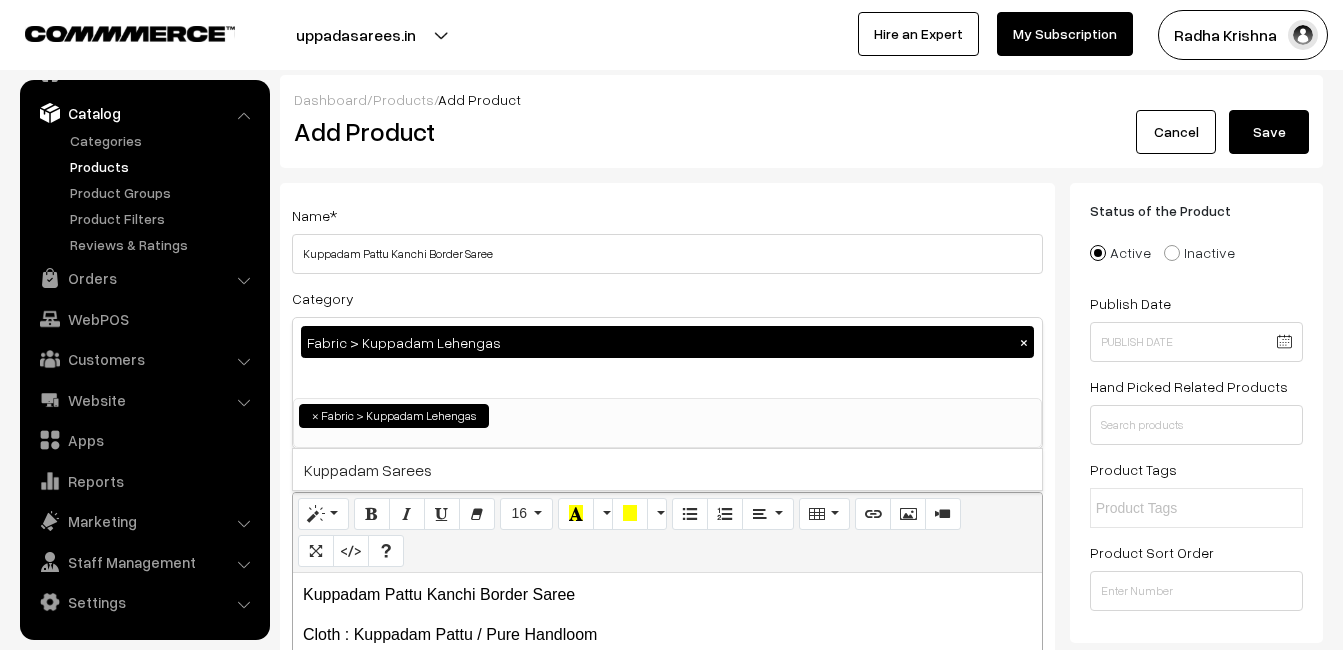 click on "×" at bounding box center [1024, 342] 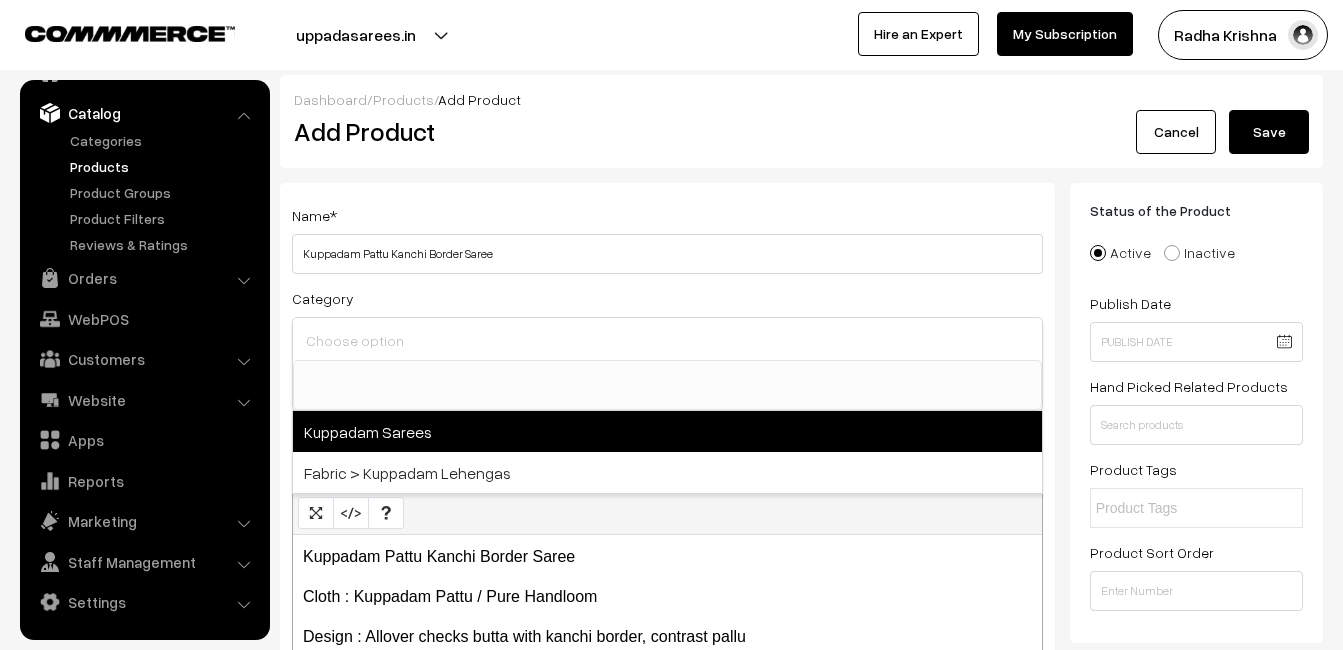 click on "Kuppadam Sarees" at bounding box center [667, 431] 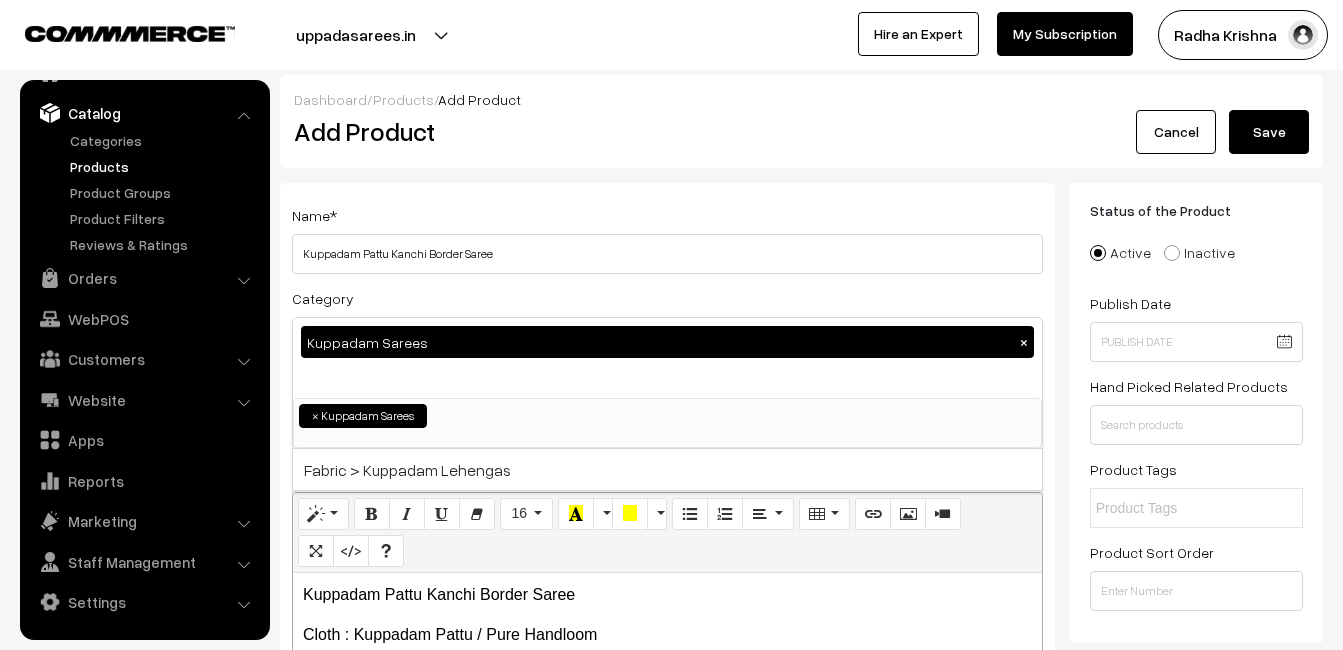 click on "Name  *
Kuppadam Pattu Kanchi Border Saree
Category
Kuppadam Sarees ×
Uppada Sarees
Uppada Sarees > Uppada Plain Sarees
Uppada Sarees > Uppada Butta Sarees
Uppada Sarees > Uppada Pochampally Border Sarees
Uppada Sarees > Uppada Big Border Sarees
Uppada Sarees > Uppada Small Border Sarees
Uppada Sarees > Uppada Jamdani Sarees Kota Sarees" at bounding box center [667, 524] 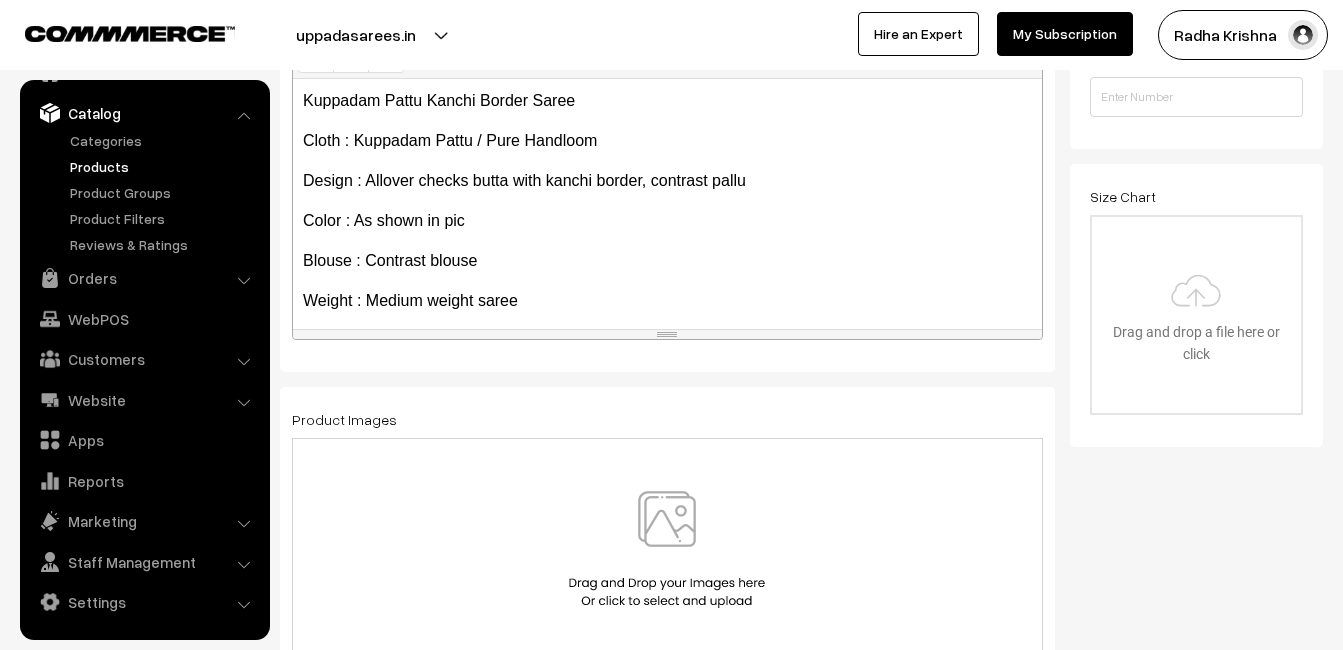 scroll, scrollTop: 500, scrollLeft: 0, axis: vertical 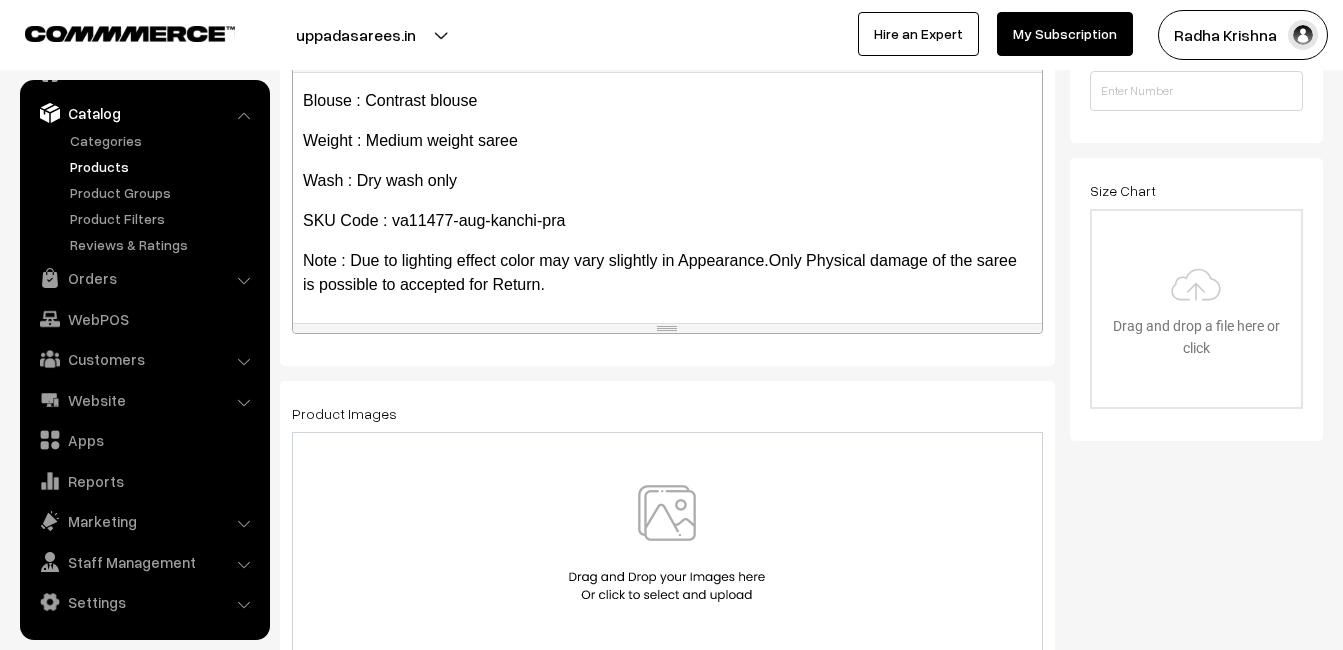 click at bounding box center [667, 543] 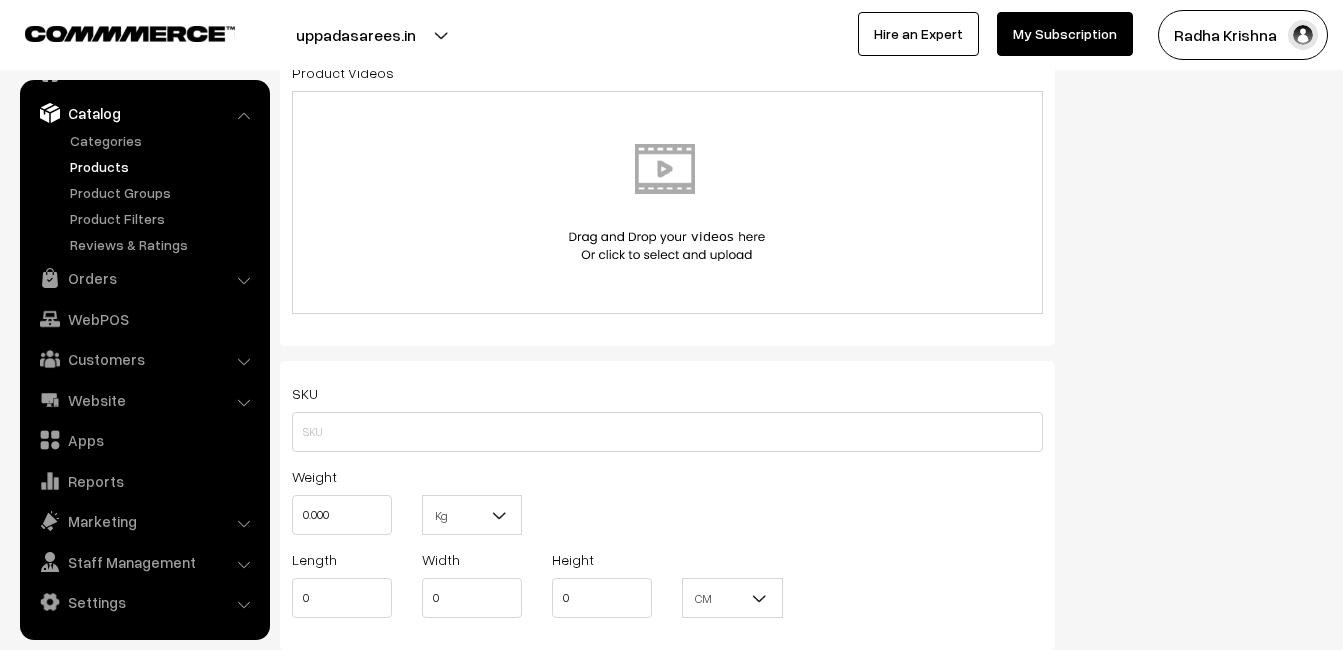scroll, scrollTop: 1100, scrollLeft: 0, axis: vertical 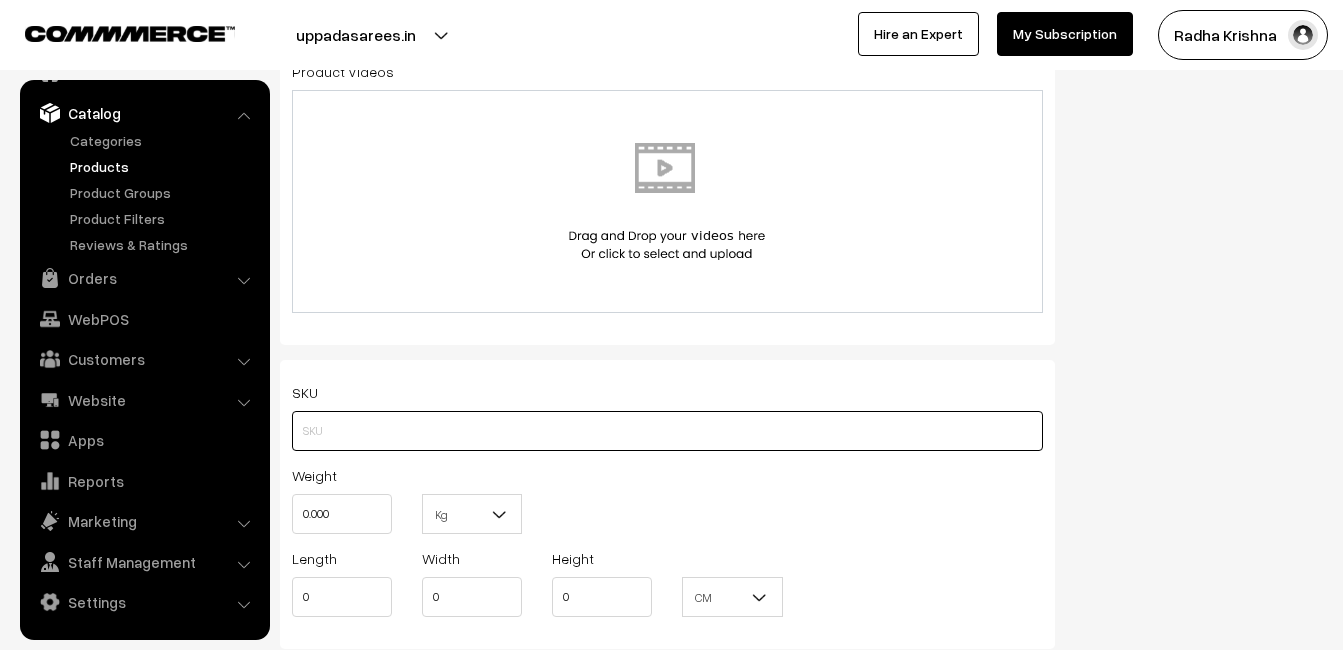 click at bounding box center (667, 431) 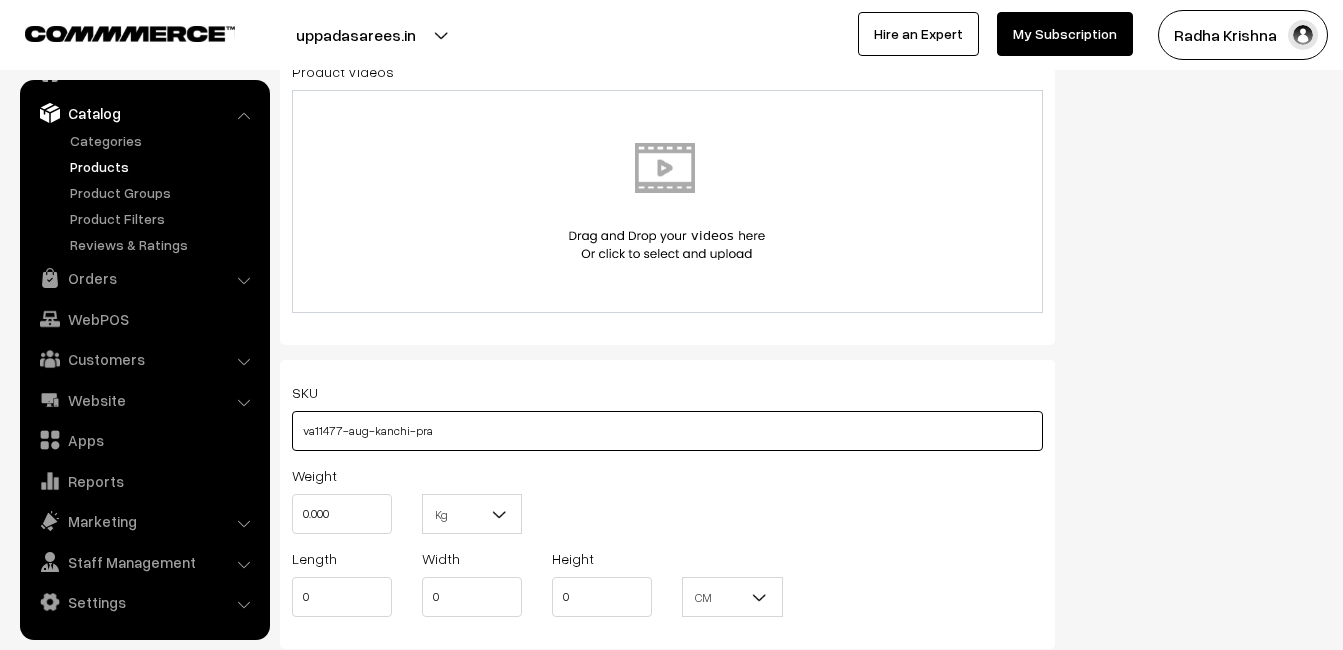 type on "va11477-aug-kanchi-pra" 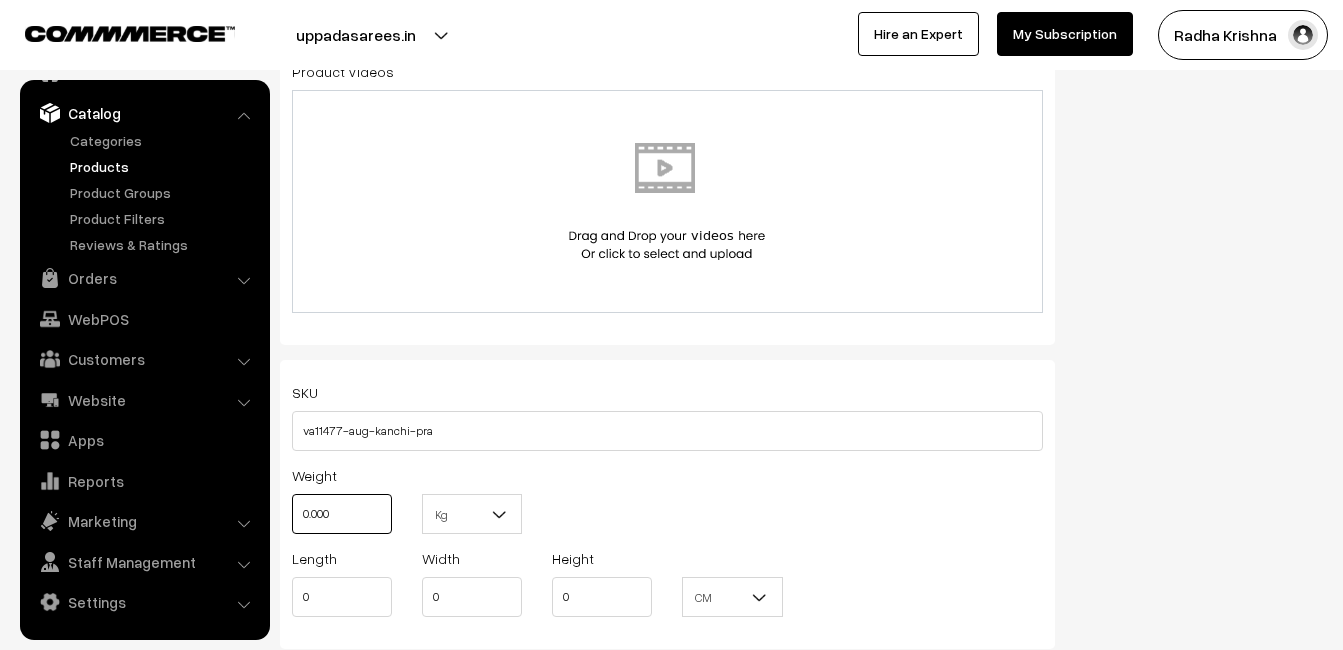 click on "0.000" at bounding box center [342, 514] 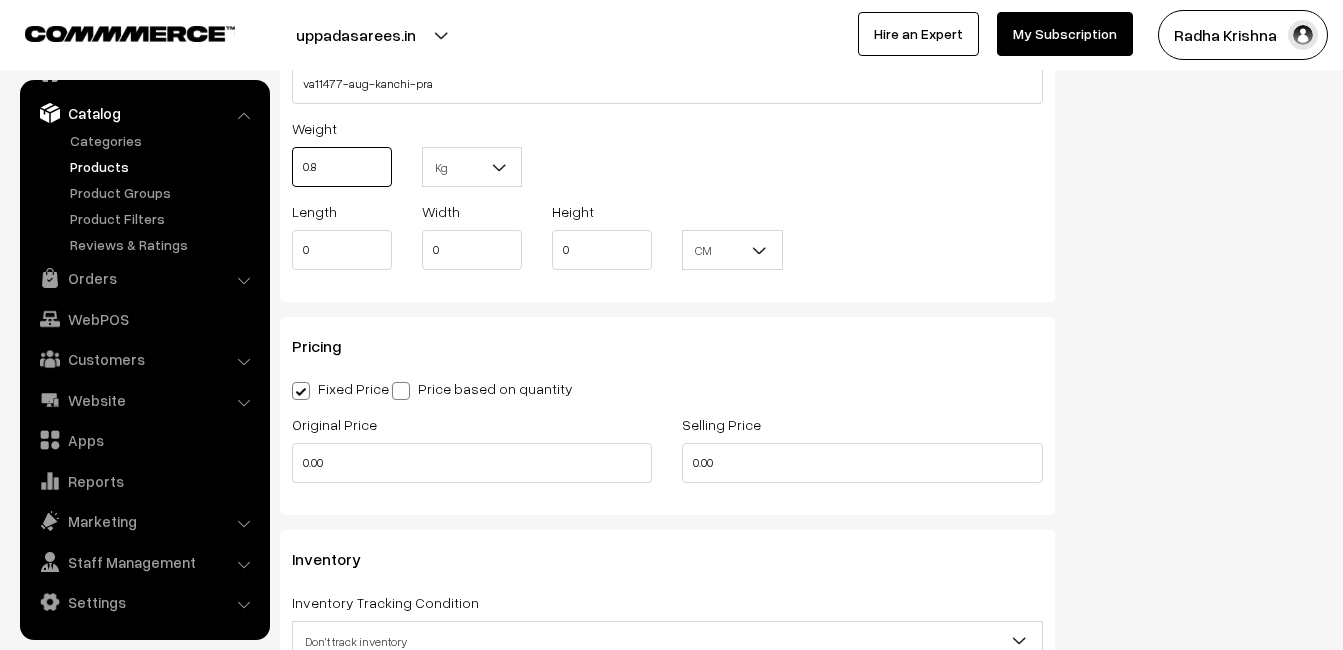 scroll, scrollTop: 1500, scrollLeft: 0, axis: vertical 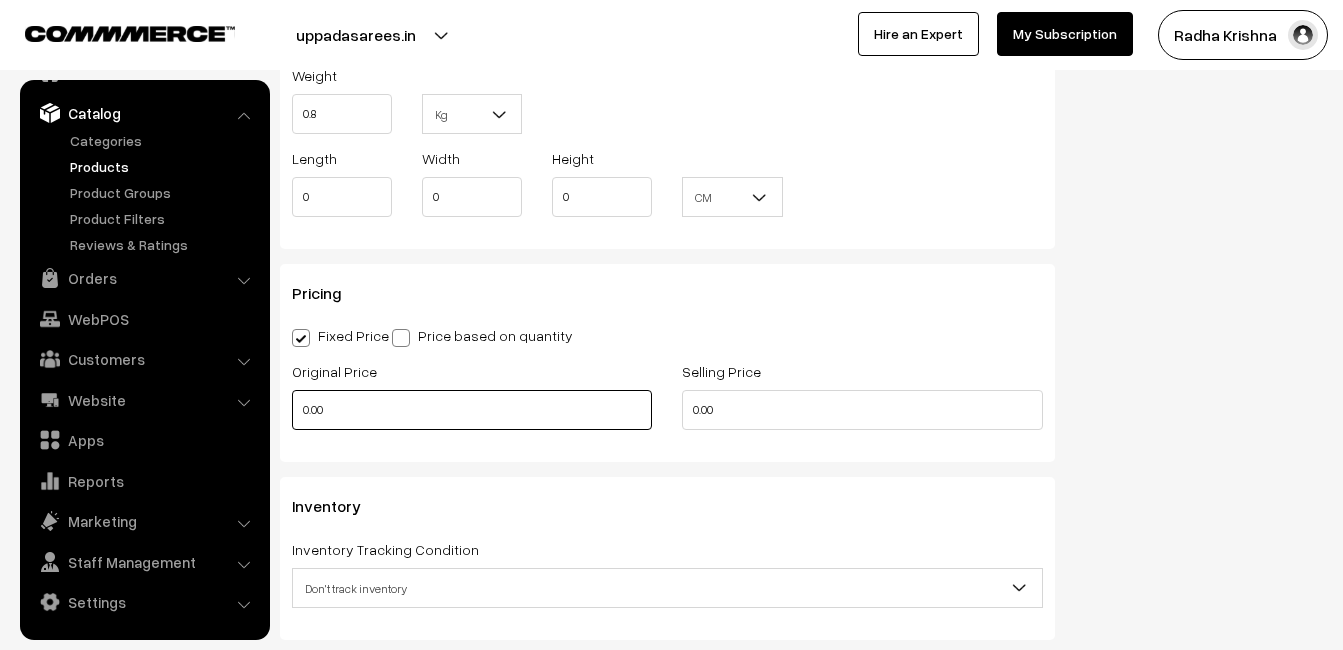 type on "0.80" 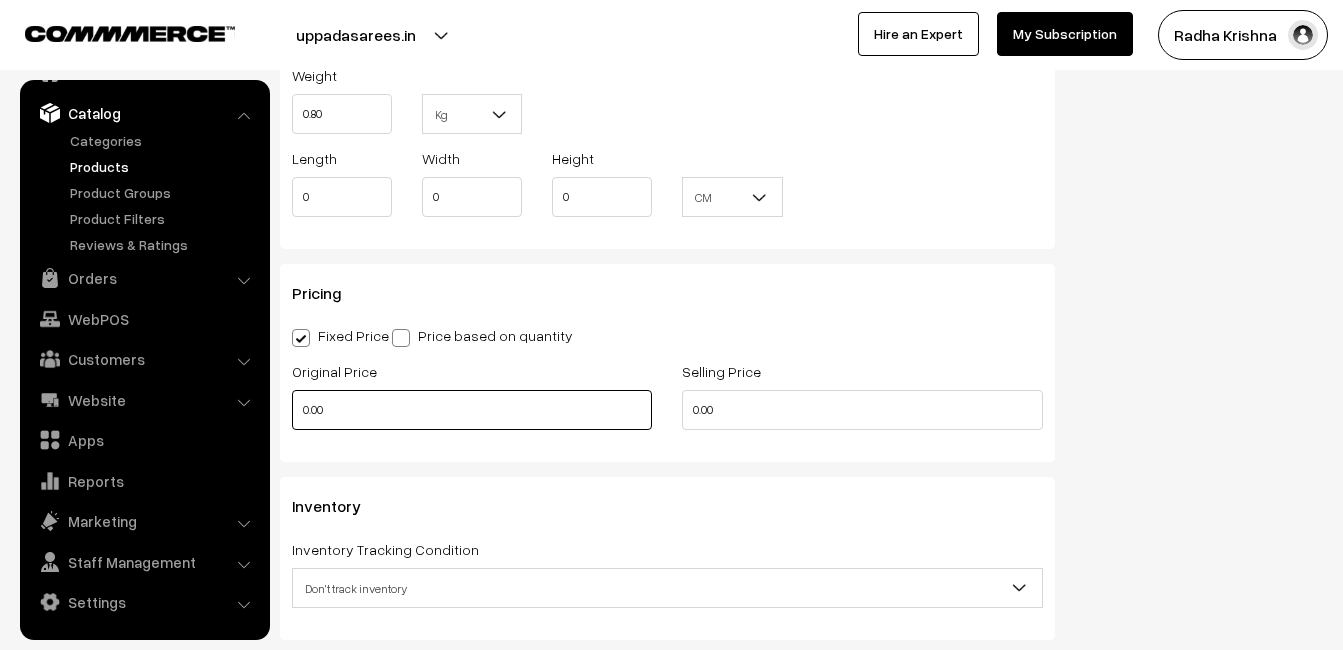 click on "0.00" at bounding box center (472, 410) 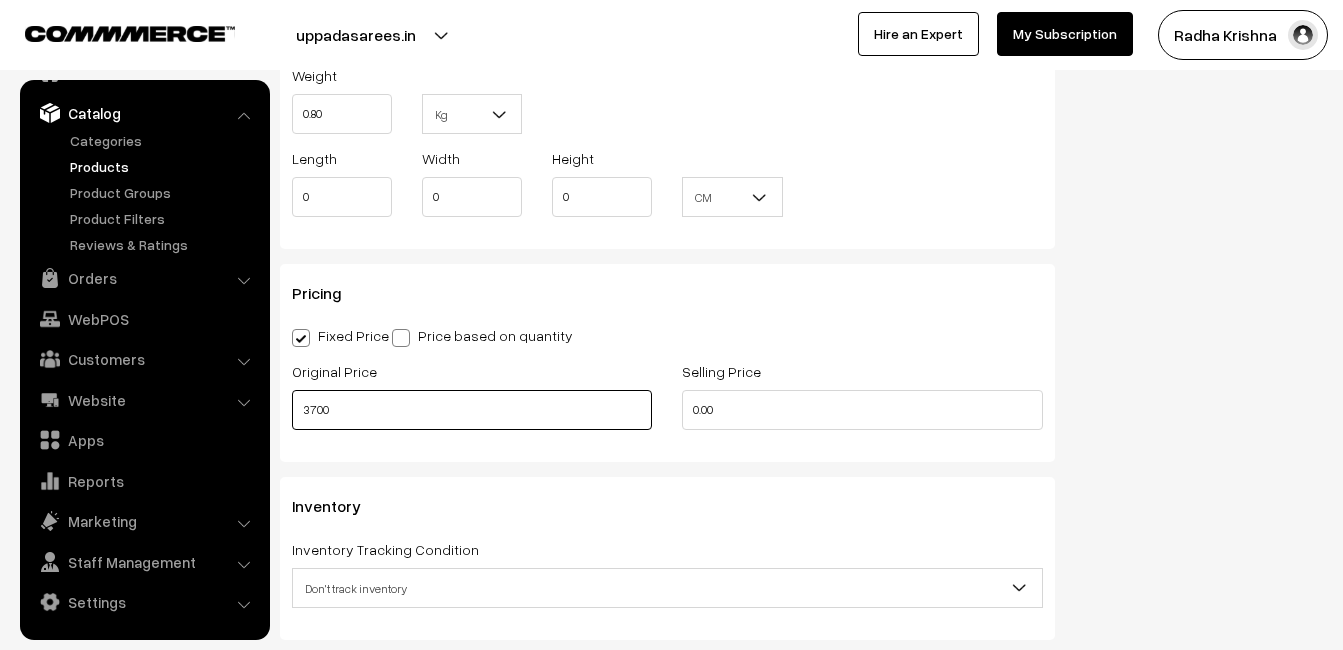 type on "3700" 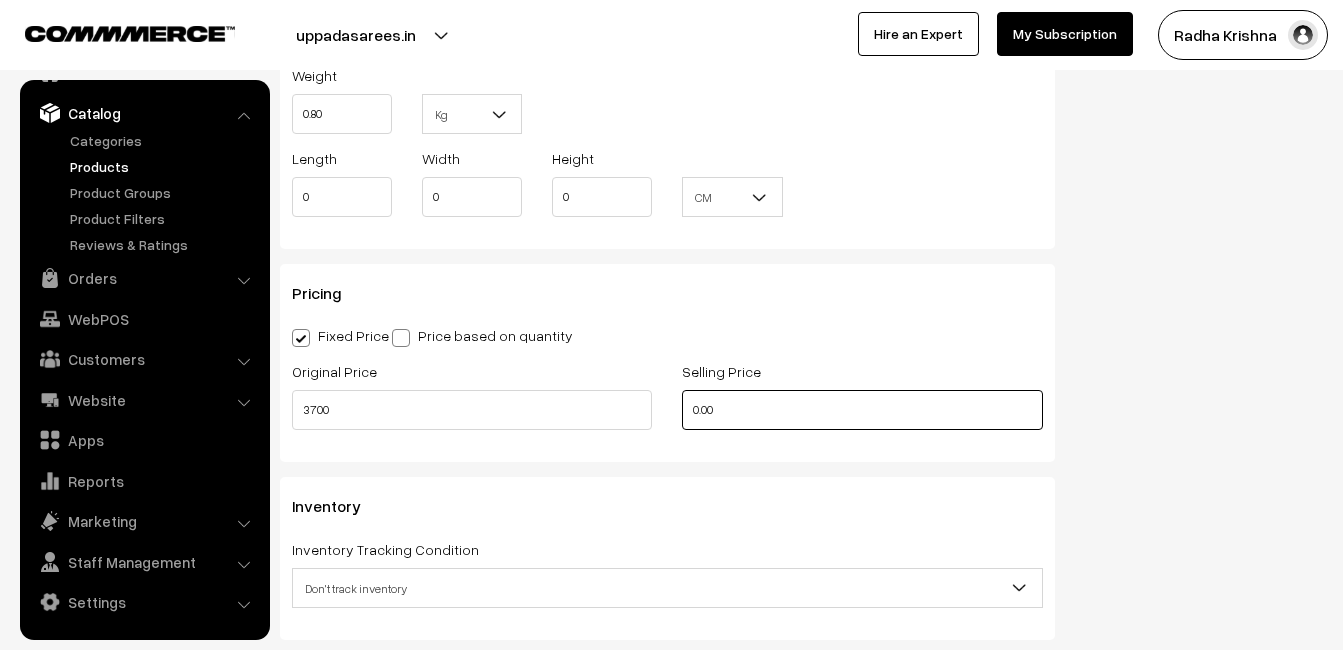 click on "0.00" at bounding box center [862, 410] 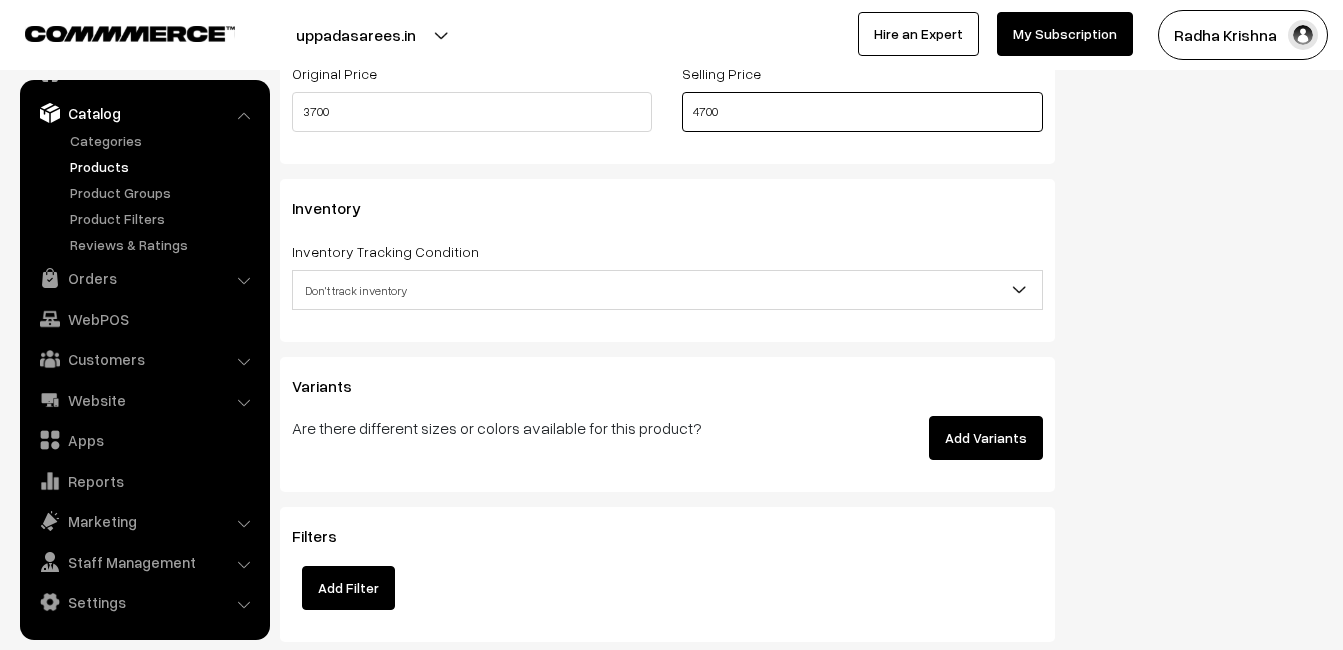scroll, scrollTop: 1800, scrollLeft: 0, axis: vertical 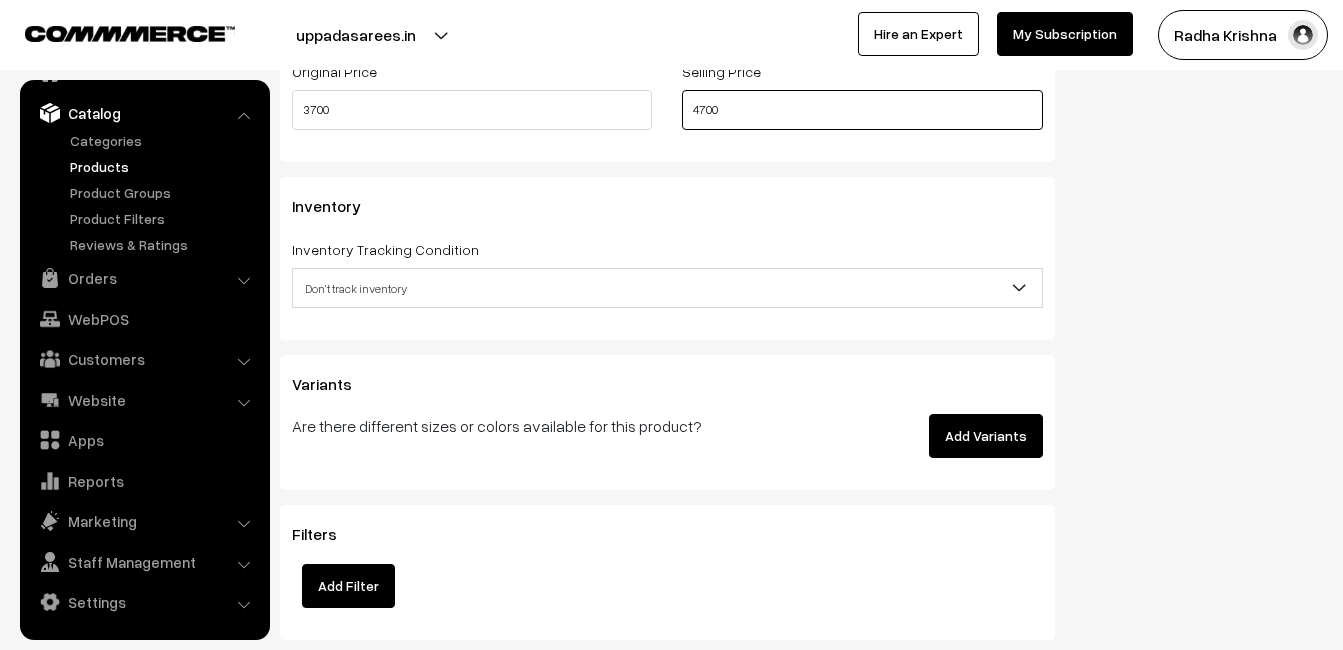 type on "4700" 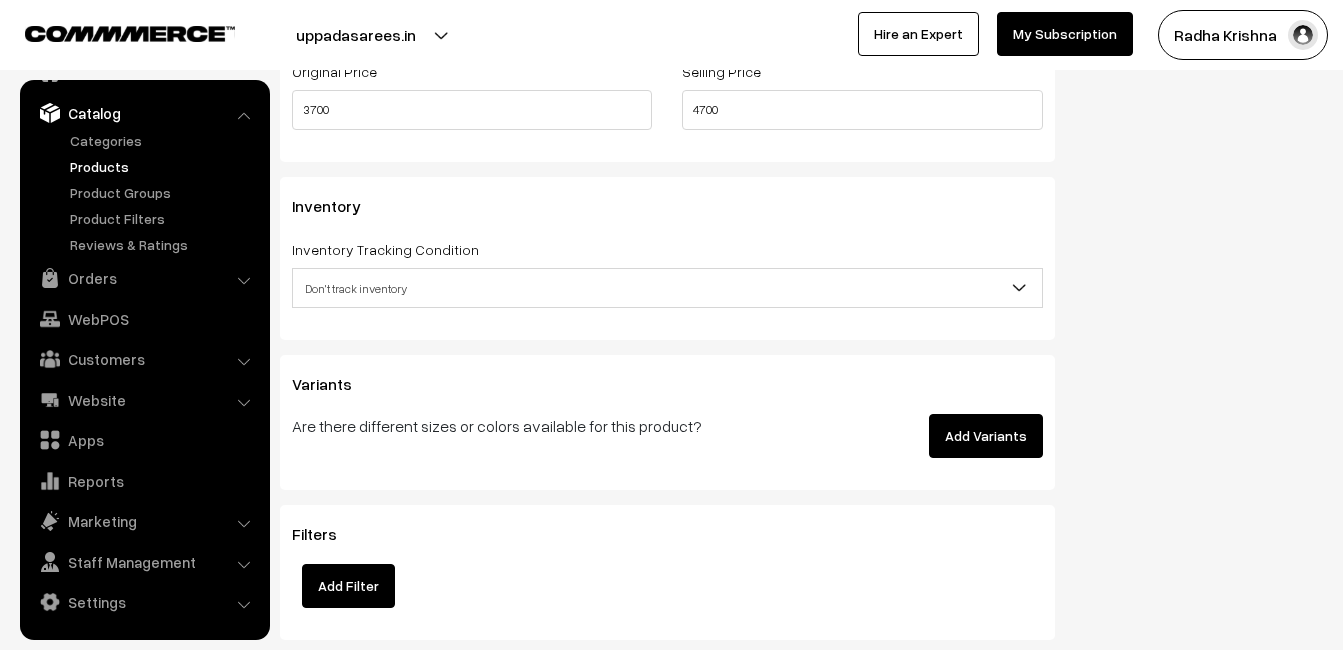 click on "Don't track inventory" at bounding box center [667, 288] 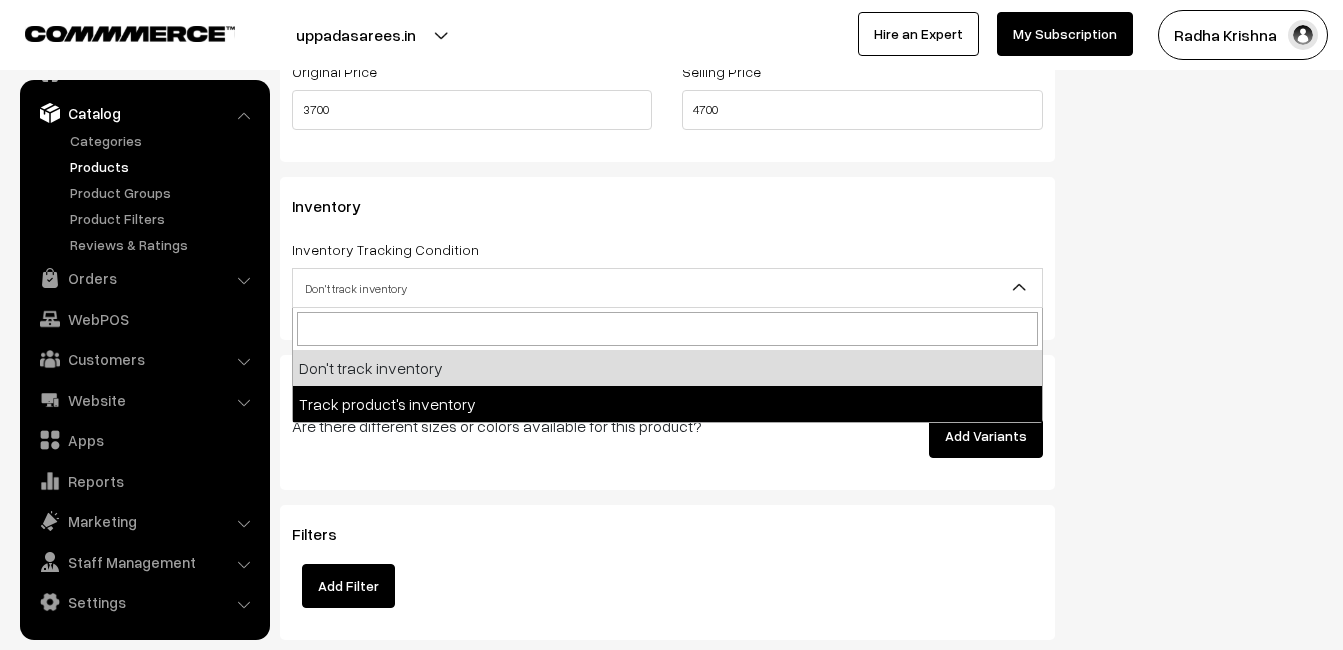 select on "2" 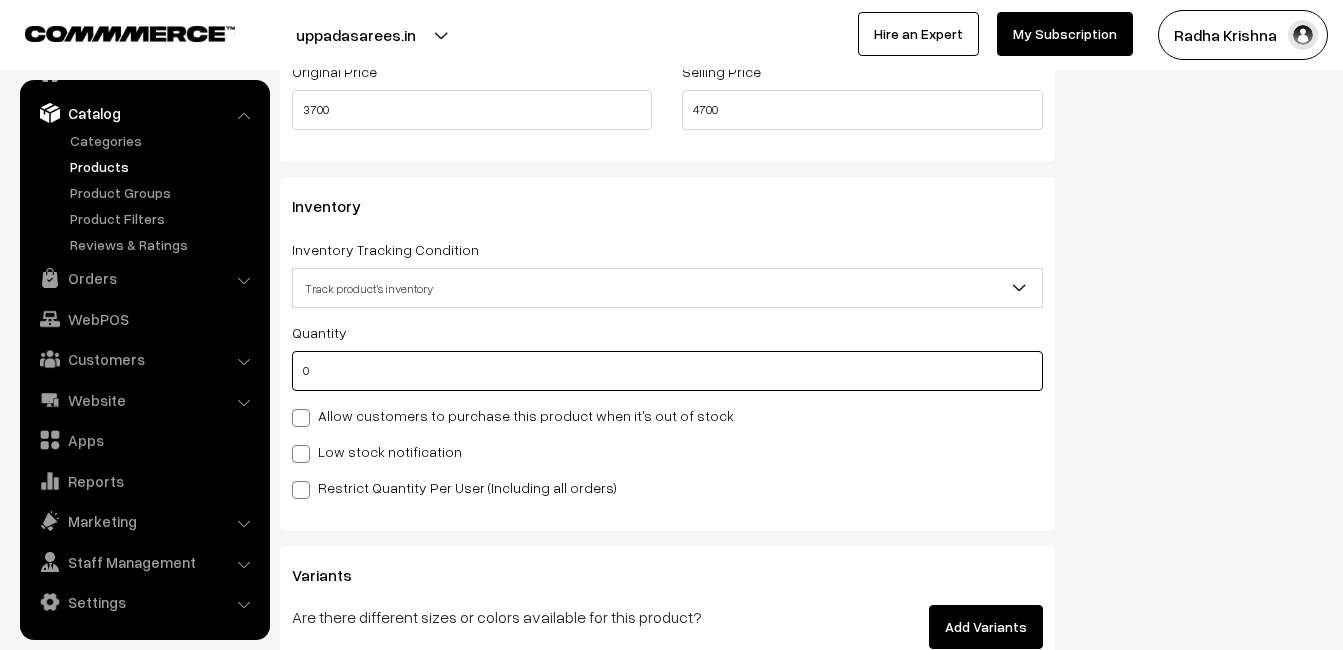 click on "0" at bounding box center [667, 371] 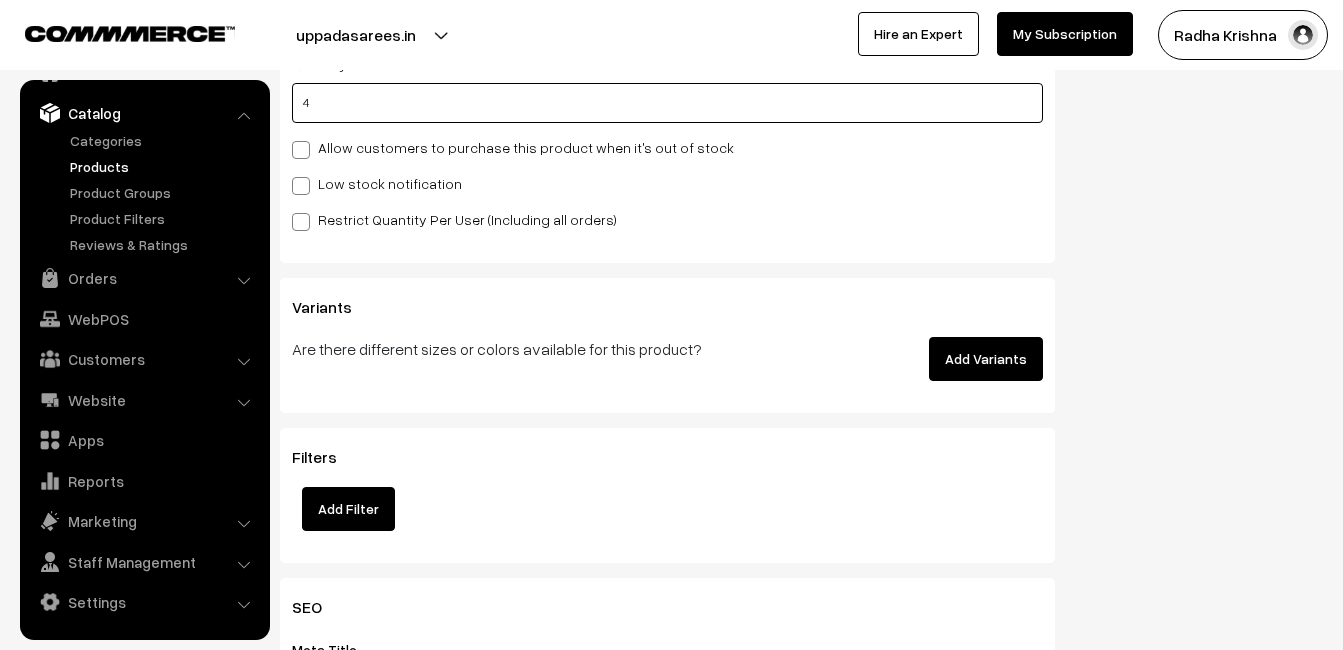scroll, scrollTop: 2100, scrollLeft: 0, axis: vertical 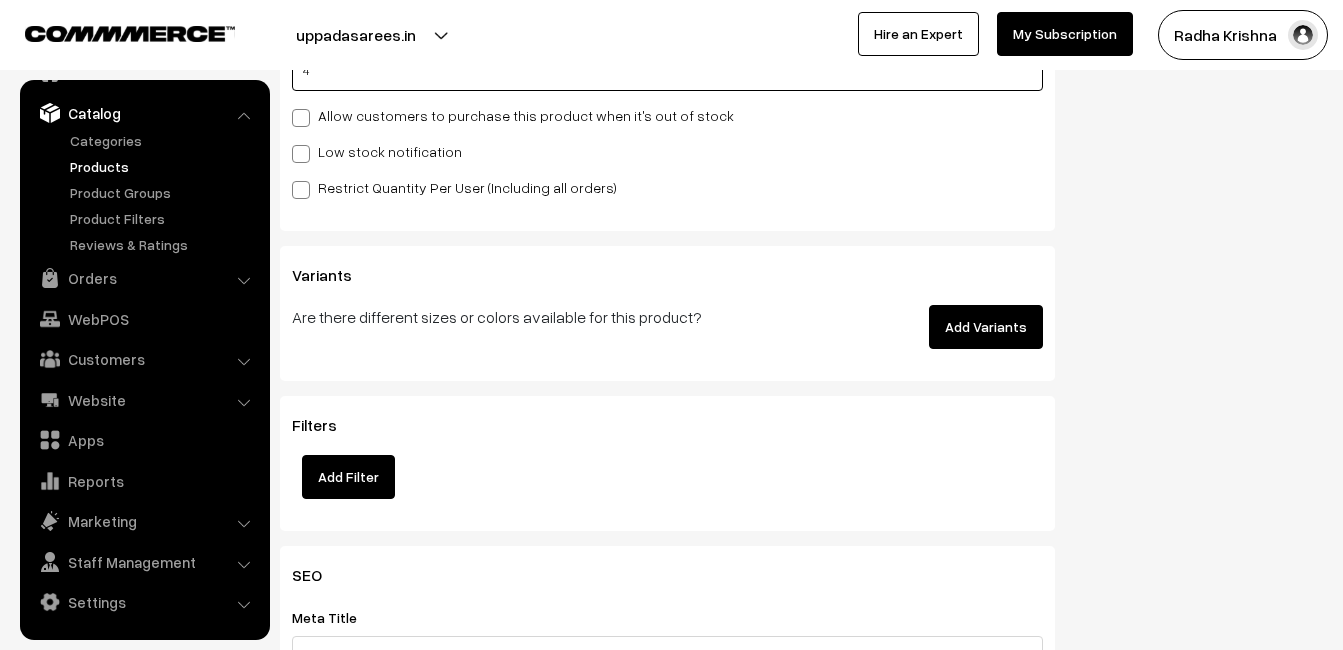 type on "4" 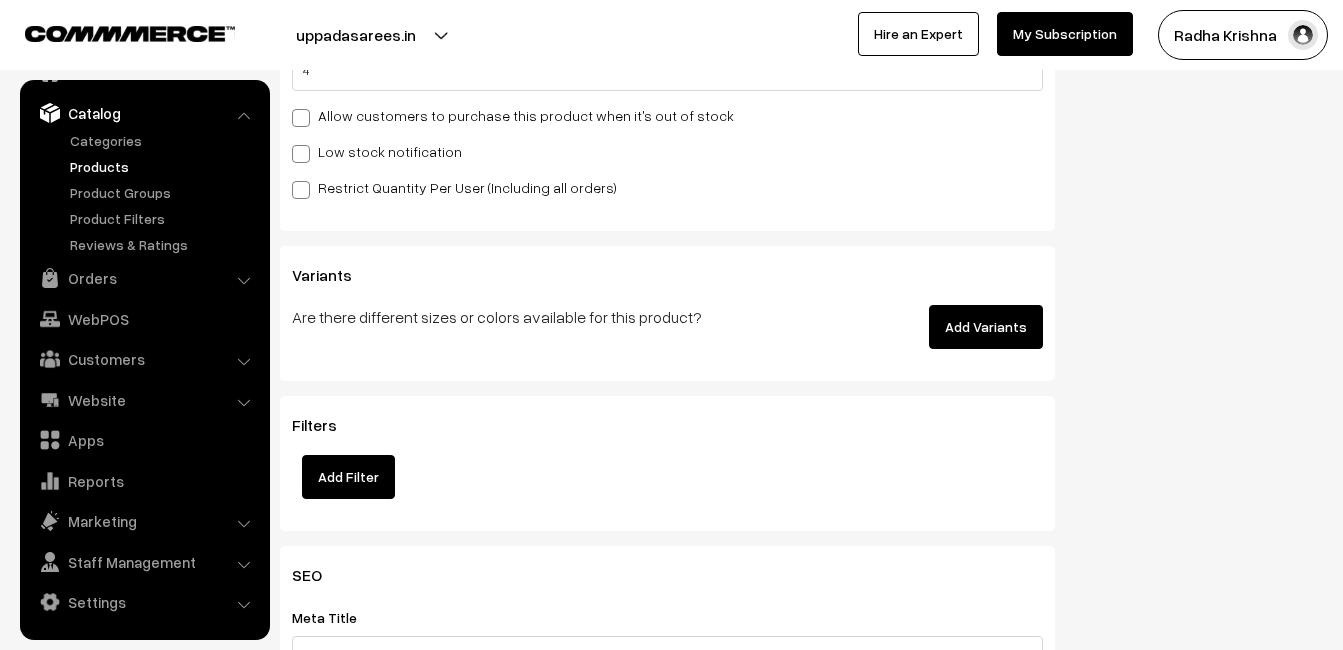 click on "Low stock notification" at bounding box center [377, 151] 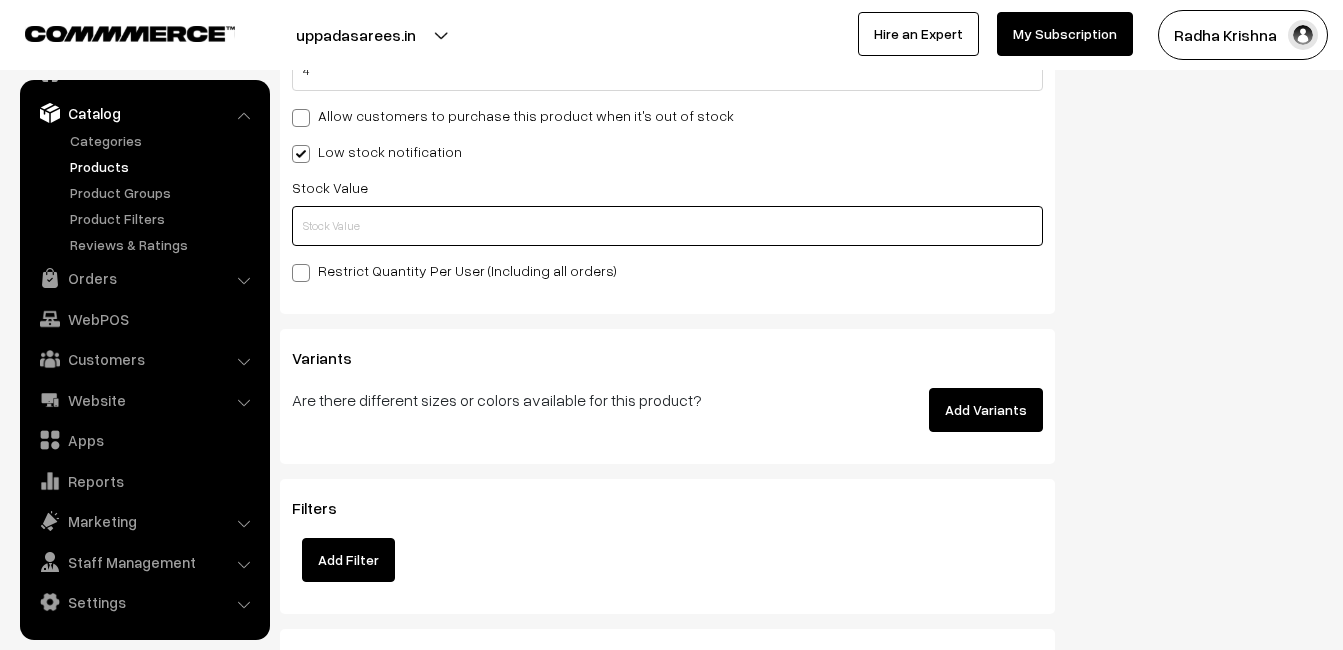 click at bounding box center [667, 226] 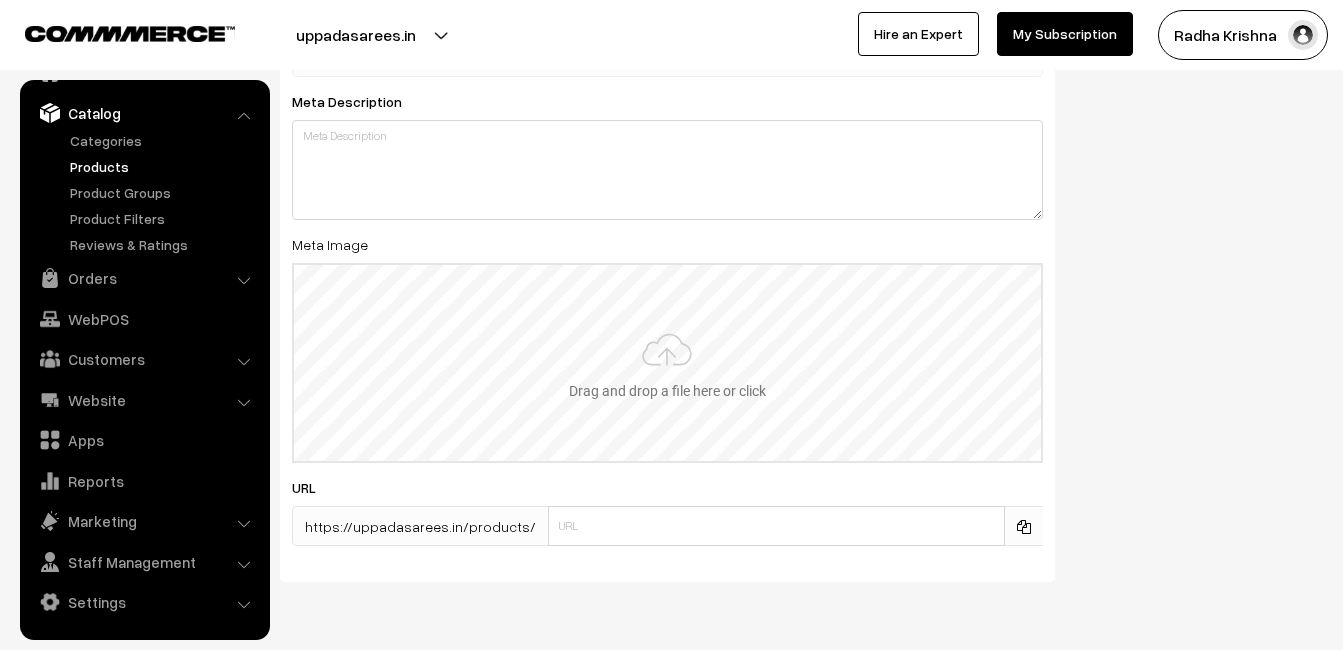 scroll, scrollTop: 2968, scrollLeft: 0, axis: vertical 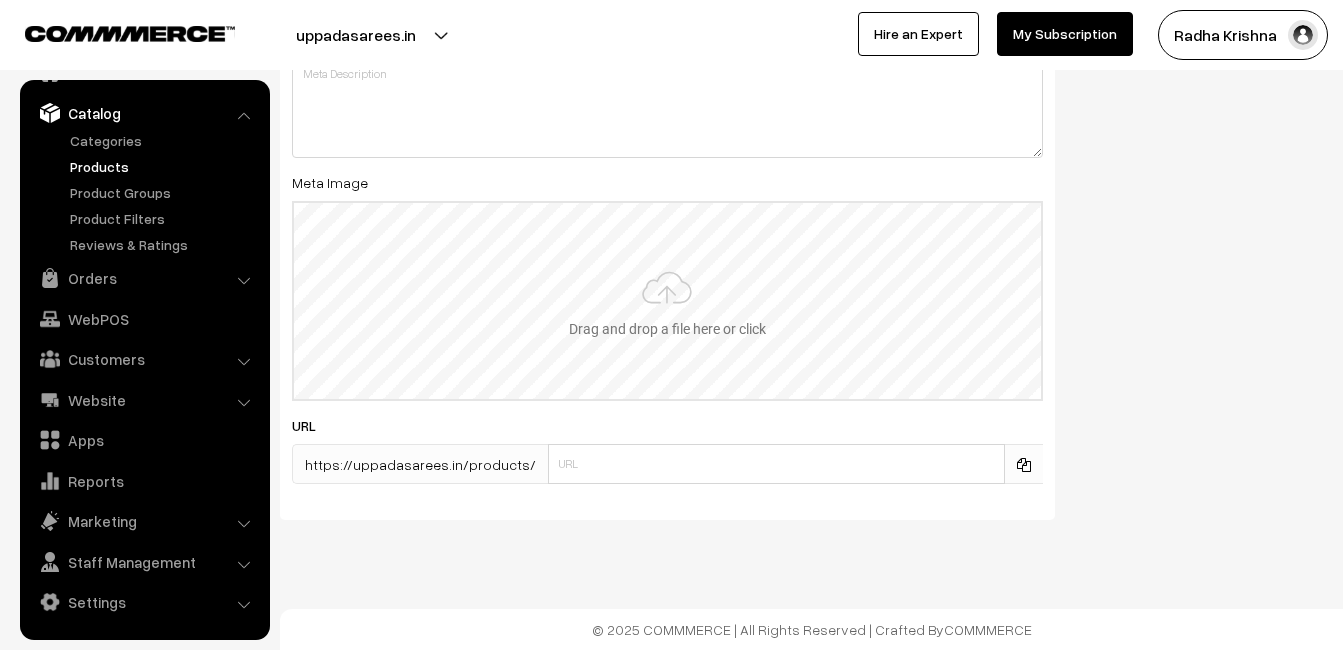 type on "2" 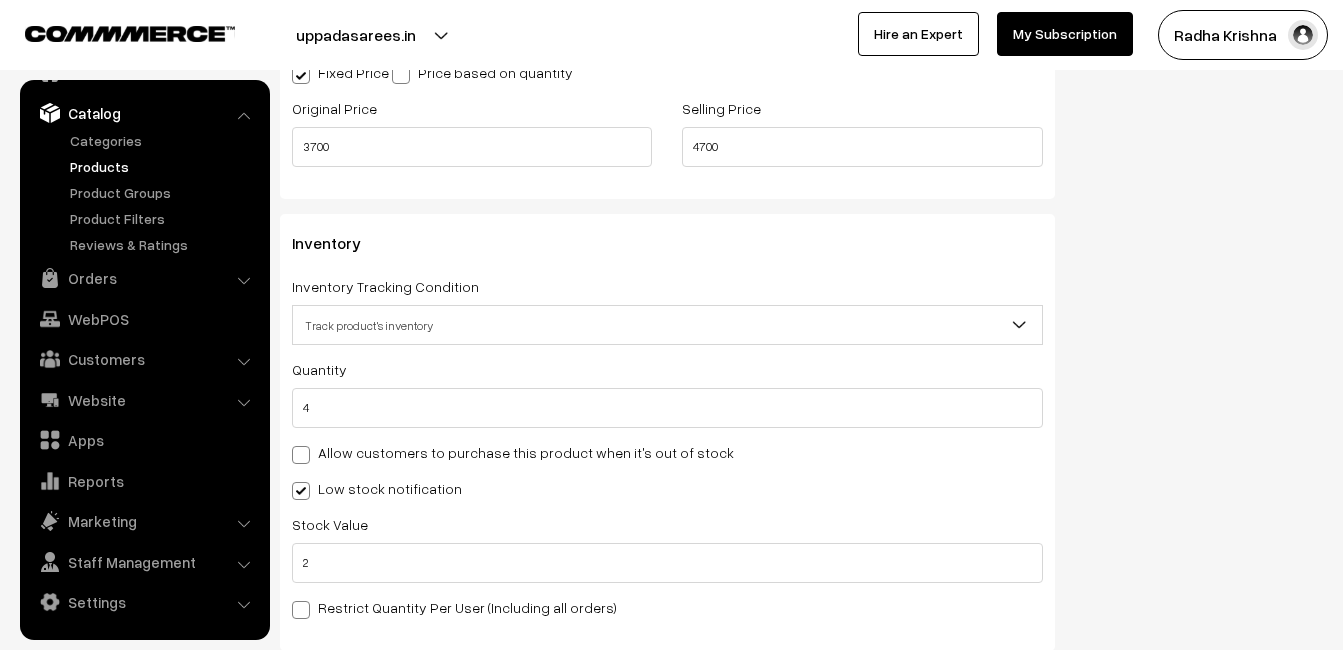 scroll, scrollTop: 0, scrollLeft: 0, axis: both 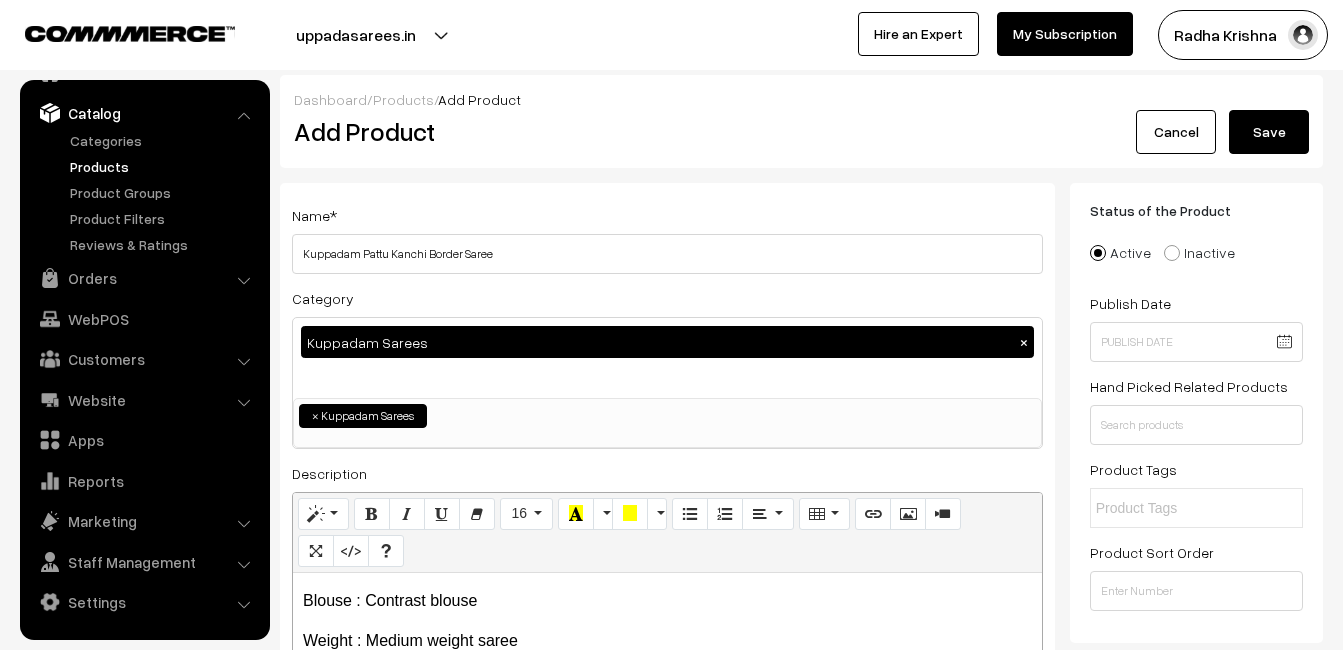 click on "Save" at bounding box center (1269, 132) 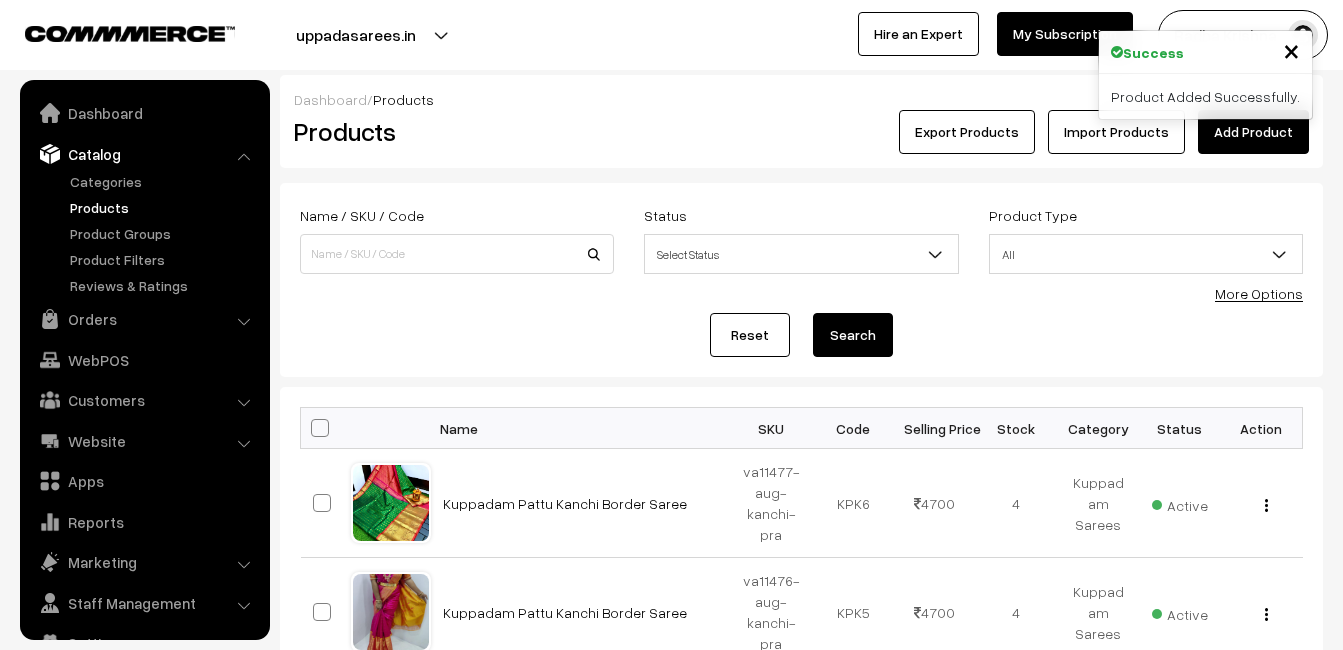 scroll, scrollTop: 0, scrollLeft: 0, axis: both 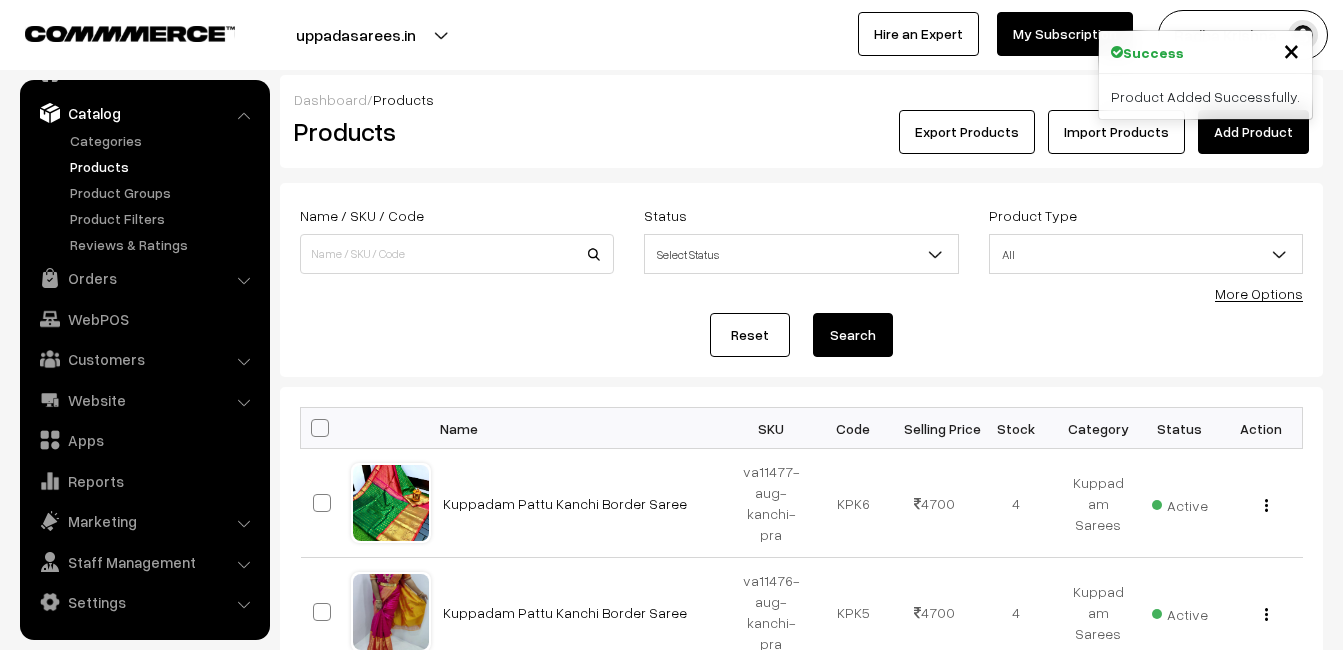 click on "Products" at bounding box center [453, 132] 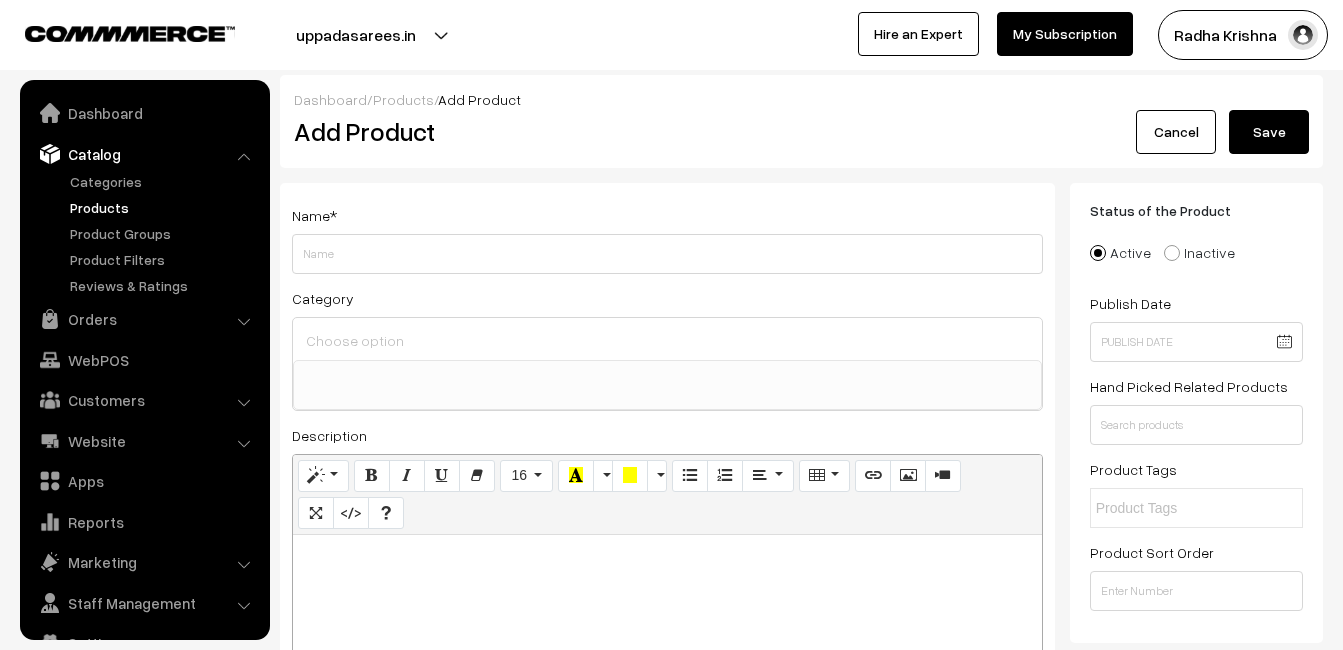 select 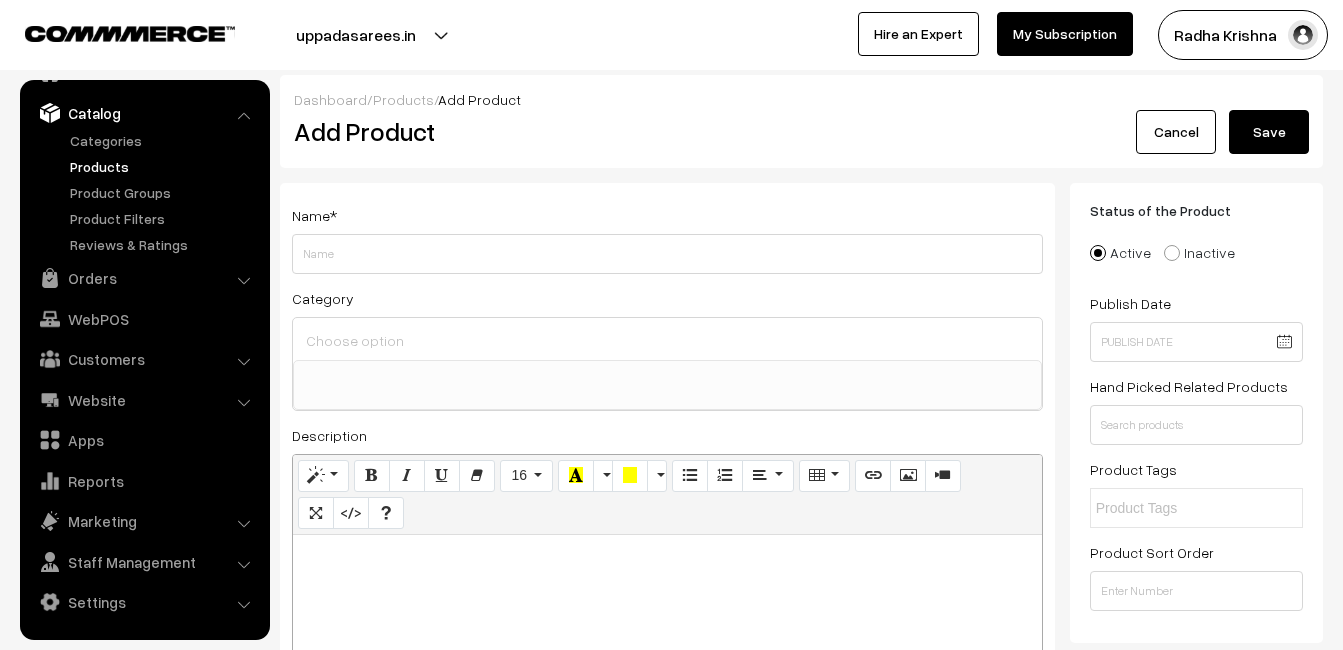 click at bounding box center [667, 660] 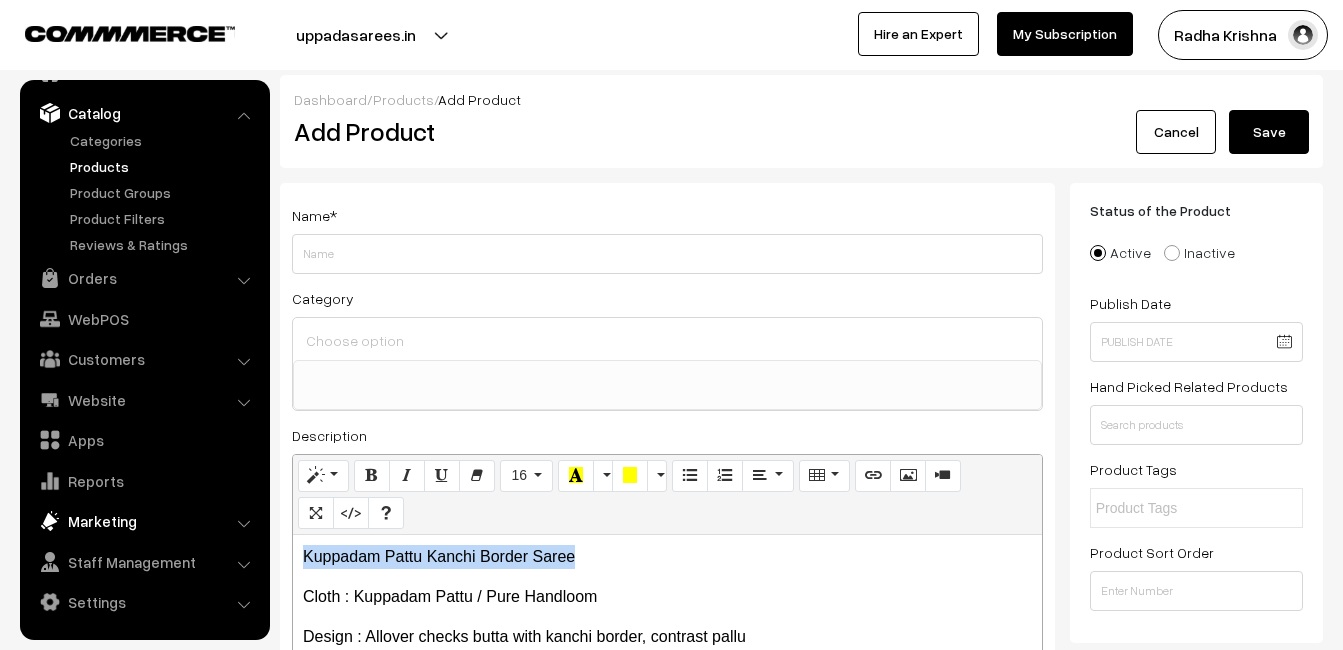 drag, startPoint x: 591, startPoint y: 552, endPoint x: 235, endPoint y: 517, distance: 357.71637 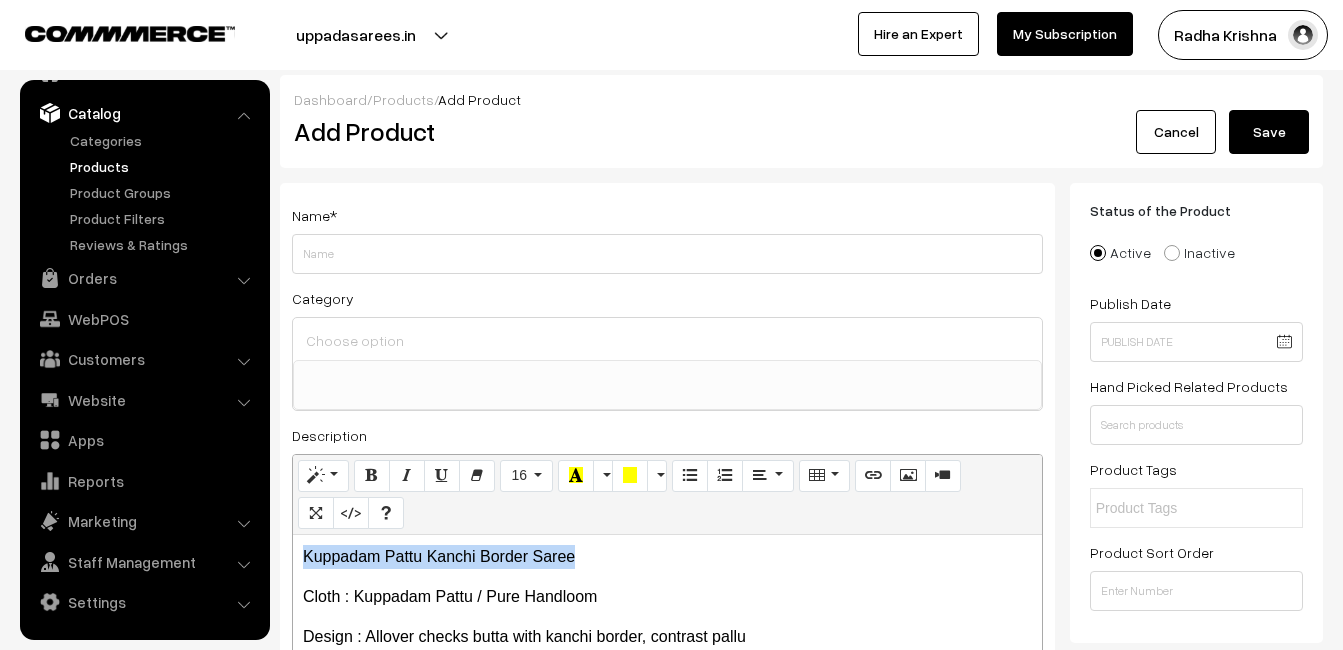 copy on "Kuppadam Pattu Kanchi Border Saree" 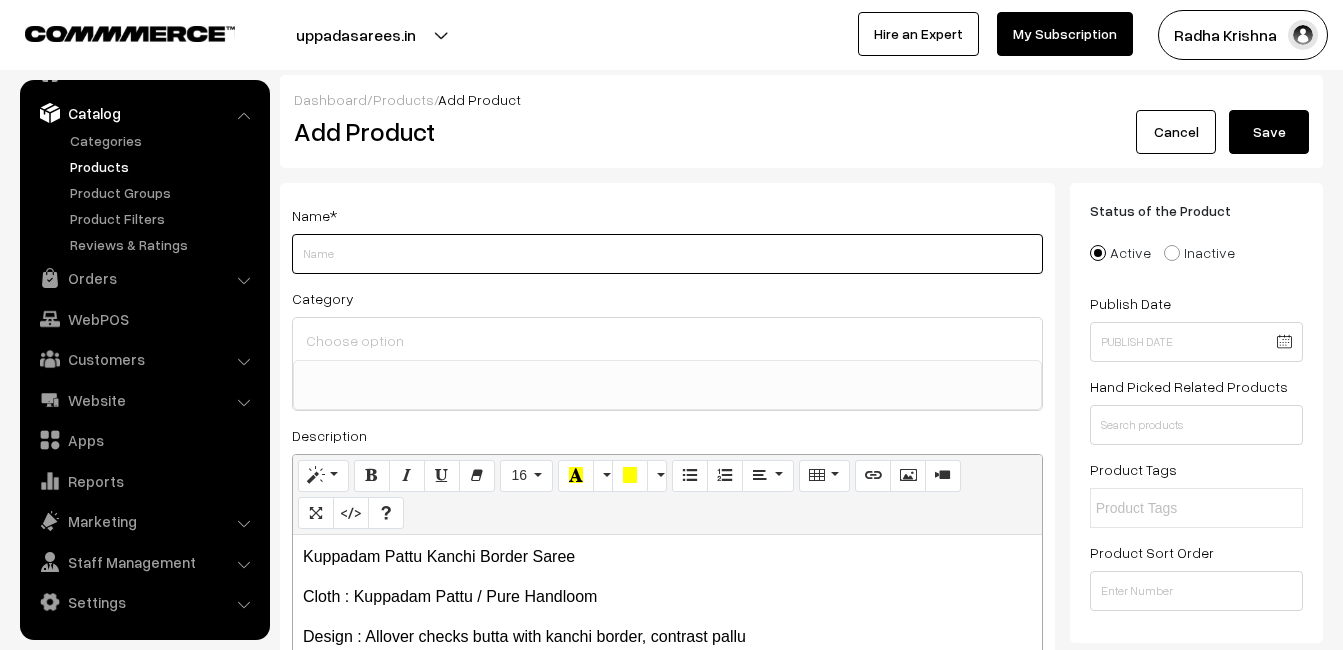 click on "Weight" at bounding box center (667, 254) 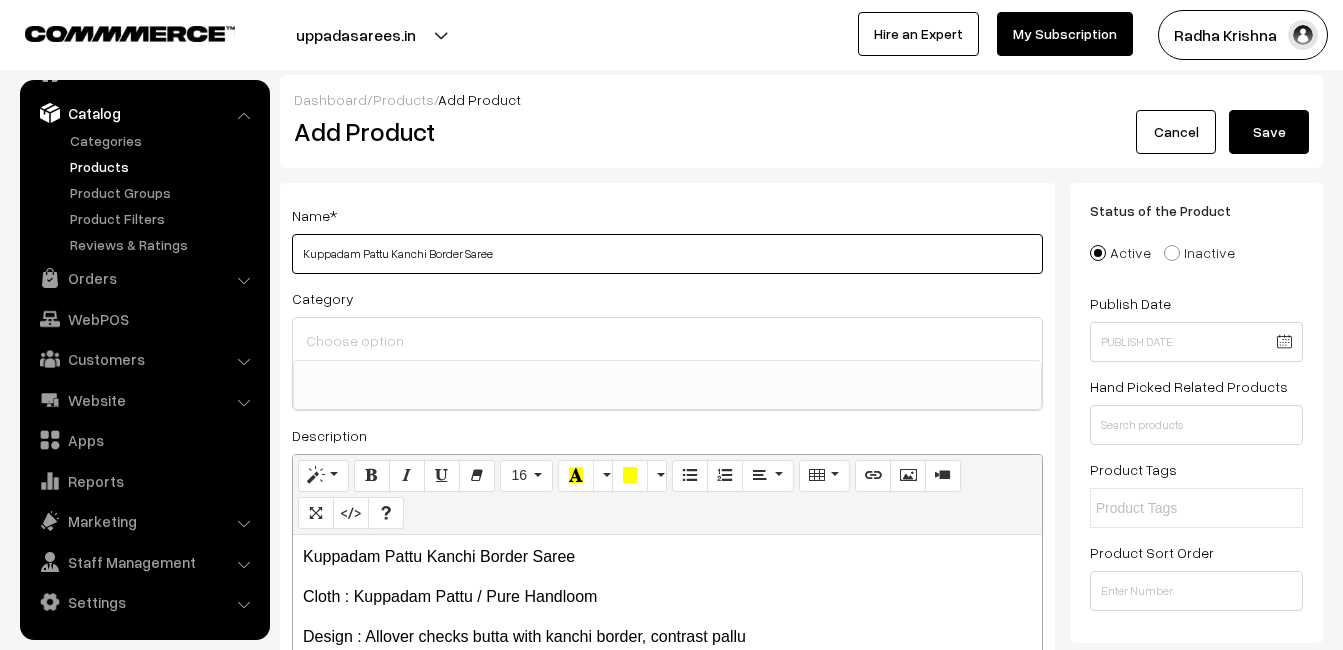 type on "Kuppadam Pattu Kanchi Border Saree" 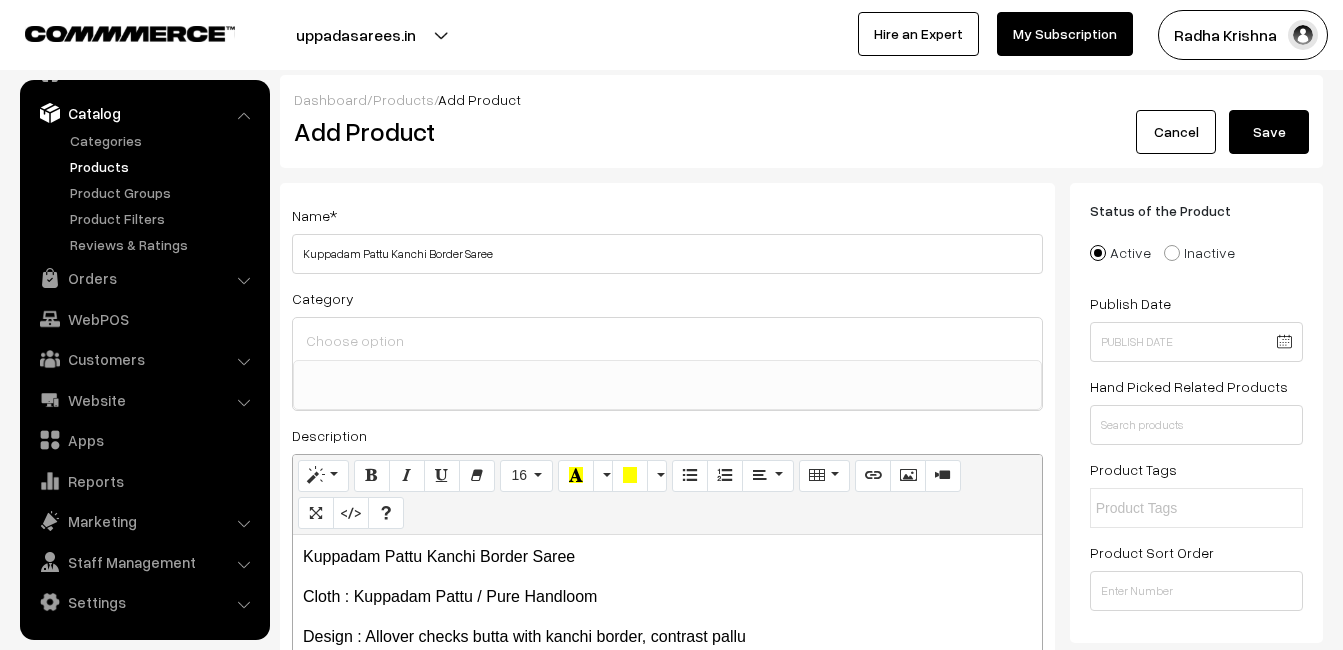 click at bounding box center [667, 340] 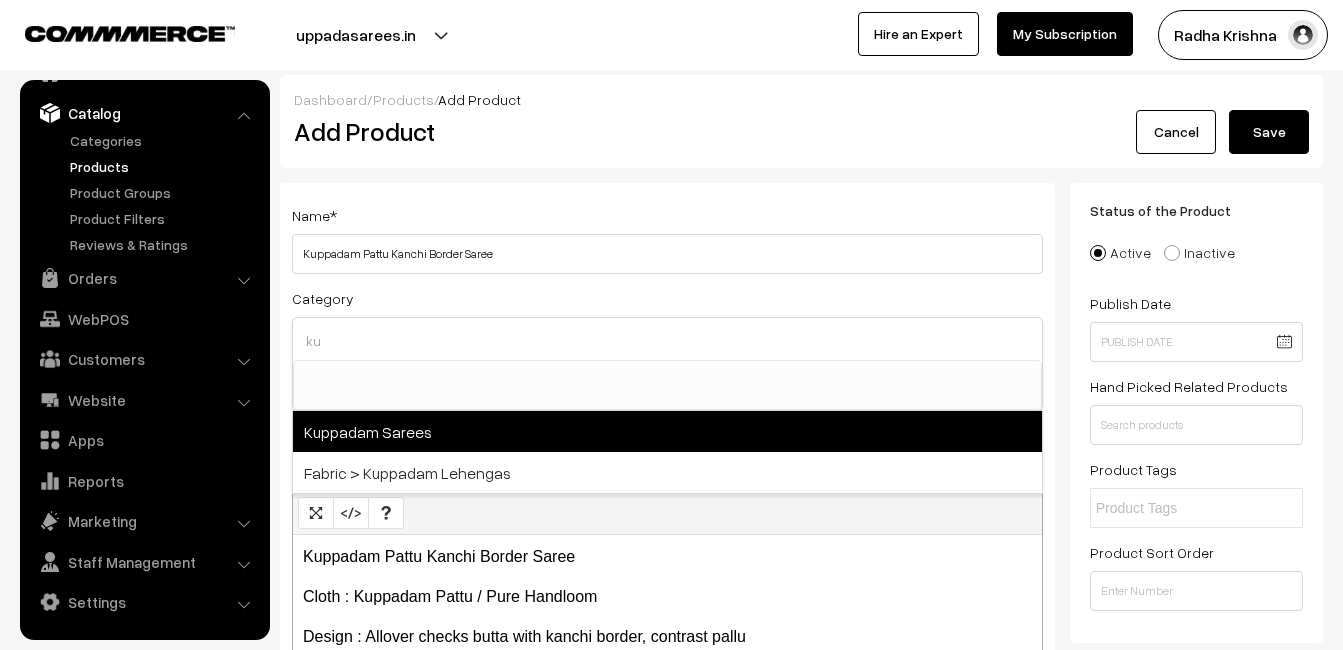 type on "ku" 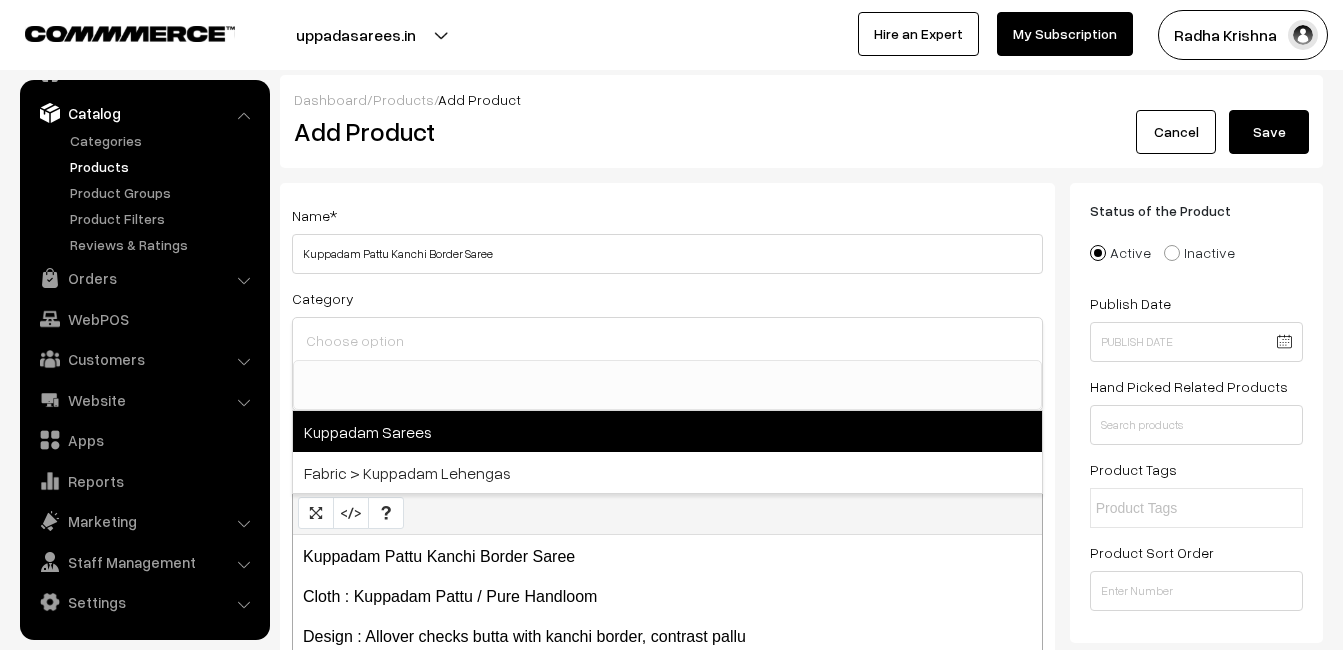 select on "18" 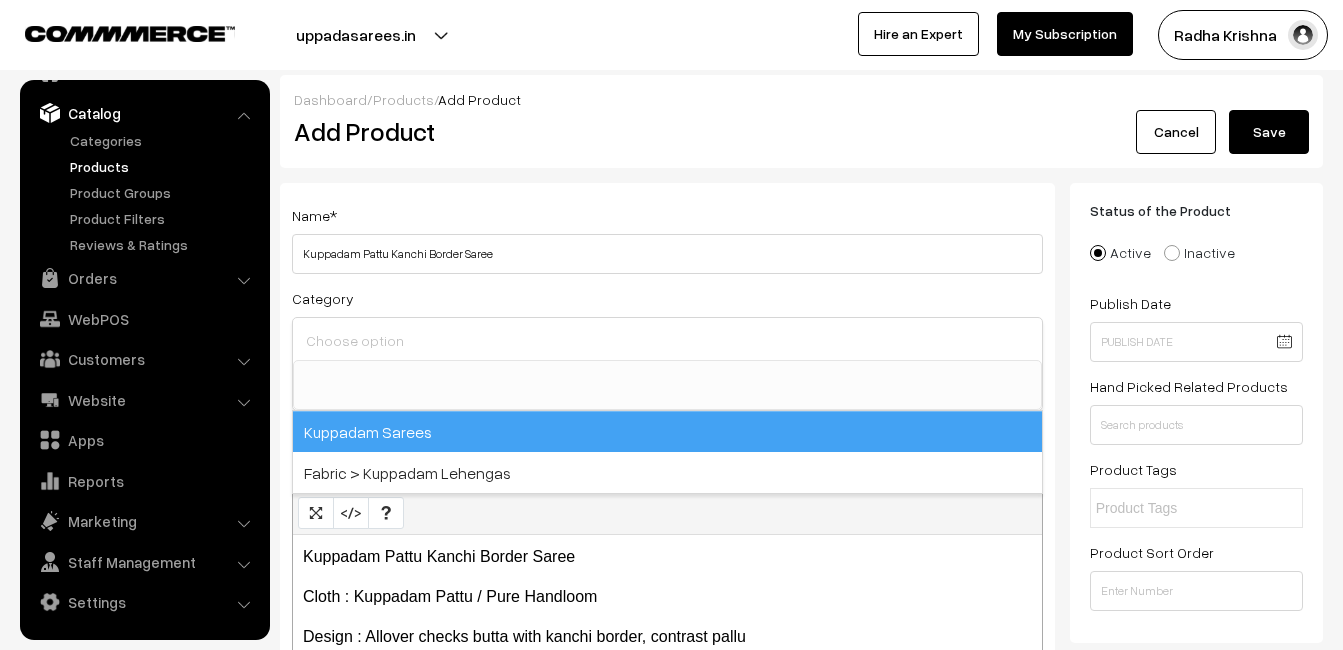 scroll, scrollTop: 816, scrollLeft: 0, axis: vertical 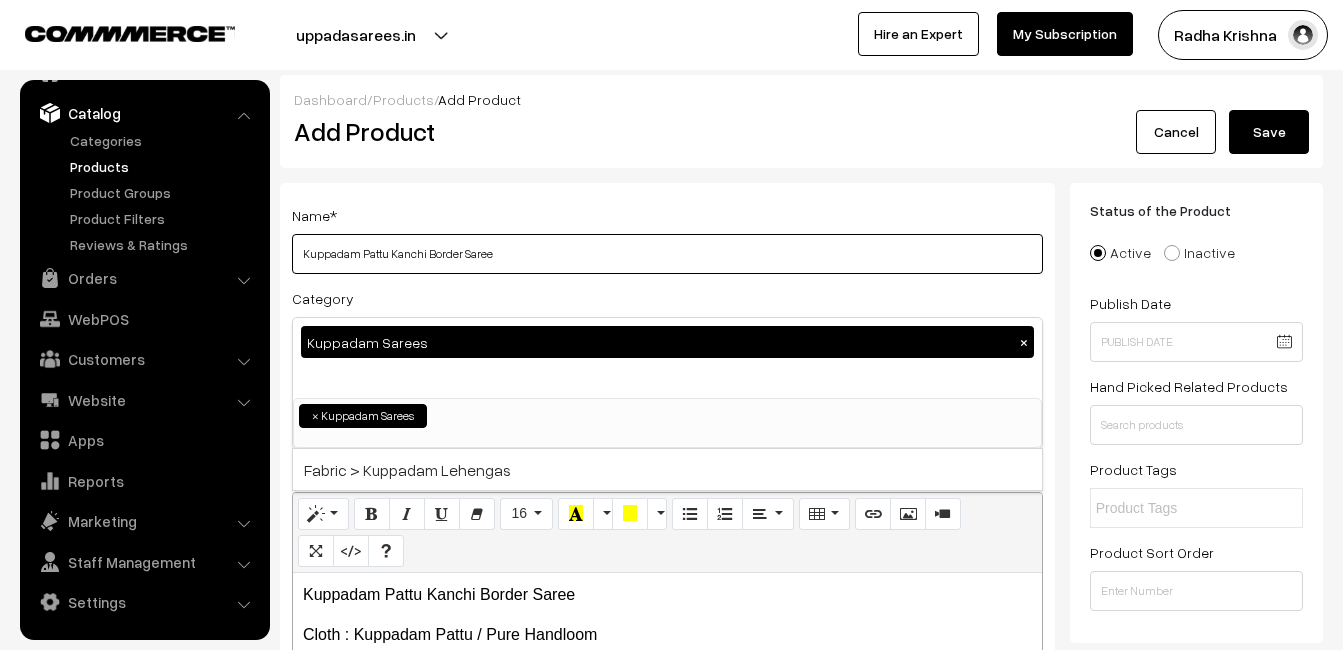 click on "Kuppadam Pattu Kanchi Border Saree" at bounding box center (667, 254) 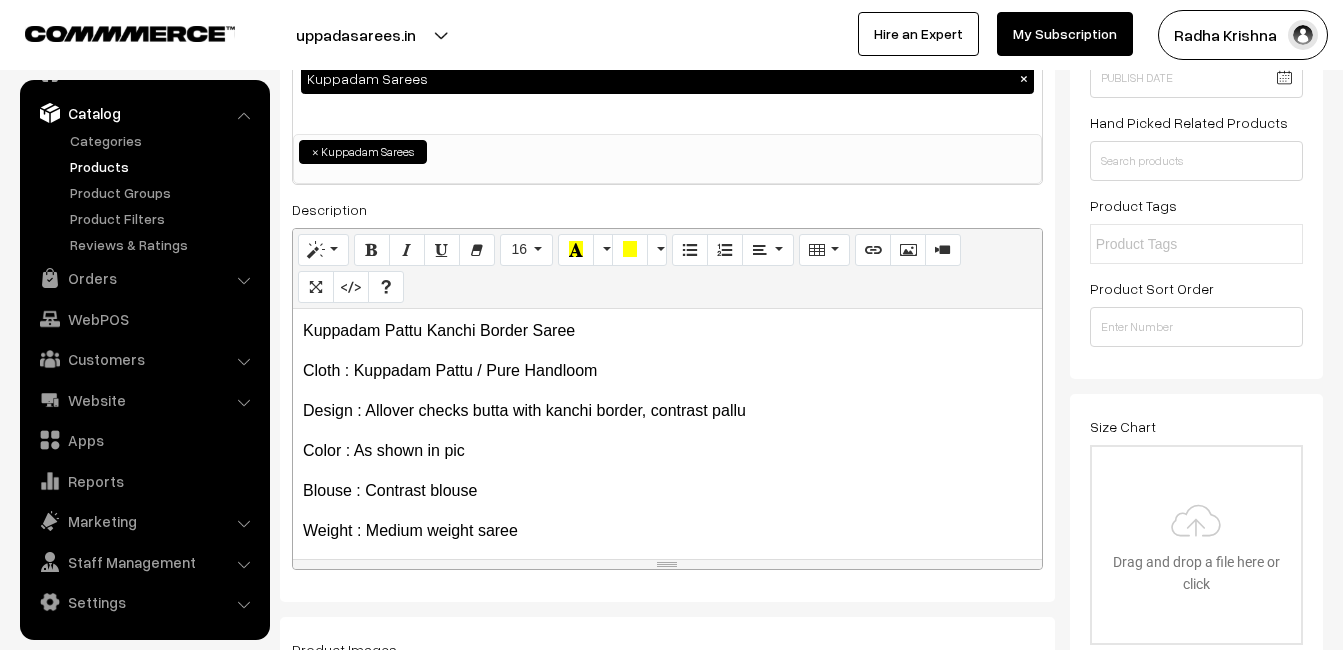 scroll, scrollTop: 300, scrollLeft: 0, axis: vertical 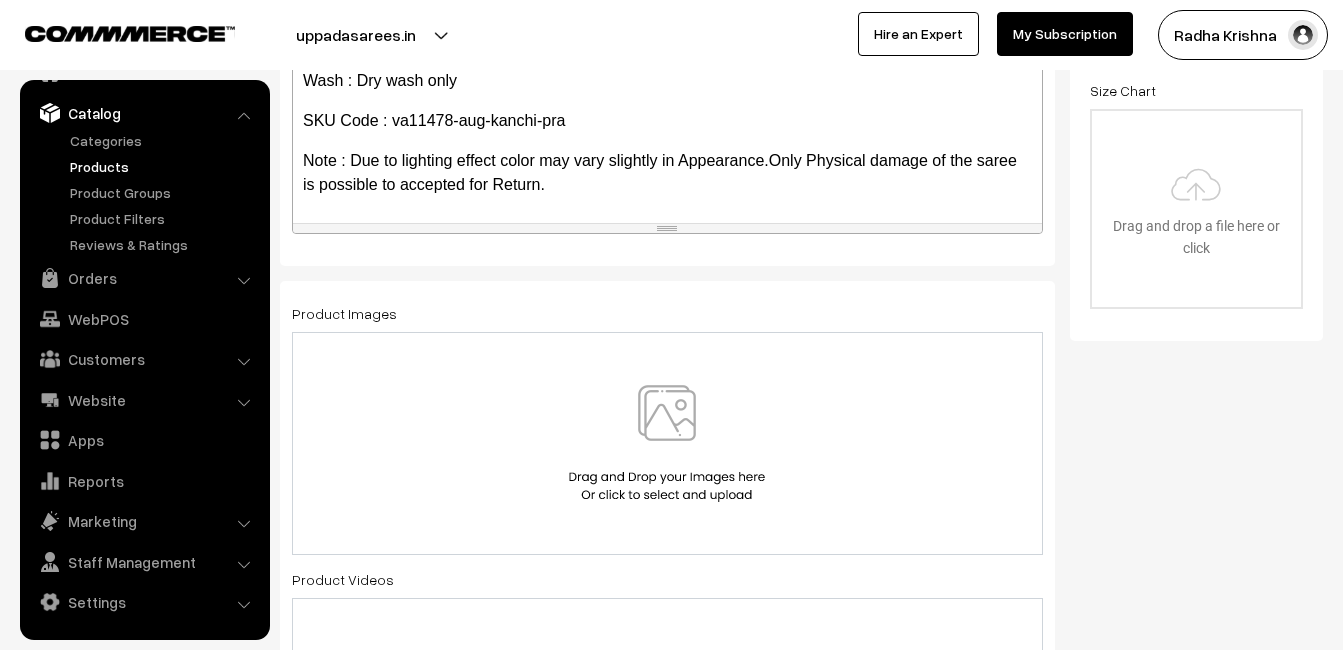click at bounding box center (667, 443) 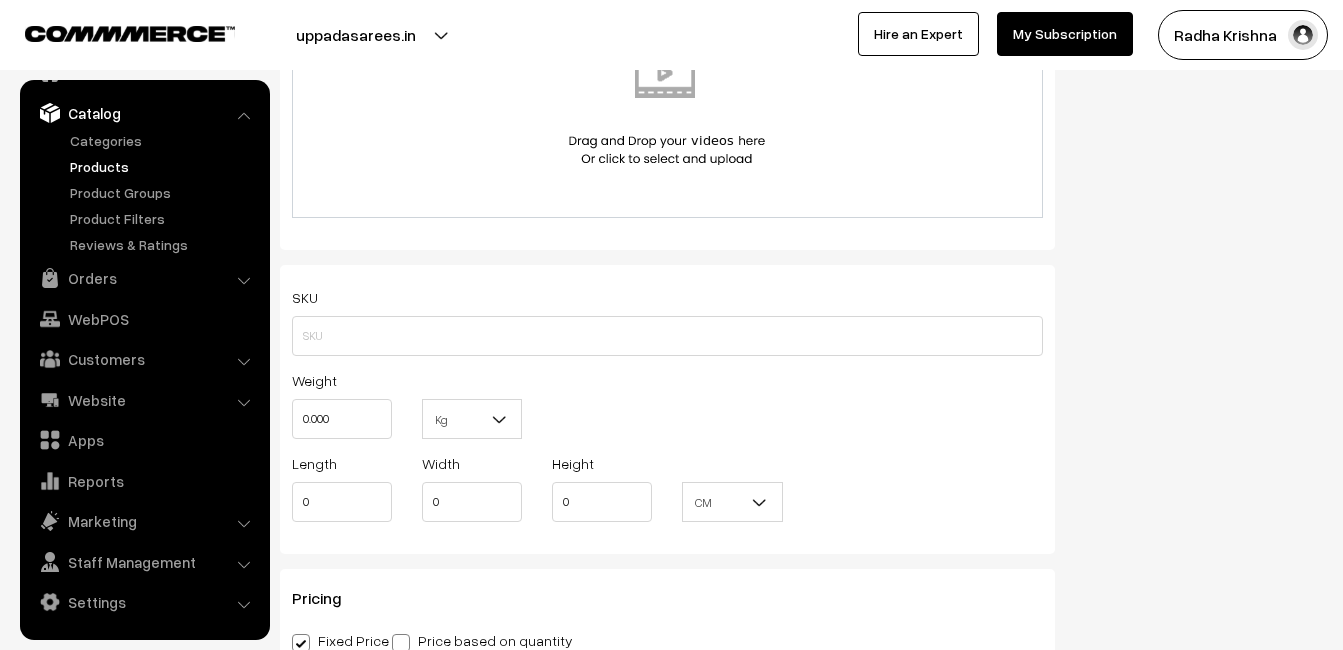 scroll, scrollTop: 1300, scrollLeft: 0, axis: vertical 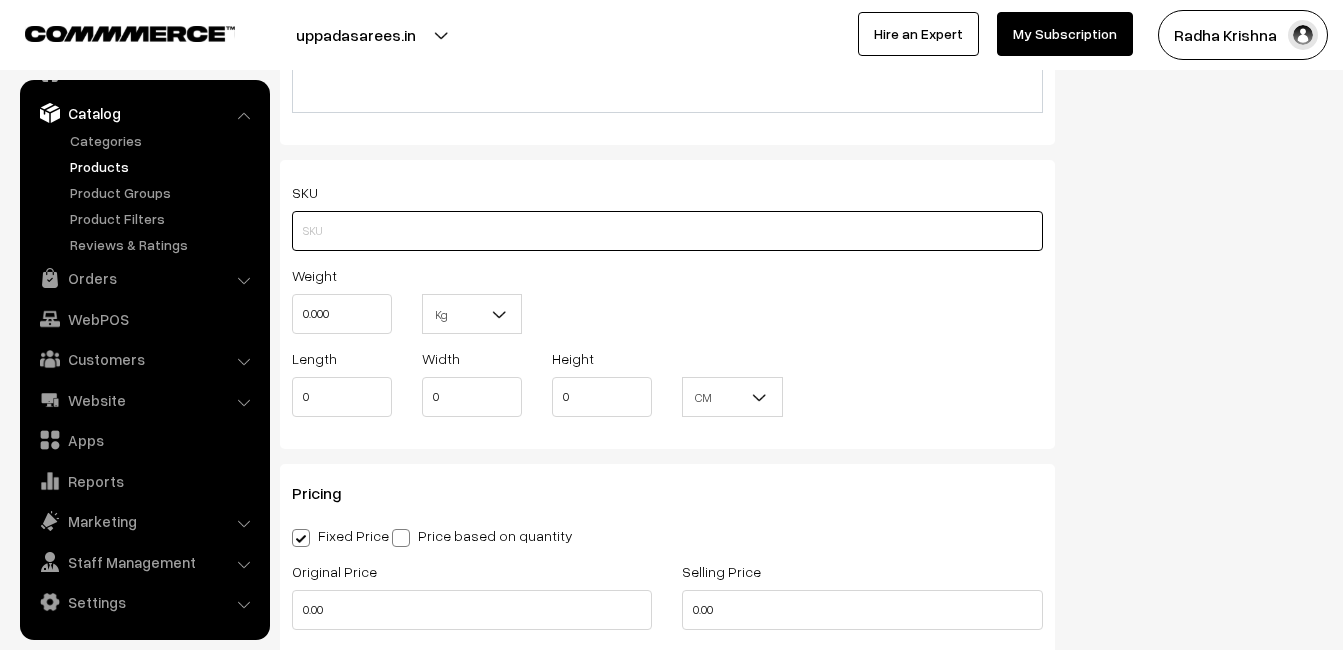 click at bounding box center (667, 231) 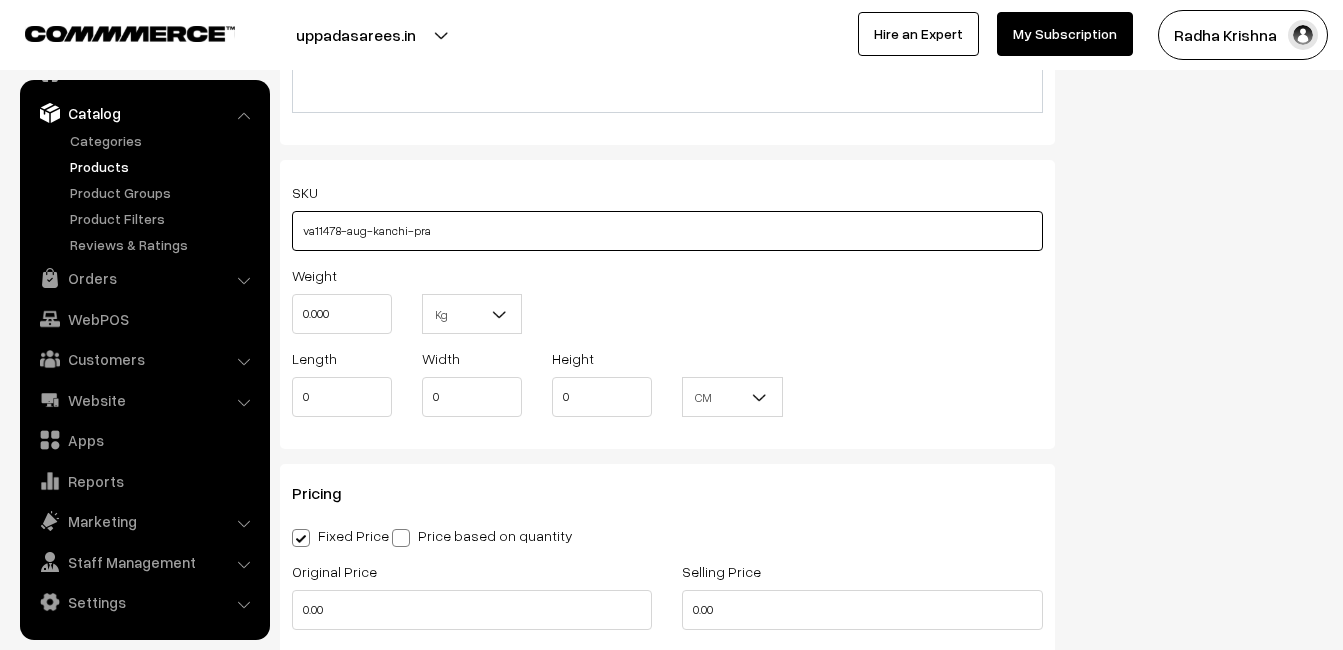 type on "va11478-aug-kanchi-pra" 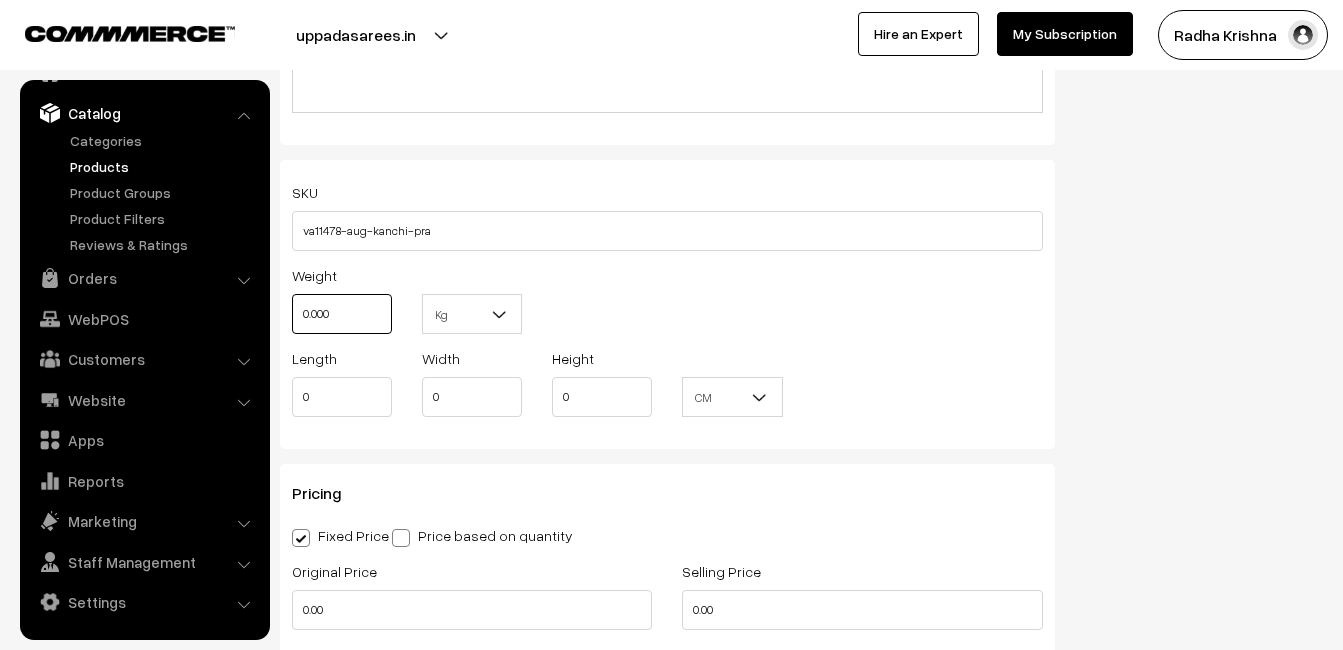 click on "0.000" at bounding box center [342, 314] 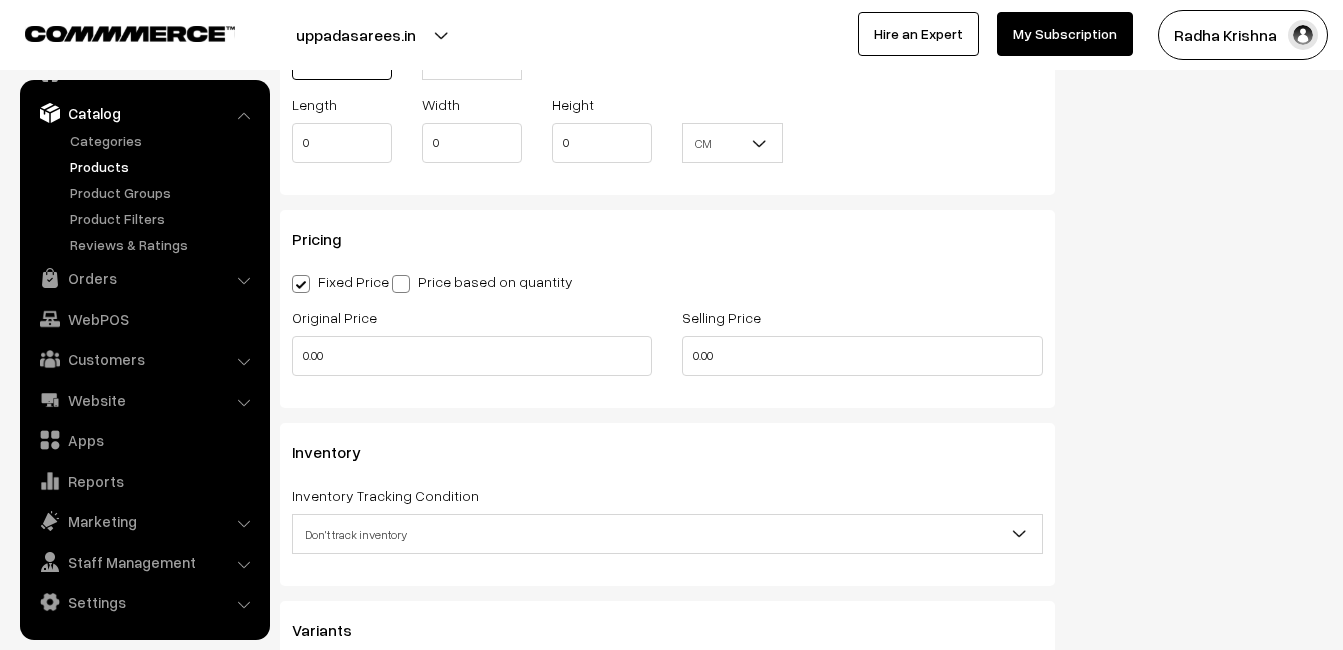scroll, scrollTop: 1600, scrollLeft: 0, axis: vertical 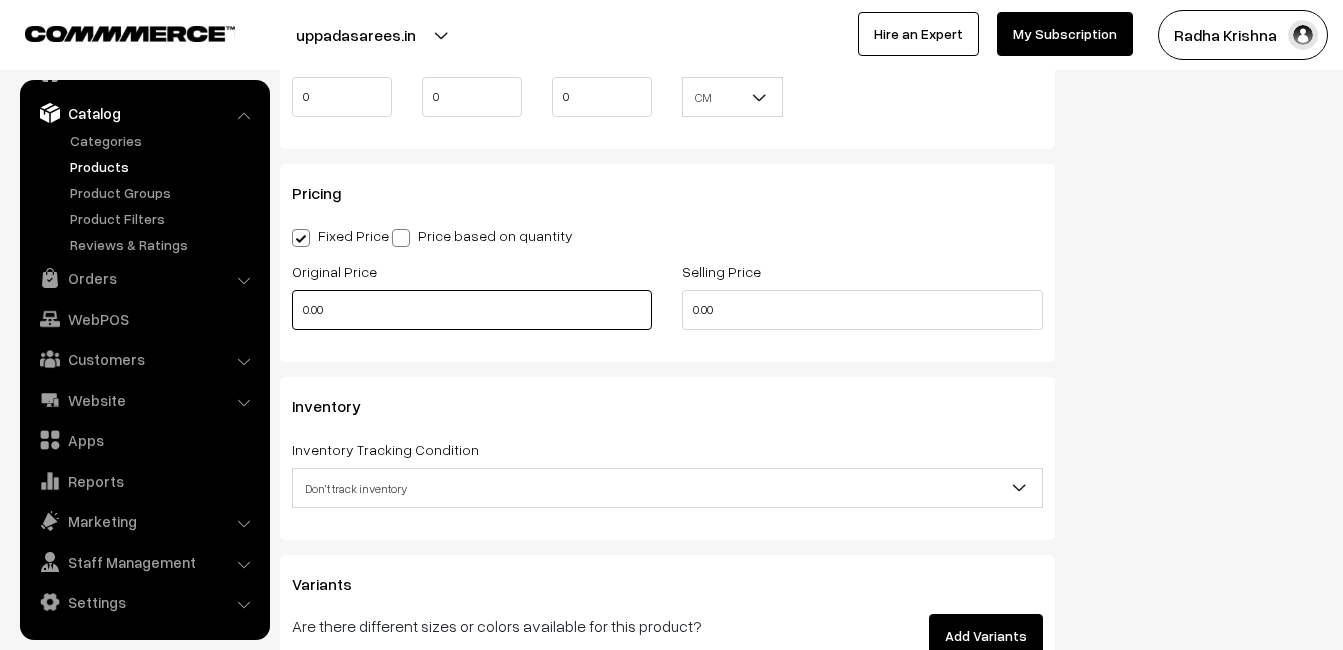 type on "0.80" 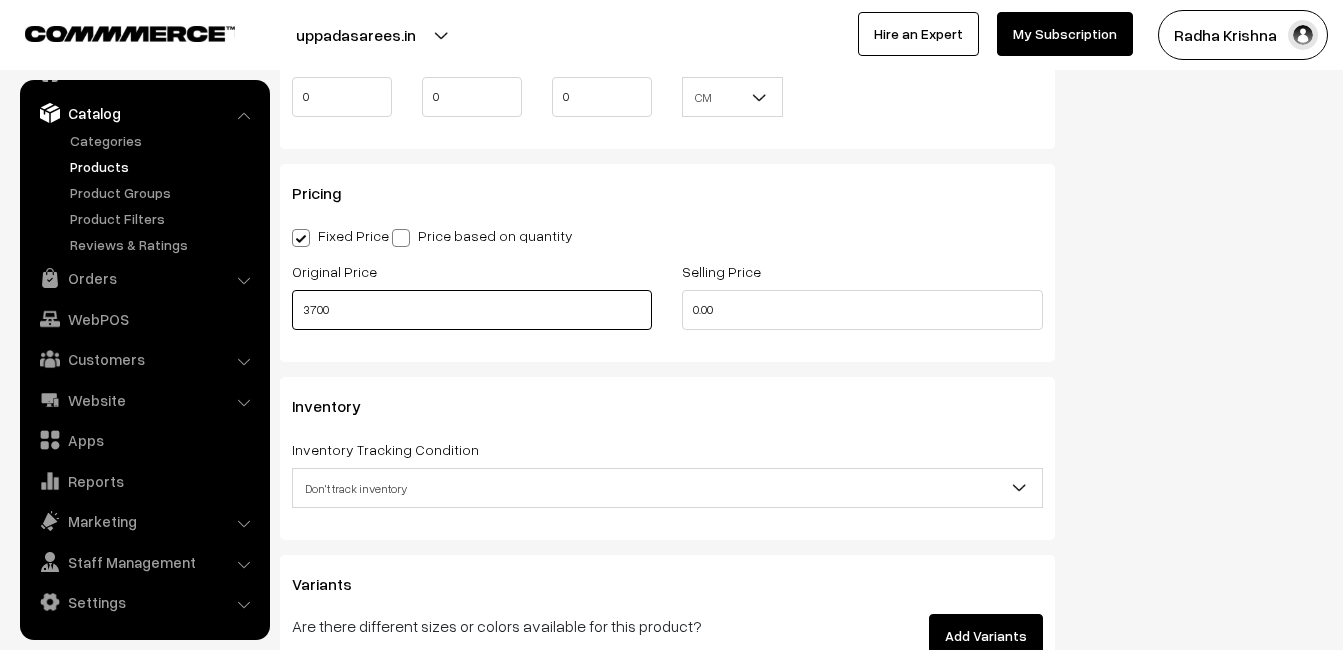 type on "3700" 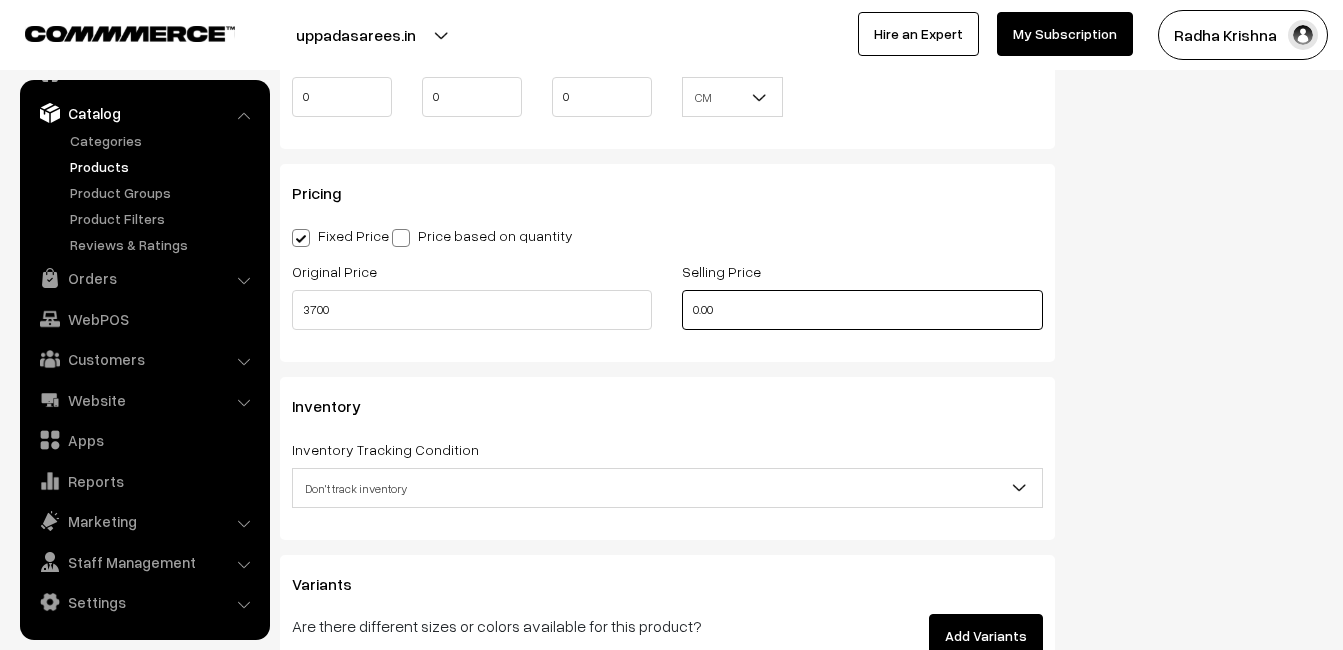 click on "0.00" at bounding box center [862, 310] 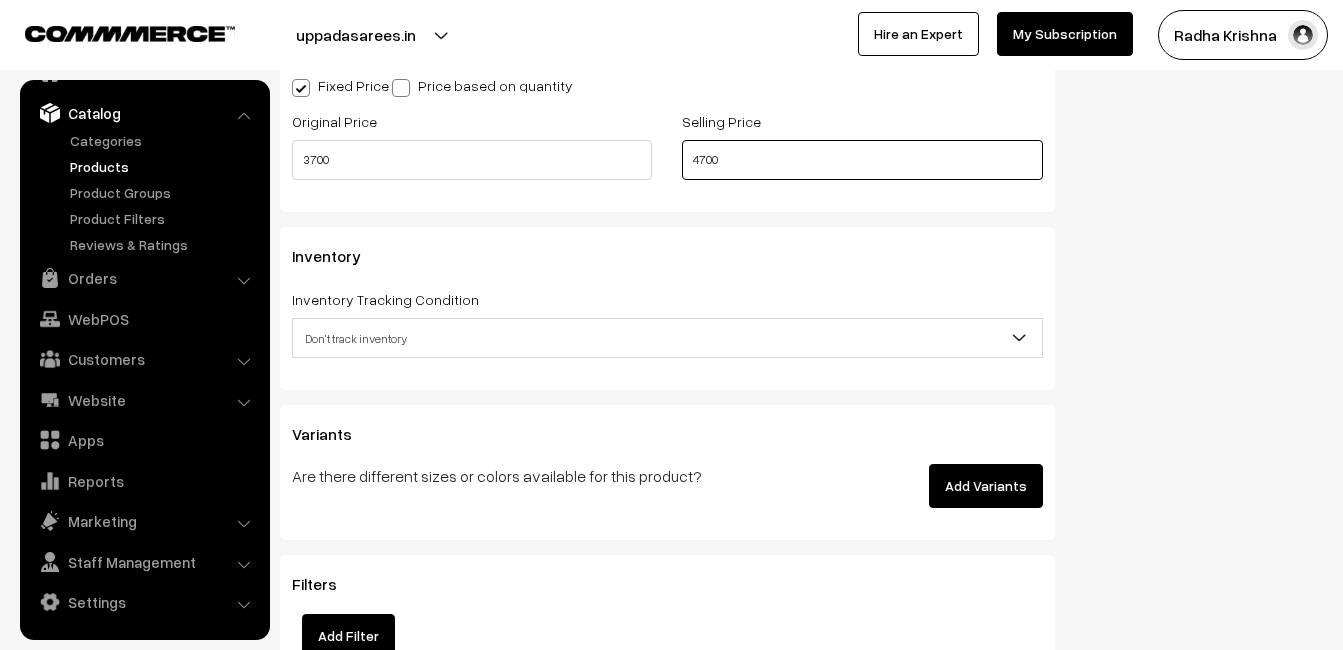 scroll, scrollTop: 1800, scrollLeft: 0, axis: vertical 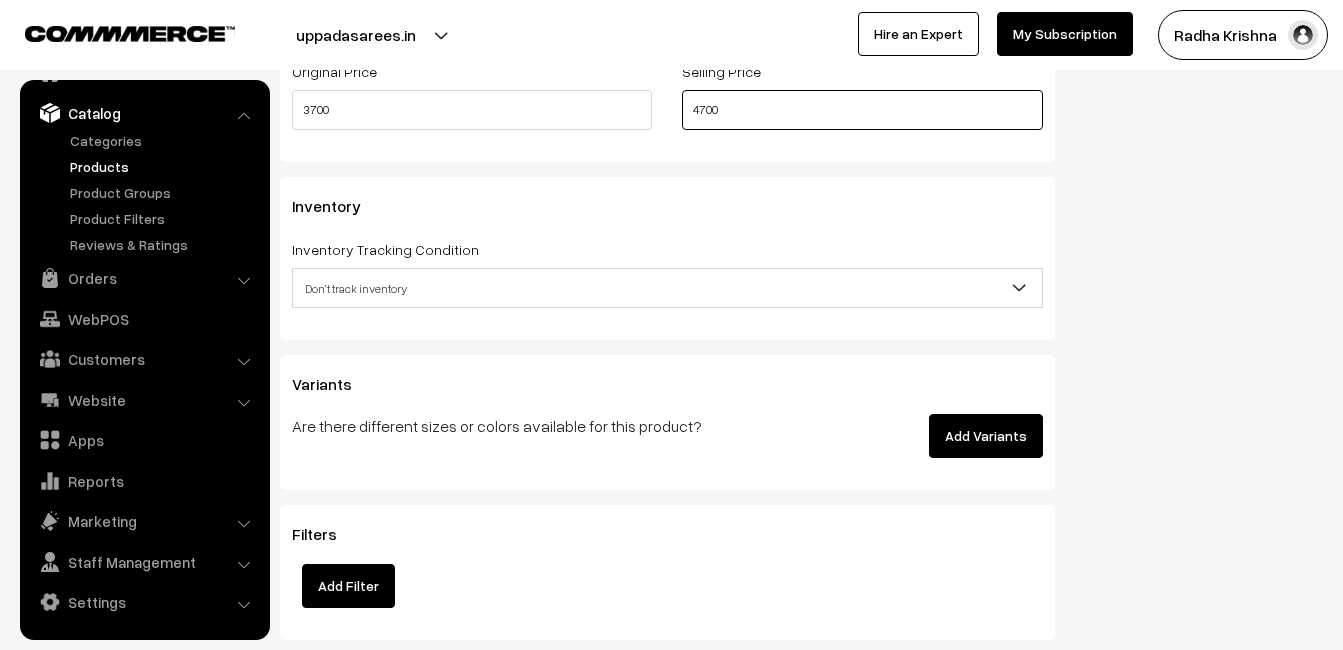 type on "4700" 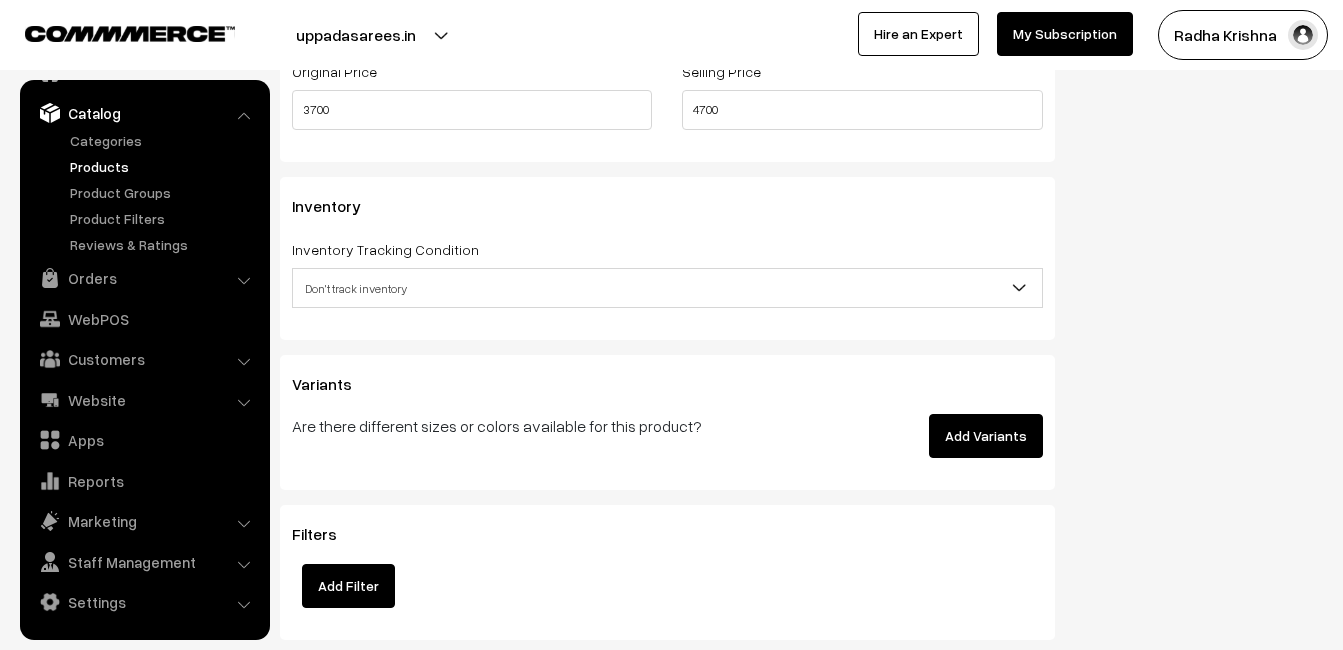 click on "Don't track inventory" at bounding box center (667, 288) 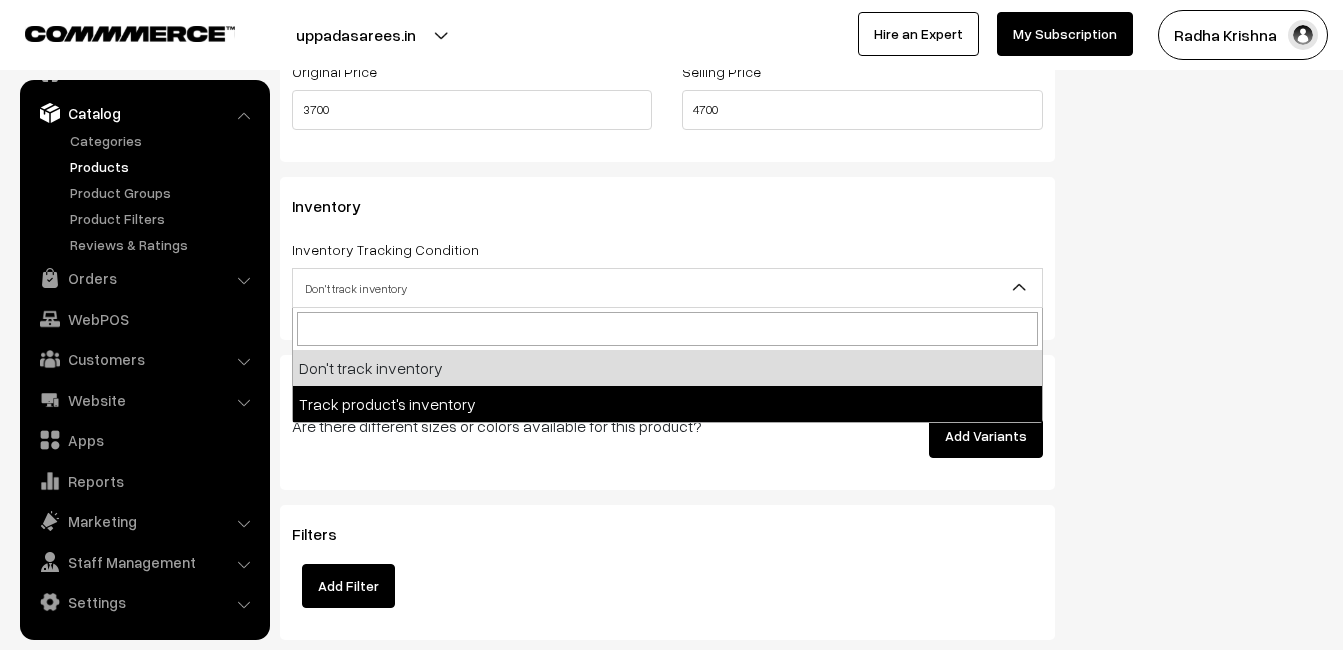 select on "2" 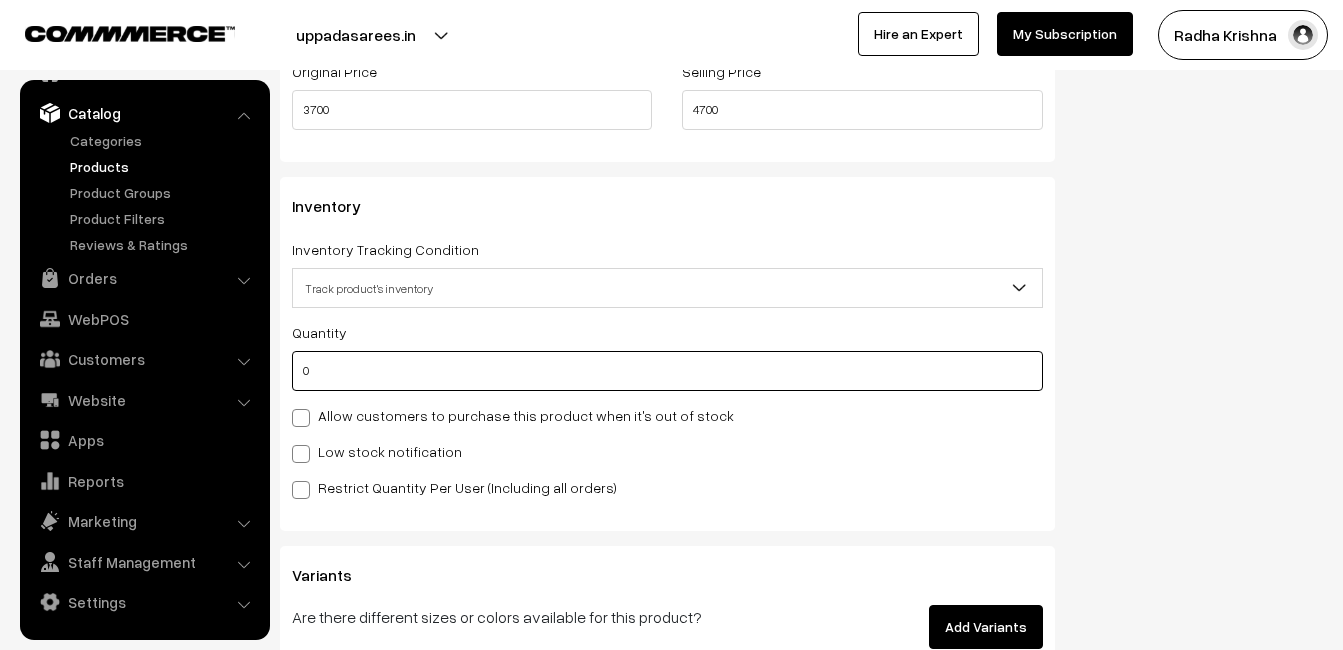 click on "0" at bounding box center [667, 371] 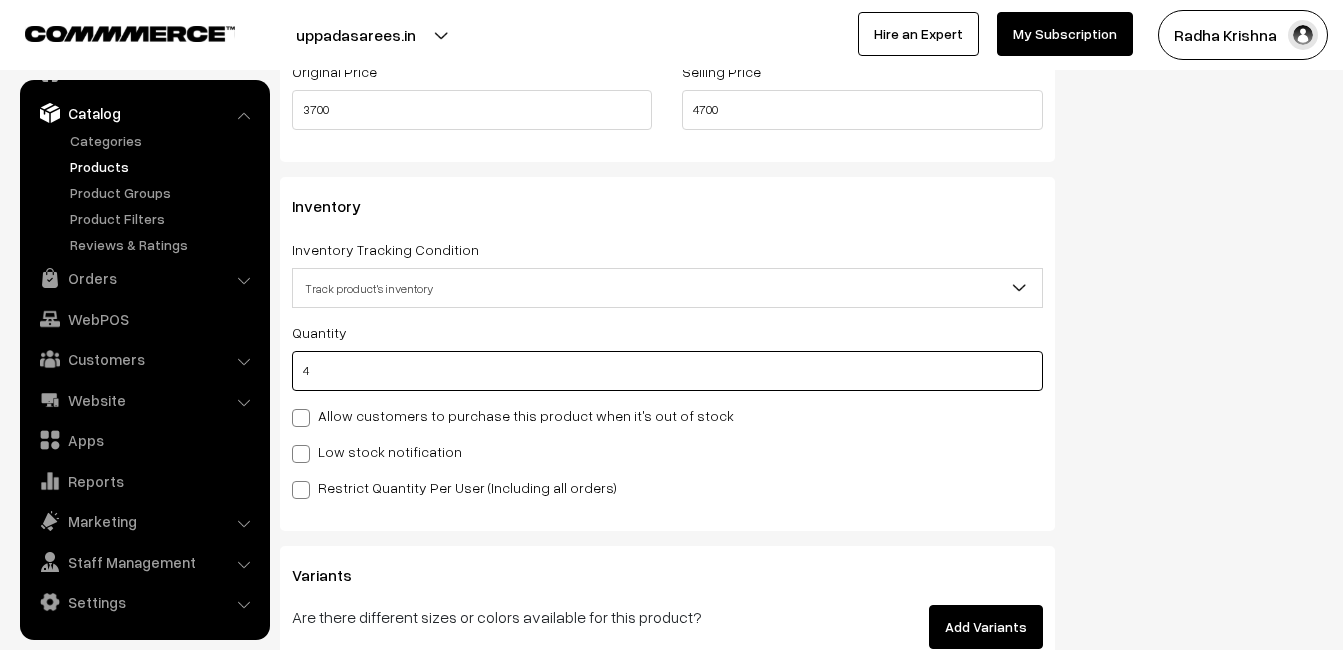 type on "4" 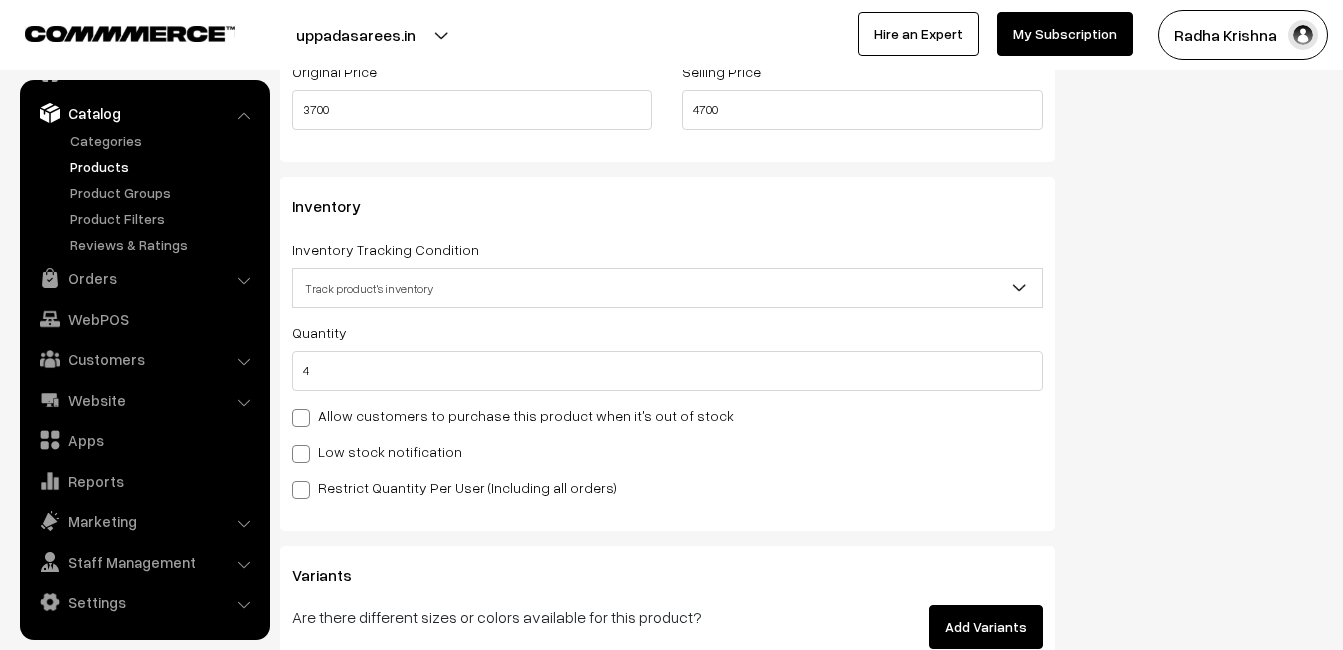 click on "Low stock notification" at bounding box center (377, 451) 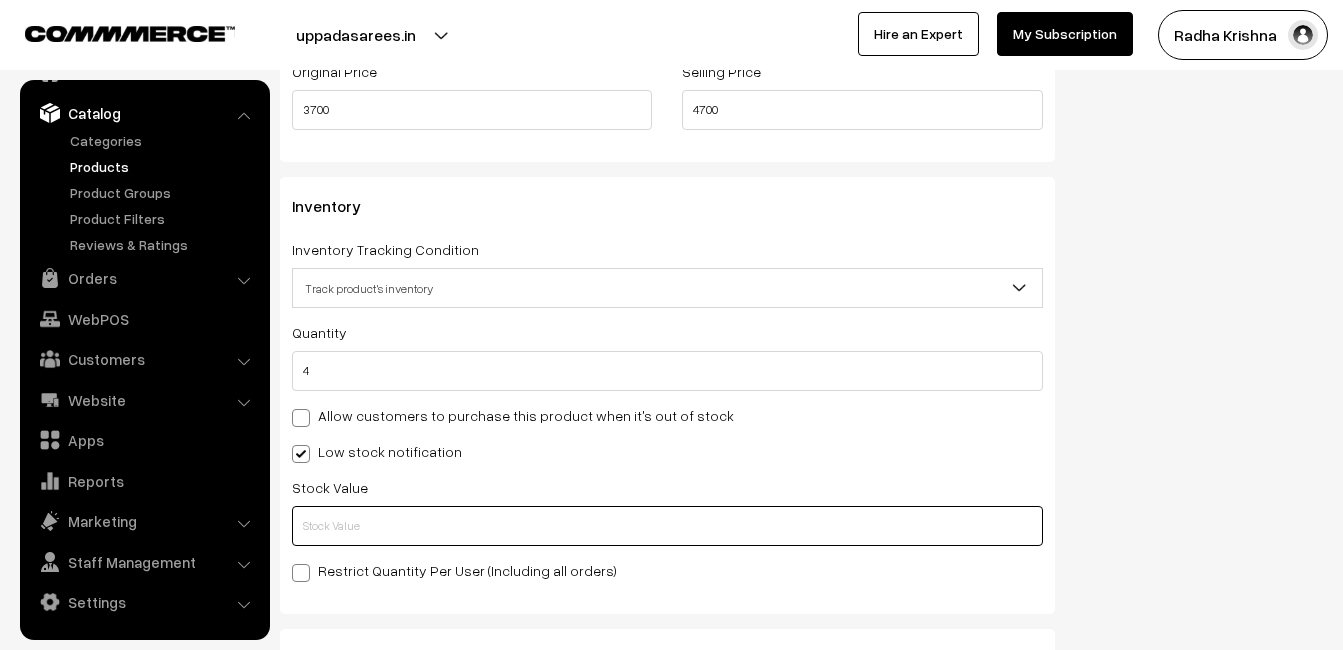 click at bounding box center (667, 526) 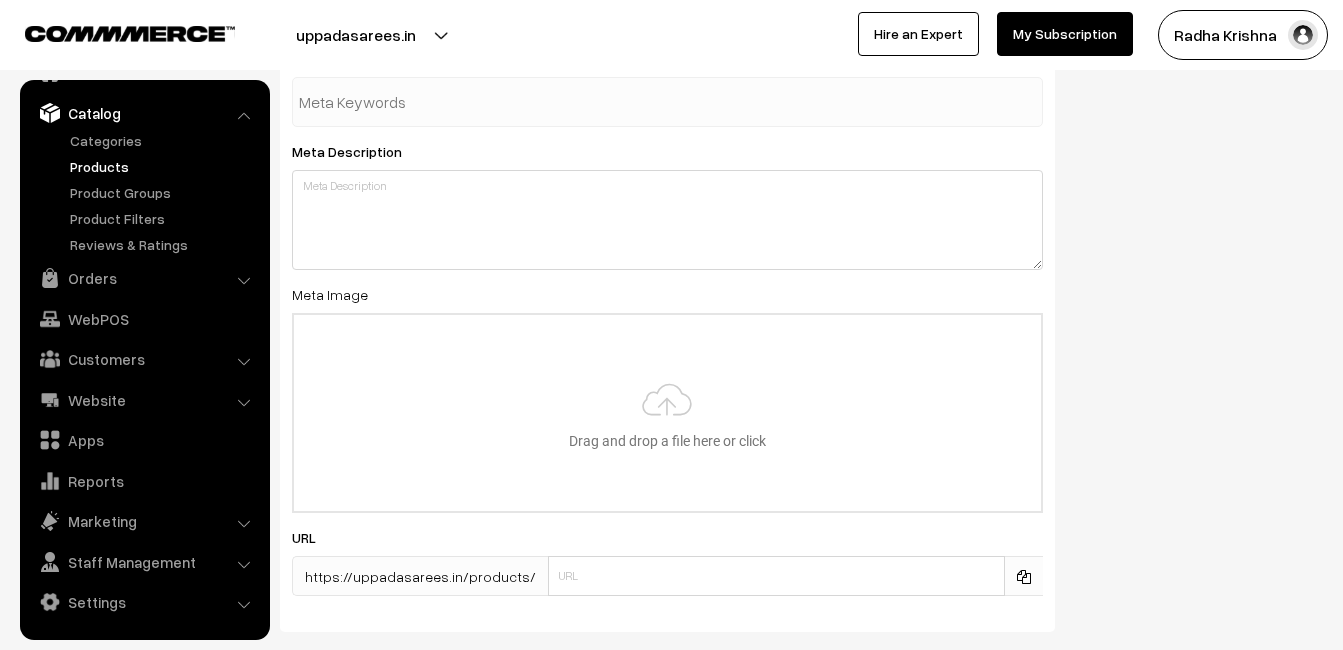 scroll, scrollTop: 2968, scrollLeft: 0, axis: vertical 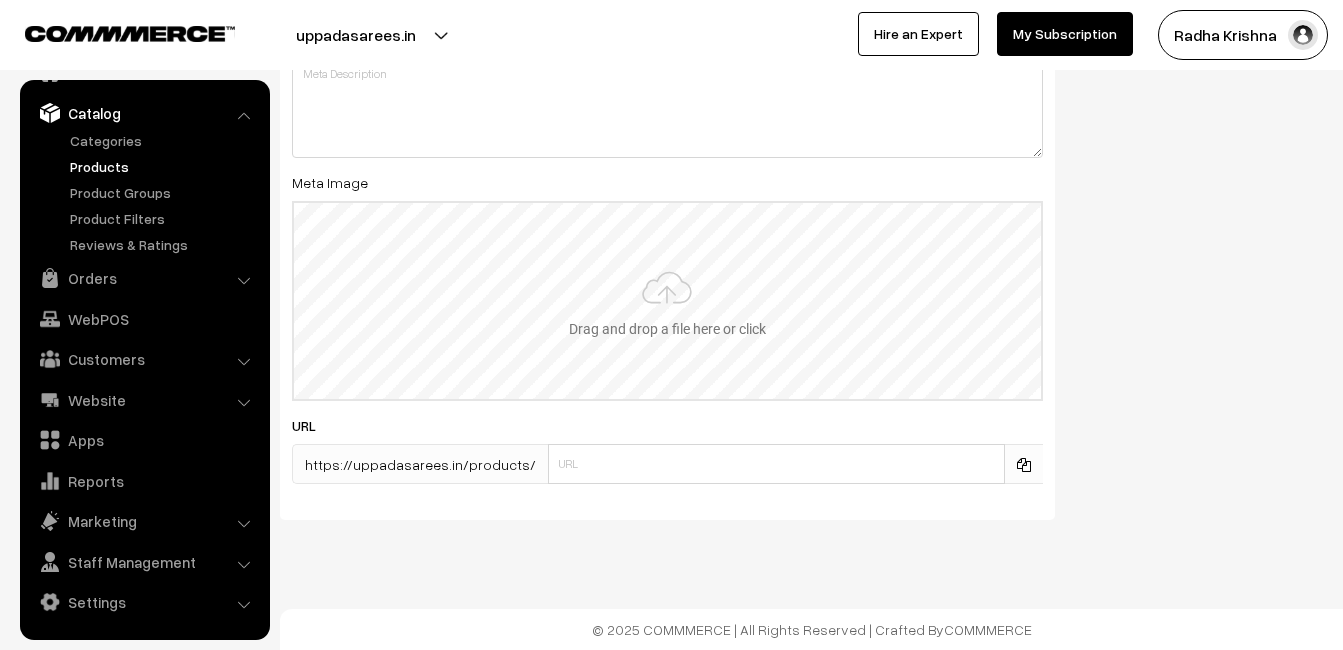 type on "2" 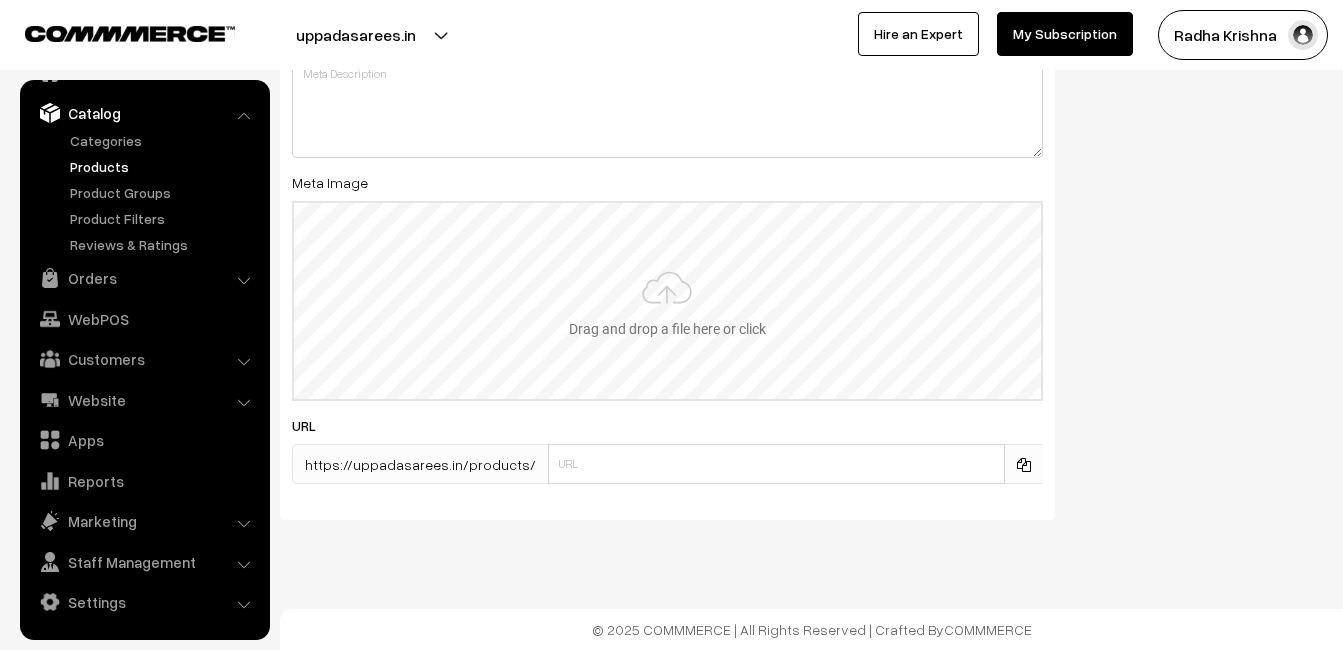 click at bounding box center (667, 301) 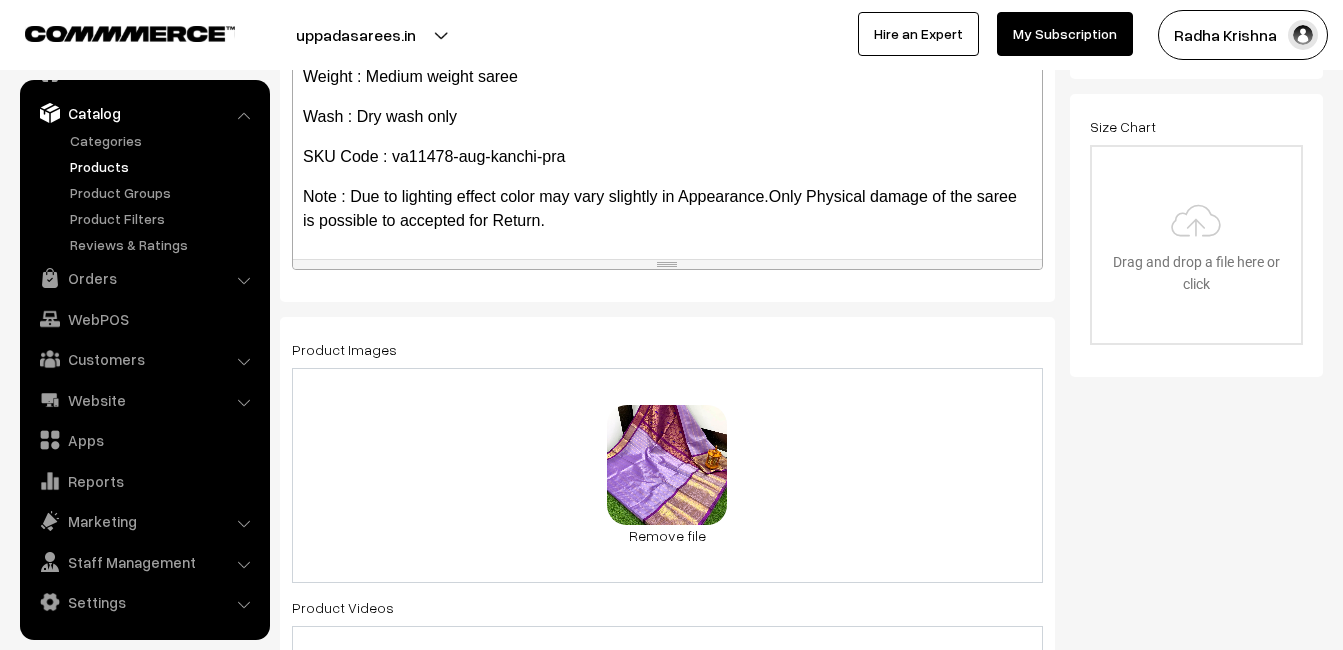 scroll, scrollTop: 0, scrollLeft: 0, axis: both 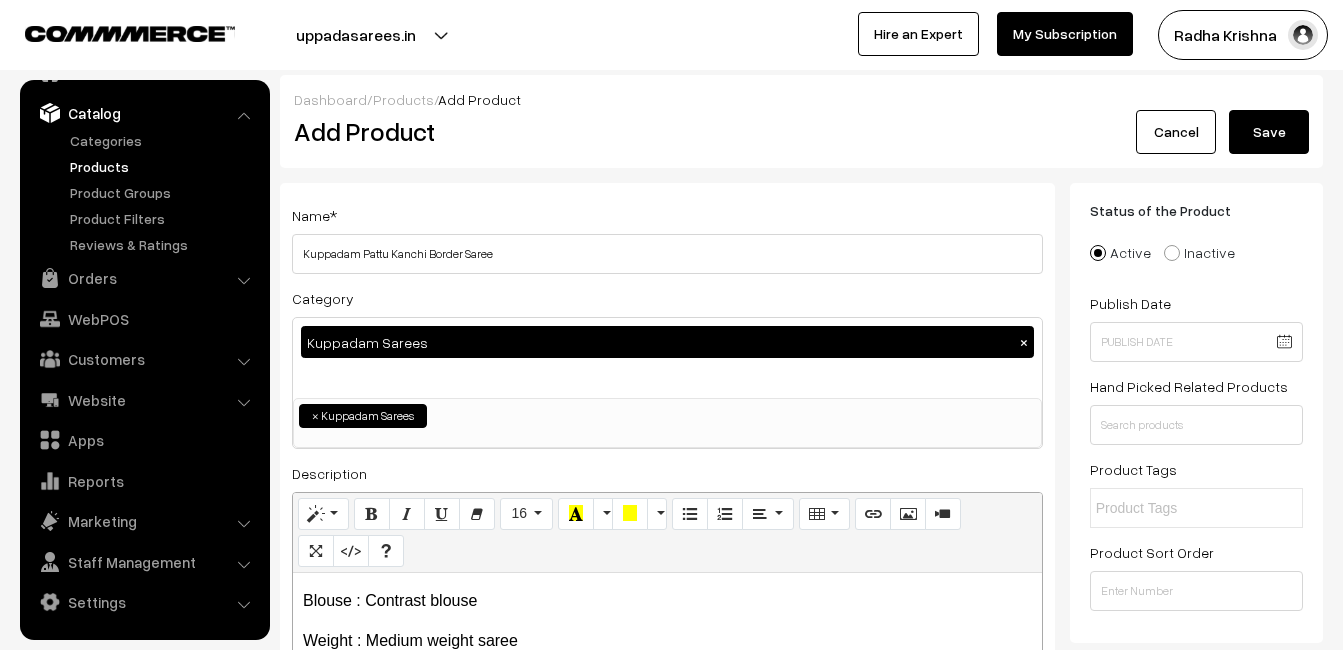 click on "Save" at bounding box center (1269, 132) 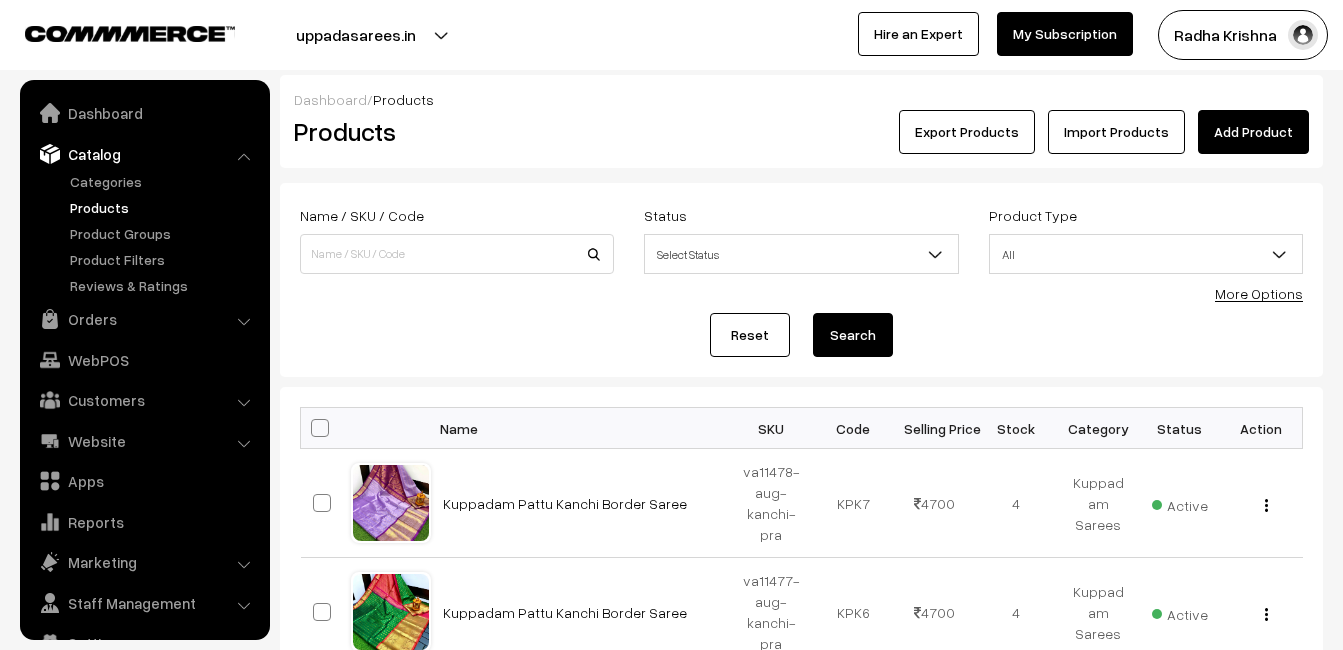scroll, scrollTop: 0, scrollLeft: 0, axis: both 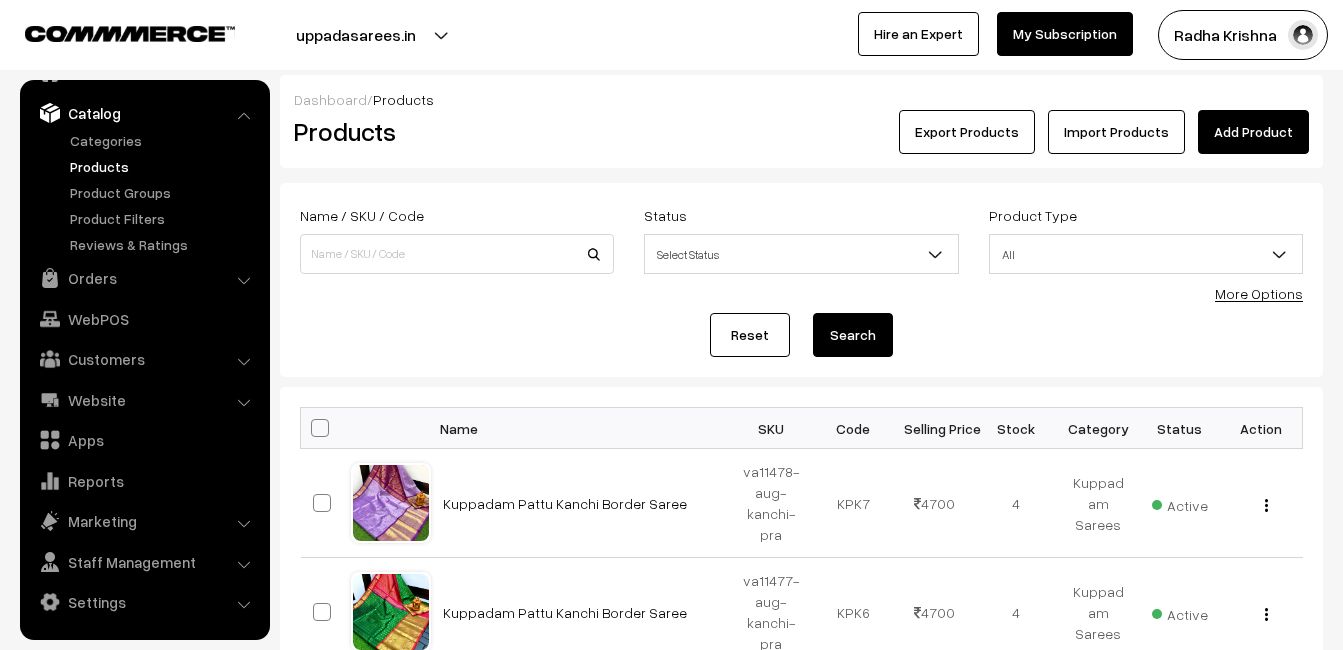 click on "Products" at bounding box center [453, 131] 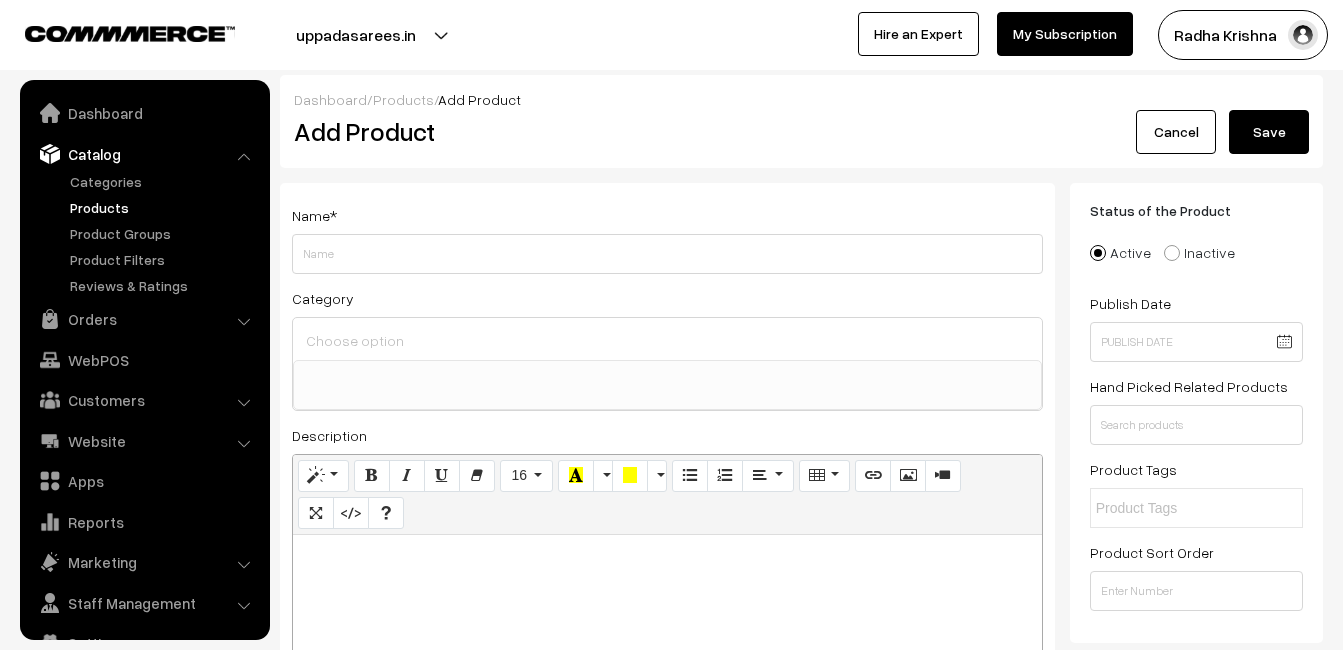 select 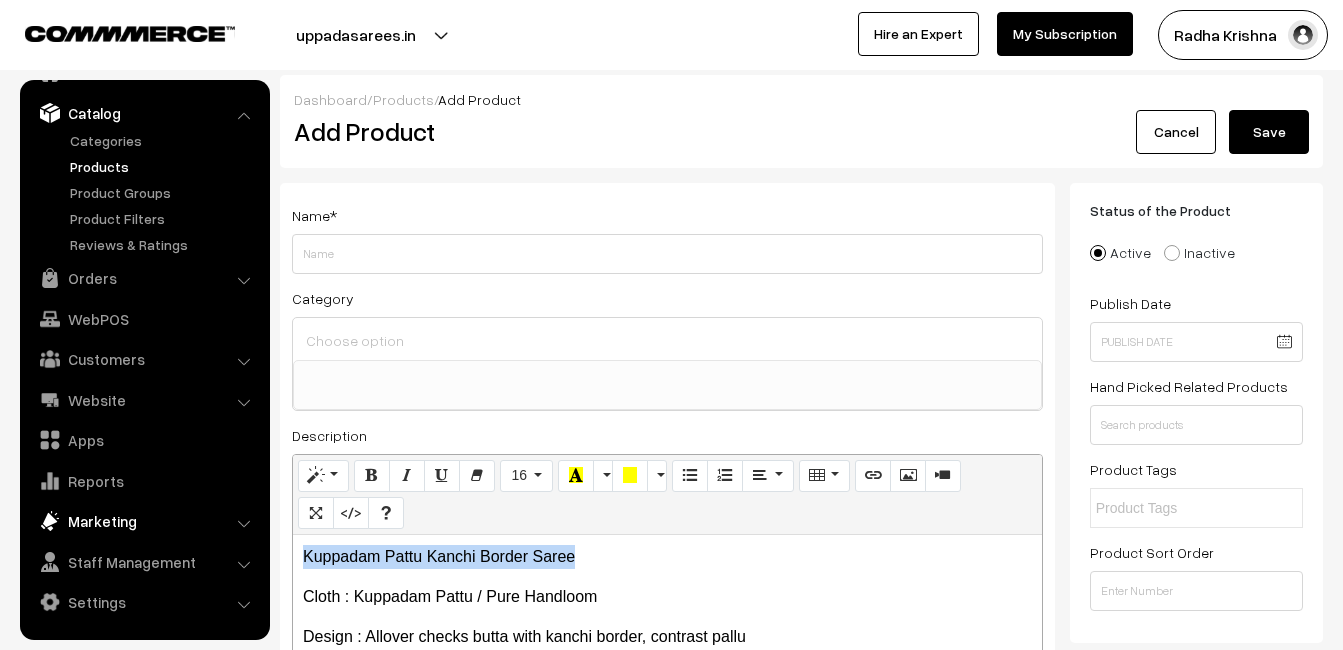 drag, startPoint x: 606, startPoint y: 550, endPoint x: 207, endPoint y: 518, distance: 400.28116 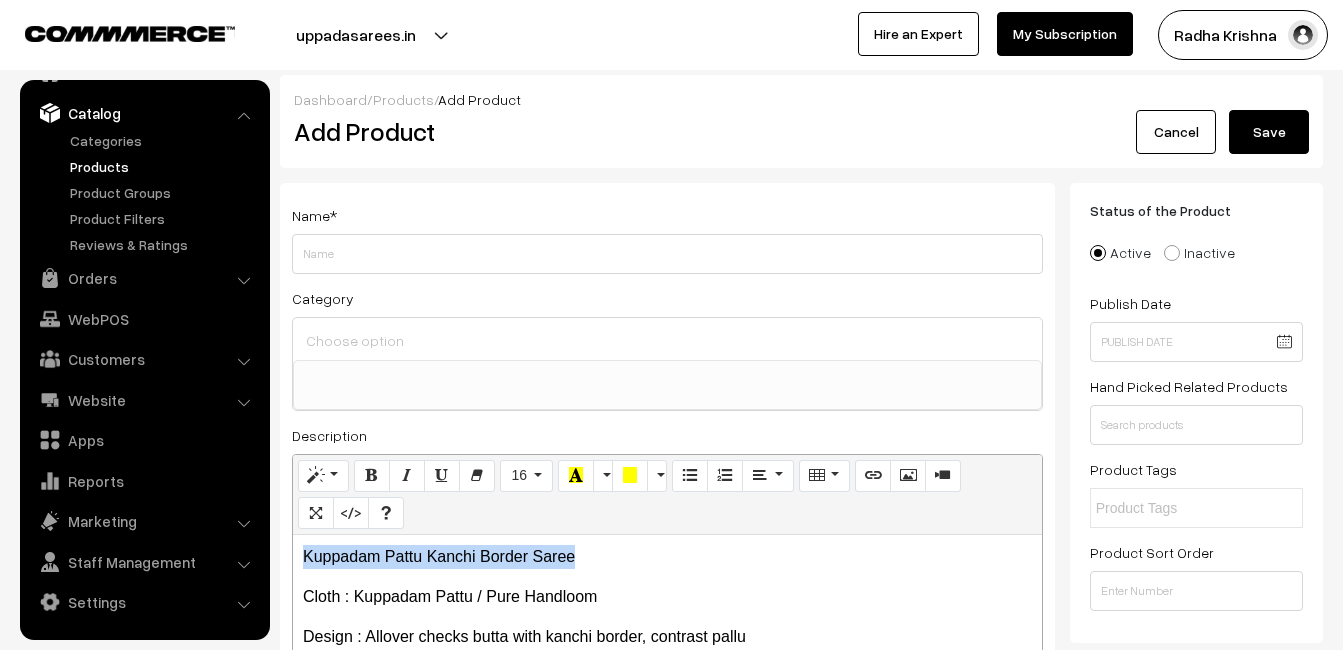 copy on "Kuppadam Pattu Kanchi Border Saree" 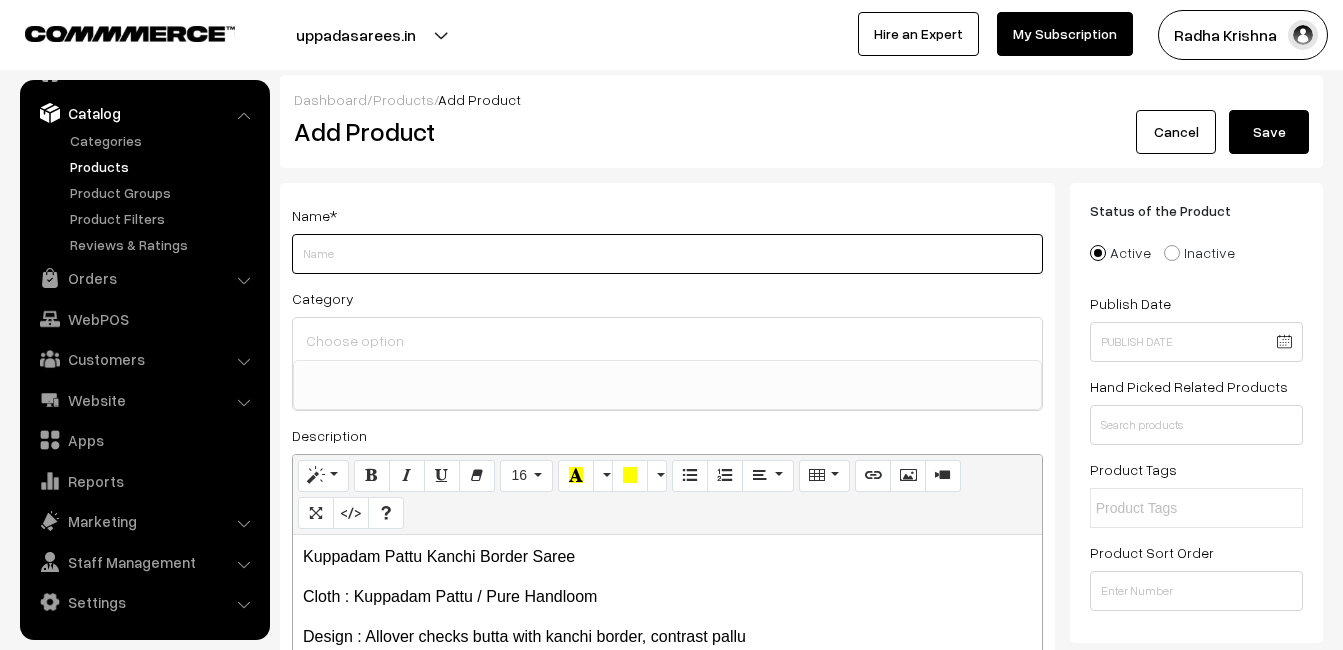 click on "Weight" at bounding box center (667, 254) 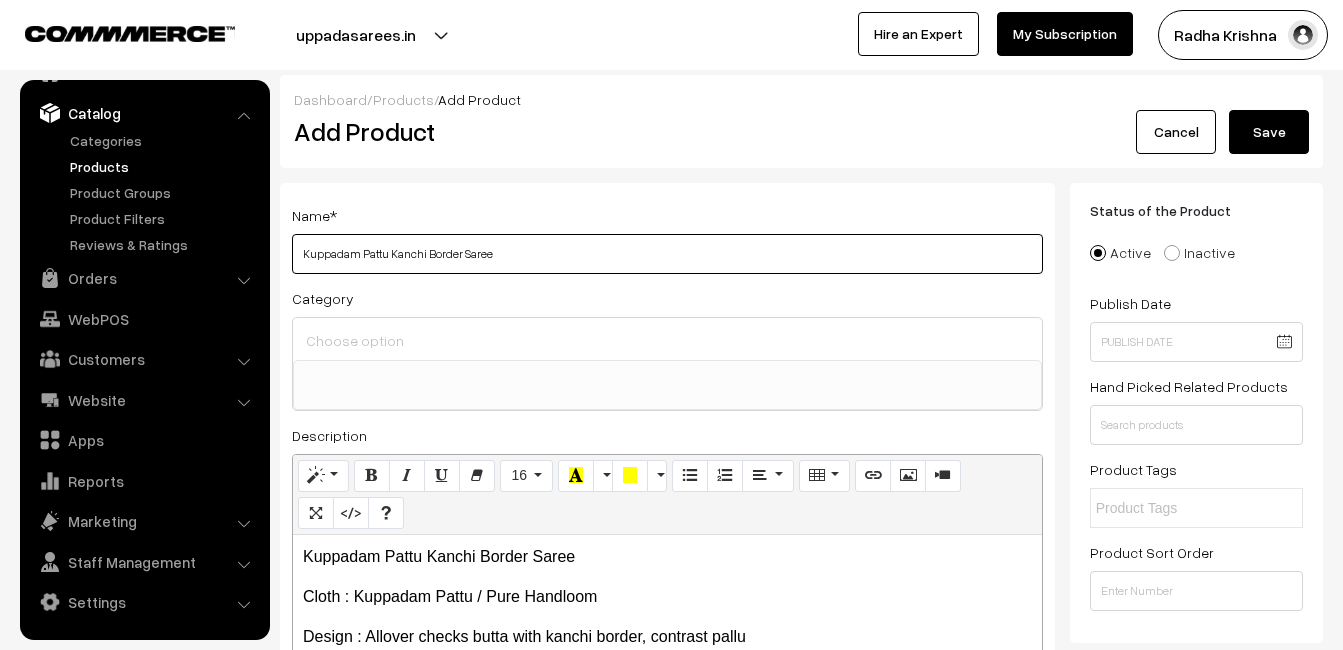 type on "Kuppadam Pattu Kanchi Border Saree" 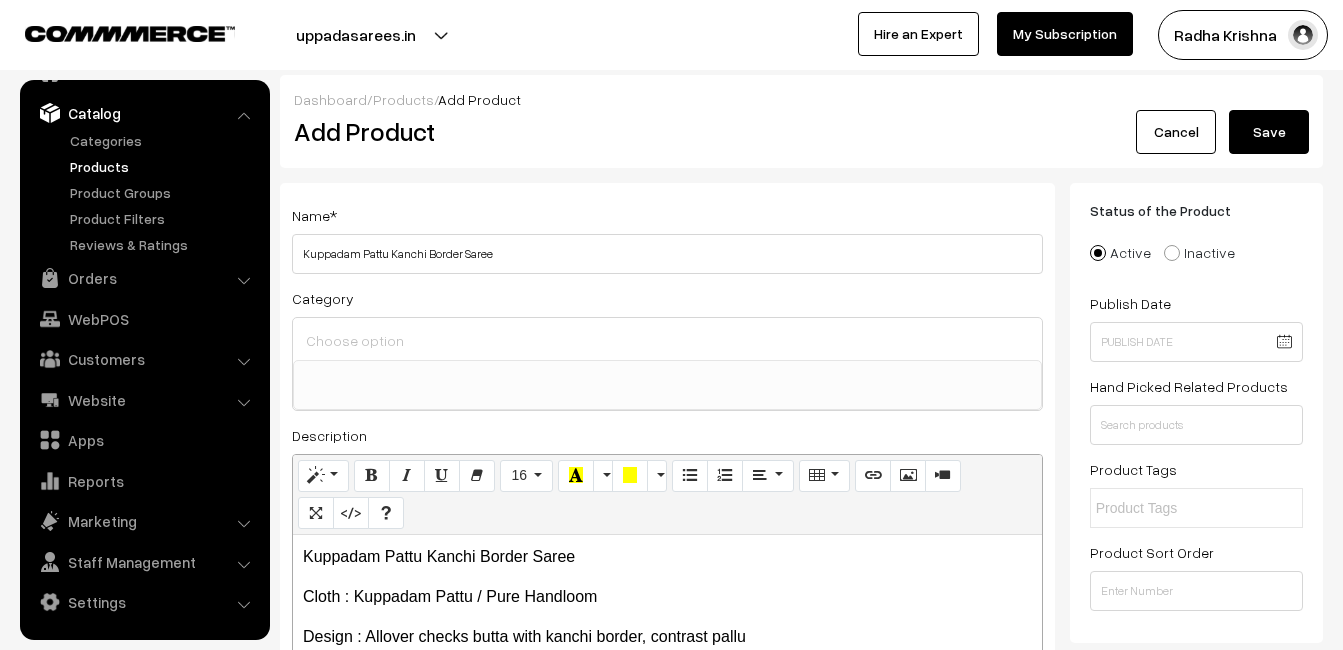 click at bounding box center (667, 340) 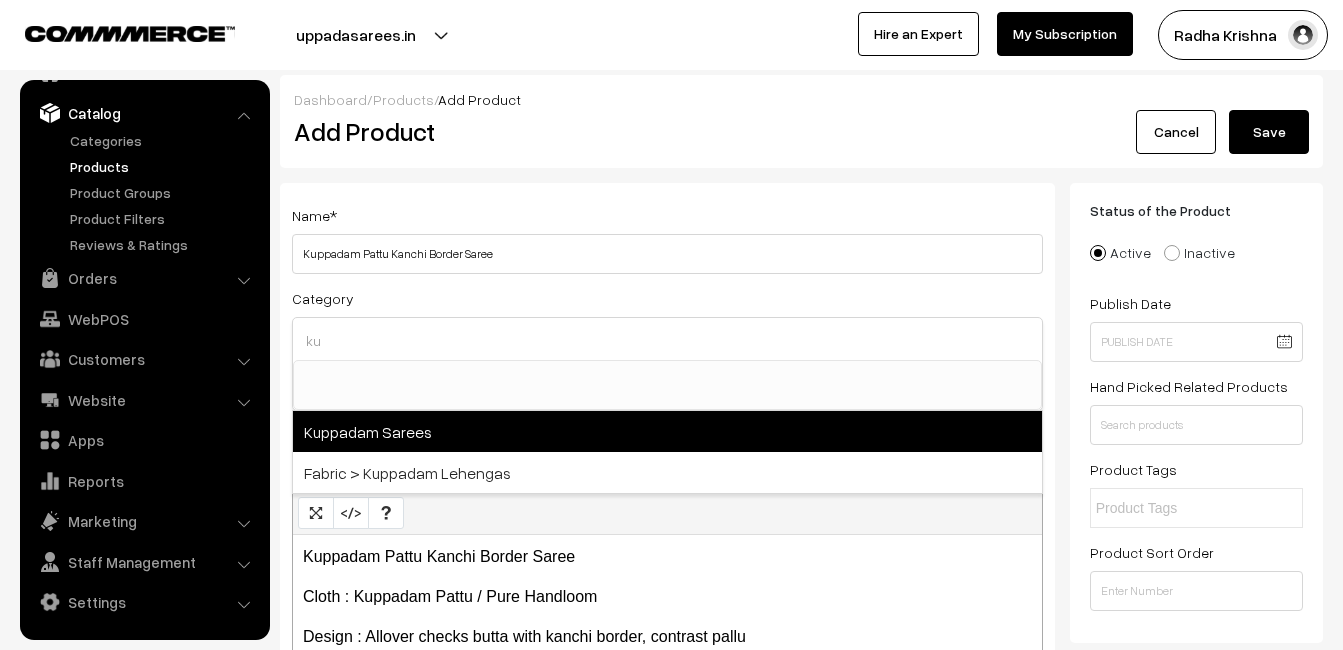 type on "ku" 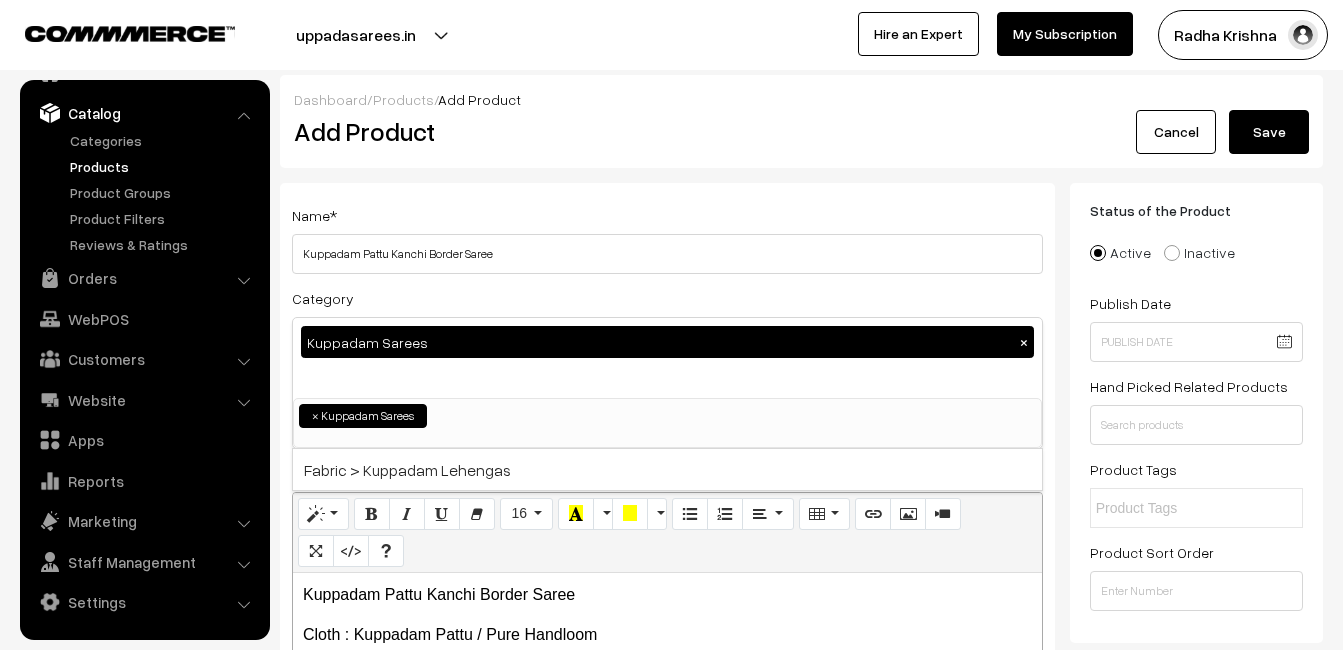 scroll, scrollTop: 816, scrollLeft: 0, axis: vertical 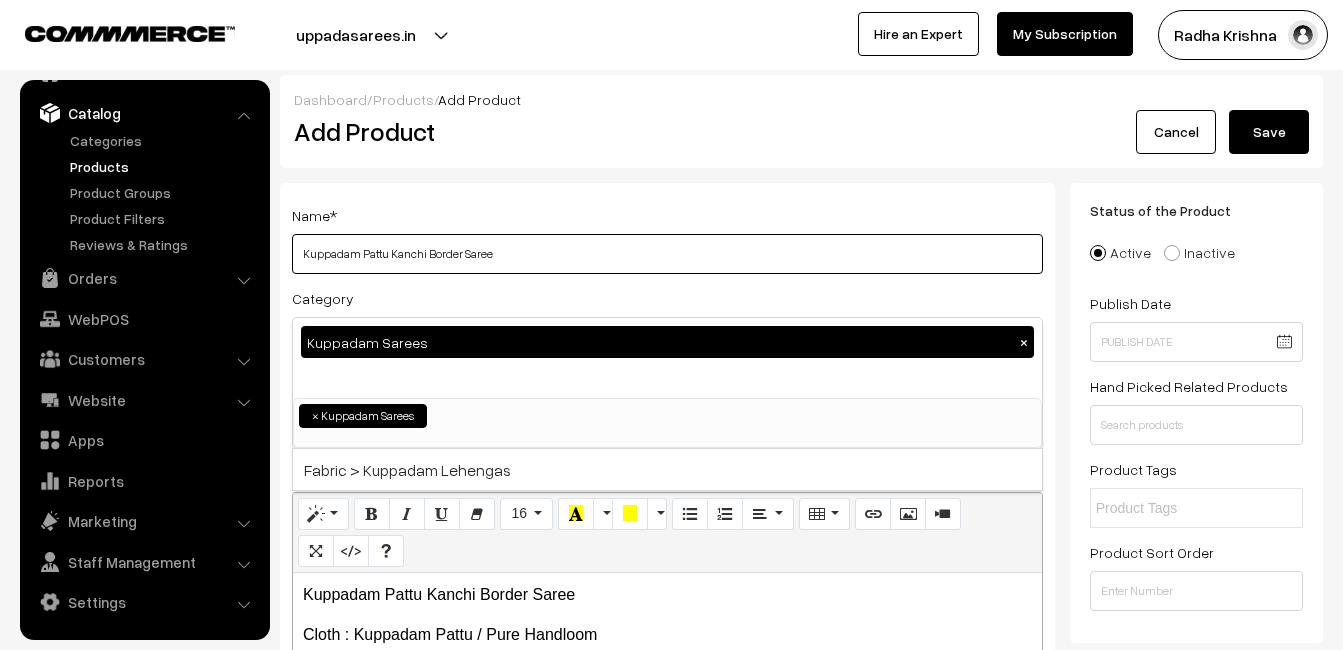 click on "Kuppadam Pattu Kanchi Border Saree" at bounding box center [667, 254] 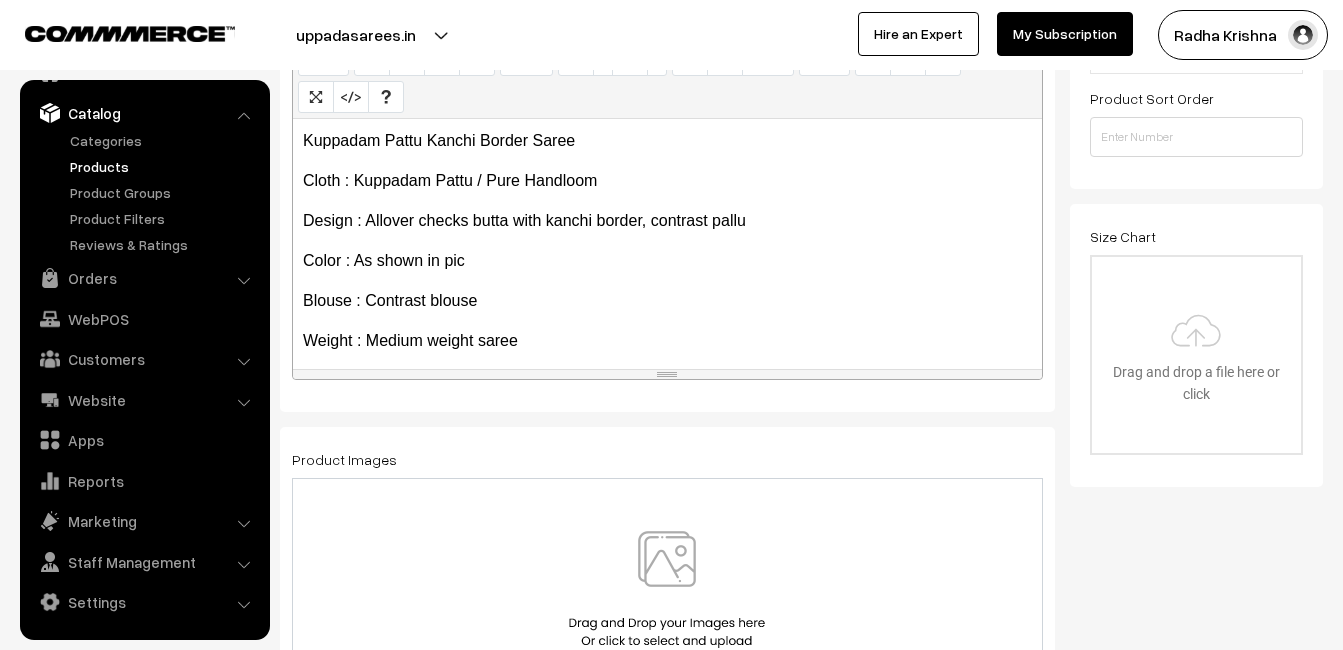 scroll, scrollTop: 500, scrollLeft: 0, axis: vertical 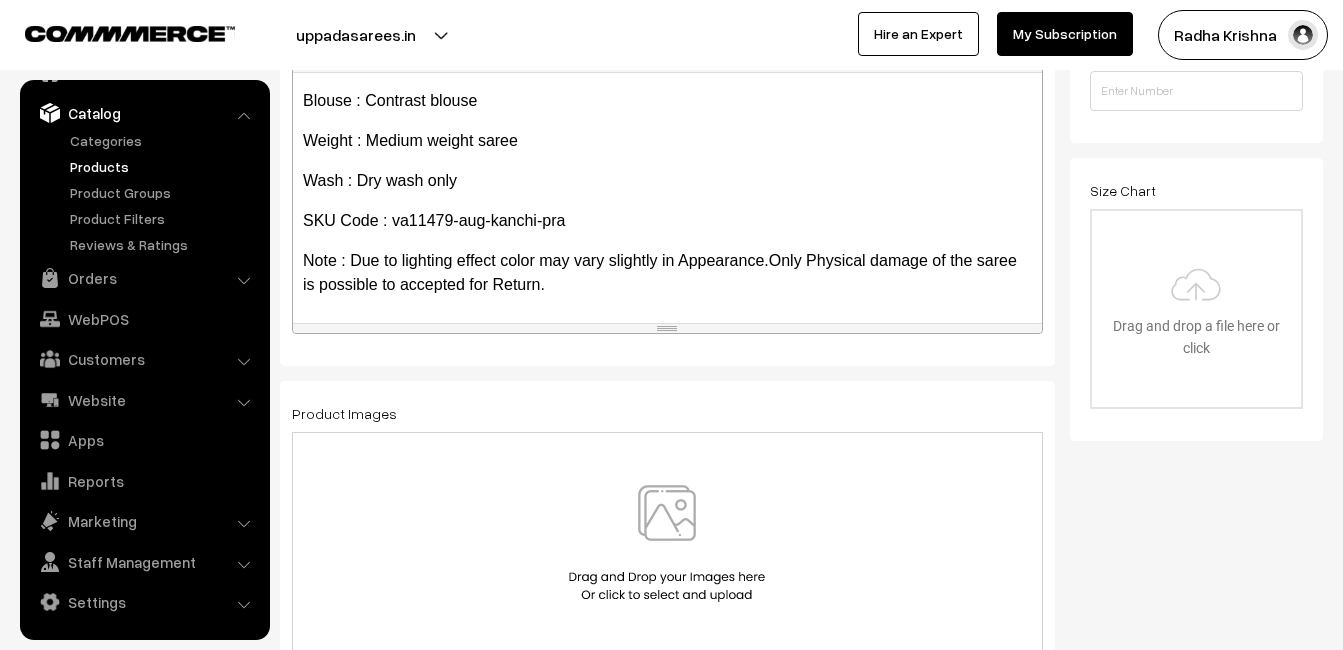 click at bounding box center (667, 543) 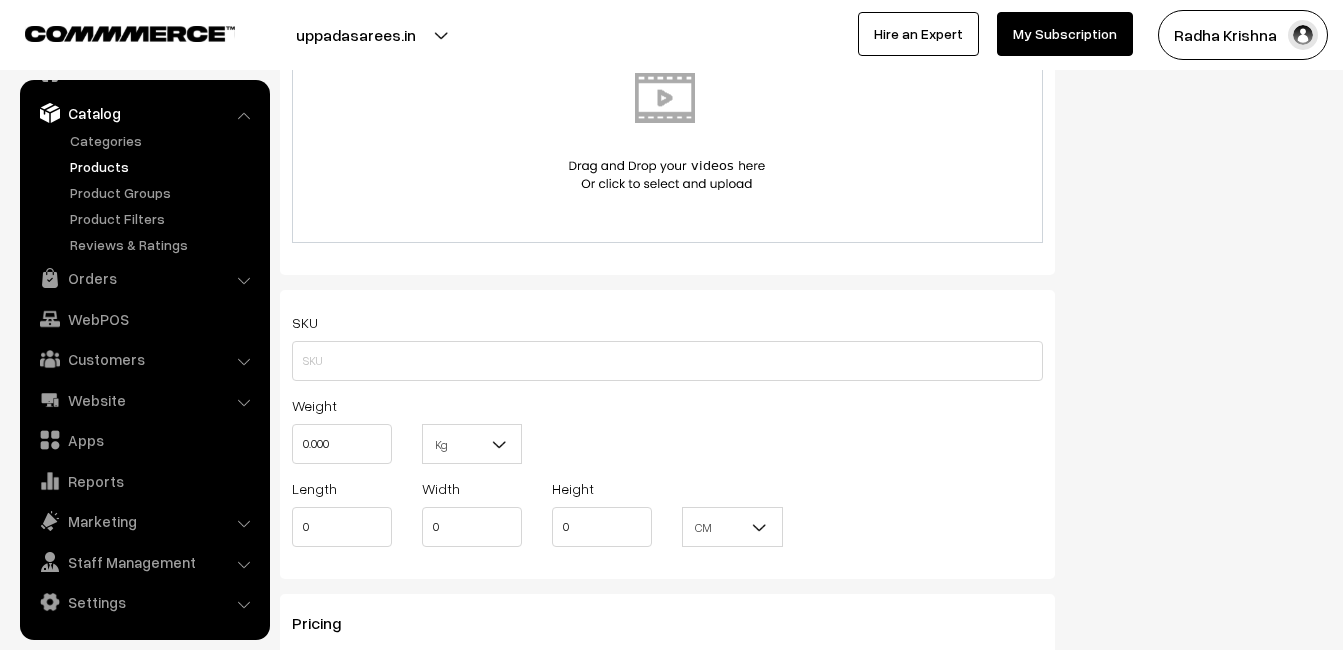 scroll, scrollTop: 1200, scrollLeft: 0, axis: vertical 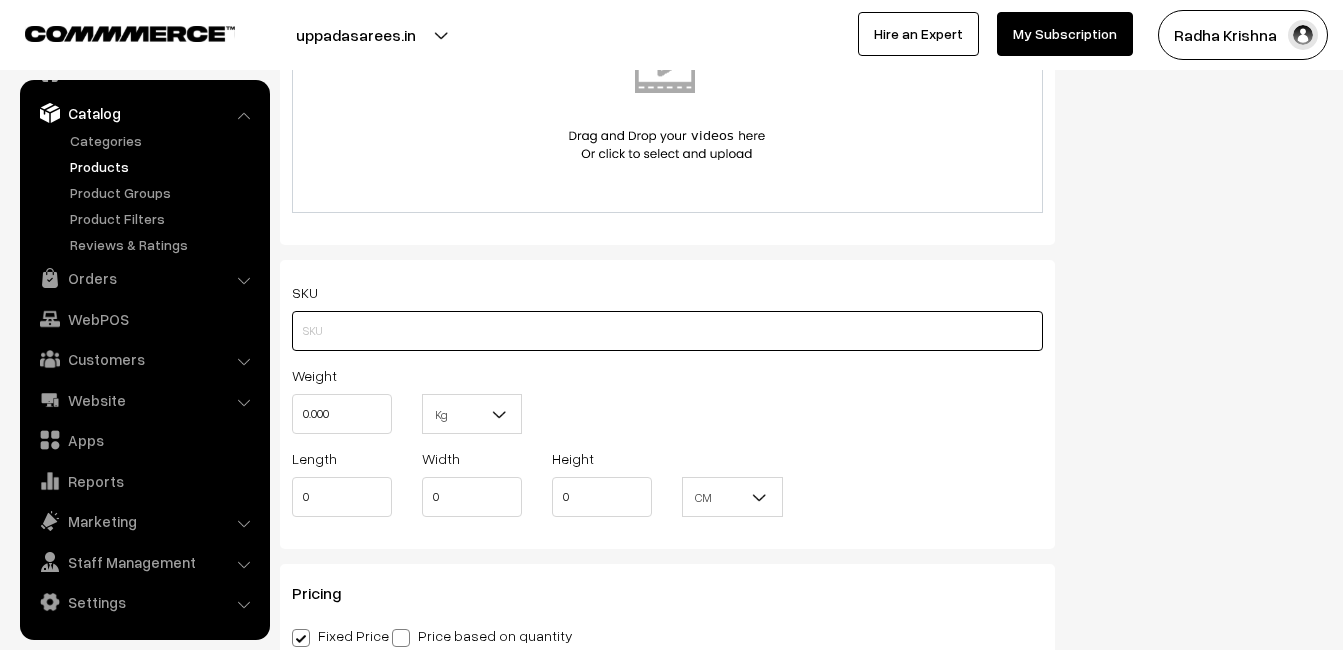 click at bounding box center (667, 331) 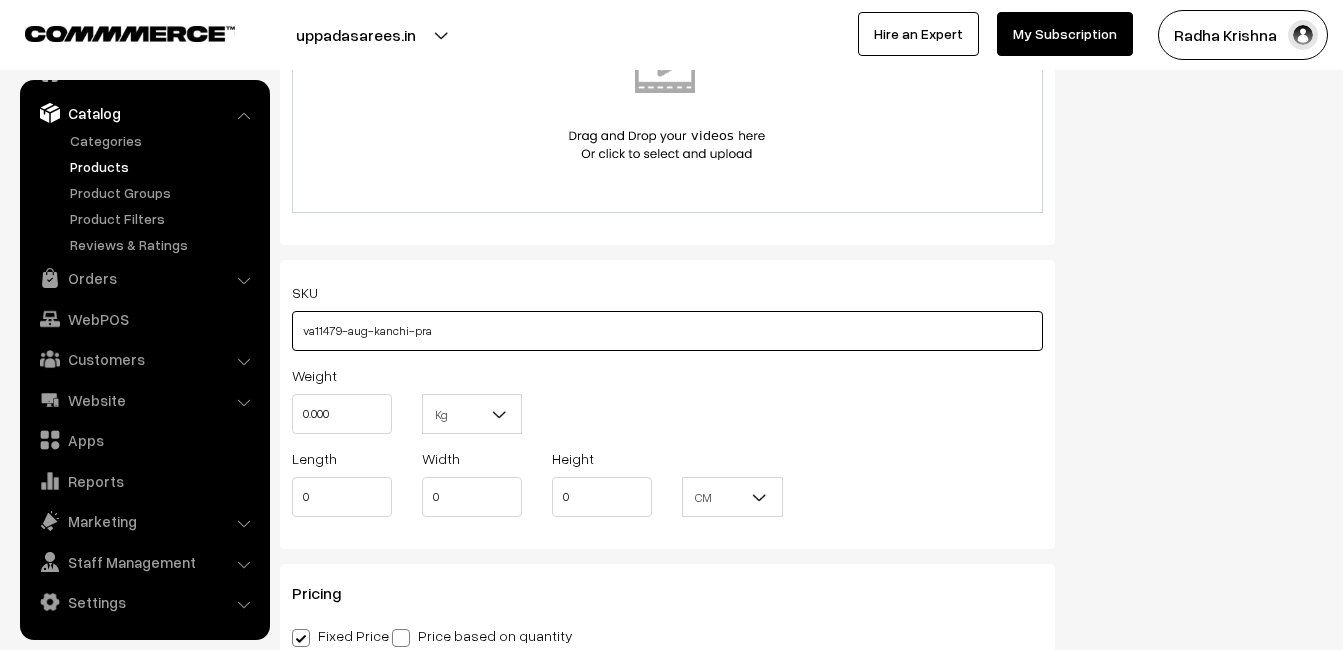 type on "va11479-aug-kanchi-pra" 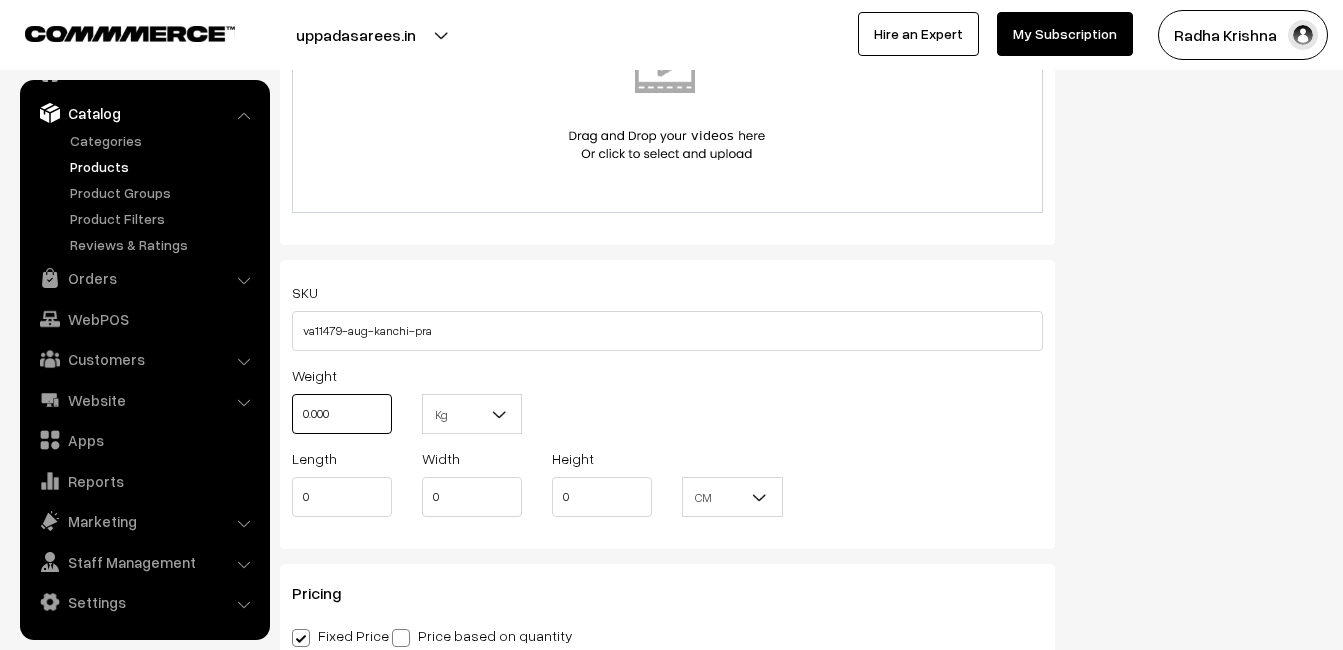 click on "0.000" at bounding box center (342, 414) 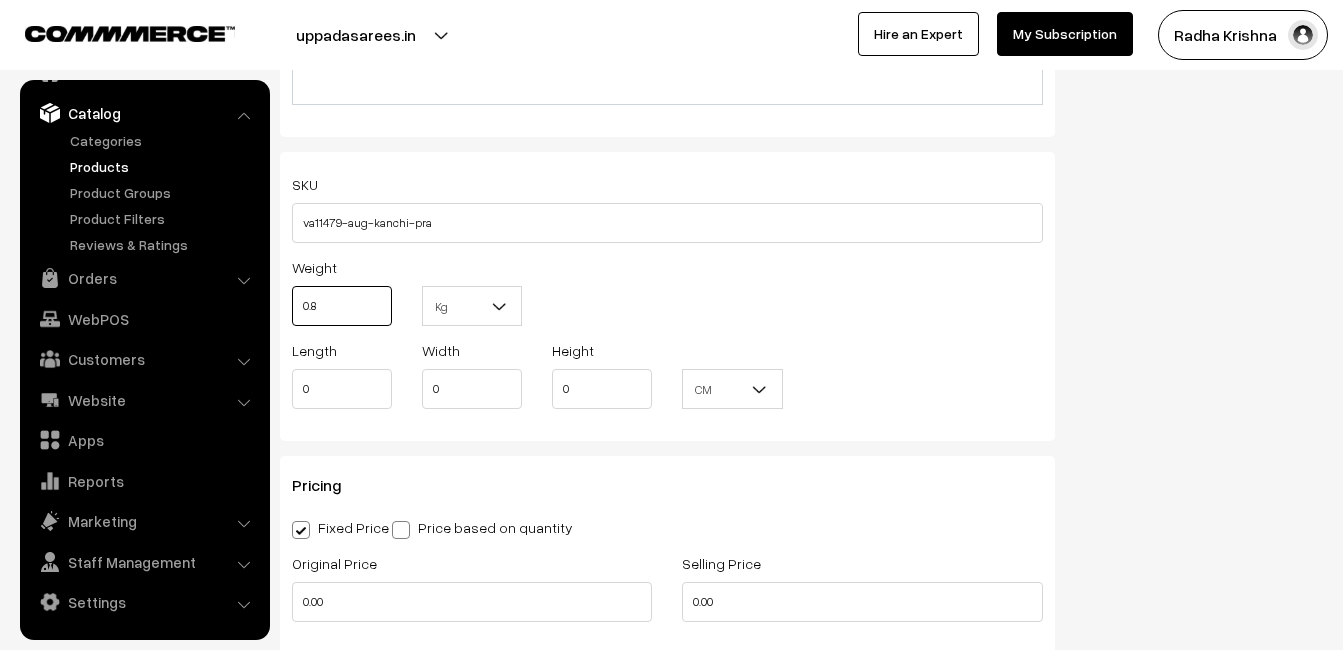 scroll, scrollTop: 1500, scrollLeft: 0, axis: vertical 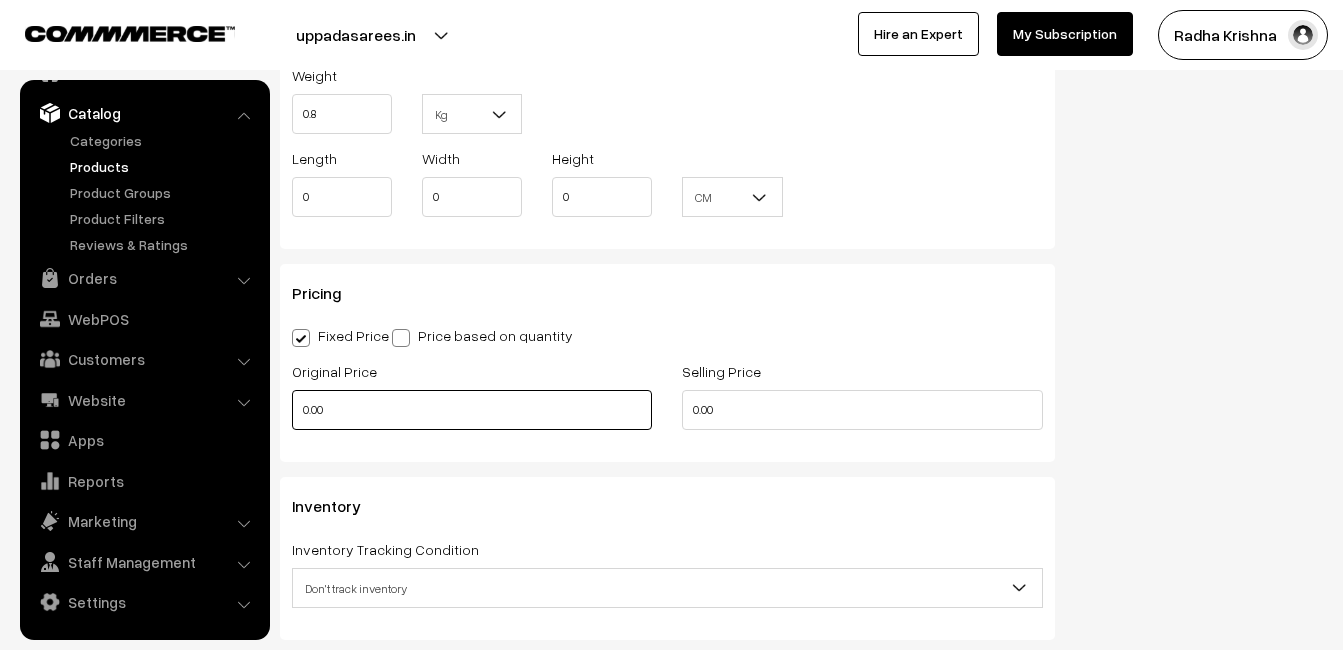 type on "0.80" 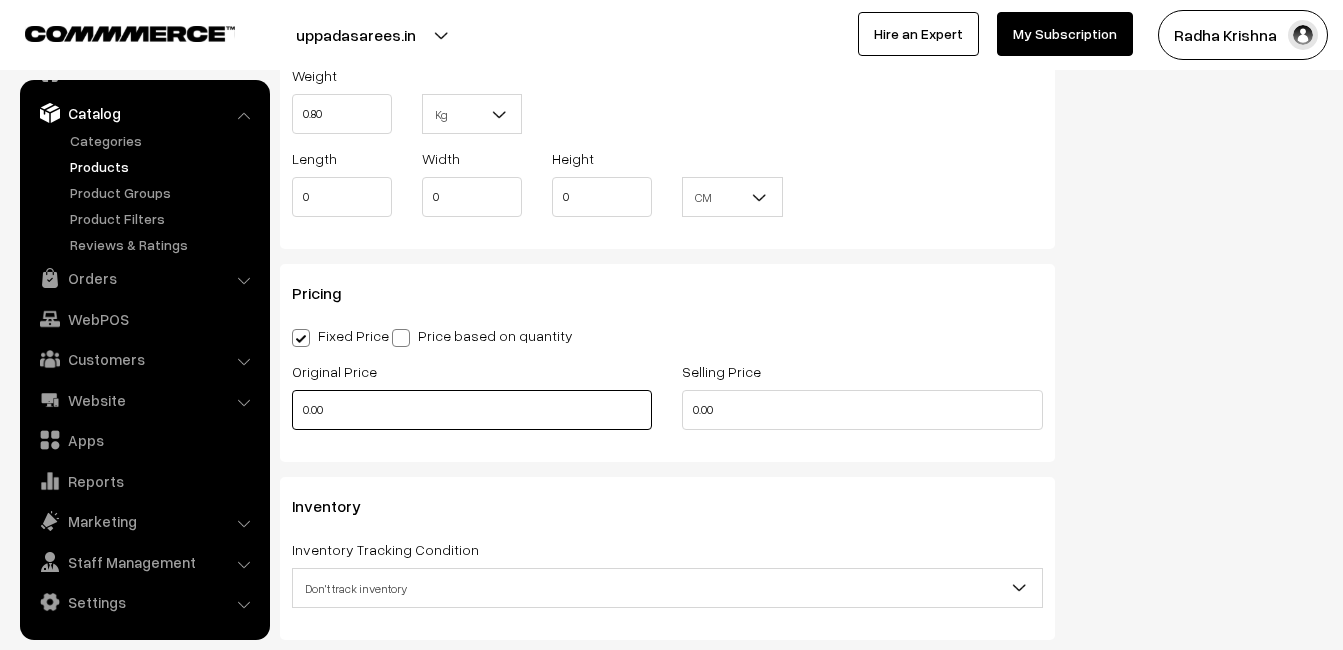 click on "0.00" at bounding box center (472, 410) 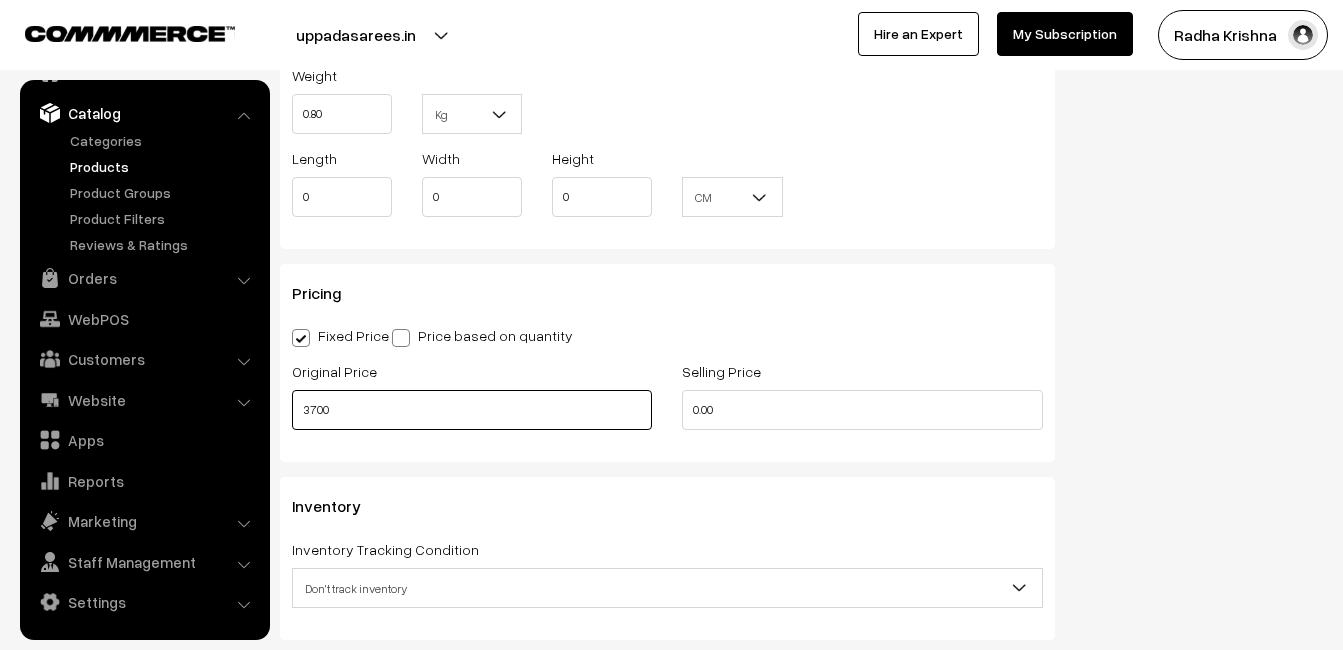 type on "3700" 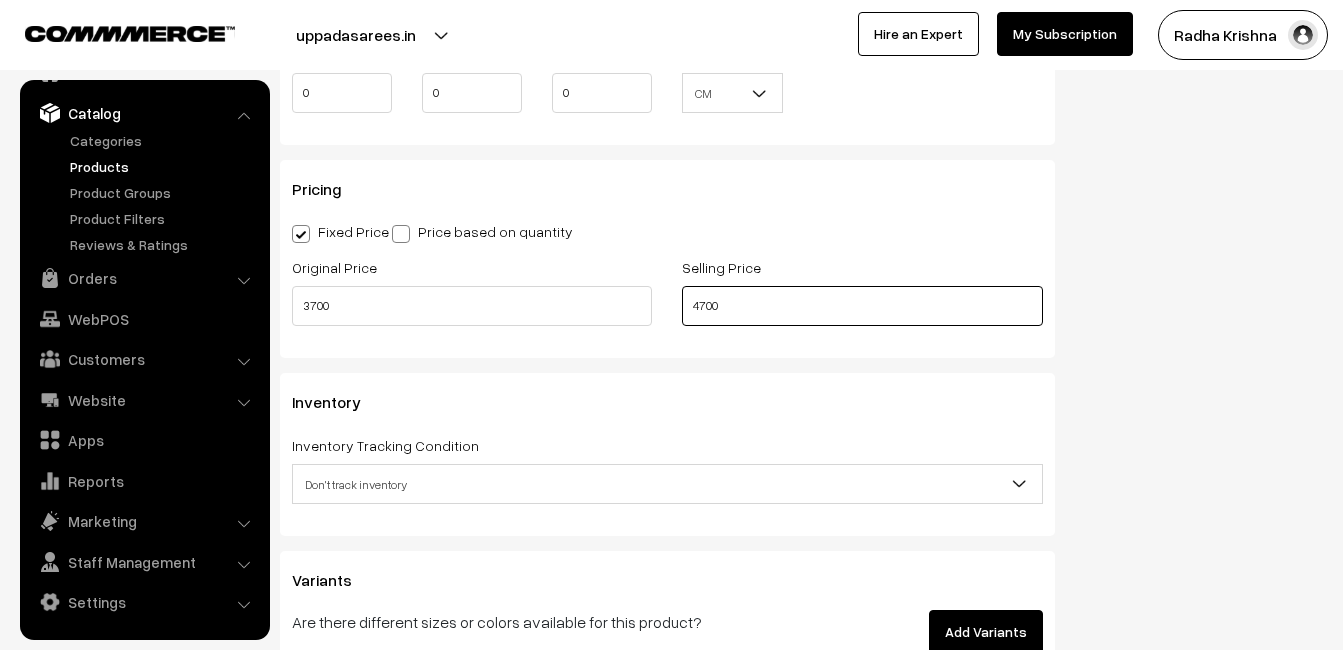scroll, scrollTop: 1800, scrollLeft: 0, axis: vertical 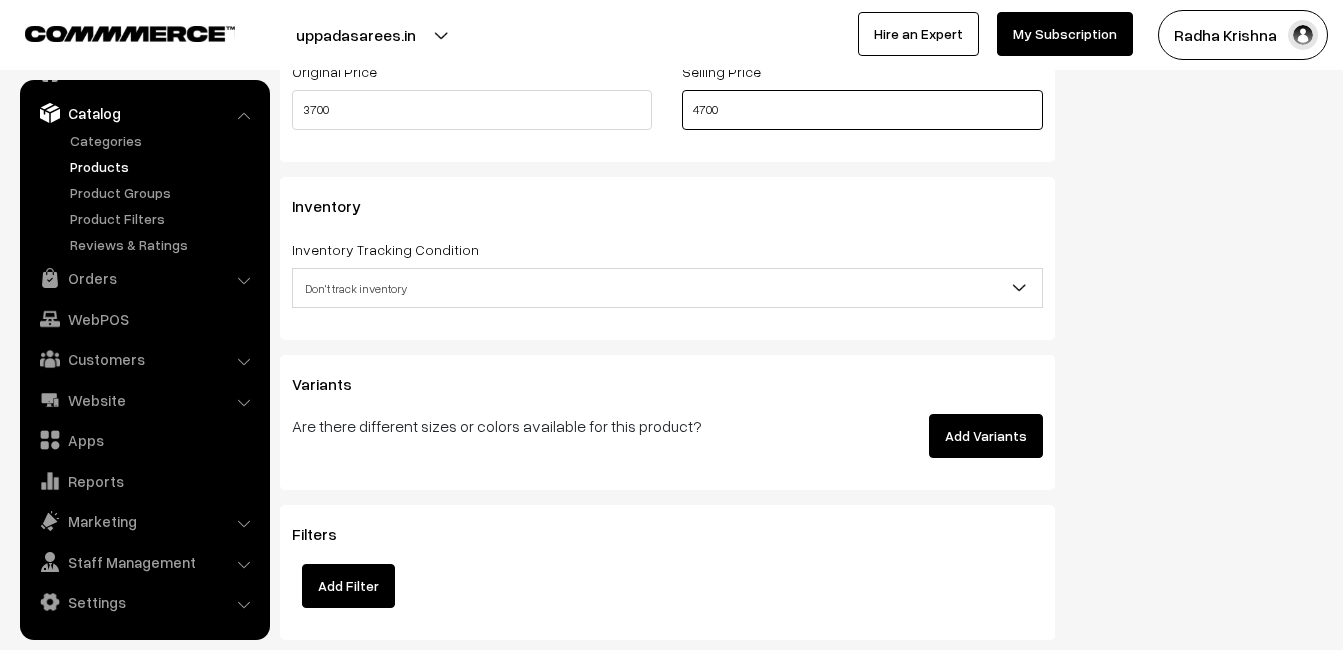 type on "4700" 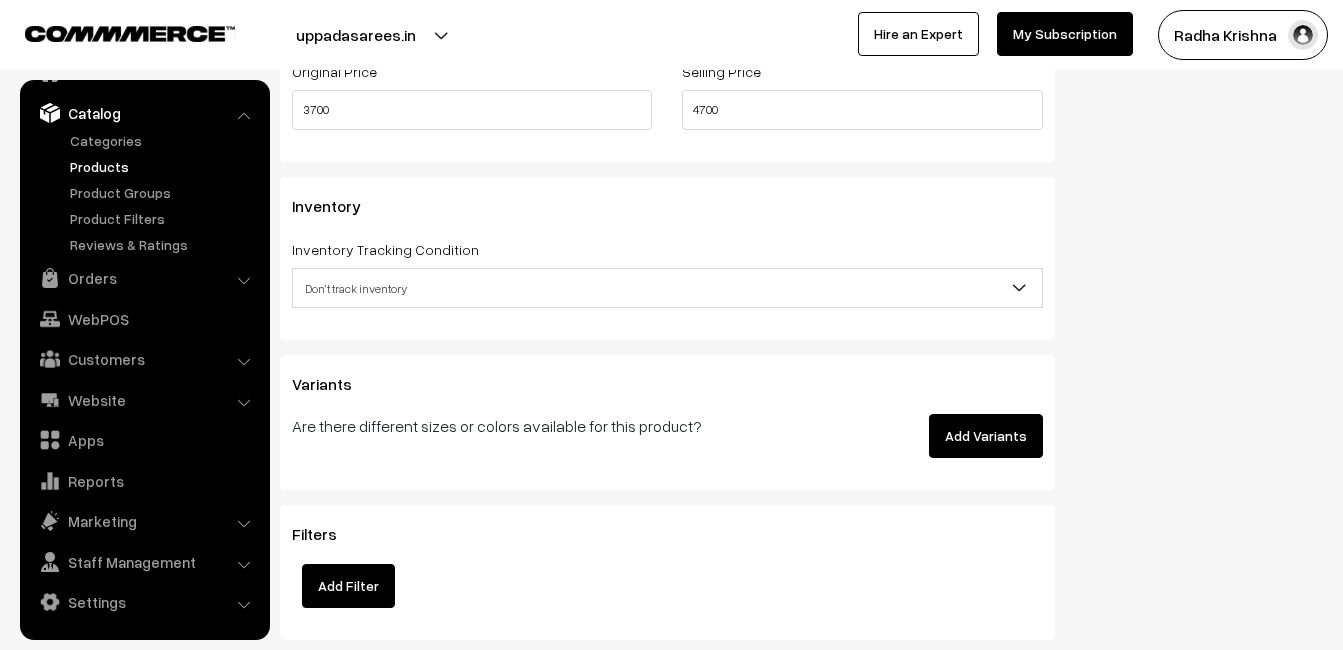 click on "Don't track inventory" at bounding box center (667, 288) 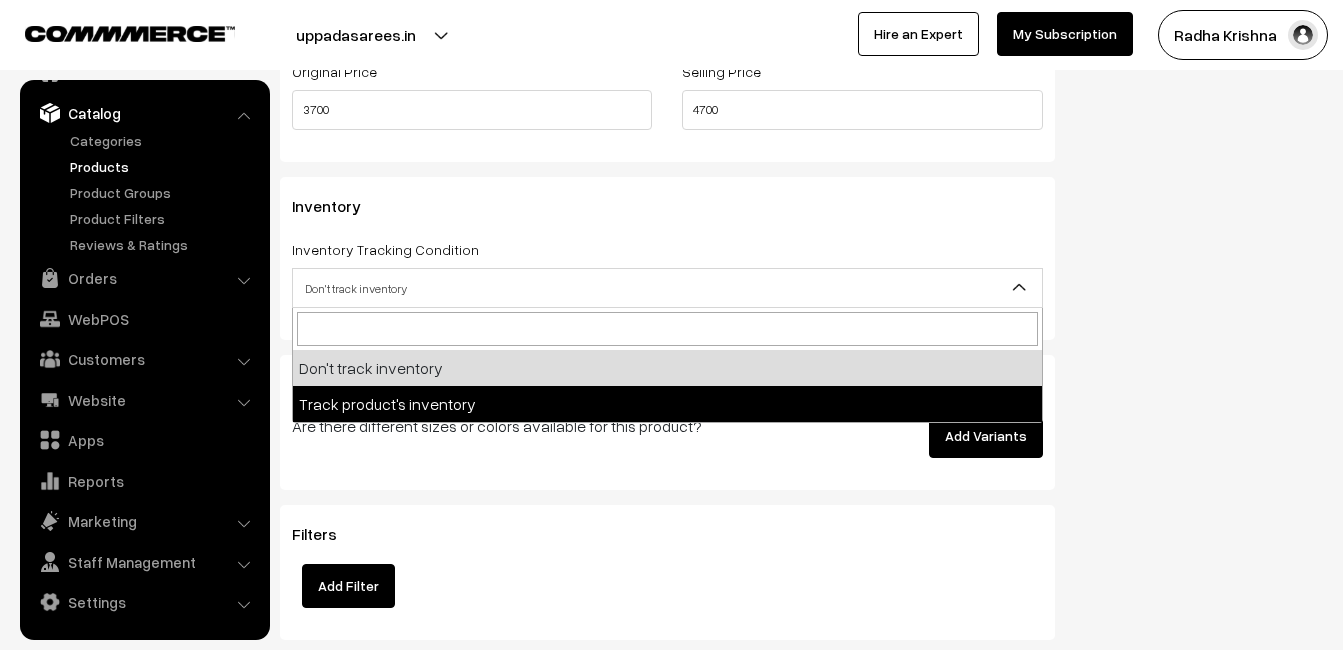 select on "2" 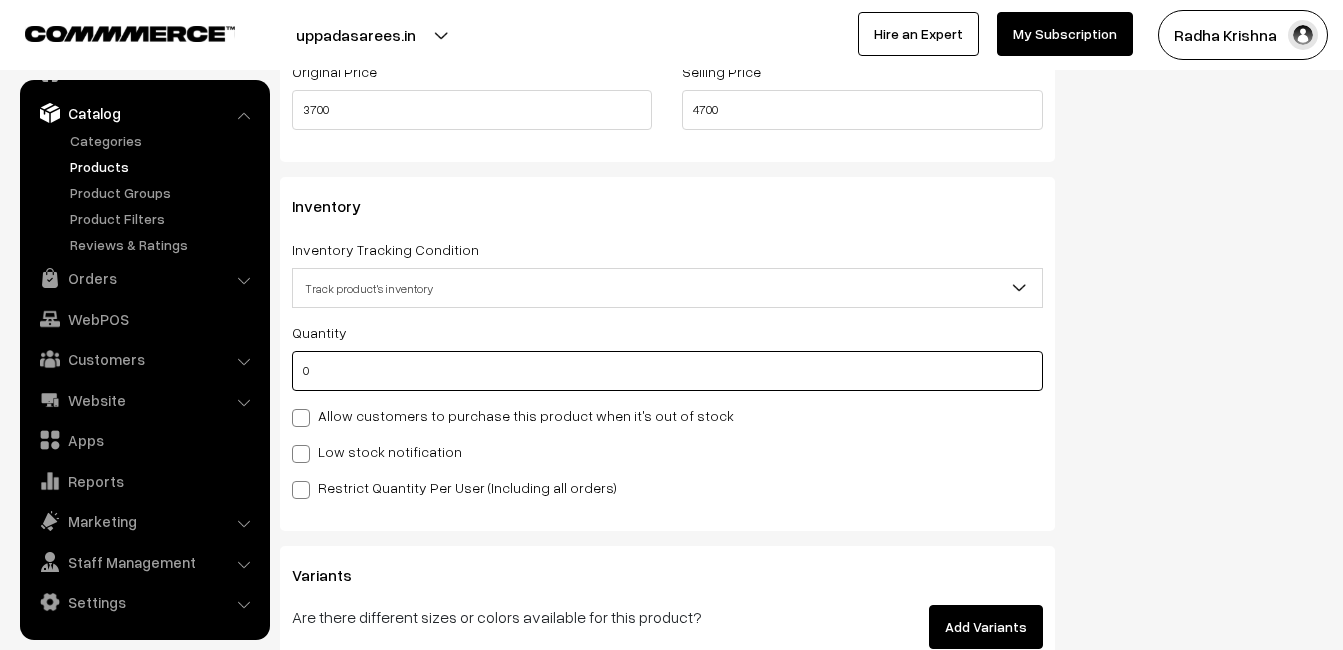 click on "0" at bounding box center [667, 371] 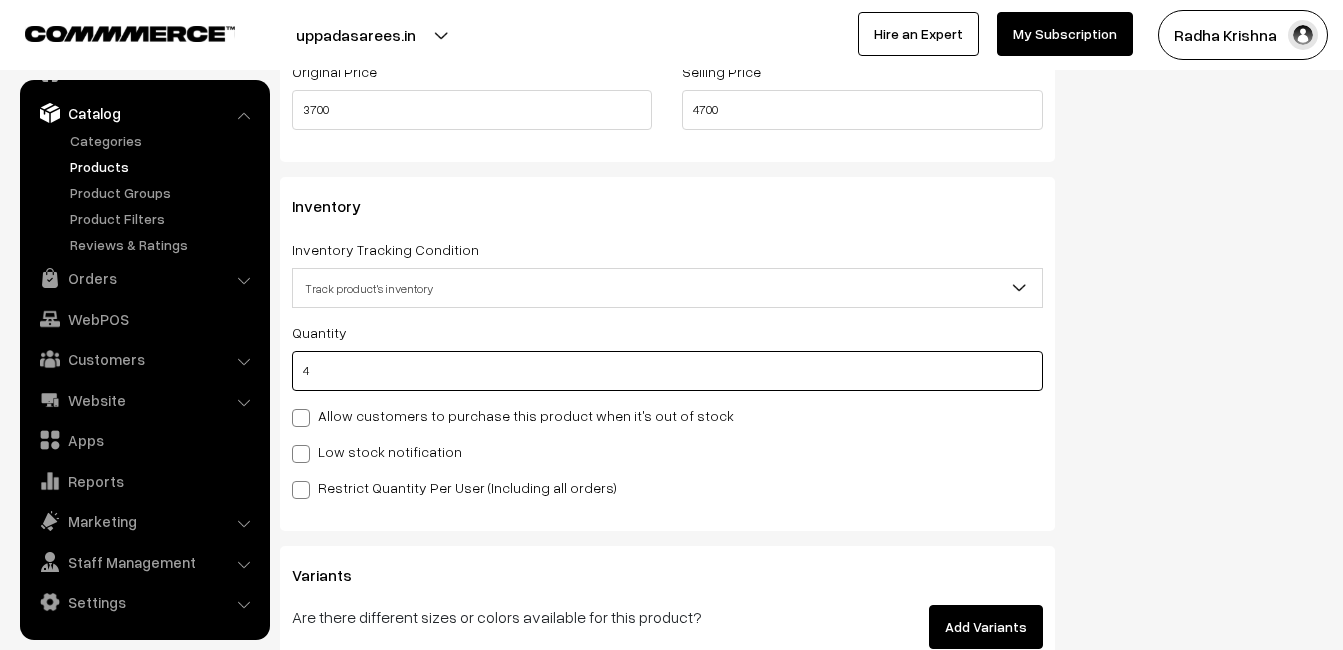 type on "4" 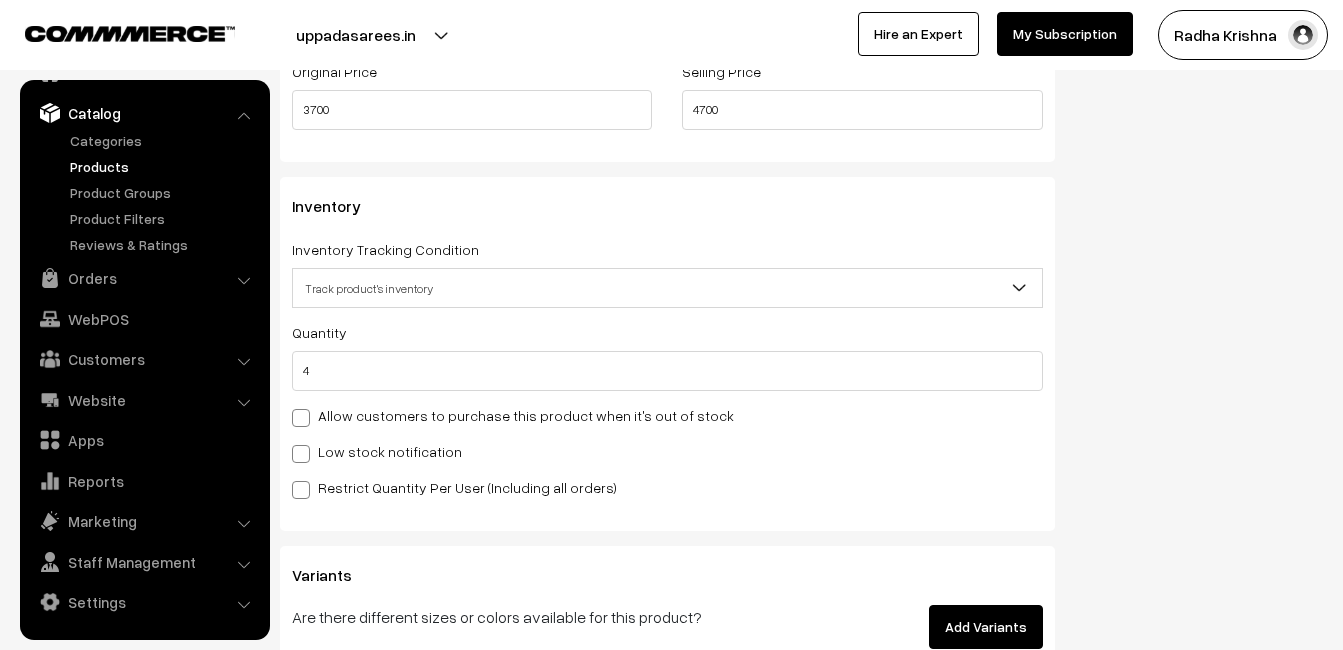 click on "Low stock notification" at bounding box center (377, 451) 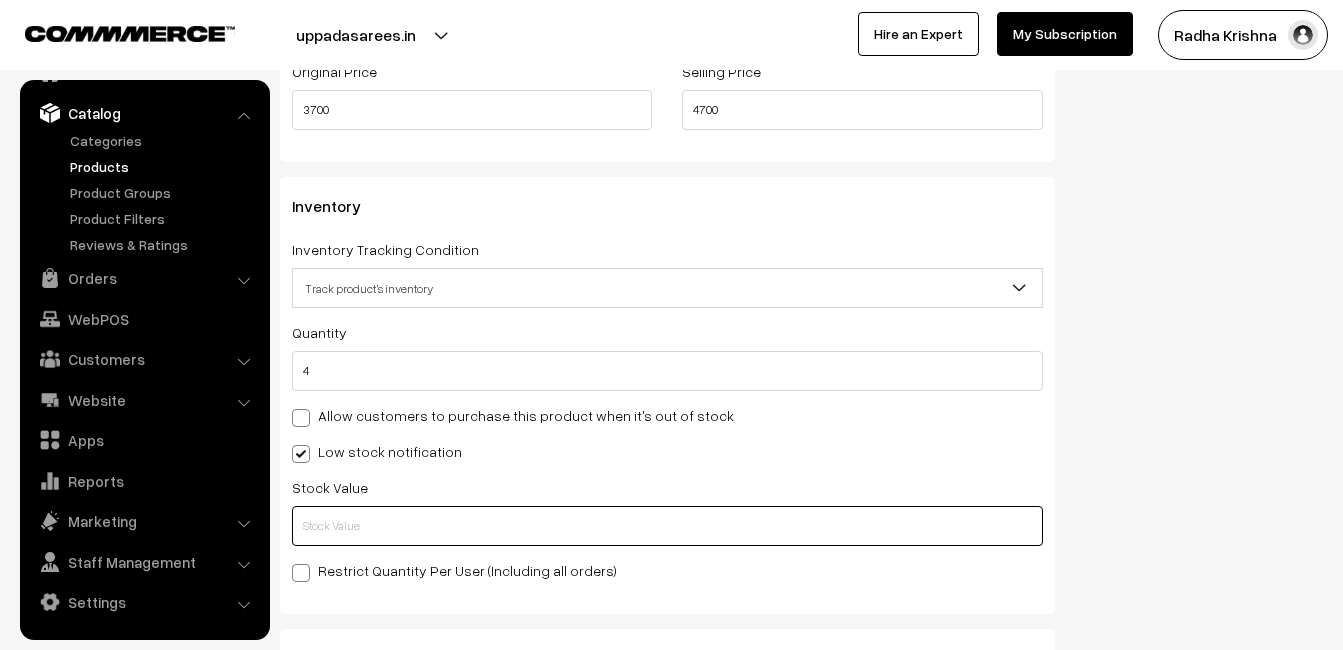 click at bounding box center [667, 526] 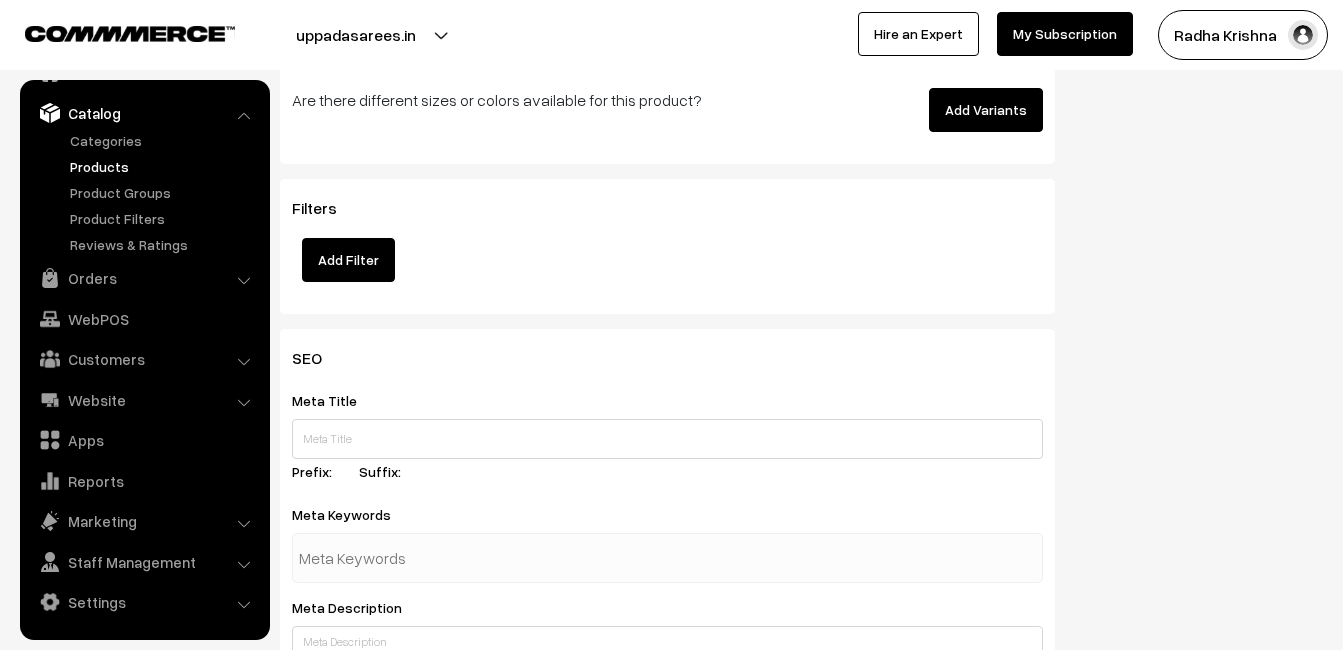 scroll, scrollTop: 2968, scrollLeft: 0, axis: vertical 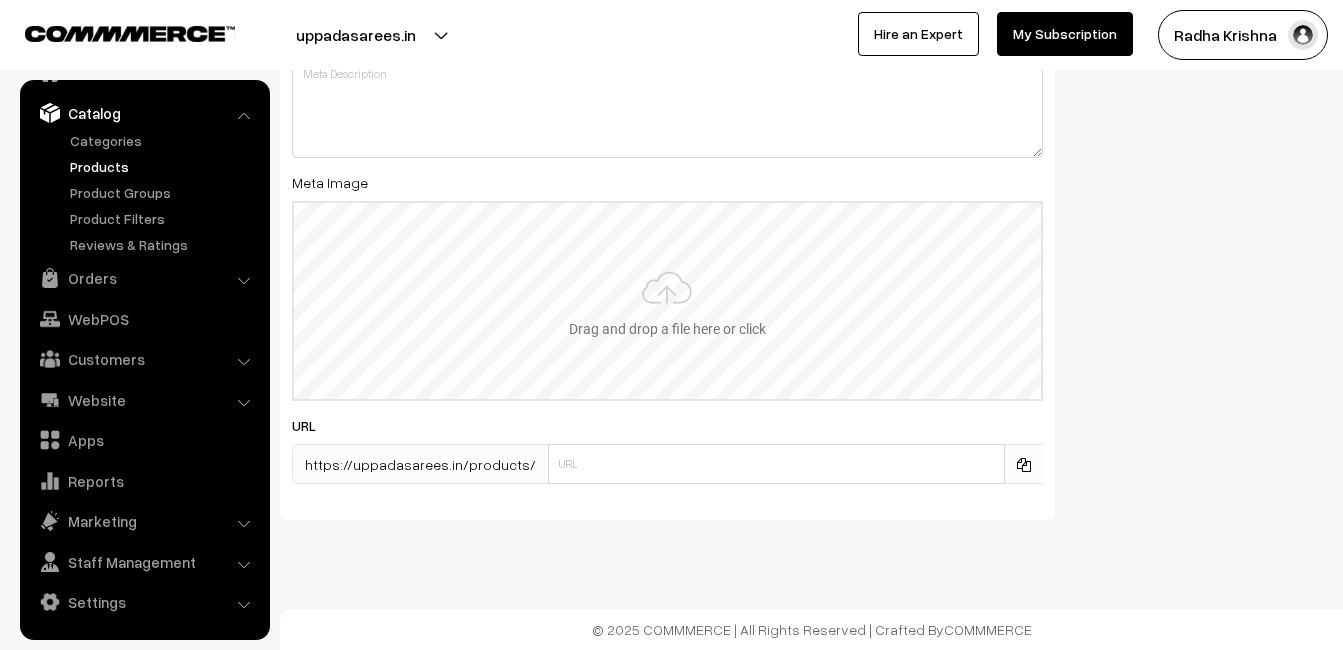 type on "2" 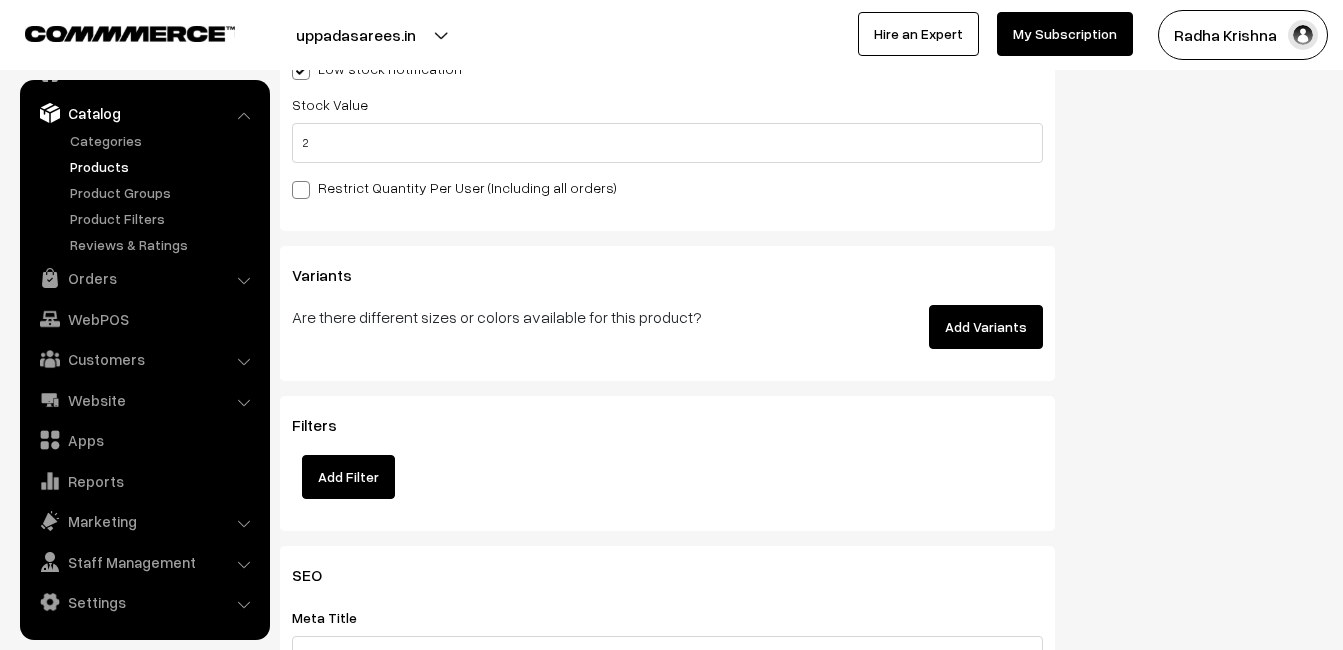 scroll, scrollTop: 0, scrollLeft: 0, axis: both 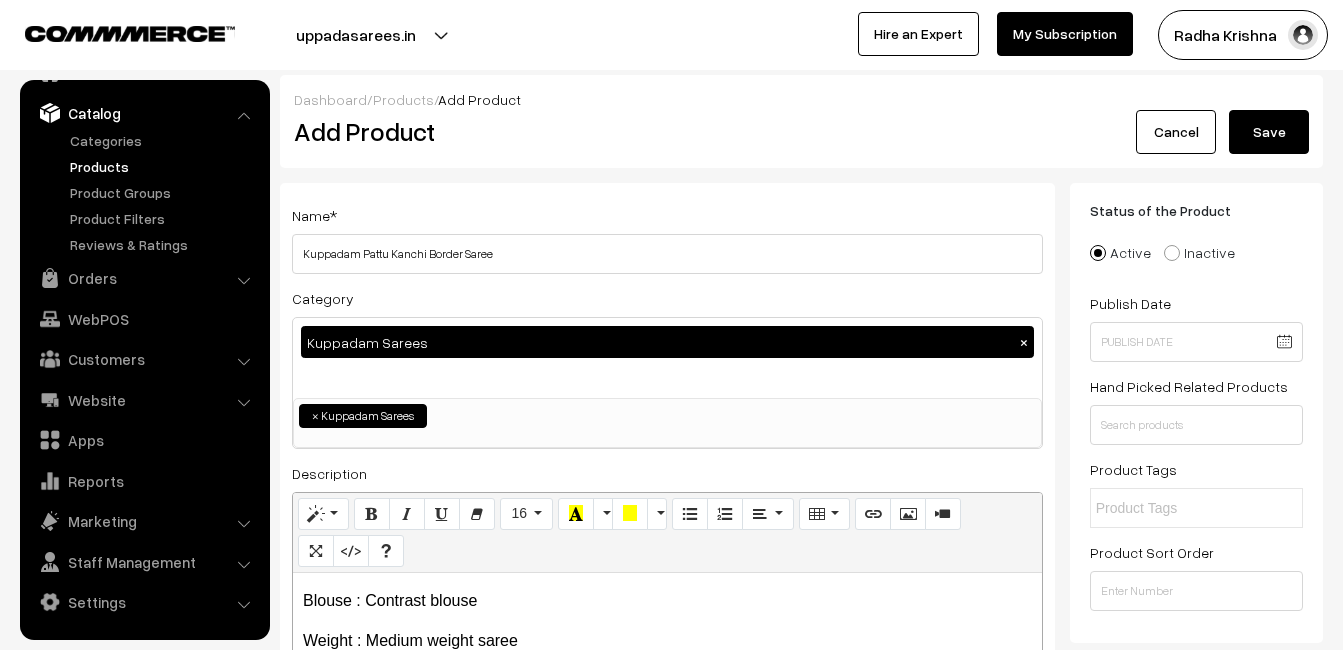click on "Save" at bounding box center (1269, 132) 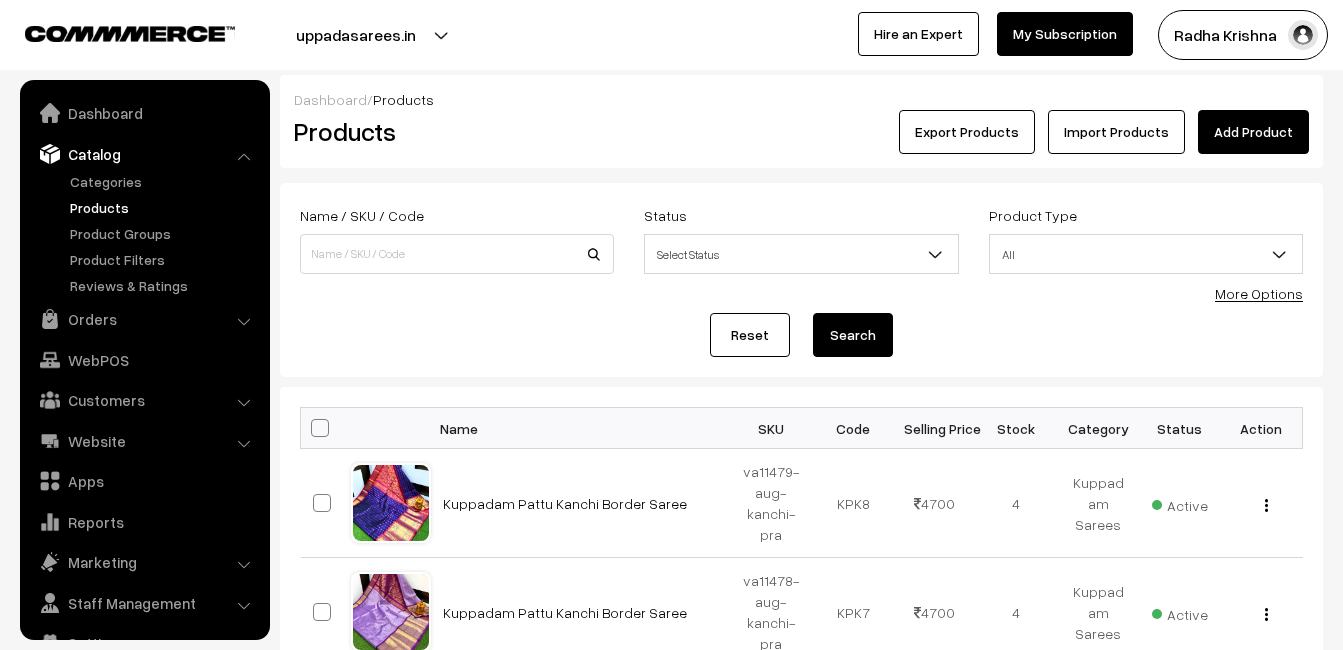 scroll, scrollTop: 0, scrollLeft: 0, axis: both 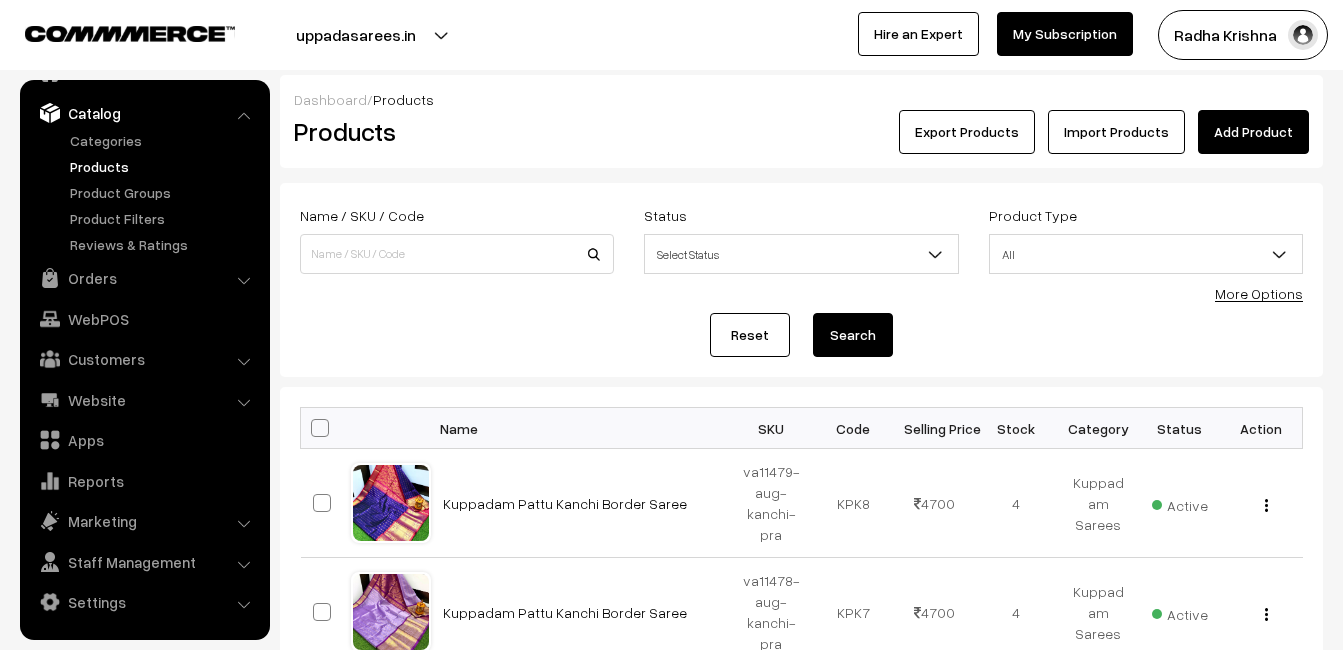 click on "Products" at bounding box center [453, 131] 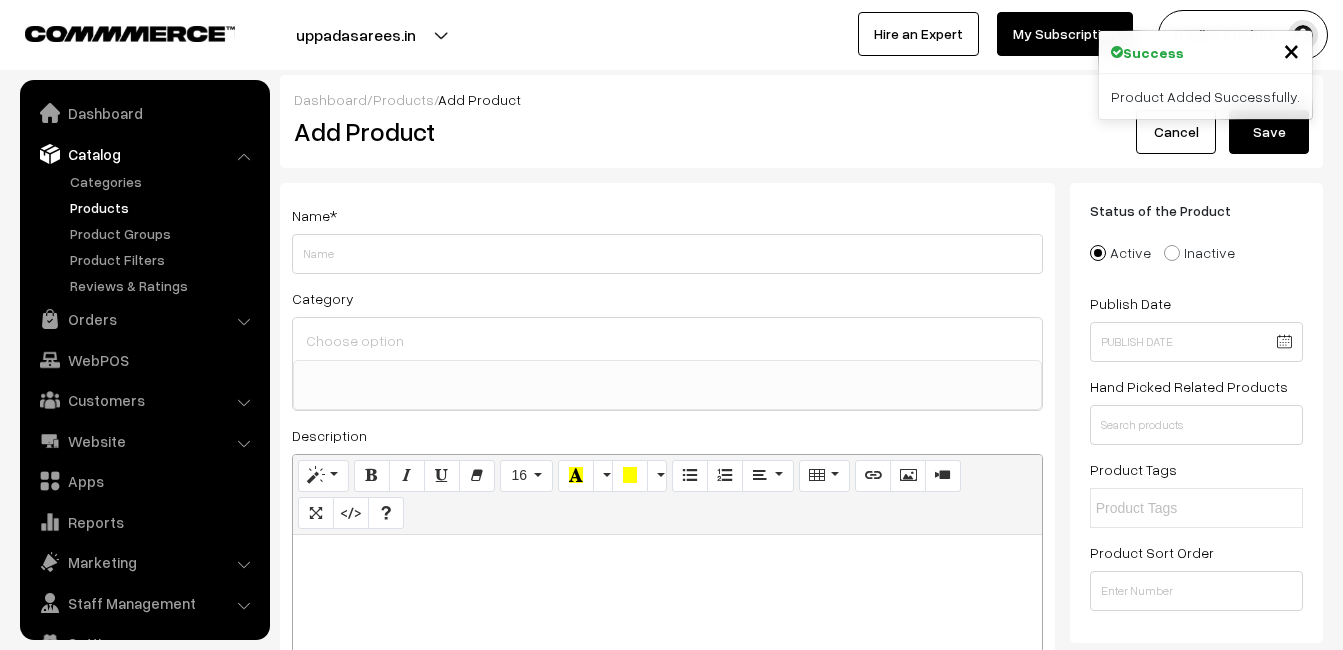 select 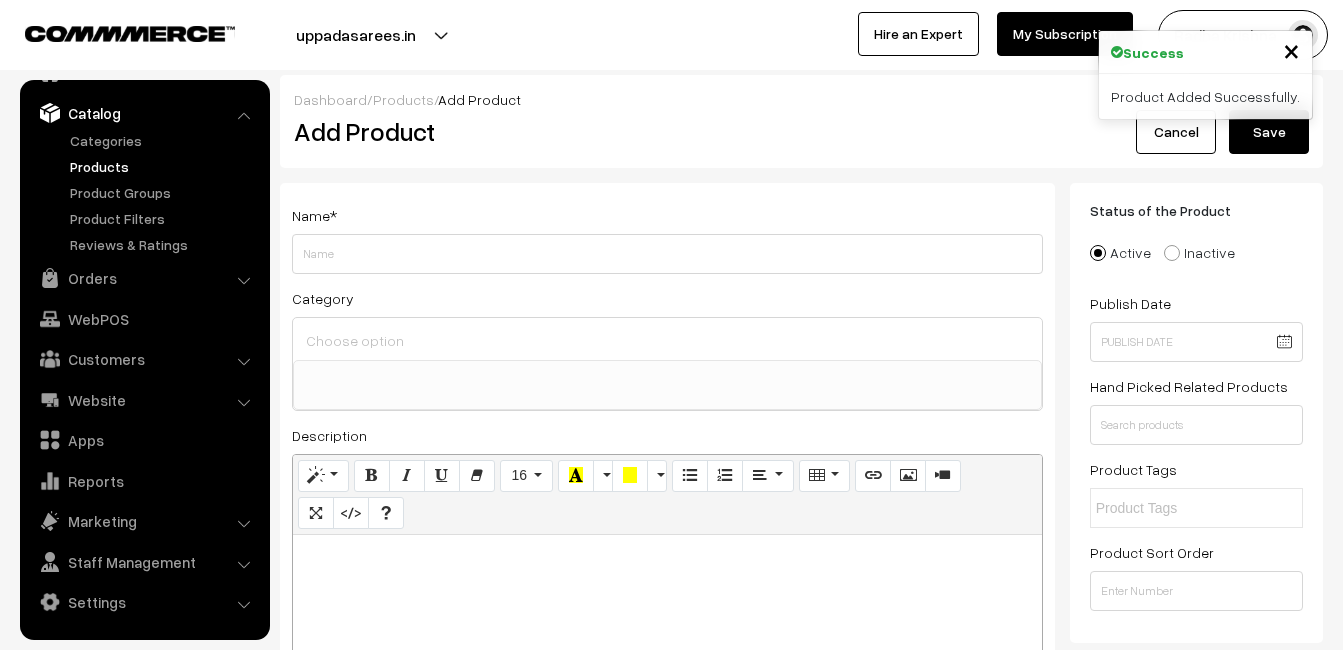 click at bounding box center [667, 557] 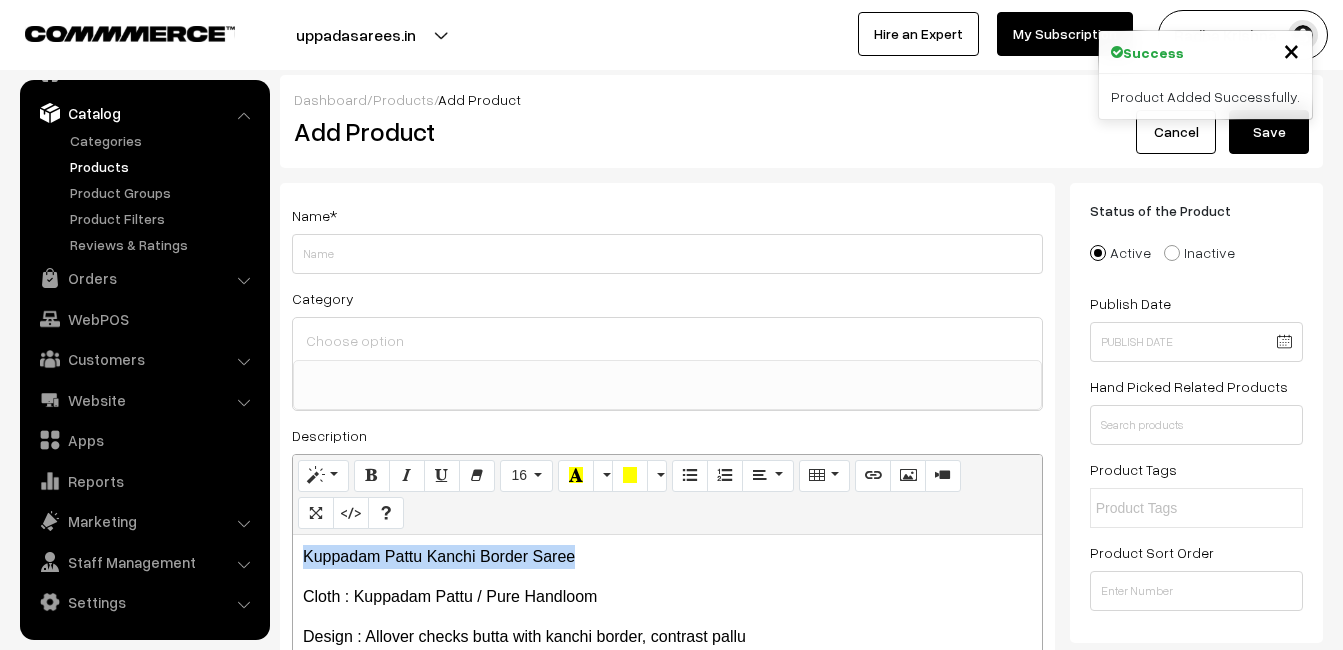 drag, startPoint x: 607, startPoint y: 545, endPoint x: 203, endPoint y: 541, distance: 404.0198 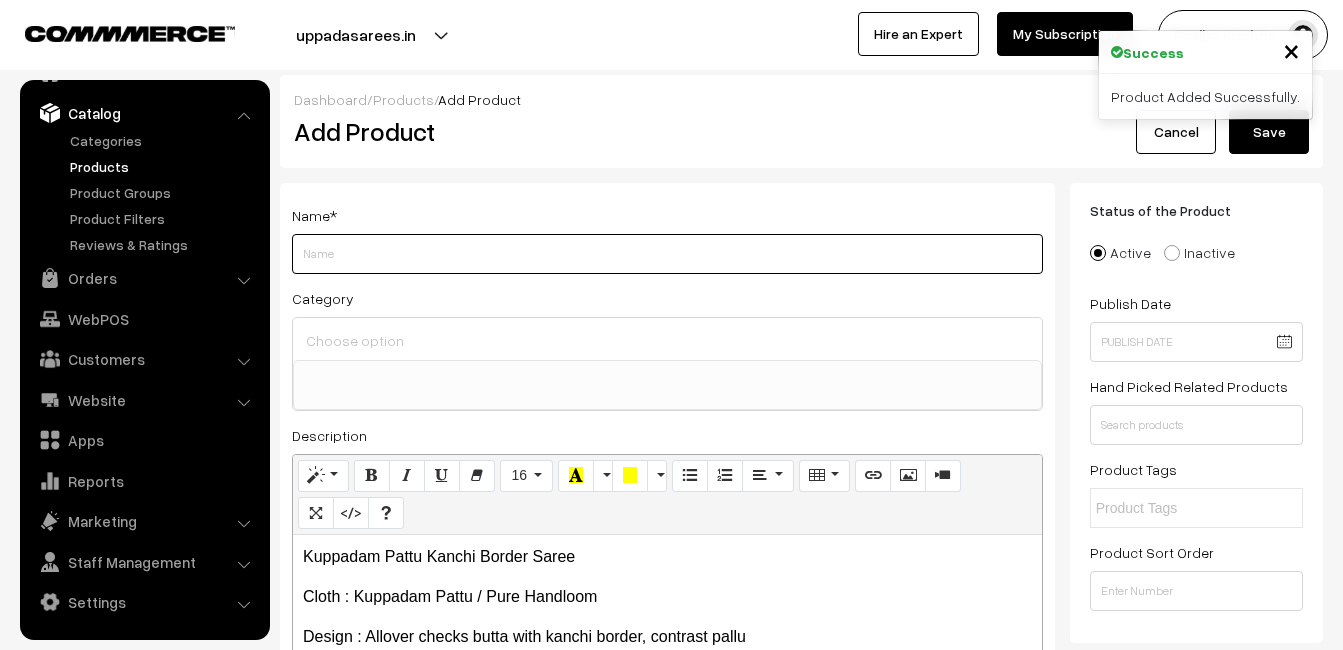 click on "Weight" at bounding box center [667, 254] 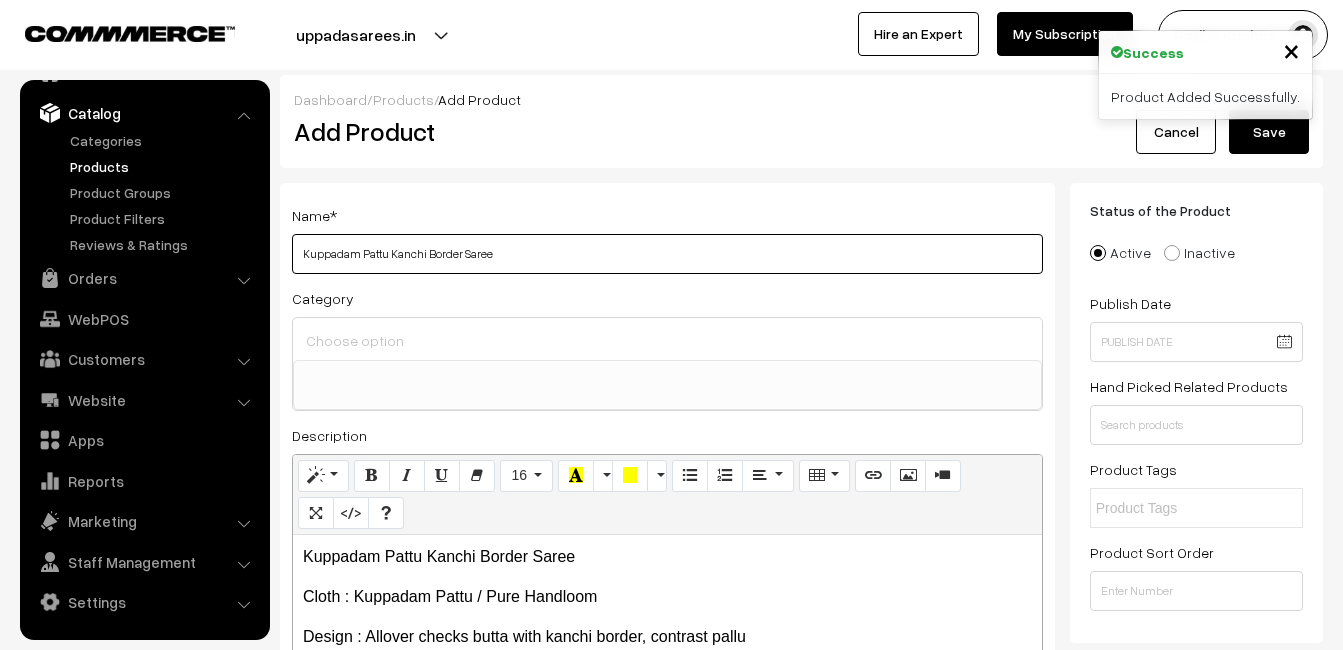 type on "Kuppadam Pattu Kanchi Border Saree" 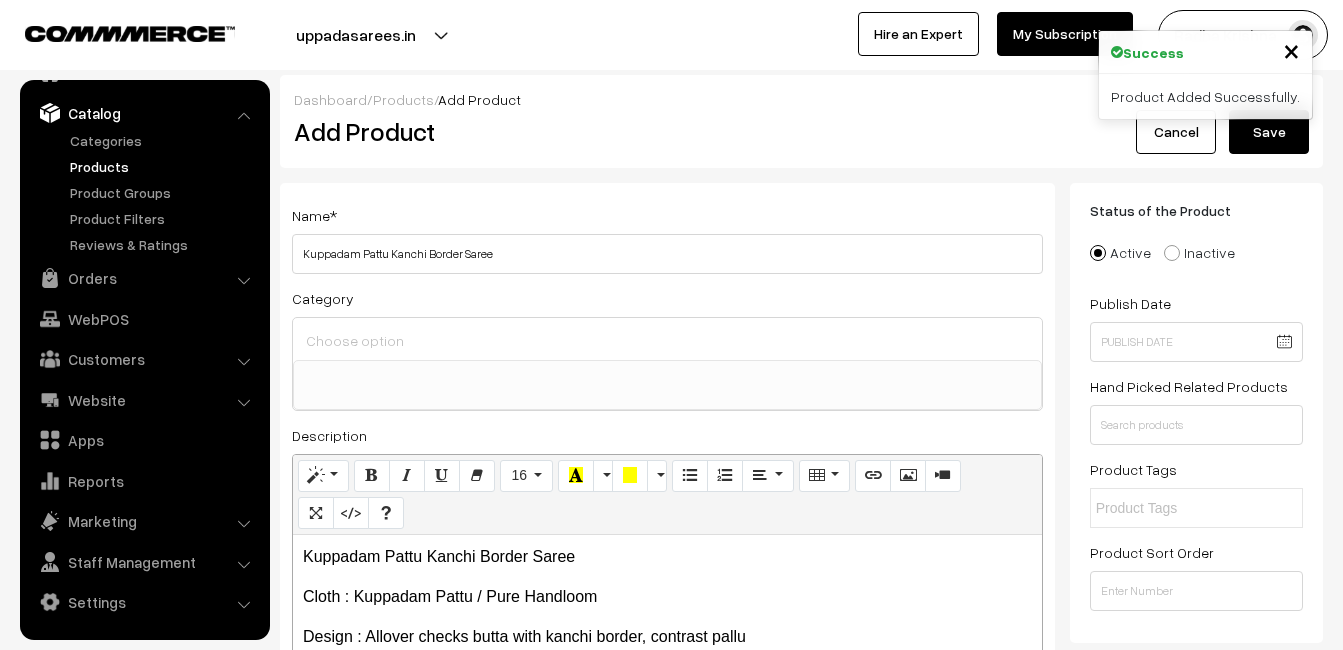 click at bounding box center [667, 339] 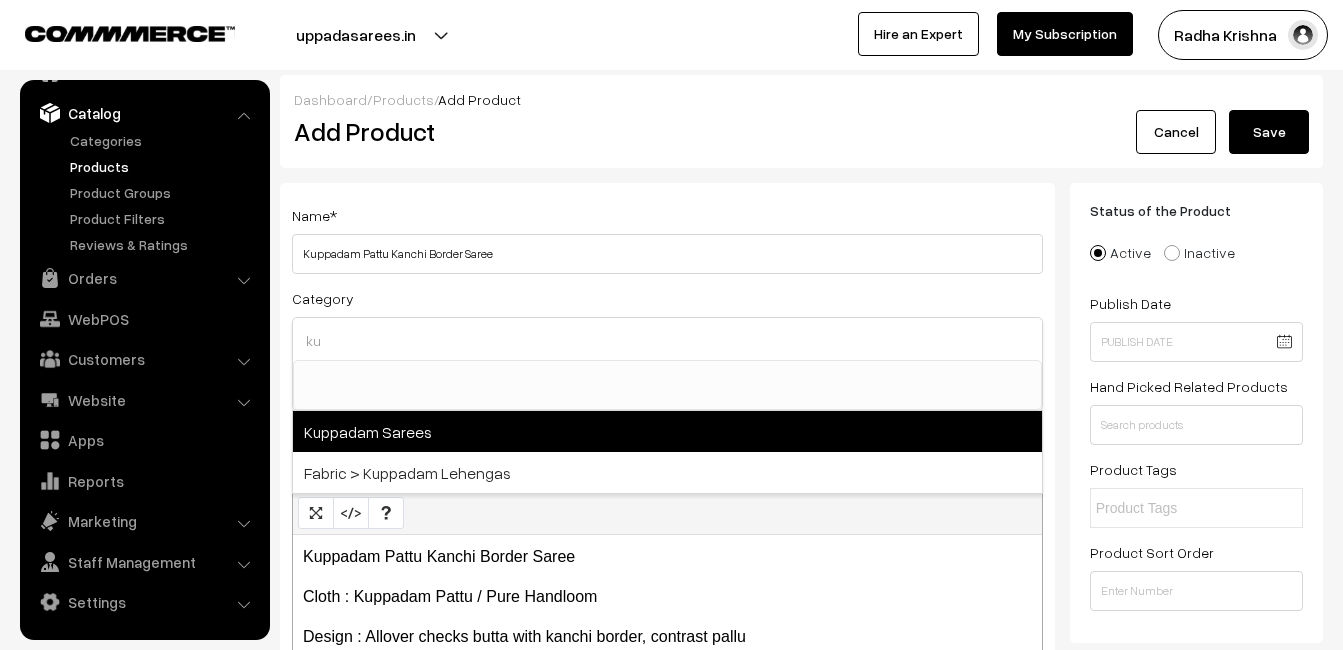 type on "ku" 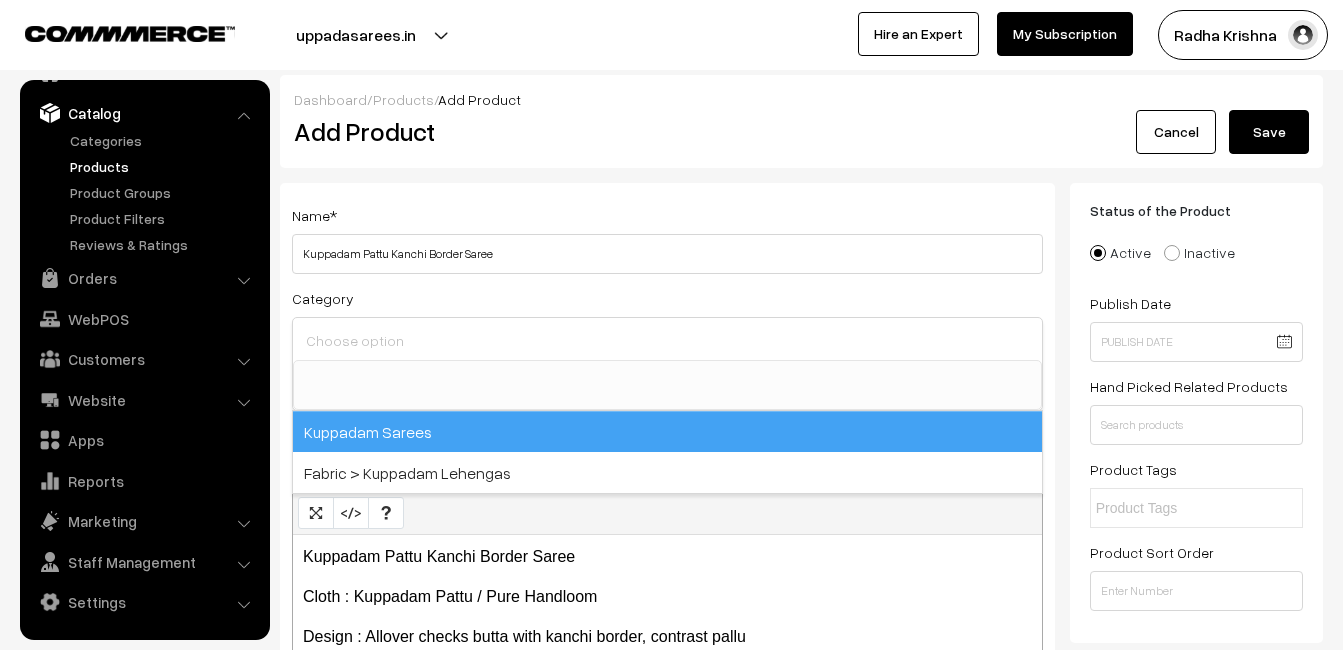 scroll, scrollTop: 816, scrollLeft: 0, axis: vertical 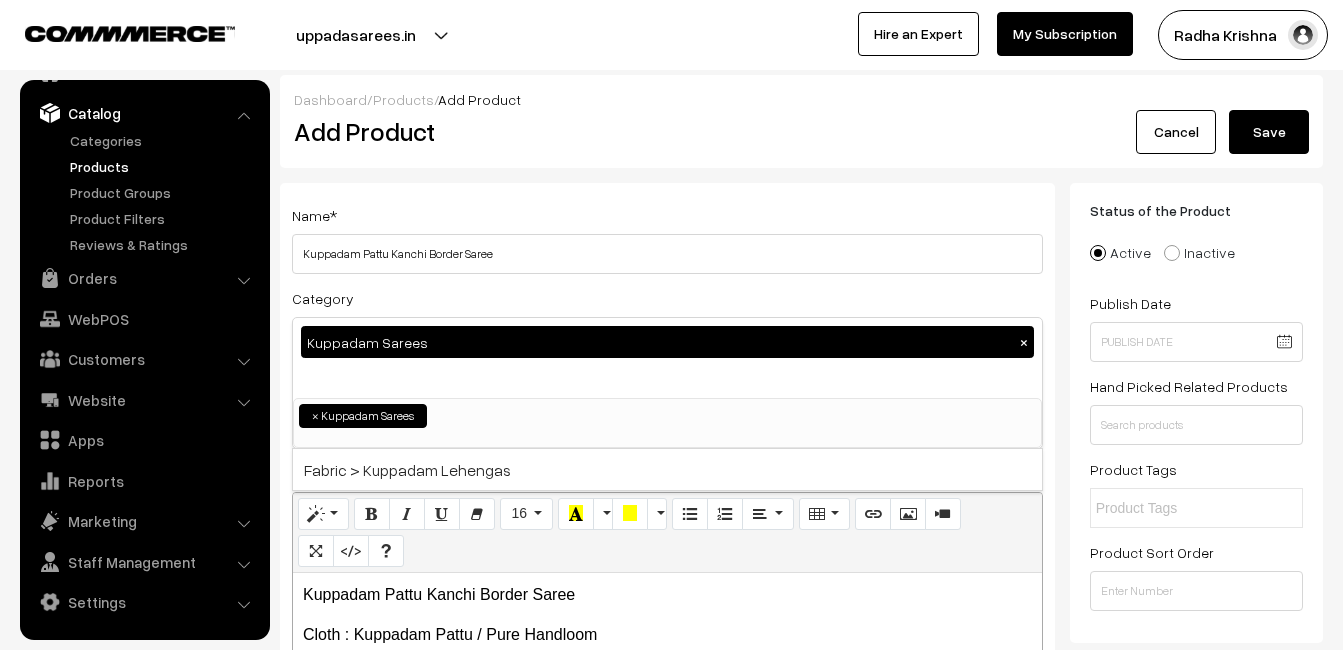 click on "Name  *
Kuppadam Pattu Kanchi Border Saree" at bounding box center (667, 238) 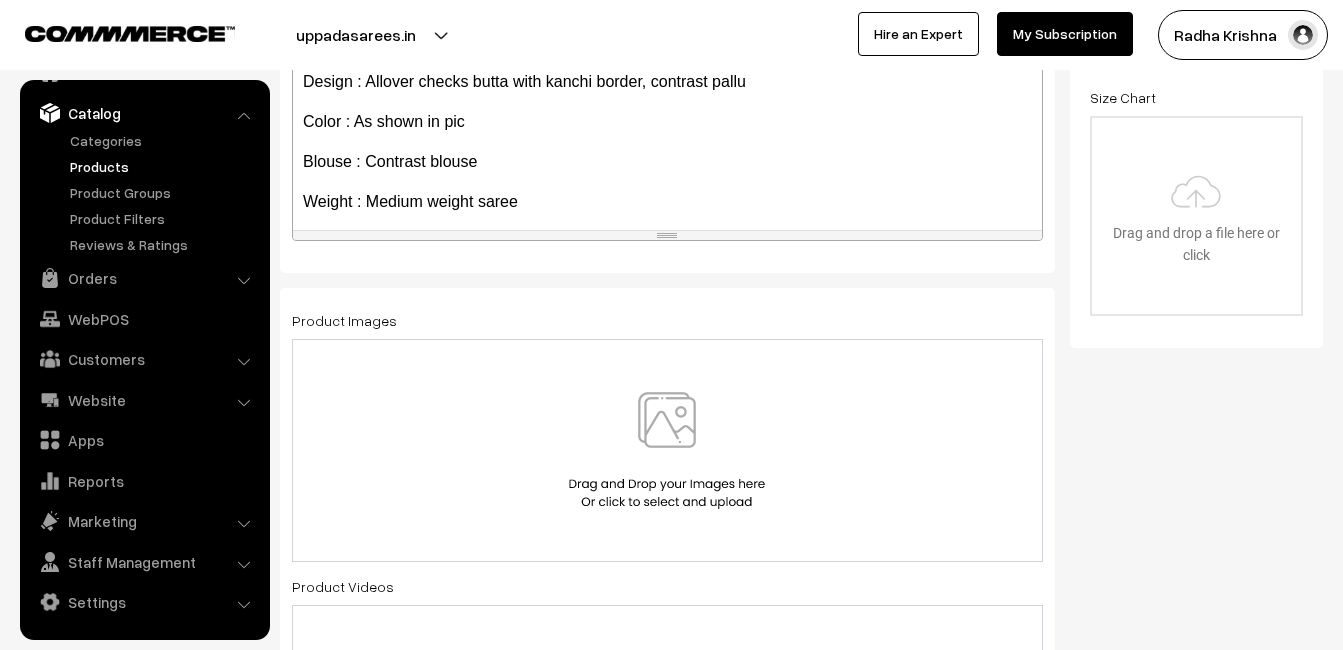 scroll, scrollTop: 600, scrollLeft: 0, axis: vertical 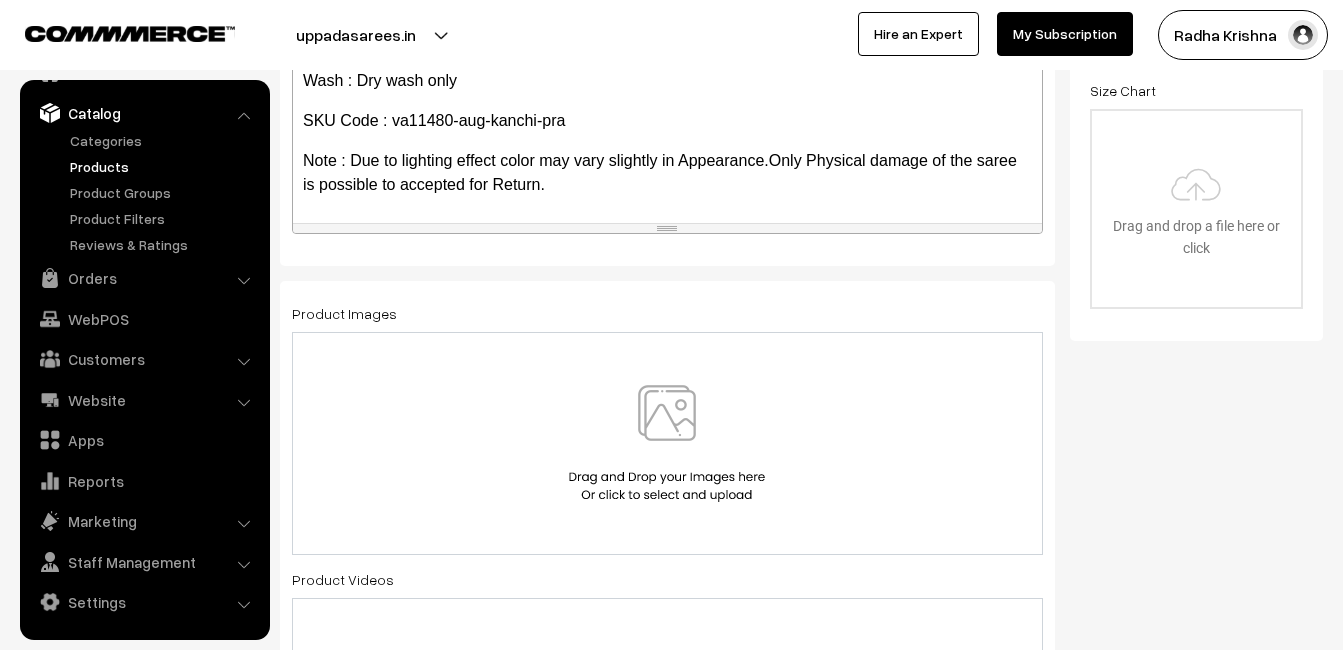 click at bounding box center [667, 443] 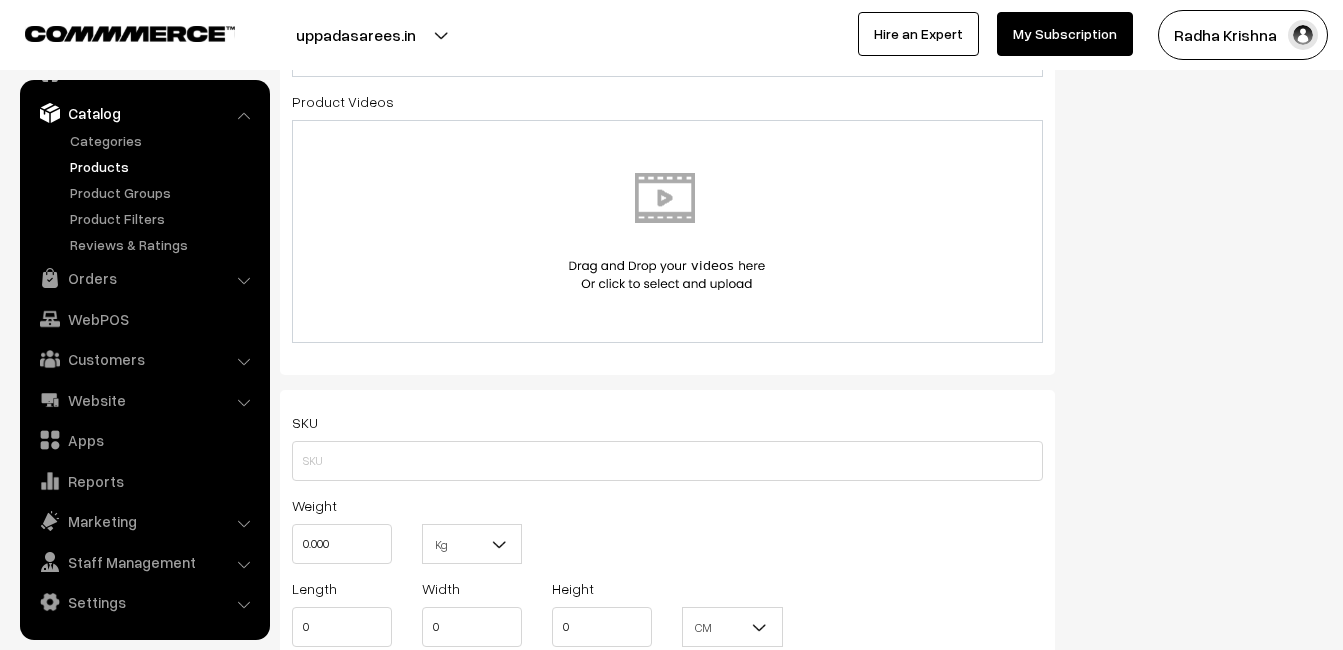 scroll, scrollTop: 1200, scrollLeft: 0, axis: vertical 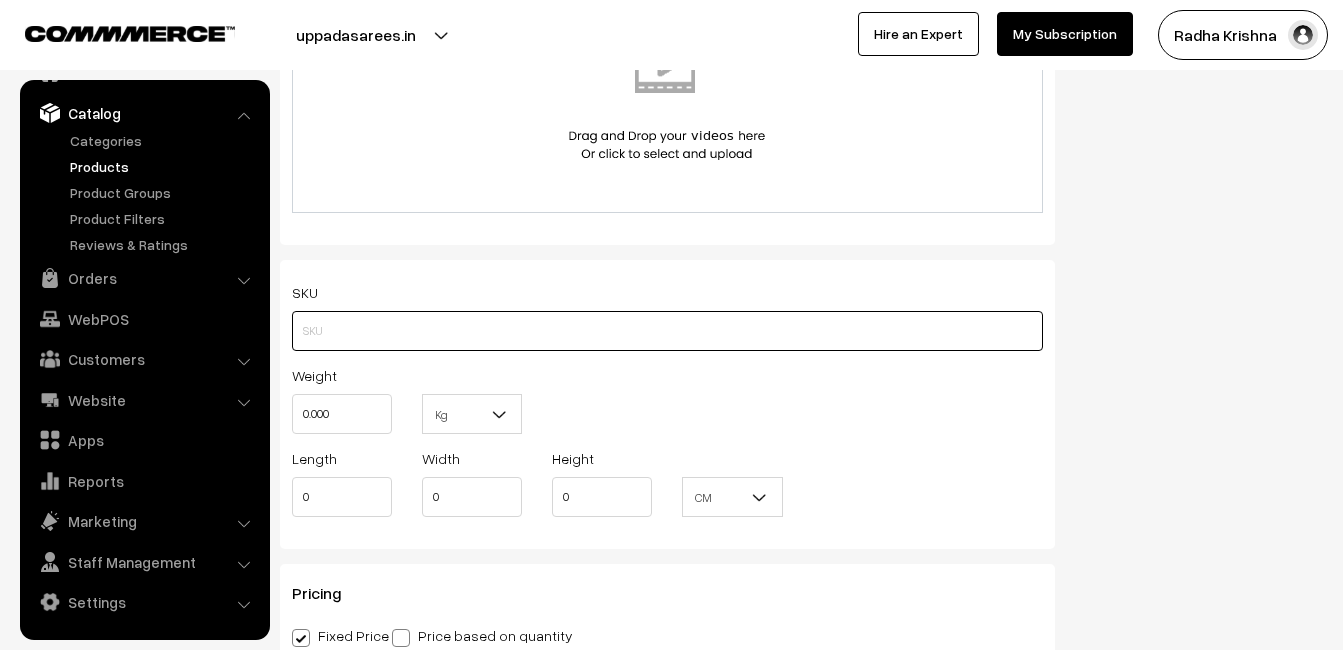 click at bounding box center [667, 331] 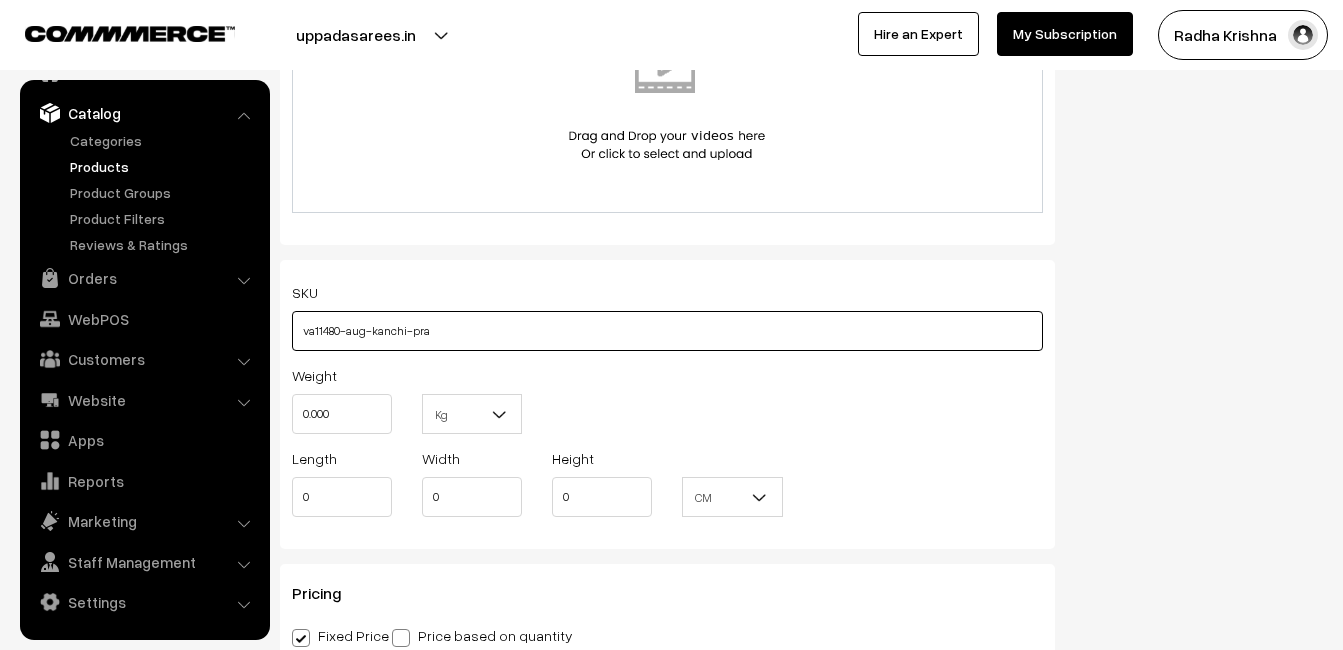 type on "va11480-aug-kanchi-pra" 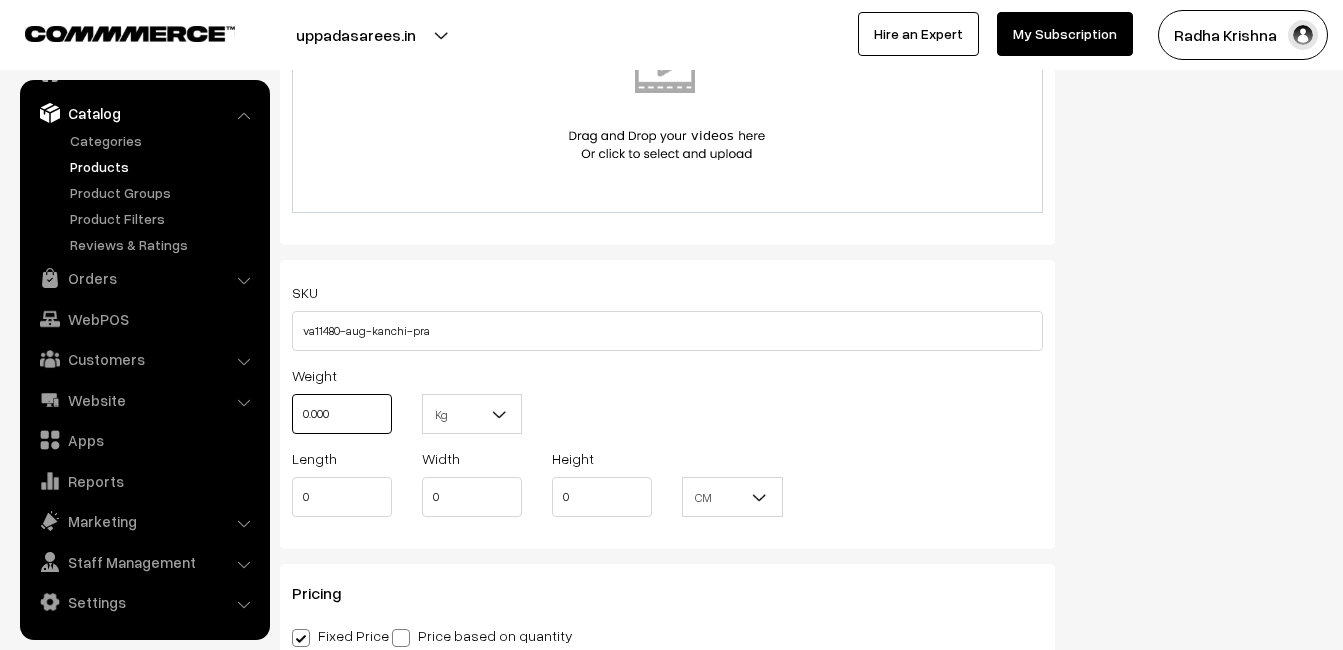 click on "0.000" at bounding box center (342, 414) 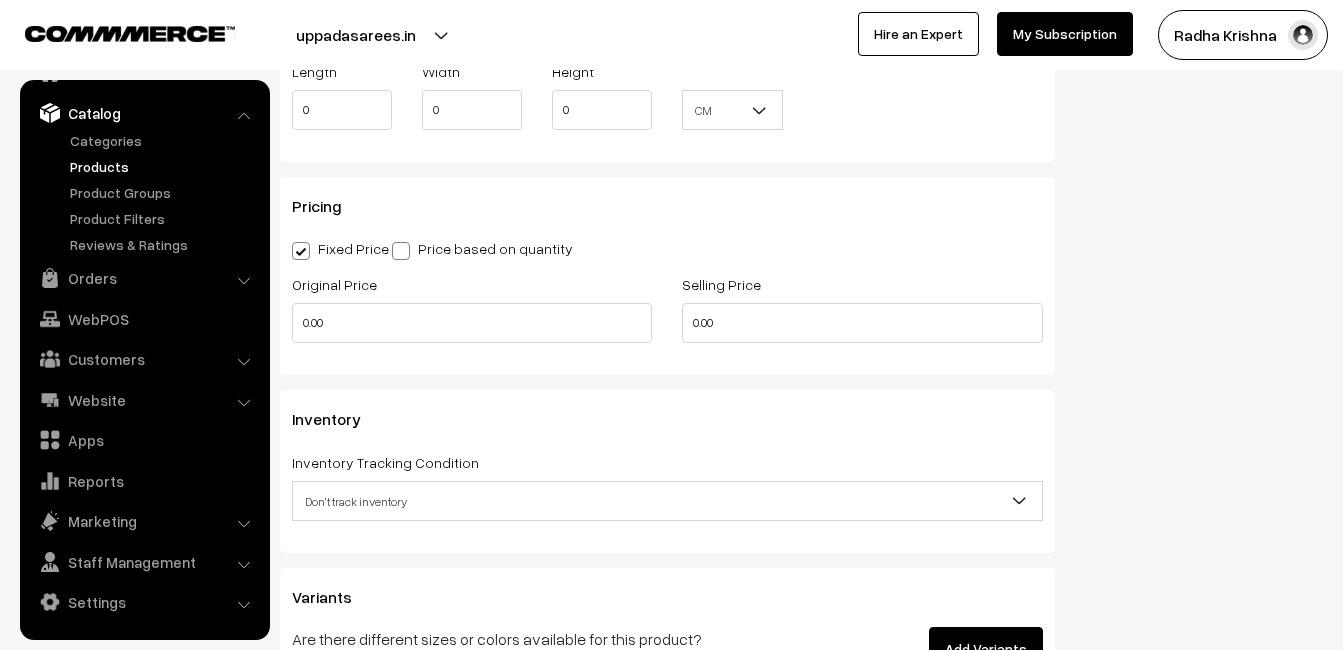 scroll, scrollTop: 1600, scrollLeft: 0, axis: vertical 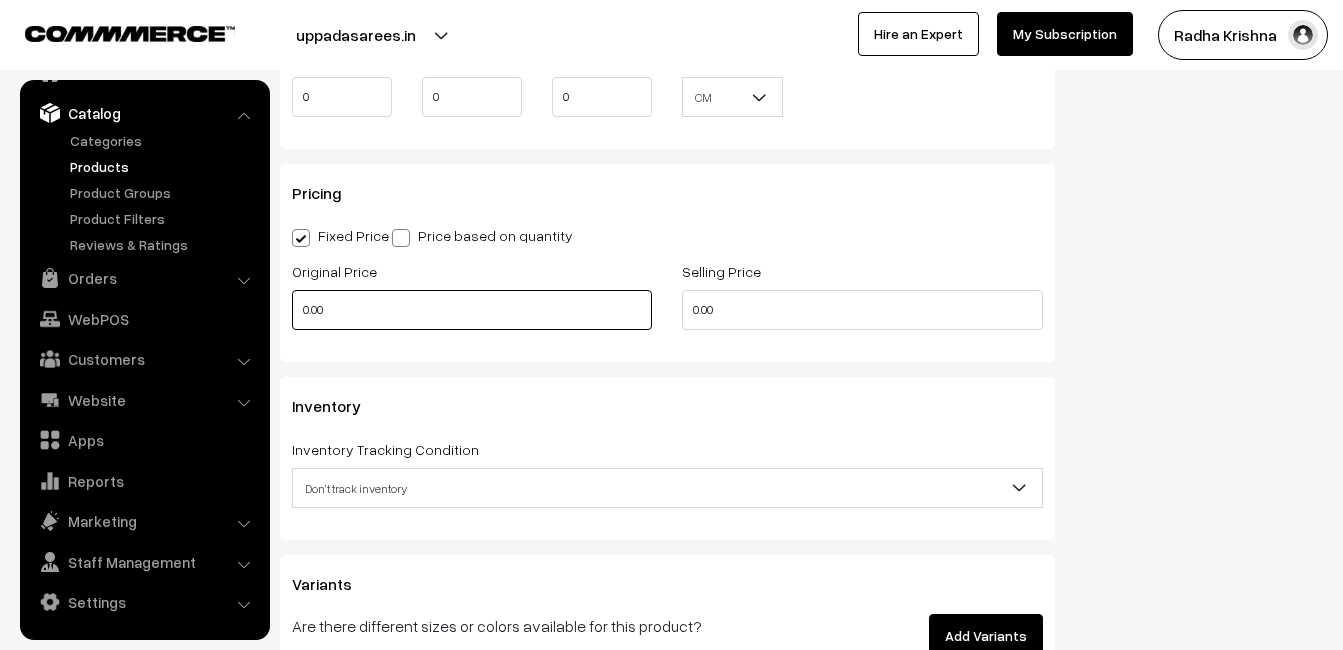 type on "0.80" 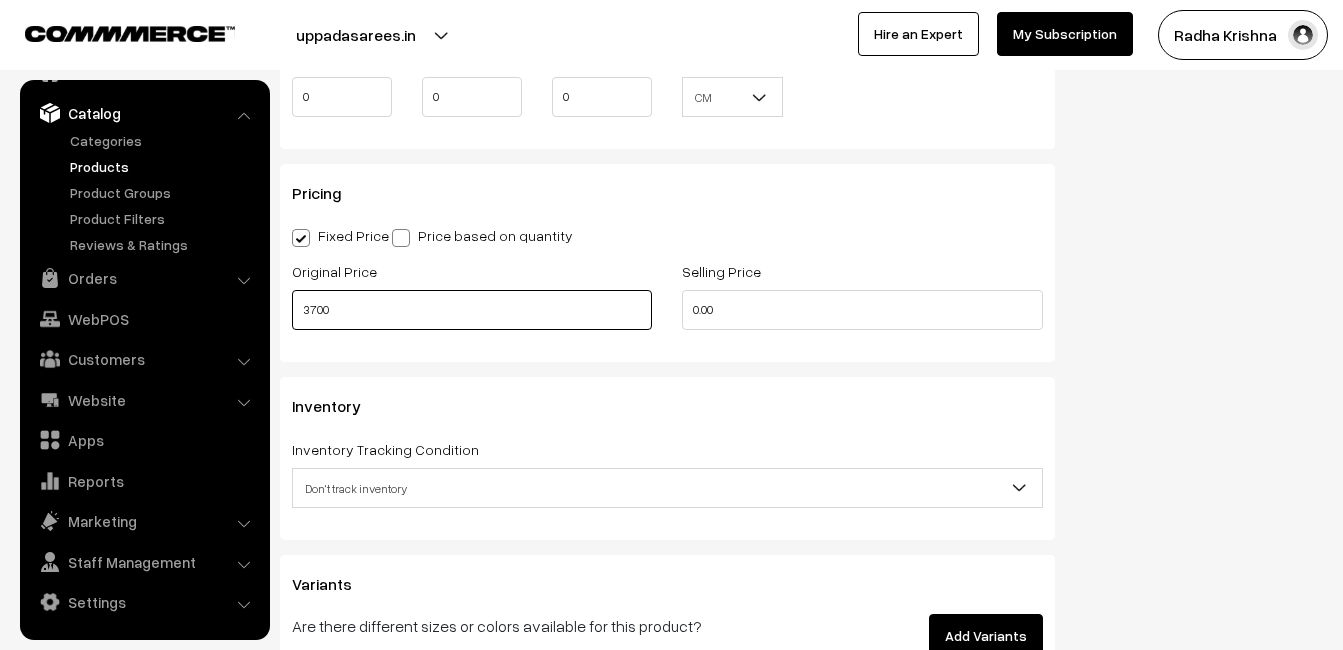 type on "3700" 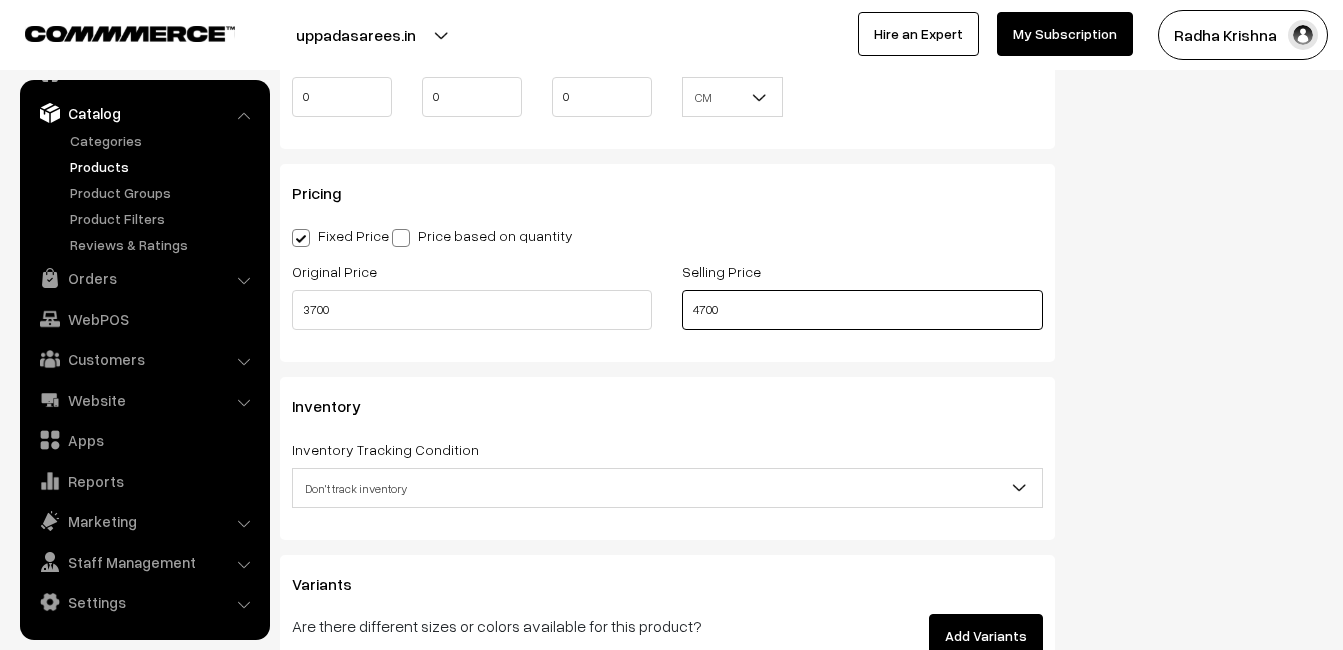 scroll, scrollTop: 1800, scrollLeft: 0, axis: vertical 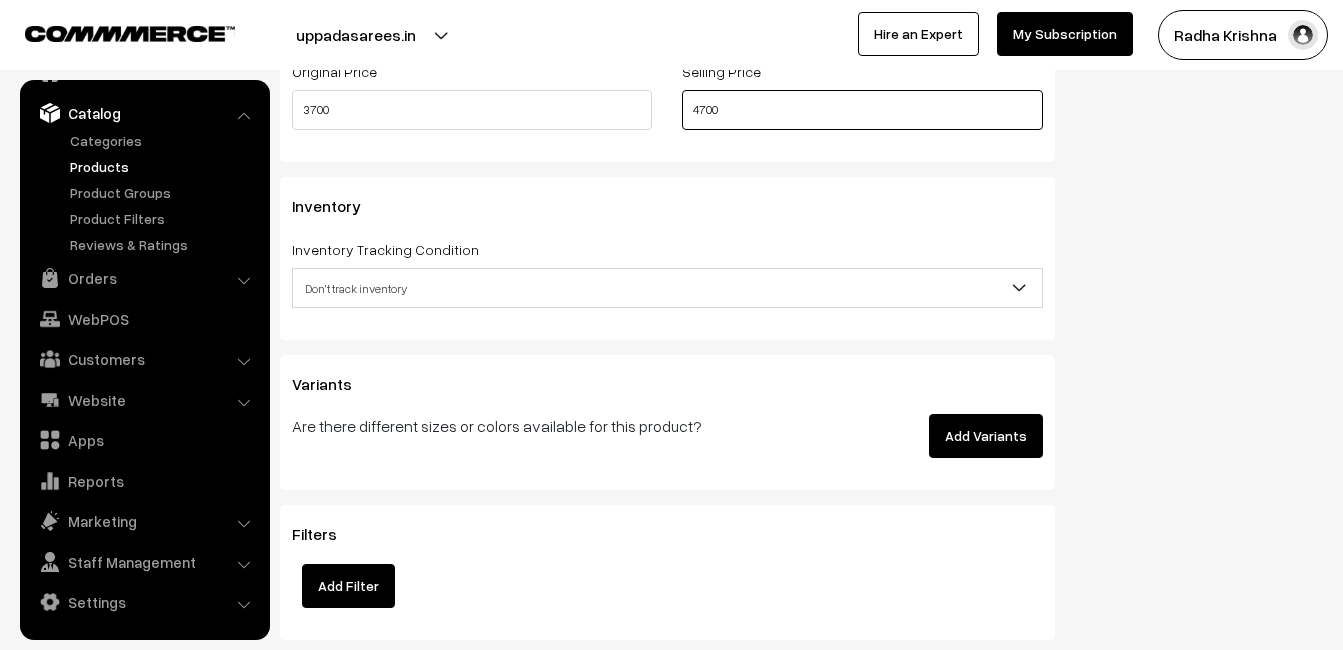 type on "4700" 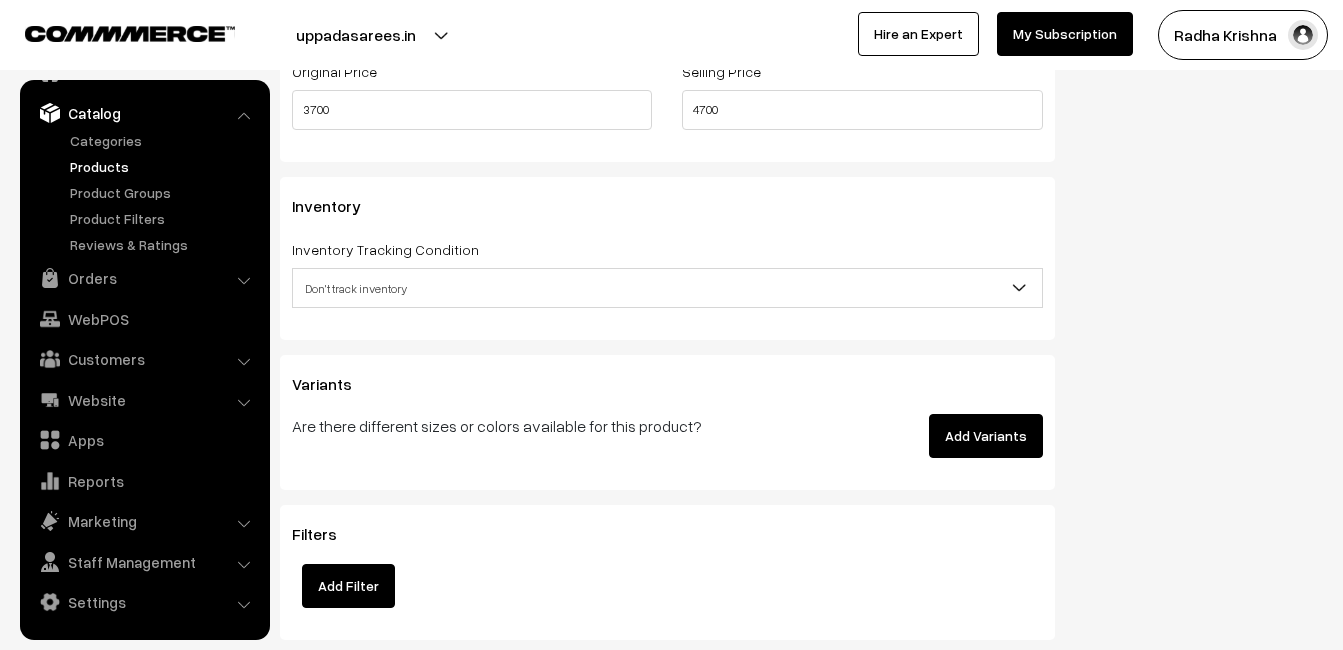 click on "Don't track inventory" at bounding box center (667, 288) 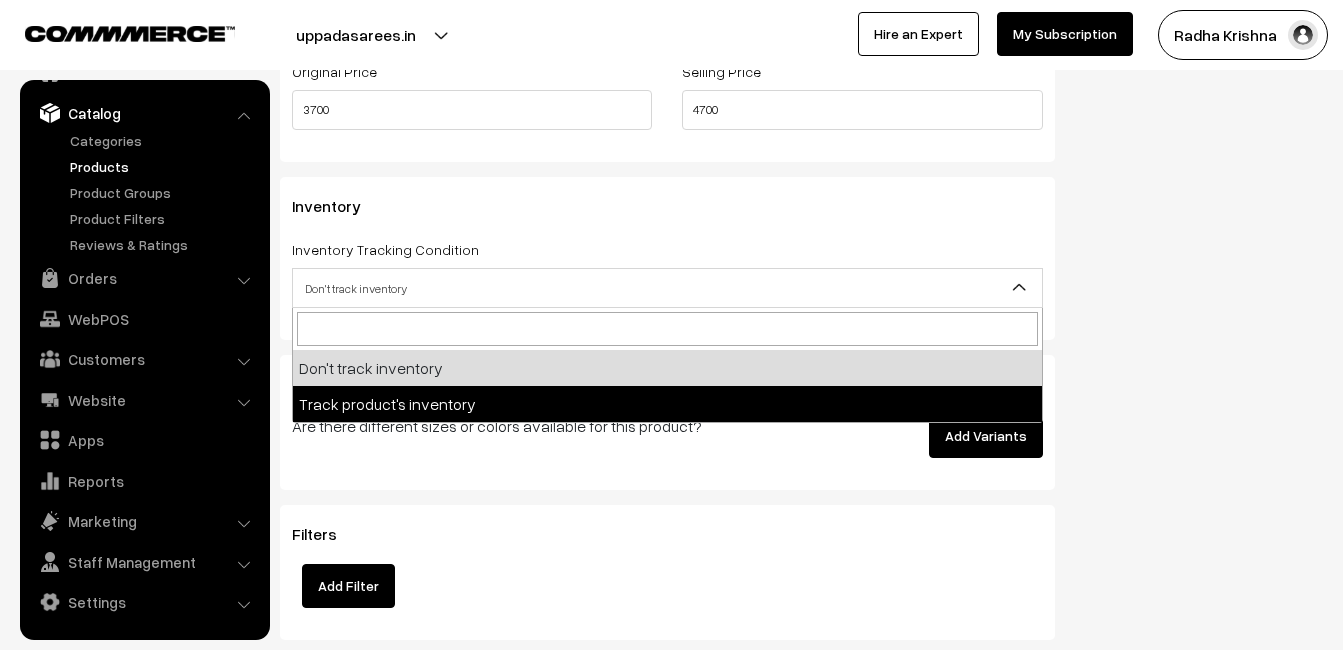 select on "2" 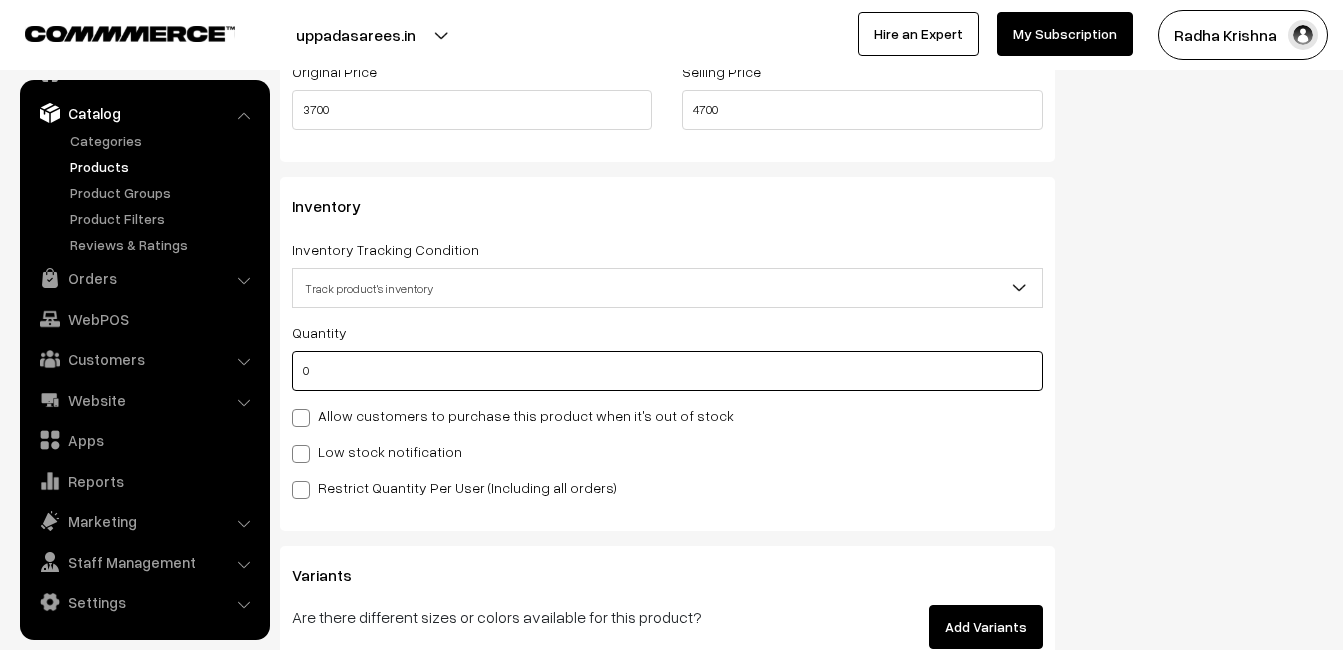 click on "0" at bounding box center (667, 371) 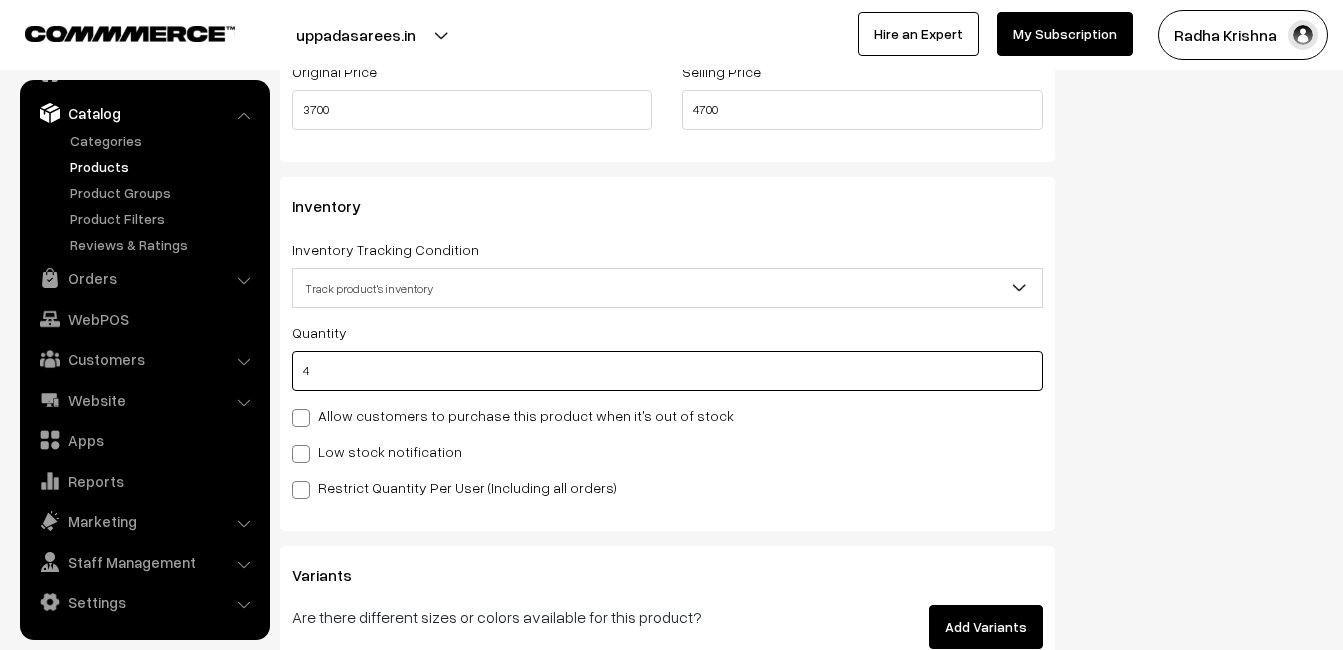type on "4" 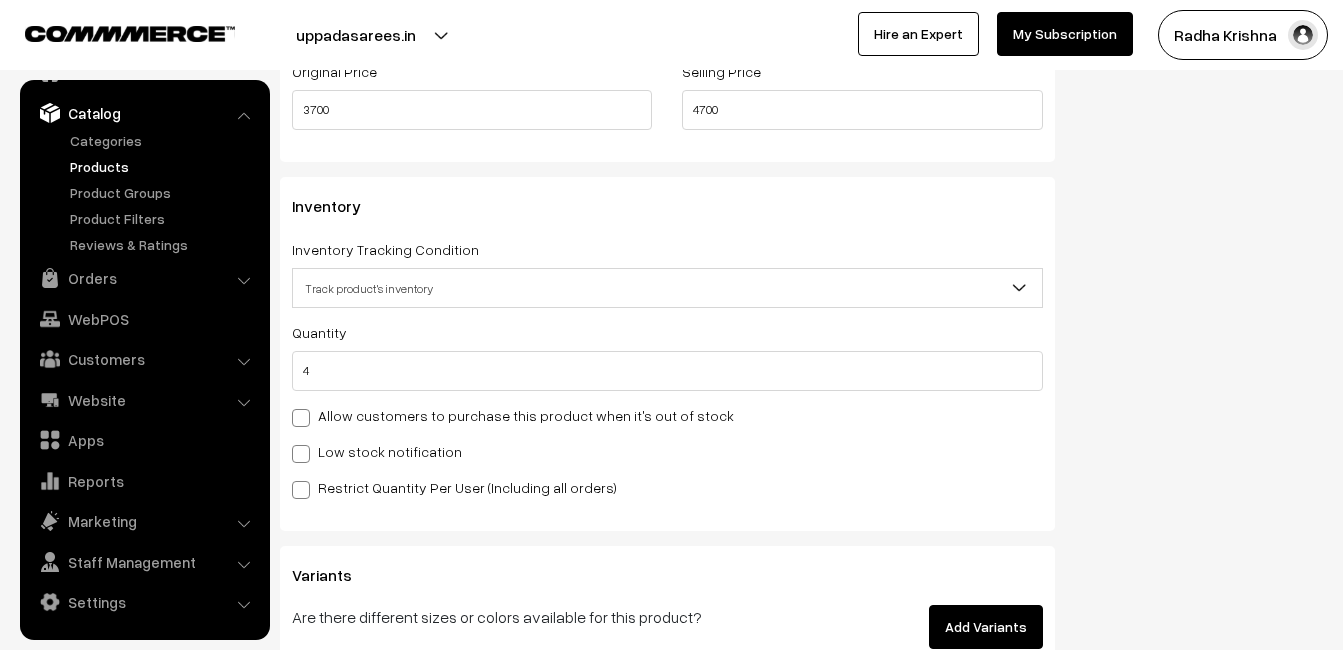 click on "Low stock notification" at bounding box center [377, 451] 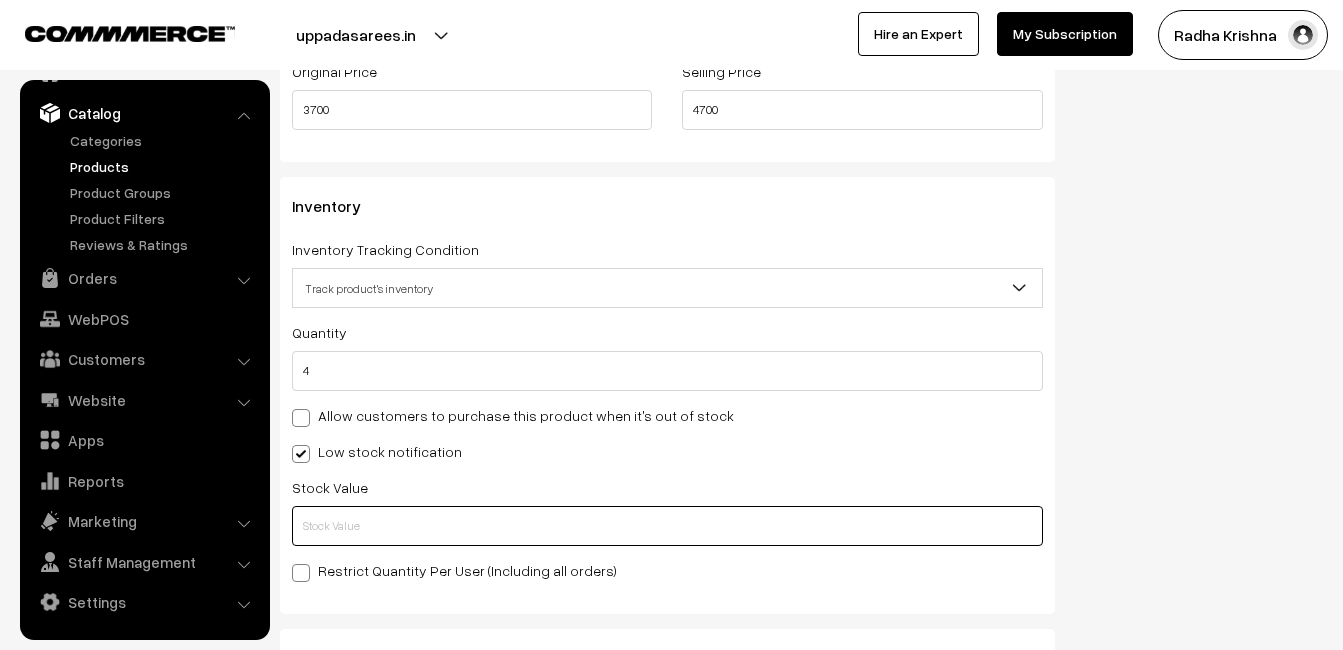 click at bounding box center [667, 526] 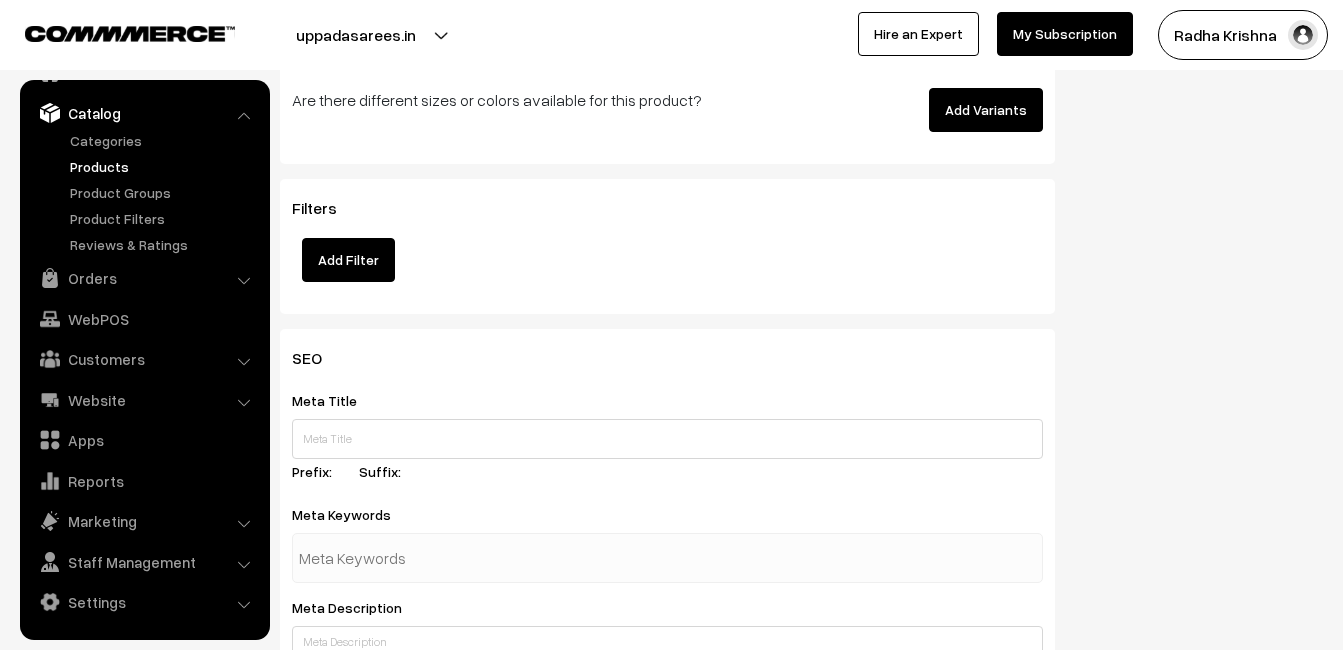 scroll, scrollTop: 2968, scrollLeft: 0, axis: vertical 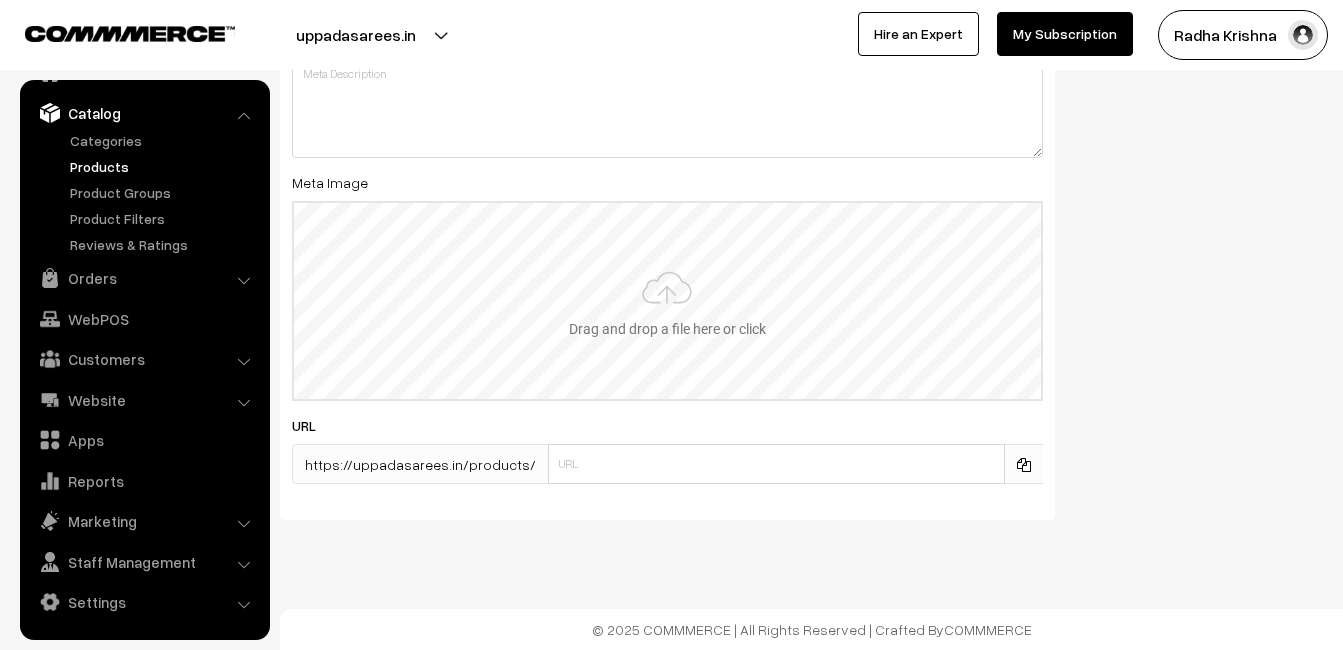 type on "2" 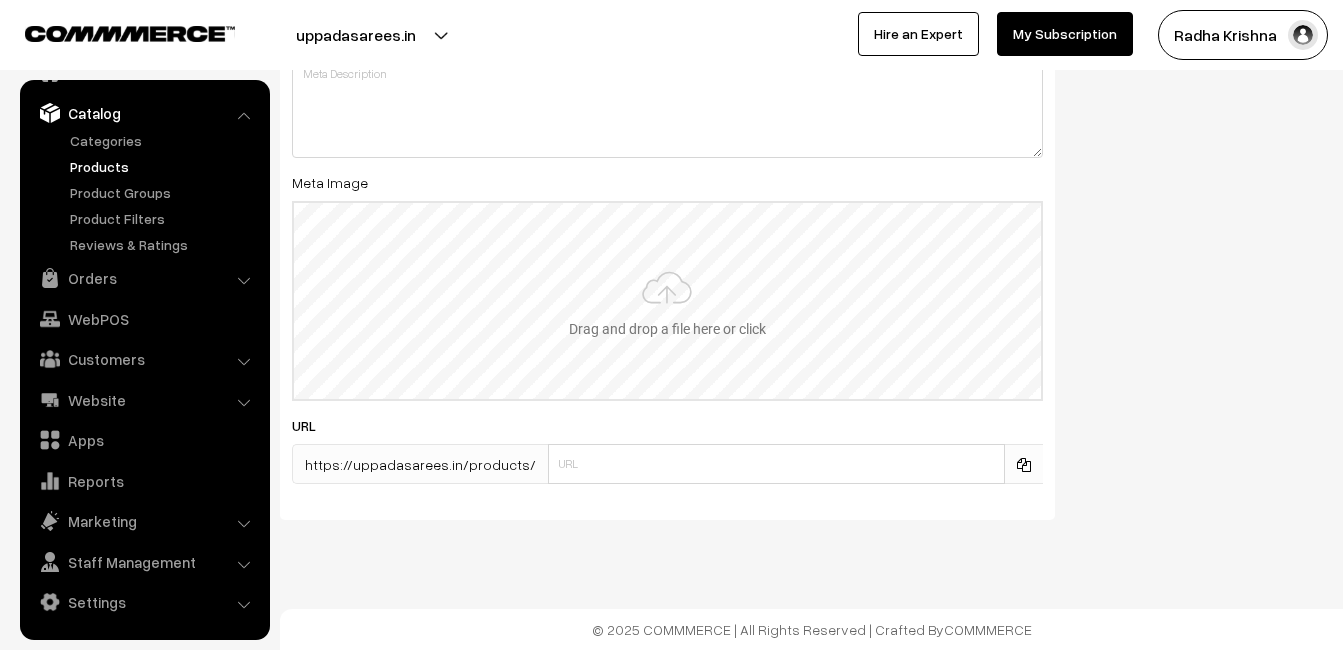 click at bounding box center [667, 301] 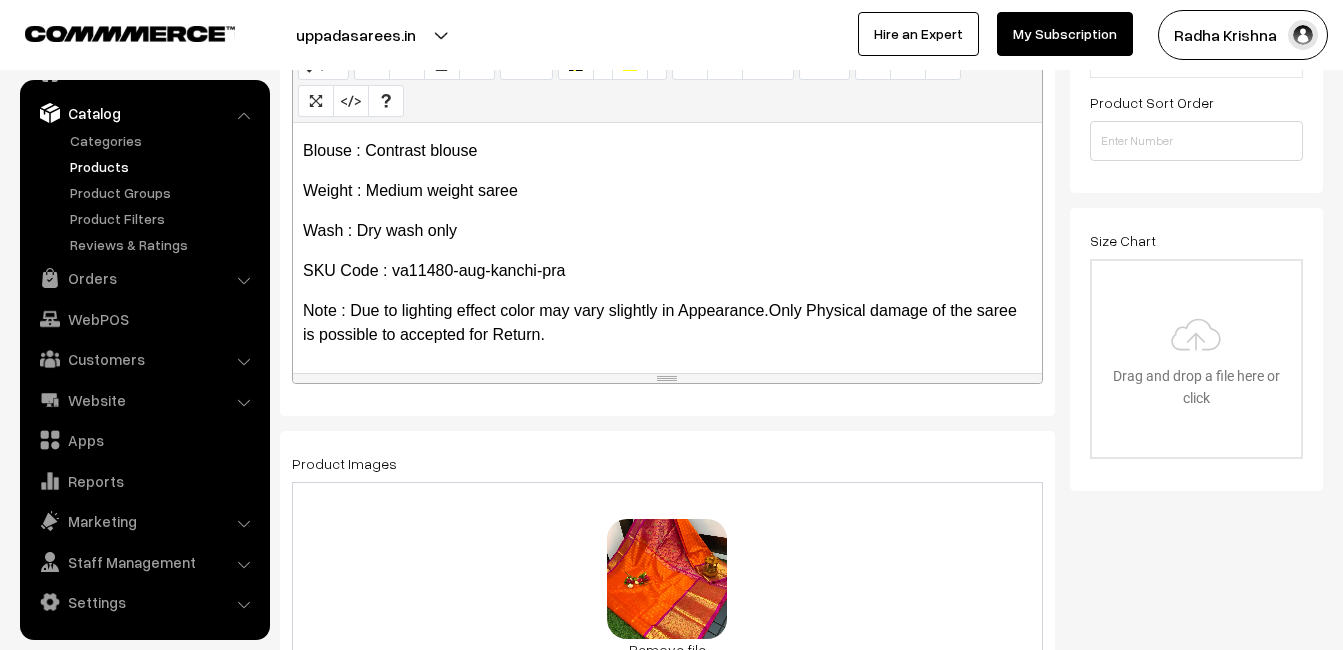 scroll, scrollTop: 0, scrollLeft: 0, axis: both 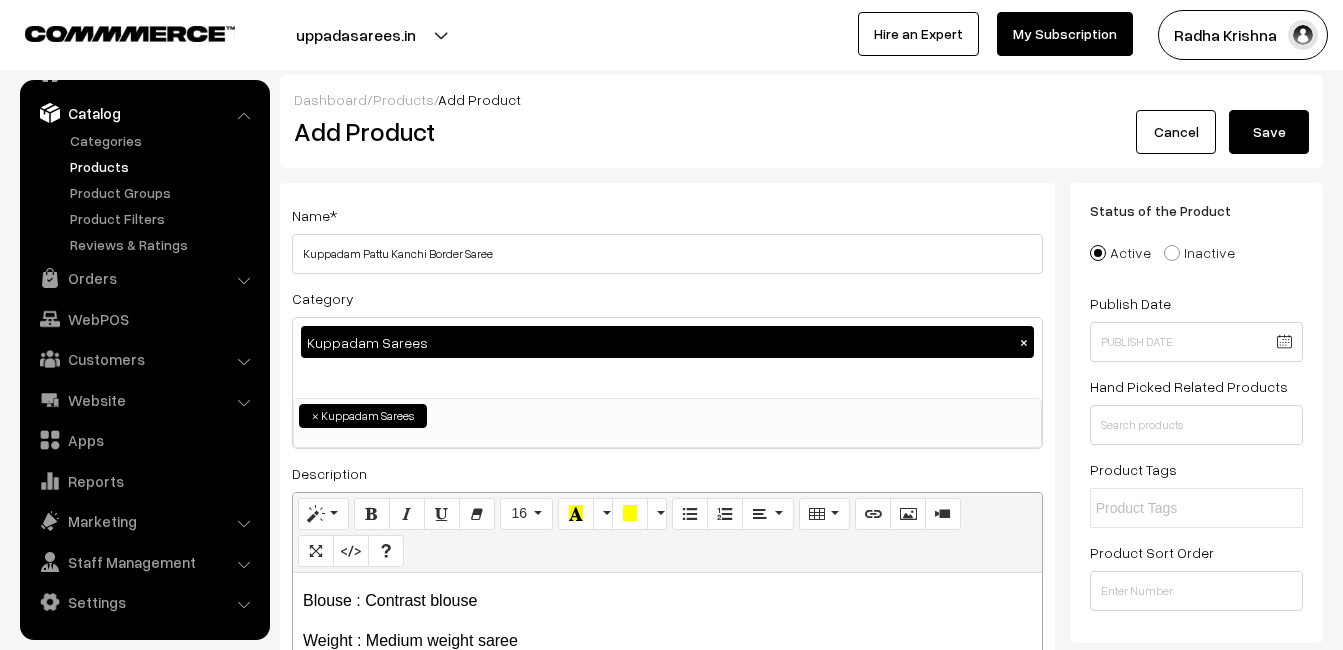 click on "Dashboard  /  Products  /  Add Product
Add Product
Cancel
Save" at bounding box center [801, 121] 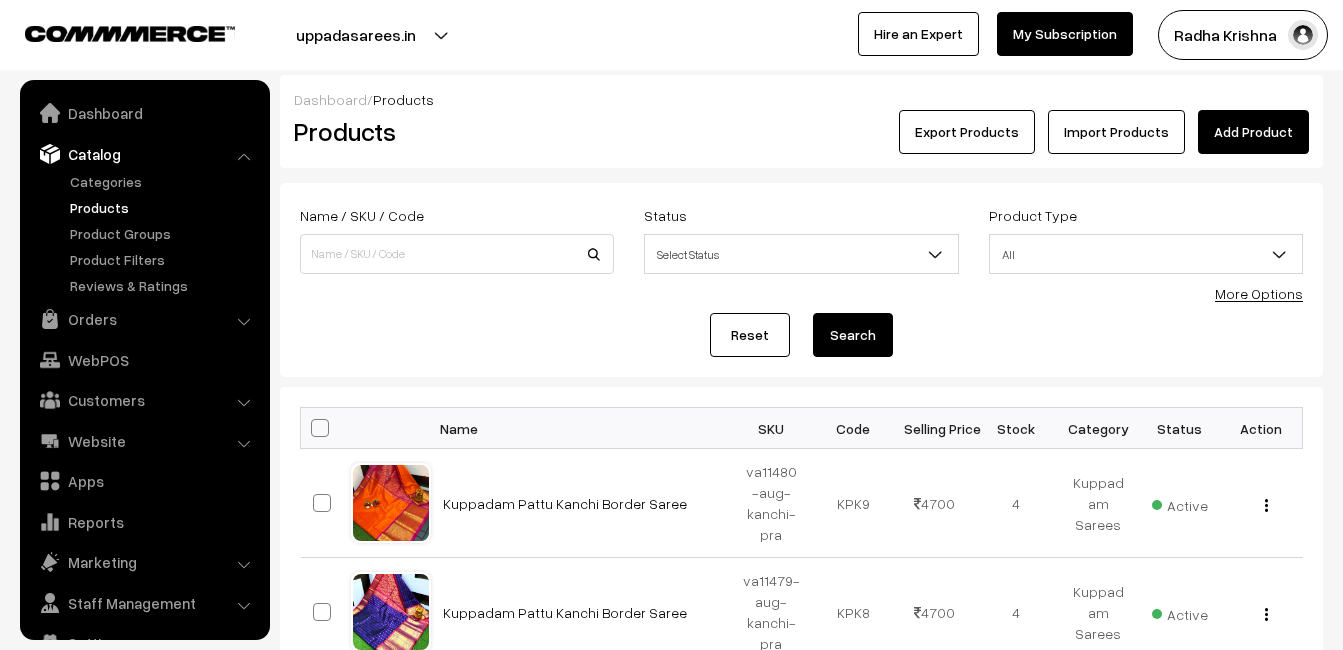 scroll, scrollTop: 0, scrollLeft: 0, axis: both 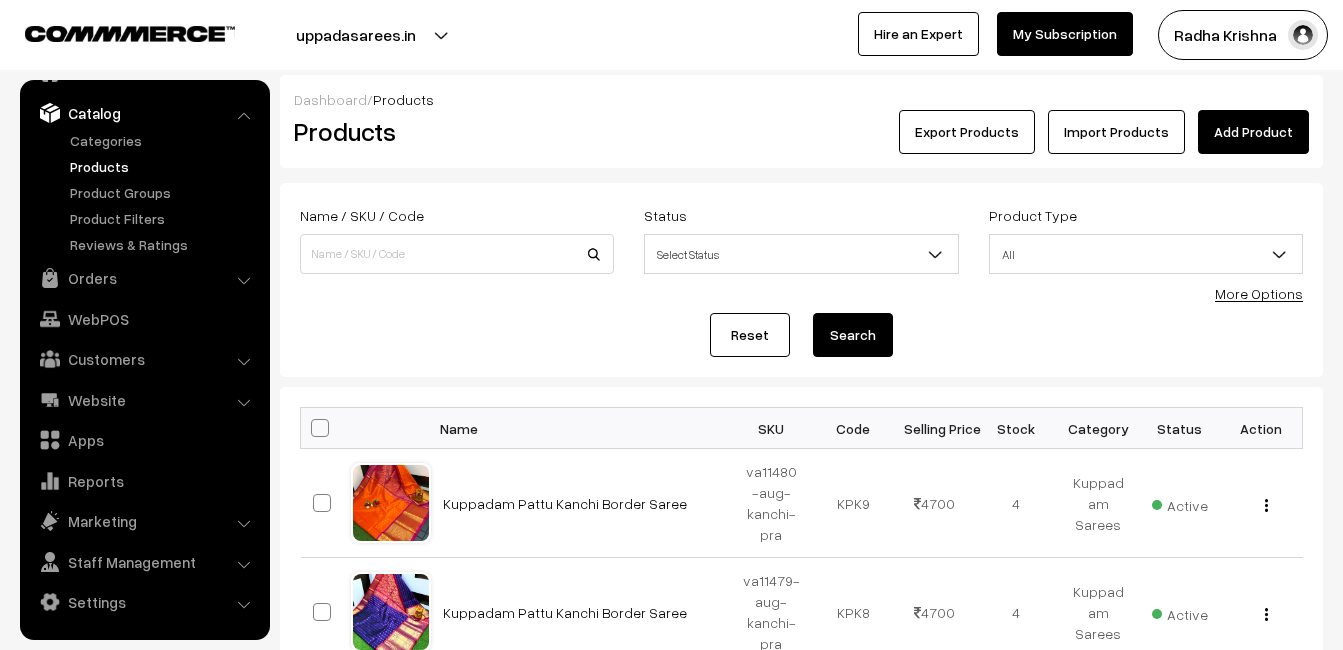 drag, startPoint x: 473, startPoint y: 123, endPoint x: 716, endPoint y: 119, distance: 243.03291 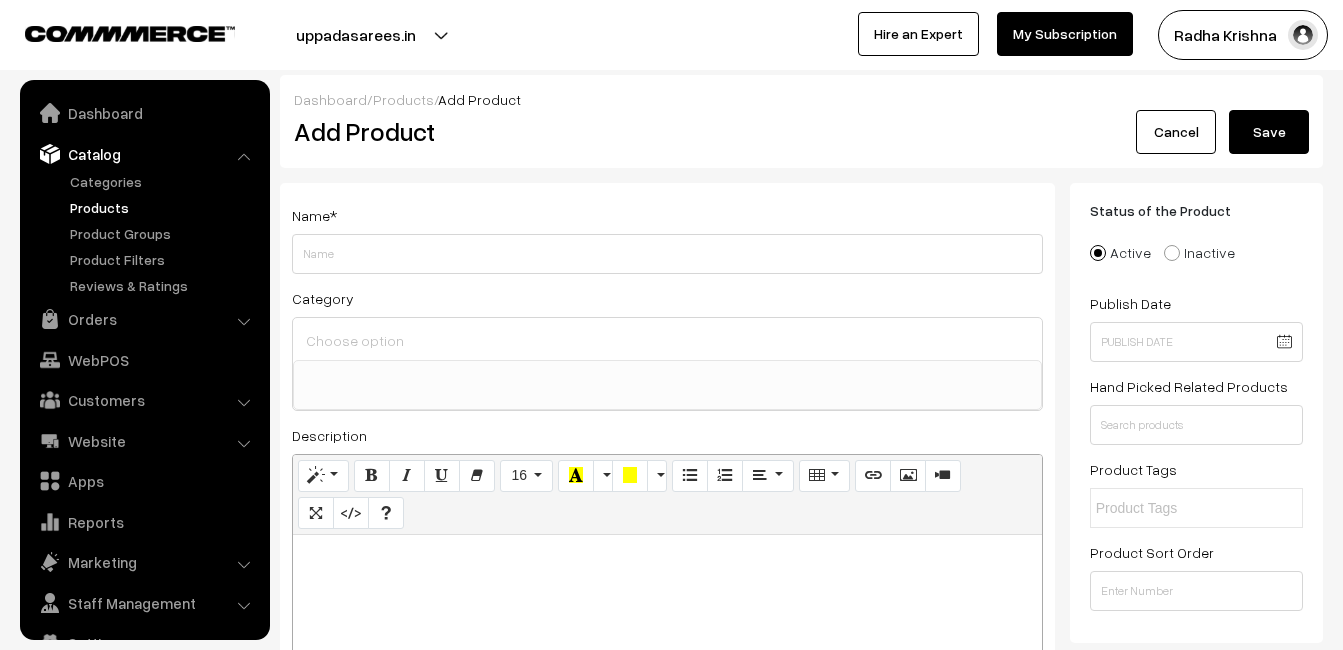 select 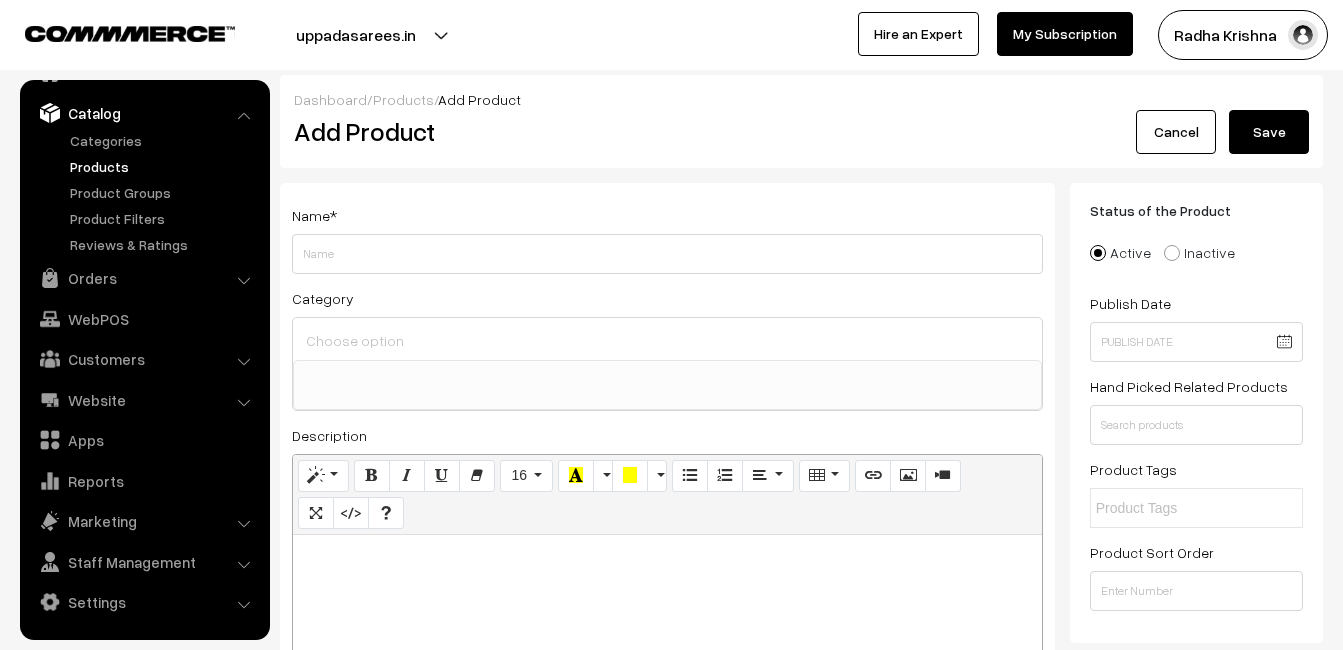 click at bounding box center [667, 660] 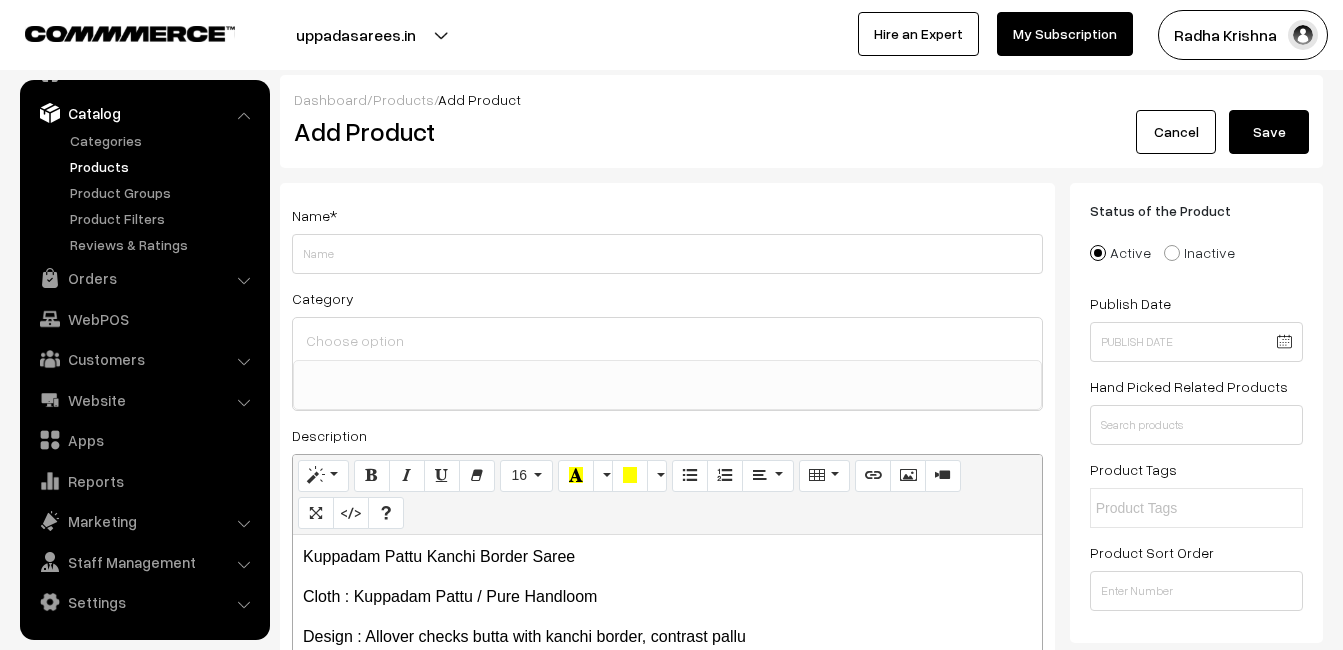click on "Kuppadam Pattu Kanchi Border Saree" at bounding box center [667, 557] 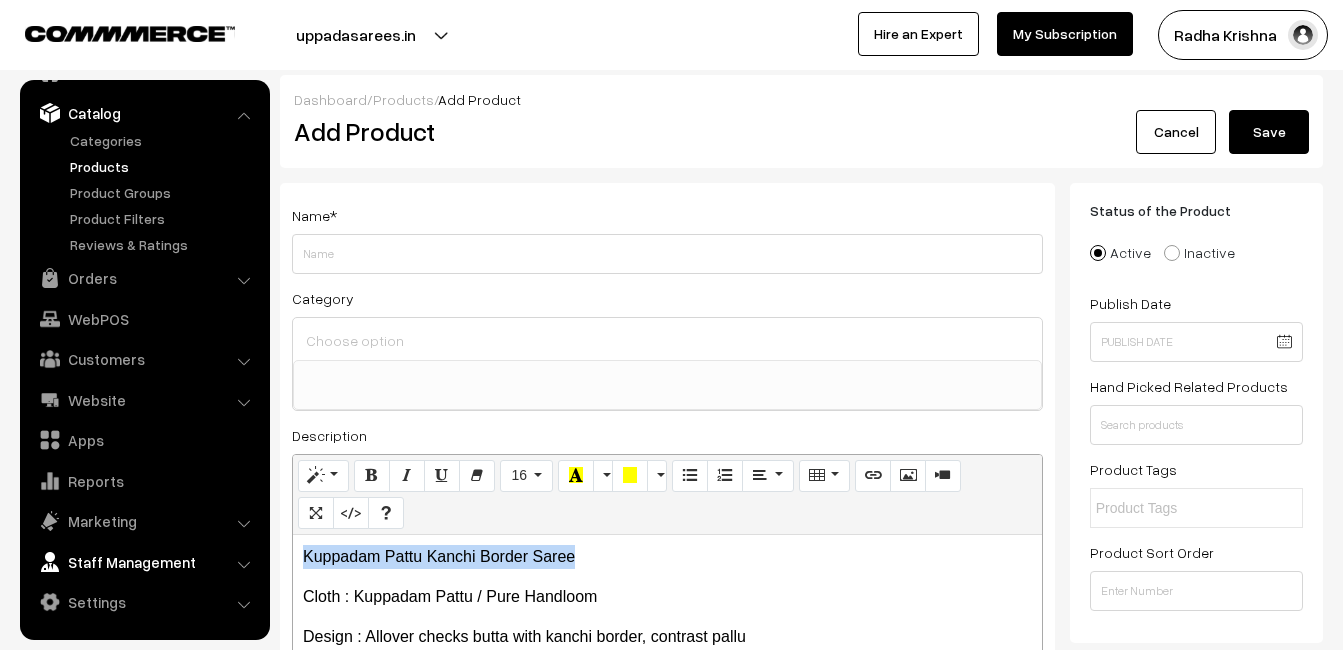 drag, startPoint x: 581, startPoint y: 552, endPoint x: 235, endPoint y: 541, distance: 346.1748 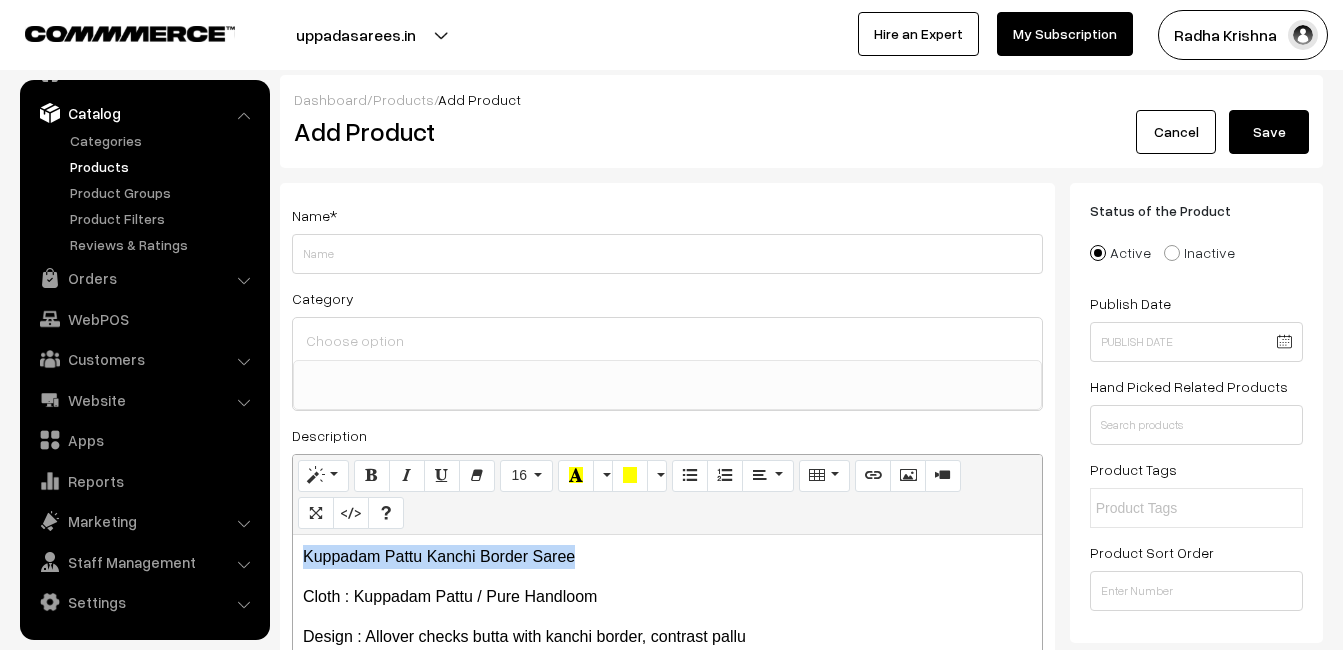 copy on "Kuppadam Pattu Kanchi Border Saree" 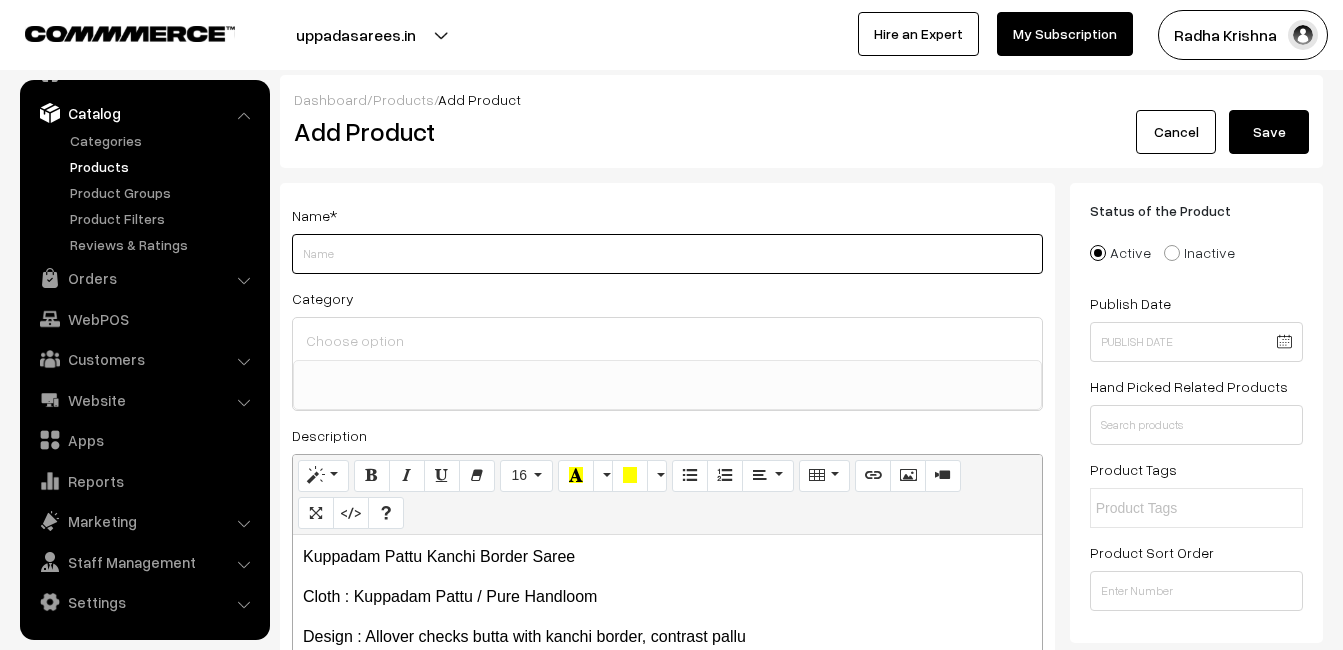 click on "Weight" at bounding box center [667, 254] 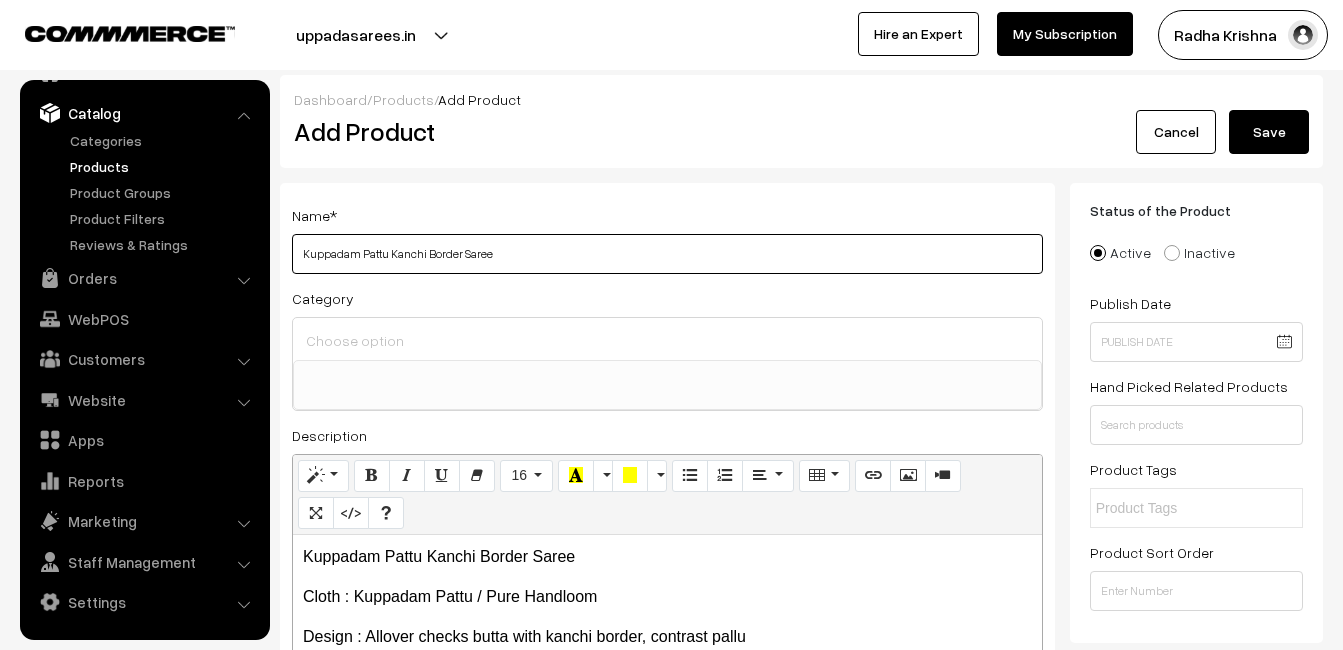 type on "Kuppadam Pattu Kanchi Border Saree" 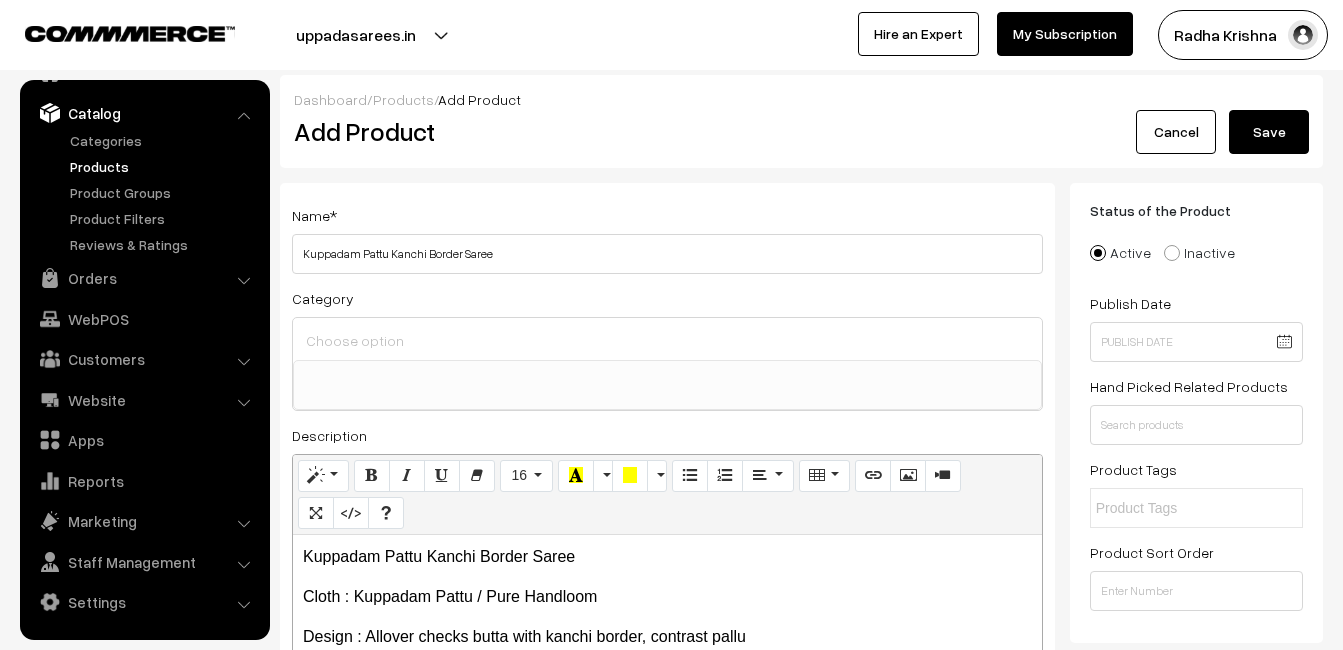 click at bounding box center [667, 340] 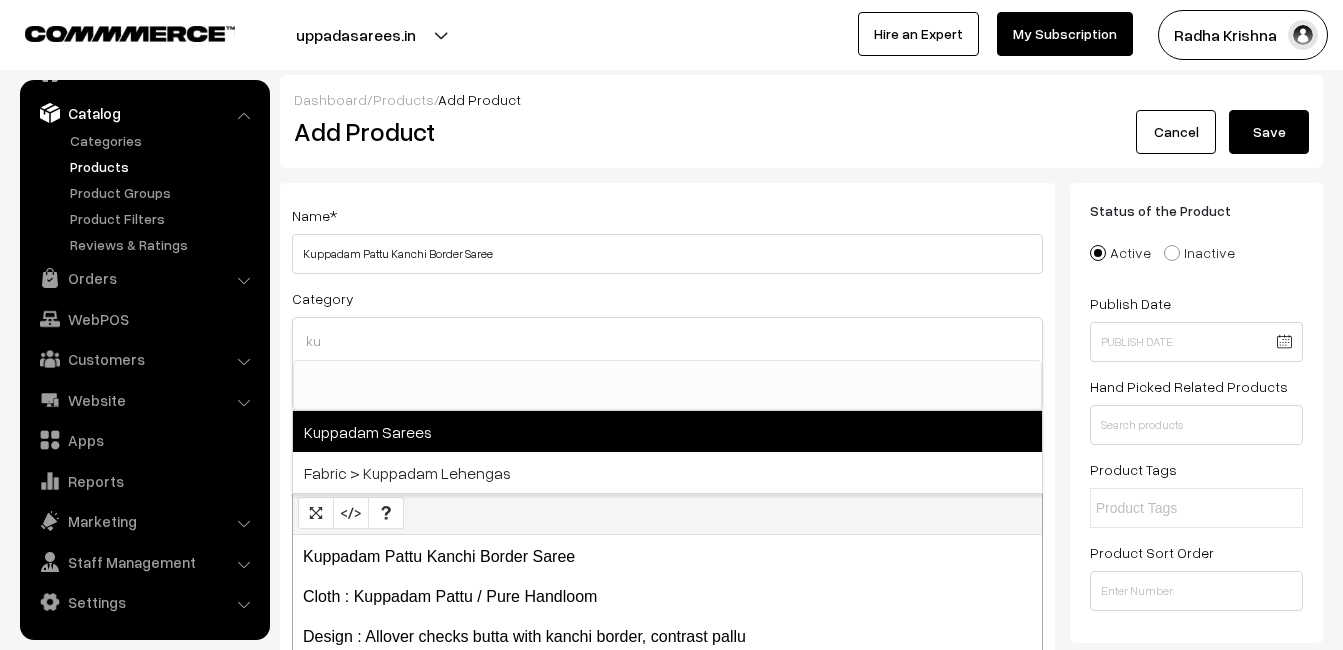 type on "ku" 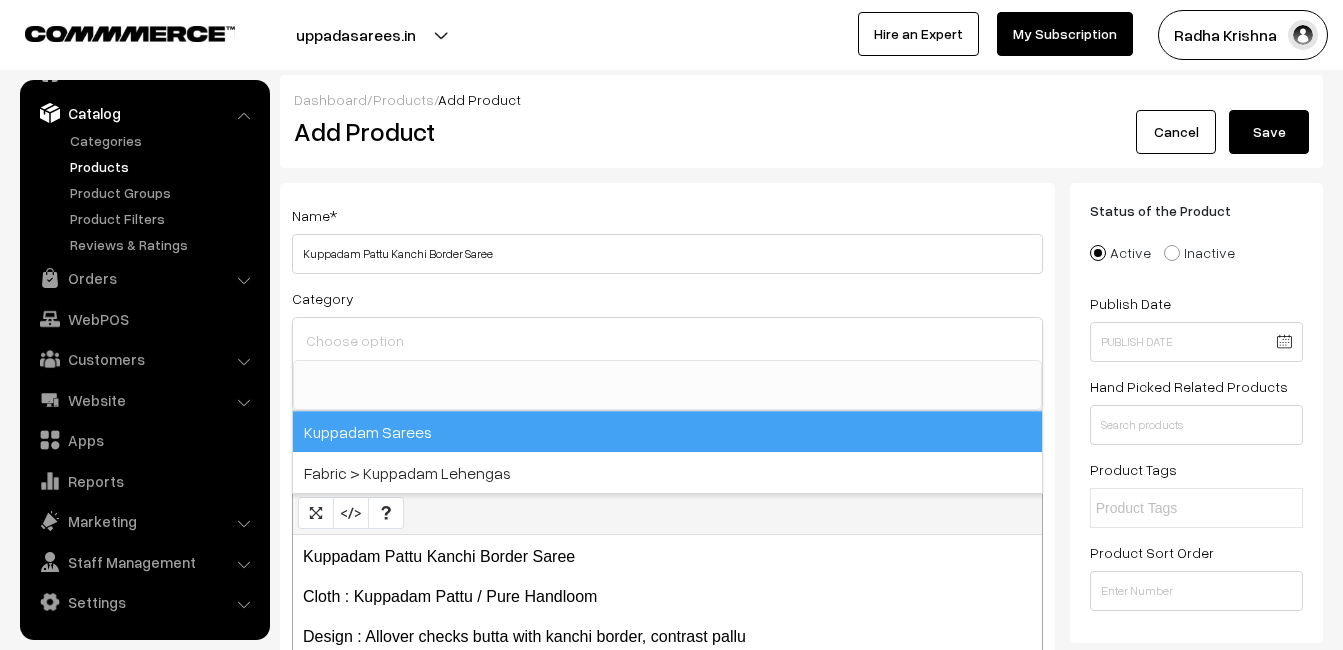 scroll, scrollTop: 816, scrollLeft: 0, axis: vertical 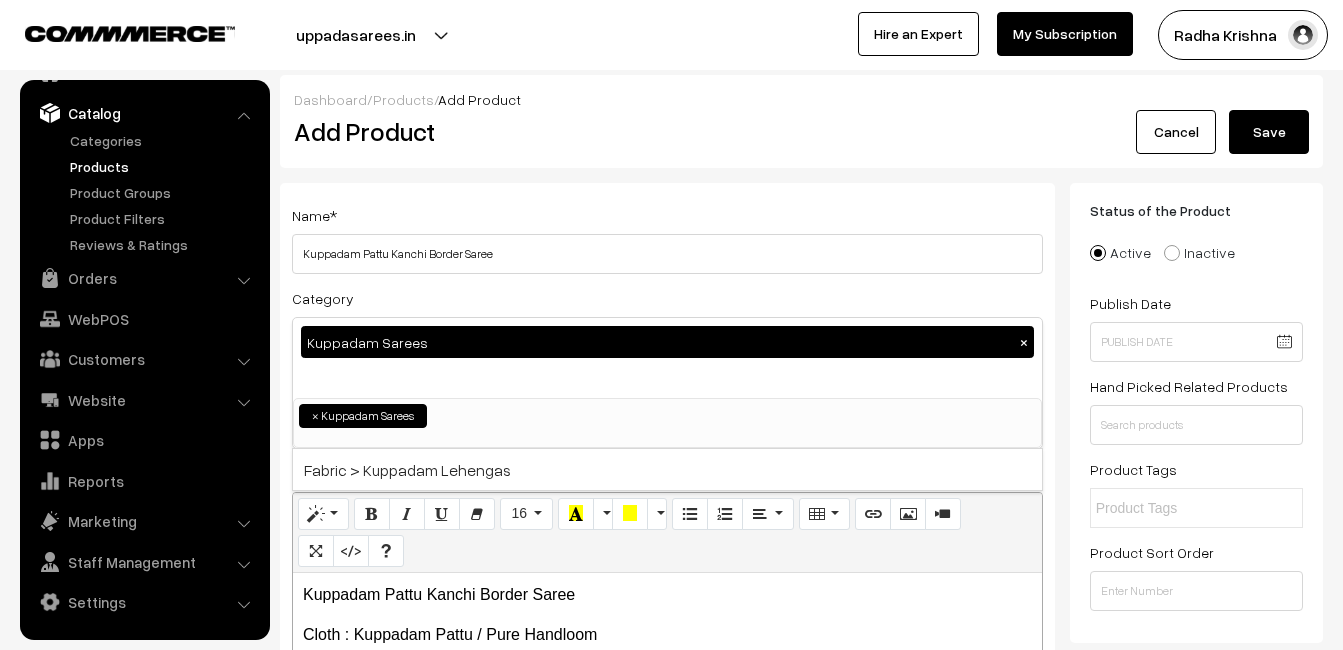 click on "Dashboard  /  Products  /  Add Product
Add Product
Cancel
Save
Name  *
Kuppadam Pattu Kanchi Border Saree
Category
Kuppadam Sarees ×
Uppada Sarees
Uppada Sarees > Uppada Plain Sarees
Uppada Sarees > Uppada Butta Sarees
Ikkat Sarees Other Sarees" at bounding box center (801, 1656) 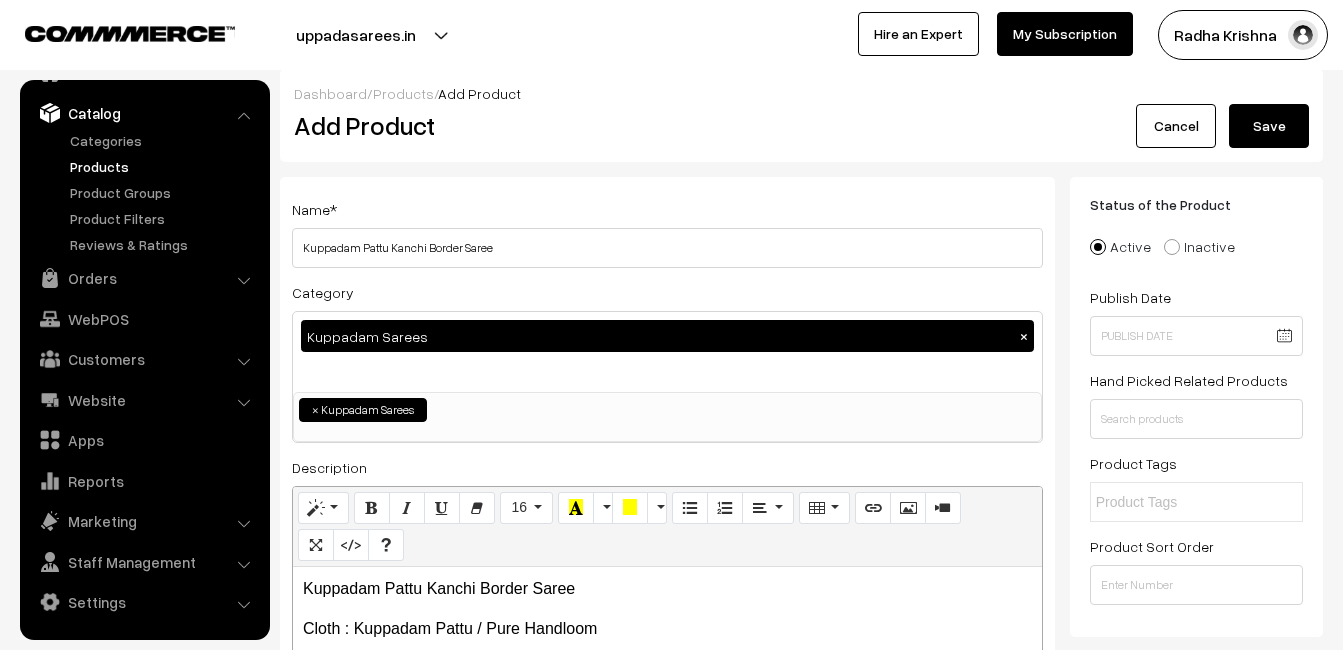 scroll, scrollTop: 600, scrollLeft: 0, axis: vertical 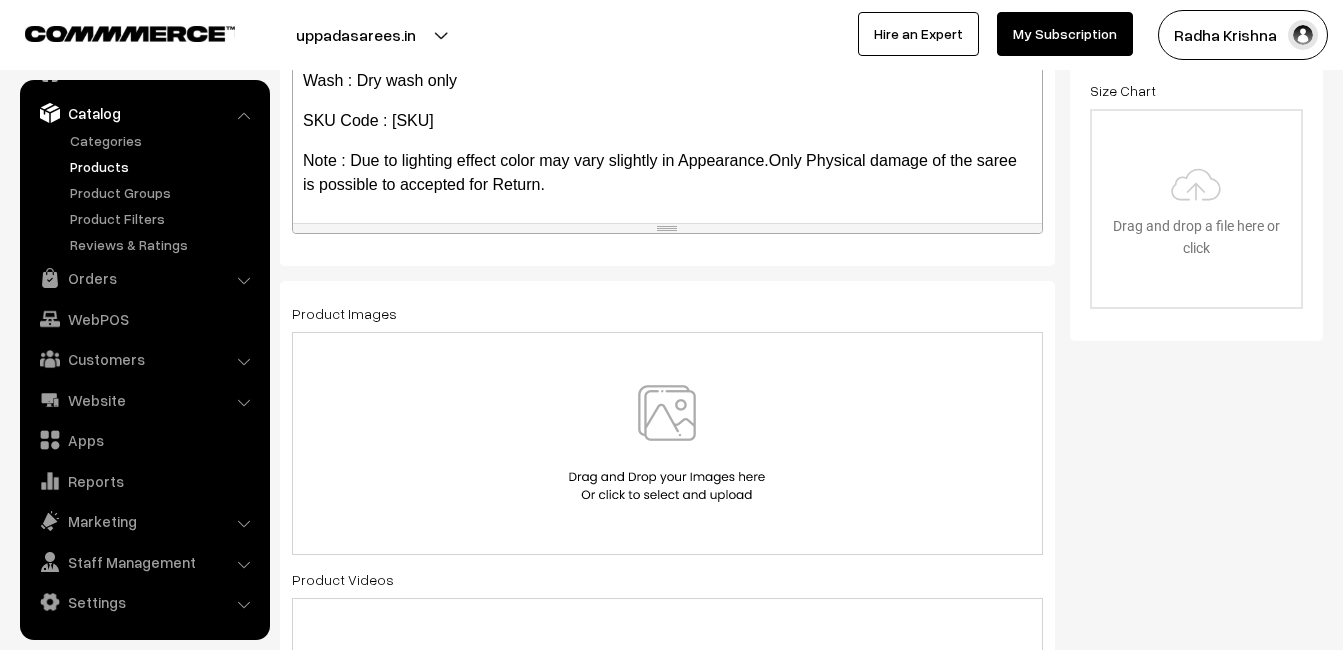 click at bounding box center [667, 443] 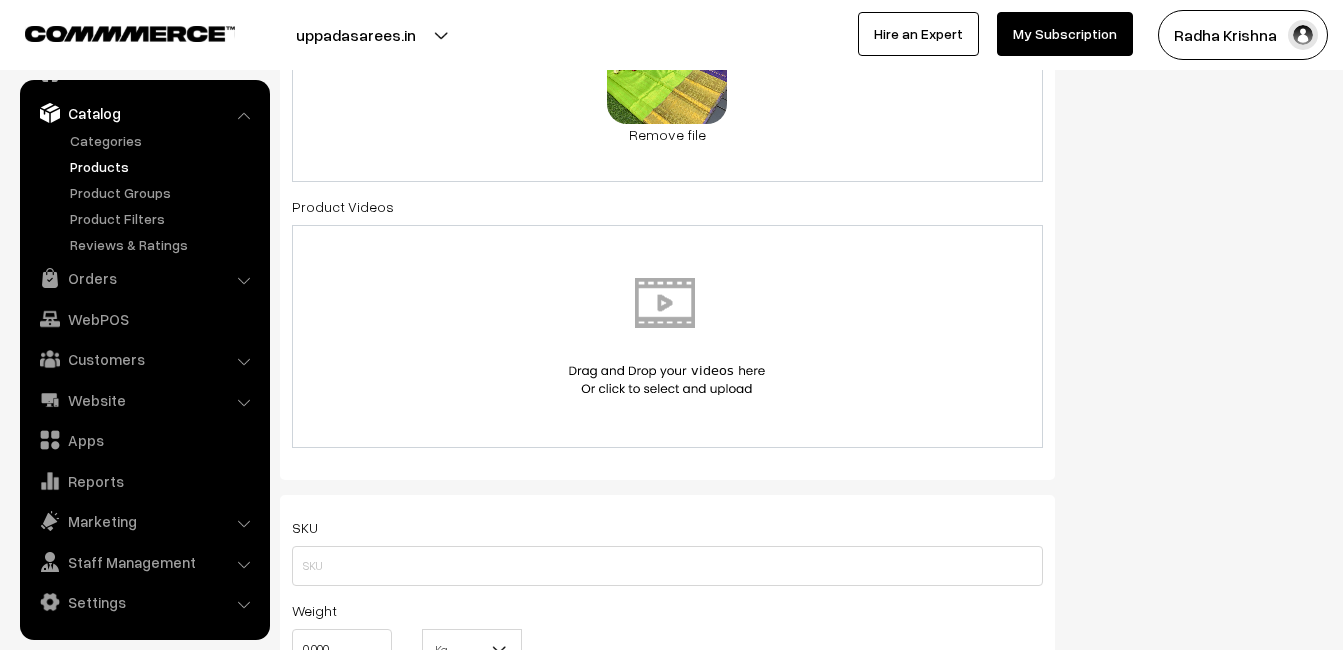 scroll, scrollTop: 1200, scrollLeft: 0, axis: vertical 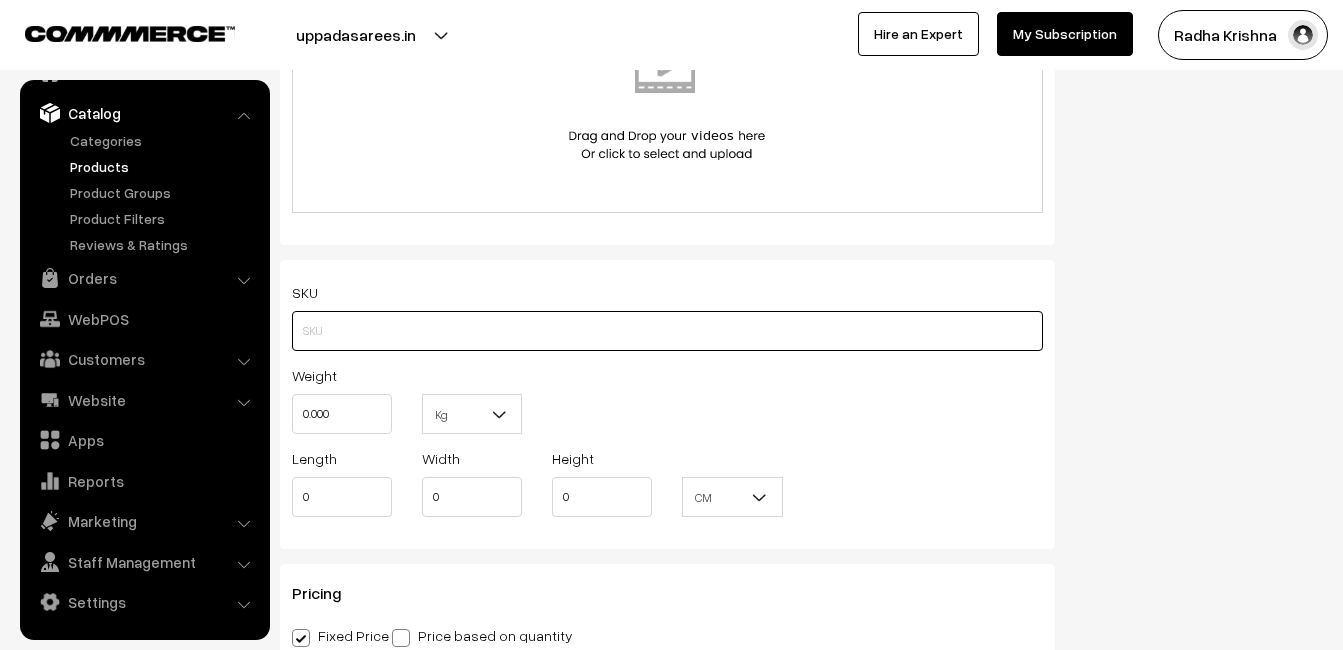 click at bounding box center (667, 331) 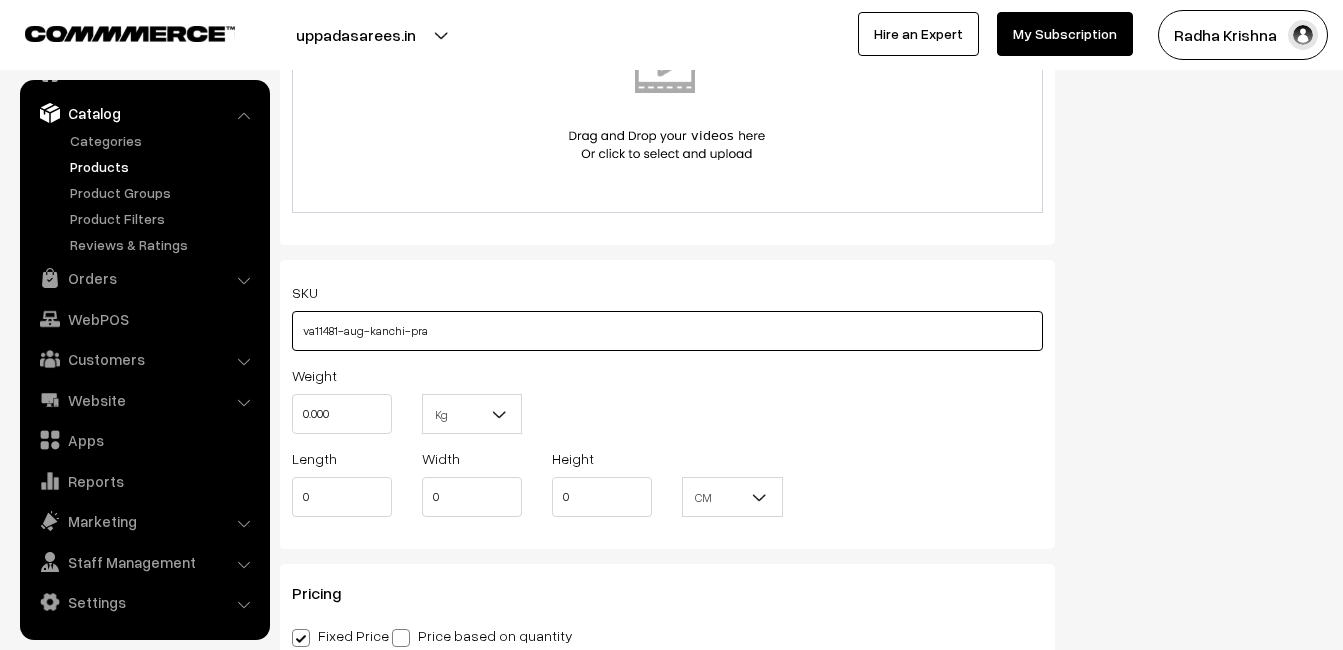 type on "va11481-aug-kanchi-pra" 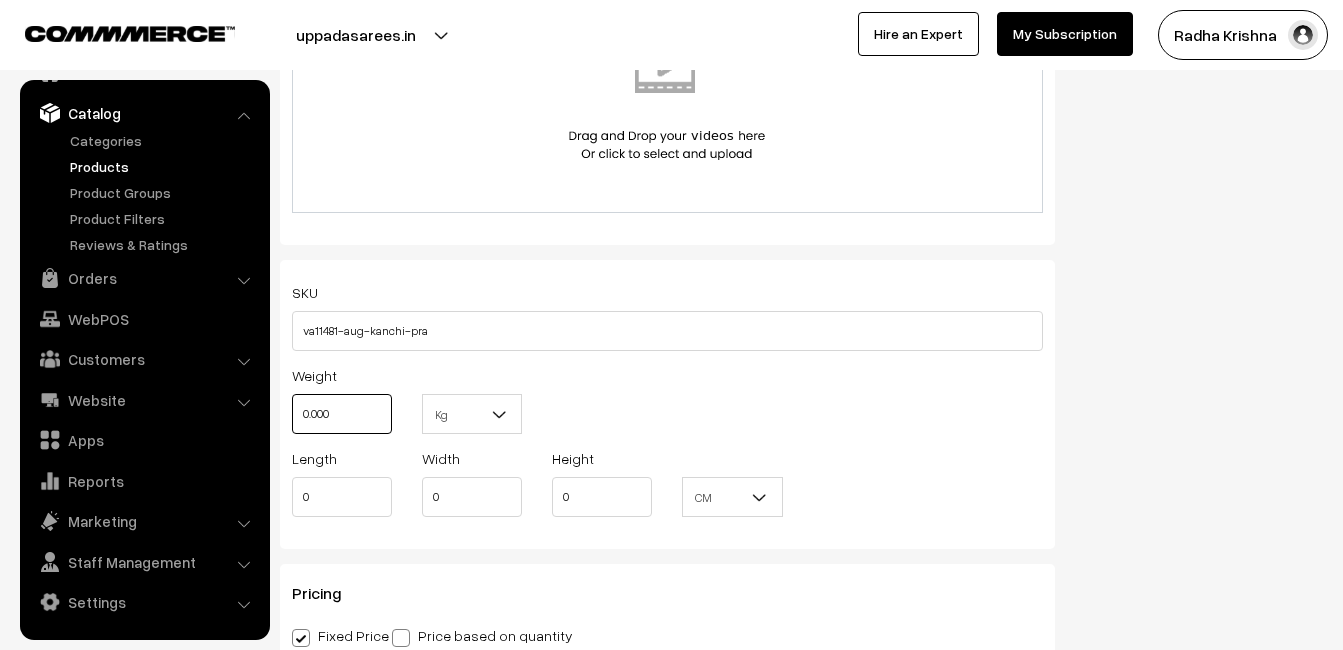 click on "0.000" at bounding box center (342, 414) 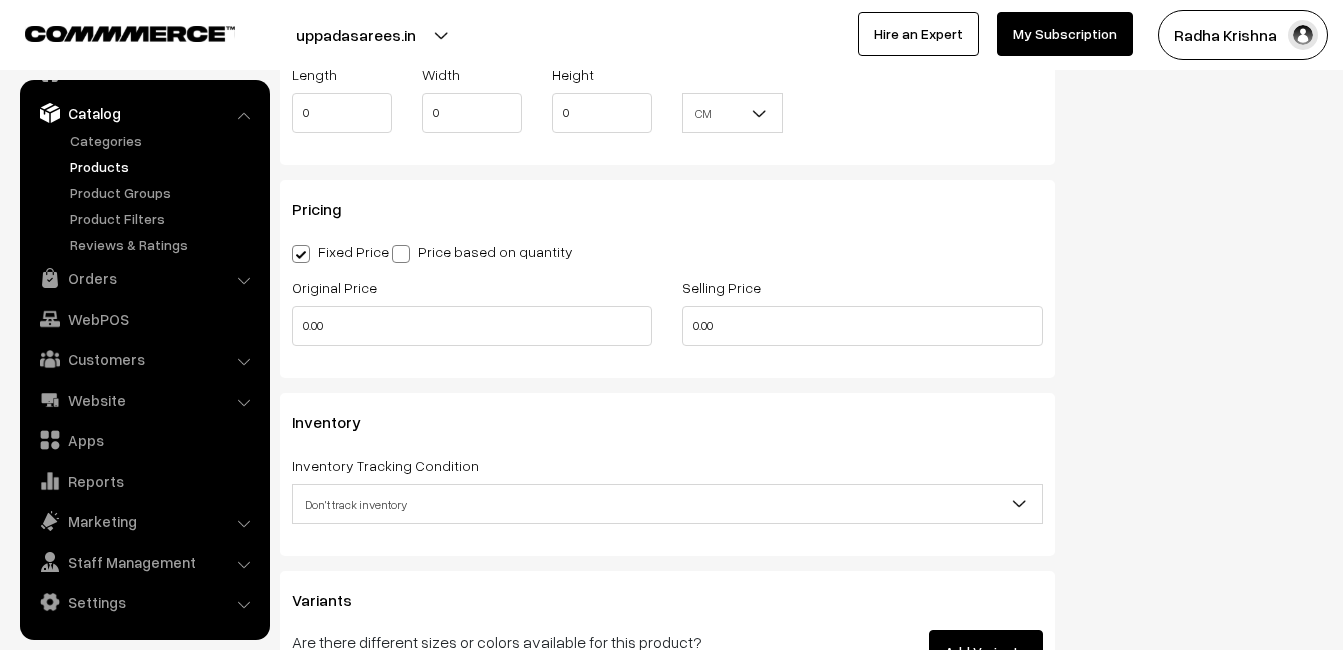 scroll, scrollTop: 1600, scrollLeft: 0, axis: vertical 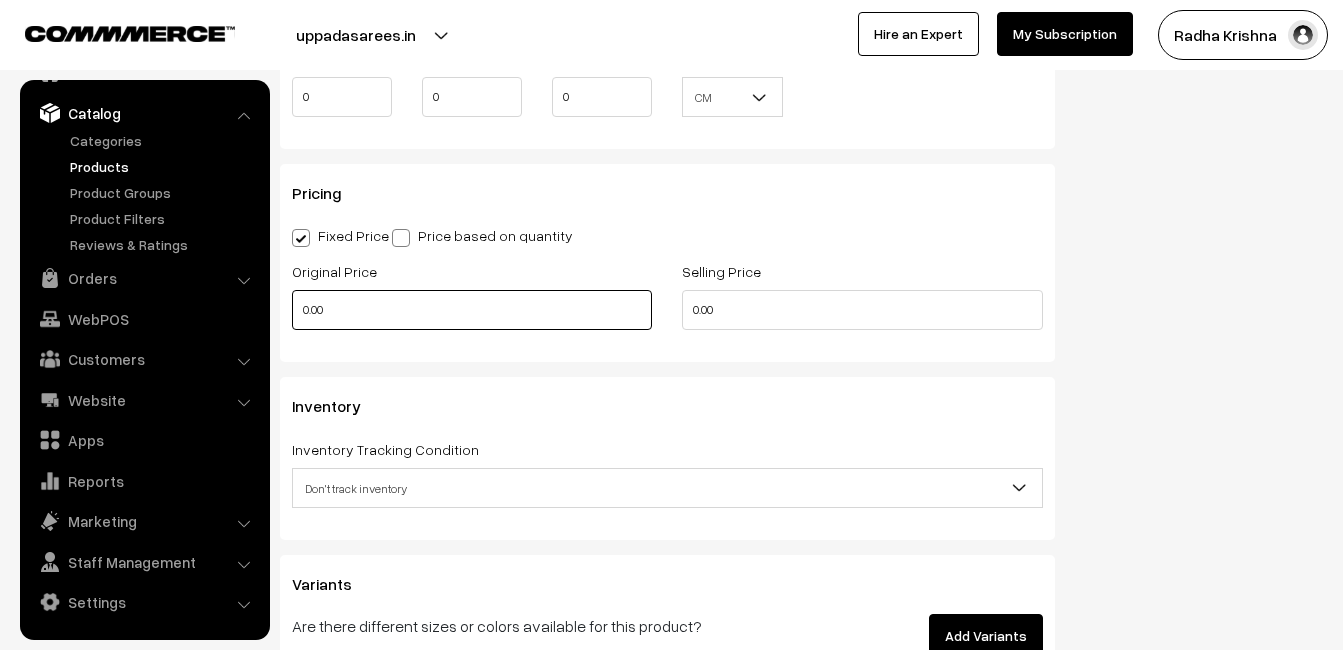 type on "0.80" 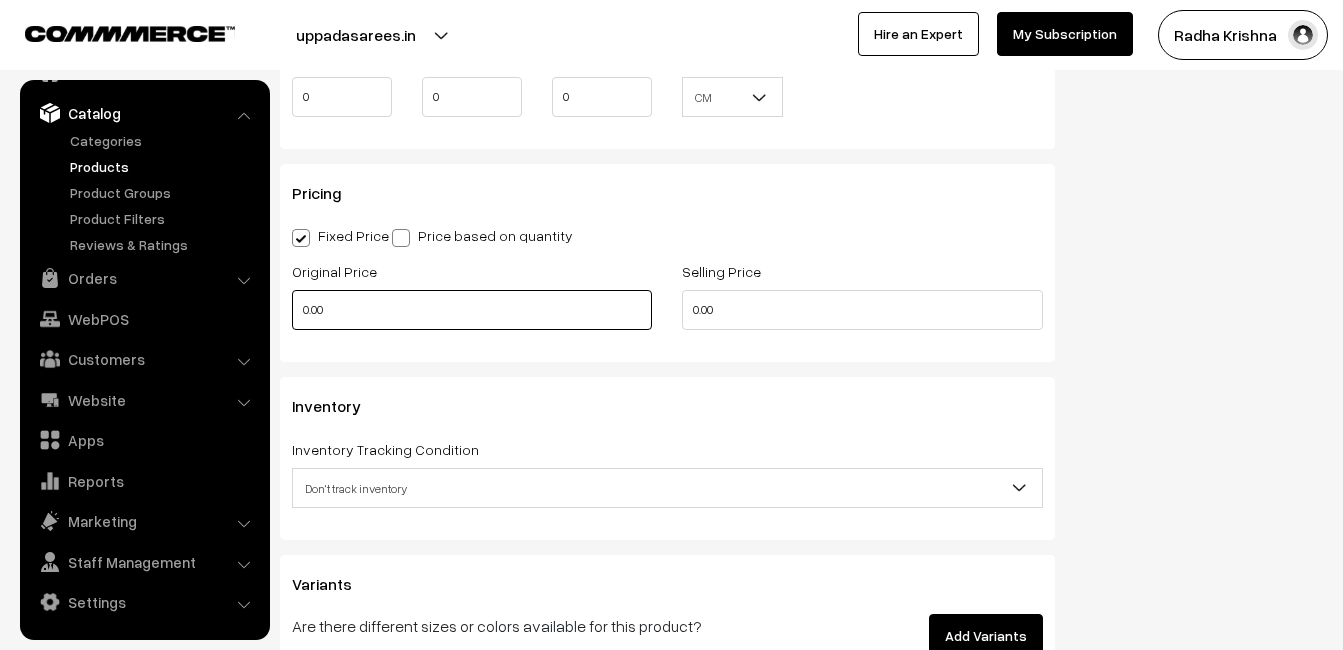 click on "0.00" at bounding box center (472, 310) 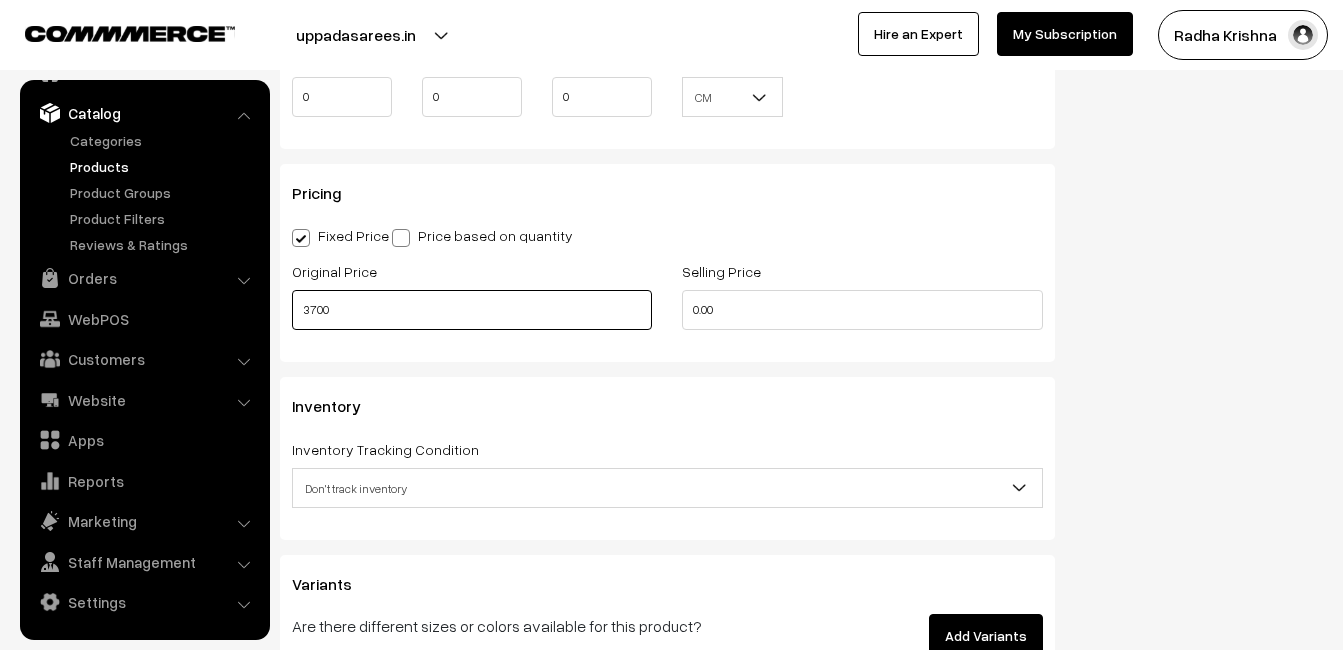 type on "3700" 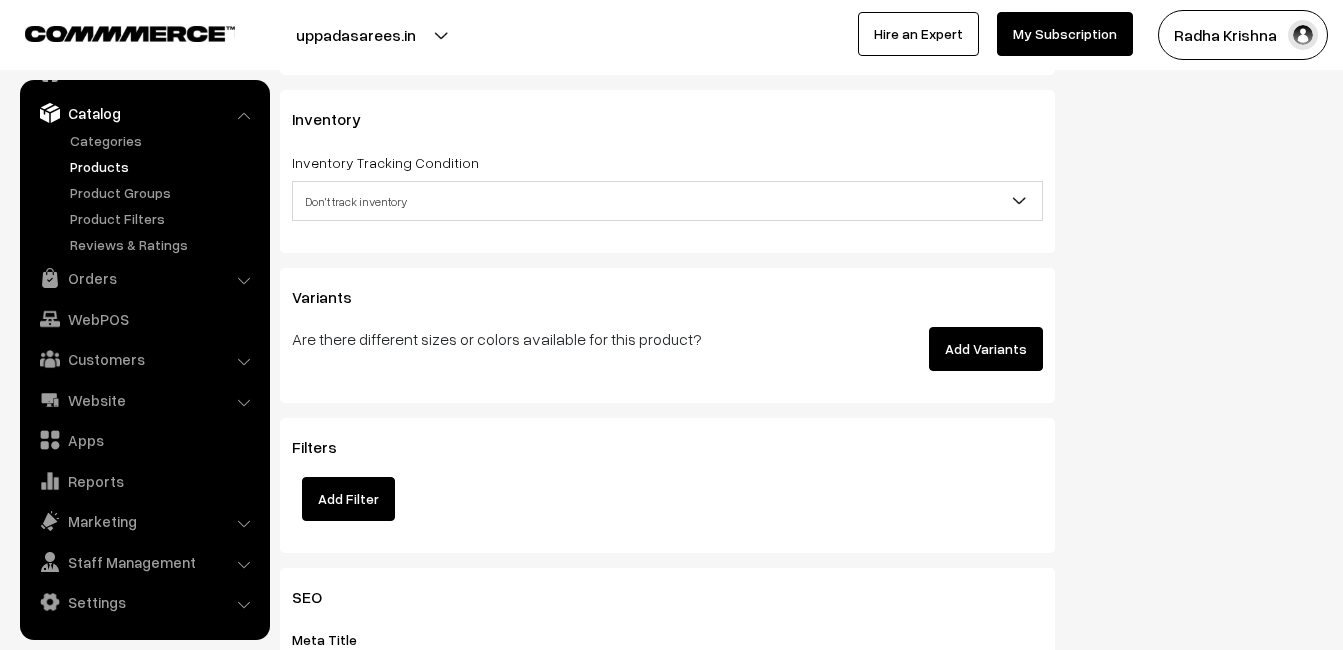 scroll, scrollTop: 1900, scrollLeft: 0, axis: vertical 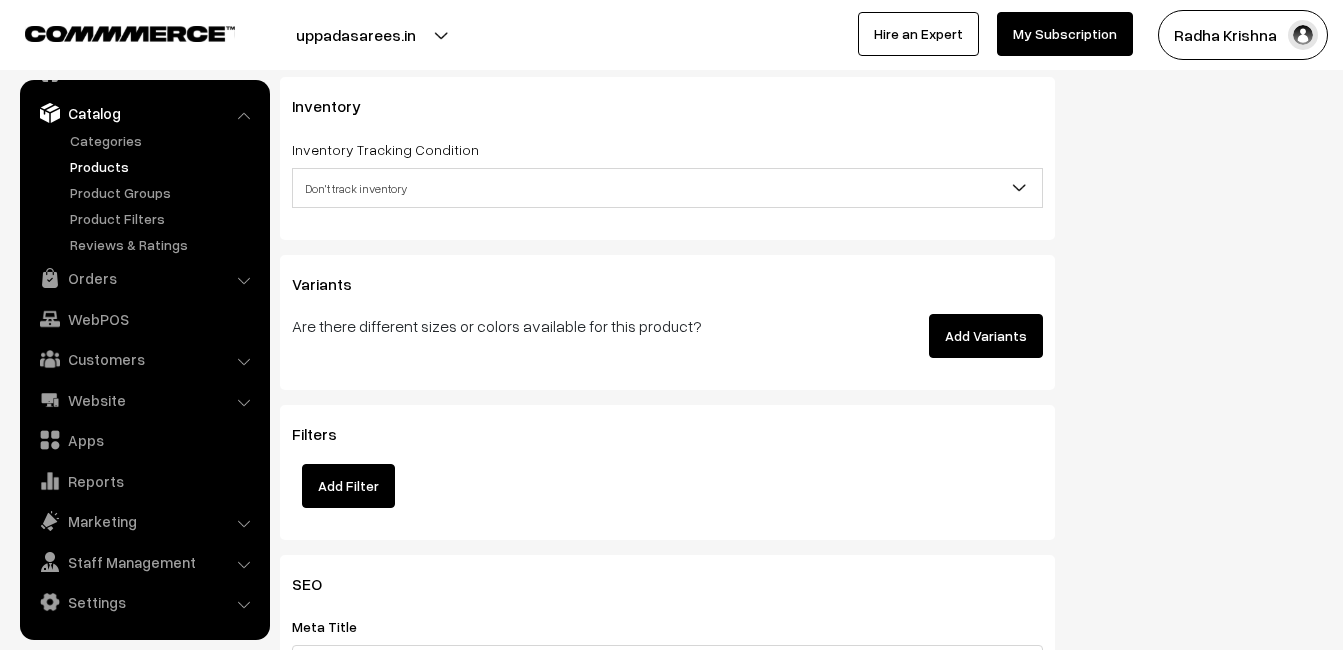 type on "4700" 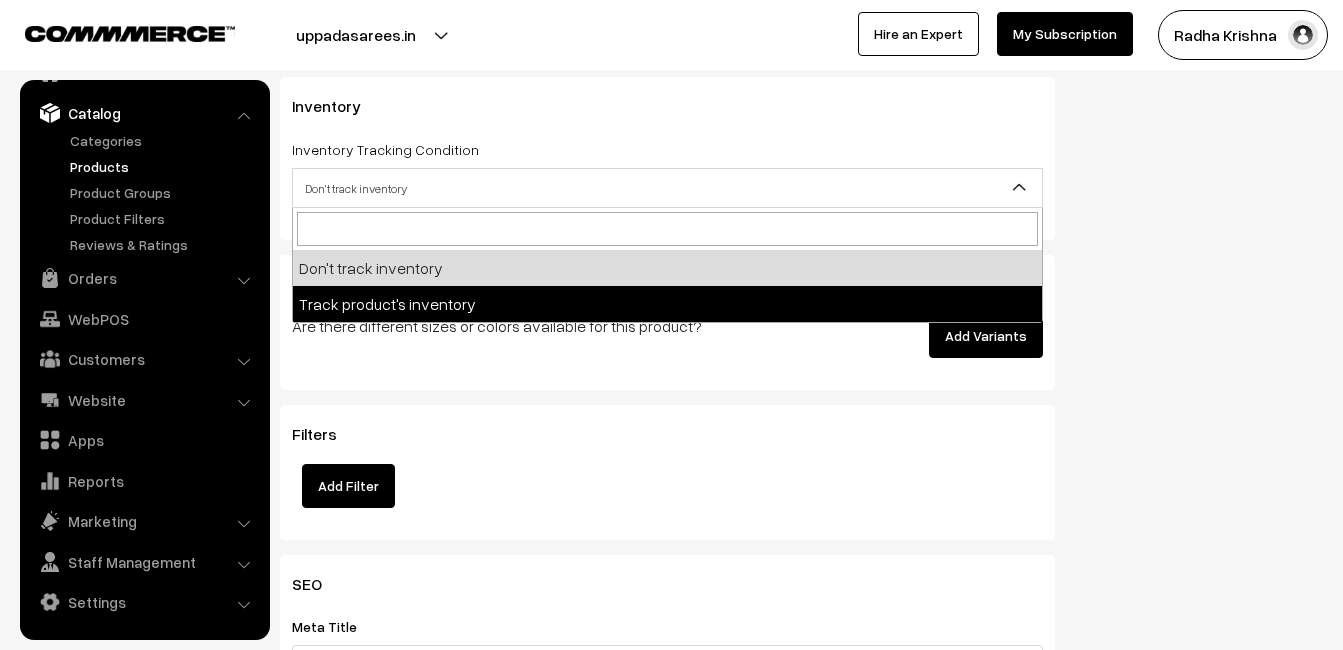 select on "2" 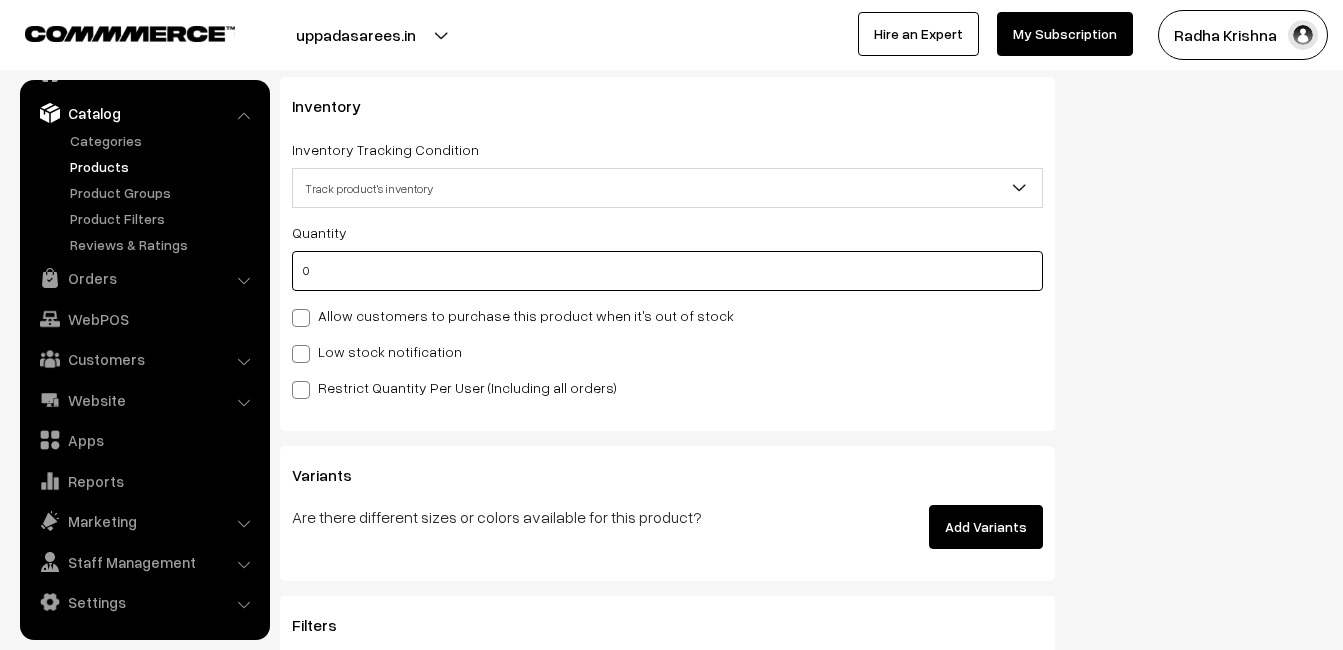 click on "0" at bounding box center [667, 271] 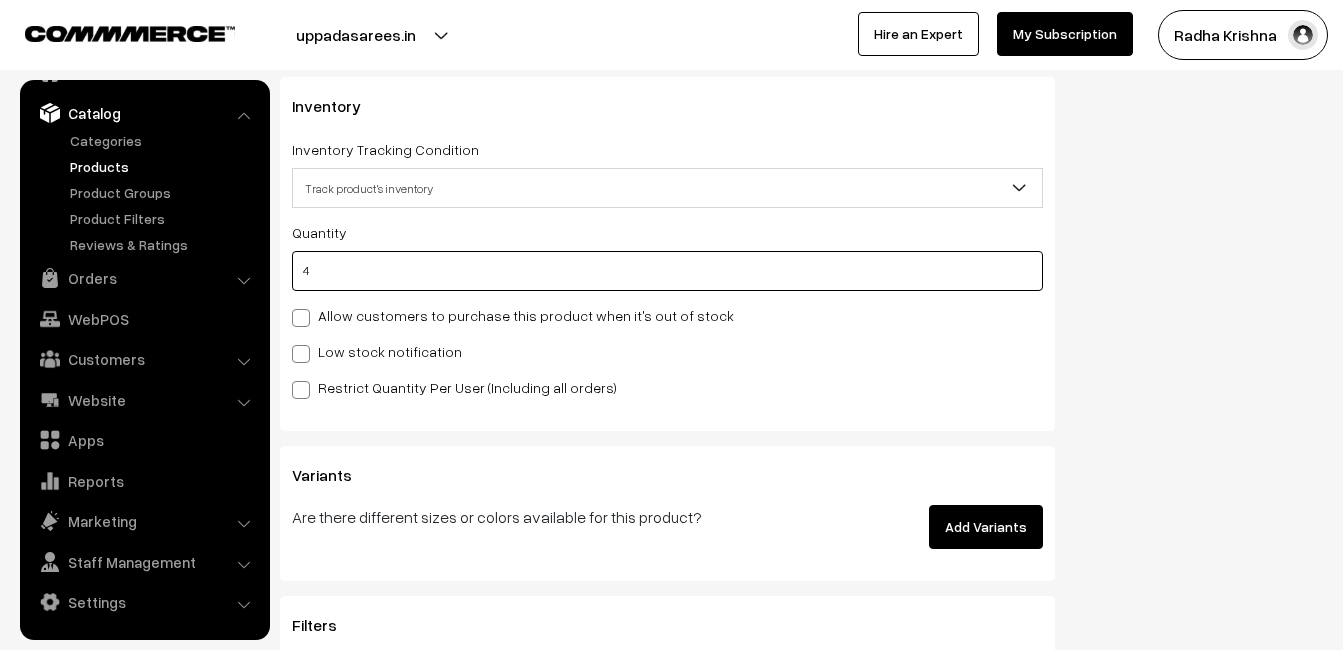 type on "4" 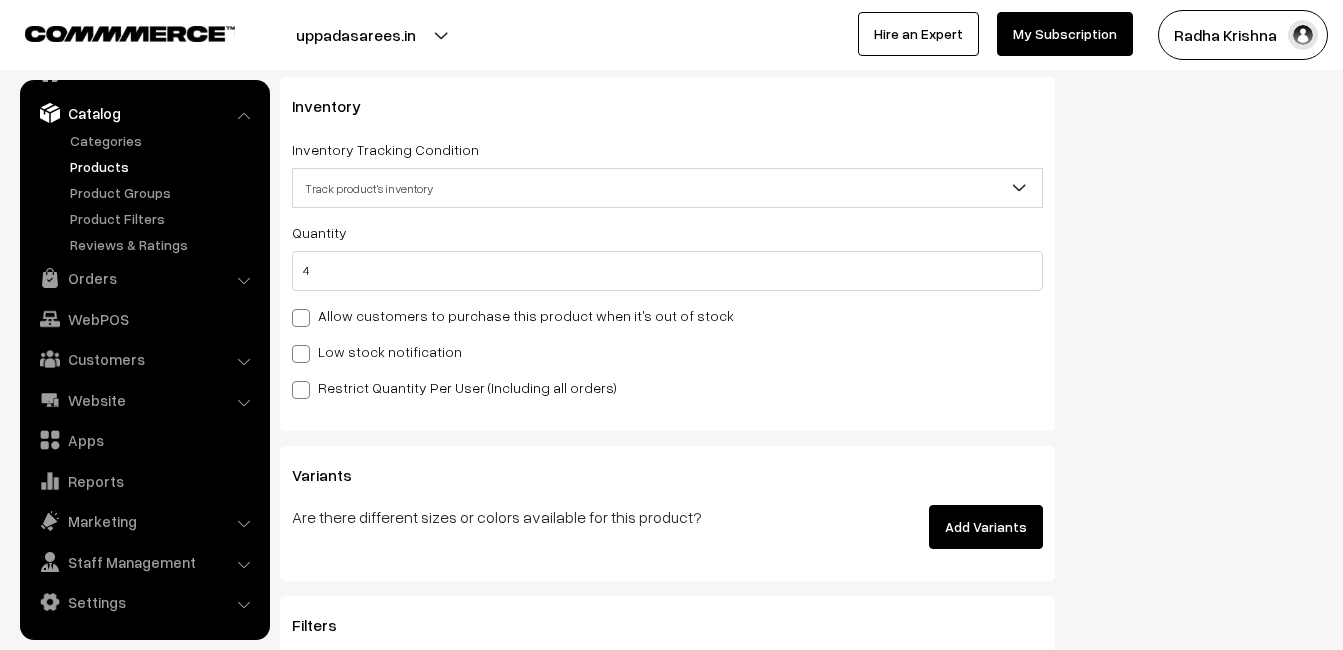 click on "Low stock notification" at bounding box center [377, 351] 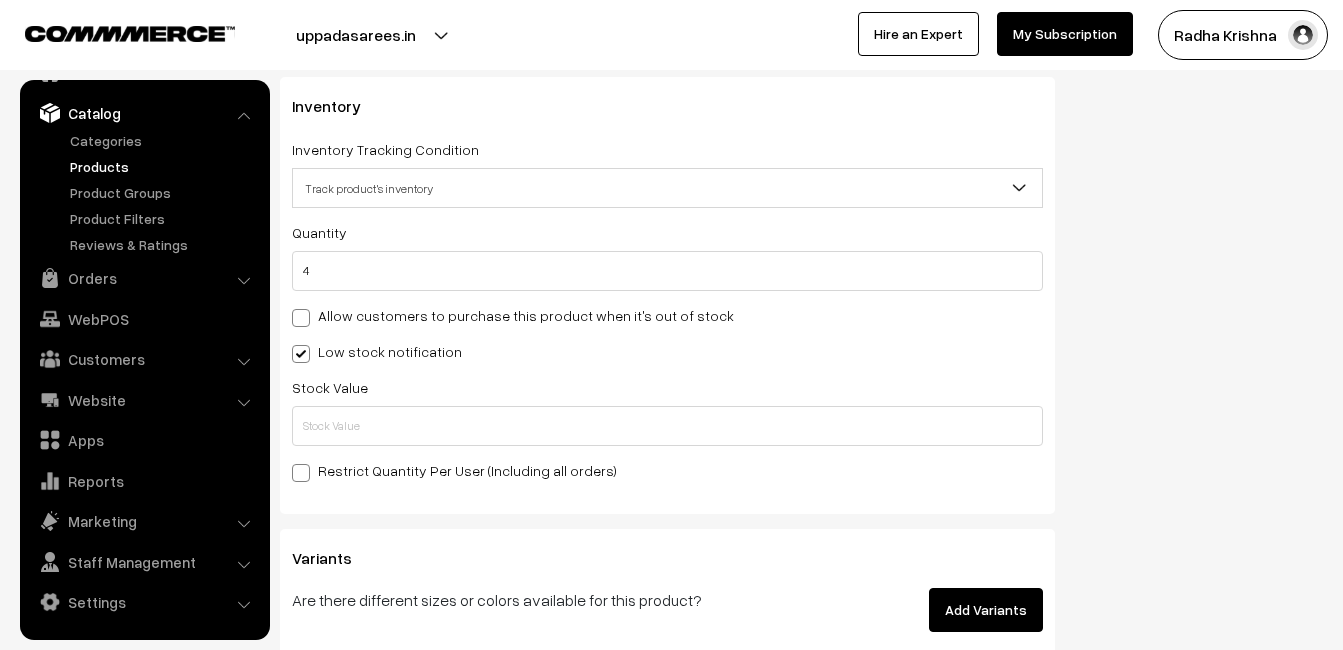 click on "Quantity
4
Allow customers to purchase this product when it's out of stock
Low stock notification
Stock Value" at bounding box center [667, 351] 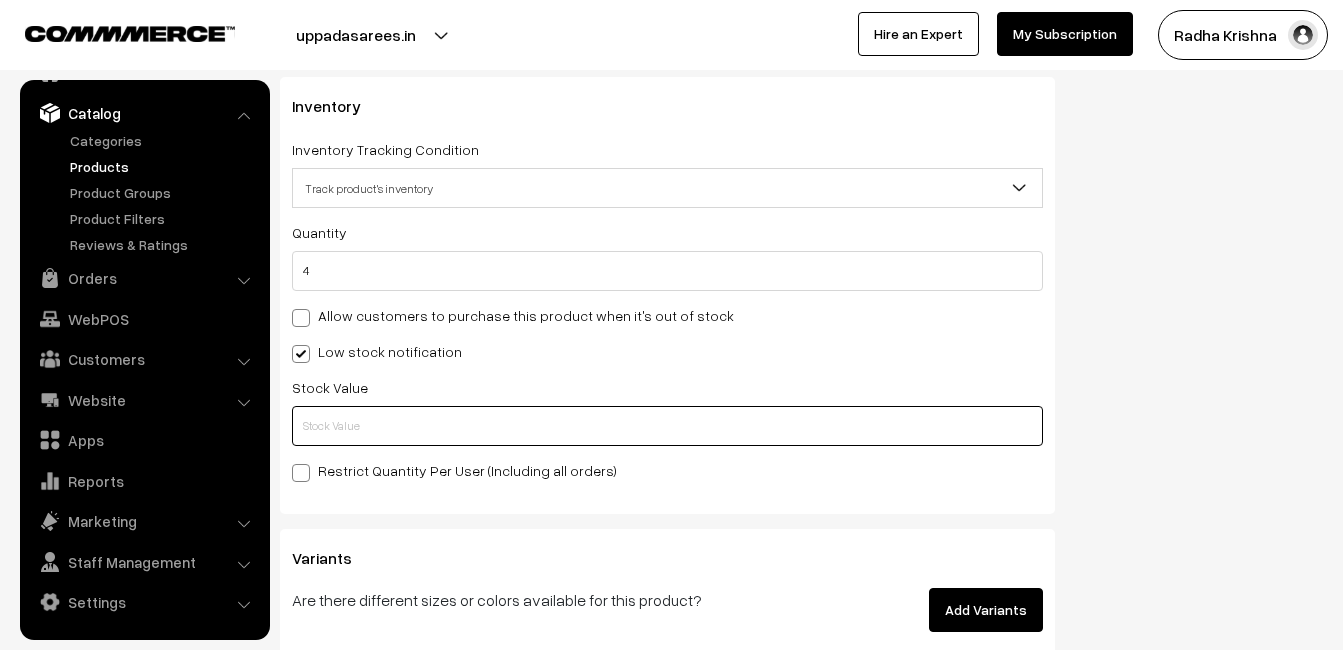 click at bounding box center (667, 426) 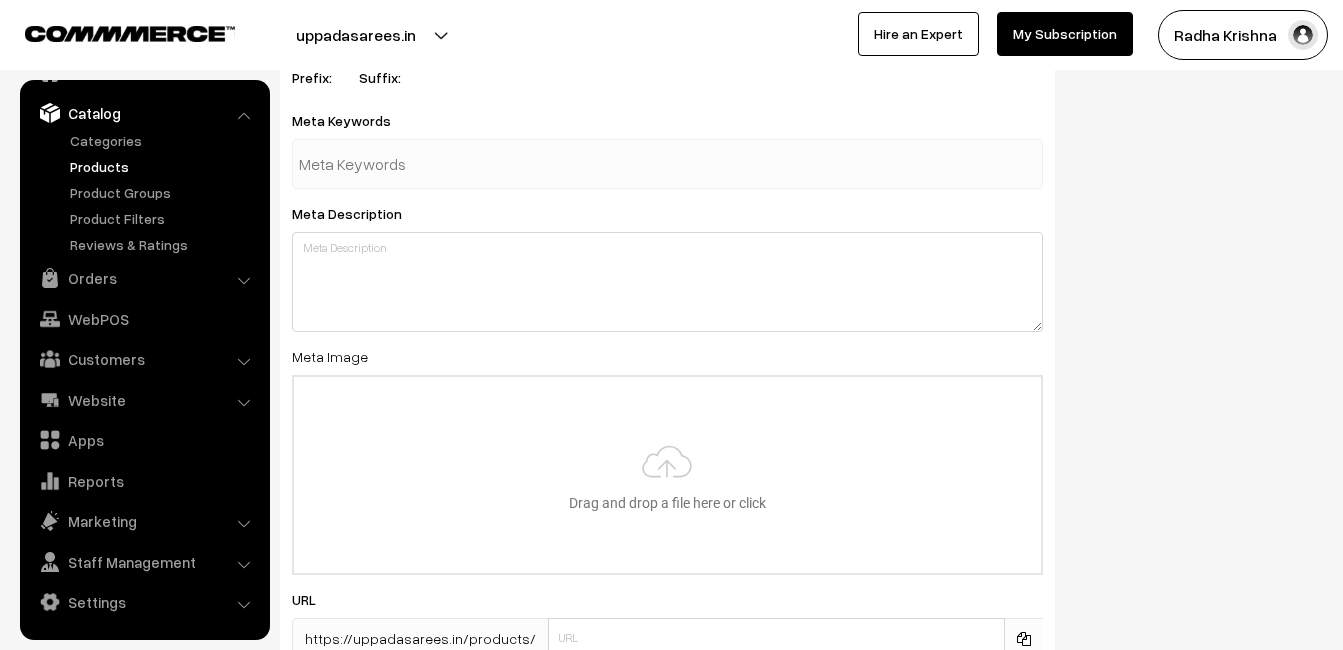 scroll, scrollTop: 2968, scrollLeft: 0, axis: vertical 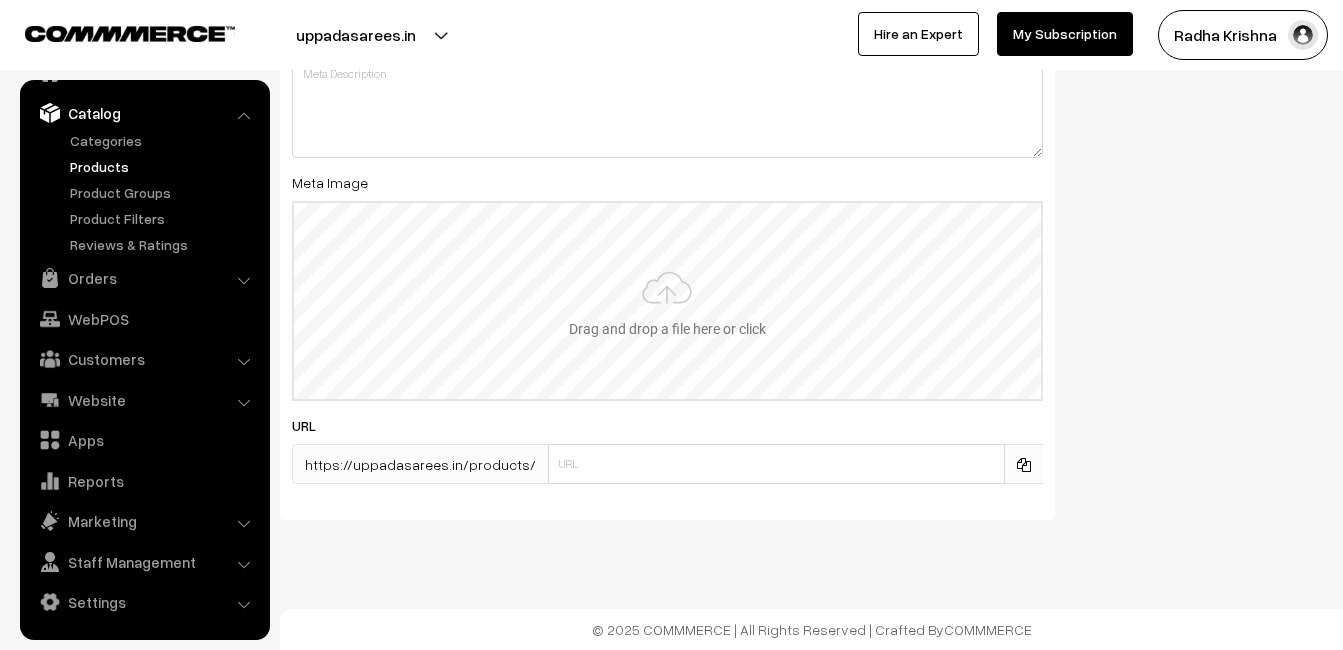 type on "2" 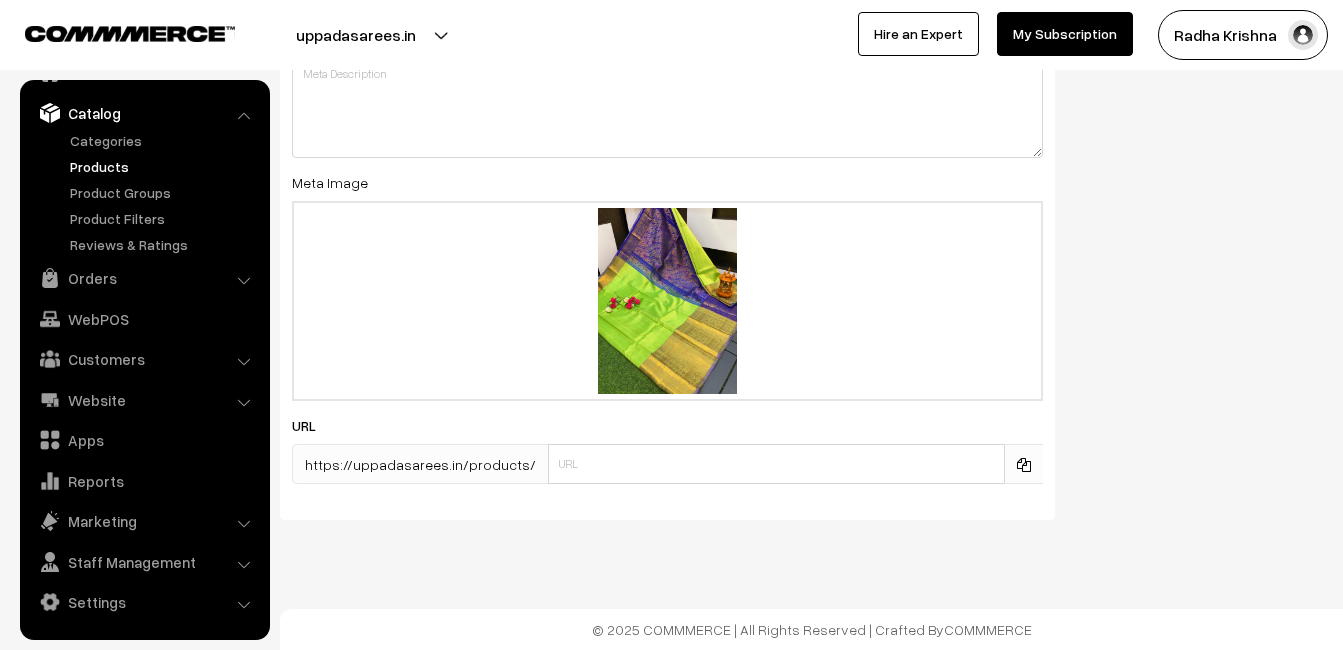 scroll, scrollTop: 0, scrollLeft: 0, axis: both 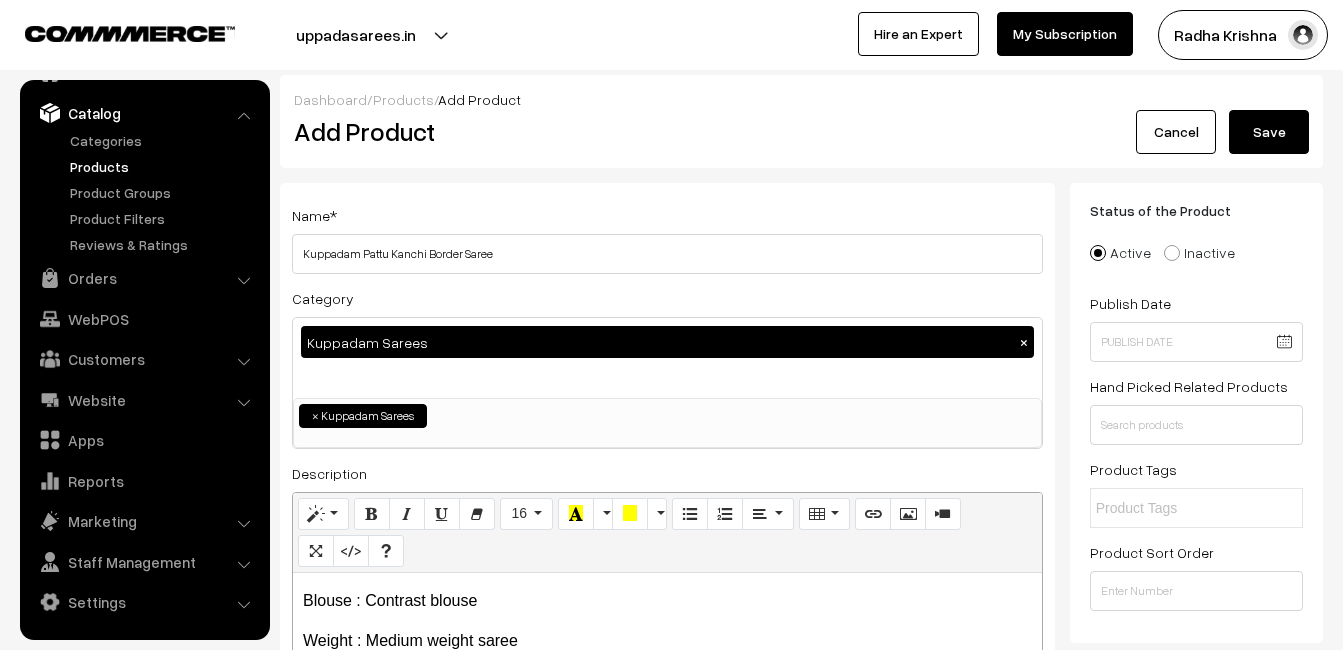 click on "Save" at bounding box center (1269, 132) 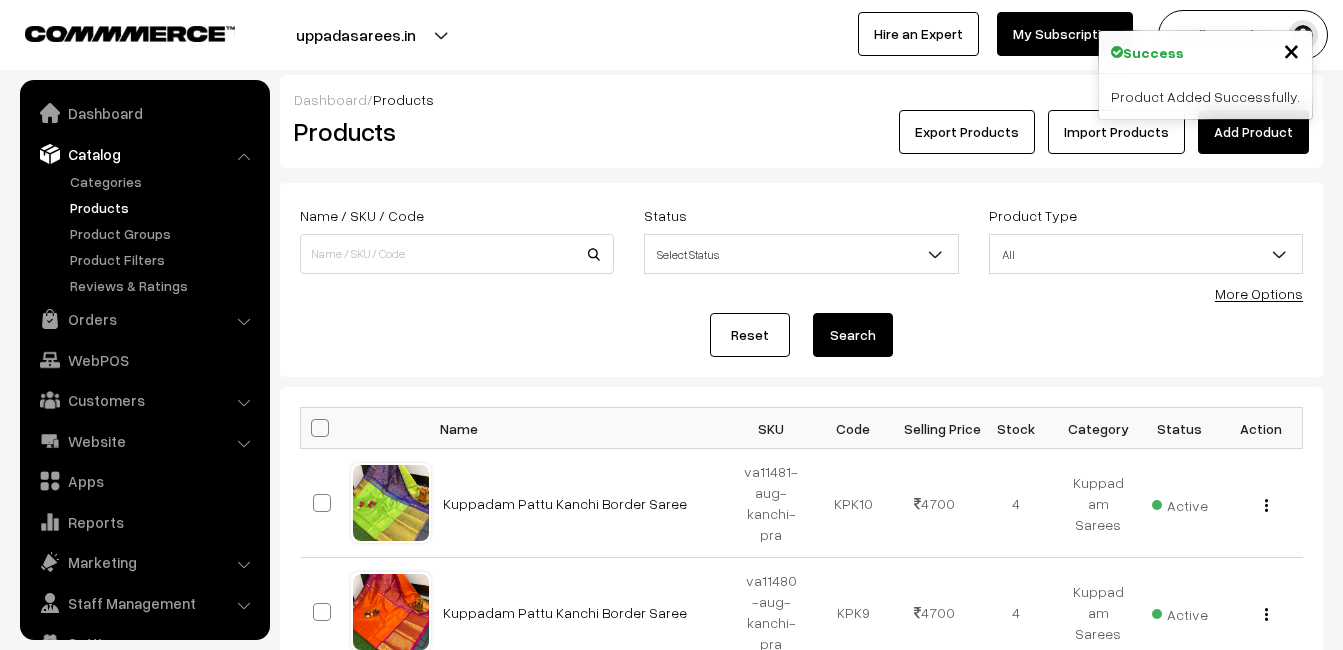 scroll, scrollTop: 0, scrollLeft: 0, axis: both 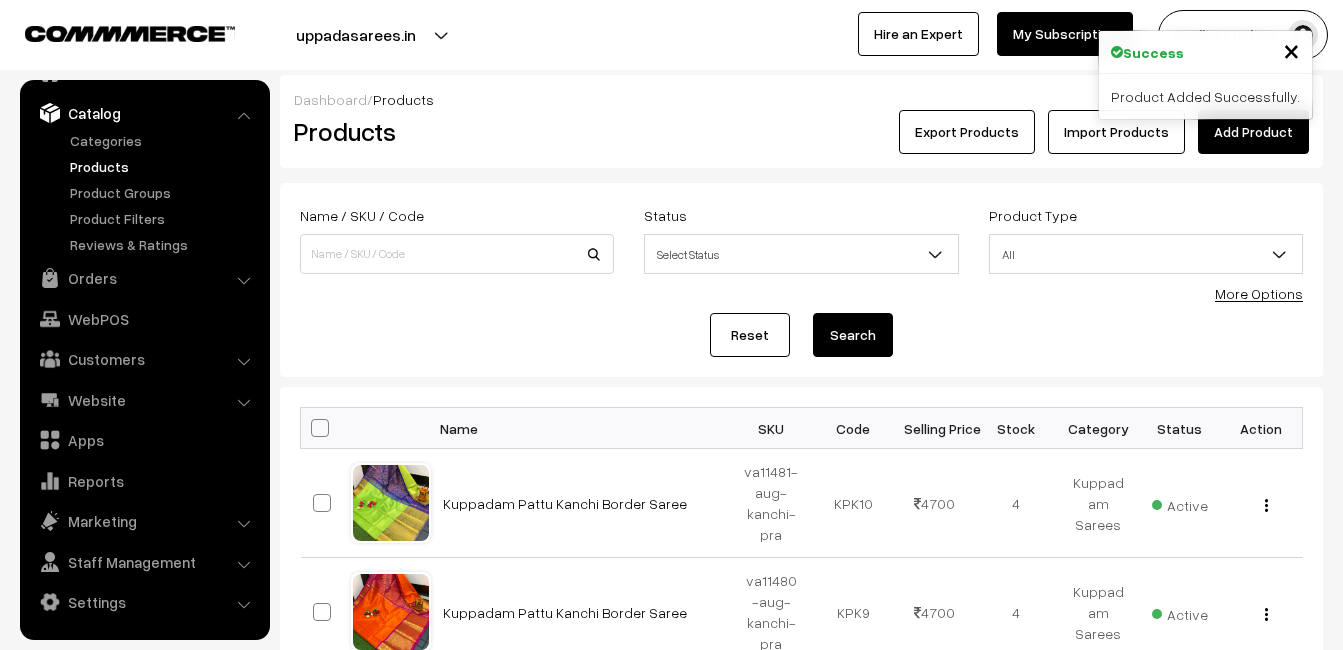 click on "Add Product" at bounding box center (1253, 132) 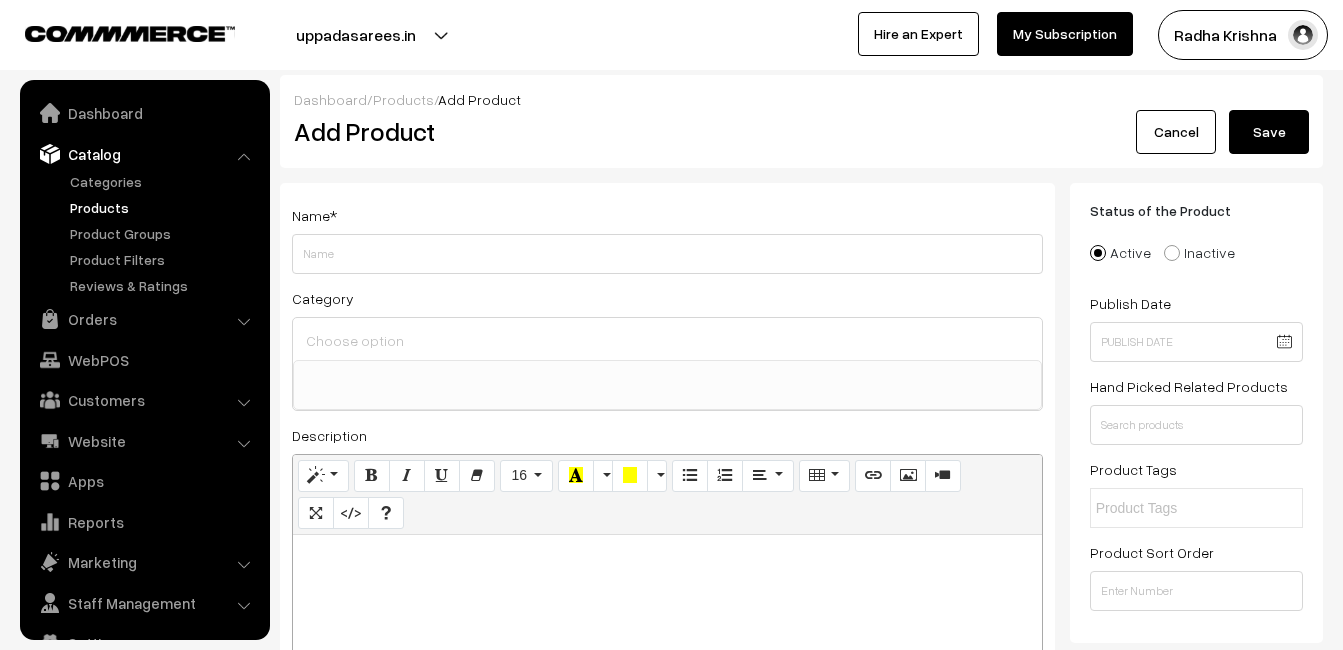 select 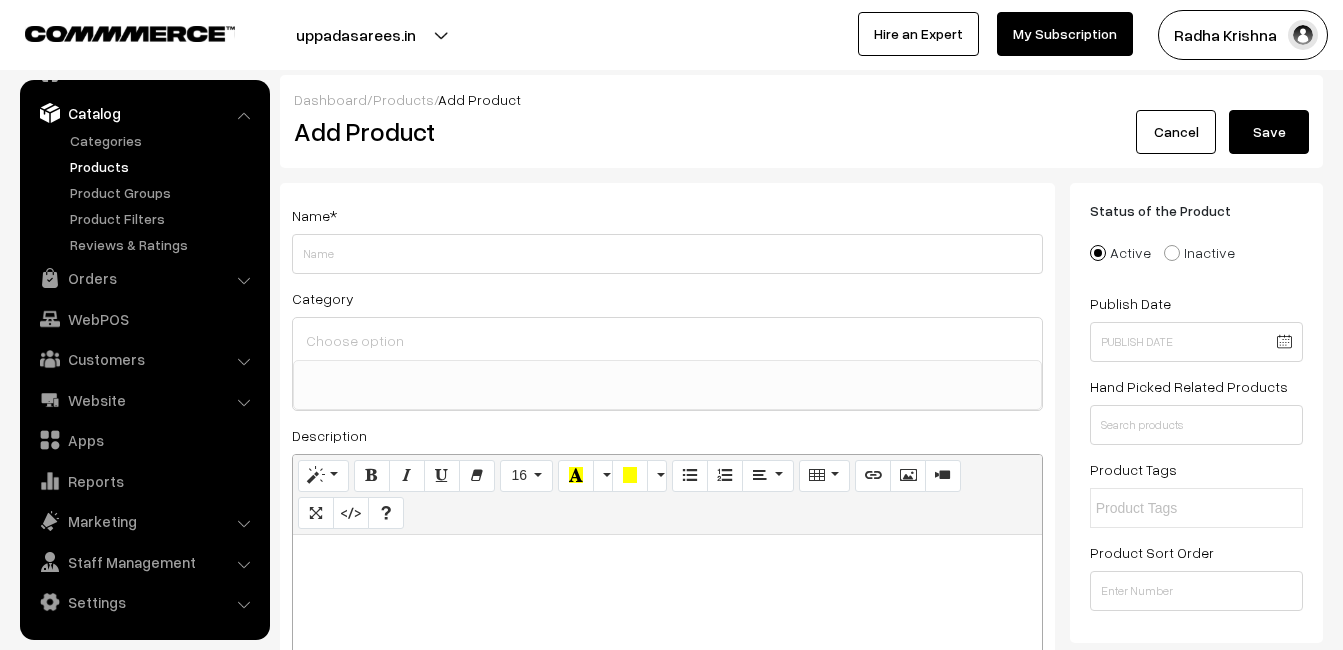 click at bounding box center [667, 660] 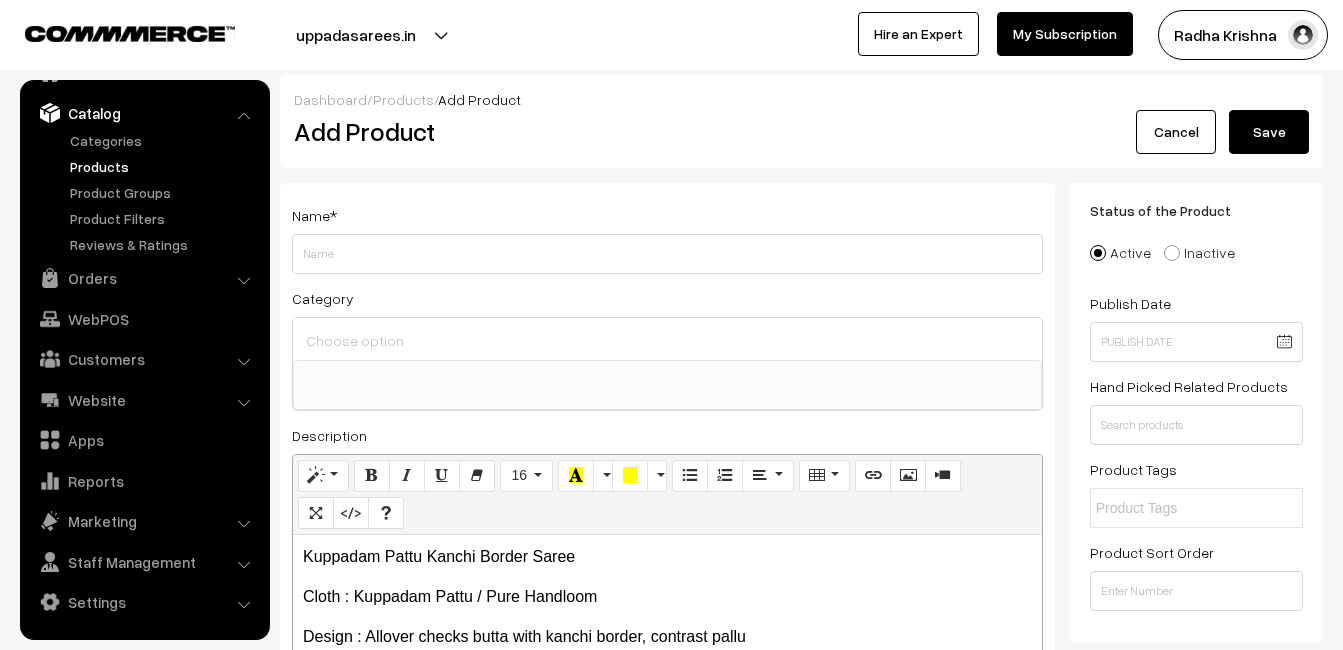 click on "Kuppadam Pattu Kanchi Border Saree Cloth : Kuppadam Pattu / Pure Handloom Design : Allover checks butta with kanchi border, contrast pallu Color : As shown in pic Blouse : Contrast blouse Weight : Medium weight saree Wash : Dry wash only SKU Code : va11482-aug-kanchi-pra Note : Due to lighting effect color may vary slightly in Appearance.Only Physical damage of the saree is possible to accepted for Return." at bounding box center [667, 660] 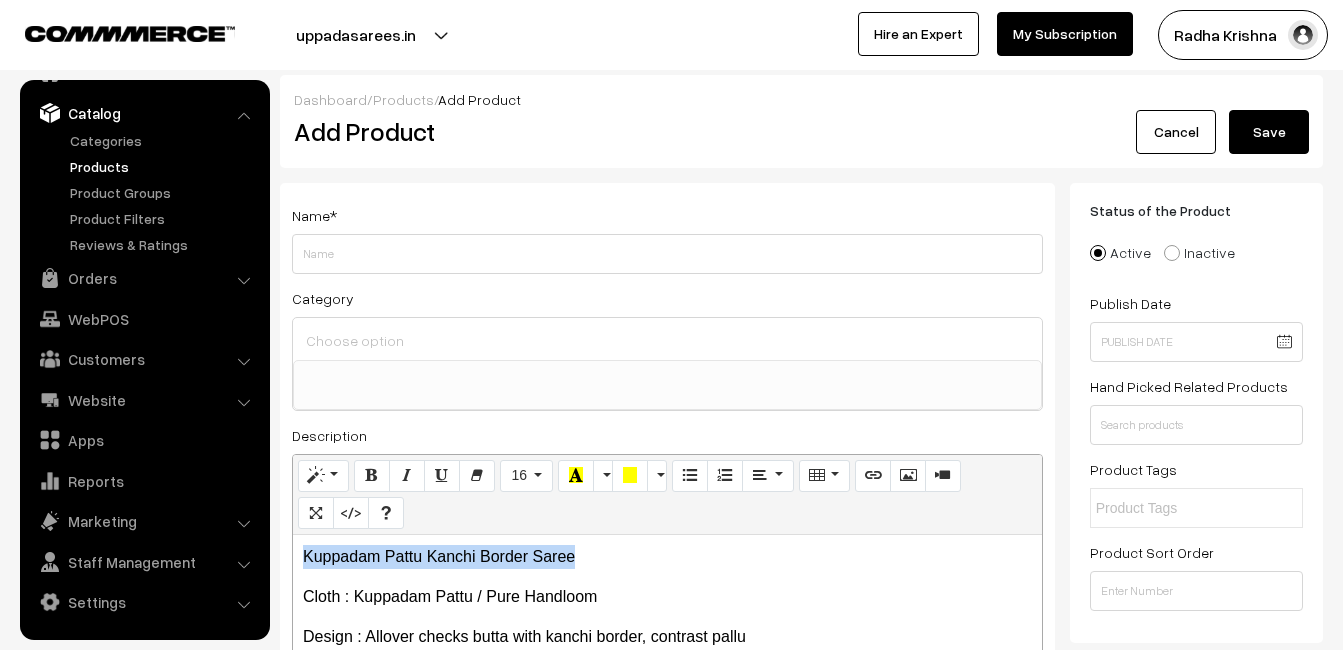 drag, startPoint x: 587, startPoint y: 548, endPoint x: 276, endPoint y: 566, distance: 311.52048 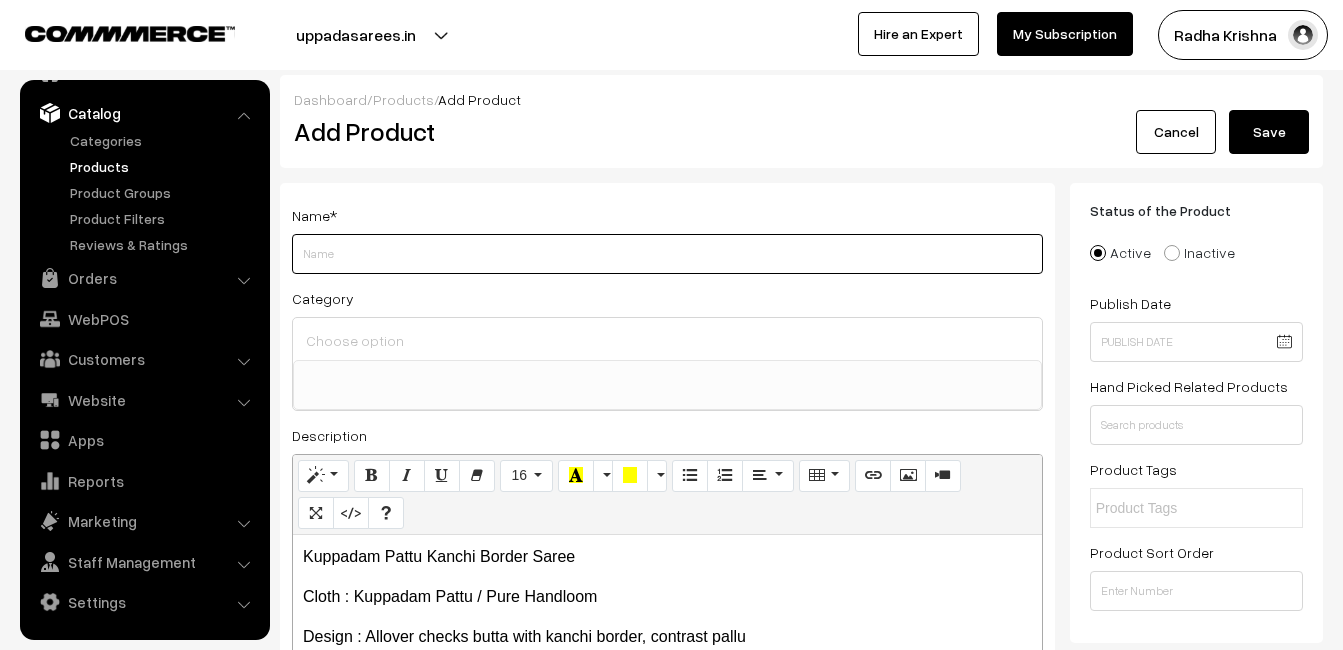 click on "Weight" at bounding box center (667, 254) 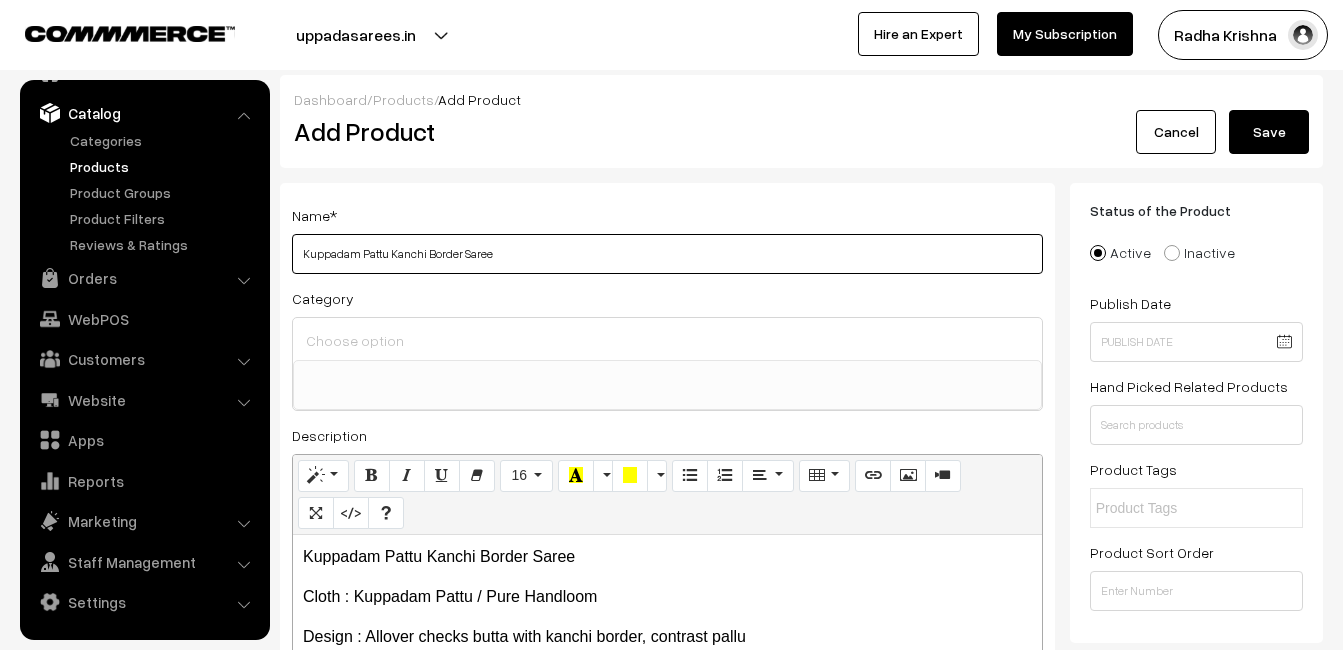type on "Kuppadam Pattu Kanchi Border Saree" 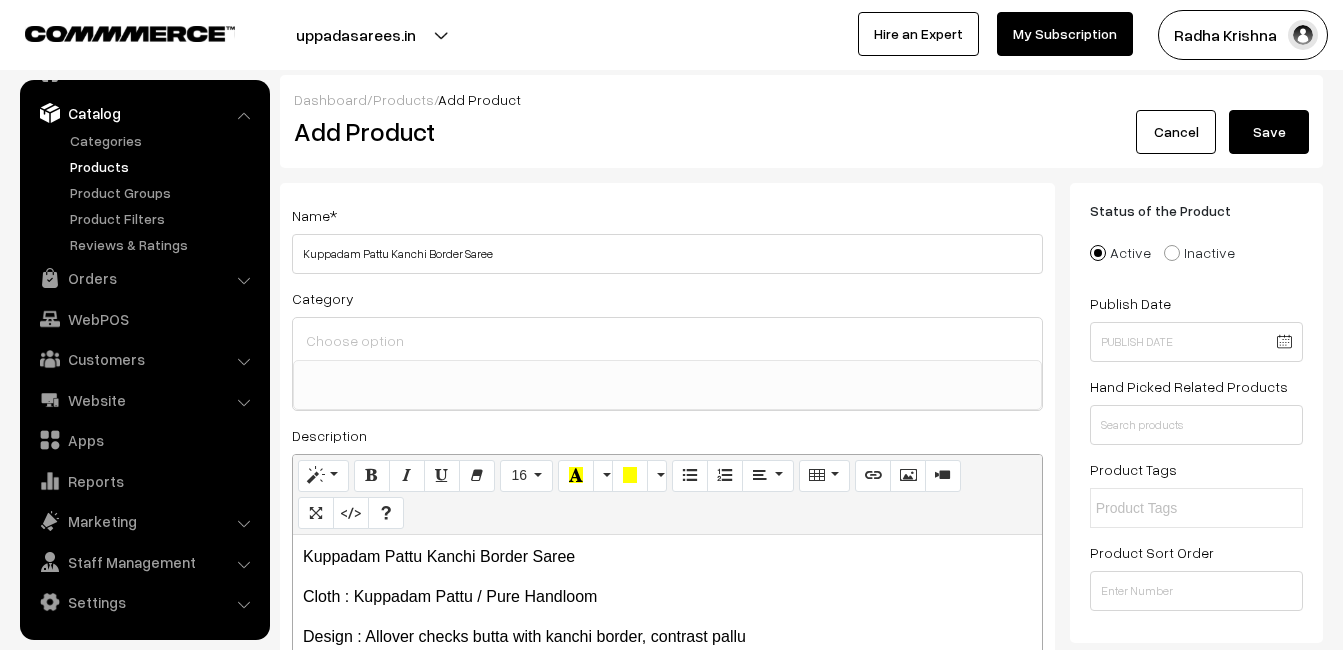click at bounding box center (667, 340) 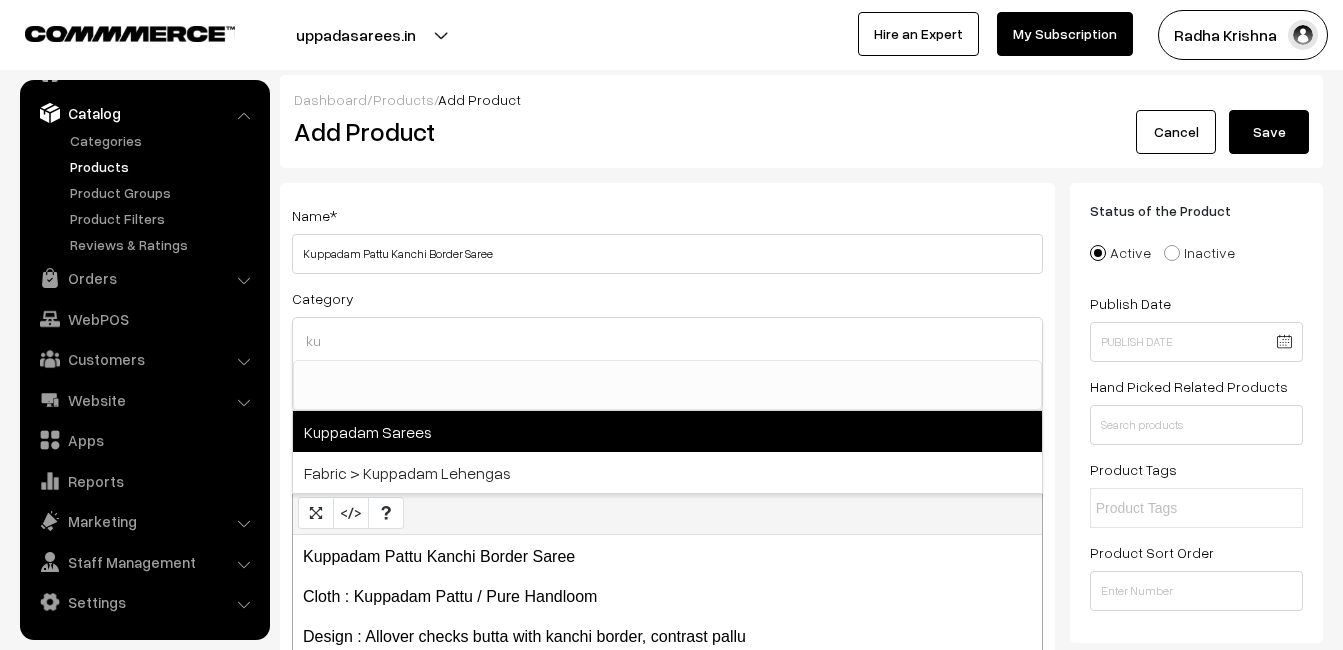 type on "ku" 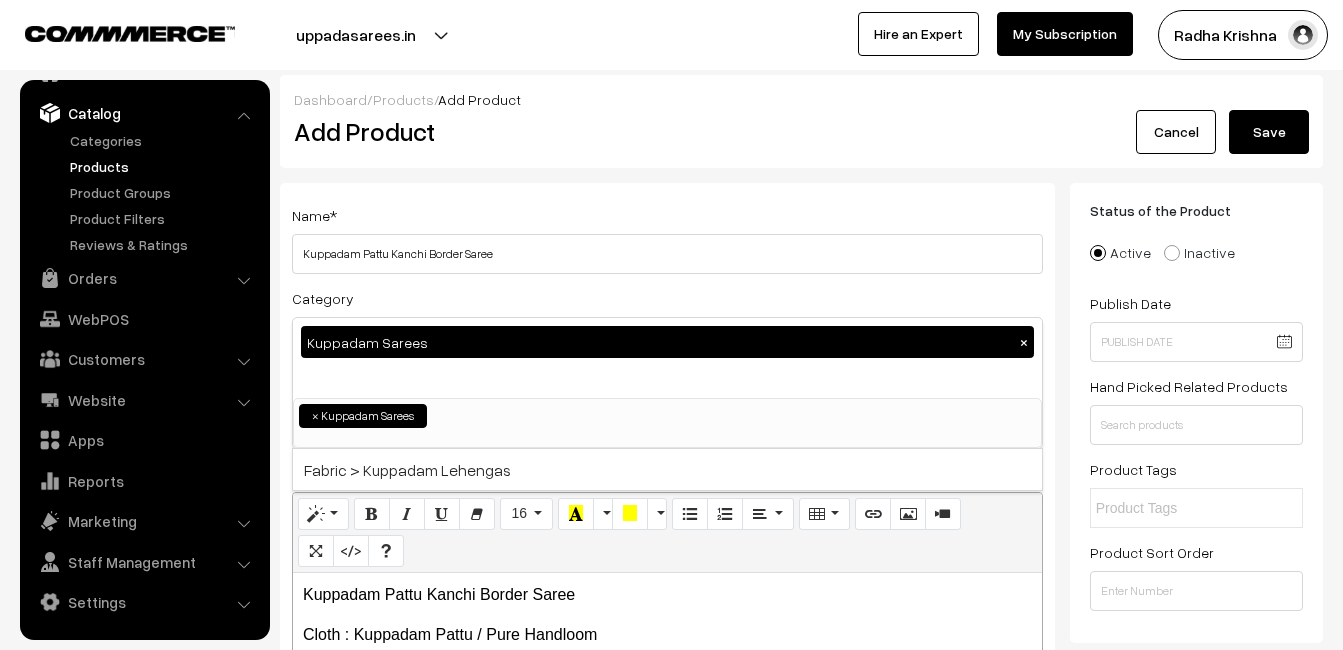 scroll, scrollTop: 816, scrollLeft: 0, axis: vertical 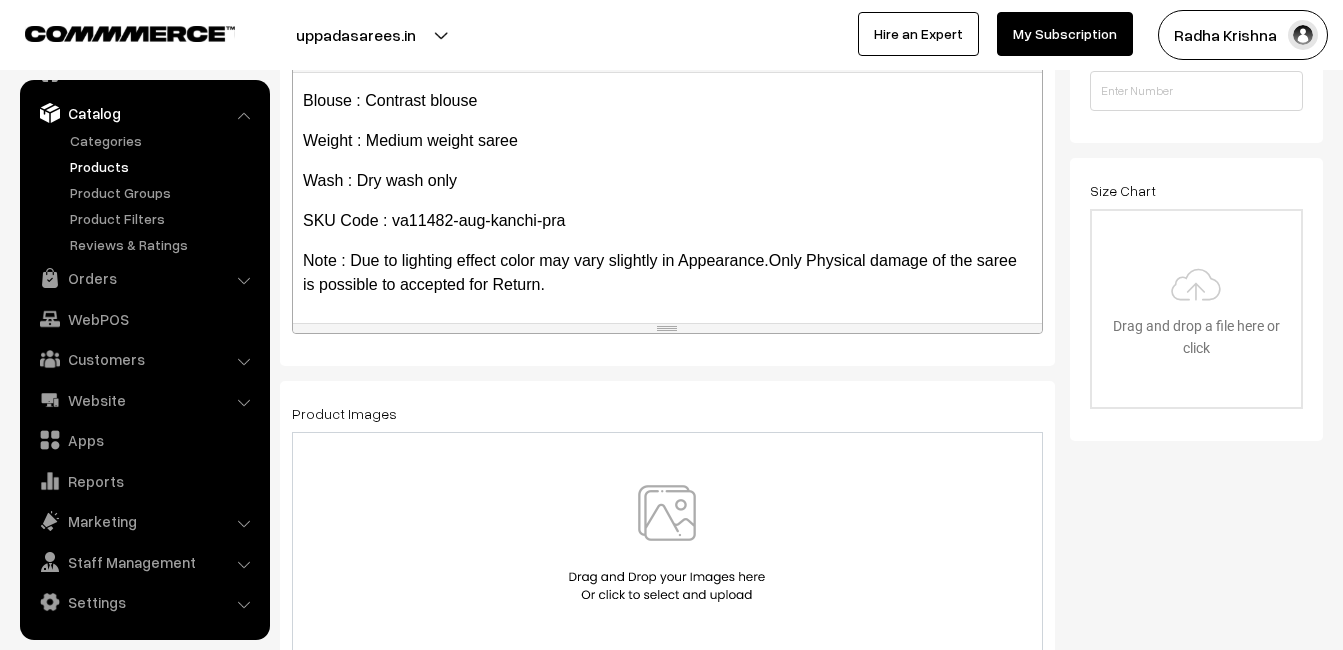 click at bounding box center [667, 543] 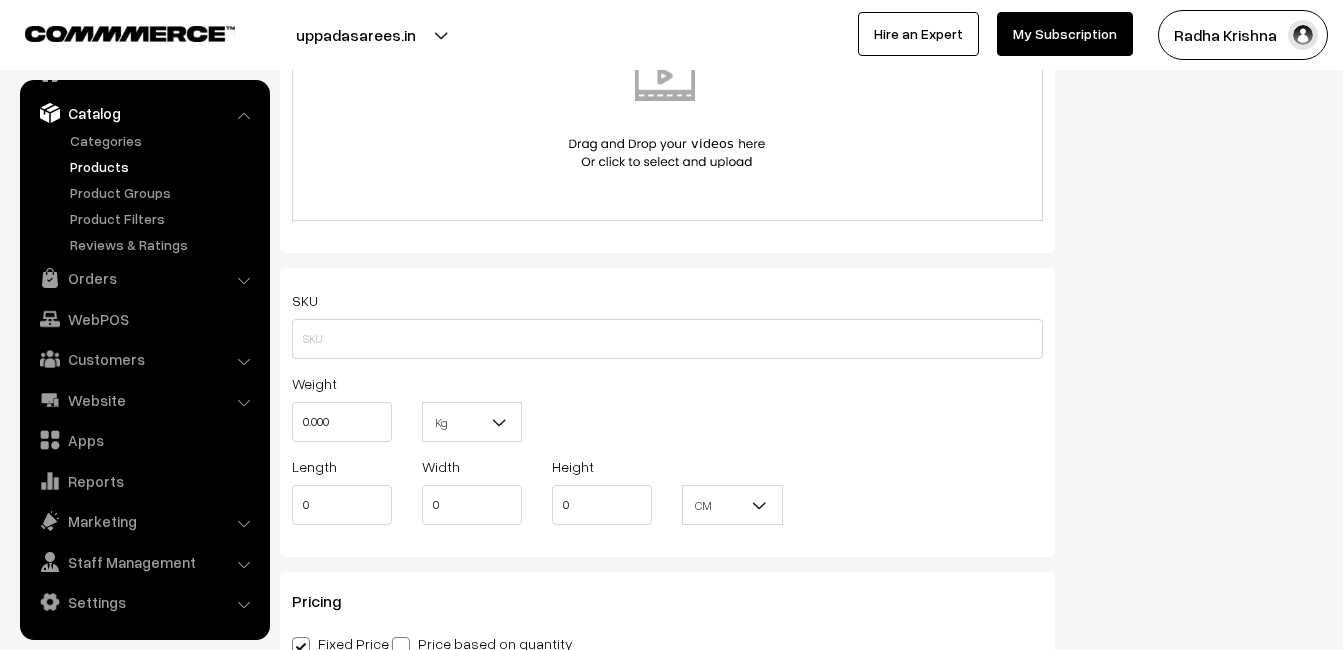 scroll, scrollTop: 1200, scrollLeft: 0, axis: vertical 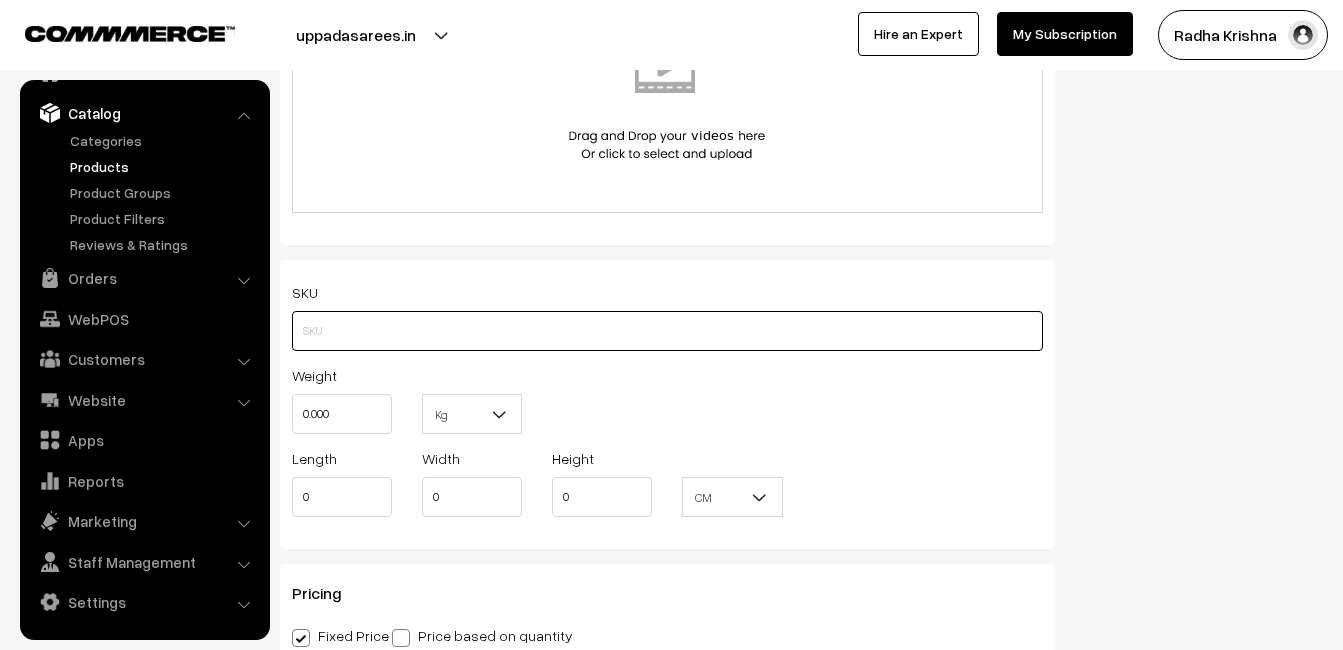 click at bounding box center (667, 331) 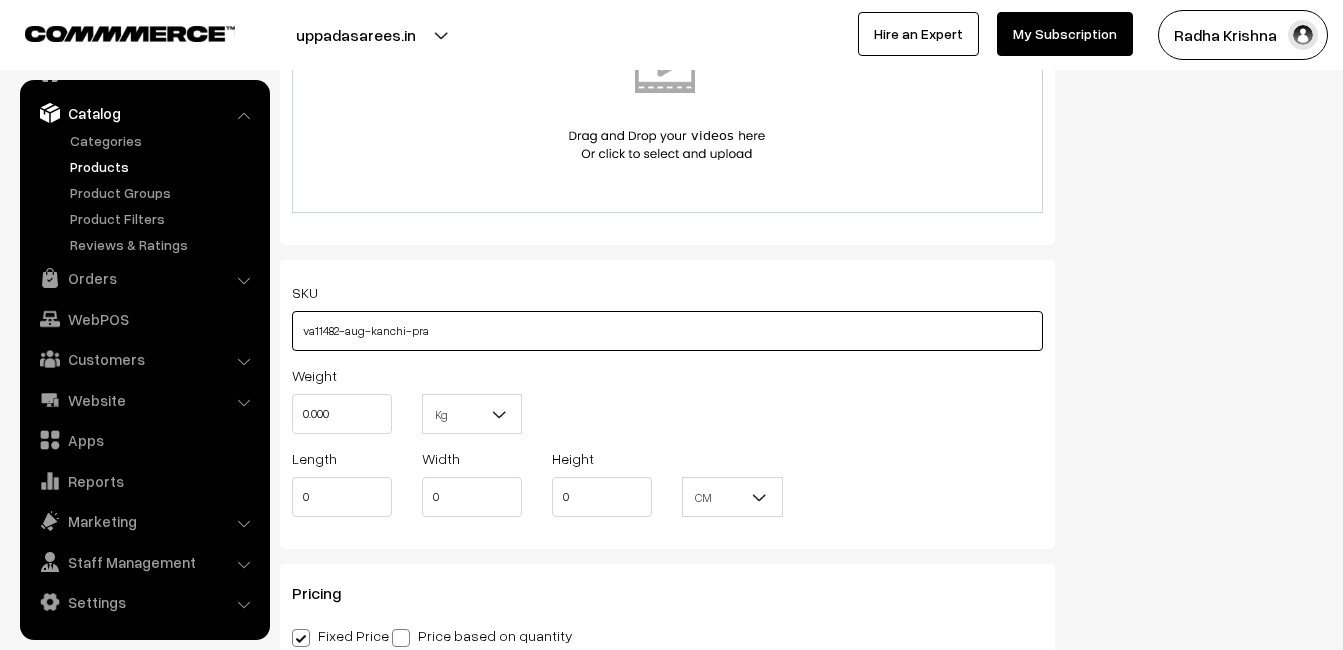 type on "va11482-aug-kanchi-pra" 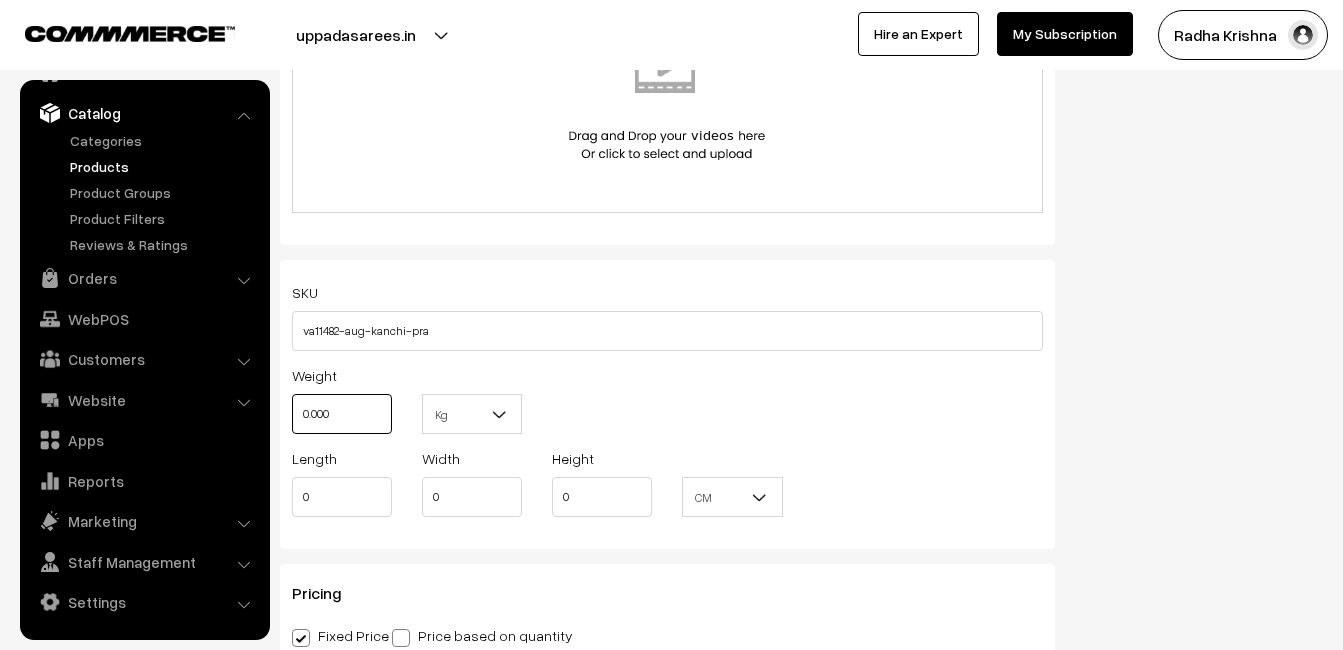 click on "0.000" at bounding box center [342, 414] 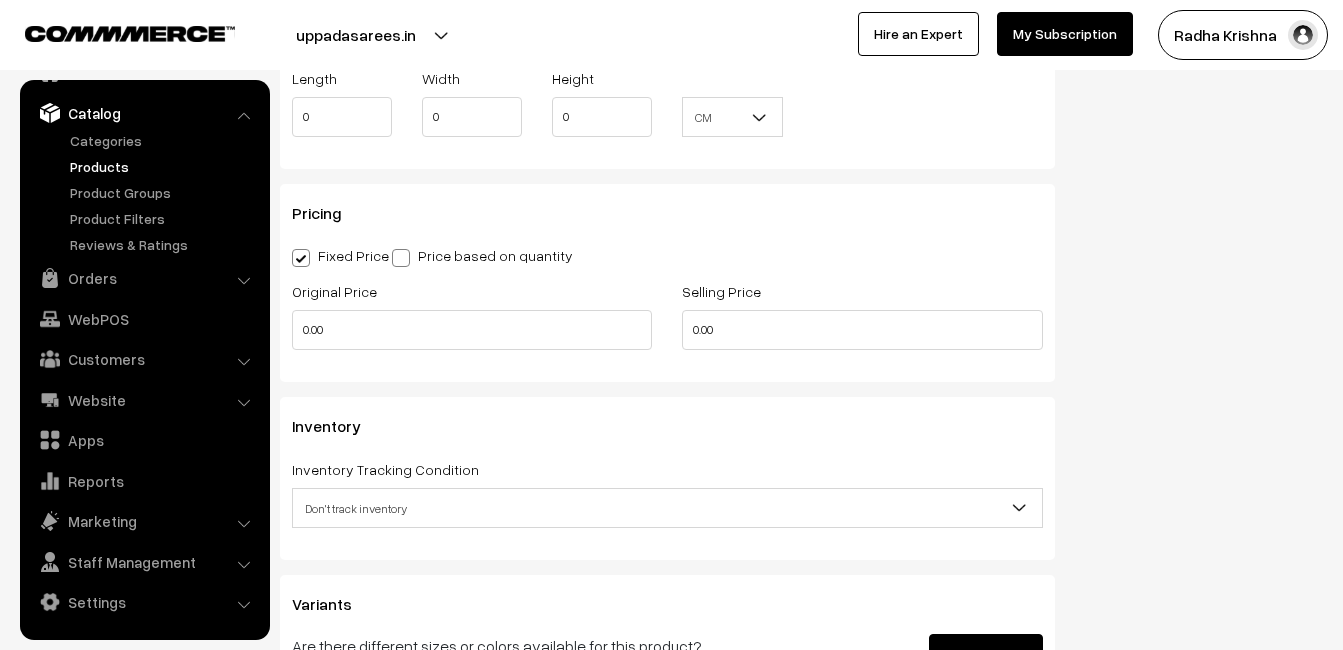 scroll, scrollTop: 1600, scrollLeft: 0, axis: vertical 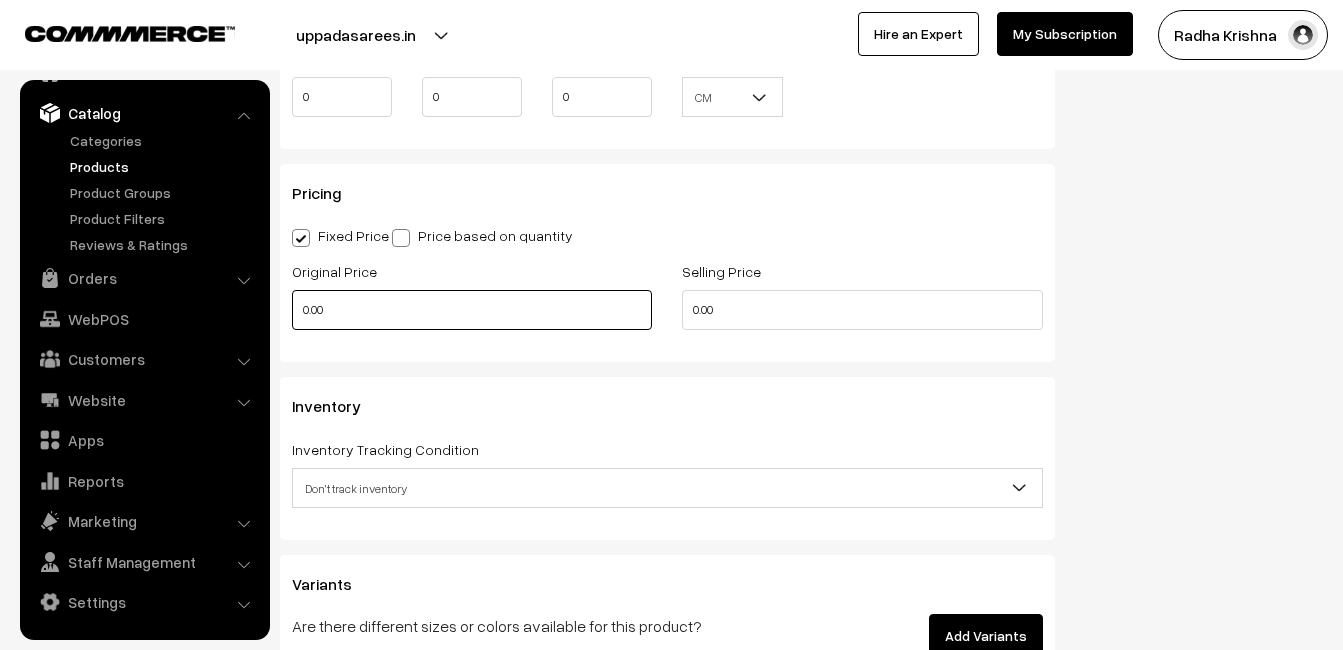 type on "0.80" 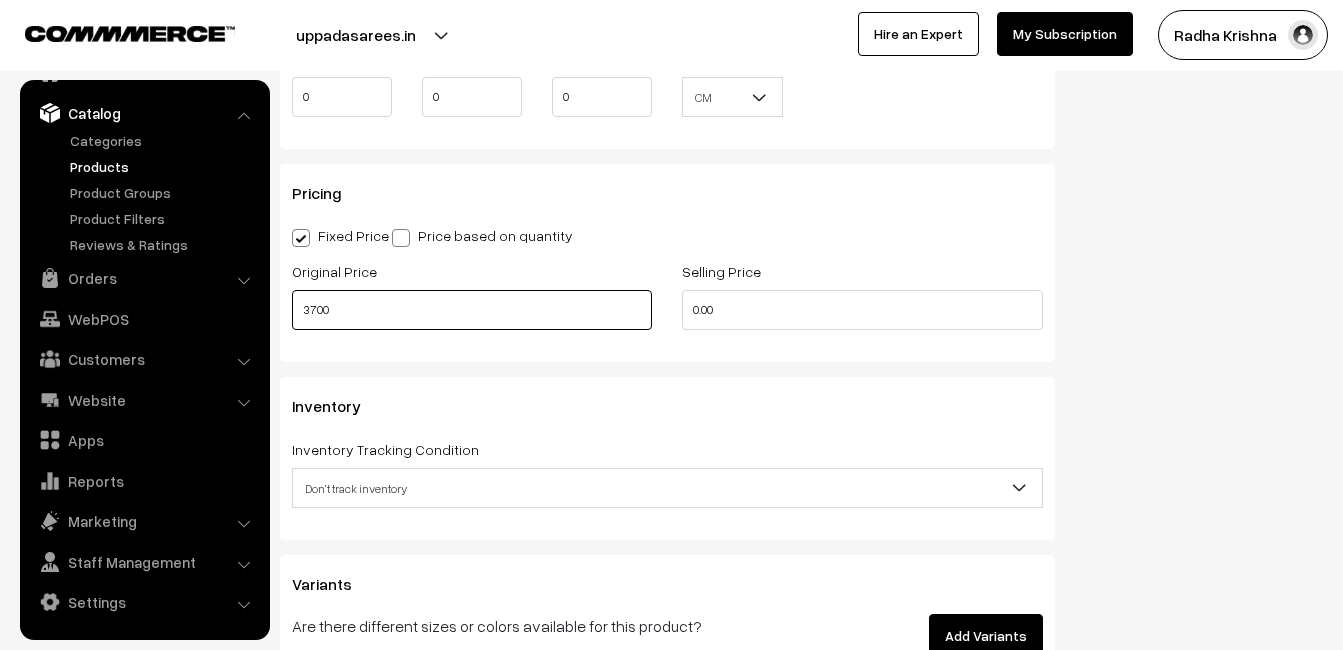 type on "3700" 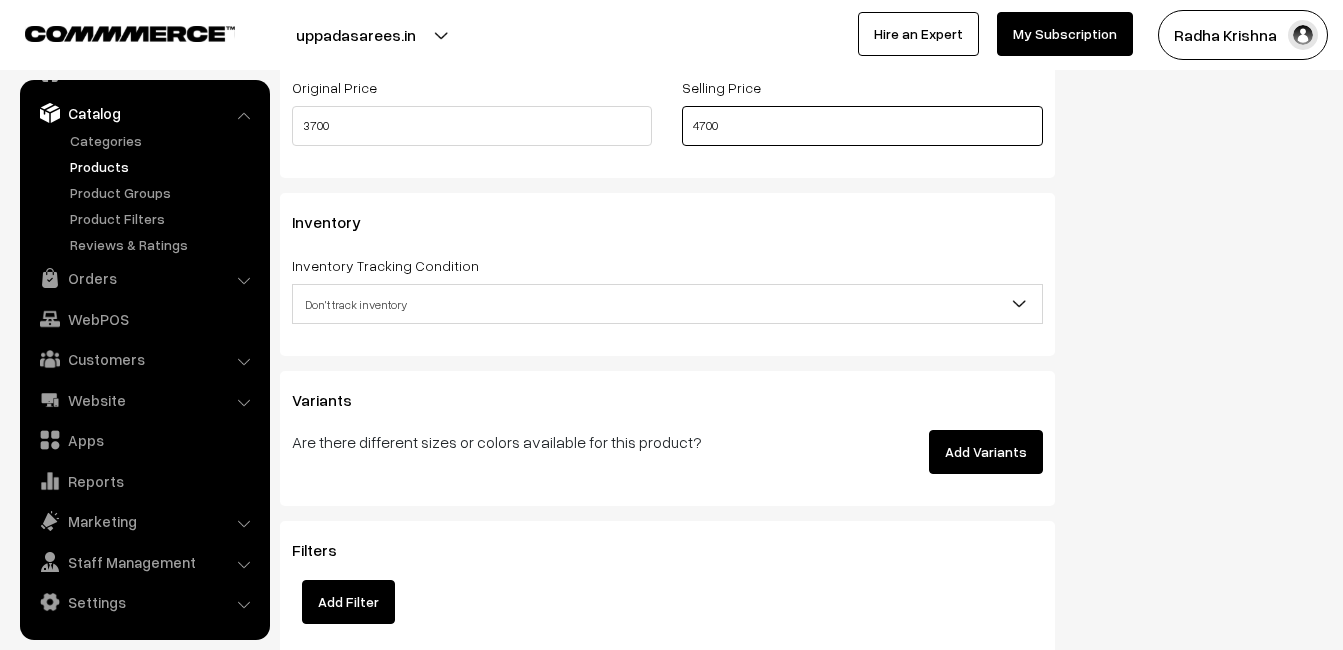 scroll, scrollTop: 1800, scrollLeft: 0, axis: vertical 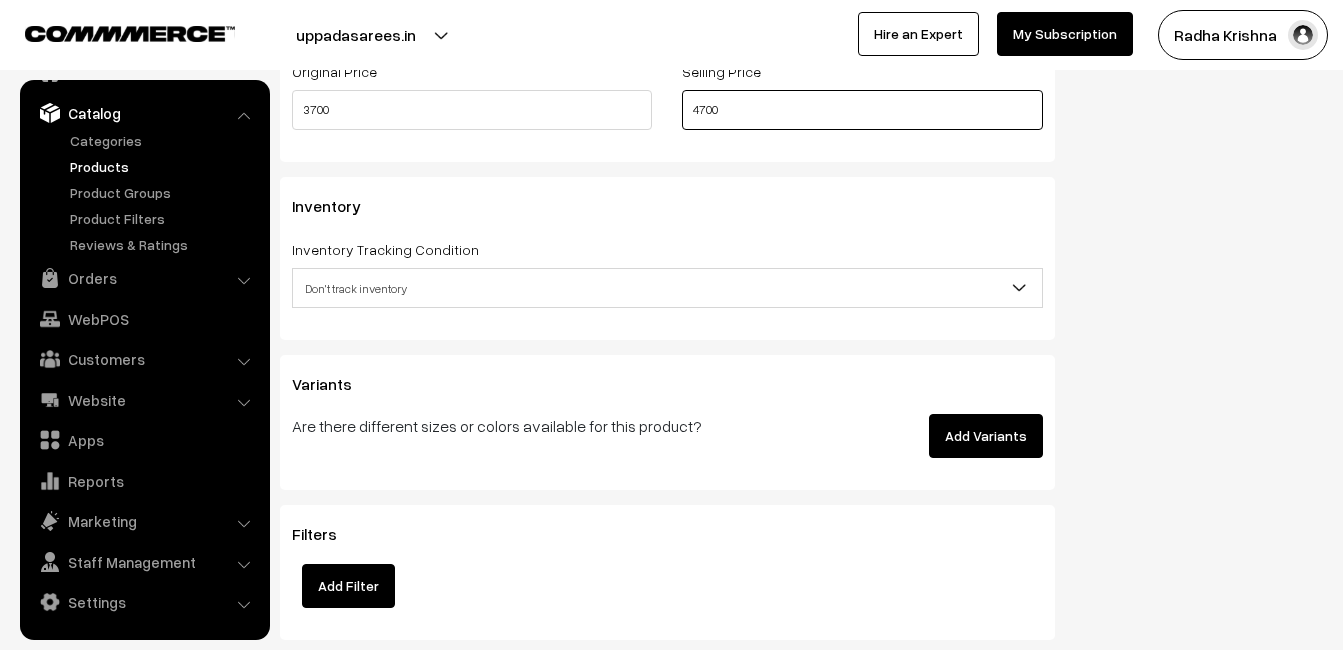 type on "4700" 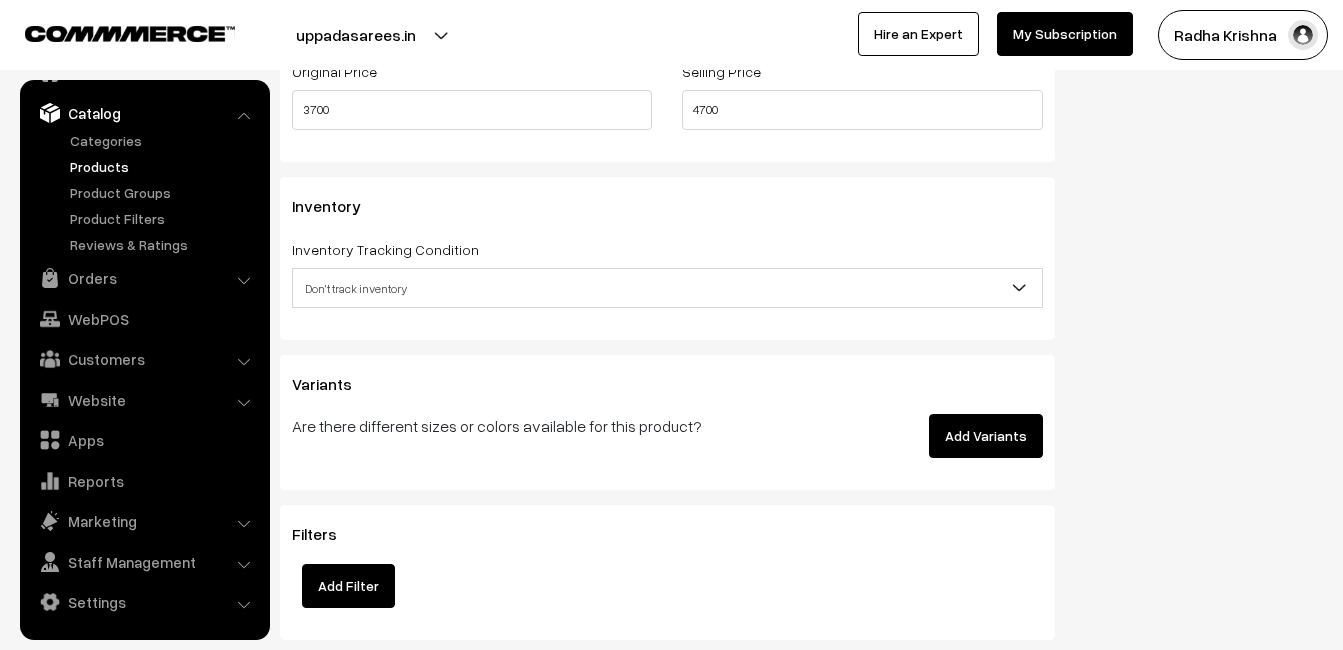 click on "Don't track inventory" at bounding box center [667, 288] 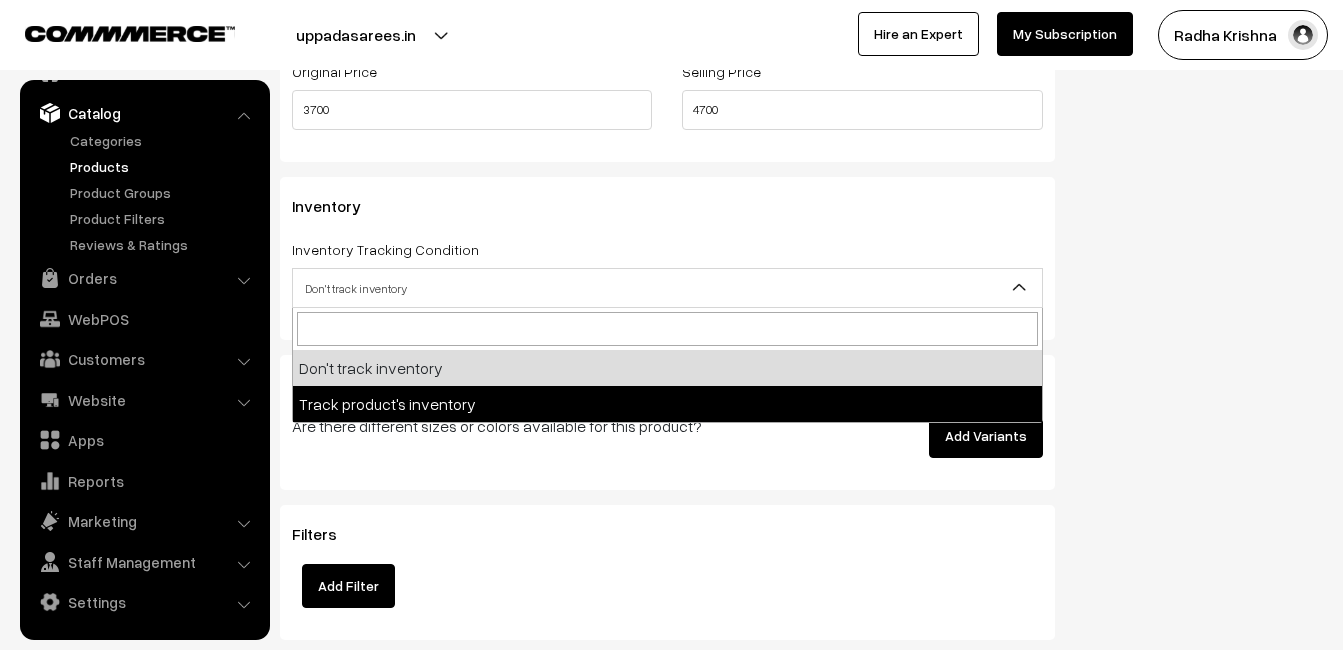 select on "2" 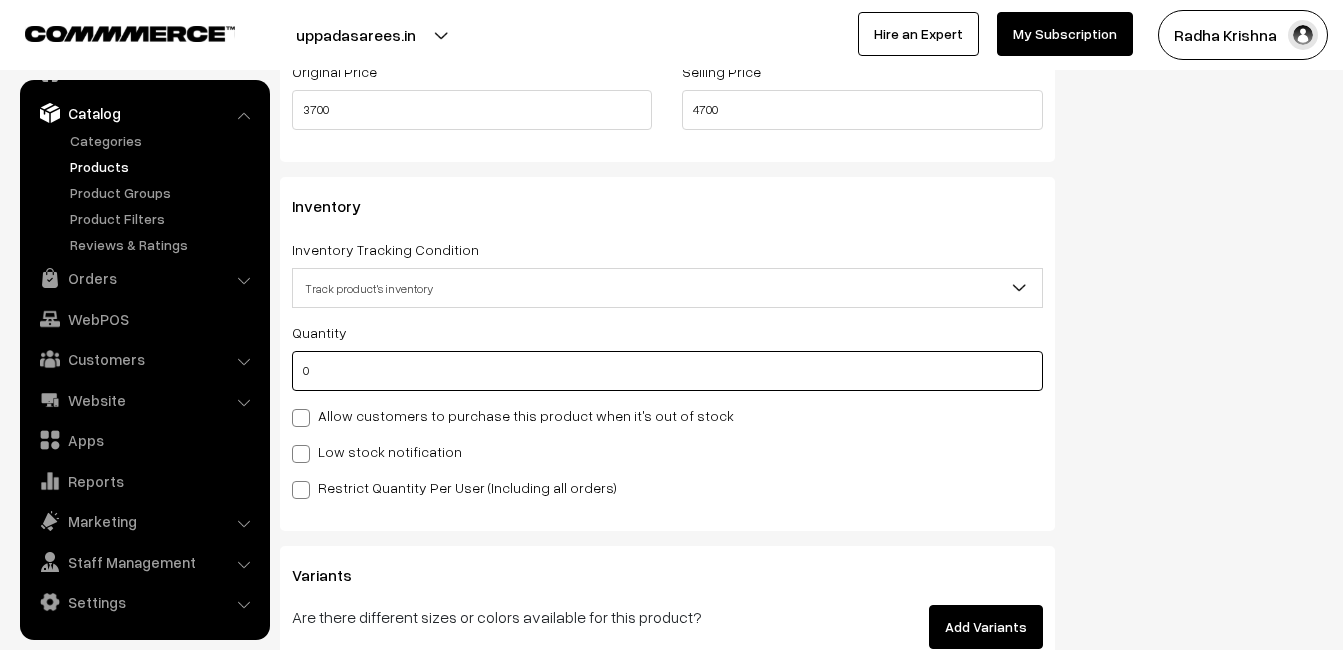 click on "0" at bounding box center [667, 371] 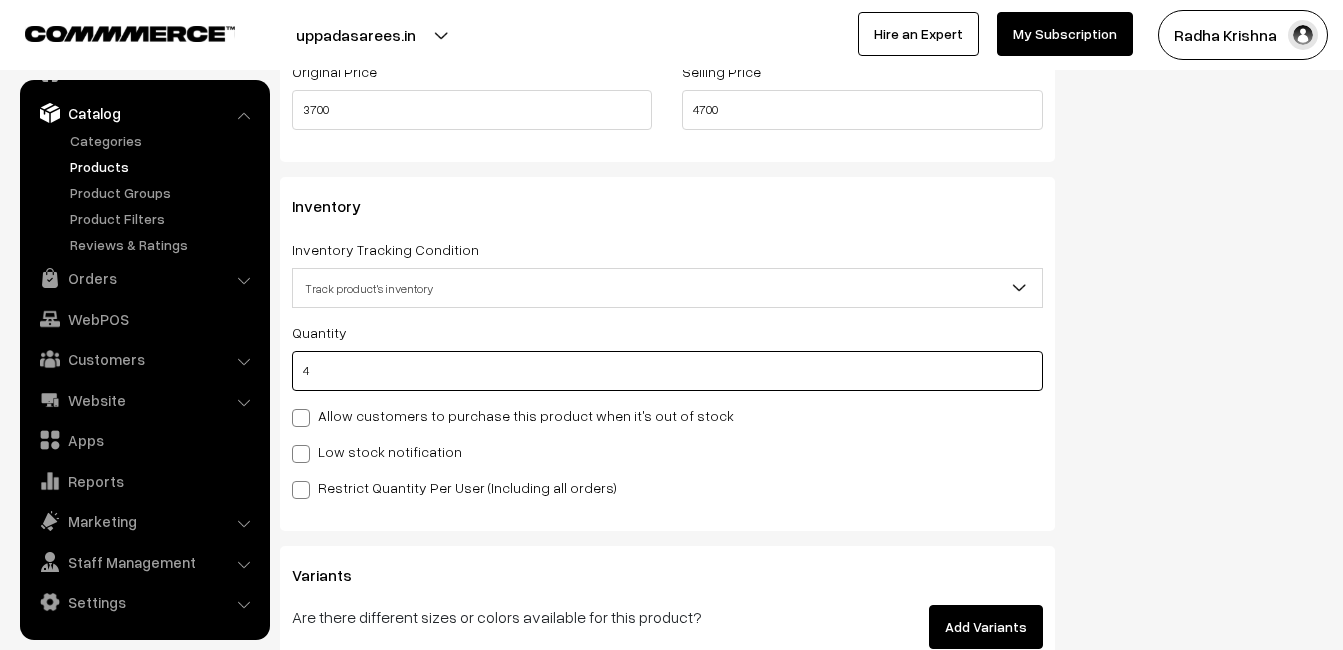 type on "4" 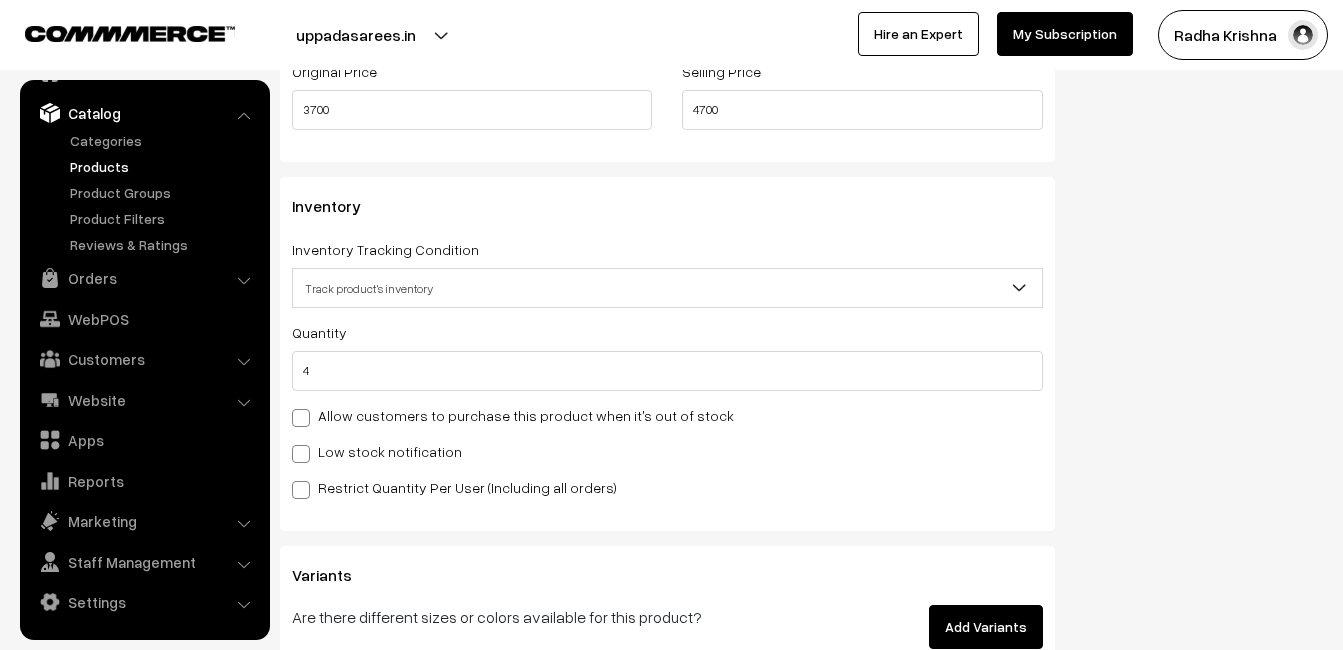 click on "Low stock notification" at bounding box center (377, 451) 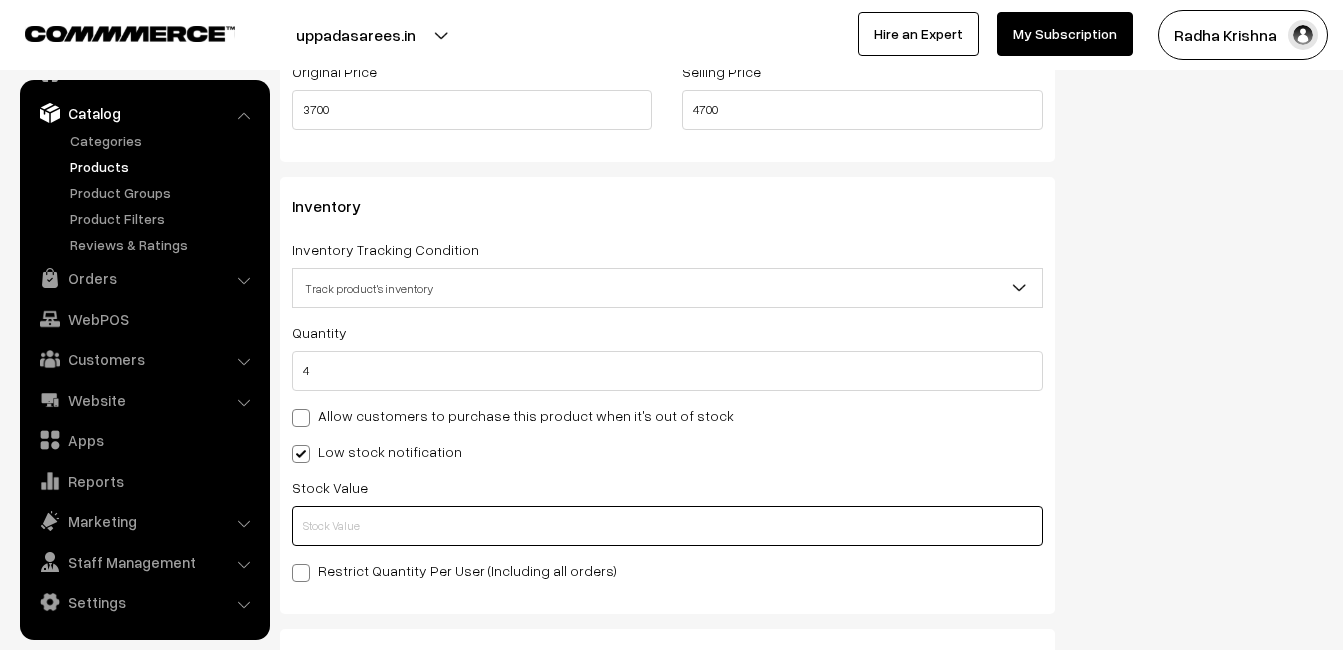 click at bounding box center (667, 526) 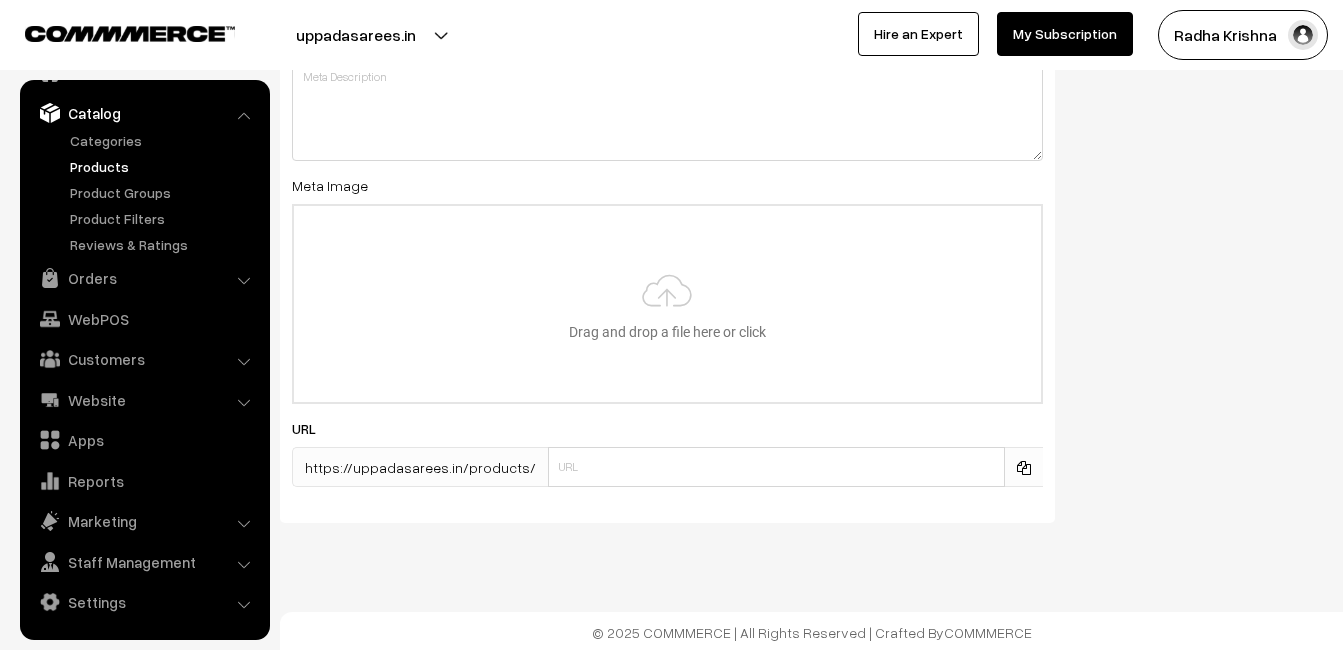 scroll, scrollTop: 2968, scrollLeft: 0, axis: vertical 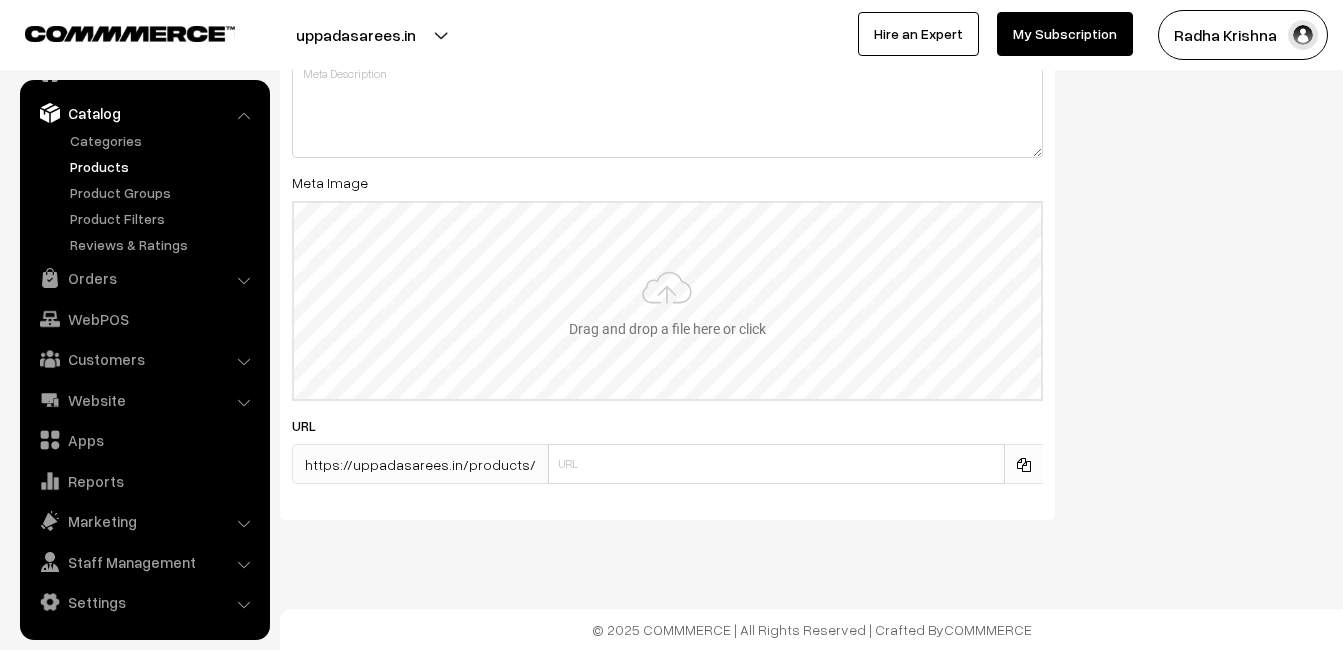 type on "2" 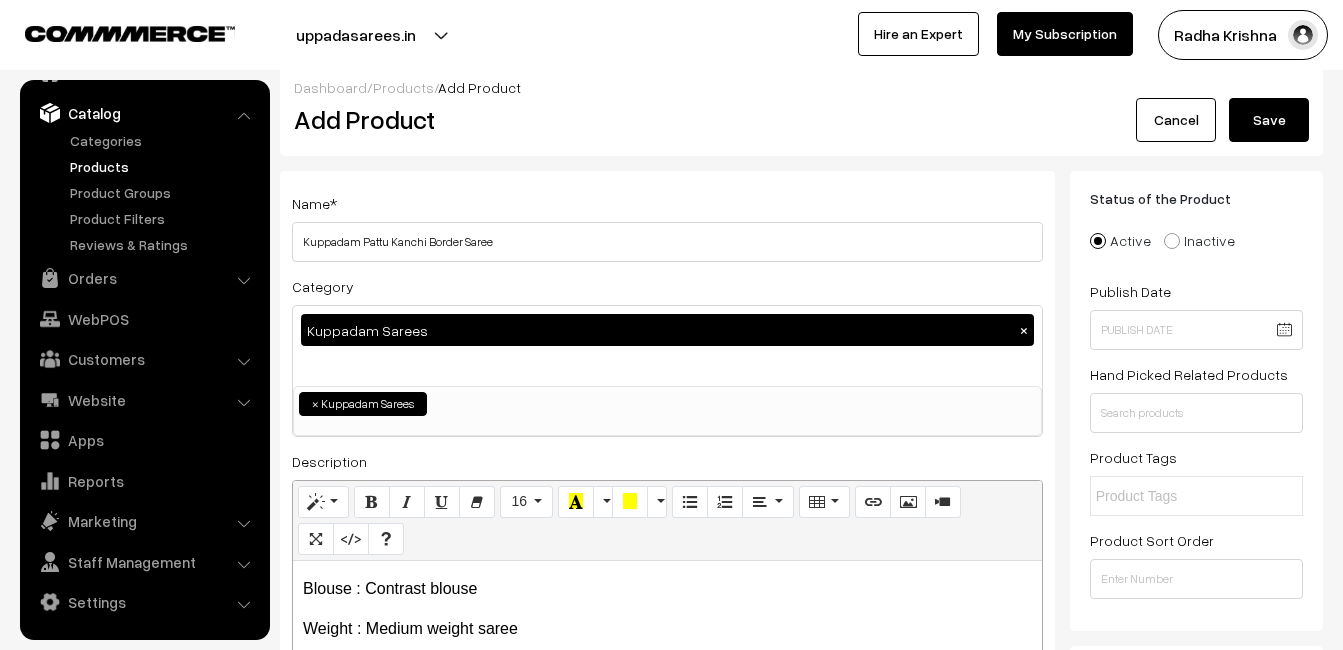 scroll, scrollTop: 0, scrollLeft: 0, axis: both 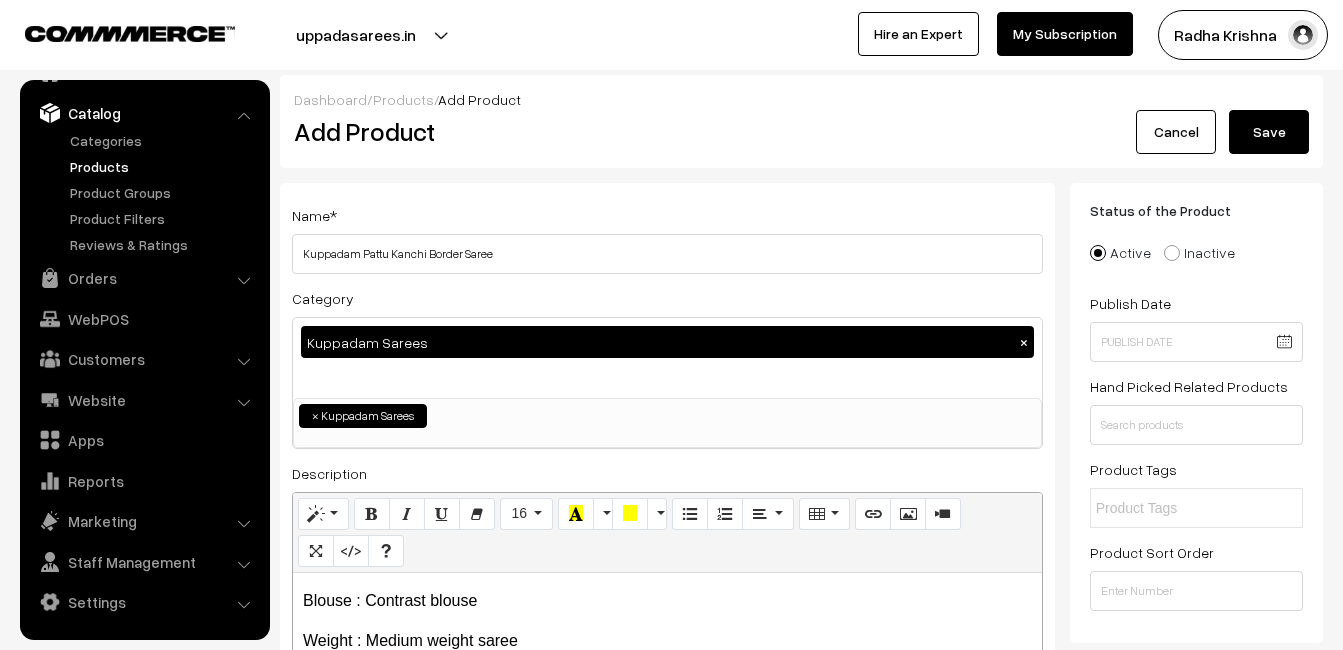 click on "Save" at bounding box center [1269, 132] 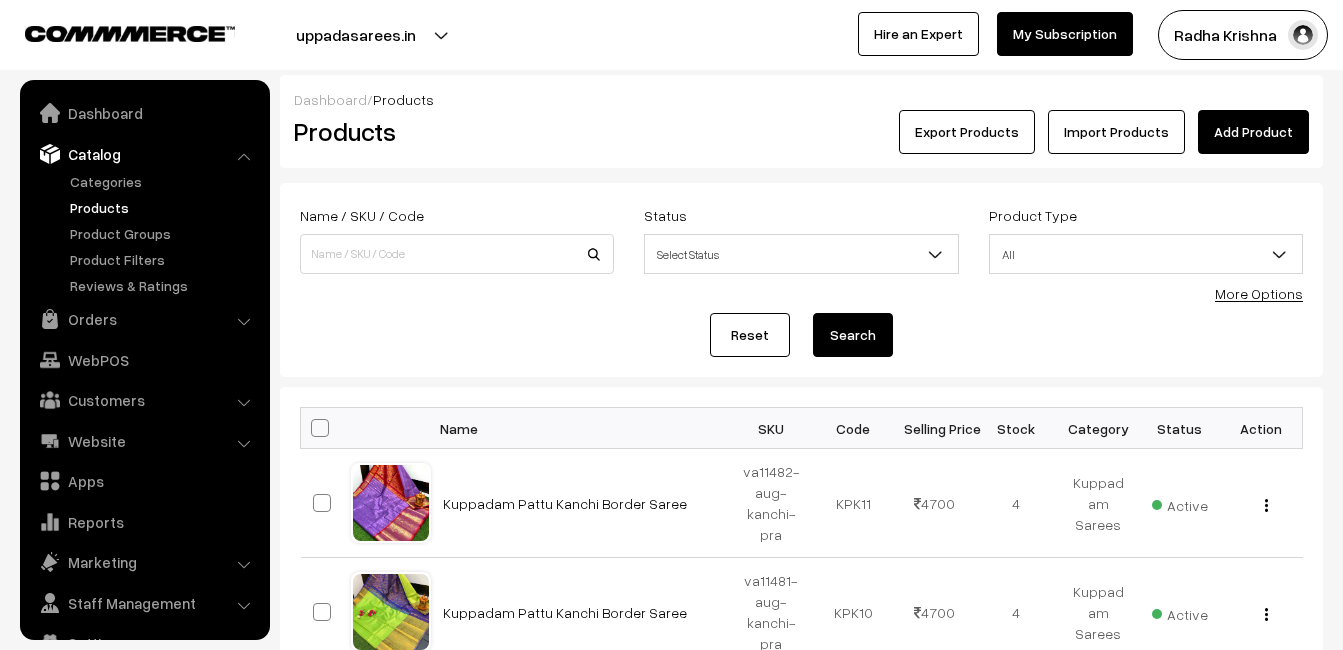 scroll, scrollTop: 0, scrollLeft: 0, axis: both 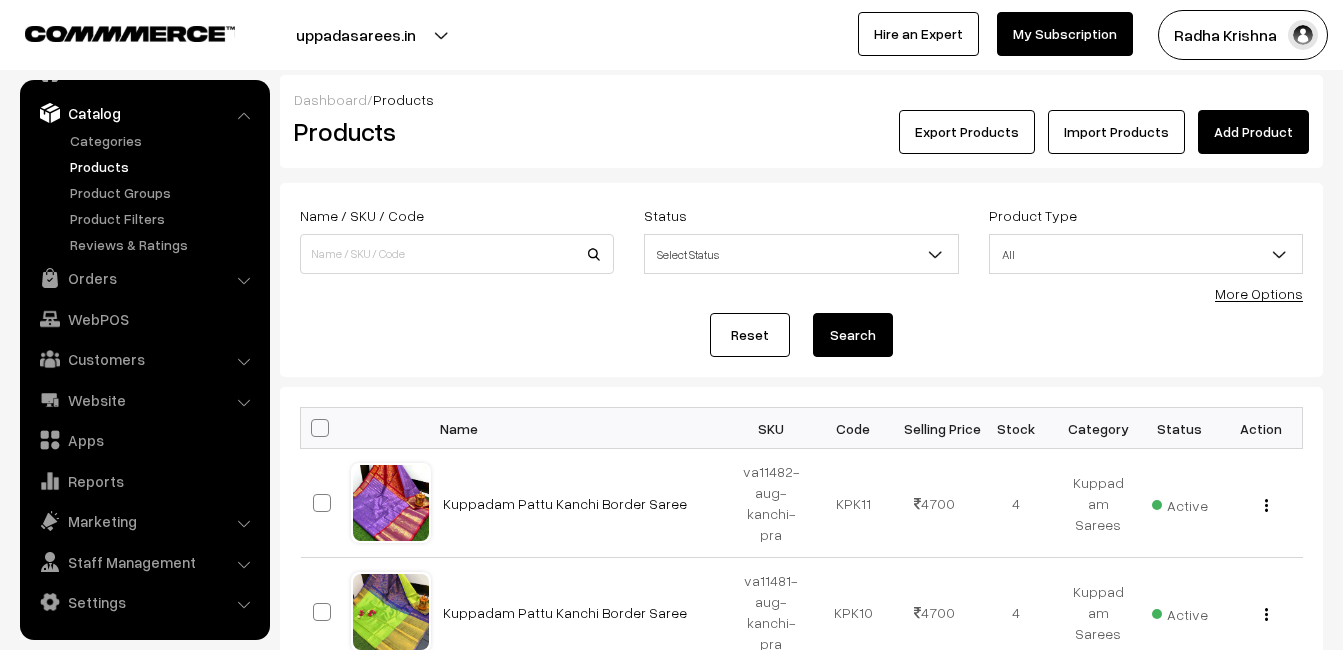 click on "Products" at bounding box center (453, 131) 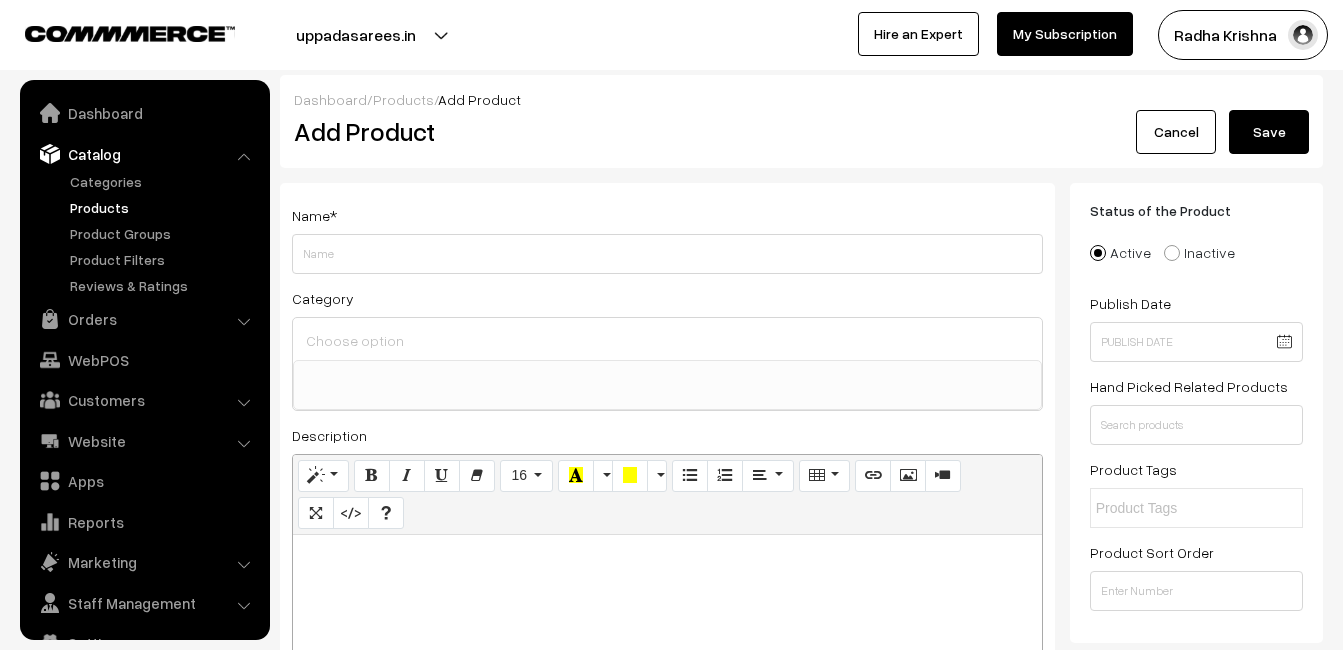 select 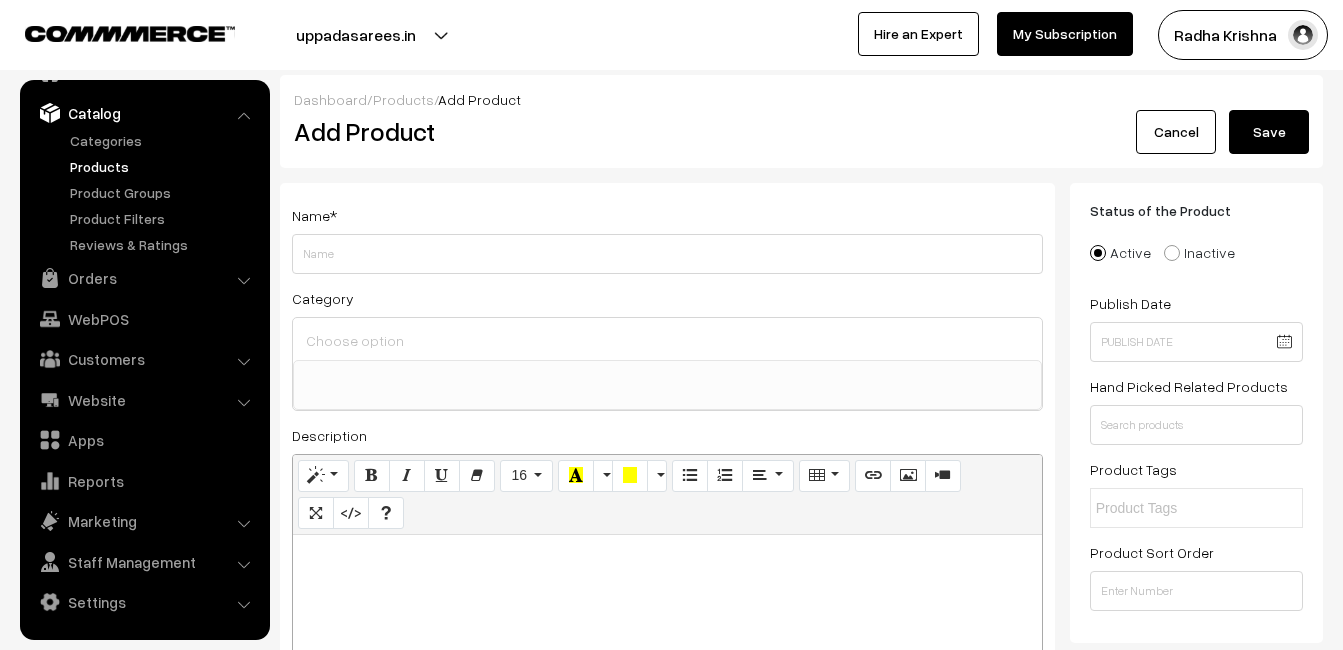 paste 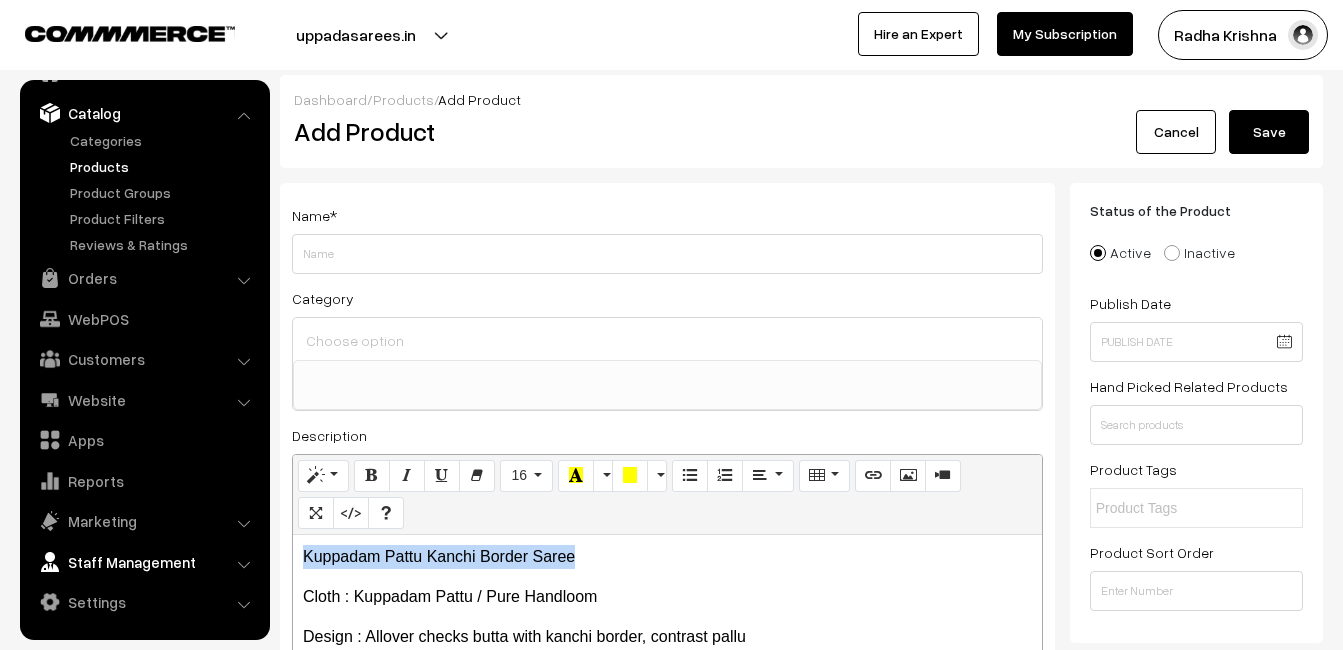 drag, startPoint x: 608, startPoint y: 553, endPoint x: 246, endPoint y: 554, distance: 362.00137 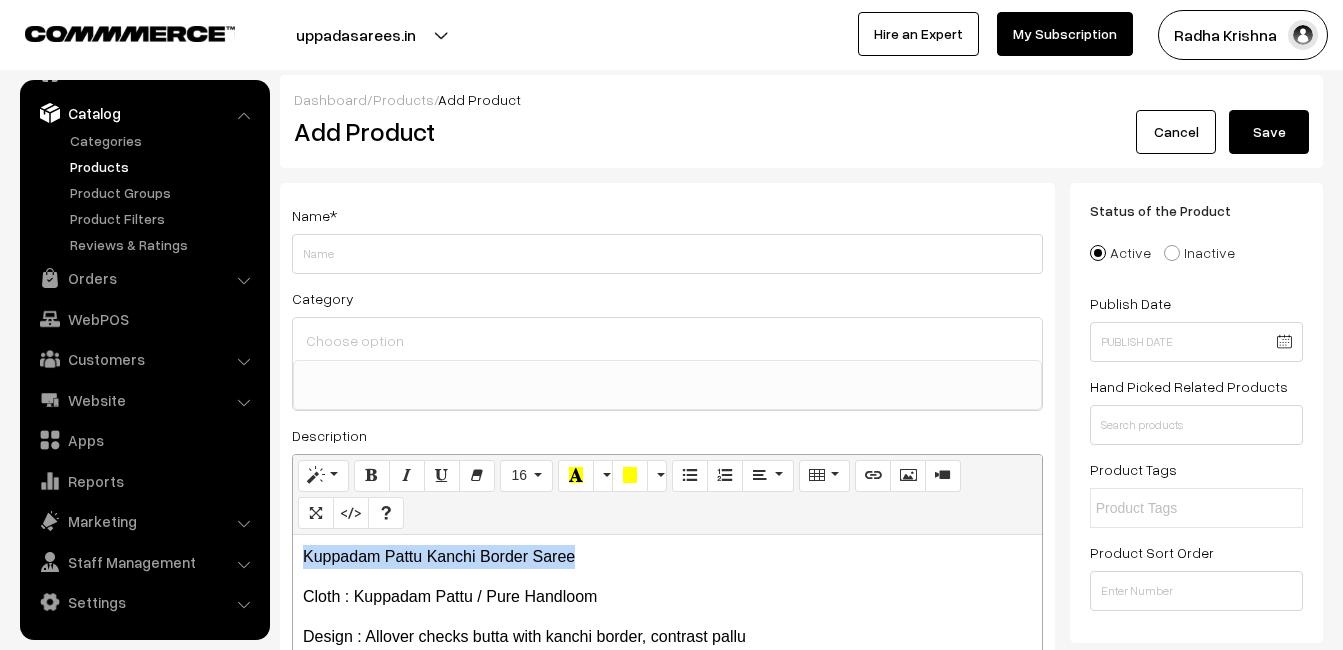 copy on "Kuppadam Pattu Kanchi Border Saree" 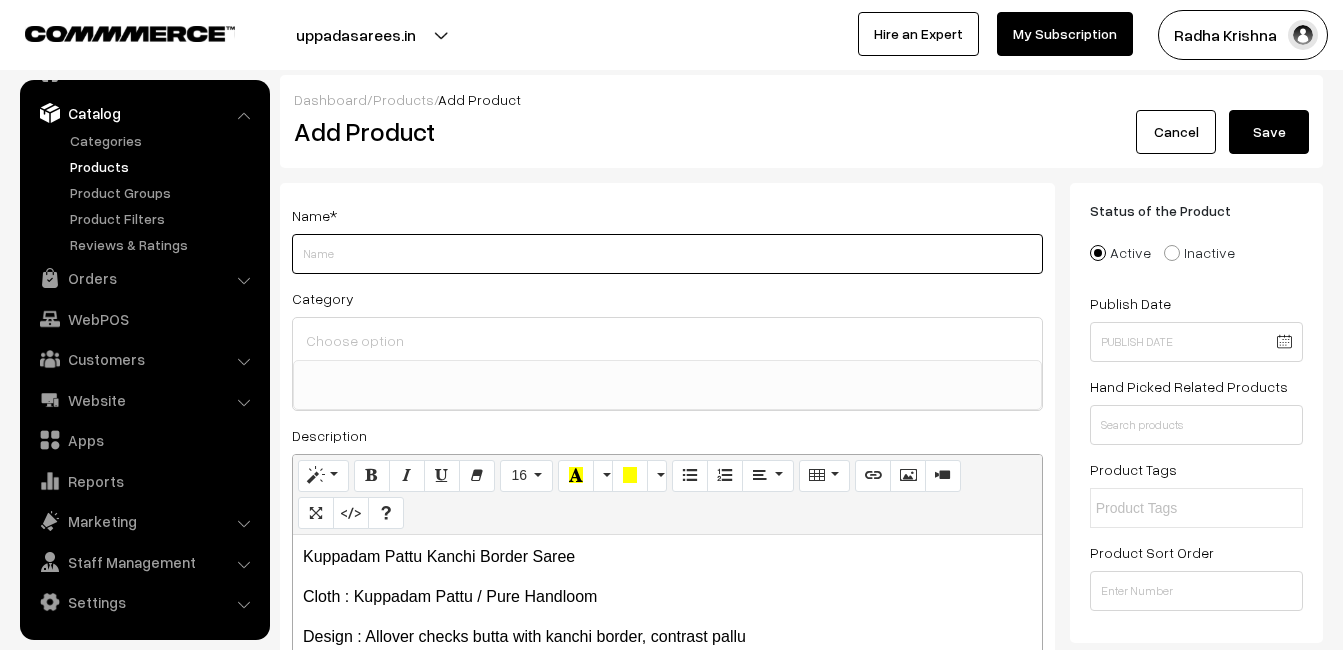 paste on "Kuppadam Pattu Kanchi Border Saree" 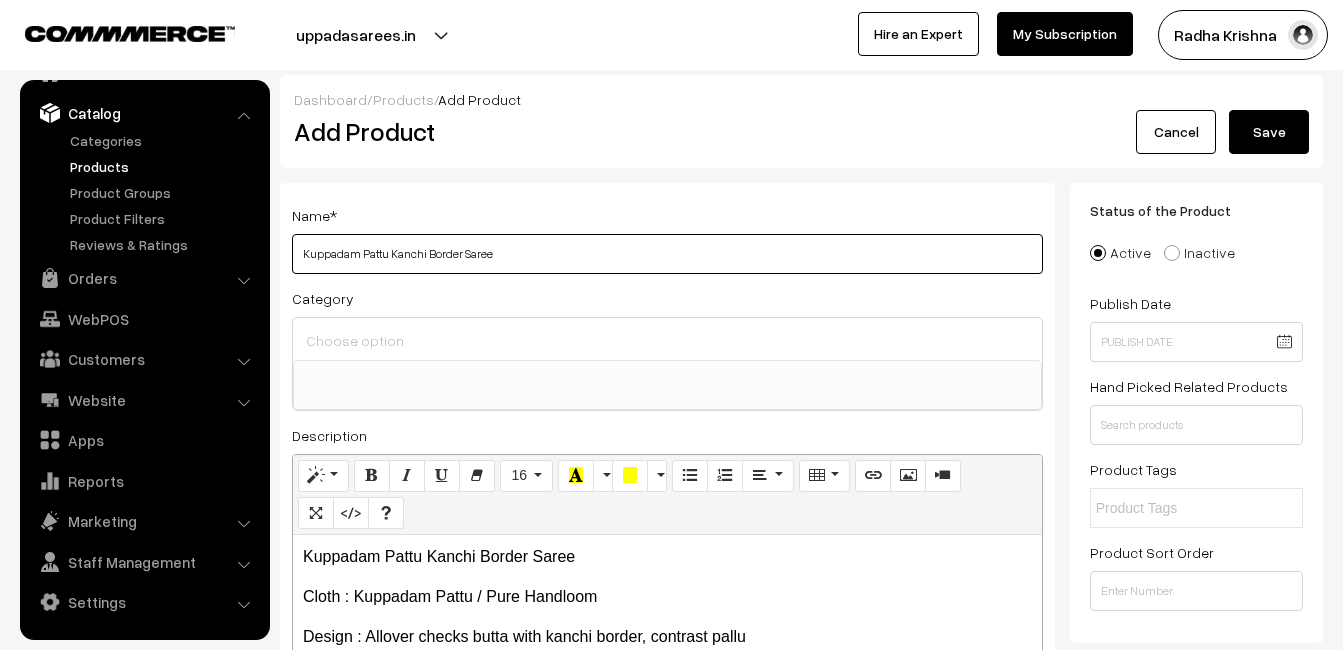 type on "Kuppadam Pattu Kanchi Border Saree" 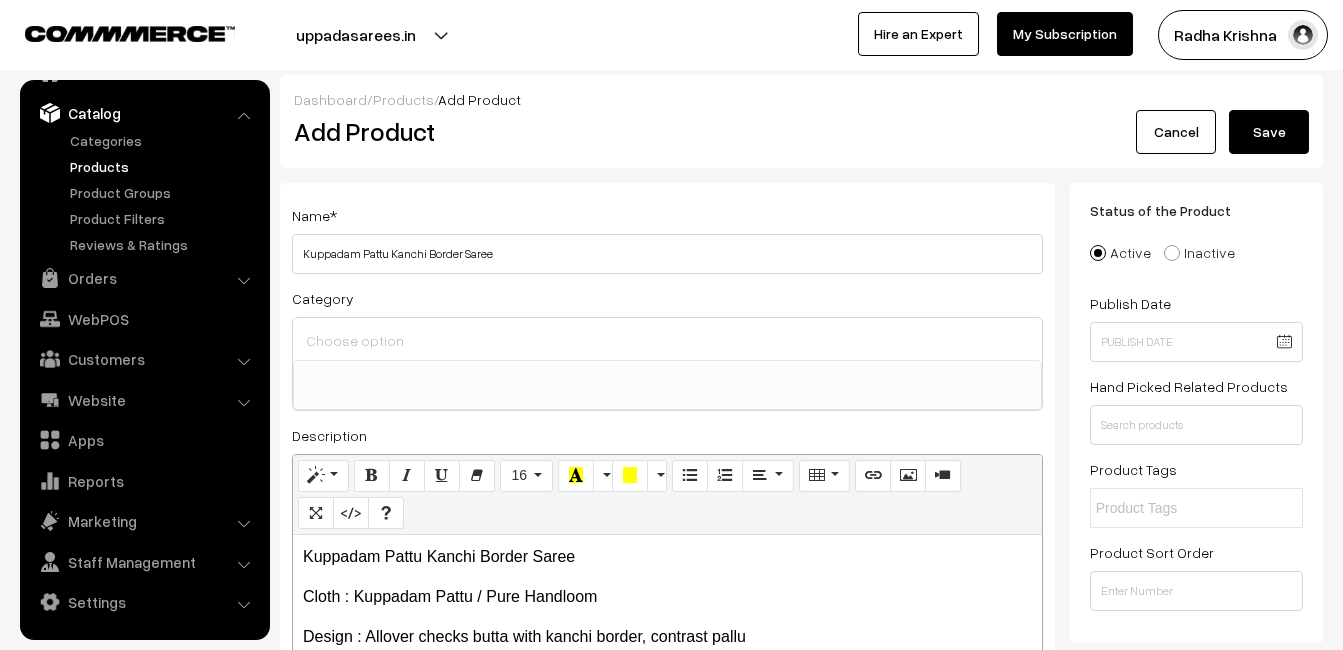 click at bounding box center (667, 340) 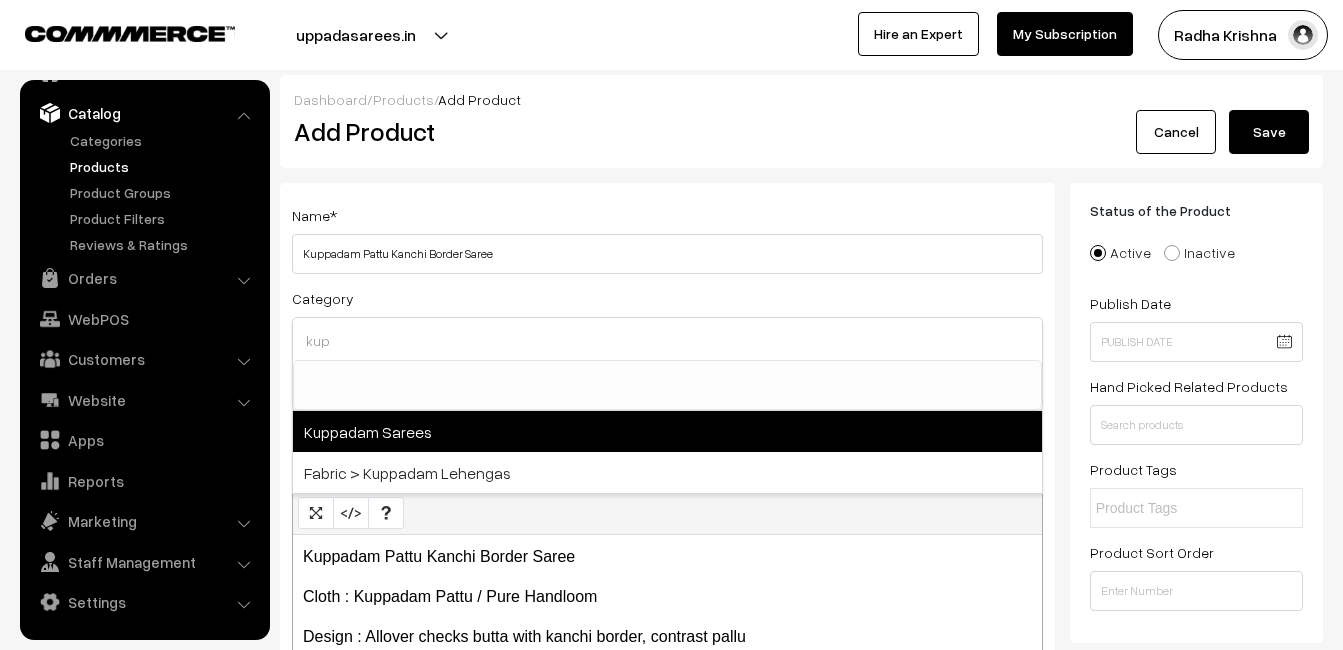 type on "kup" 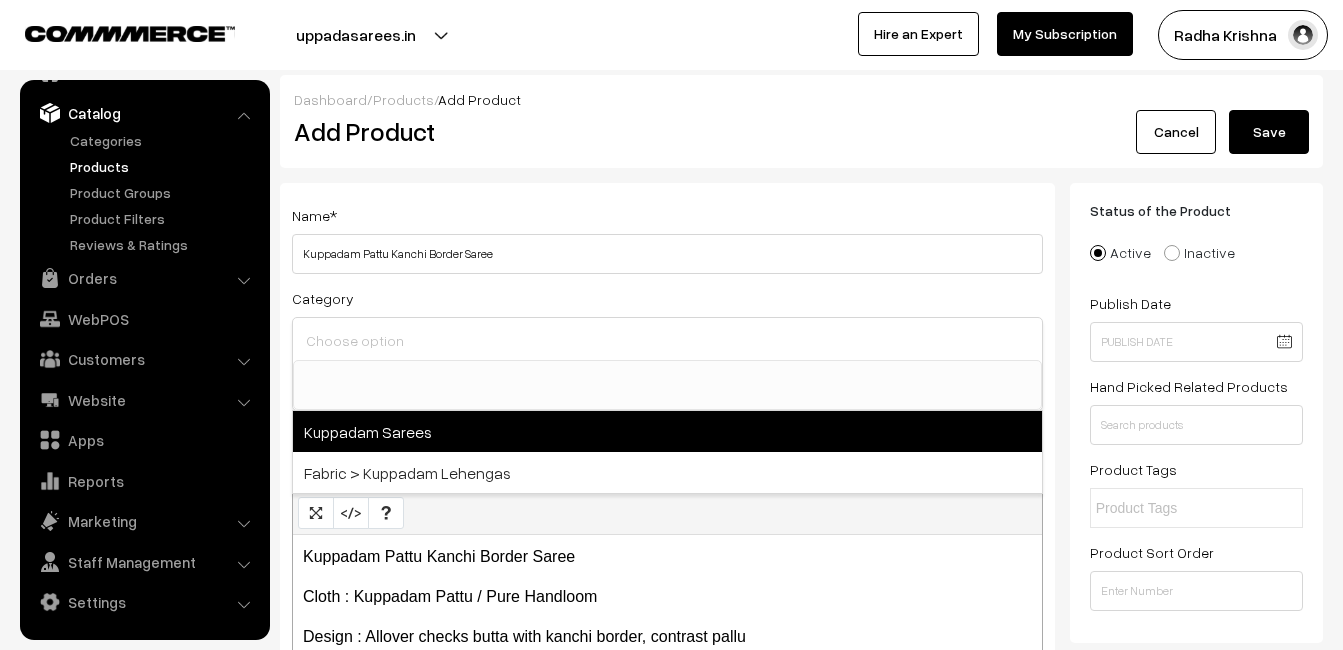scroll, scrollTop: 816, scrollLeft: 0, axis: vertical 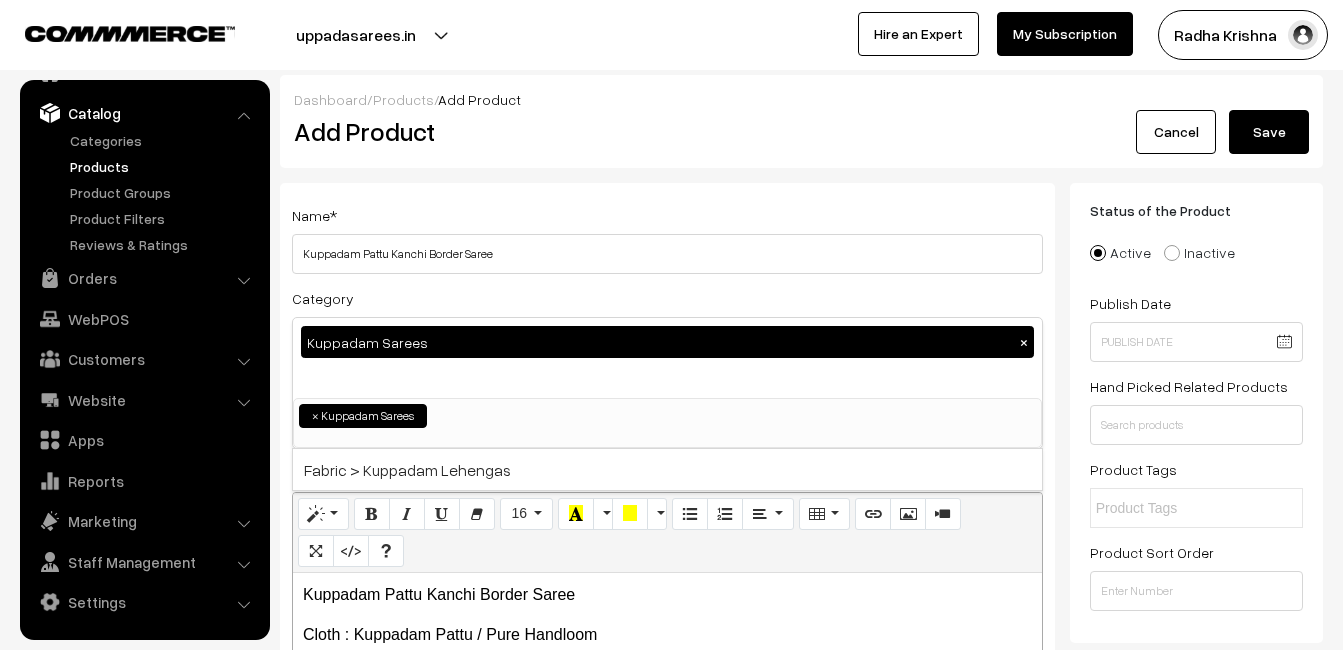 click on "Name  *
Kuppadam Pattu Kanchi Border Saree" at bounding box center [667, 238] 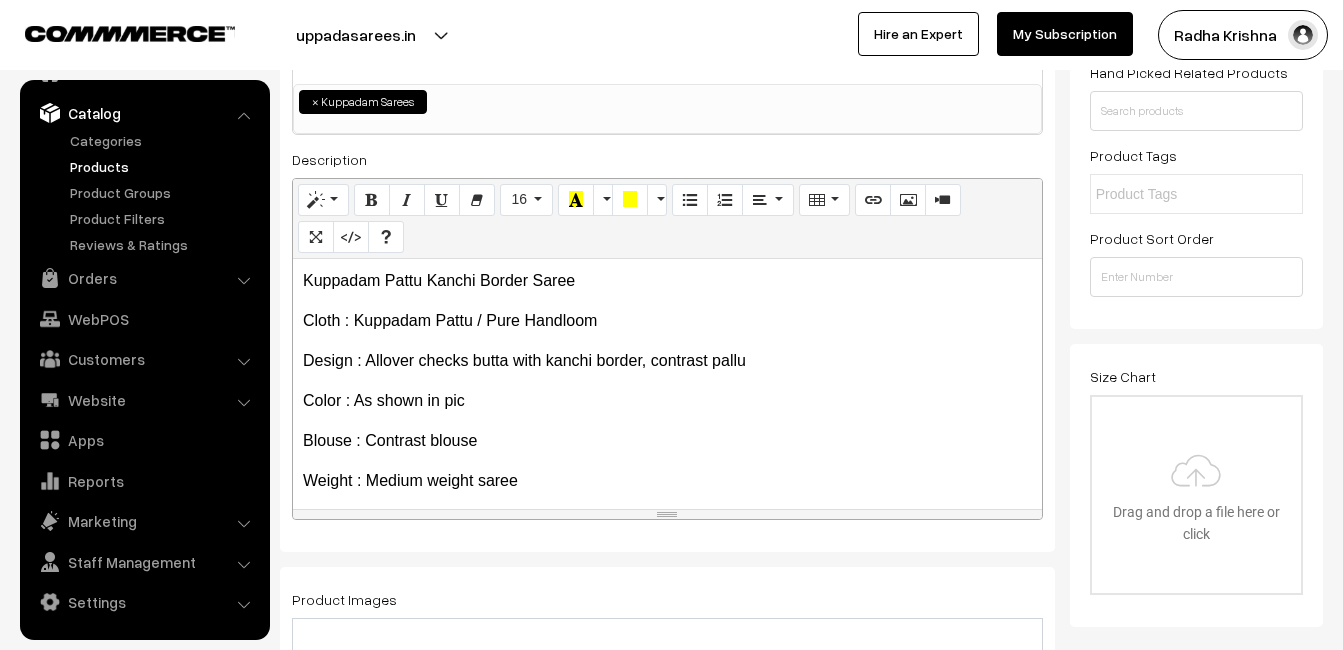 scroll, scrollTop: 400, scrollLeft: 0, axis: vertical 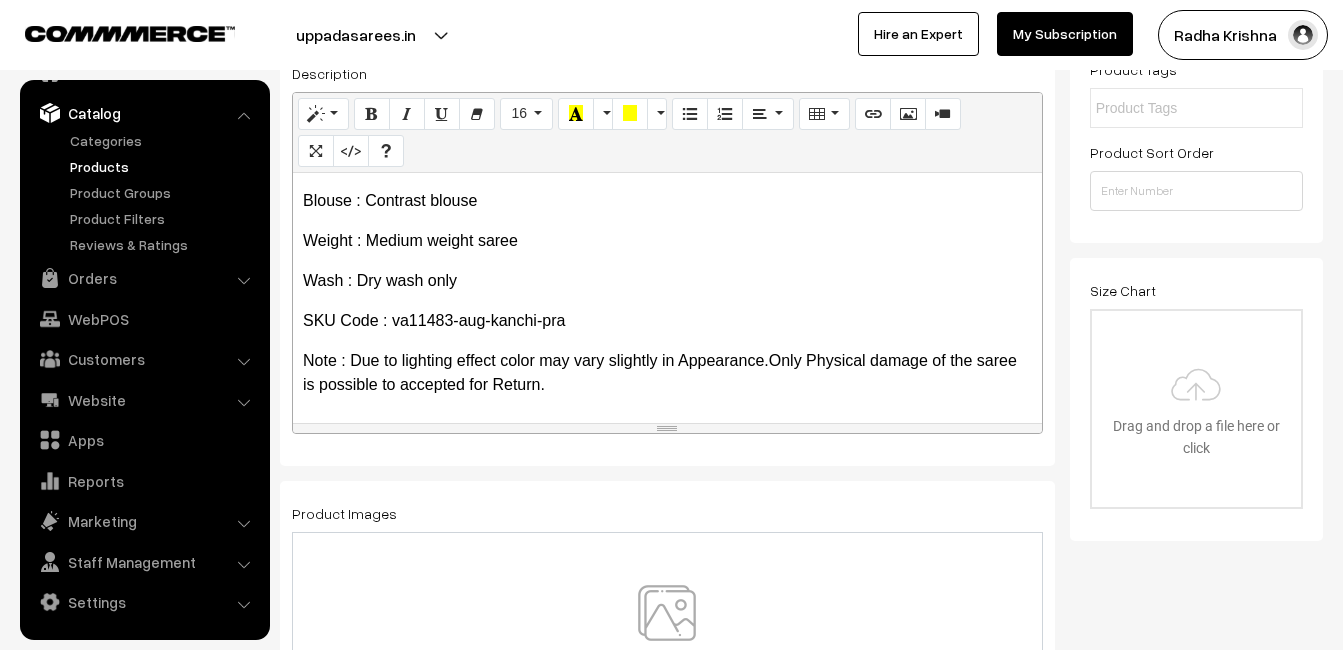 click at bounding box center (667, 643) 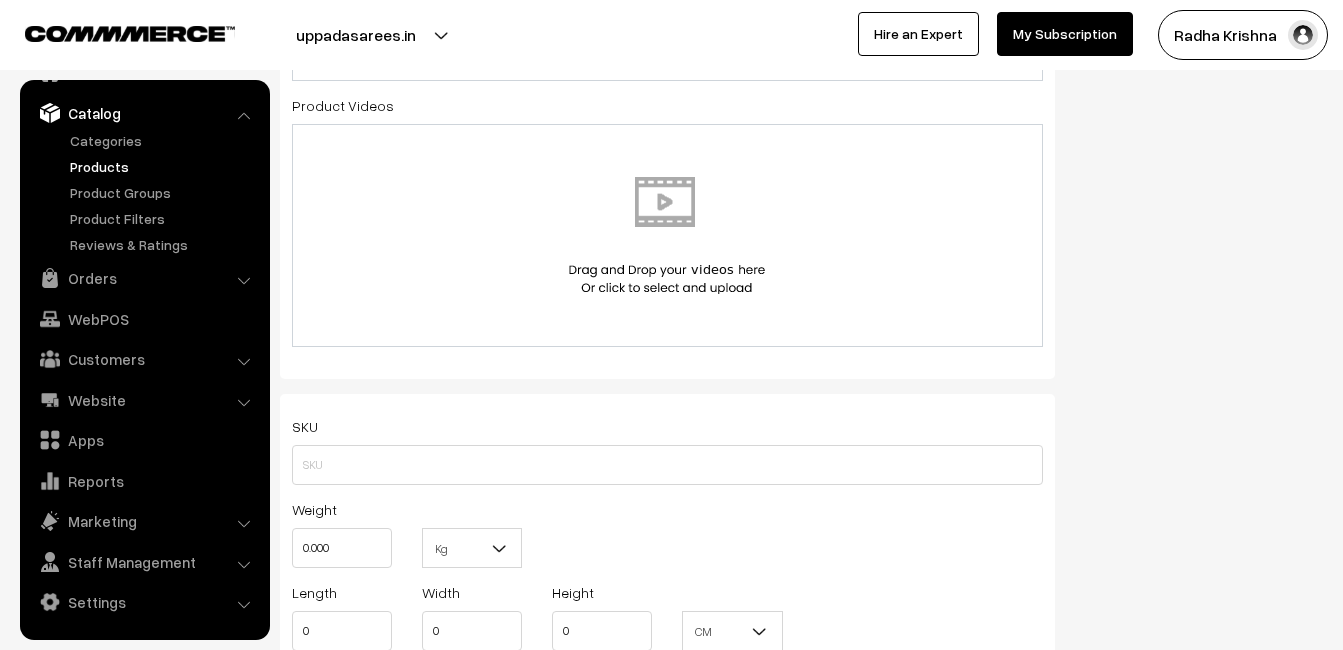 scroll, scrollTop: 1100, scrollLeft: 0, axis: vertical 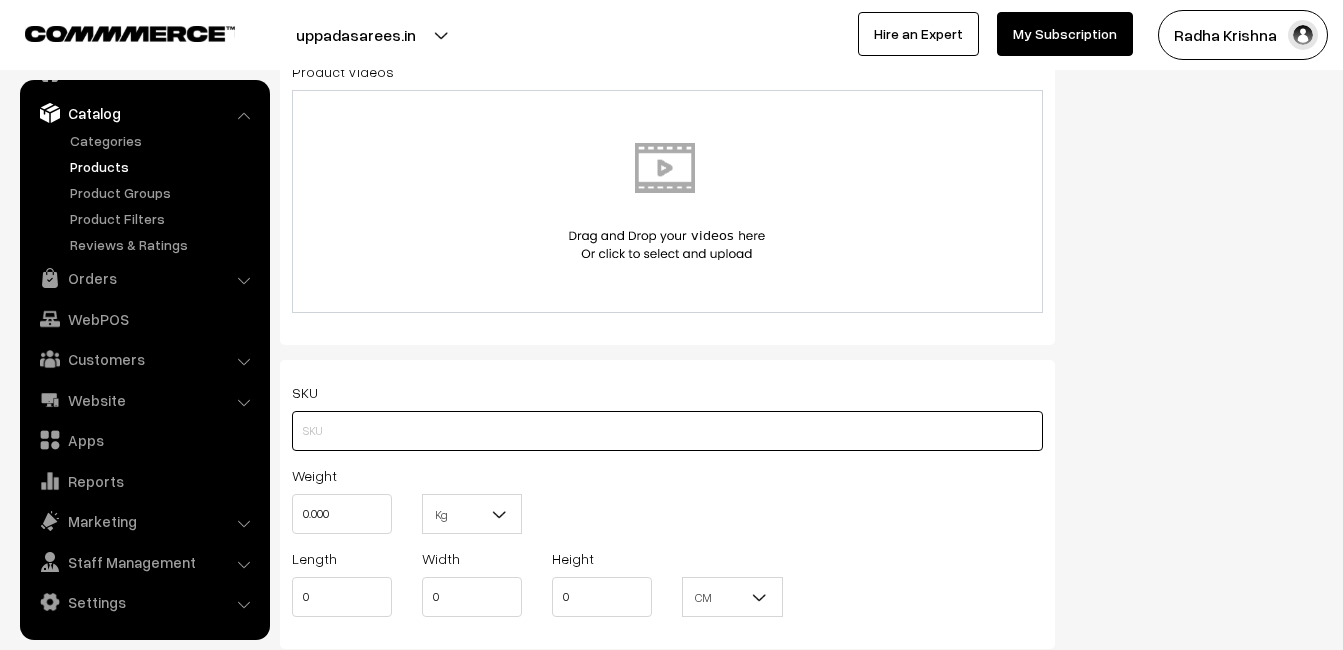 paste on "va11483-aug-kanchi-pra" 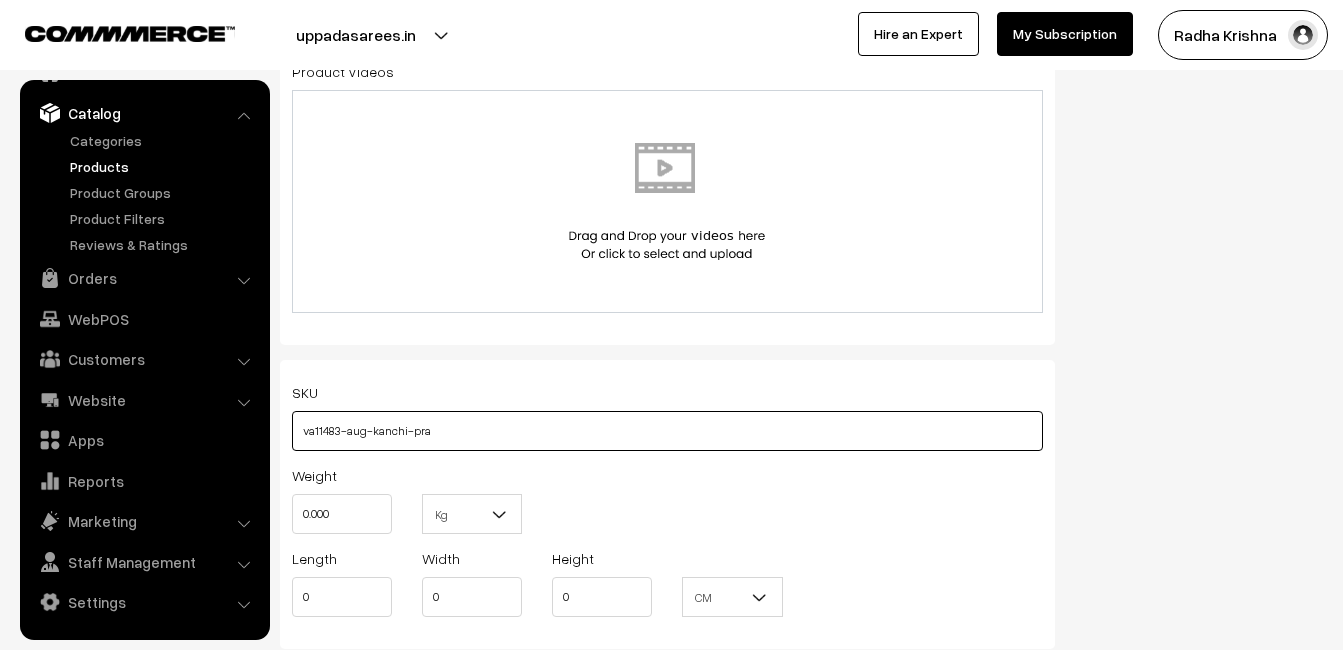 type on "va11483-aug-kanchi-pra" 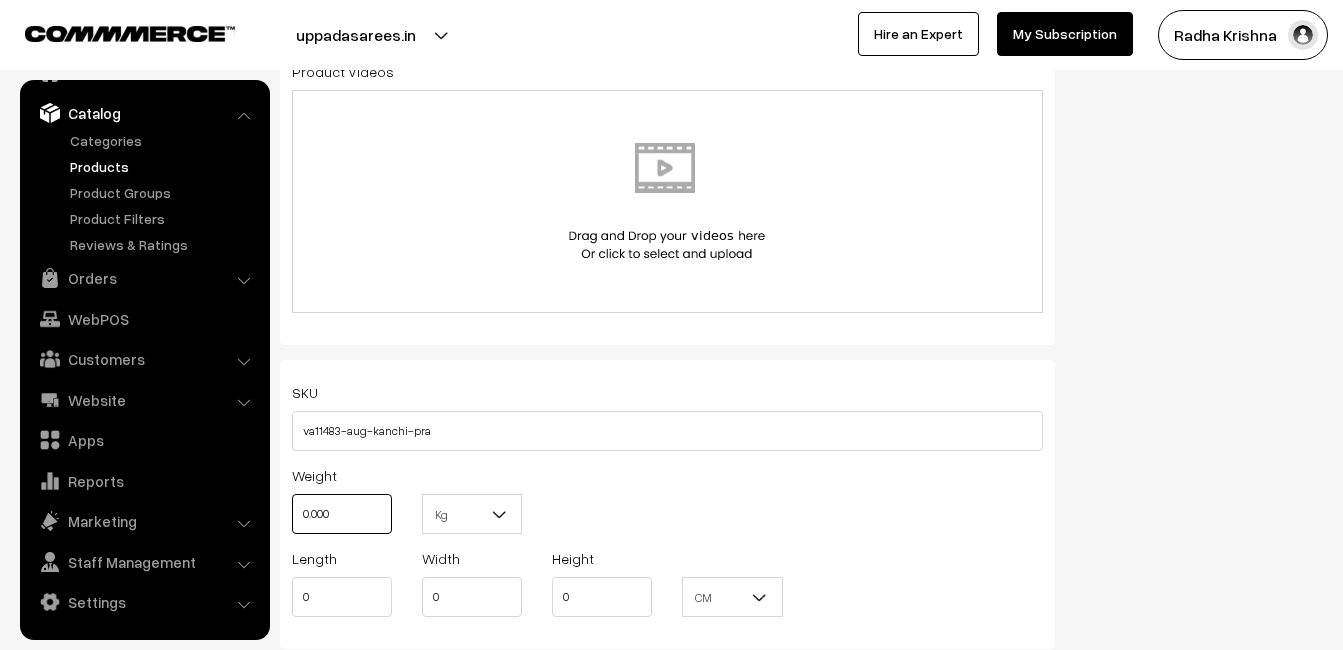 click on "0.000" at bounding box center (342, 514) 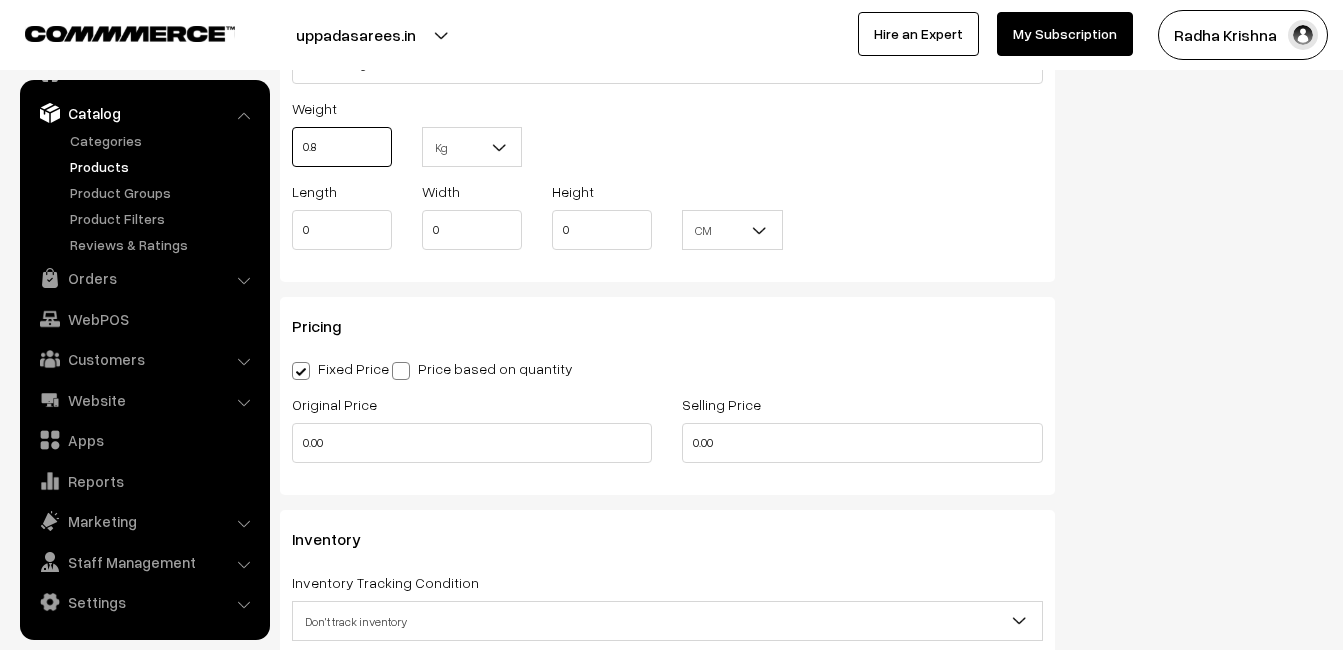 scroll, scrollTop: 1500, scrollLeft: 0, axis: vertical 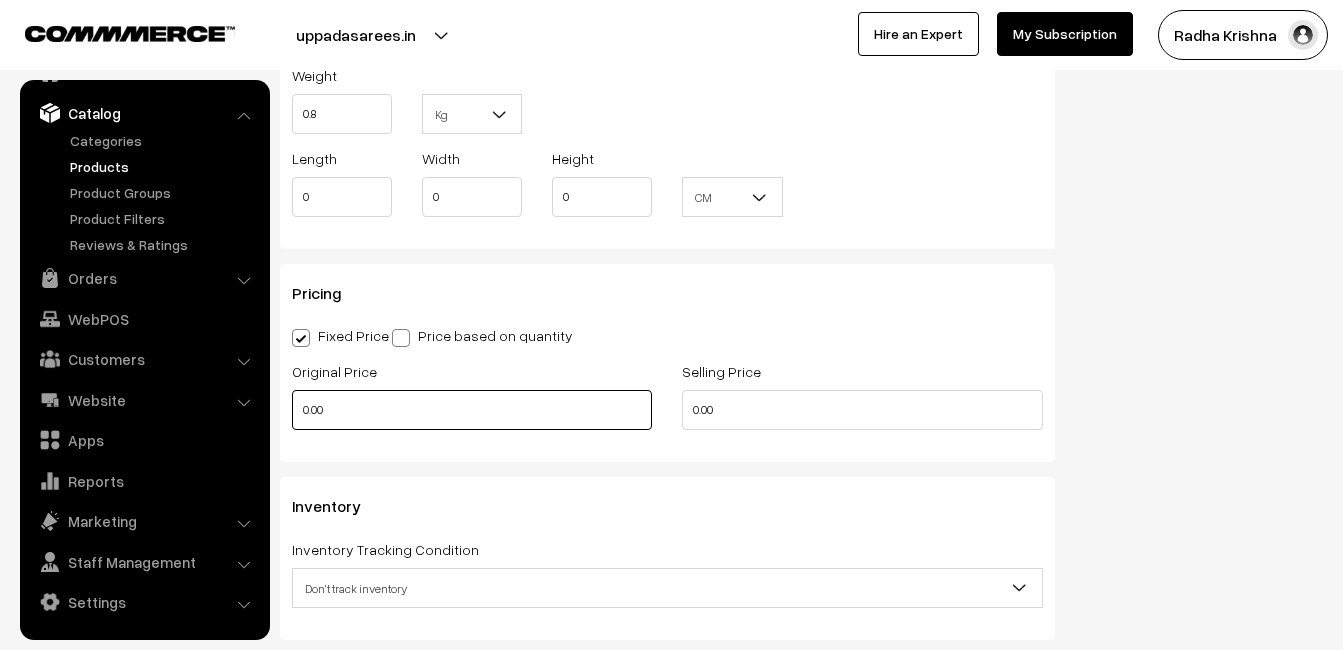 type on "0.80" 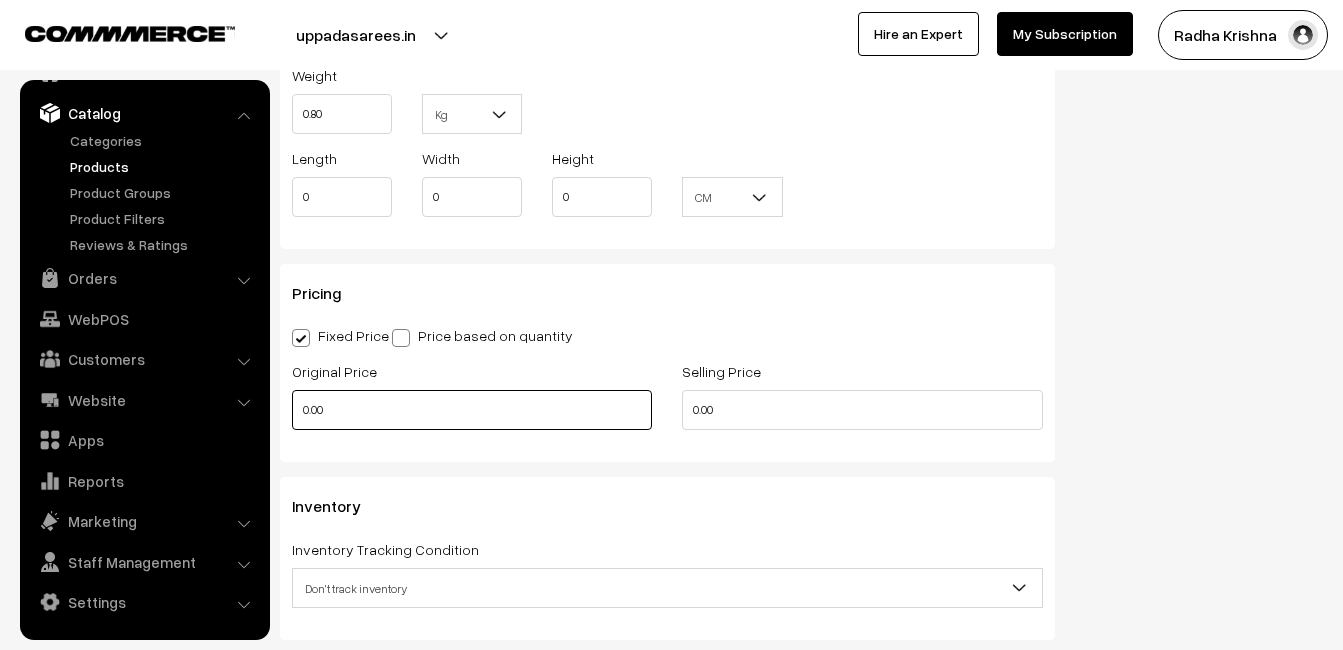 click on "0.00" at bounding box center (472, 410) 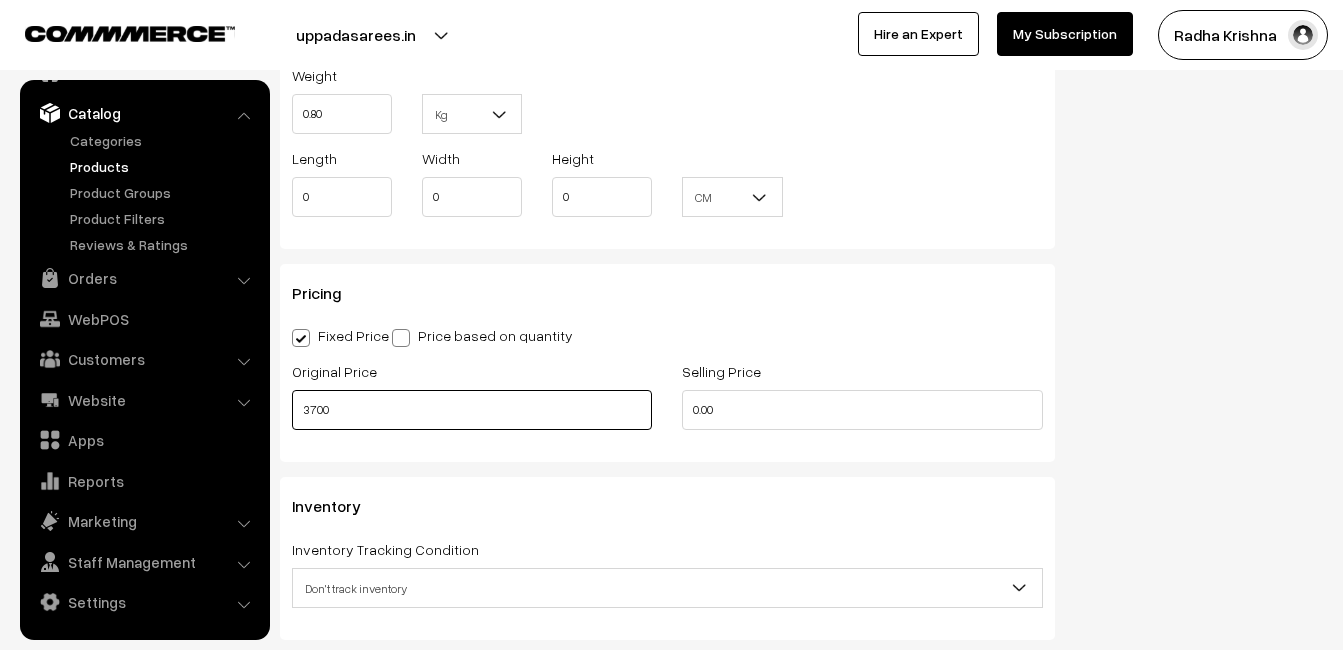 type on "3700" 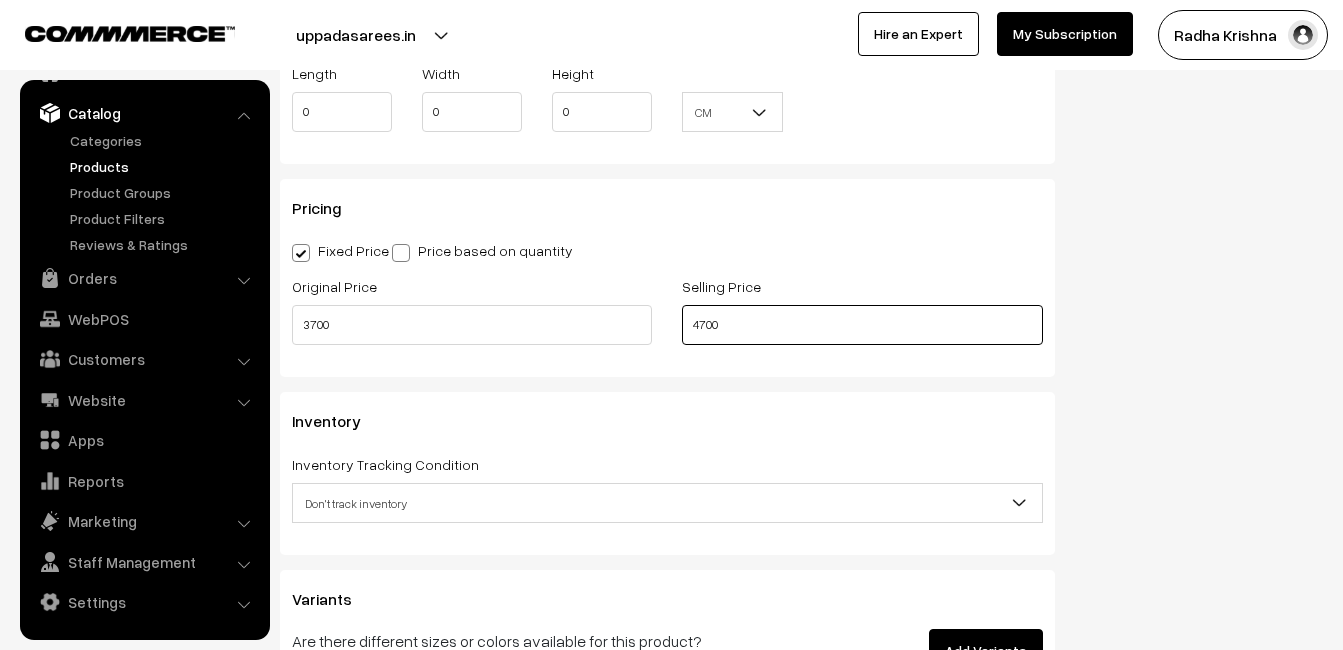 scroll, scrollTop: 1700, scrollLeft: 0, axis: vertical 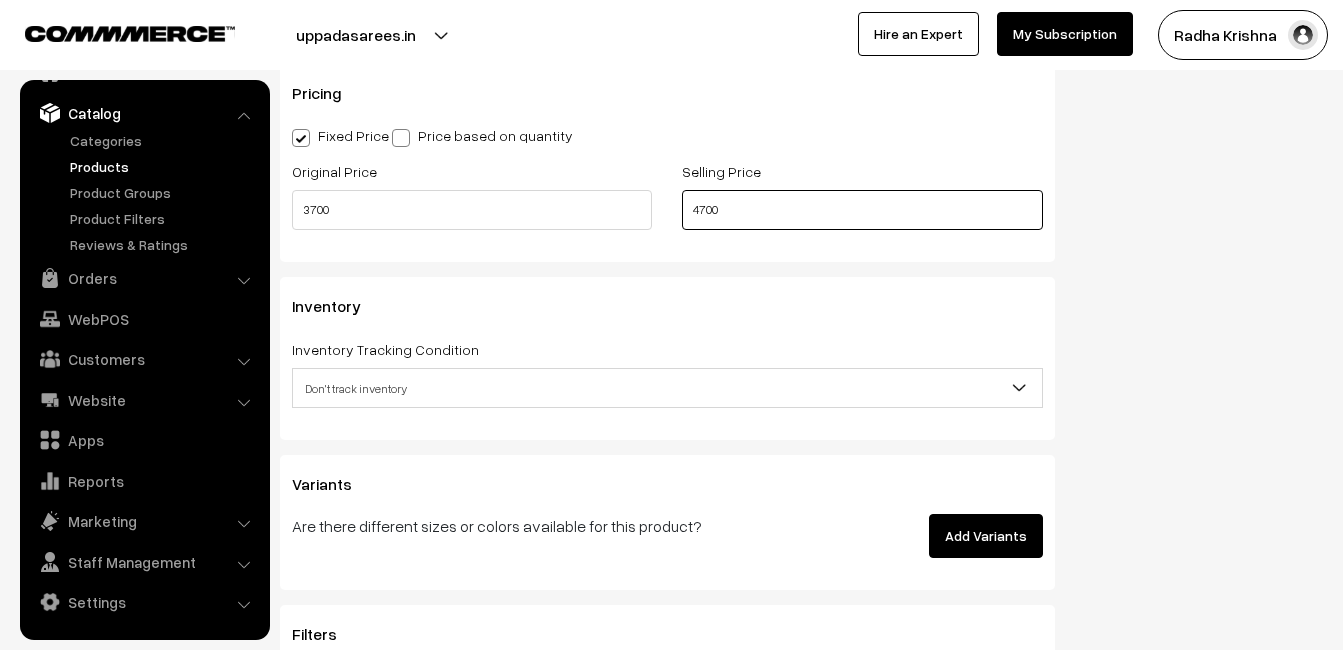 type on "4700" 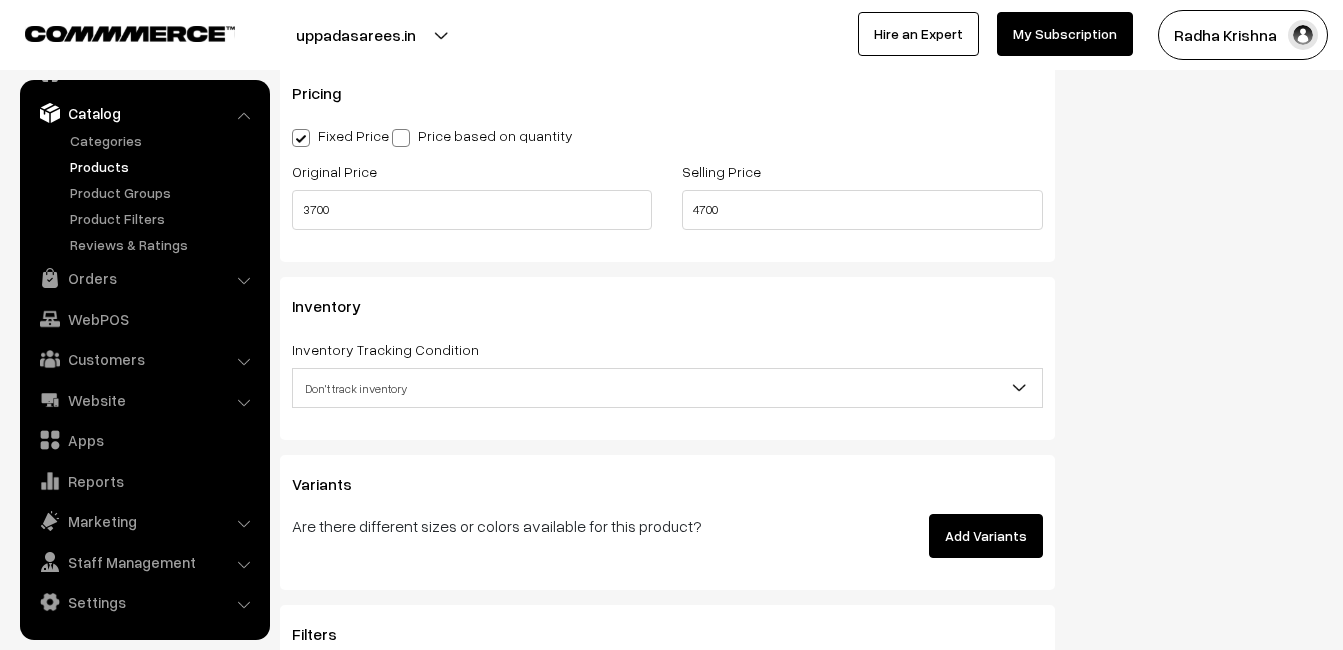 click on "Don't track inventory" at bounding box center [667, 388] 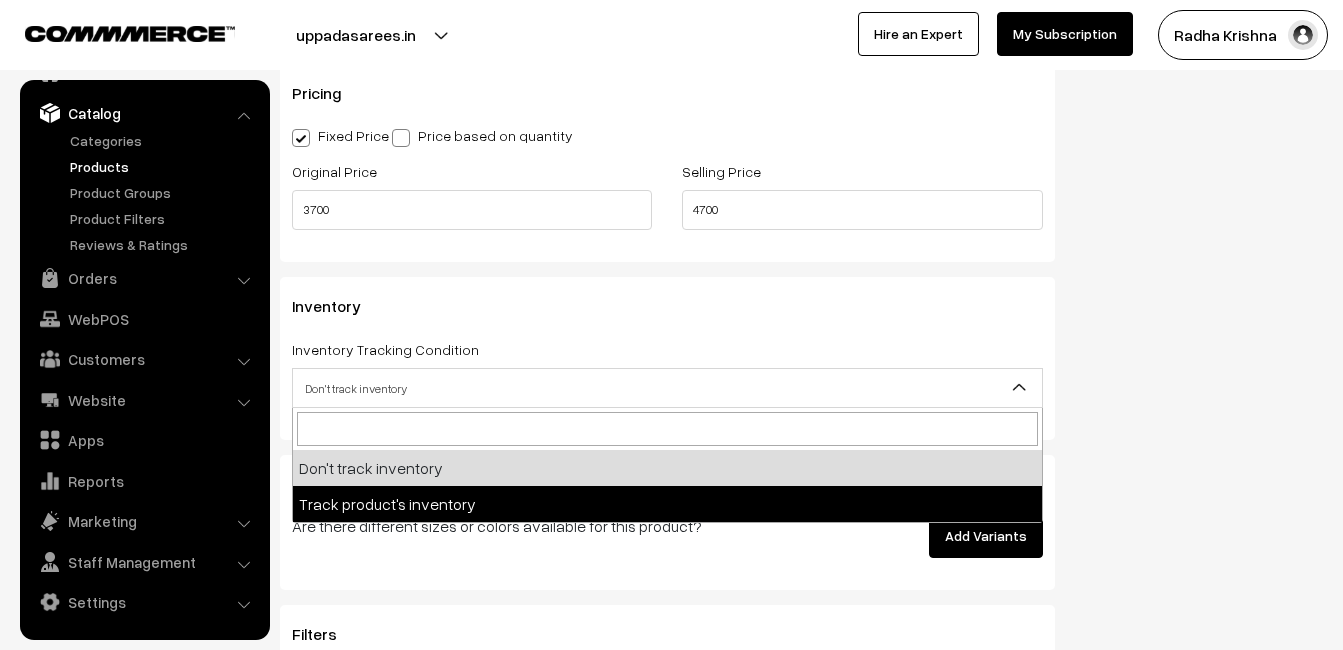 select on "2" 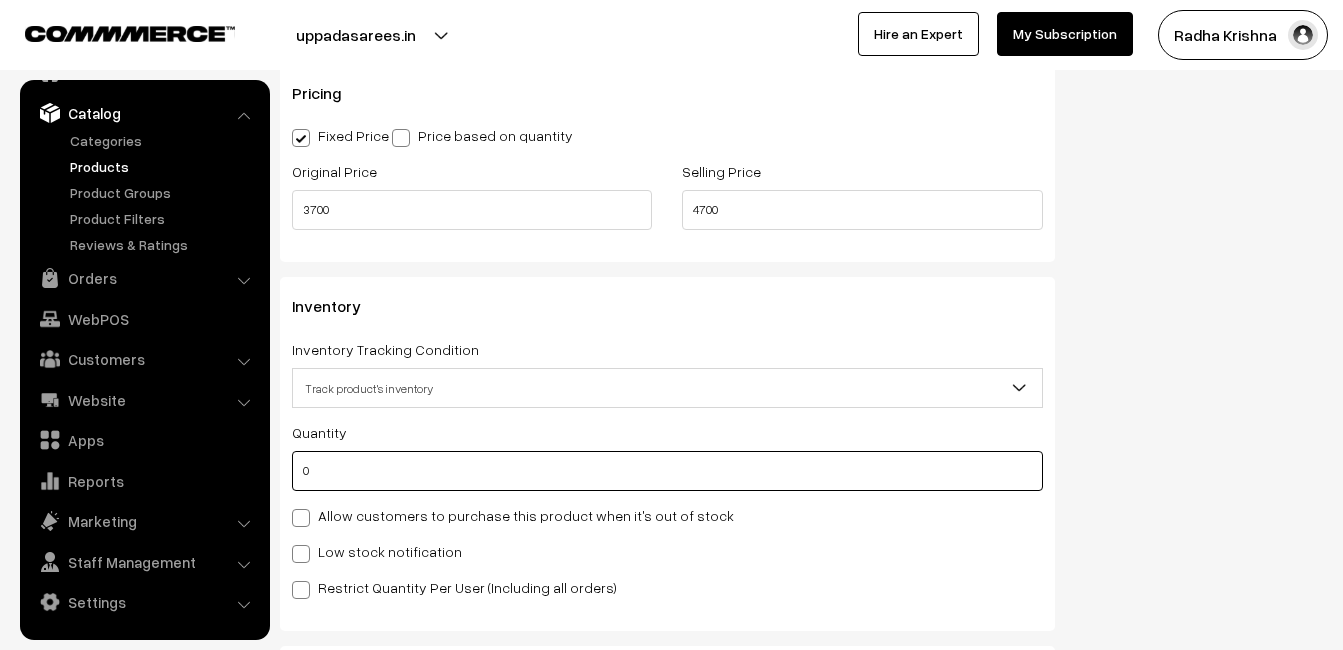 click on "0" at bounding box center [667, 471] 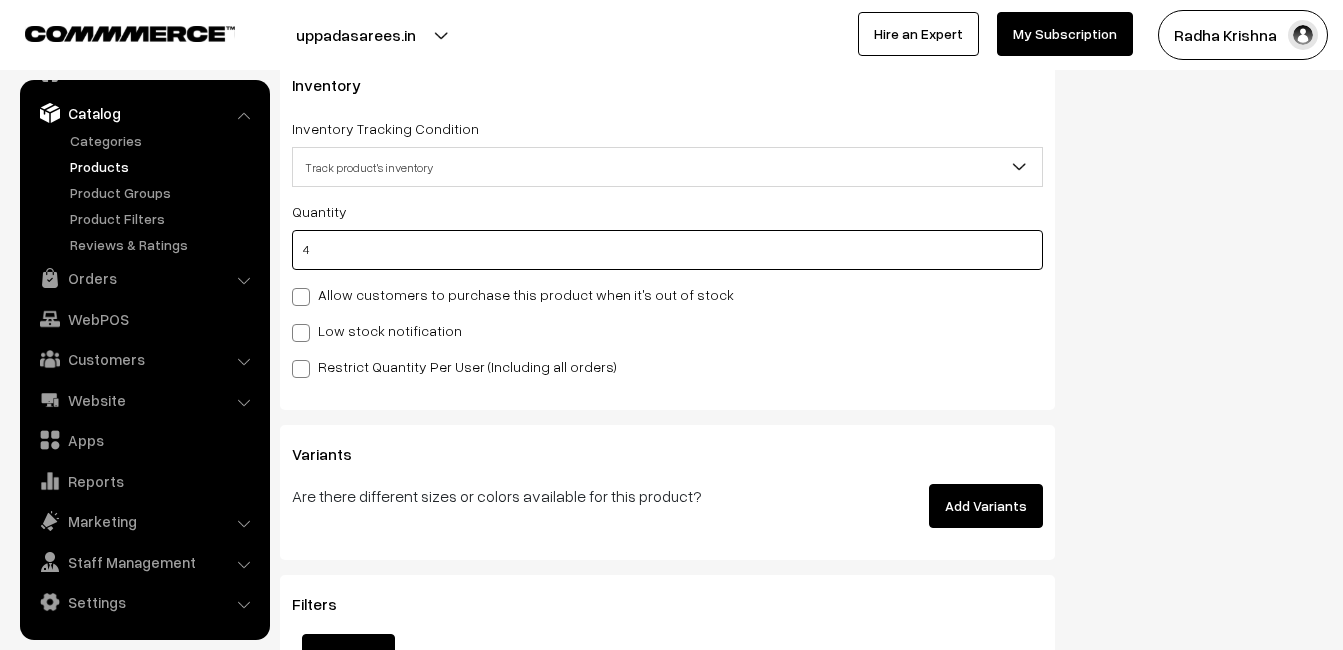 scroll, scrollTop: 2000, scrollLeft: 0, axis: vertical 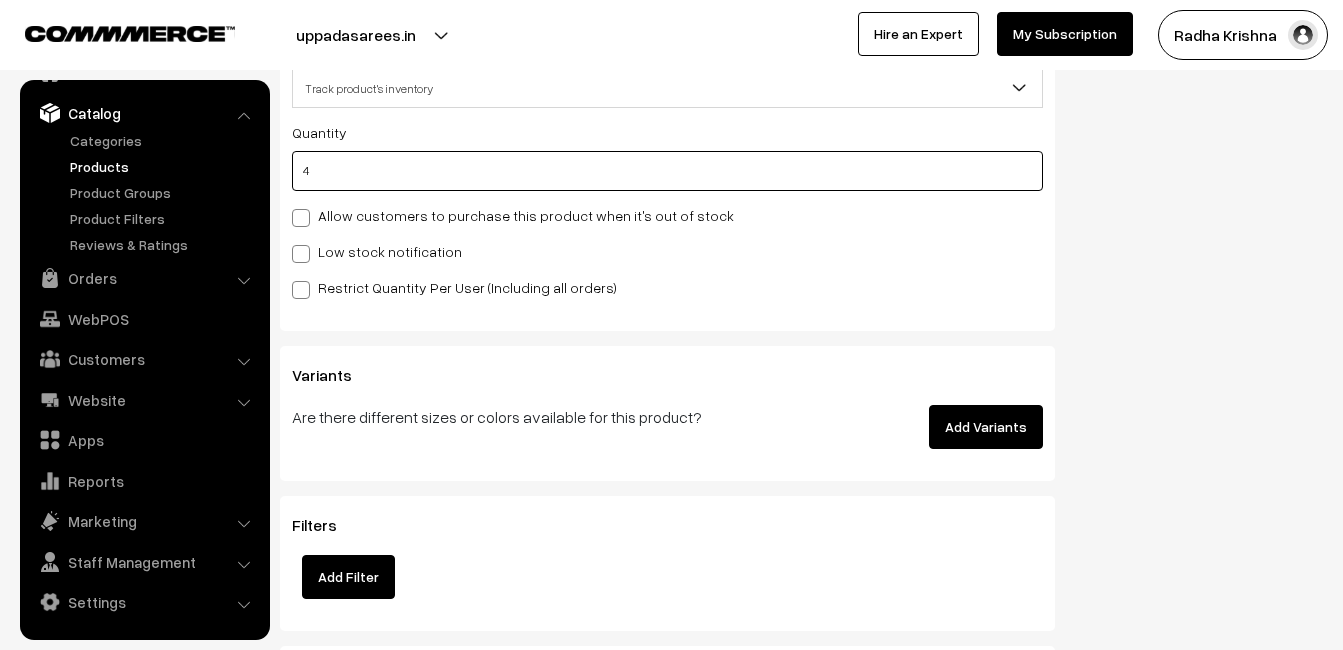 type on "4" 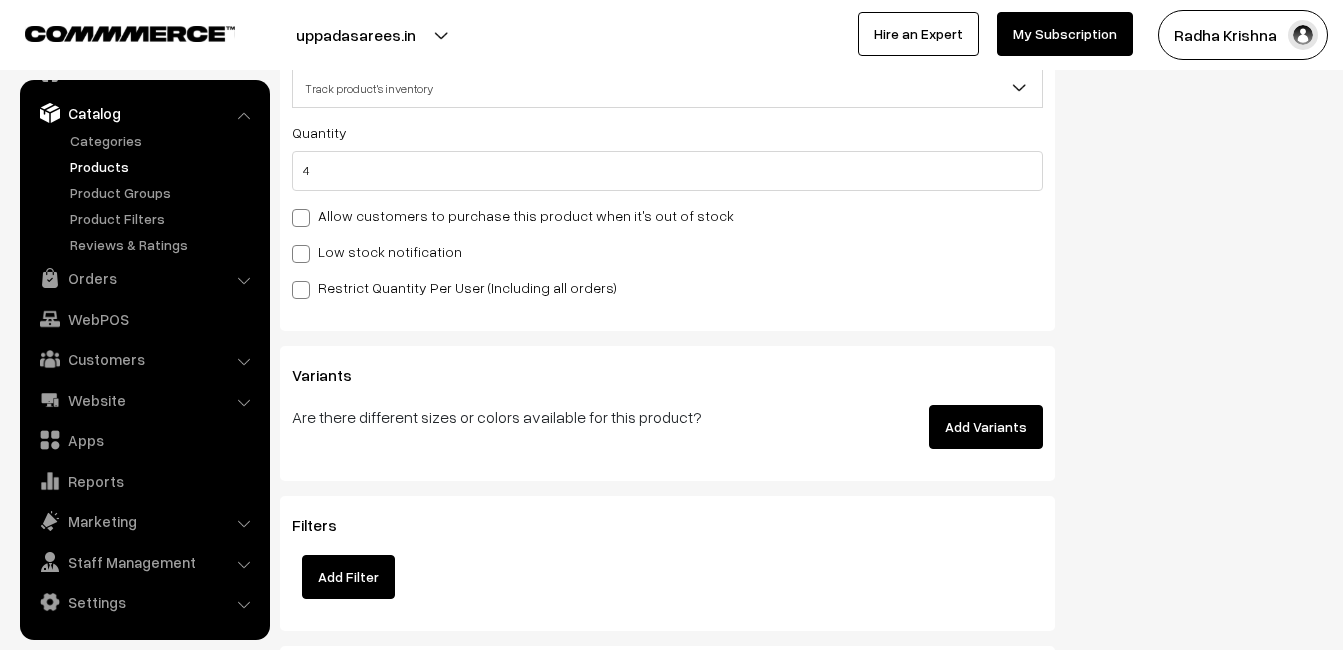click on "Low stock notification" at bounding box center [377, 251] 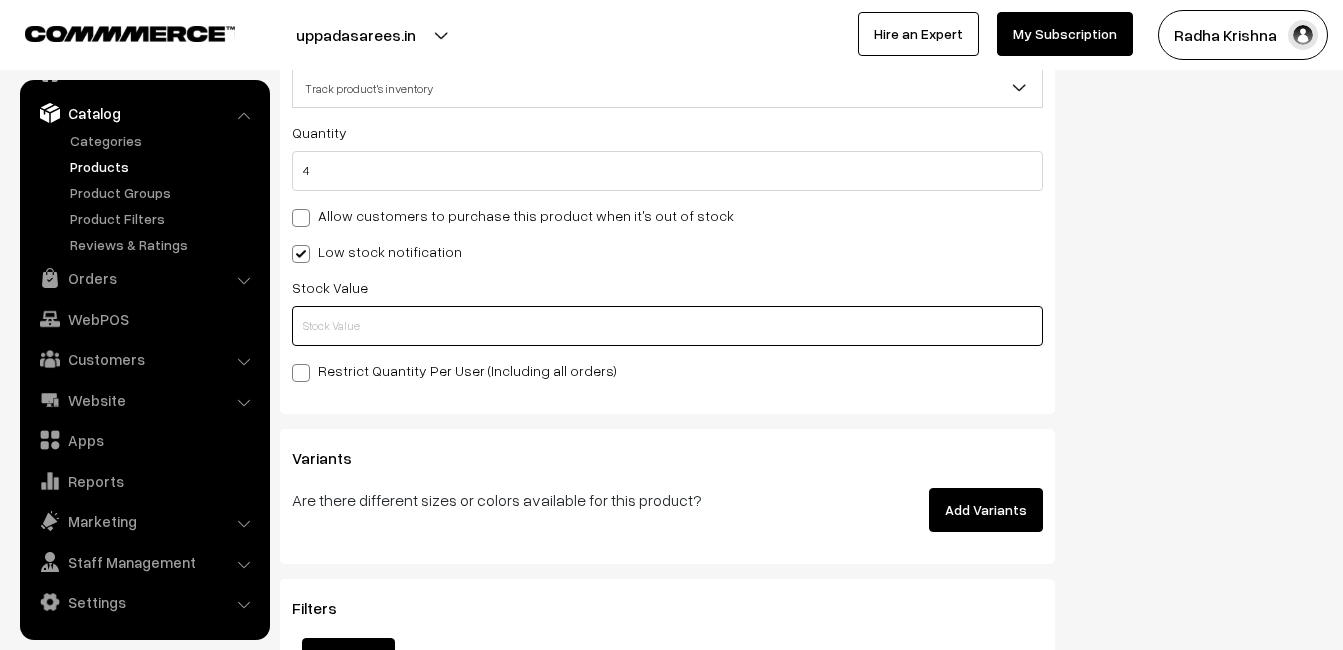 click at bounding box center (667, 326) 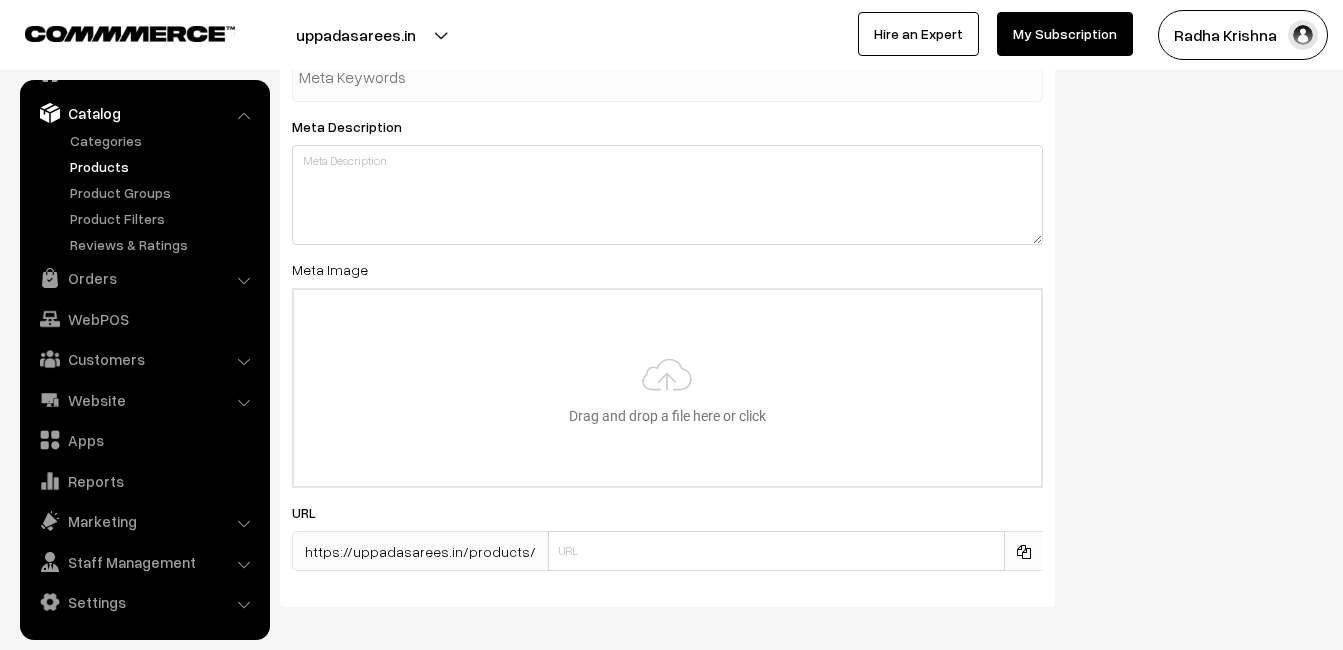 scroll, scrollTop: 2968, scrollLeft: 0, axis: vertical 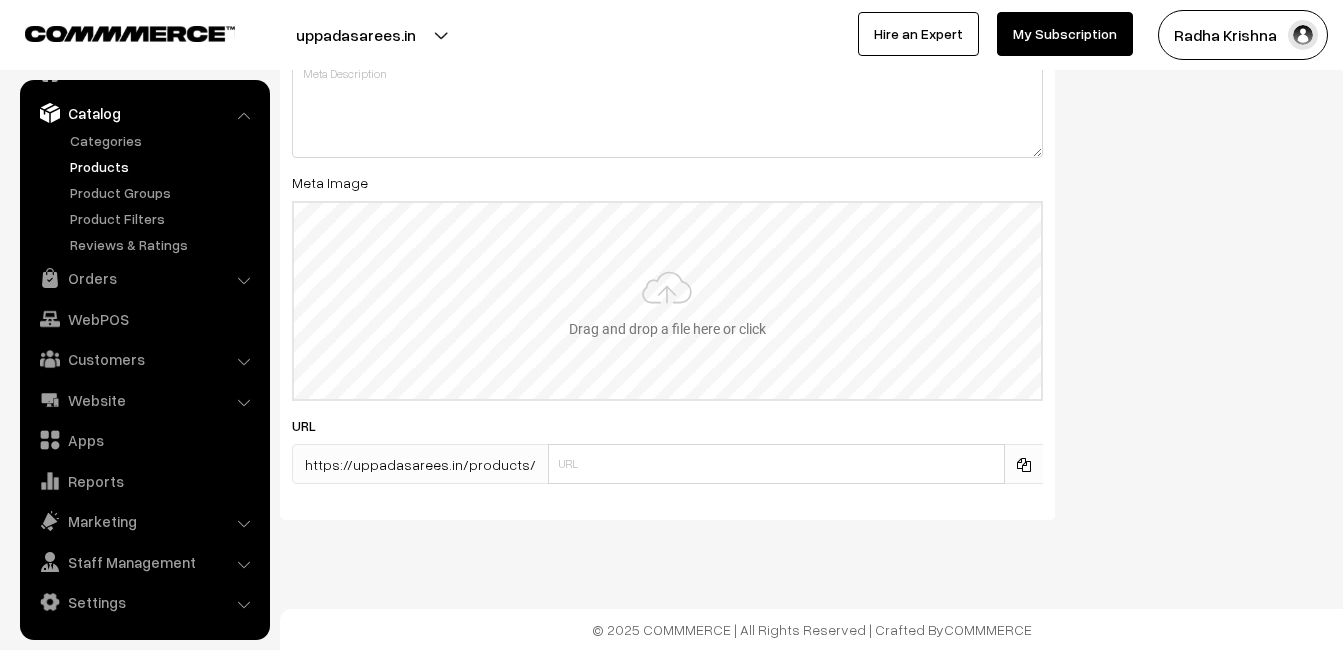 type on "2" 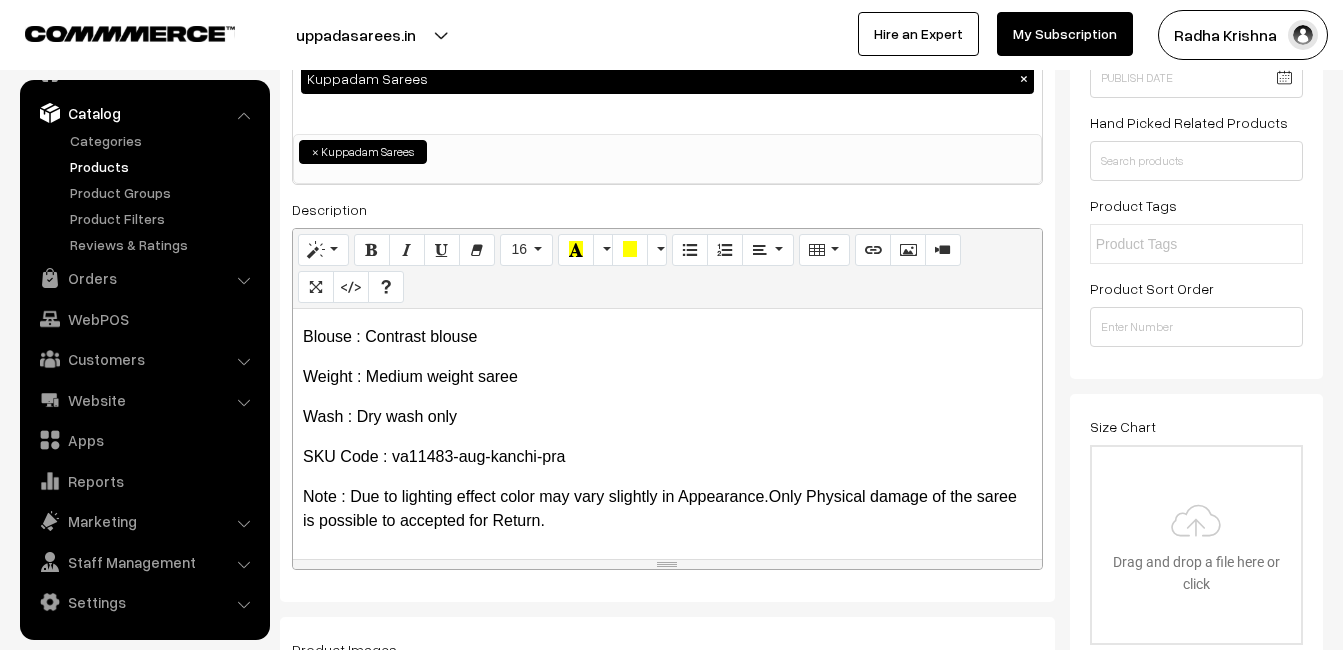 scroll, scrollTop: 0, scrollLeft: 0, axis: both 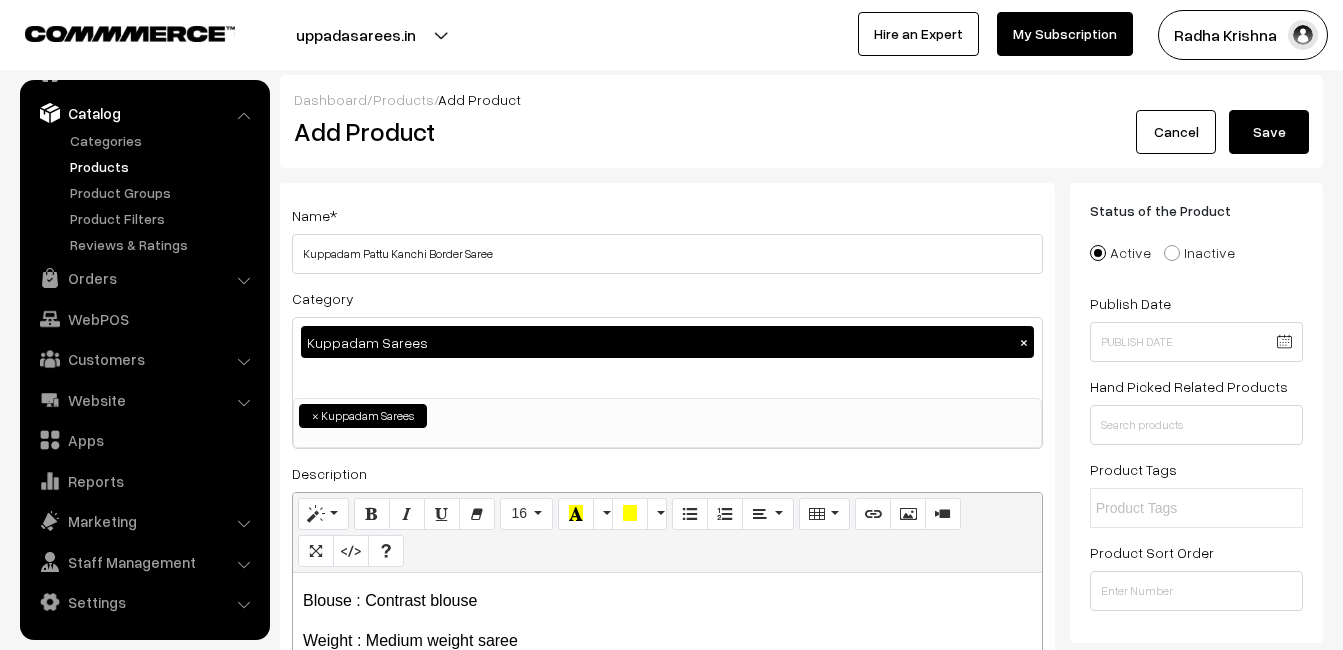 click on "Save" at bounding box center (1269, 132) 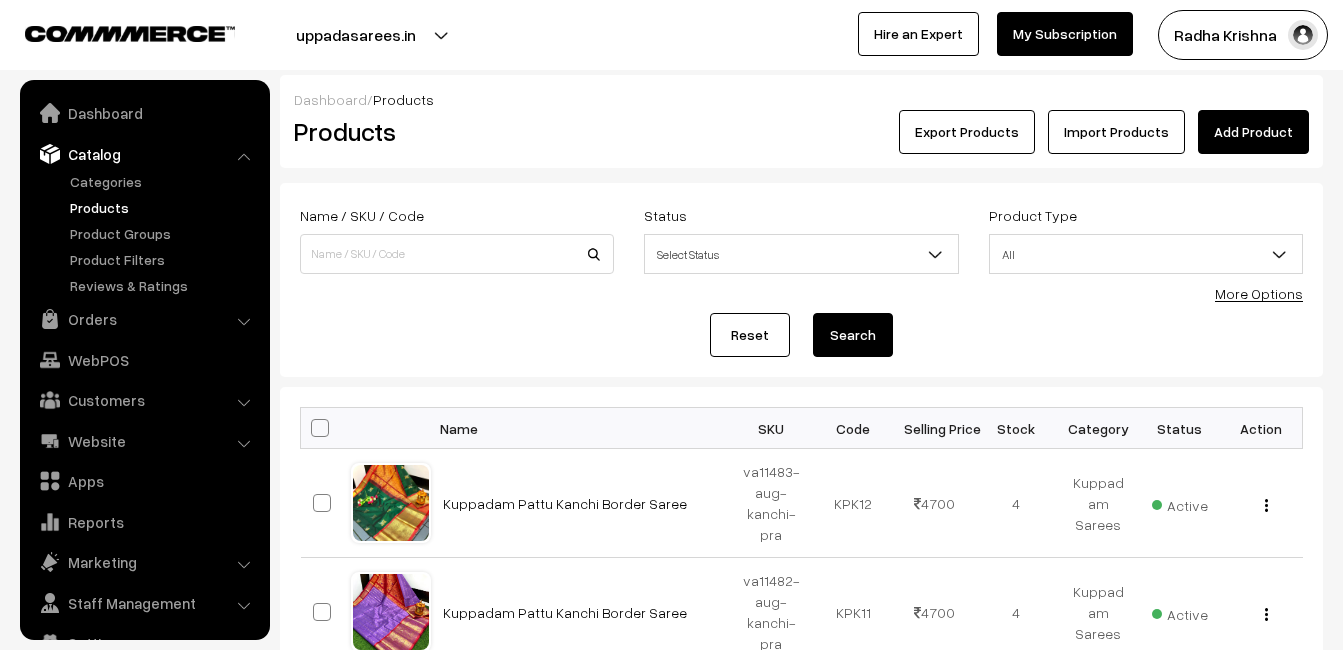 scroll, scrollTop: 0, scrollLeft: 0, axis: both 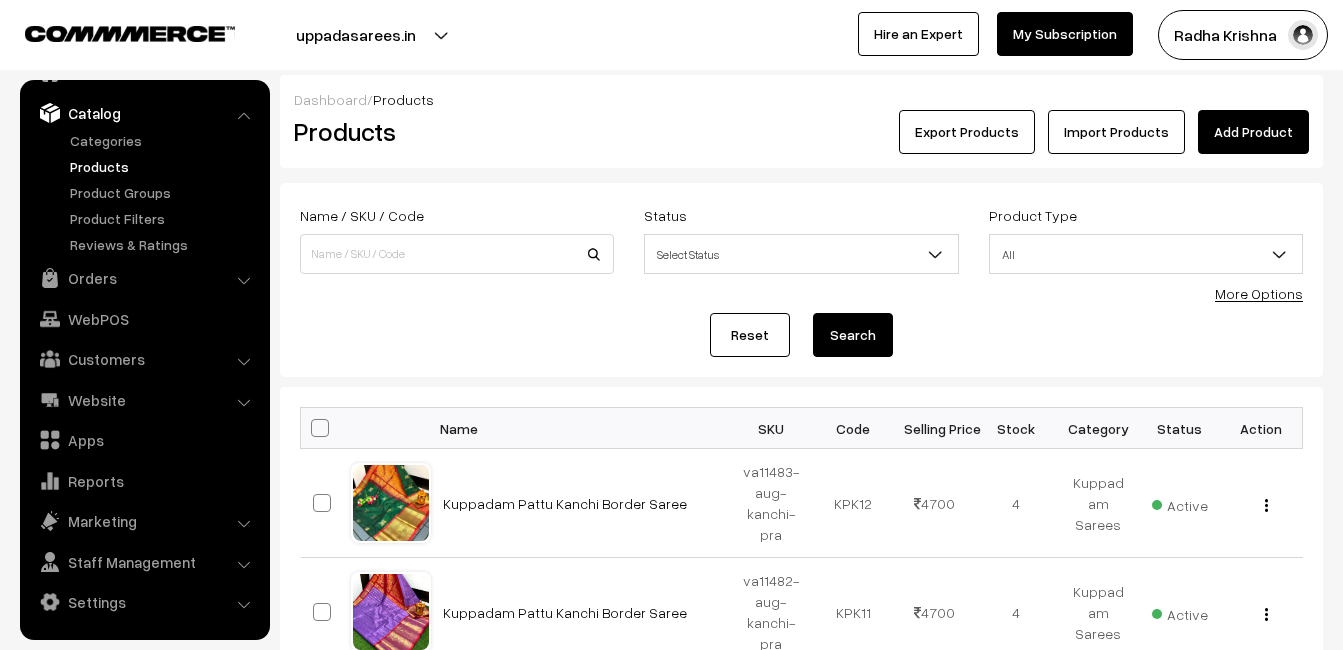 click on "Products" at bounding box center [453, 131] 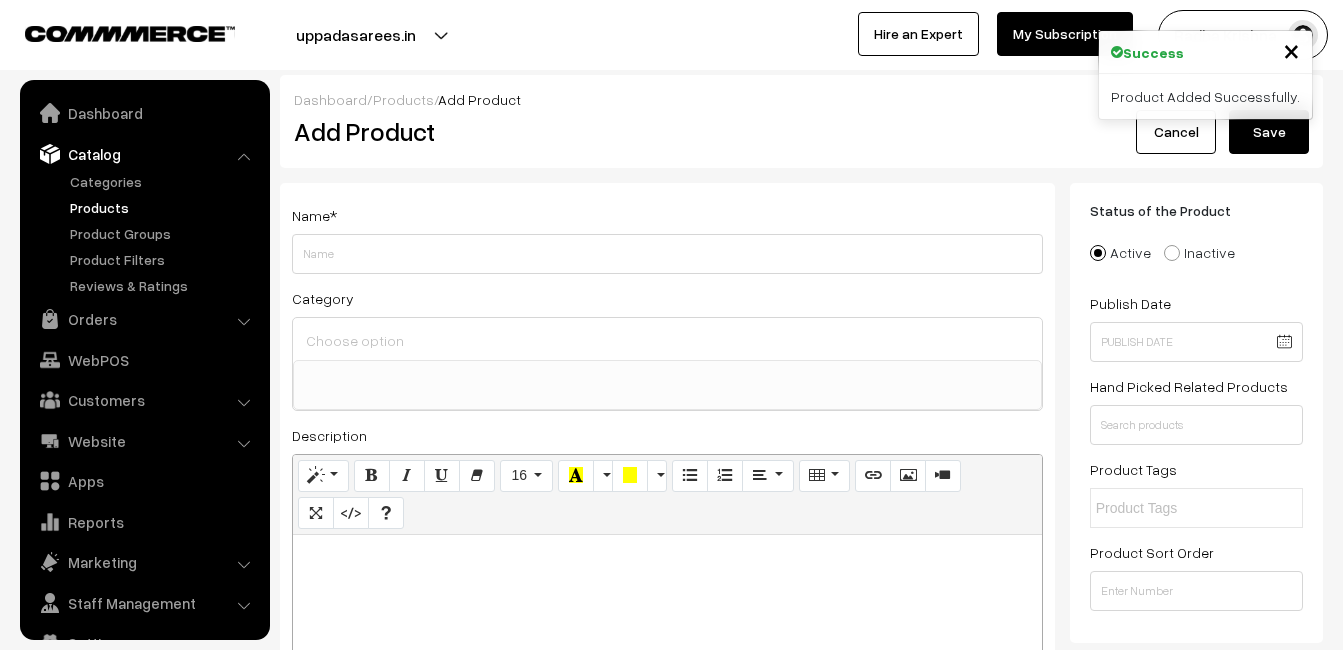 select 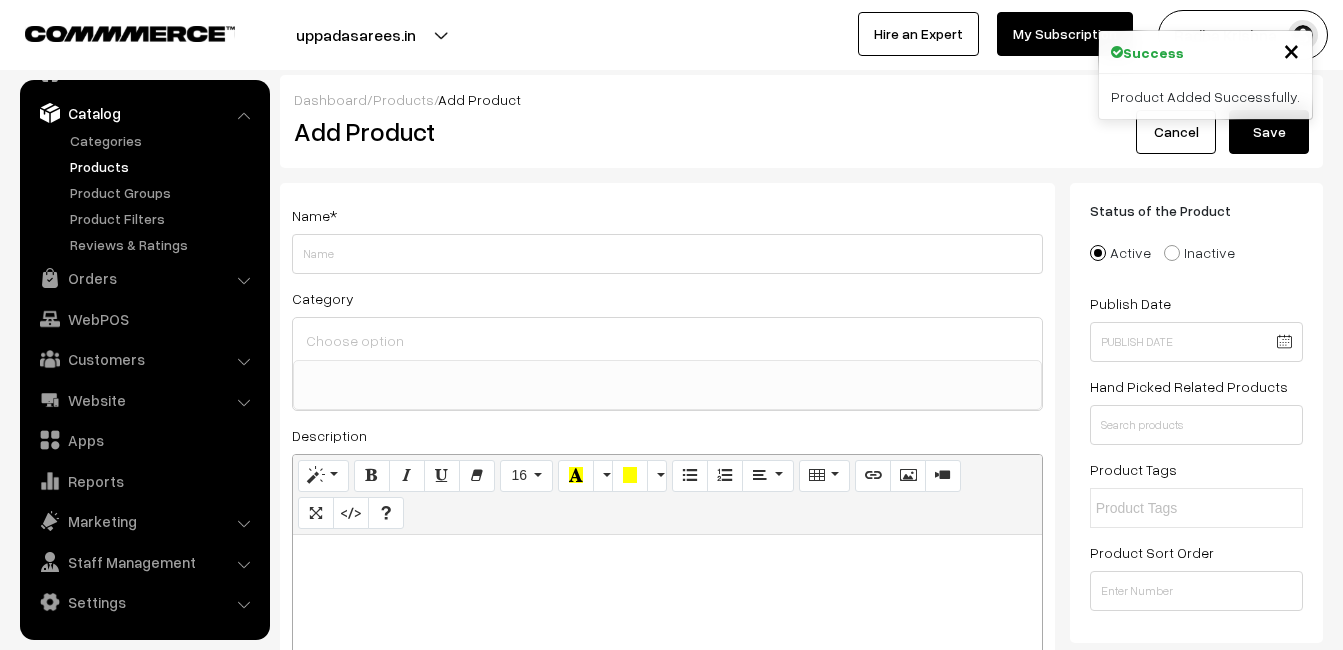 click at bounding box center [667, 660] 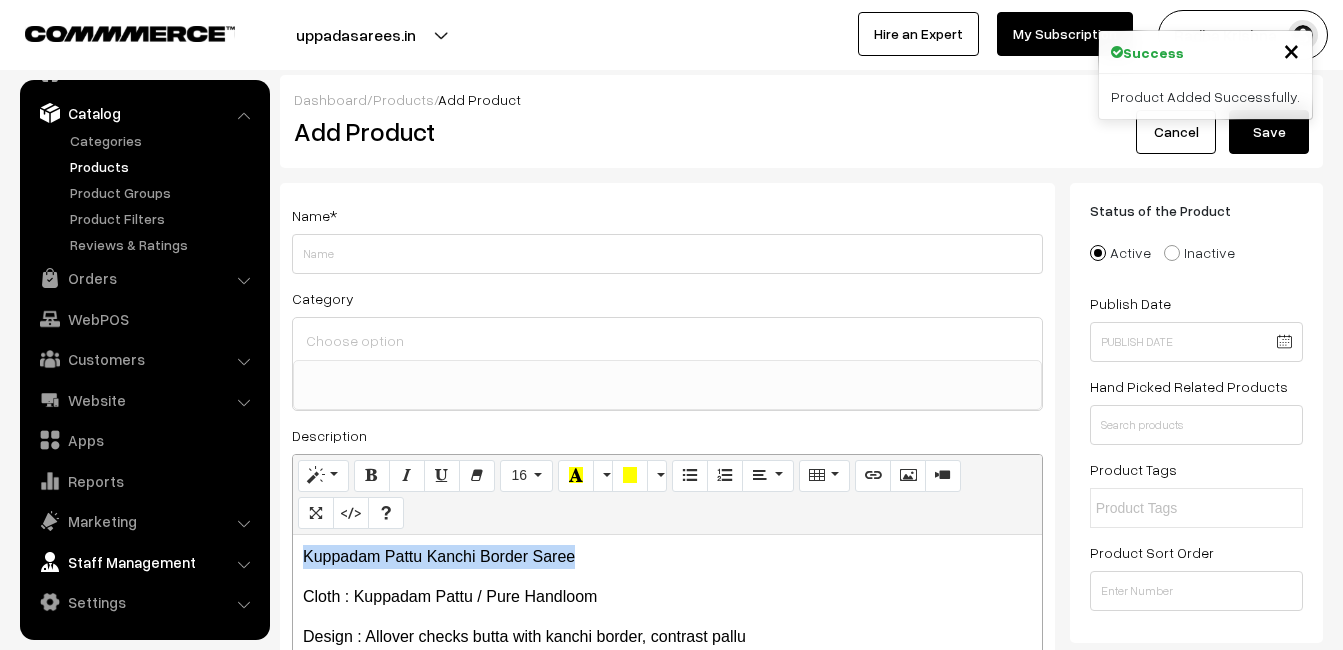 drag, startPoint x: 583, startPoint y: 553, endPoint x: 252, endPoint y: 553, distance: 331 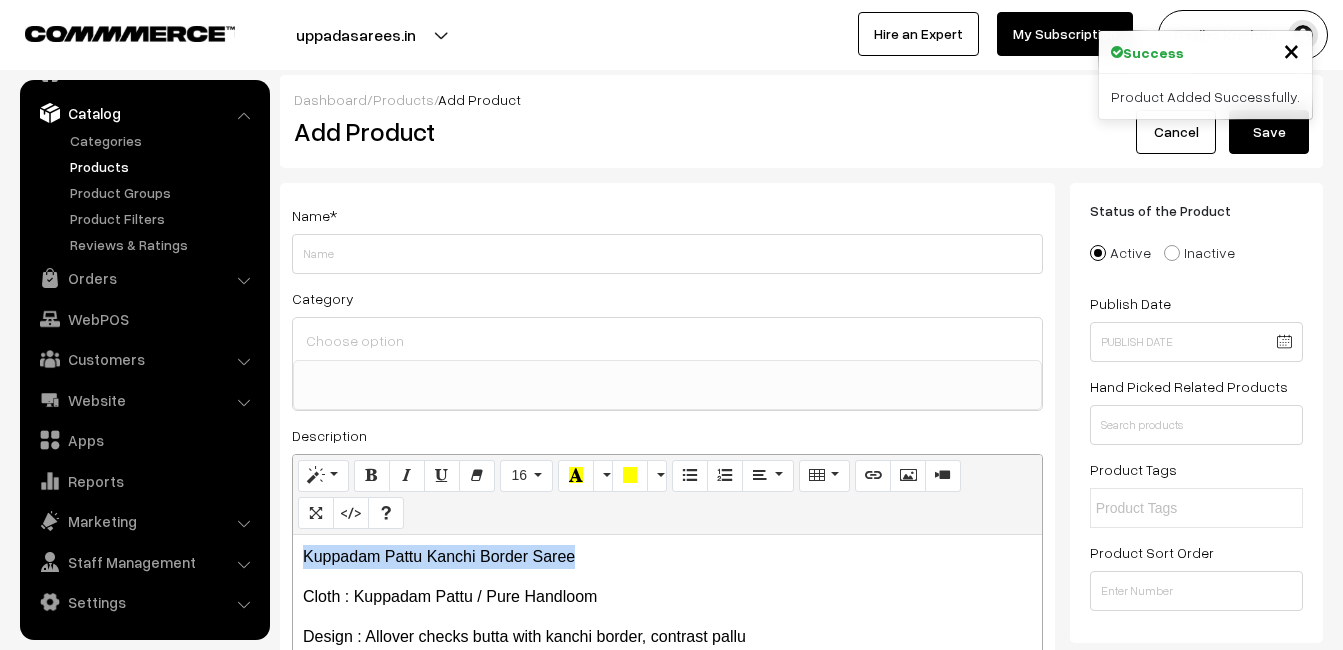 copy on "Kuppadam Pattu Kanchi Border Saree" 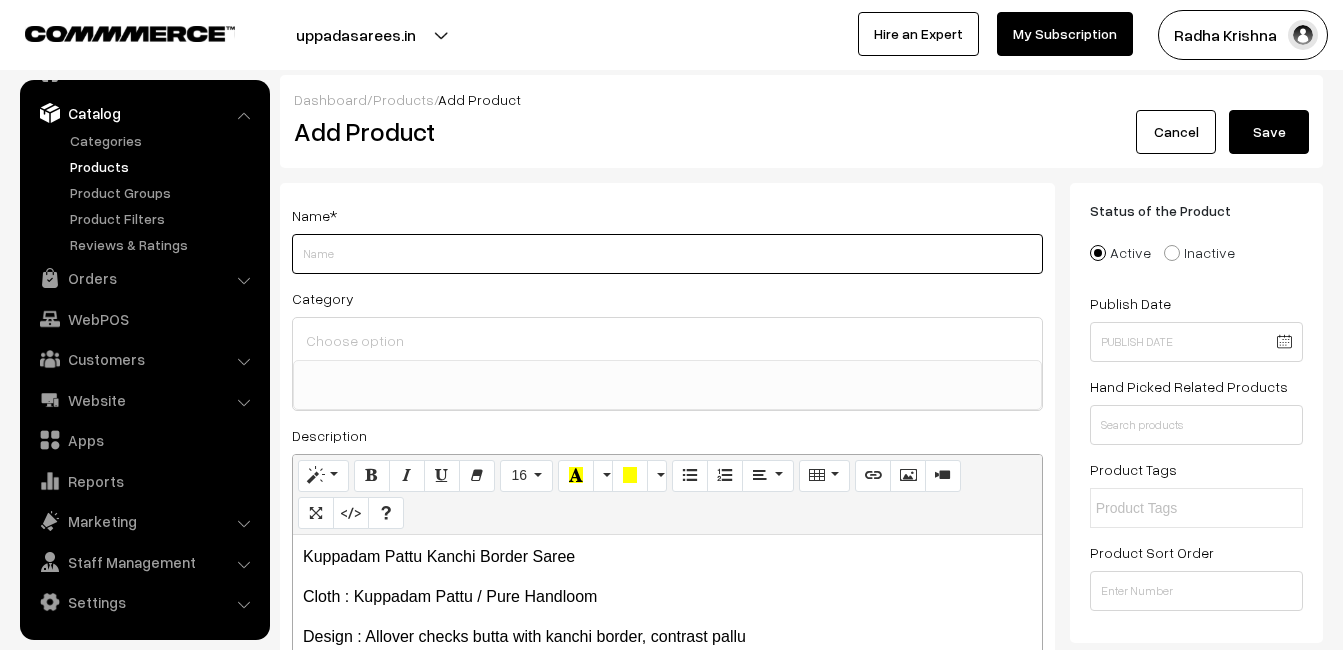 paste on "Kuppadam Pattu Kanchi Border Saree" 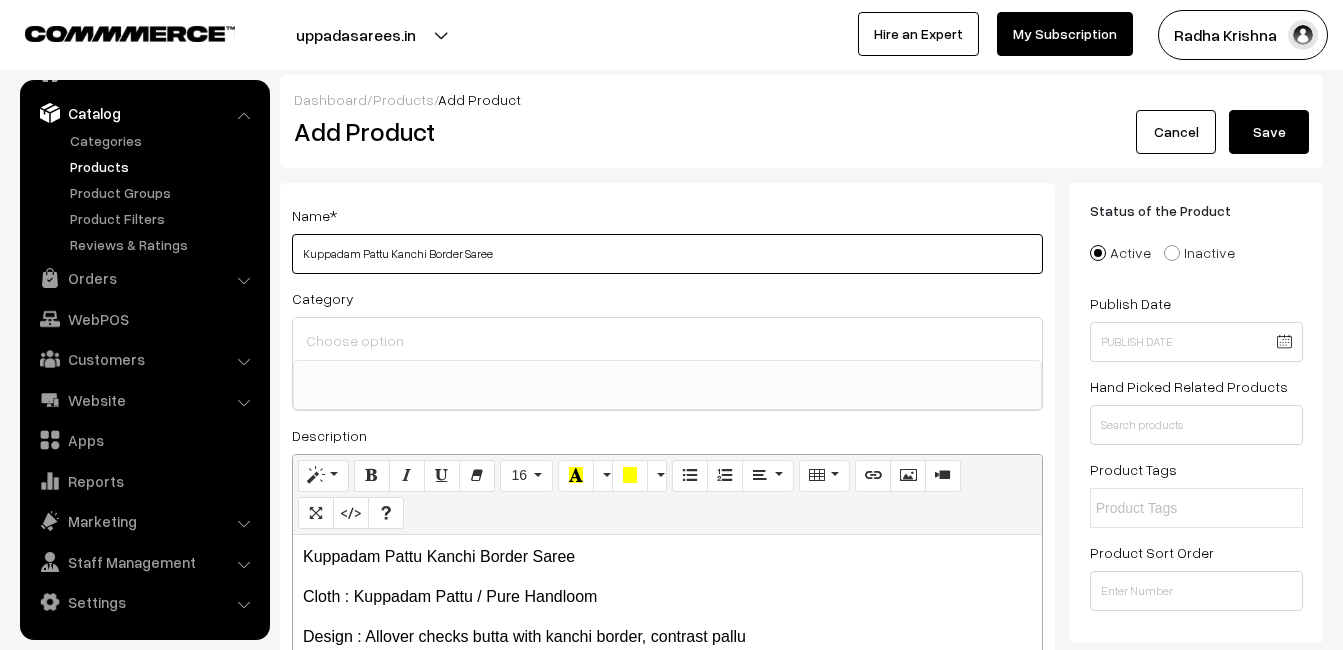 type on "Kuppadam Pattu Kanchi Border Saree" 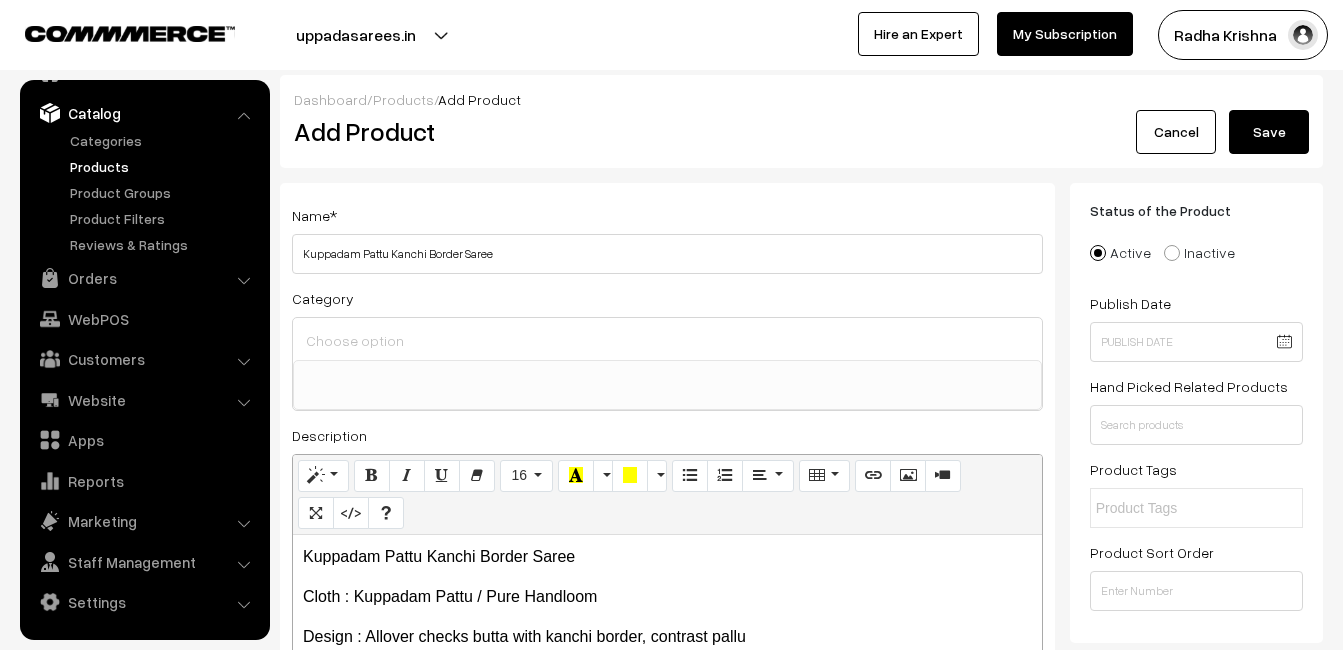 click at bounding box center [667, 340] 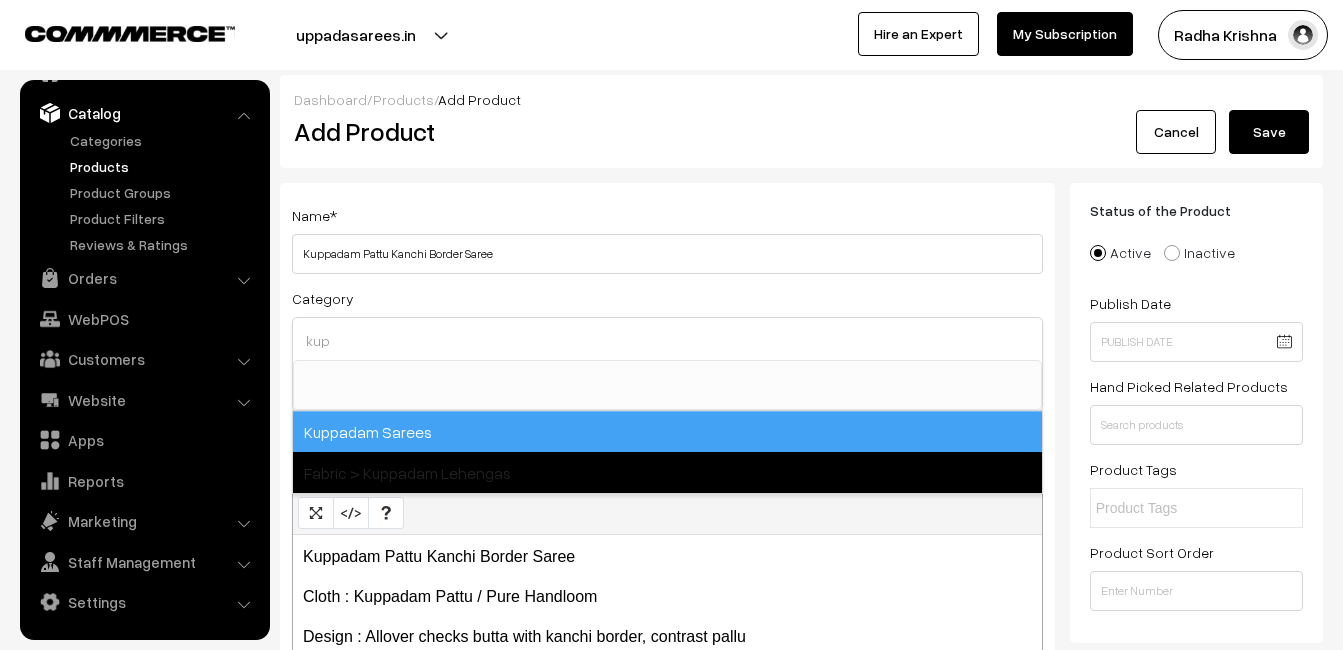 type on "kup" 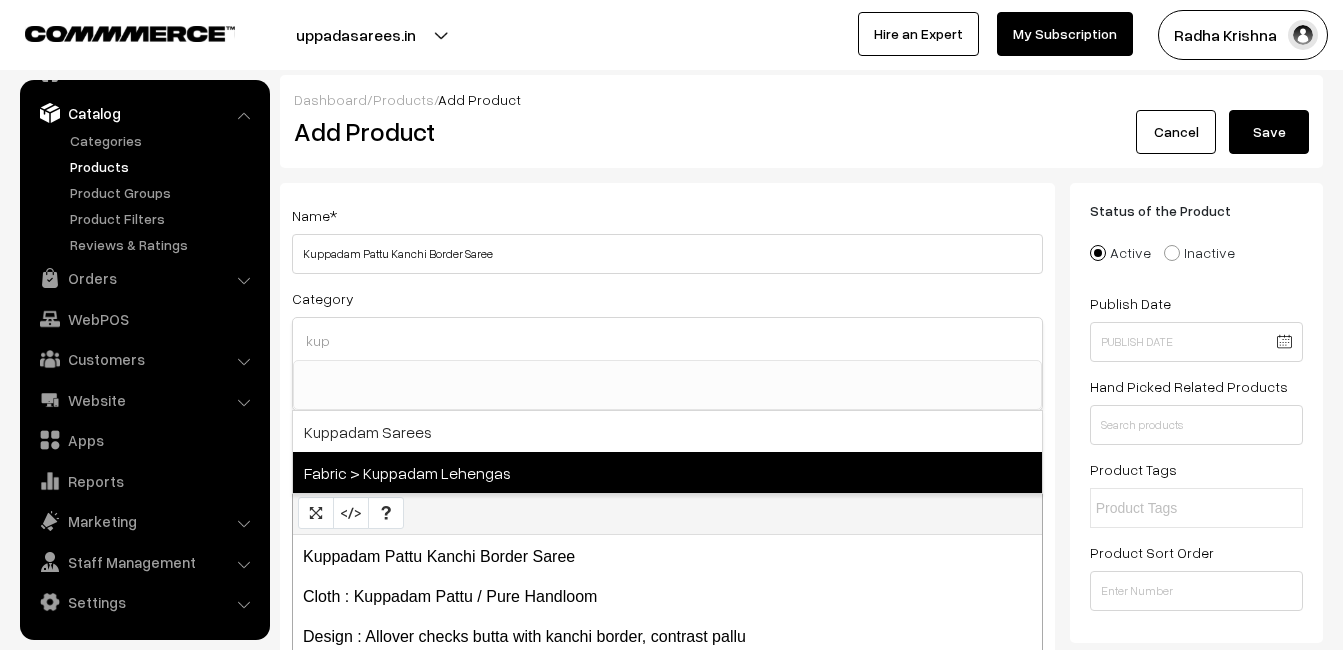 click on "Fabric > Kuppadam Lehengas" at bounding box center [667, 472] 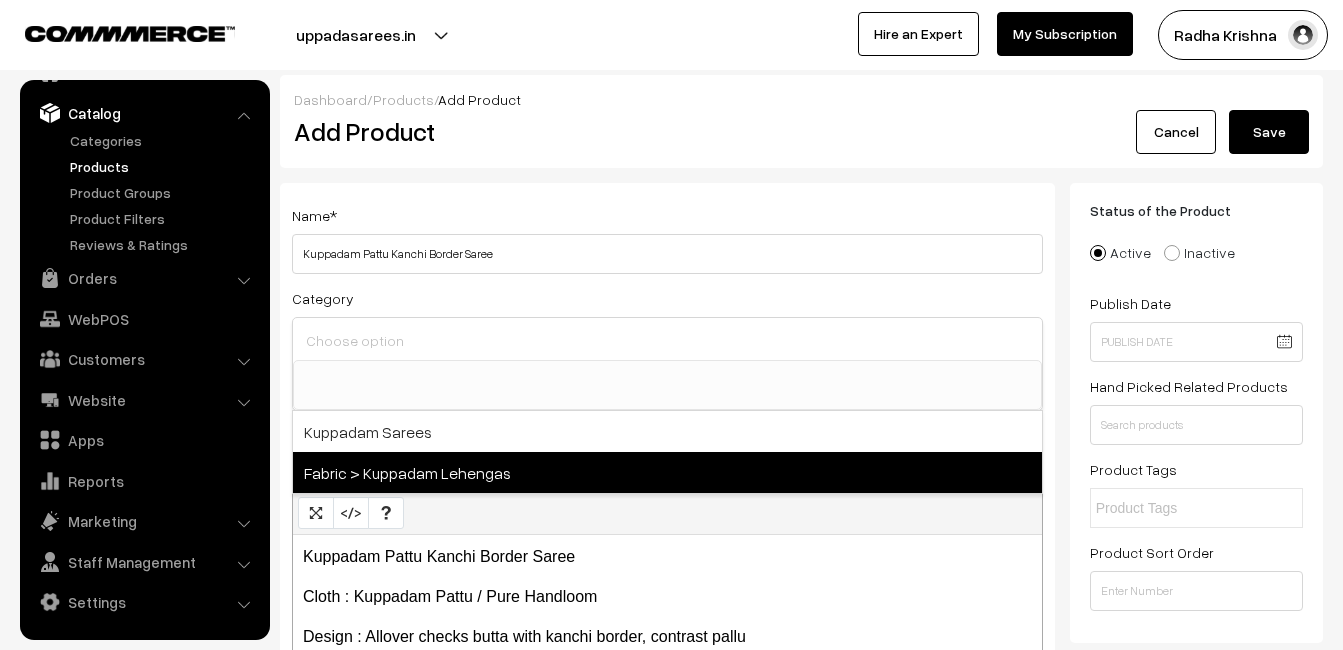 select on "75" 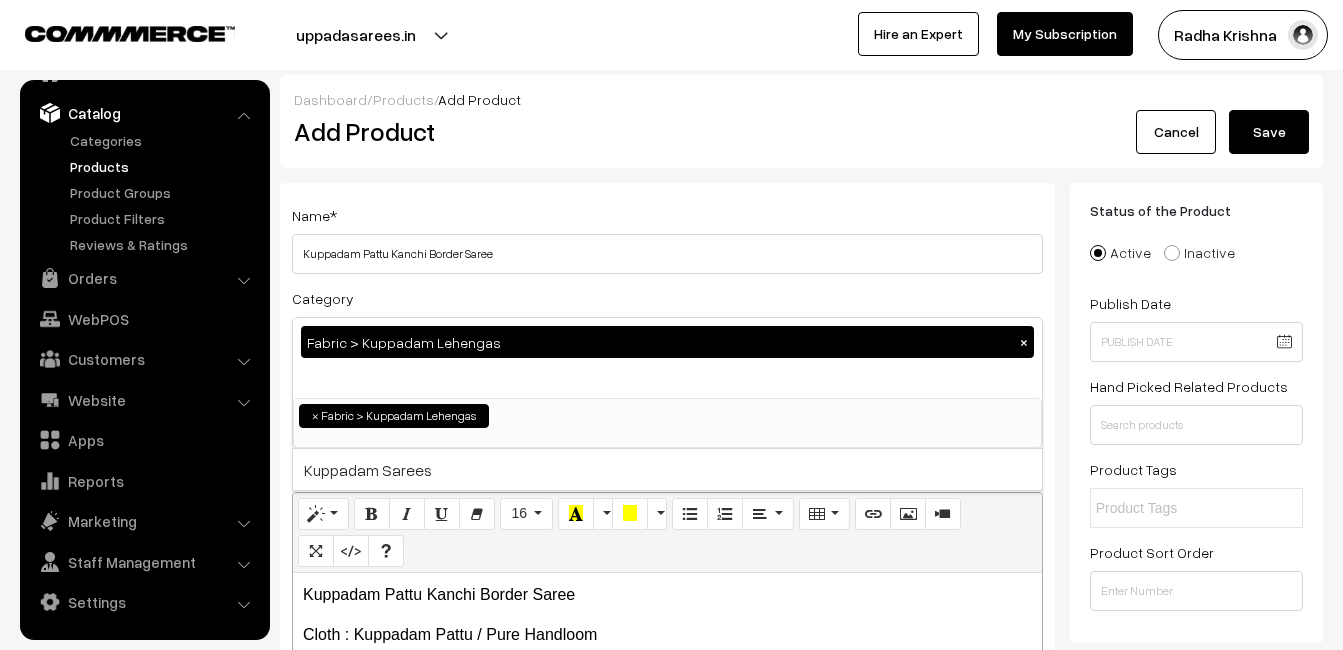 click on "×" at bounding box center (1024, 342) 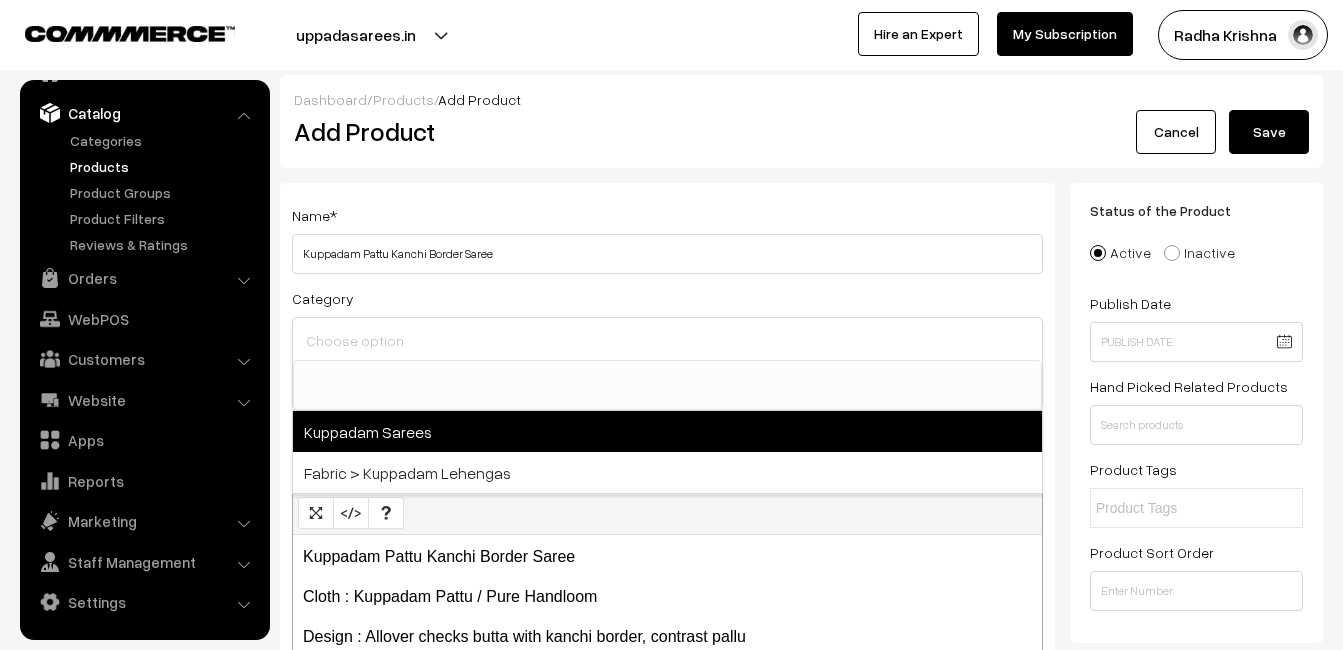 click on "Kuppadam Sarees" at bounding box center (667, 431) 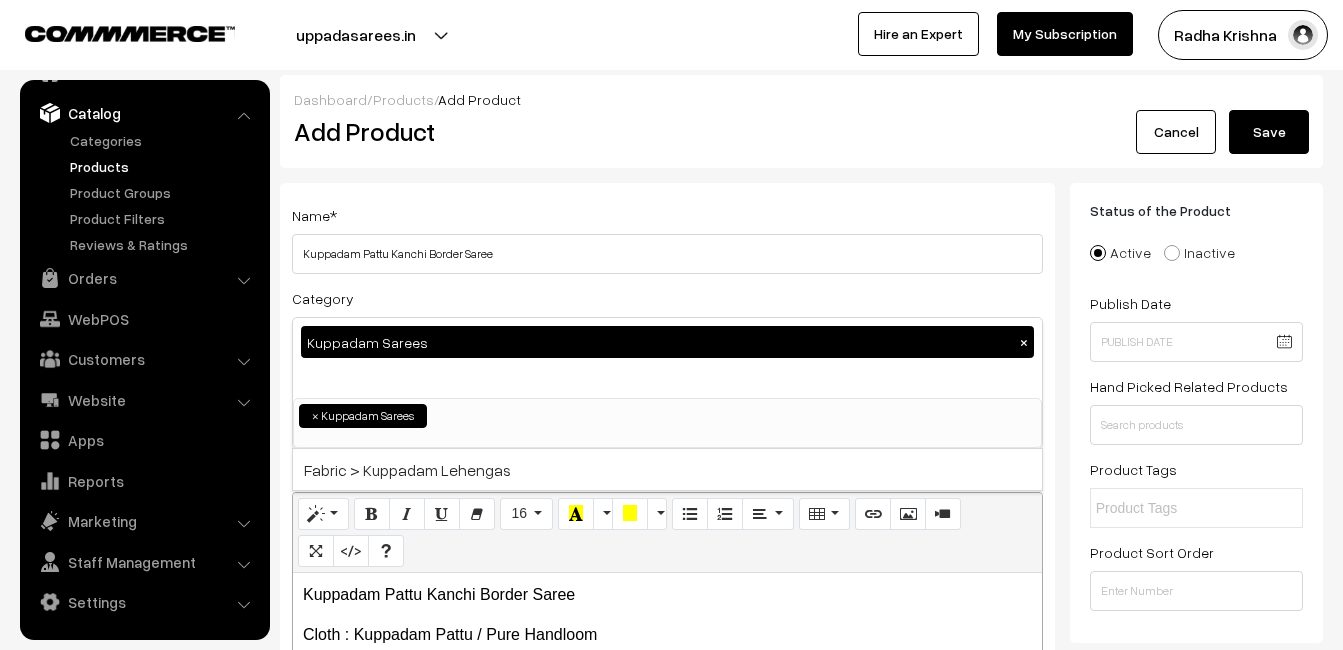 click on "Name  *
Kuppadam Pattu Kanchi Border Saree" at bounding box center (667, 238) 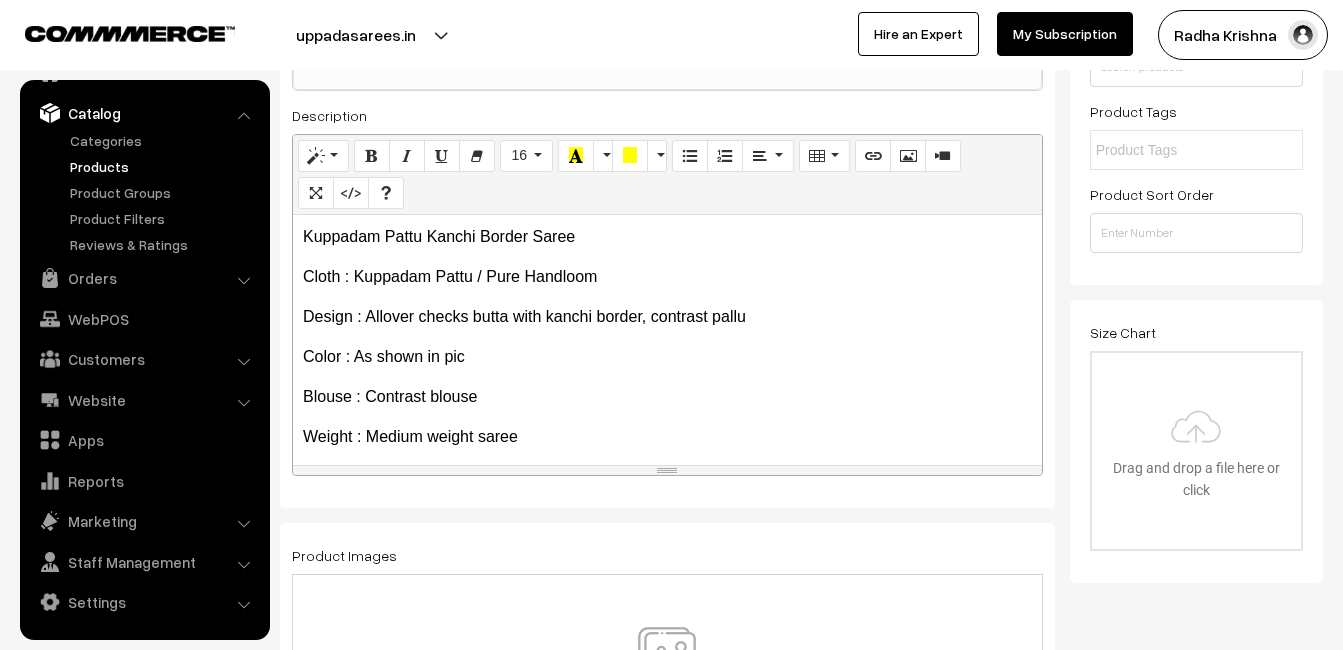 scroll, scrollTop: 400, scrollLeft: 0, axis: vertical 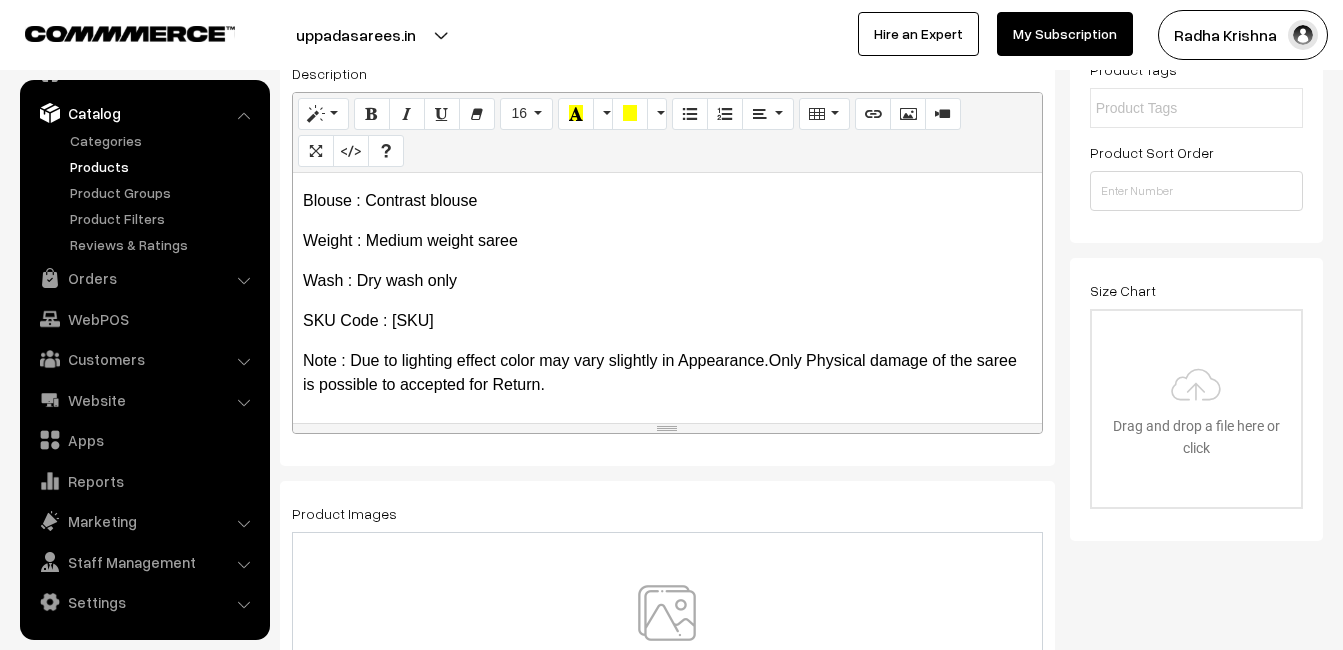 click at bounding box center [667, 643] 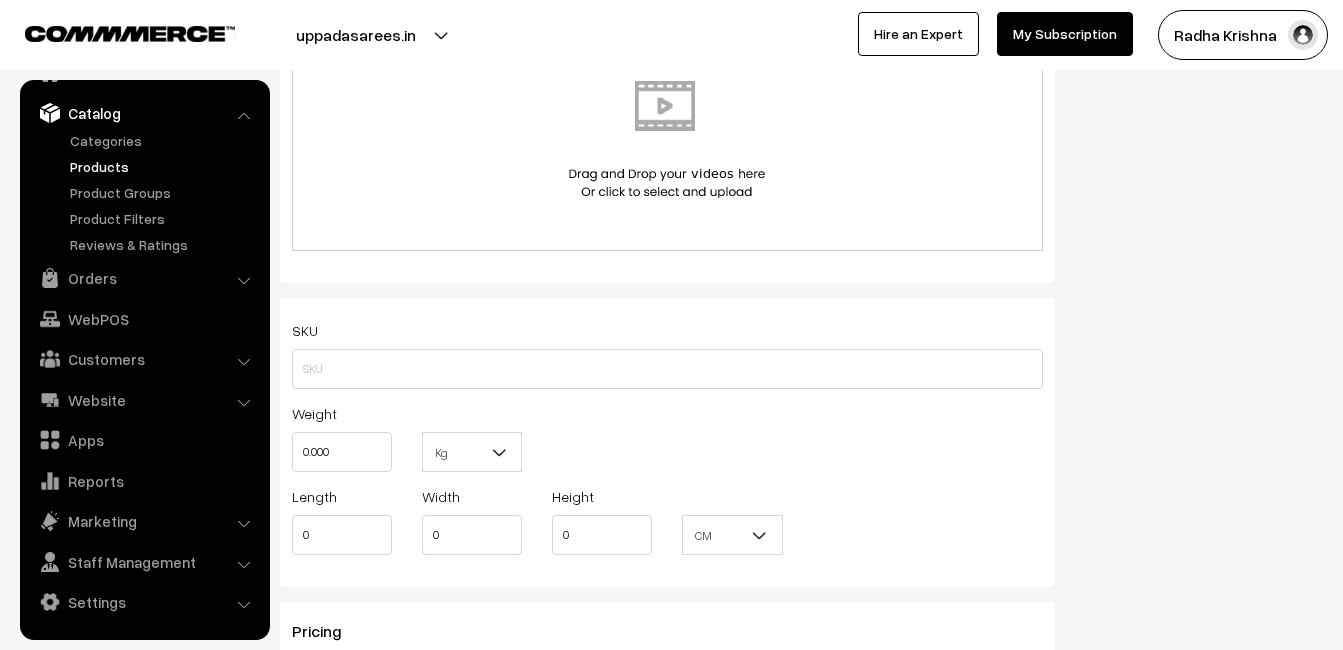 scroll, scrollTop: 1200, scrollLeft: 0, axis: vertical 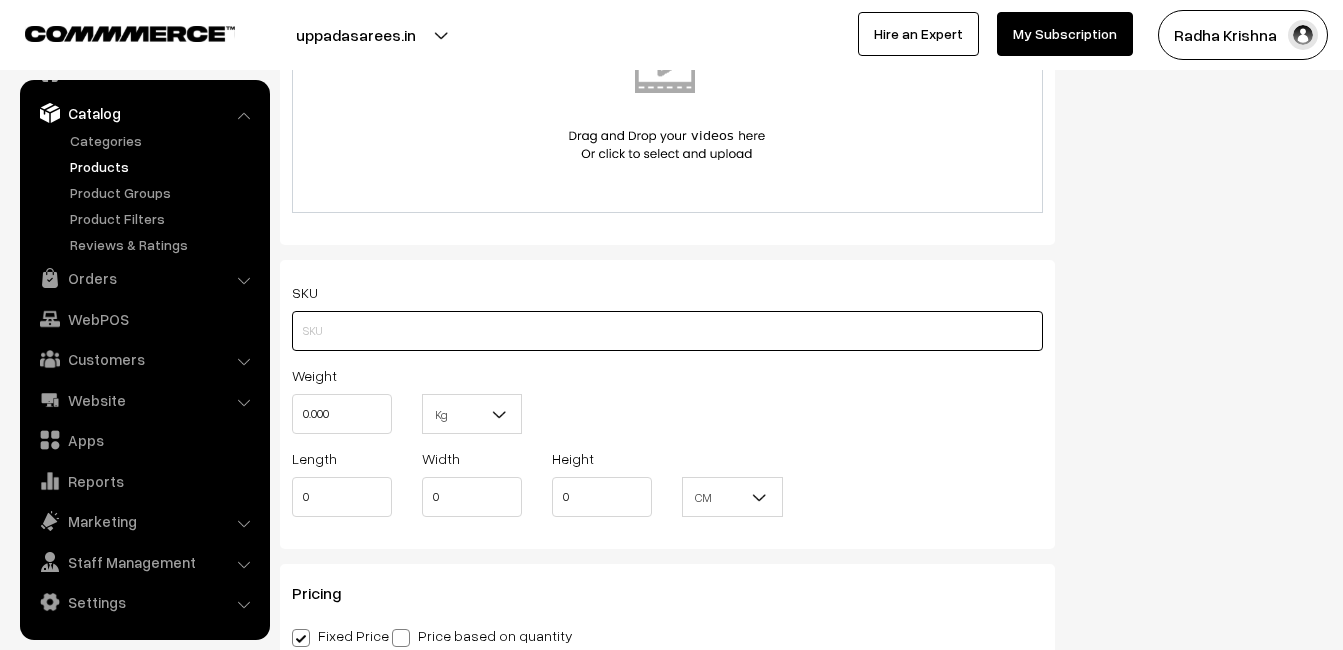 paste on "va11484-aug-kanchi-pra" 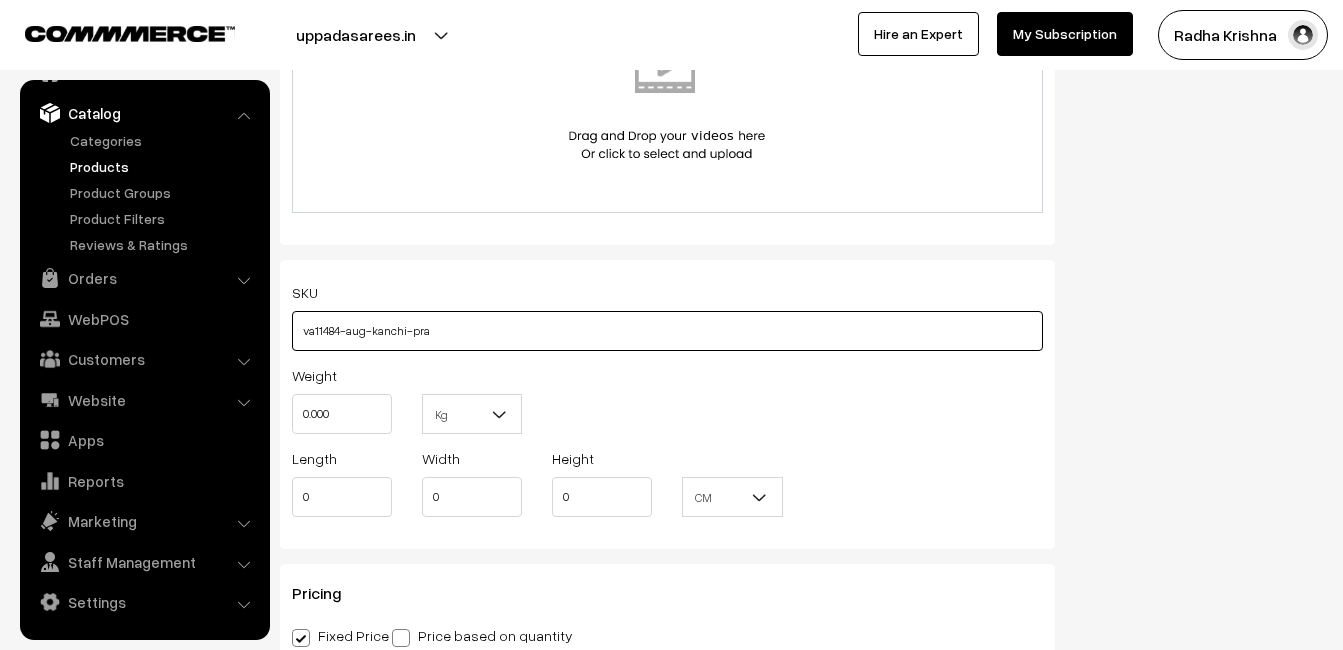 type on "va11484-aug-kanchi-pra" 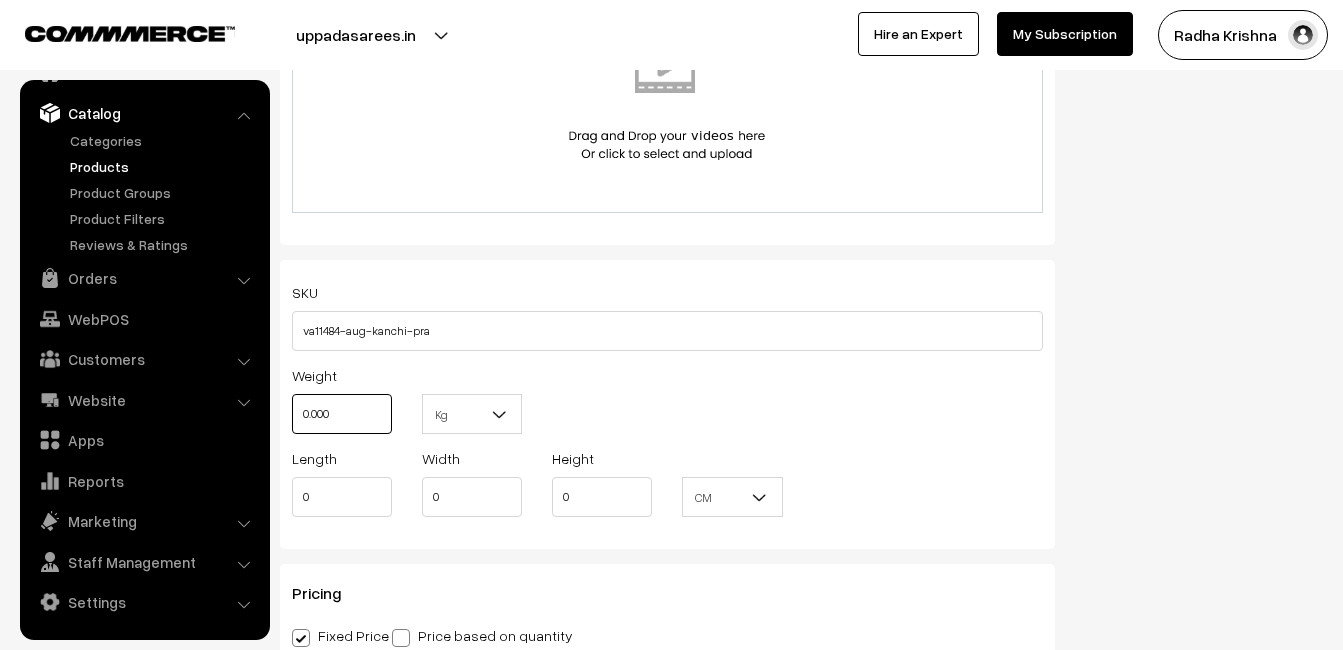 click on "0.000" at bounding box center (342, 414) 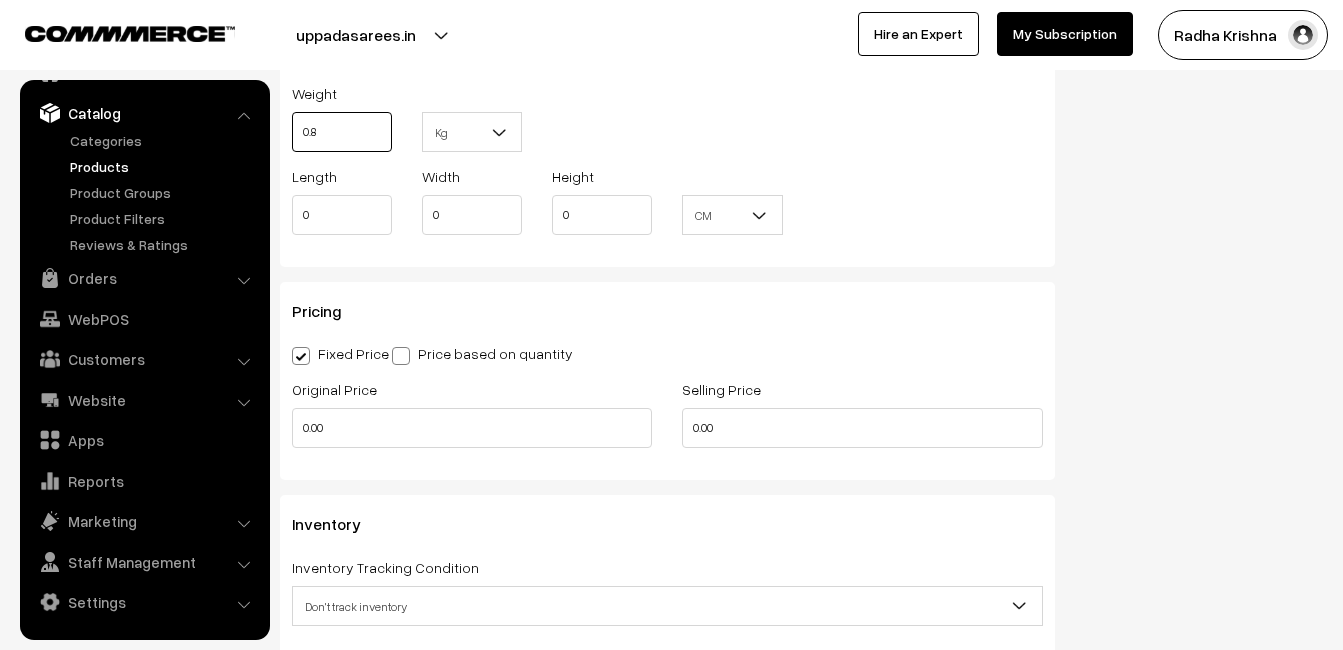 scroll, scrollTop: 1500, scrollLeft: 0, axis: vertical 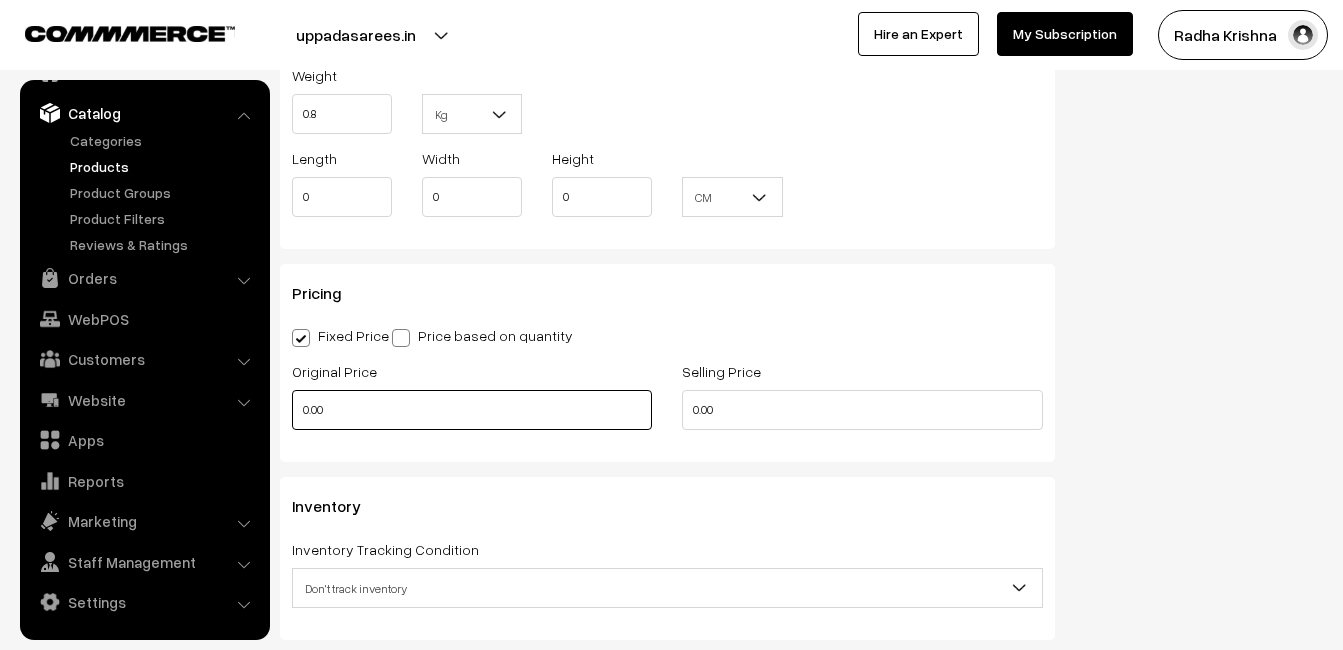 type on "0.80" 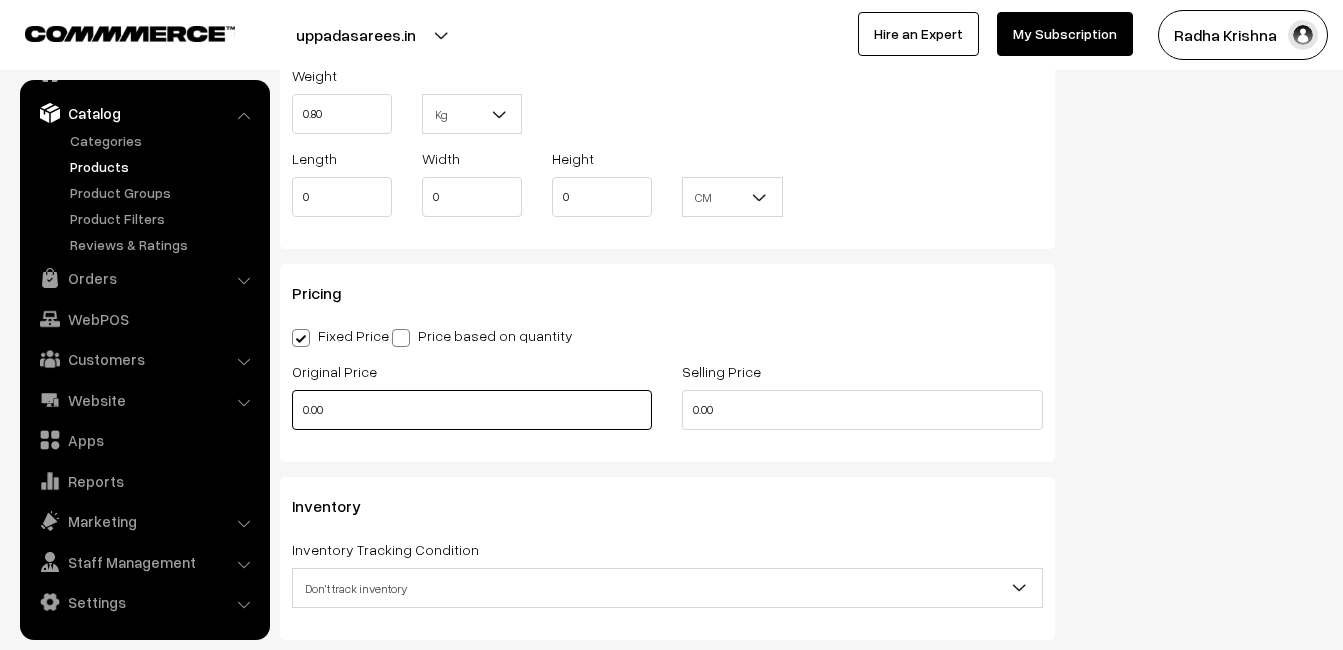 click on "0.00" at bounding box center (472, 410) 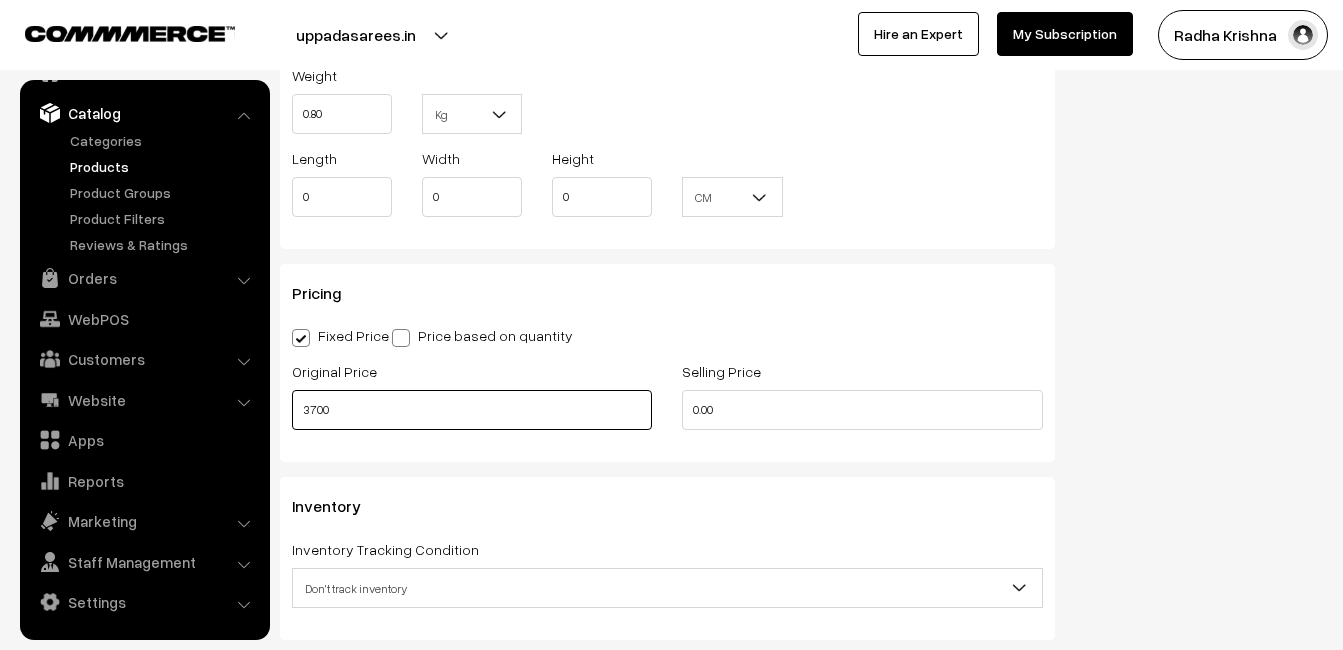 type on "3700" 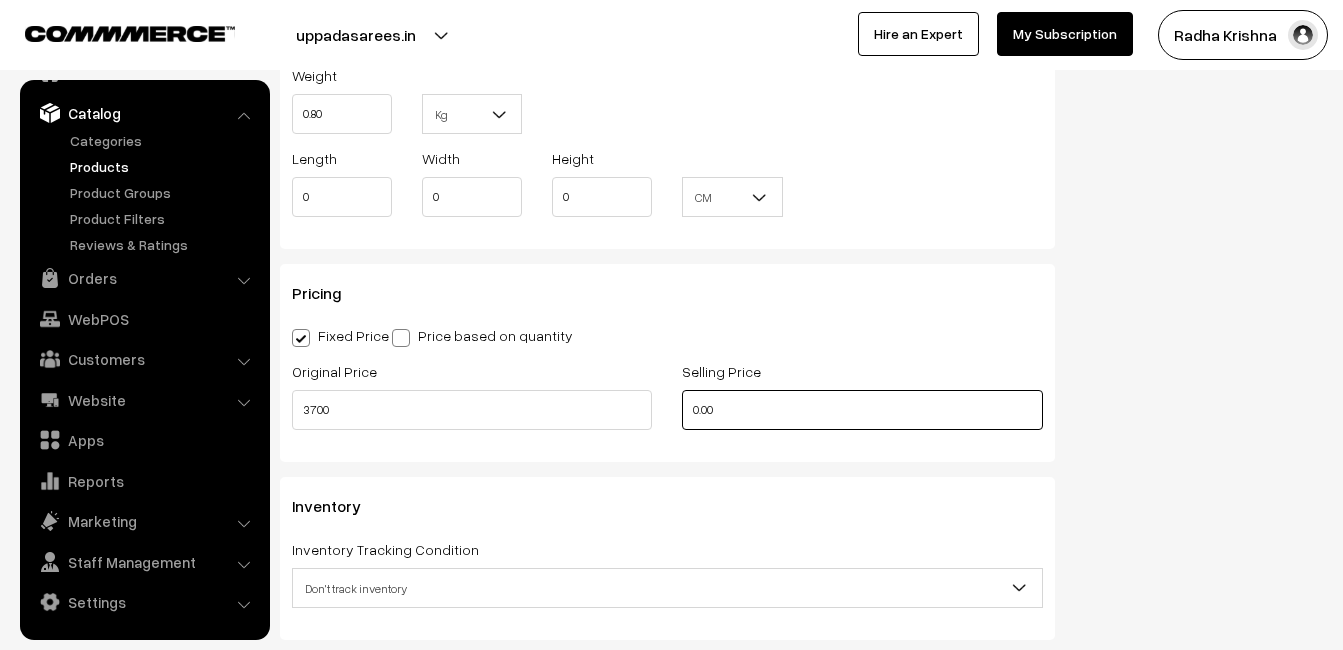 click on "0.00" at bounding box center (862, 410) 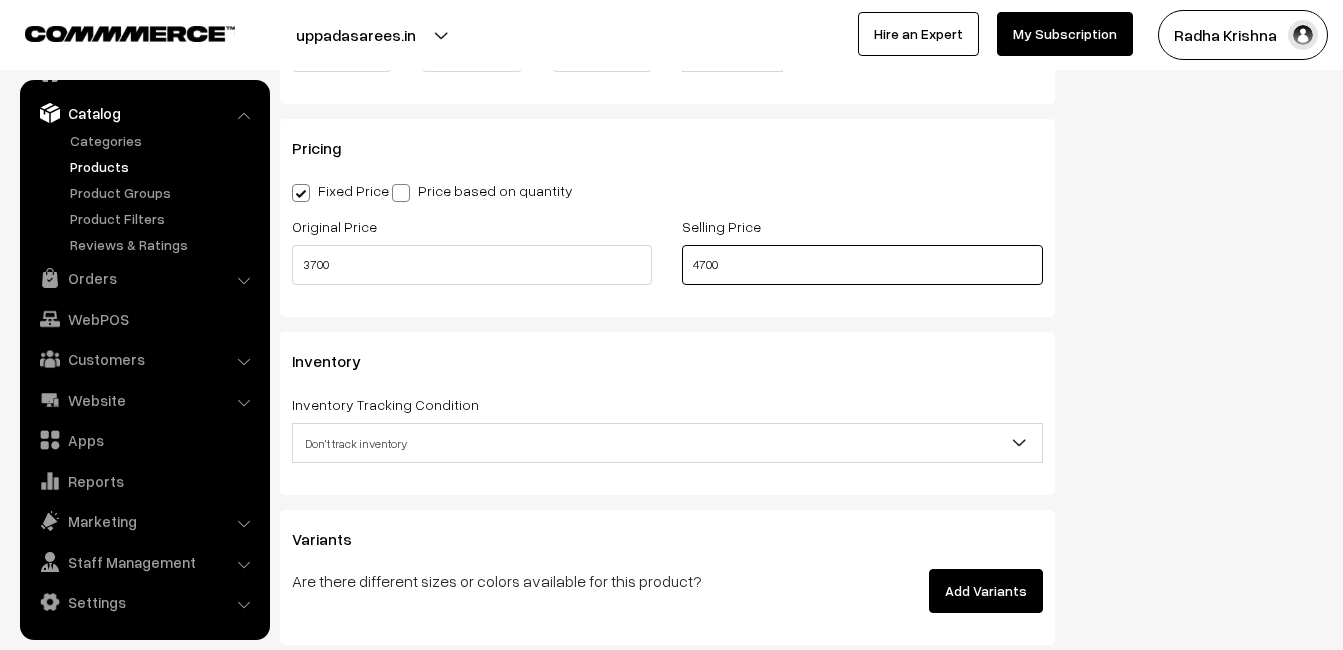 scroll, scrollTop: 1700, scrollLeft: 0, axis: vertical 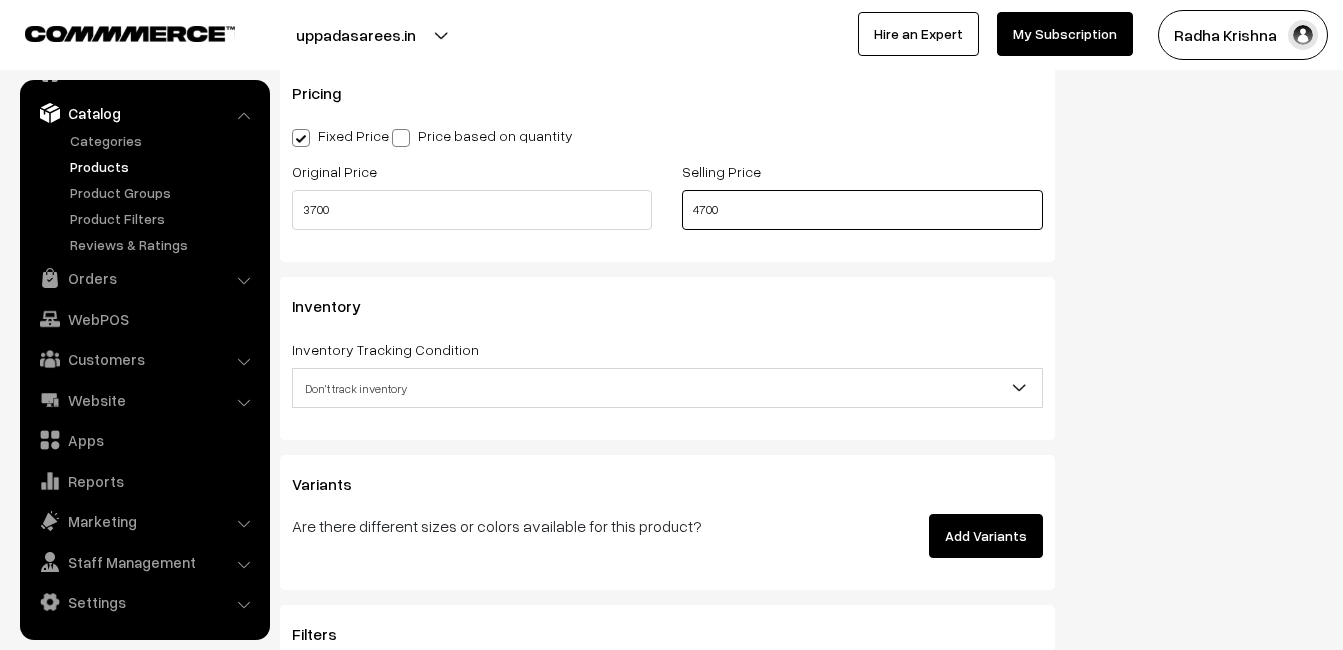 type on "4700" 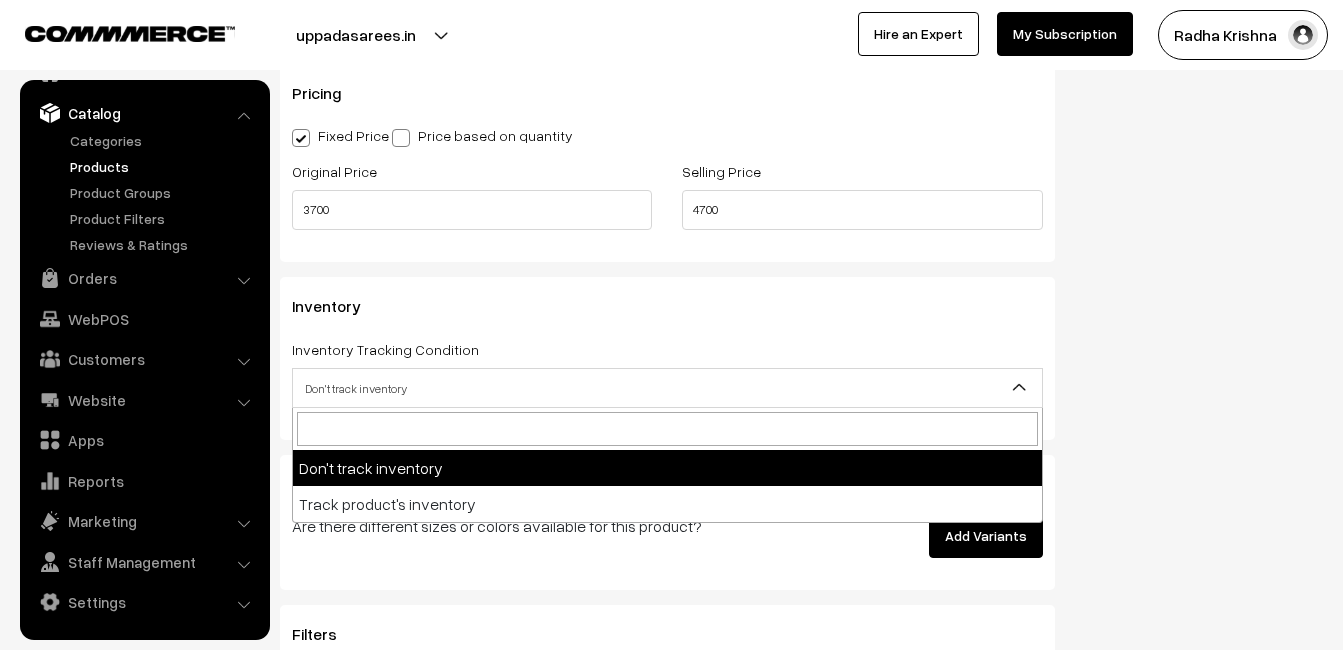 click on "Don't track inventory" at bounding box center (667, 388) 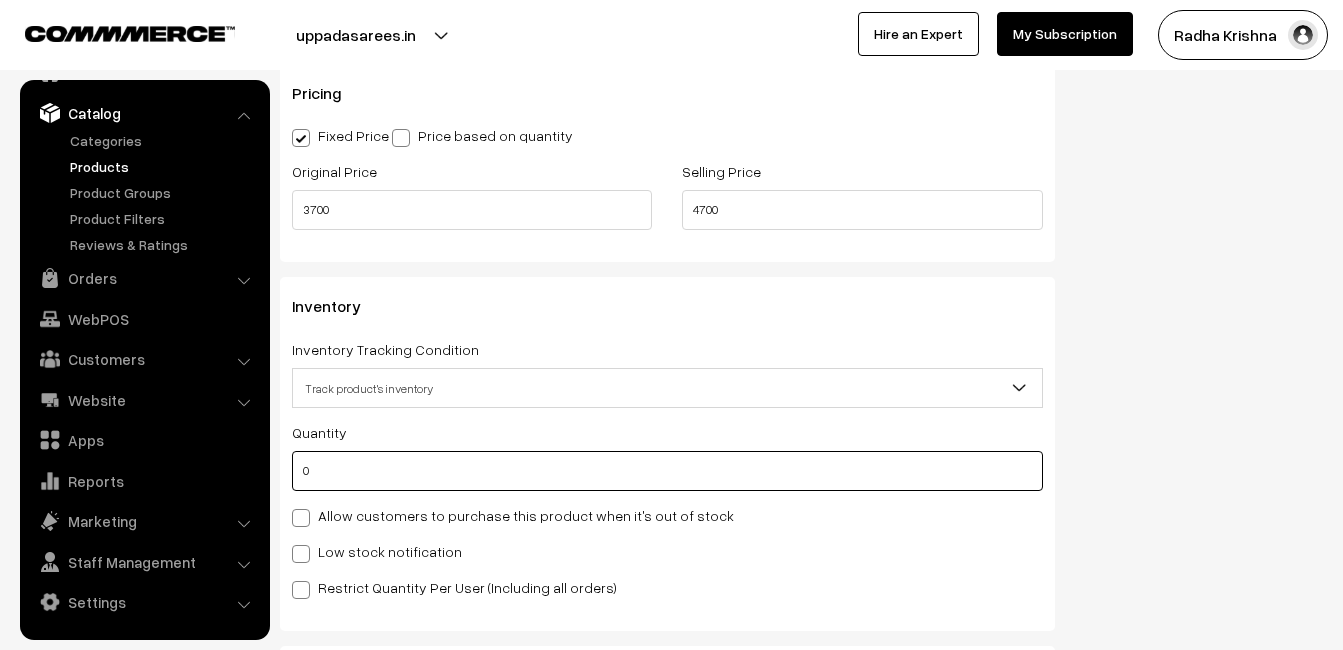 click on "0" at bounding box center (667, 471) 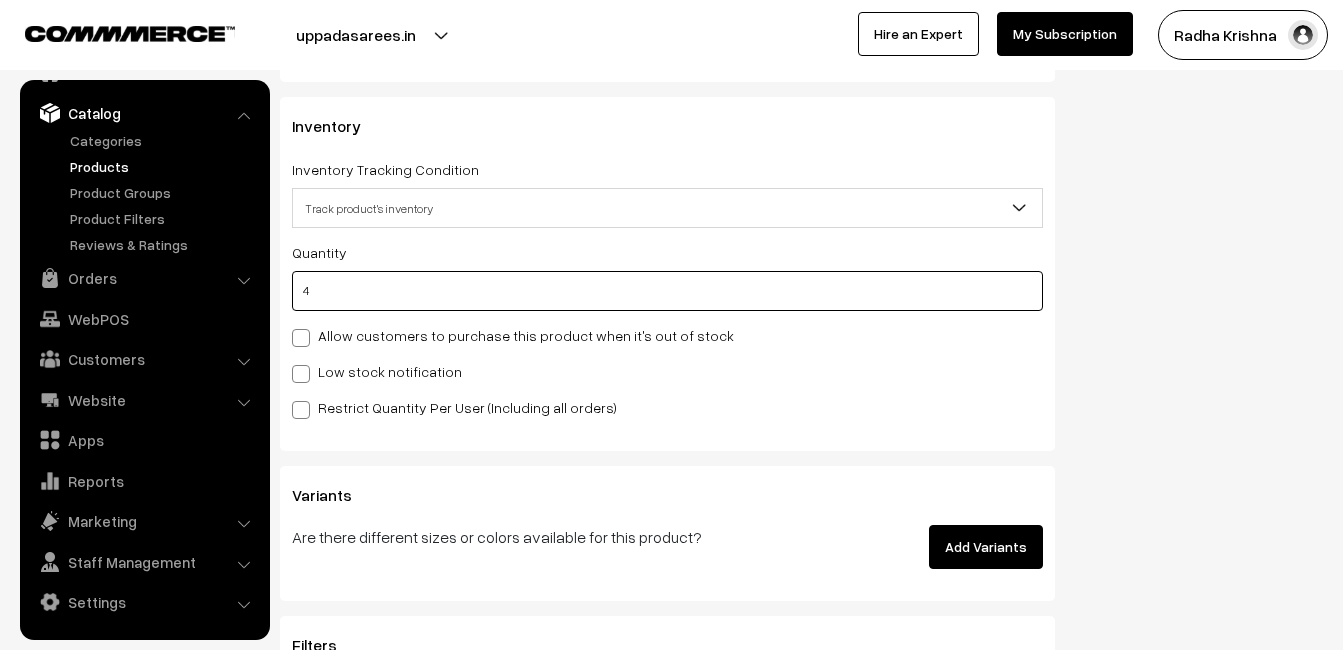 scroll, scrollTop: 2000, scrollLeft: 0, axis: vertical 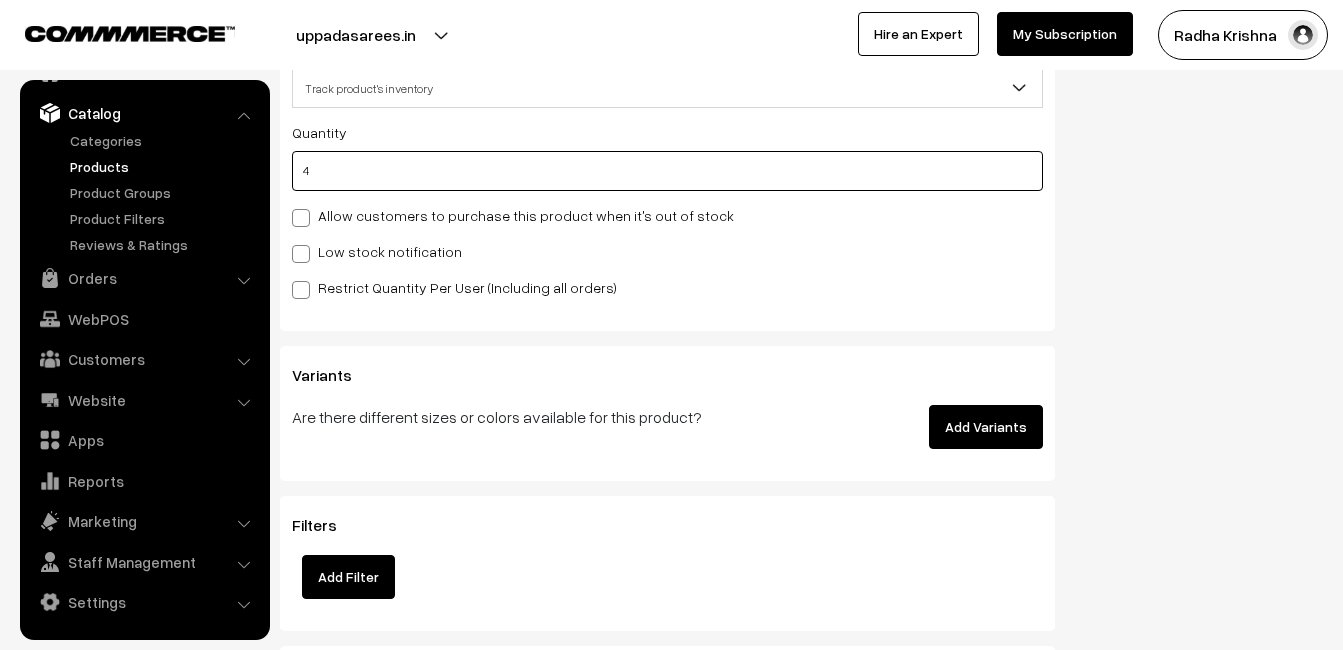 type on "4" 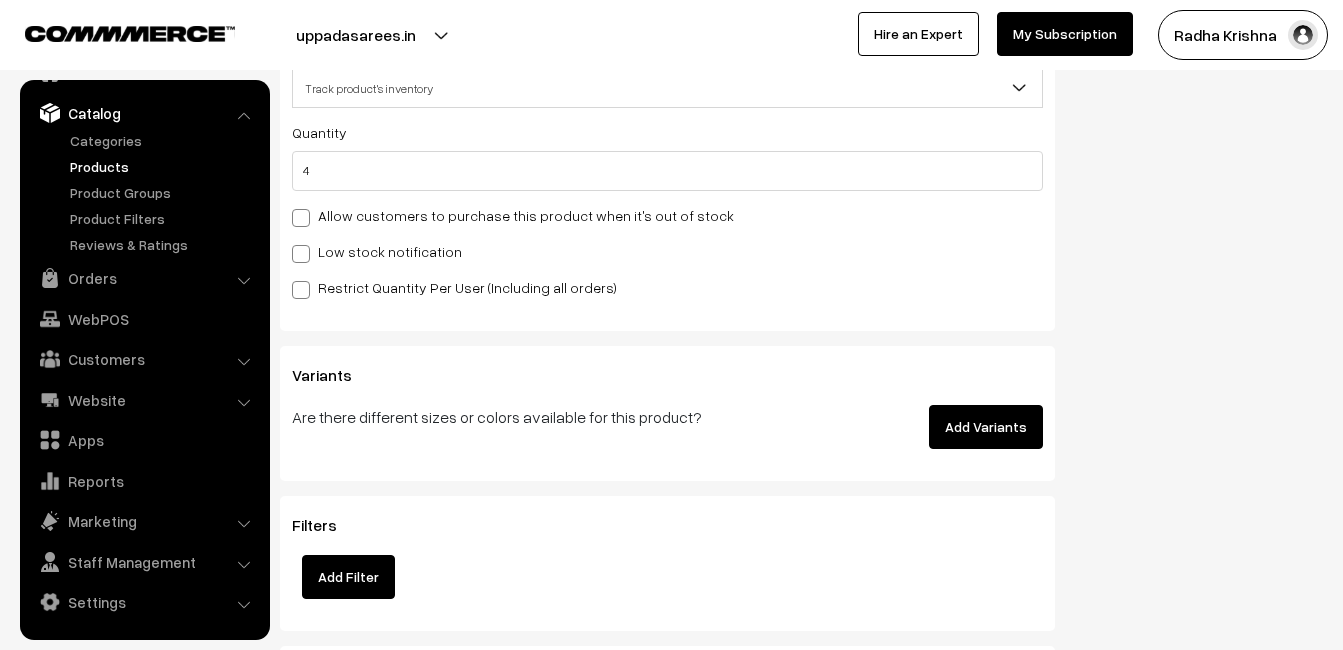 click on "Low stock notification" at bounding box center (377, 251) 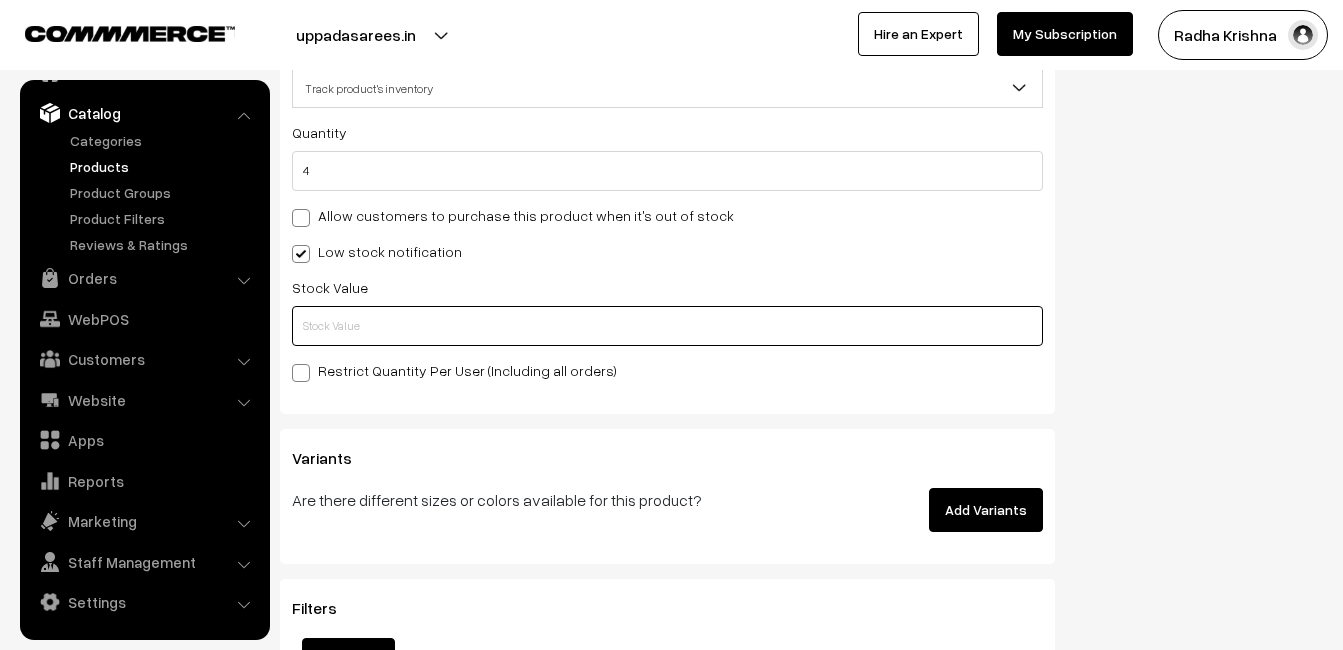 click at bounding box center (667, 326) 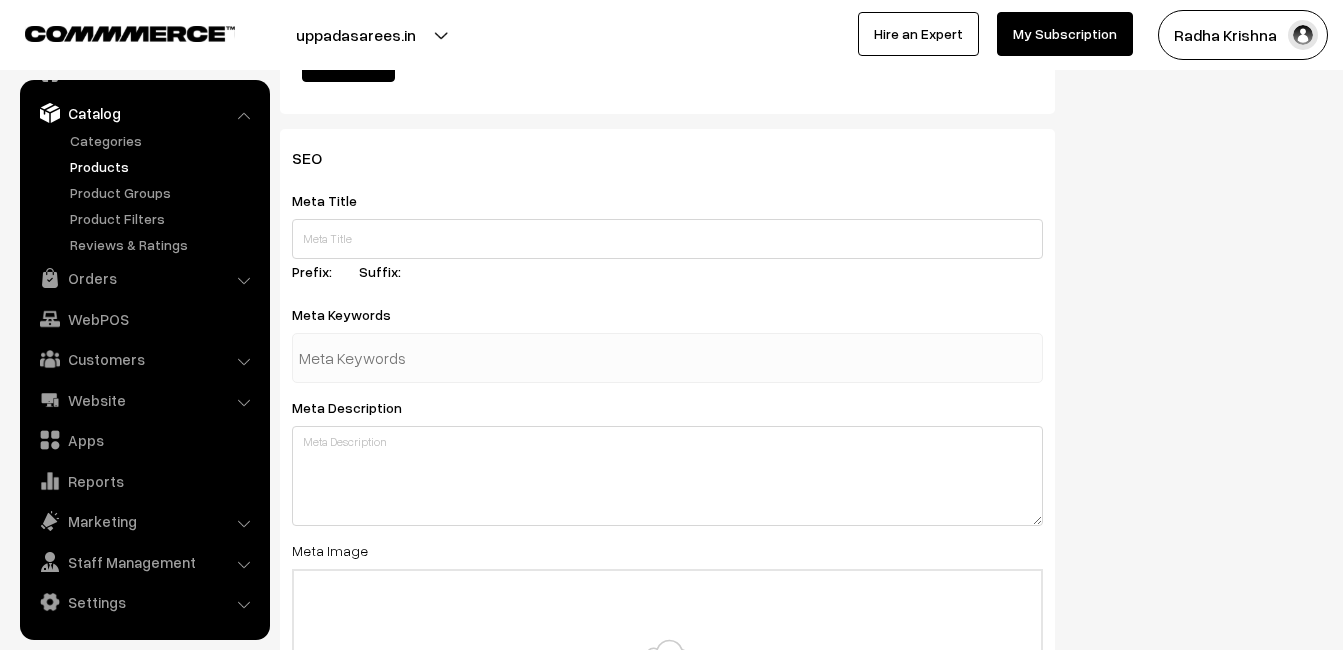 scroll, scrollTop: 2968, scrollLeft: 0, axis: vertical 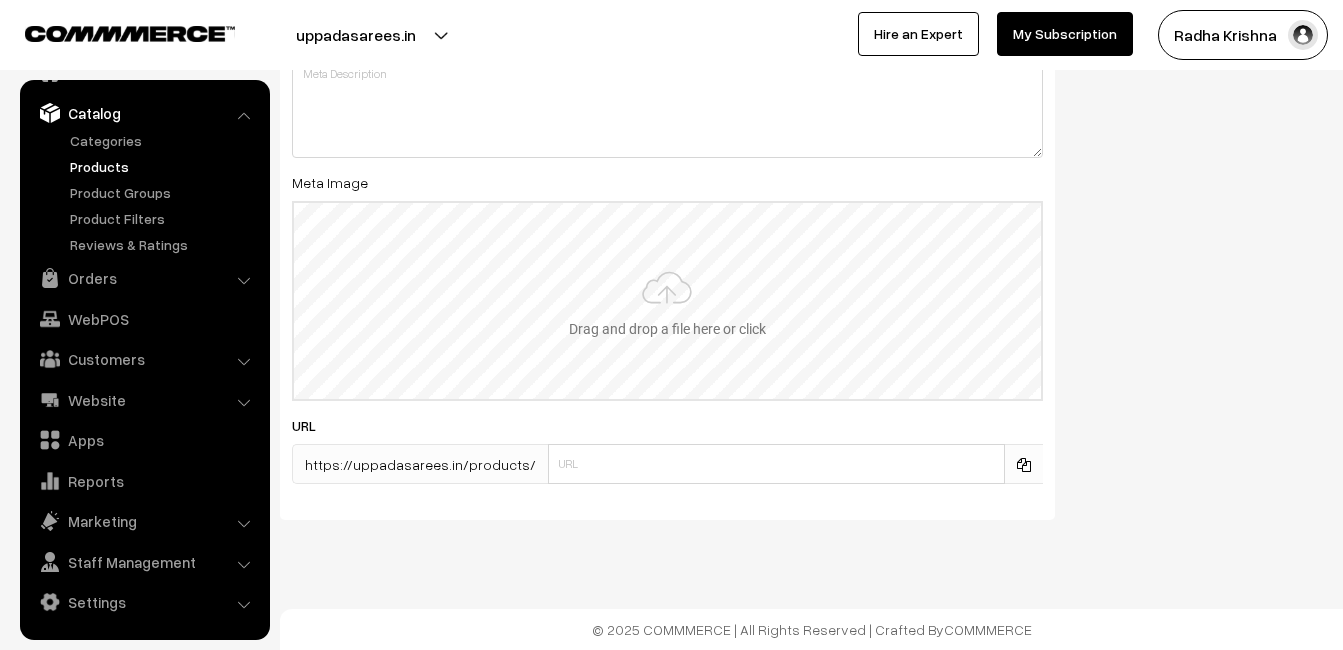 type on "2" 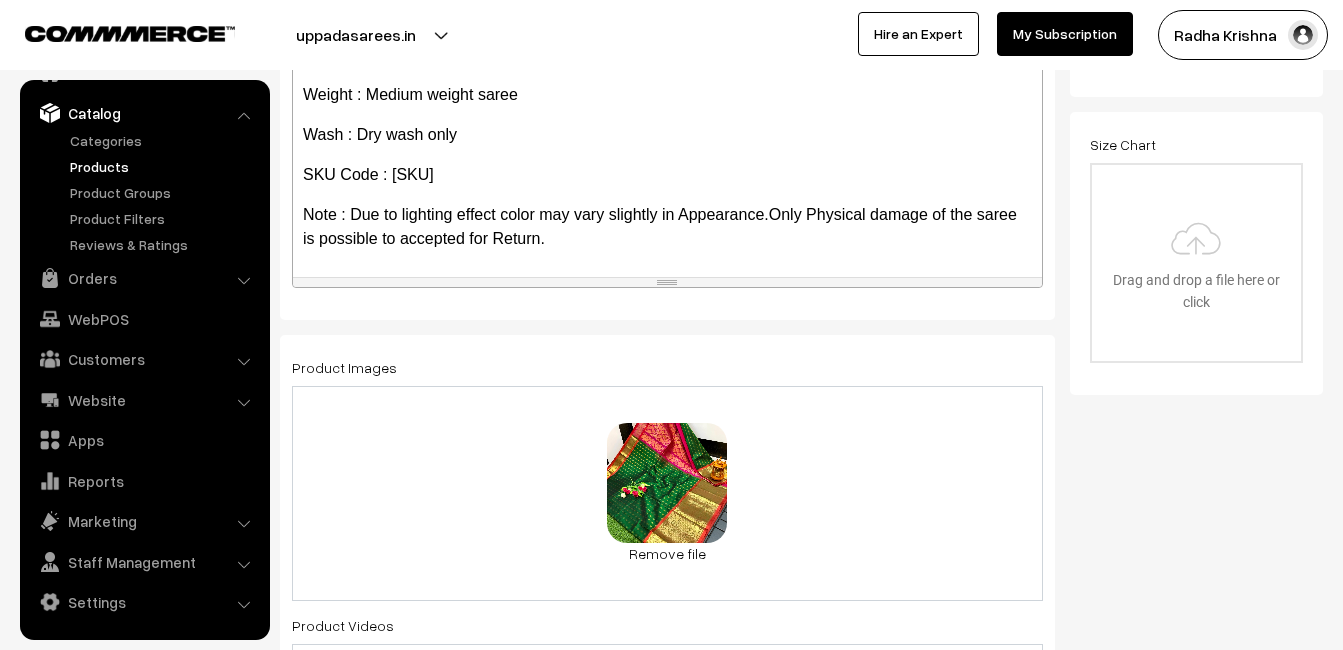 scroll, scrollTop: 0, scrollLeft: 0, axis: both 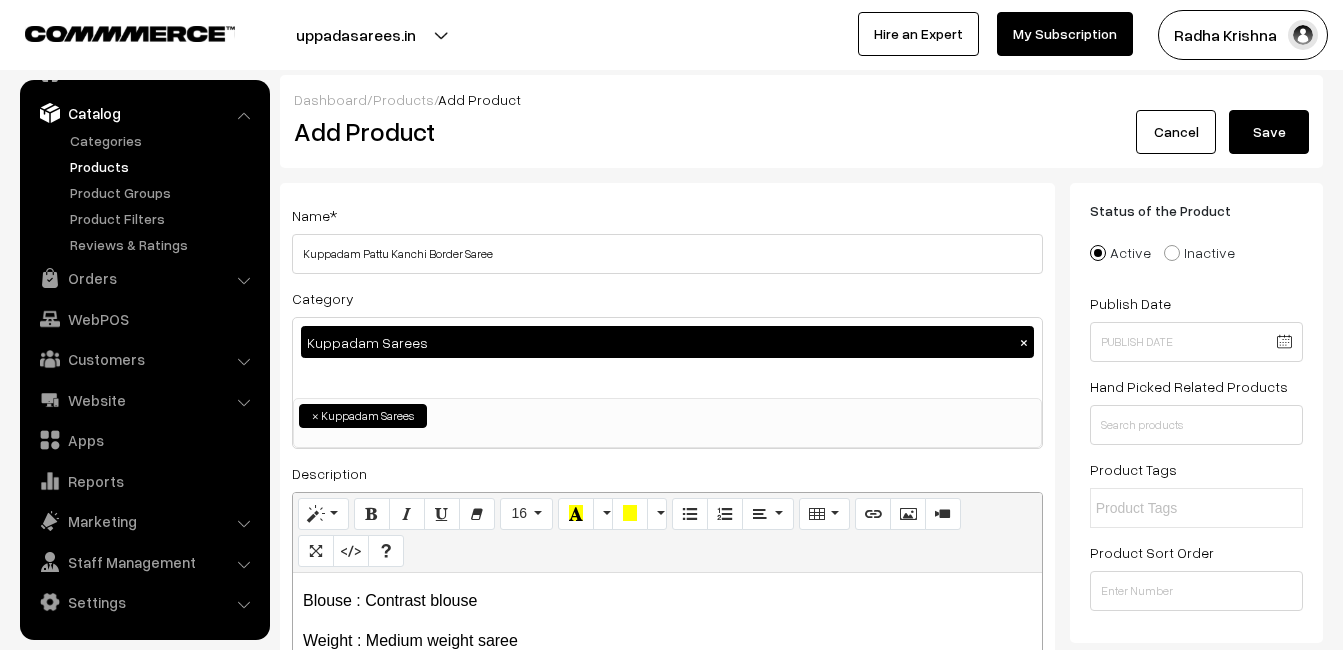 click on "Save" at bounding box center [1269, 132] 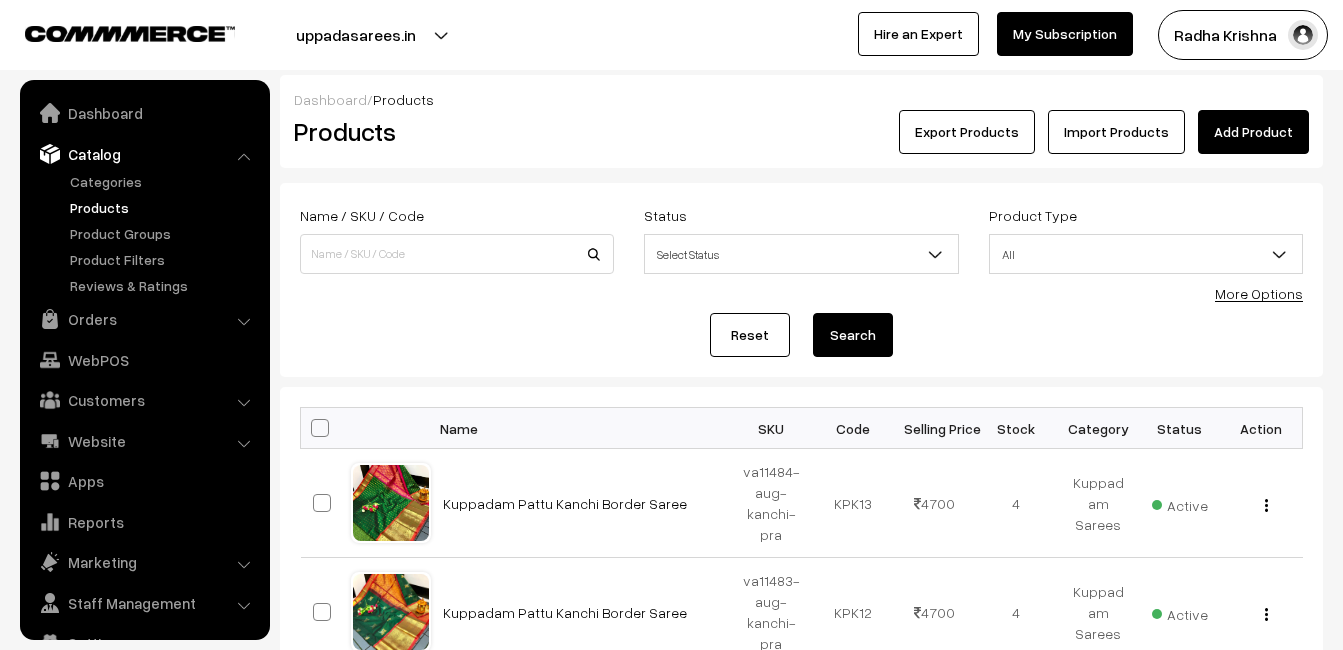 scroll, scrollTop: 0, scrollLeft: 0, axis: both 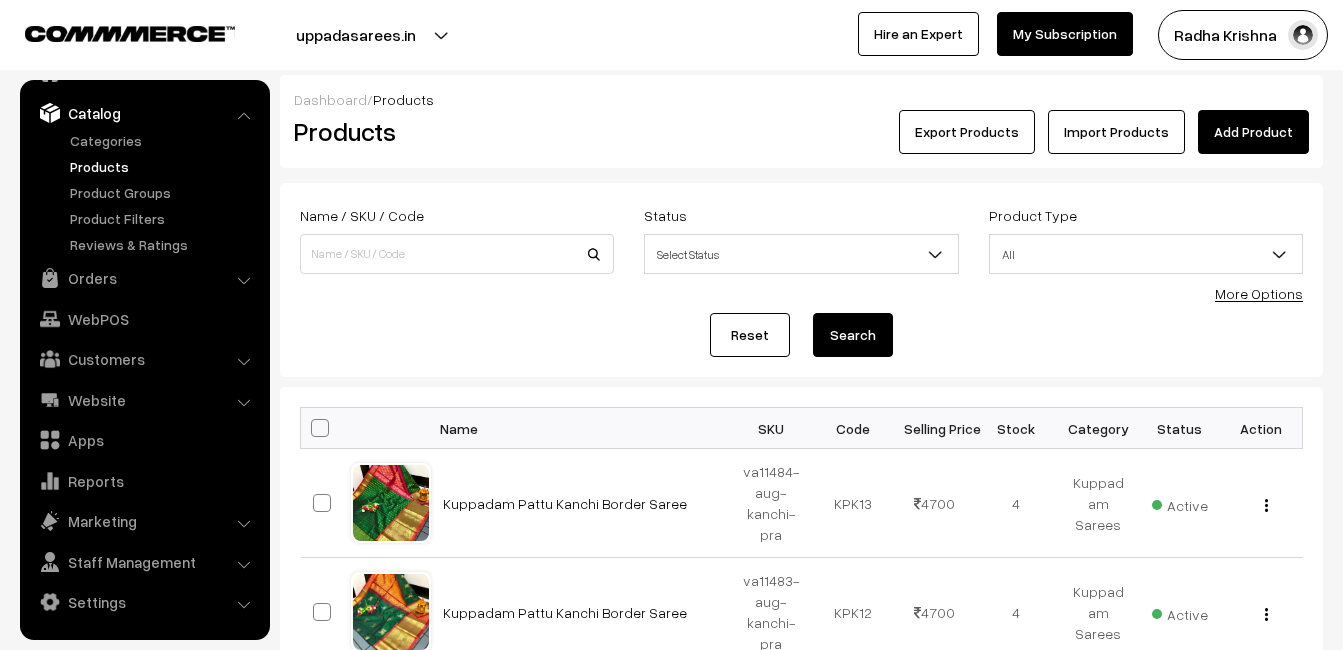 click on "Products" at bounding box center (453, 131) 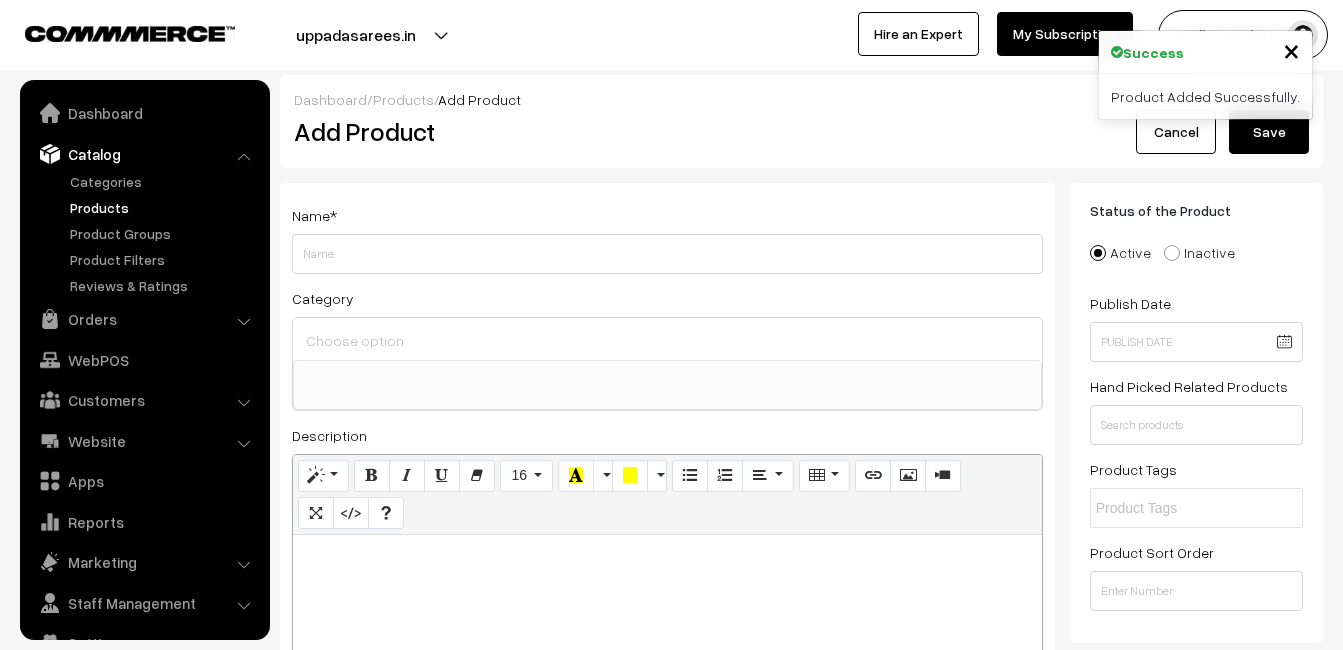 select 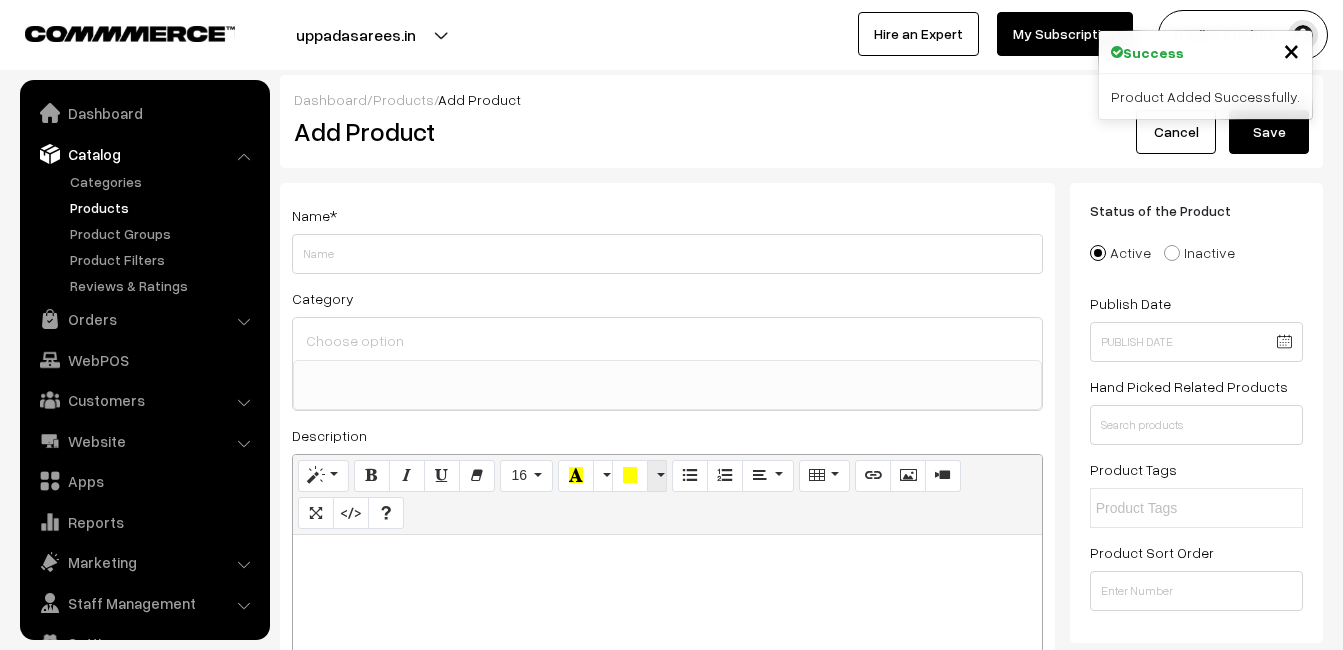 scroll, scrollTop: 0, scrollLeft: 0, axis: both 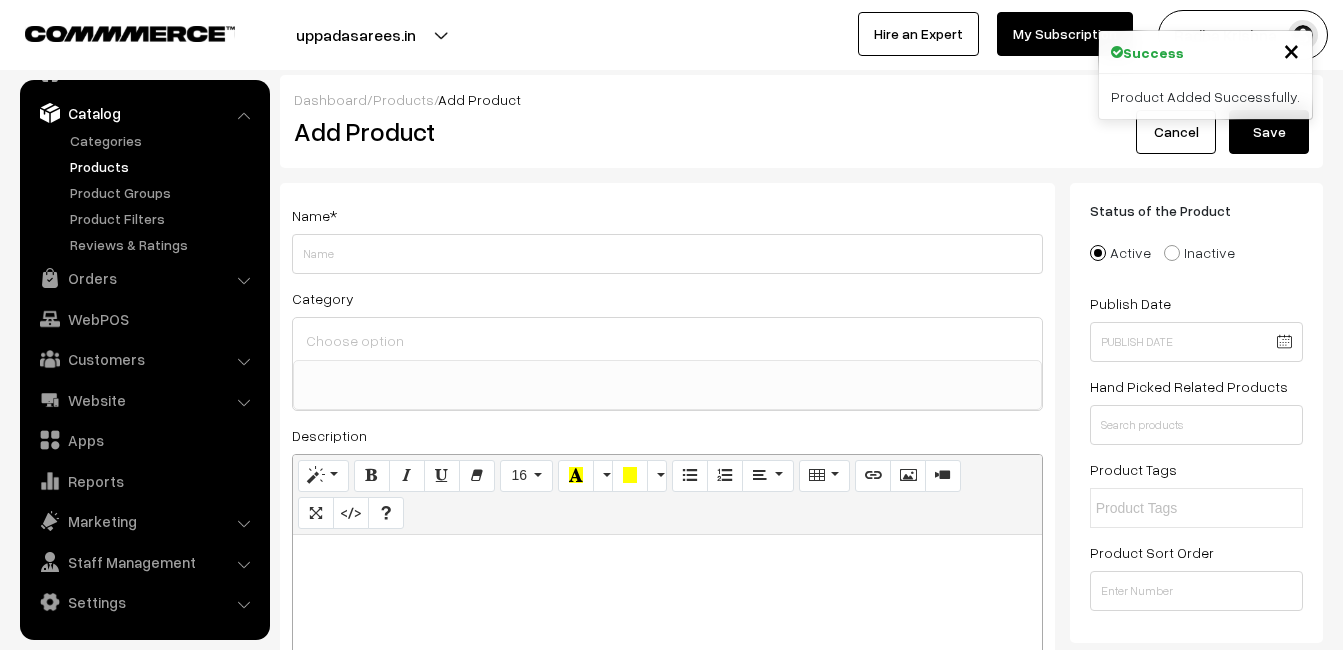 paste 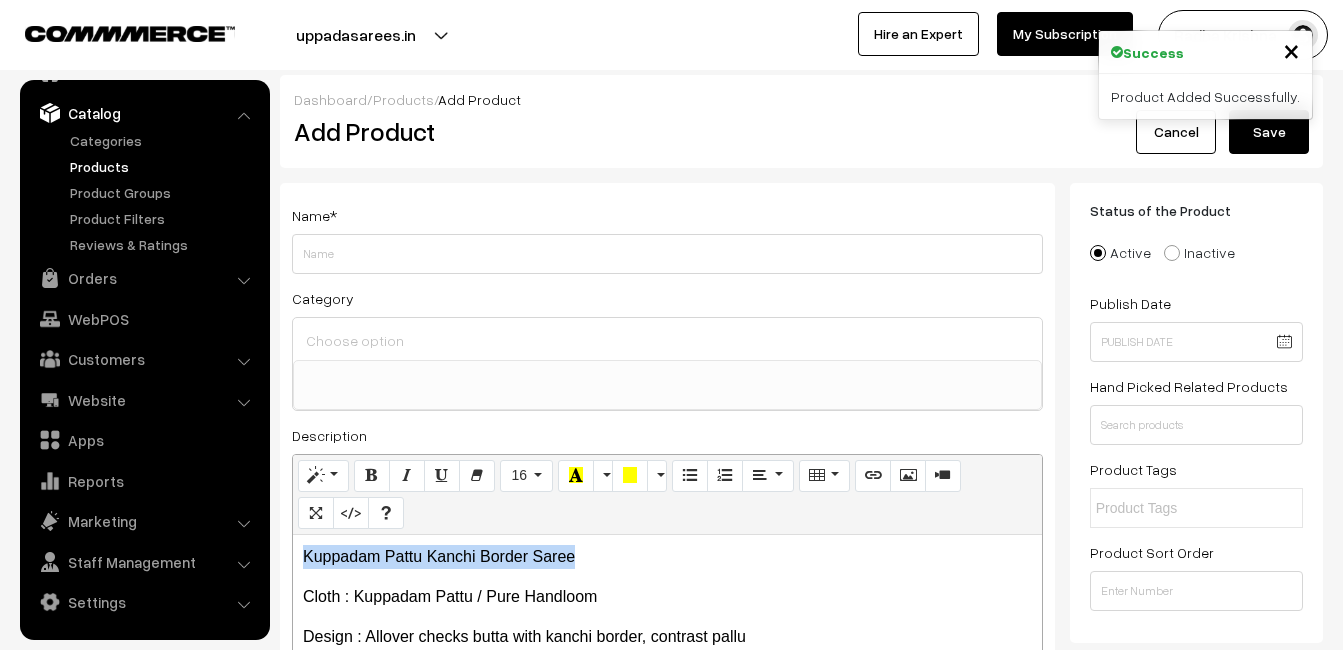 drag, startPoint x: 607, startPoint y: 559, endPoint x: 270, endPoint y: 549, distance: 337.14835 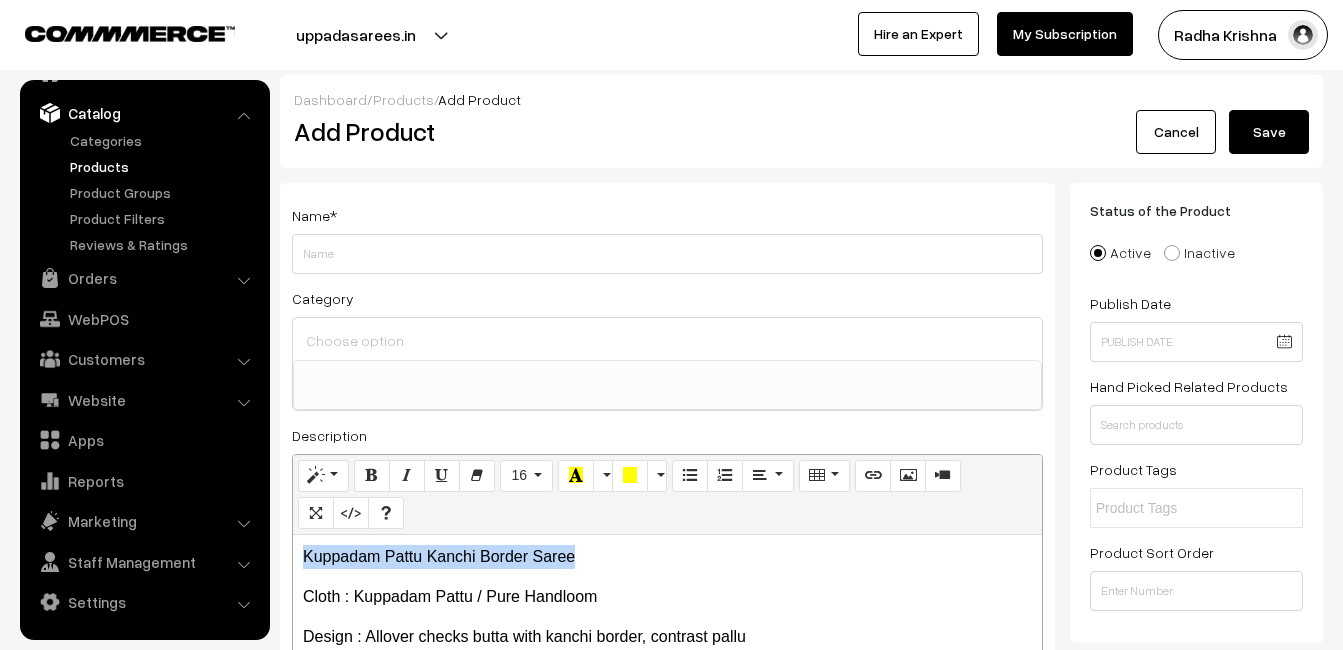 copy on "Kuppadam Pattu Kanchi Border Saree" 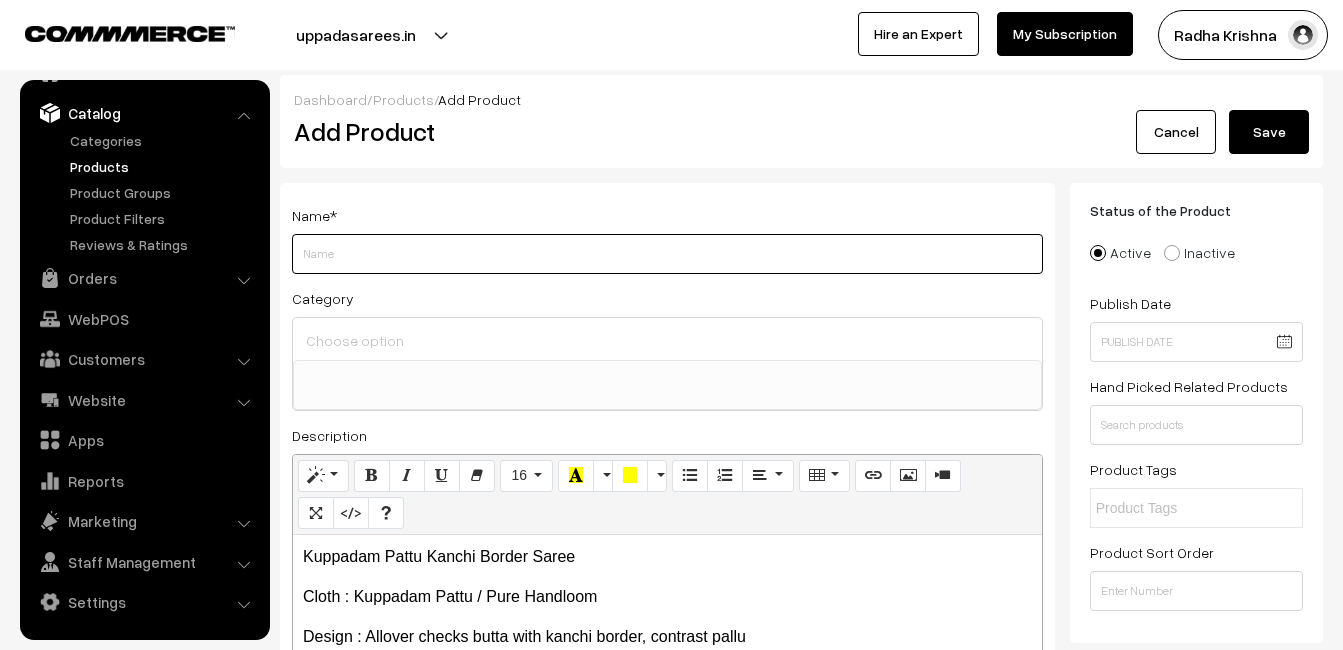 paste on "Kuppadam Pattu Kanchi Border Saree" 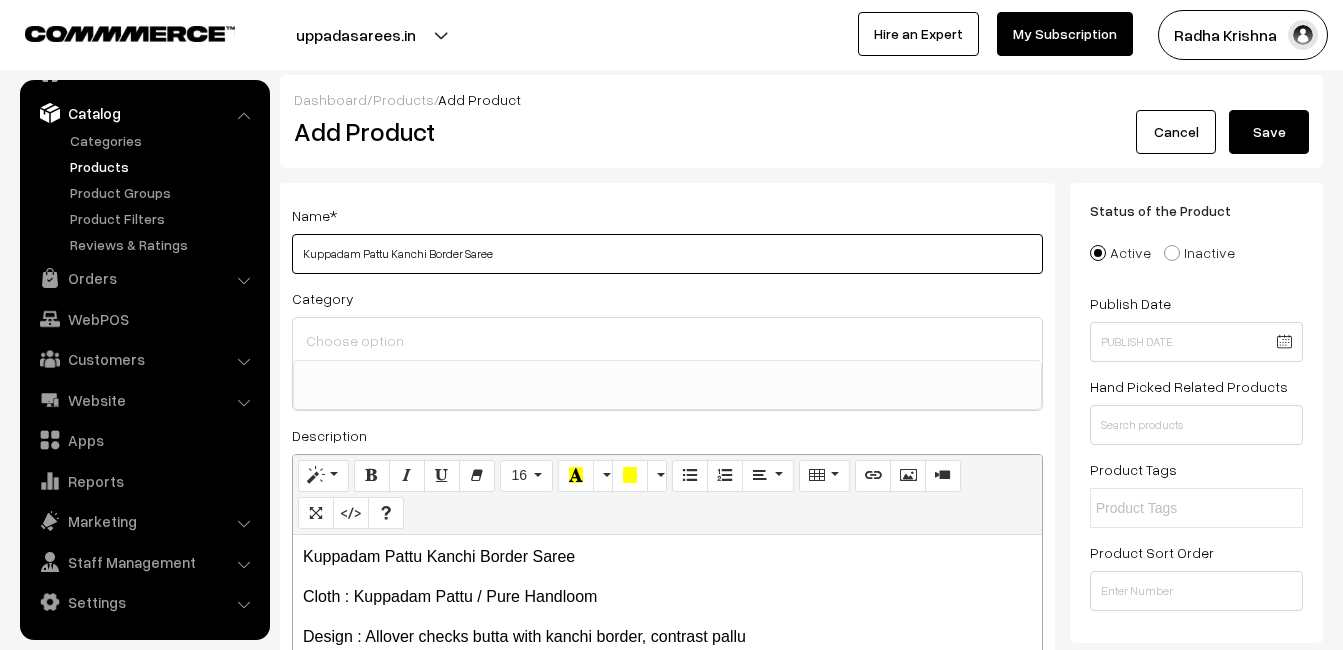 type on "Kuppadam Pattu Kanchi Border Saree" 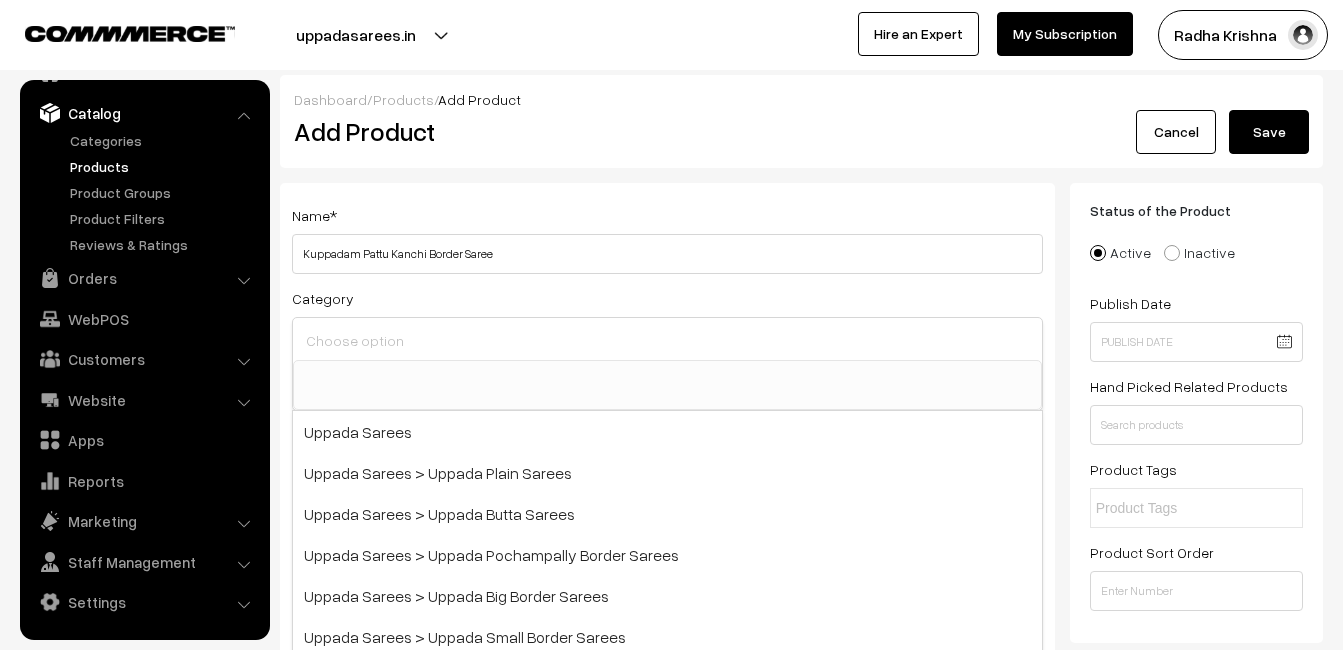 click at bounding box center (667, 340) 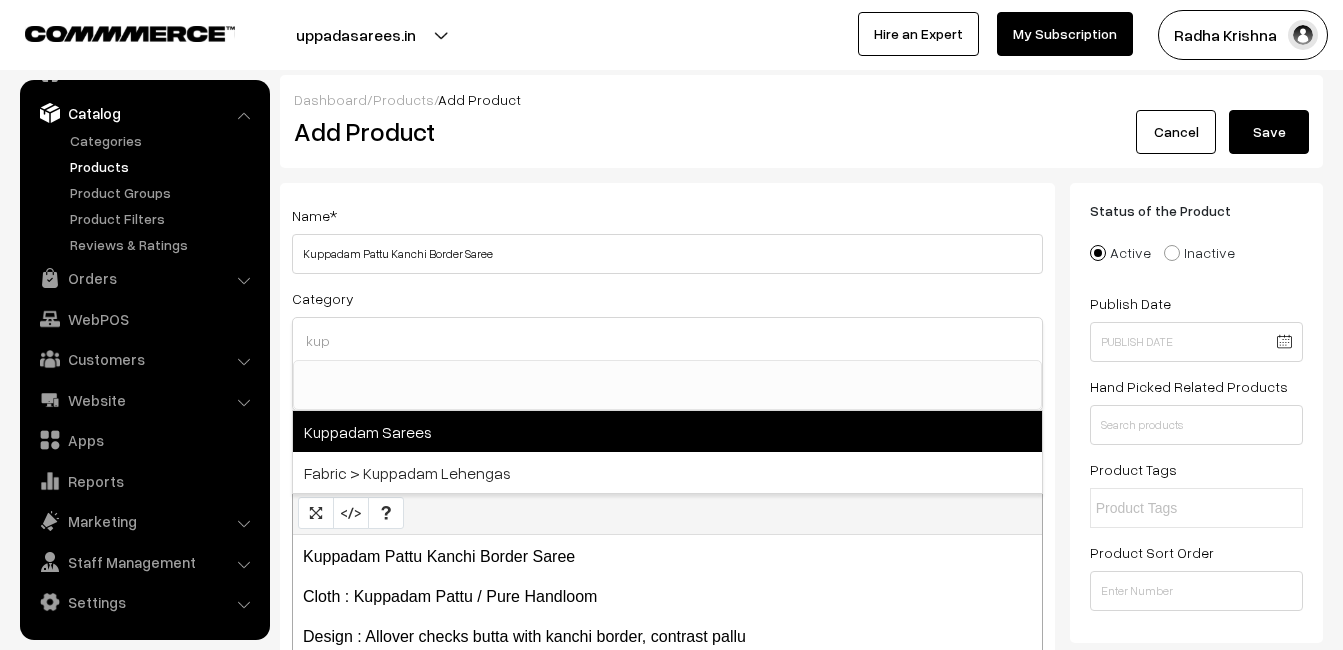 type on "kup" 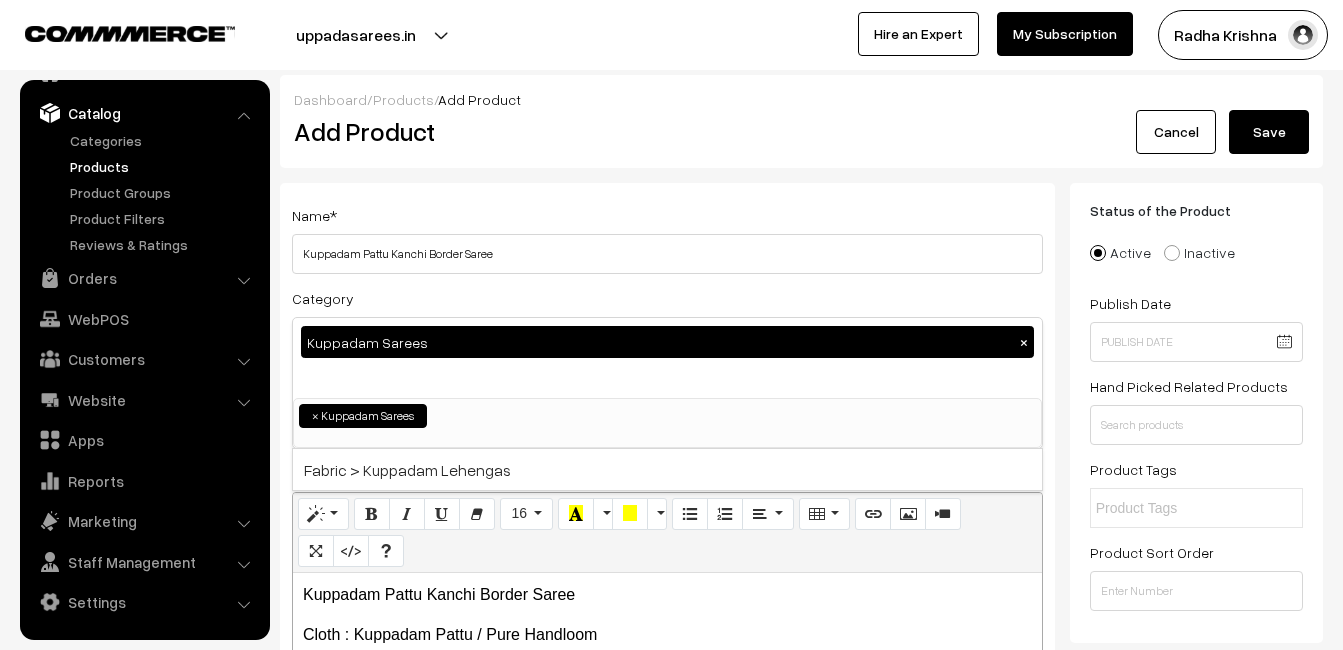 scroll, scrollTop: 816, scrollLeft: 0, axis: vertical 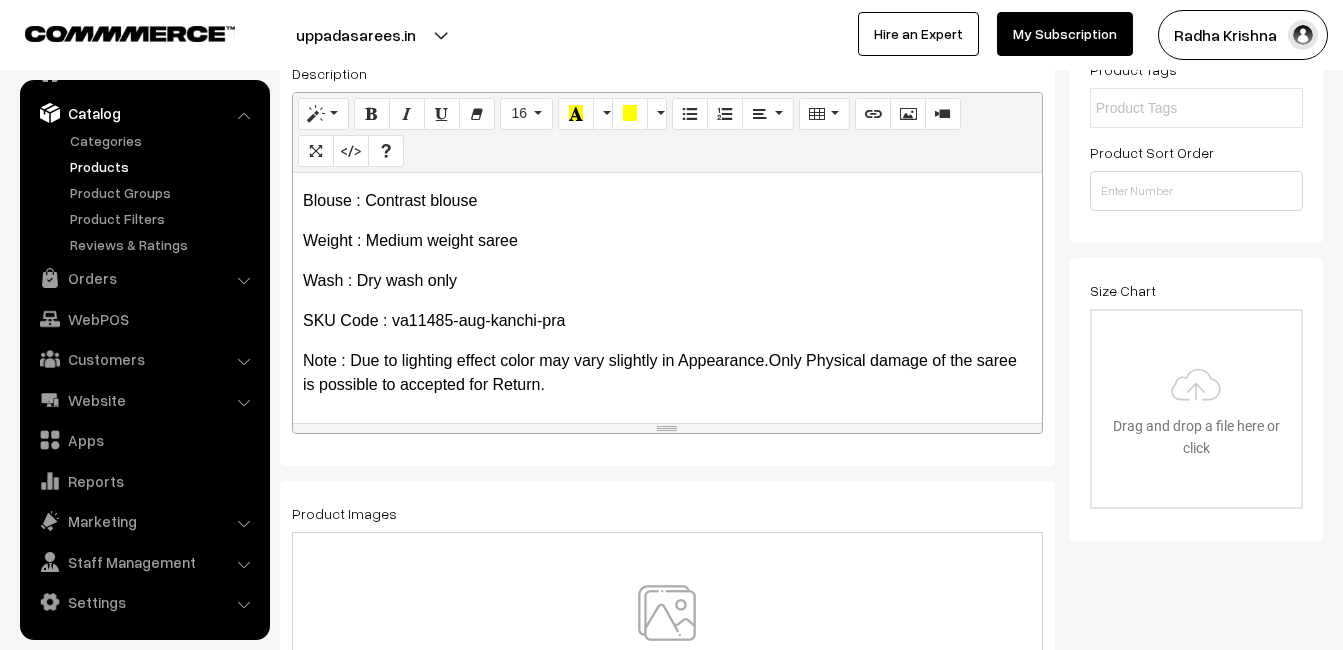 click at bounding box center (667, 643) 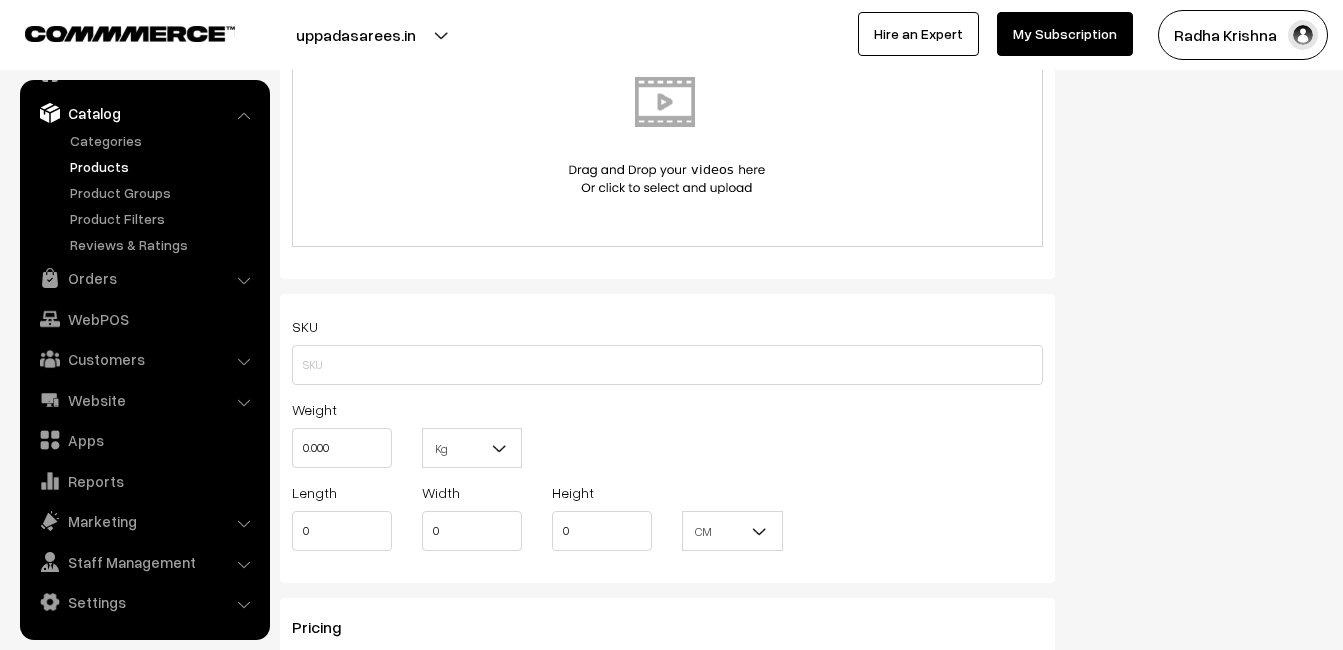 scroll, scrollTop: 1200, scrollLeft: 0, axis: vertical 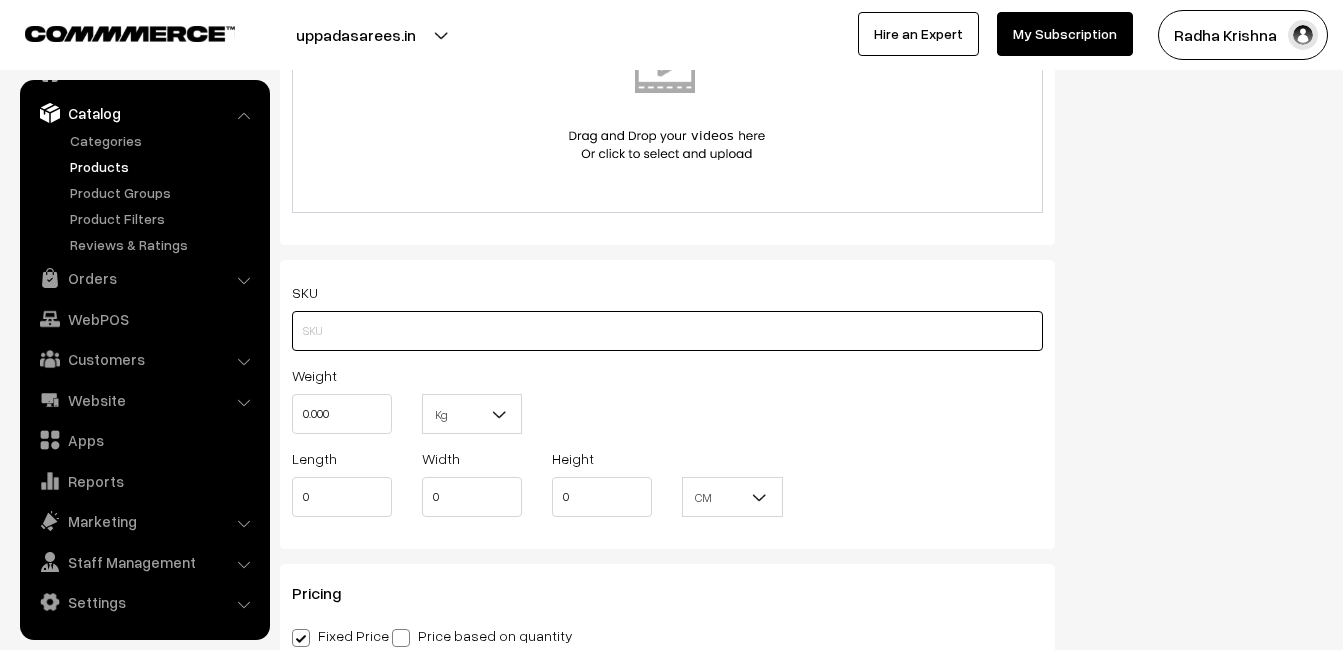 paste on "va11485-aug-kanchi-pra" 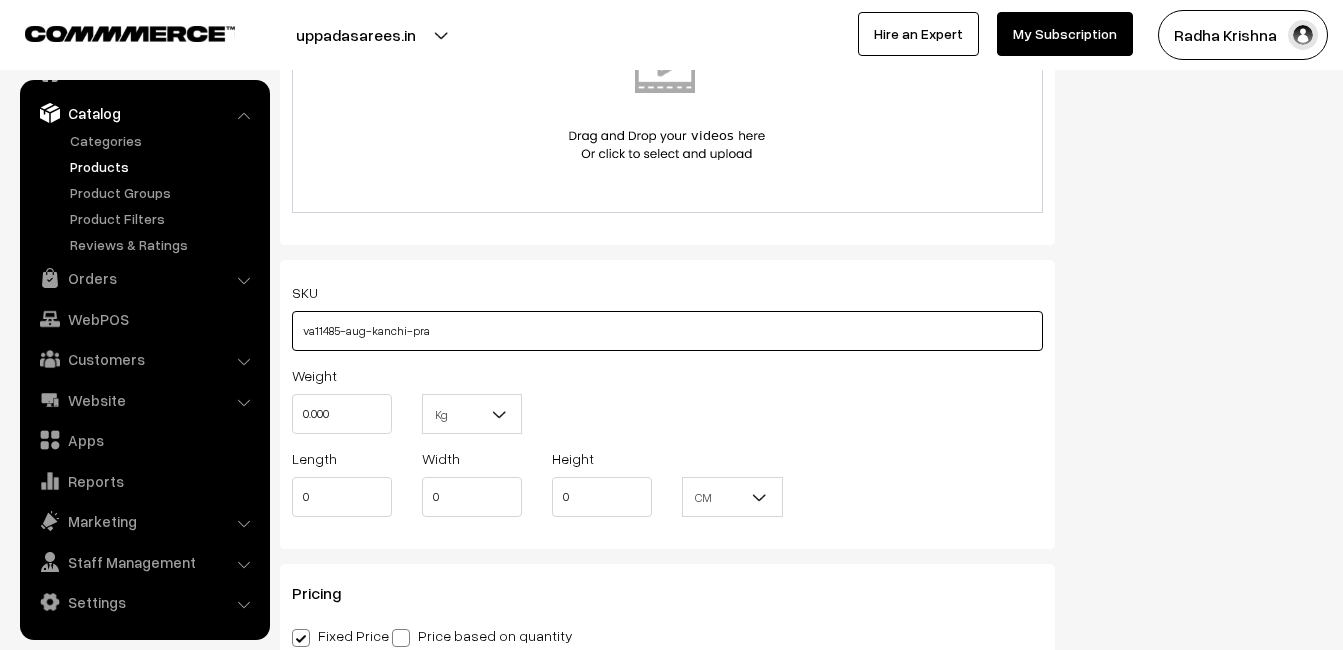 type on "va11485-aug-kanchi-pra" 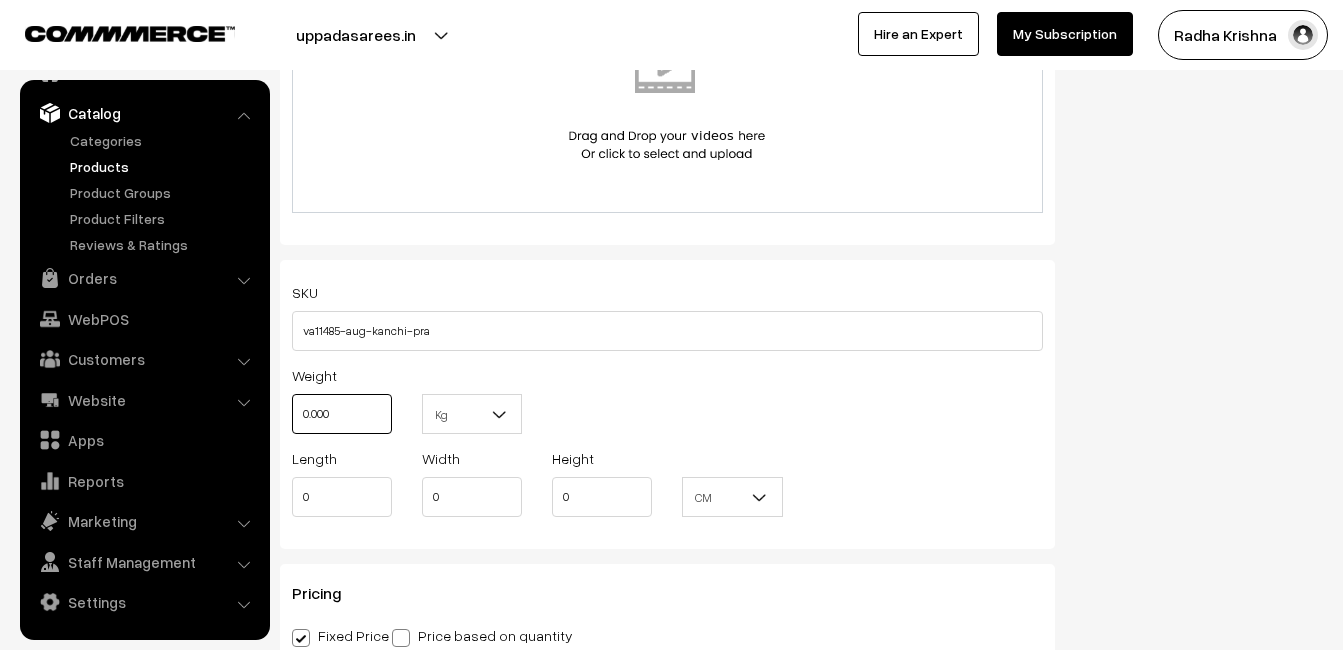 click on "0.000" at bounding box center (342, 414) 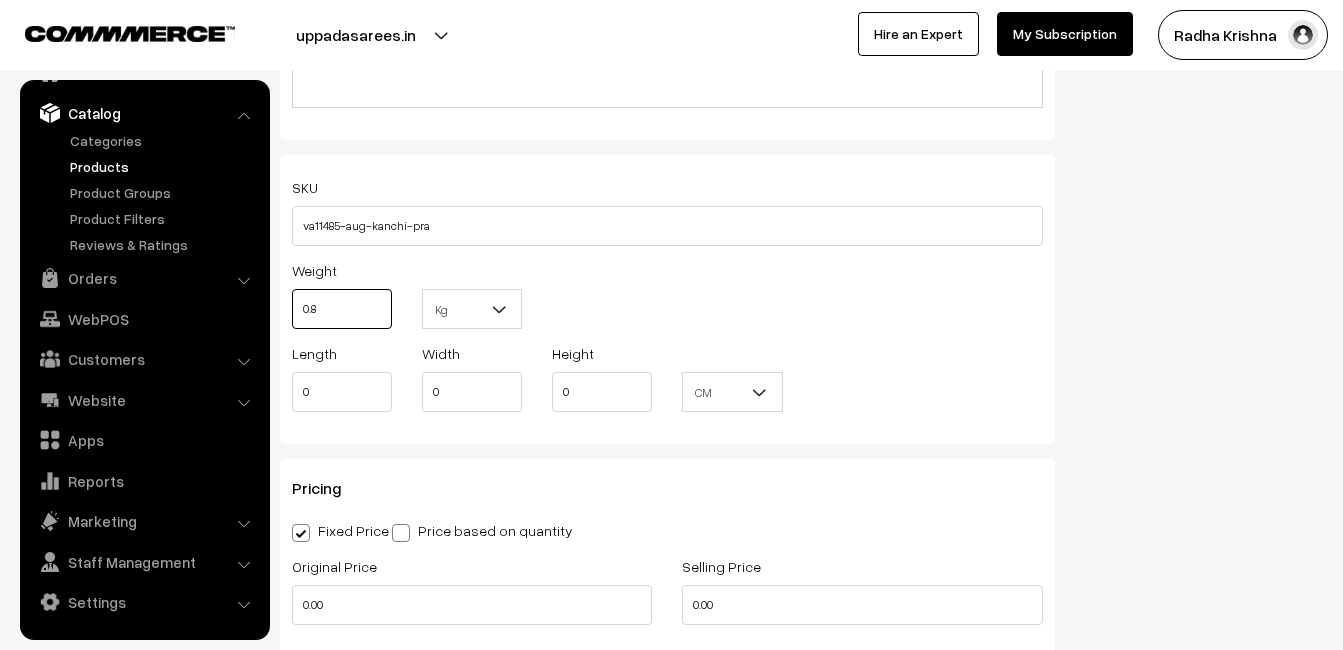 scroll, scrollTop: 1500, scrollLeft: 0, axis: vertical 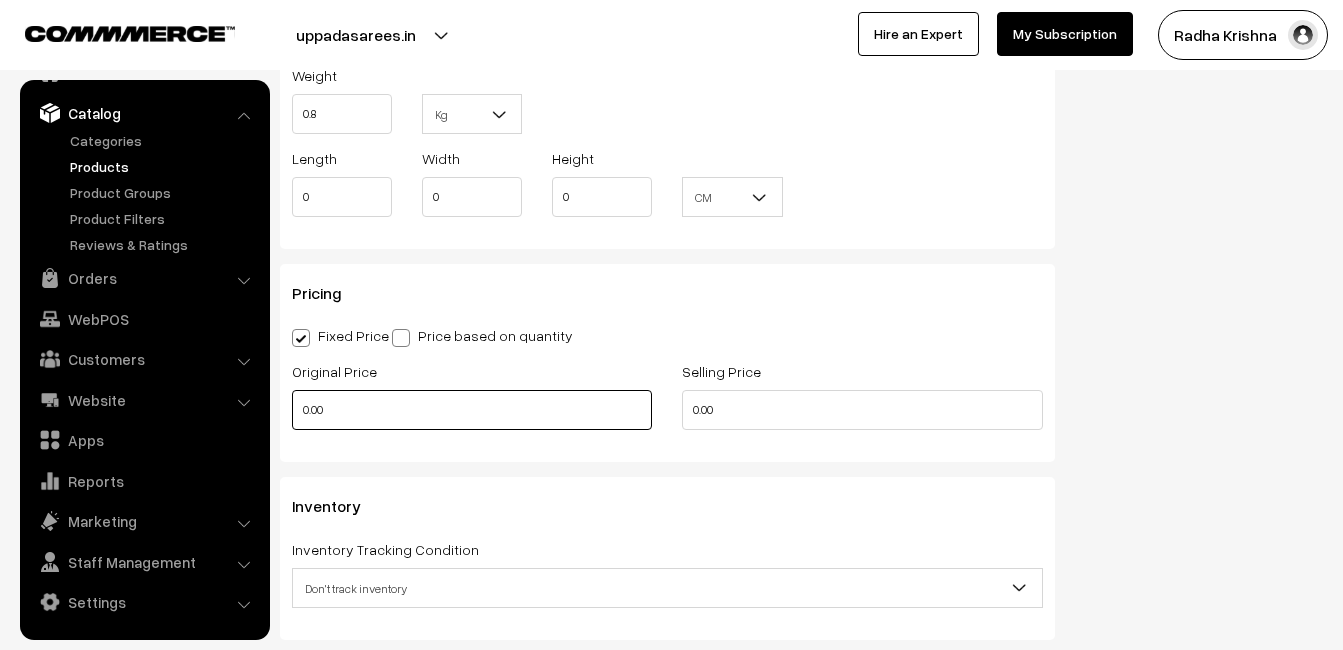 type on "0.80" 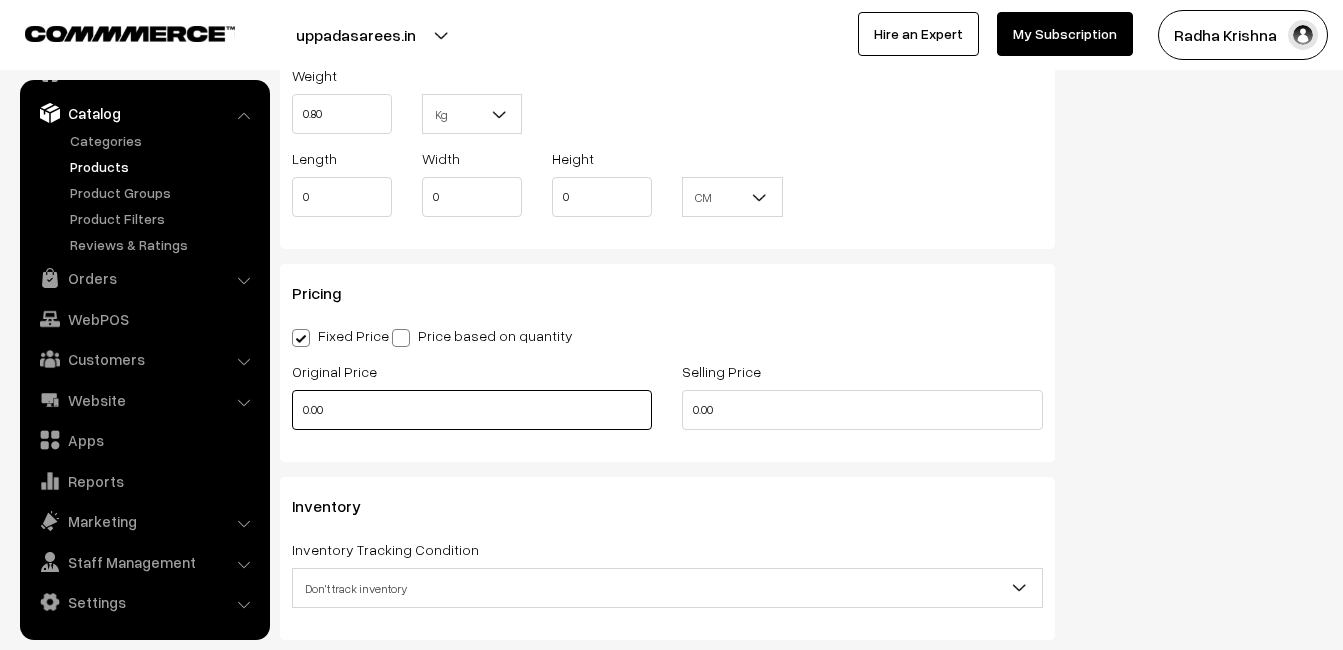 click on "0.00" at bounding box center (472, 410) 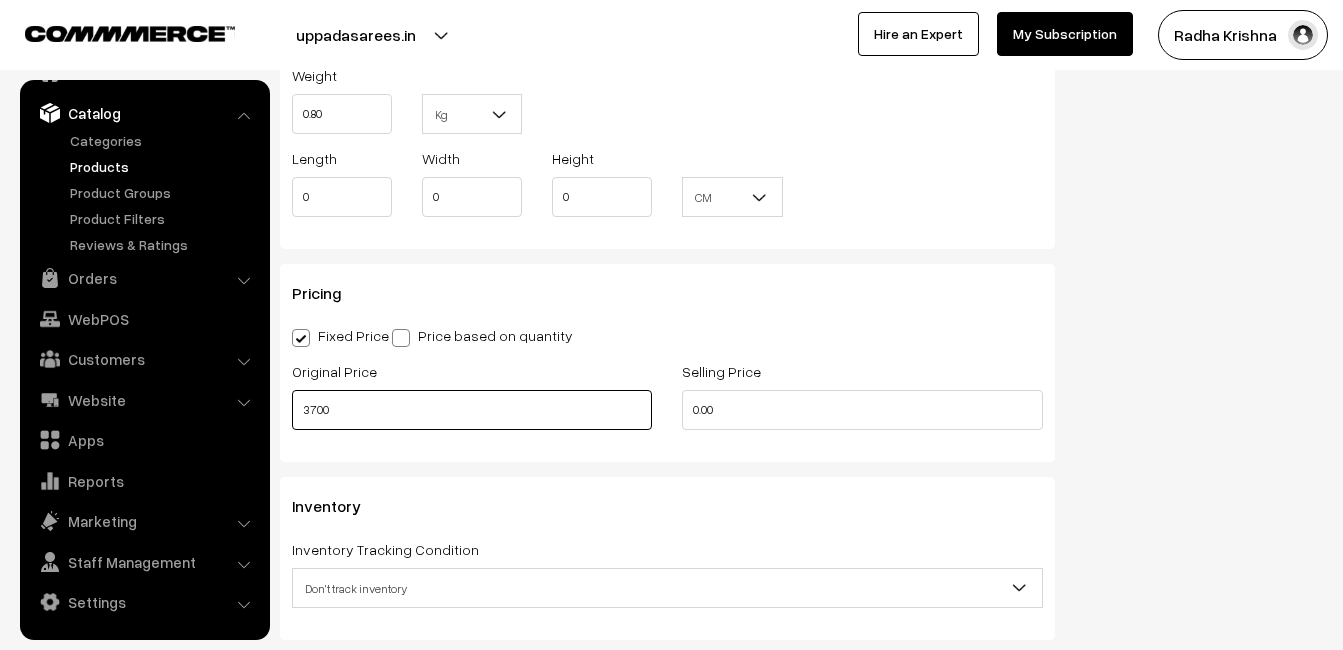 type on "3700" 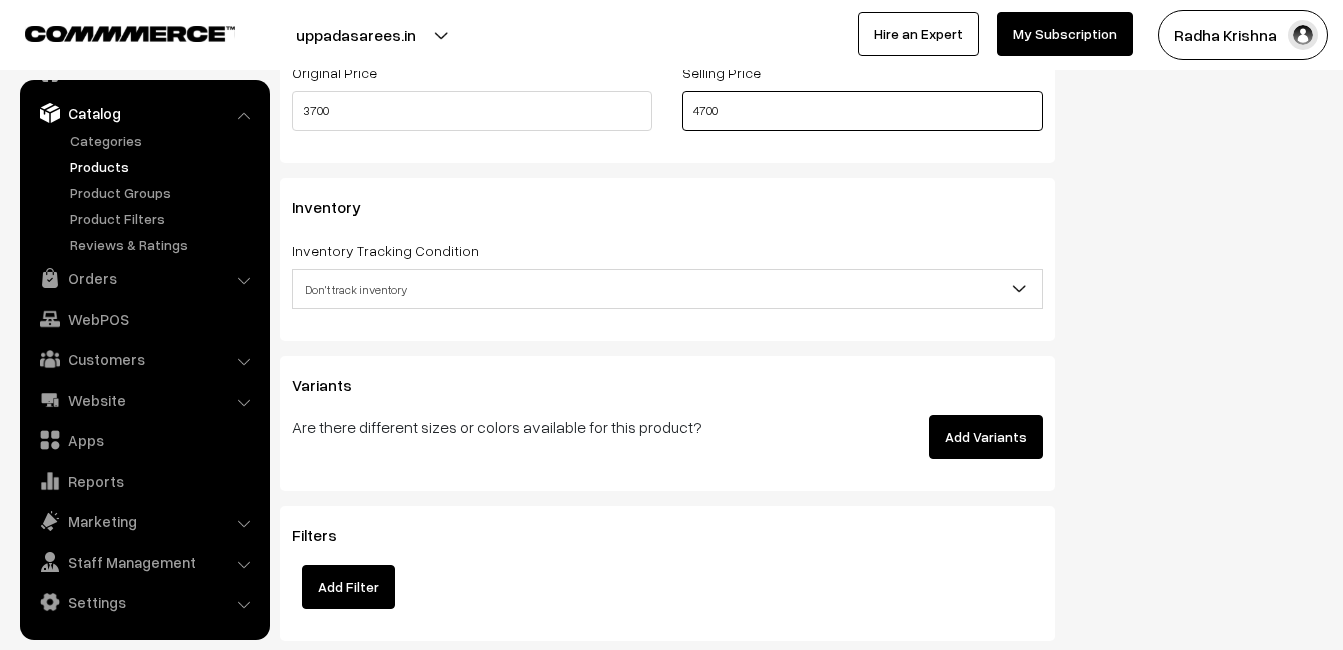 scroll, scrollTop: 1800, scrollLeft: 0, axis: vertical 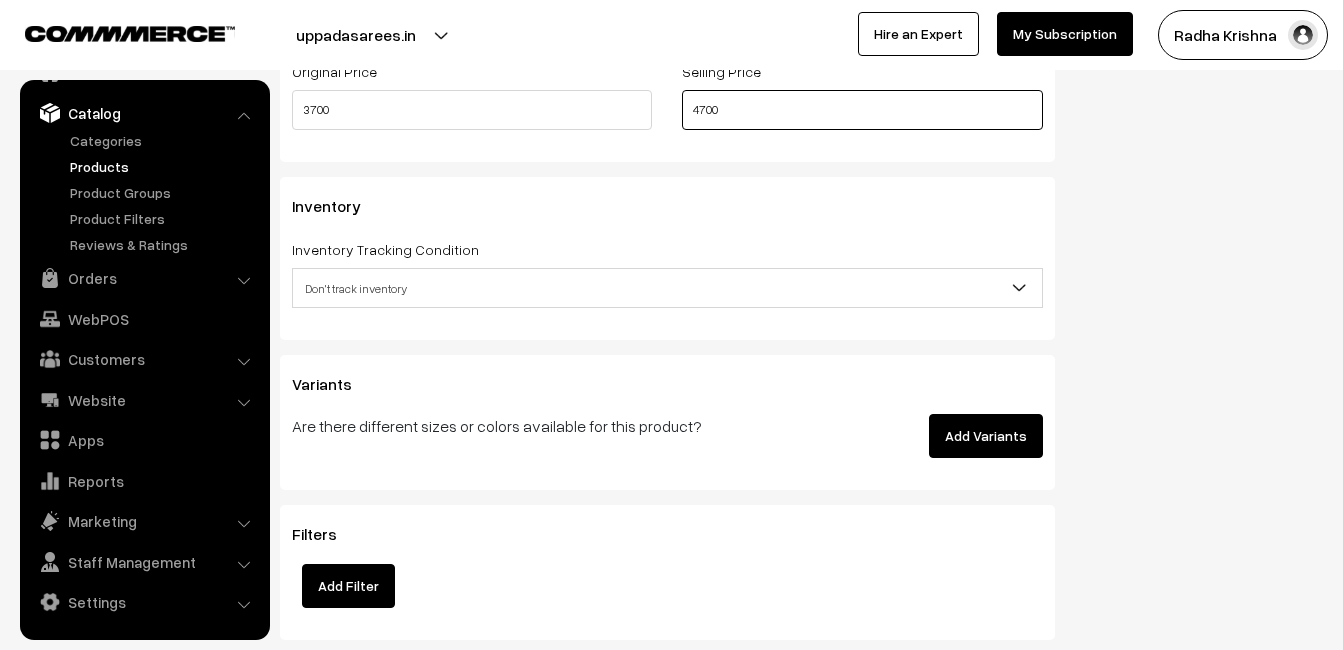 type on "4700" 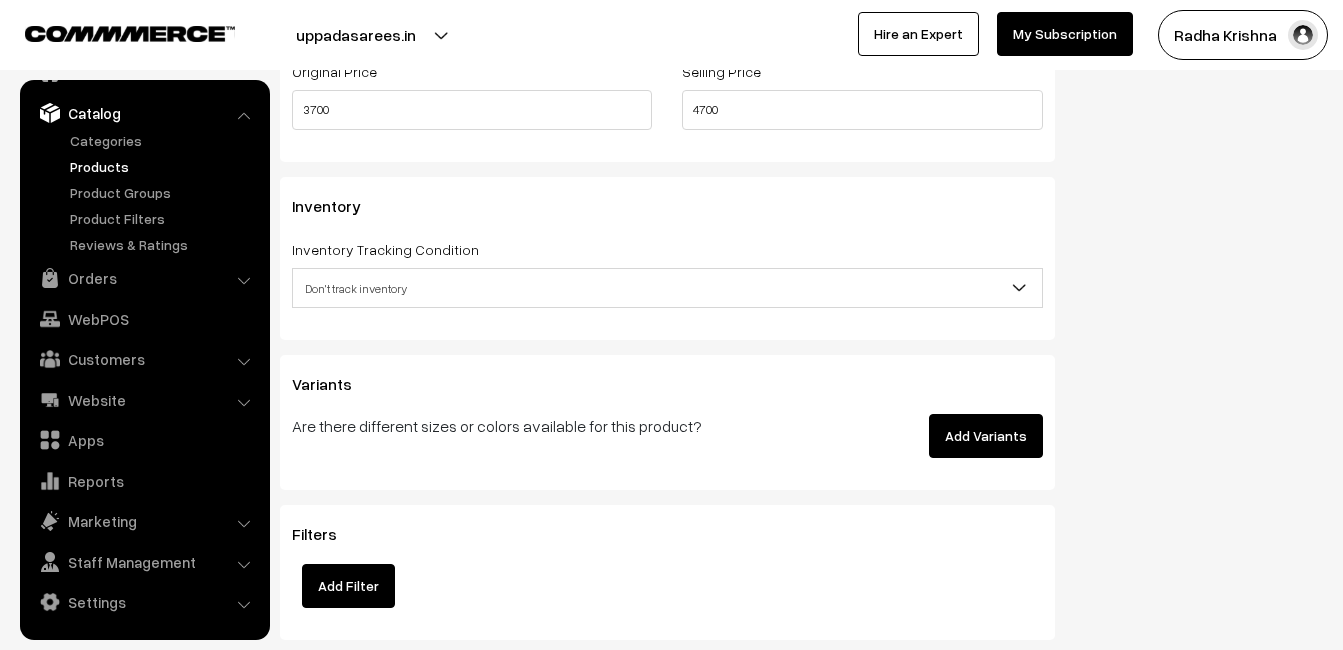 click on "Don't track inventory" at bounding box center [667, 288] 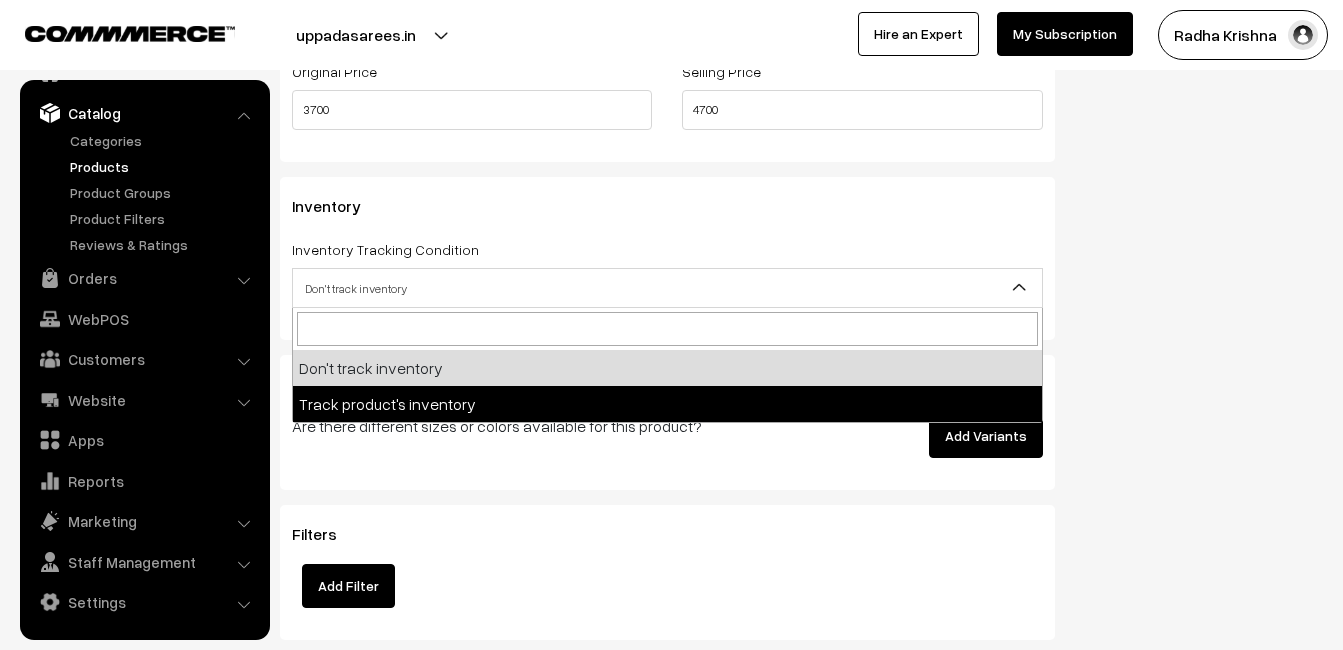 select on "2" 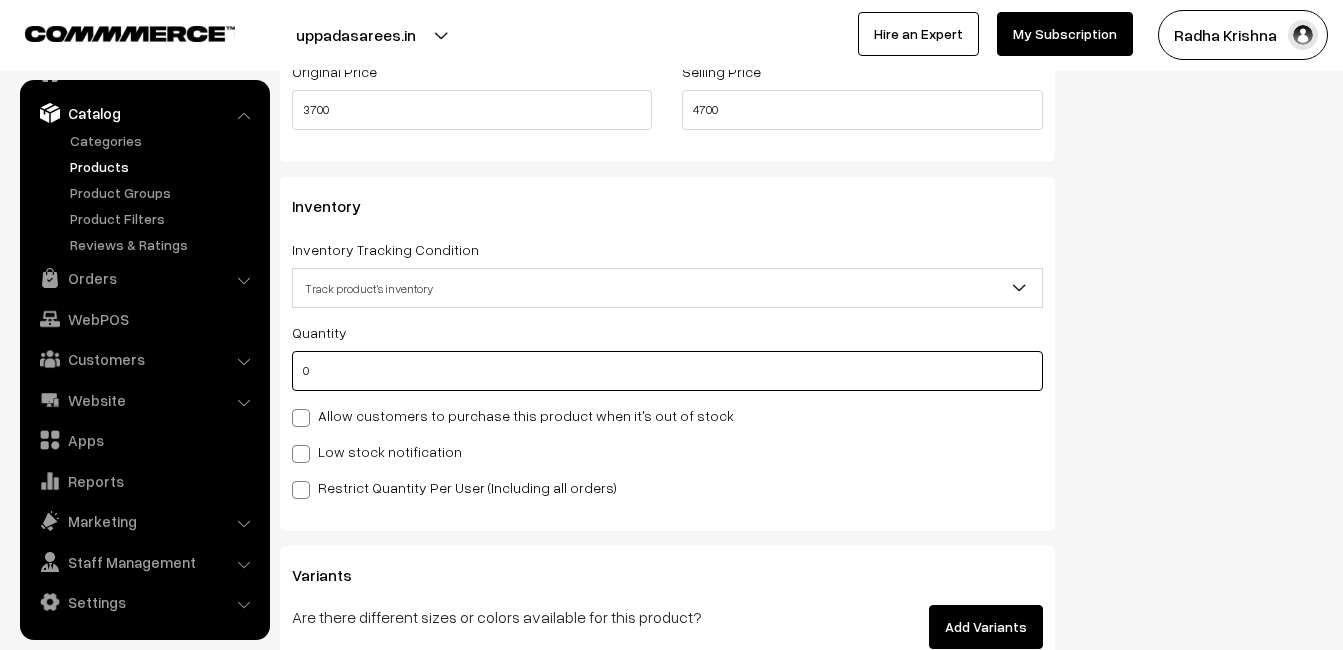 click on "0" at bounding box center (667, 371) 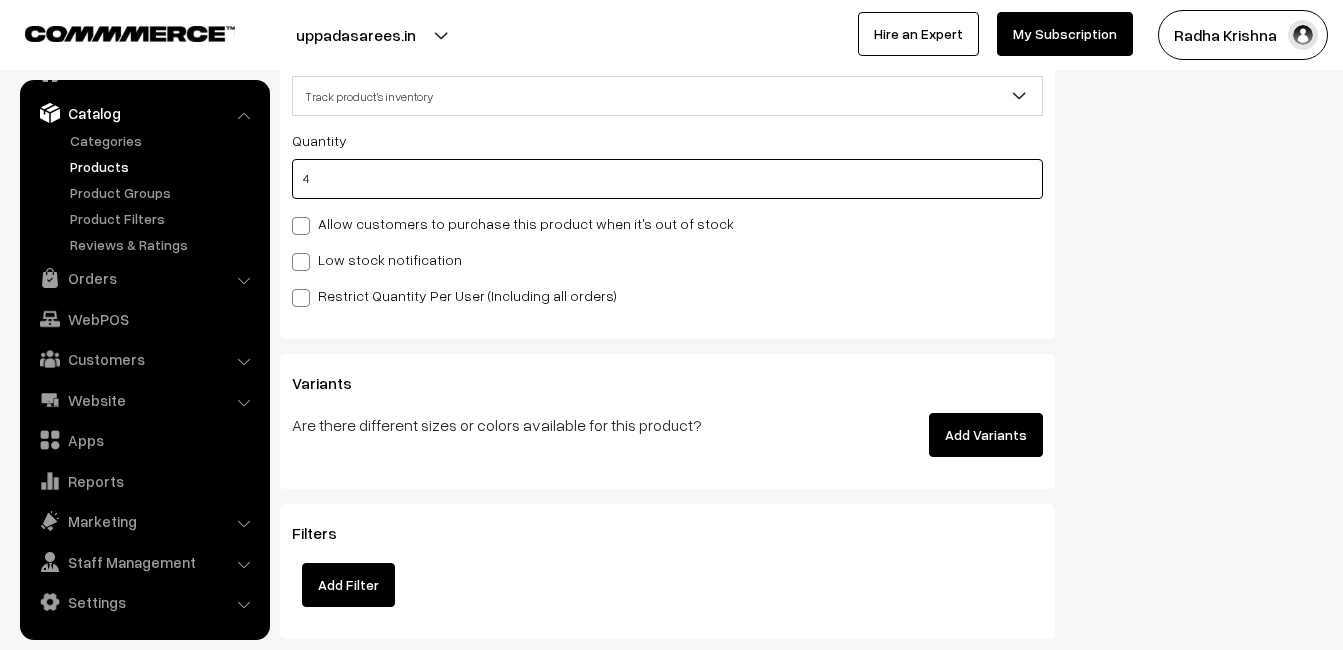 scroll, scrollTop: 2000, scrollLeft: 0, axis: vertical 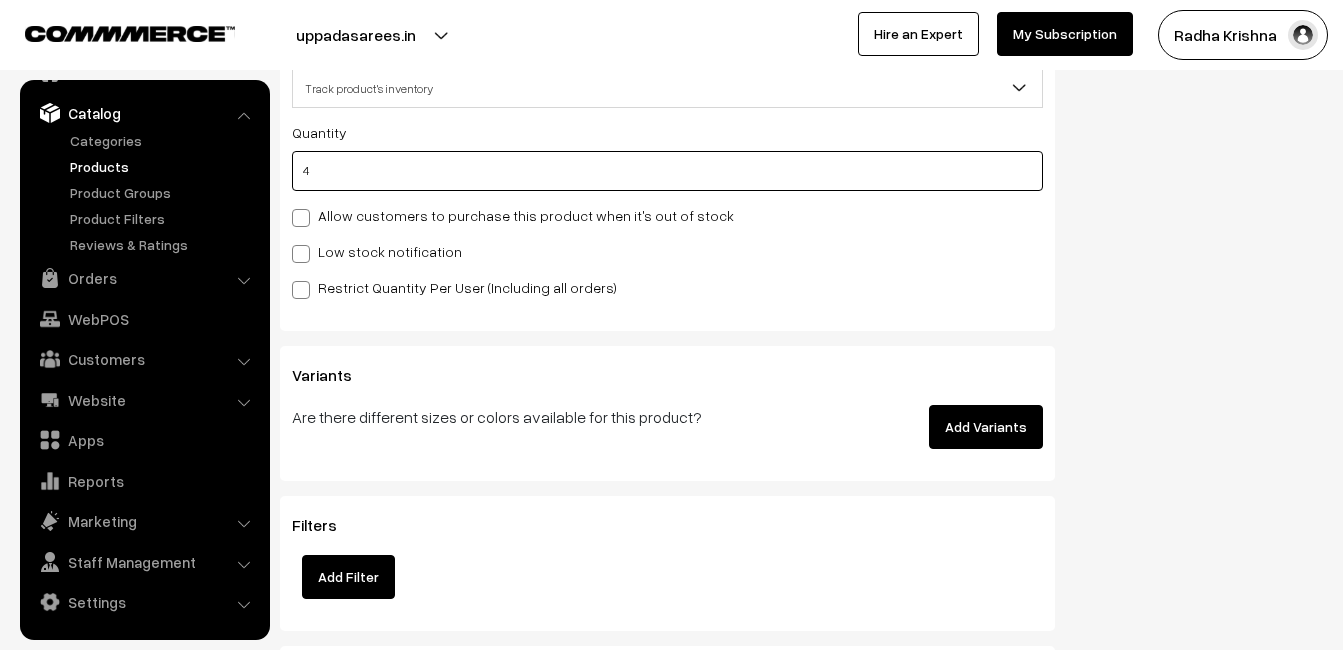 type on "4" 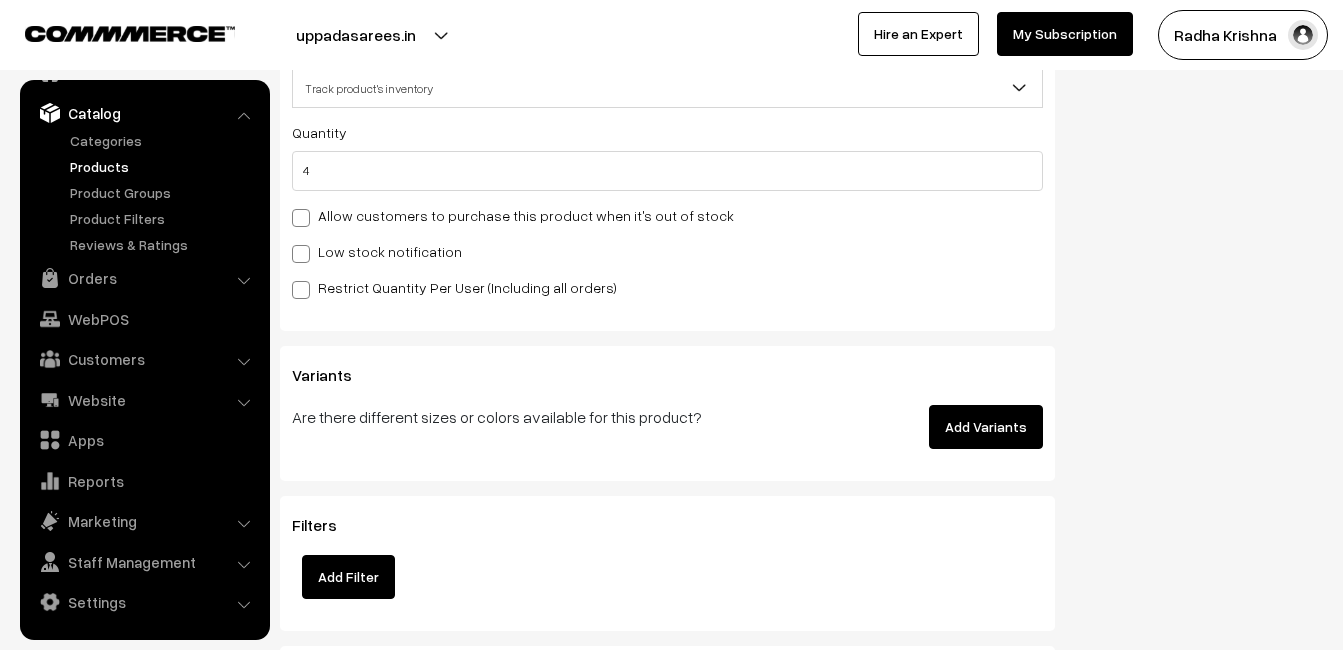 click on "Inventory
Inventory Tracking Condition
Don't track inventory
Track product's inventory
Track product's inventory
Quantity
4
Allow customers to purchase this product when it's out of stock
Stock Value" at bounding box center [667, 153] 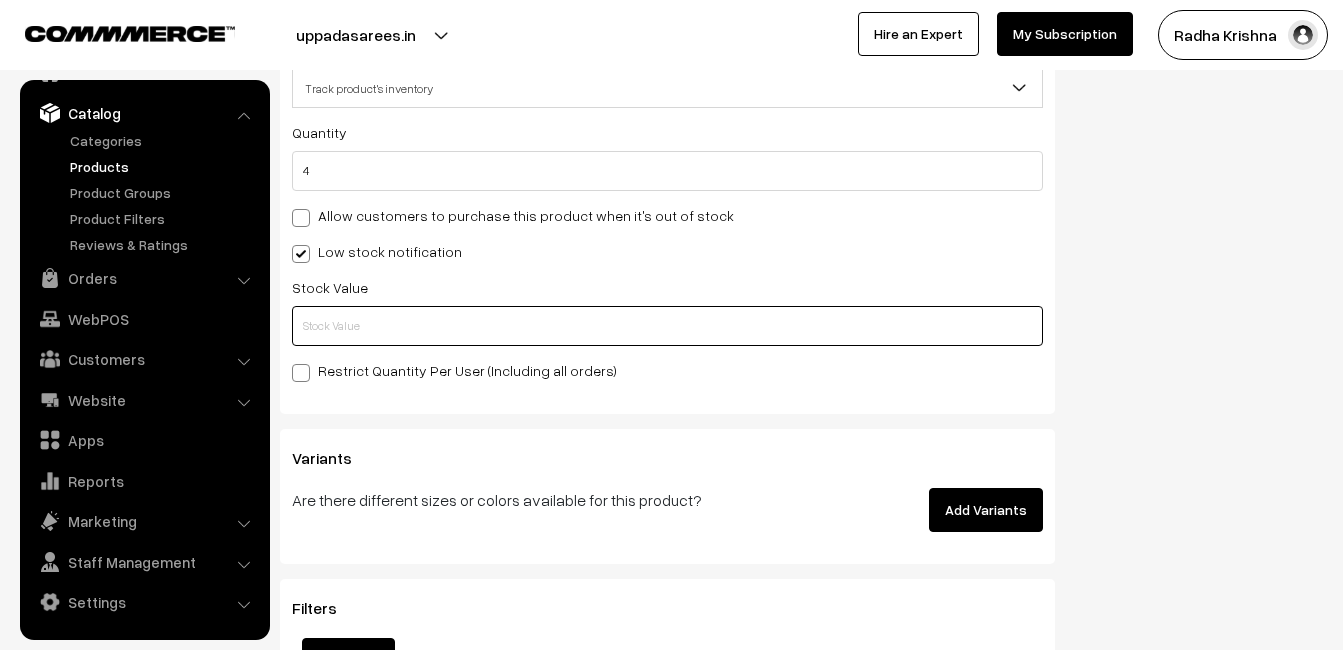 click at bounding box center [667, 326] 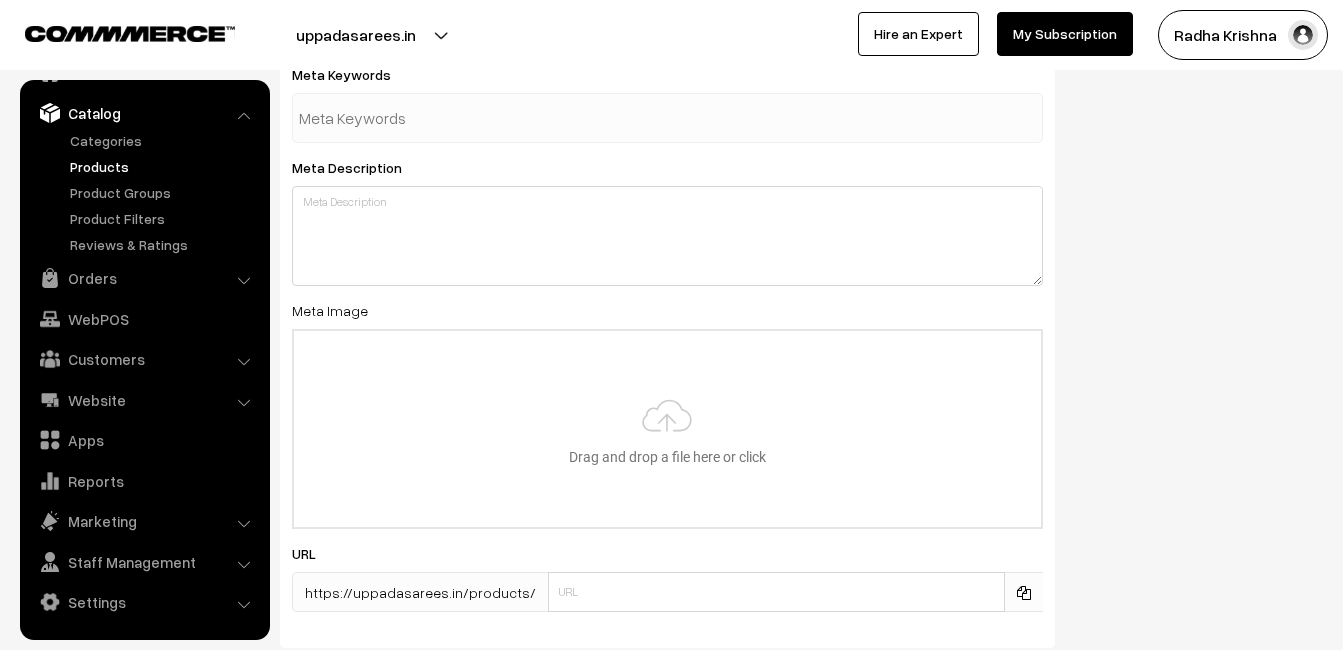 scroll, scrollTop: 2968, scrollLeft: 0, axis: vertical 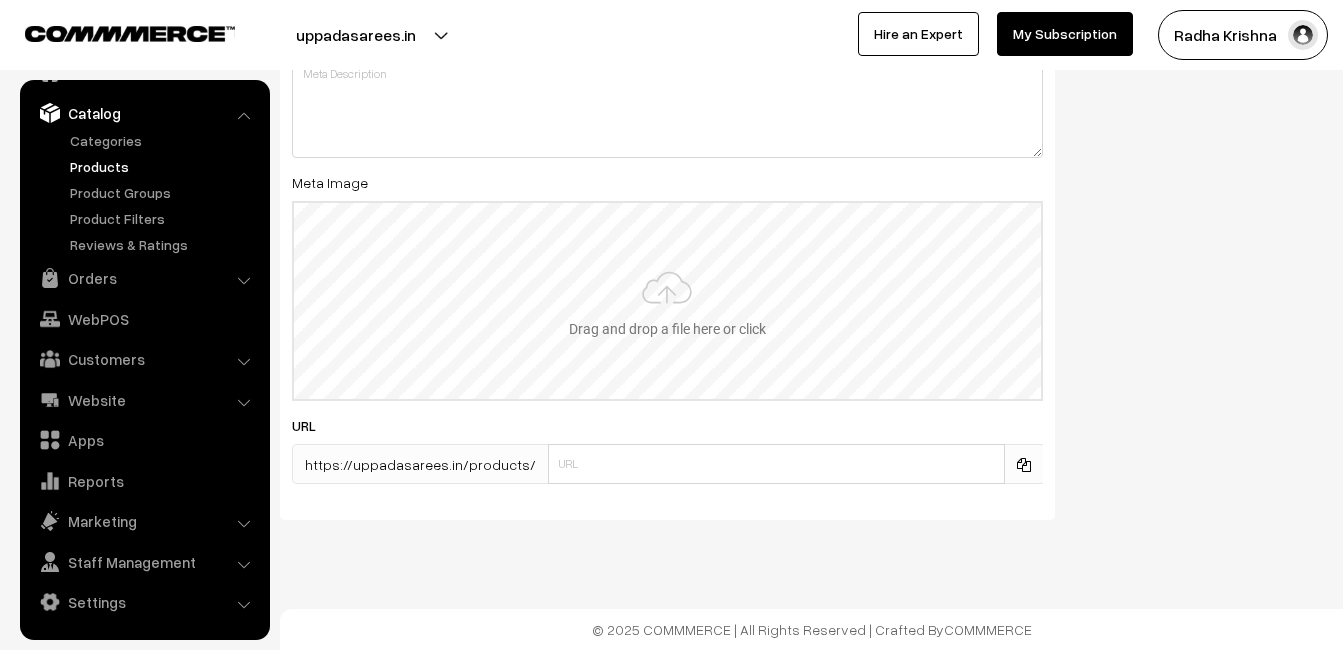 type on "2" 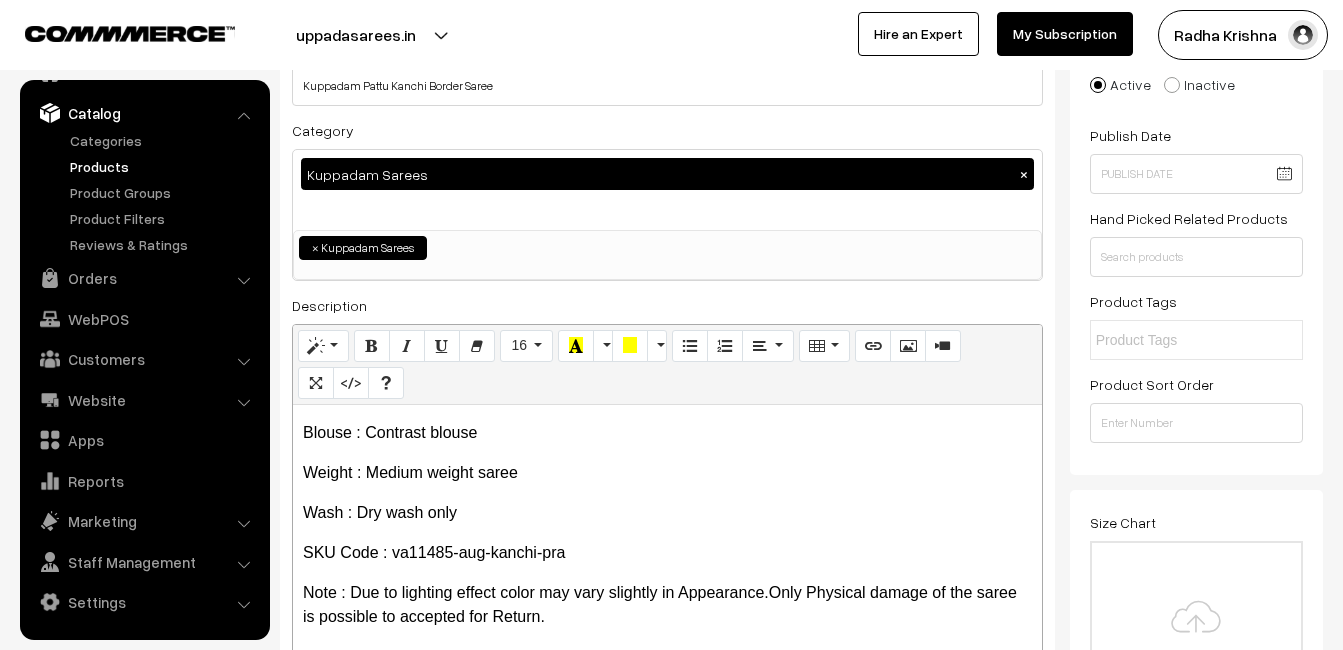 scroll, scrollTop: 0, scrollLeft: 0, axis: both 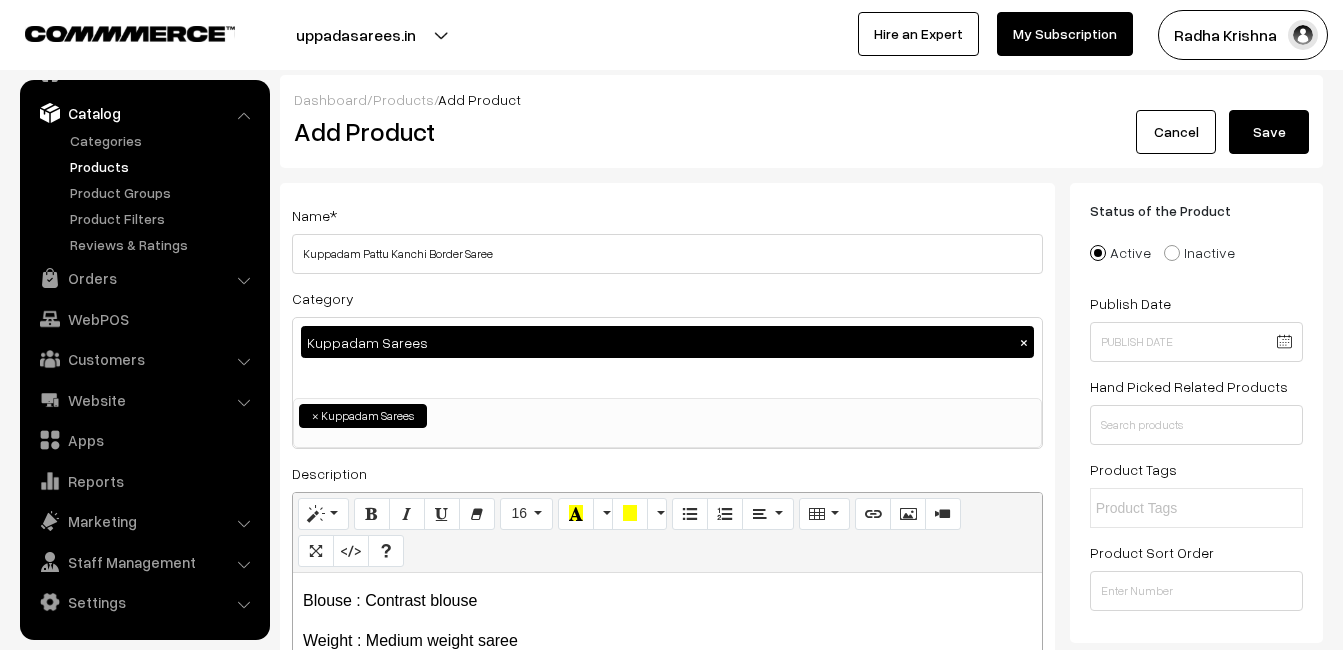 click on "Save" at bounding box center [1269, 132] 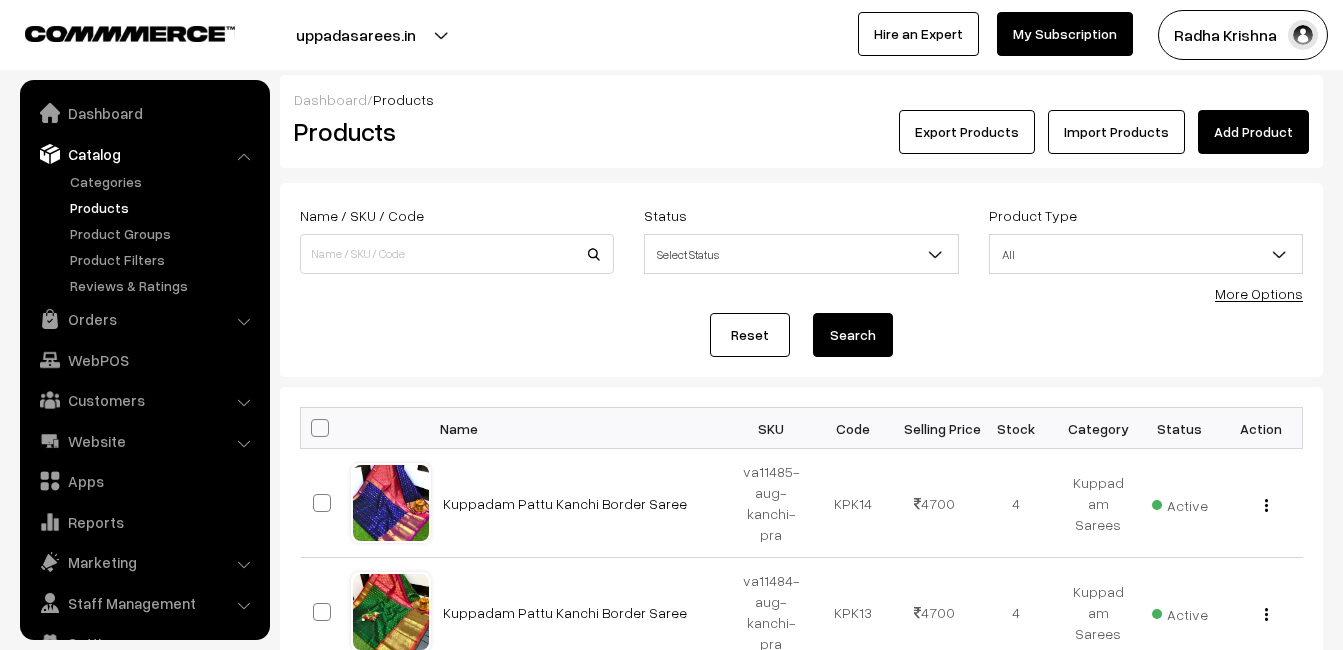 scroll, scrollTop: 0, scrollLeft: 0, axis: both 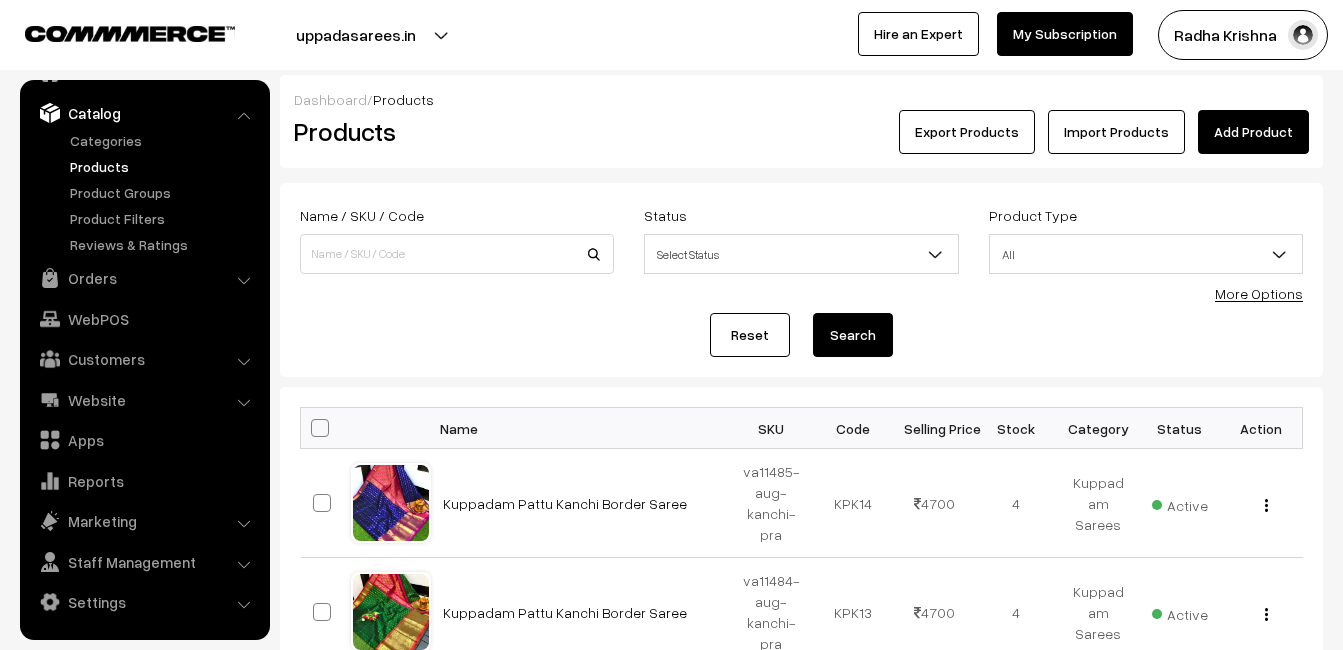 click on "Products" at bounding box center (453, 131) 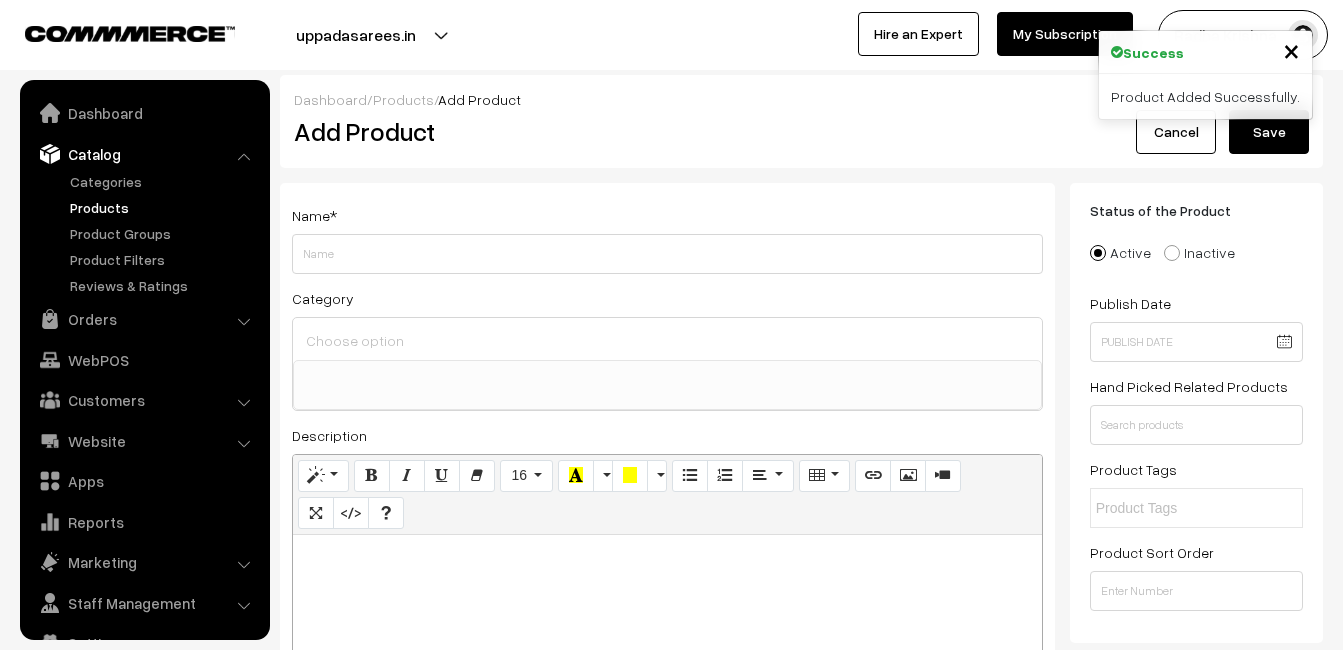 select 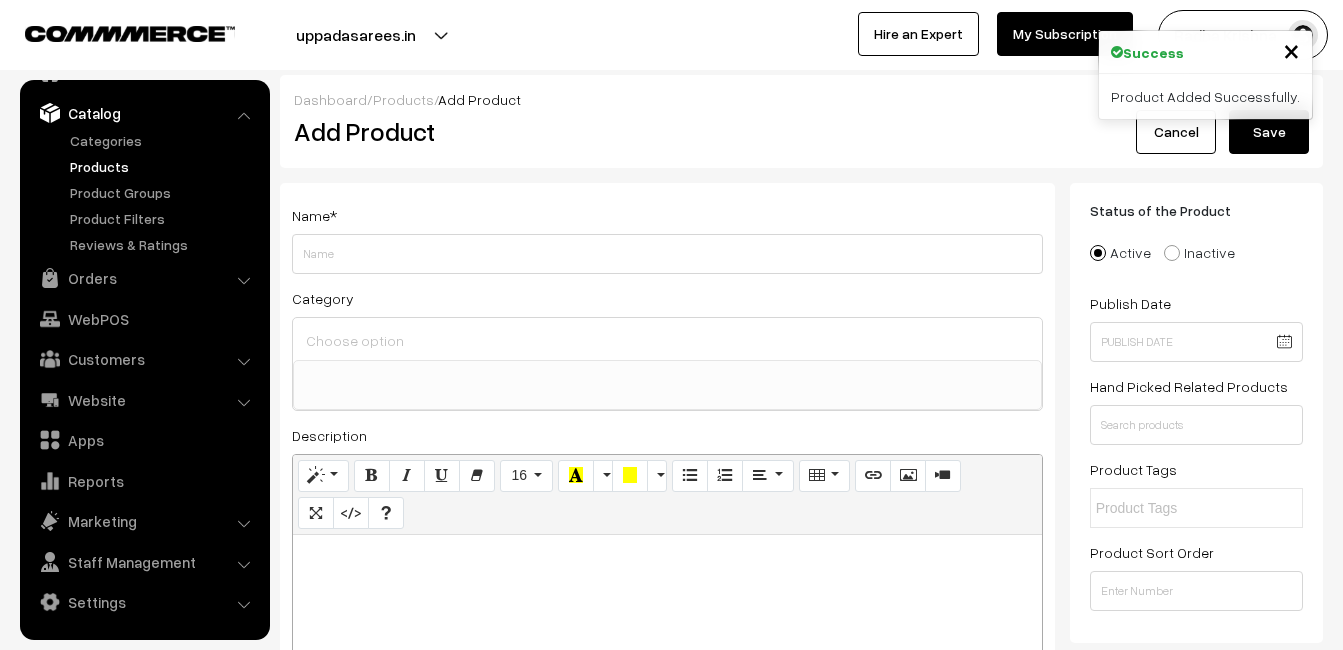 click at bounding box center [667, 660] 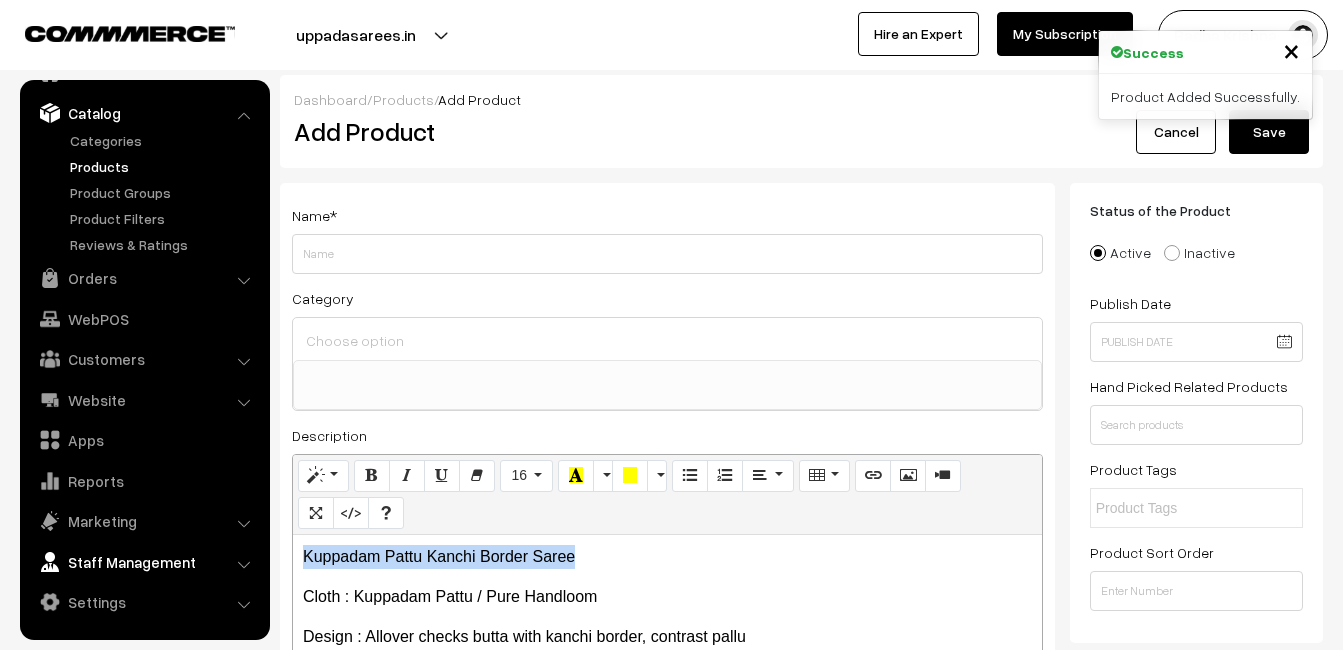 drag, startPoint x: 584, startPoint y: 543, endPoint x: 211, endPoint y: 545, distance: 373.00537 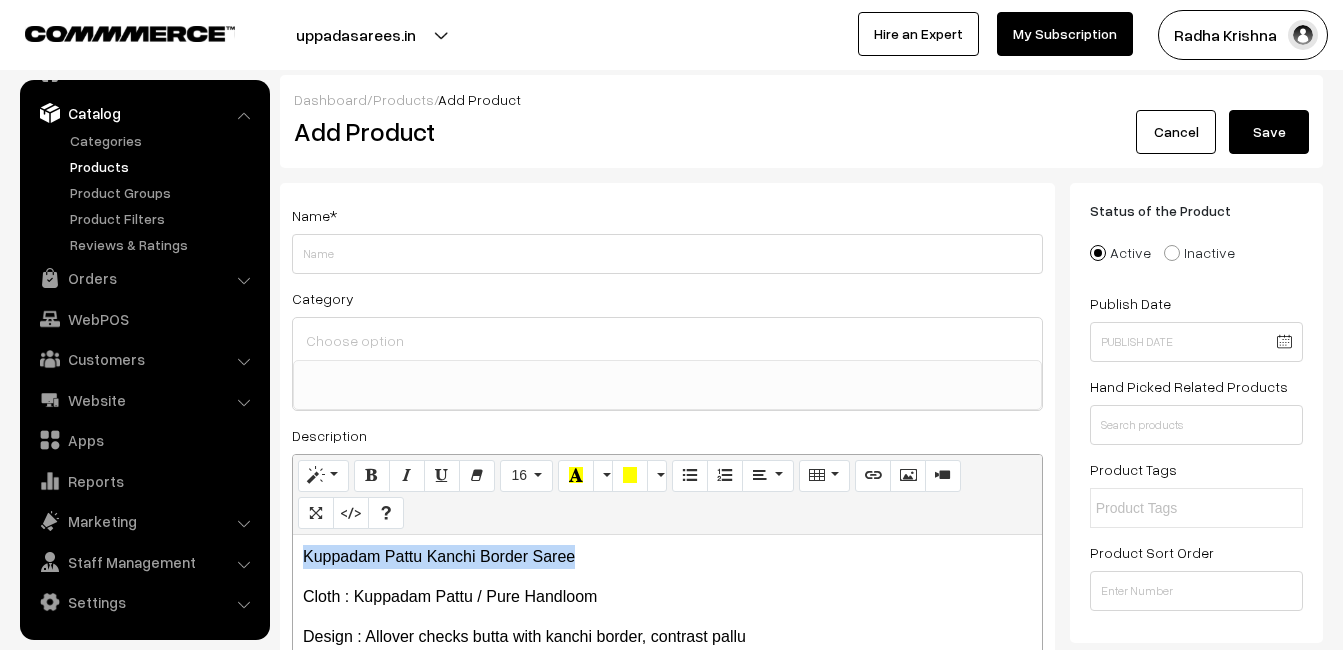 copy on "Kuppadam Pattu Kanchi Border Saree" 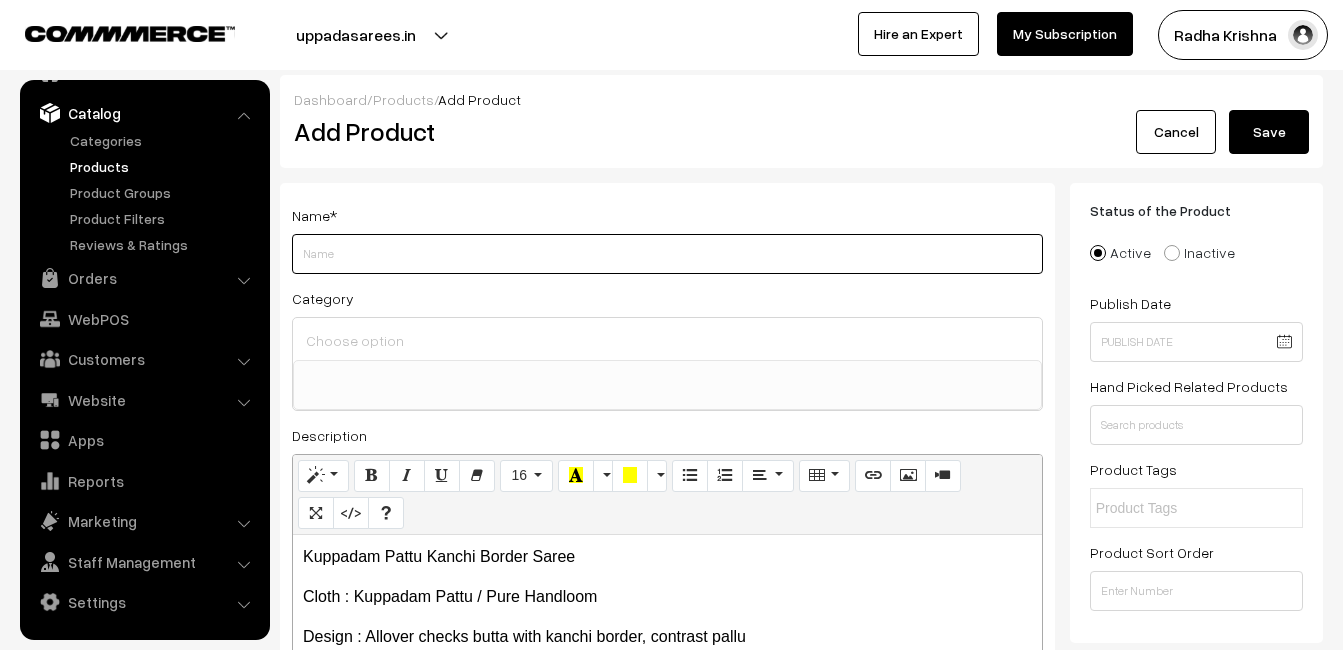 paste on "Kuppadam Pattu Kanchi Border Saree" 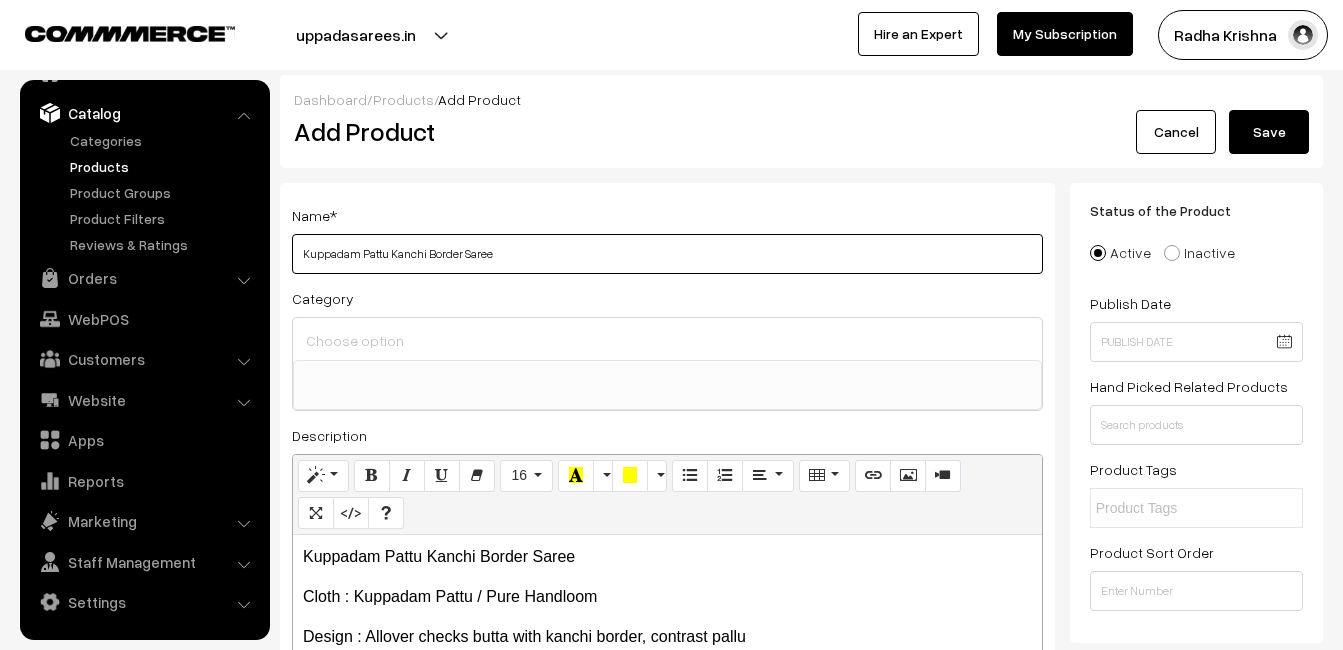 type on "Kuppadam Pattu Kanchi Border Saree" 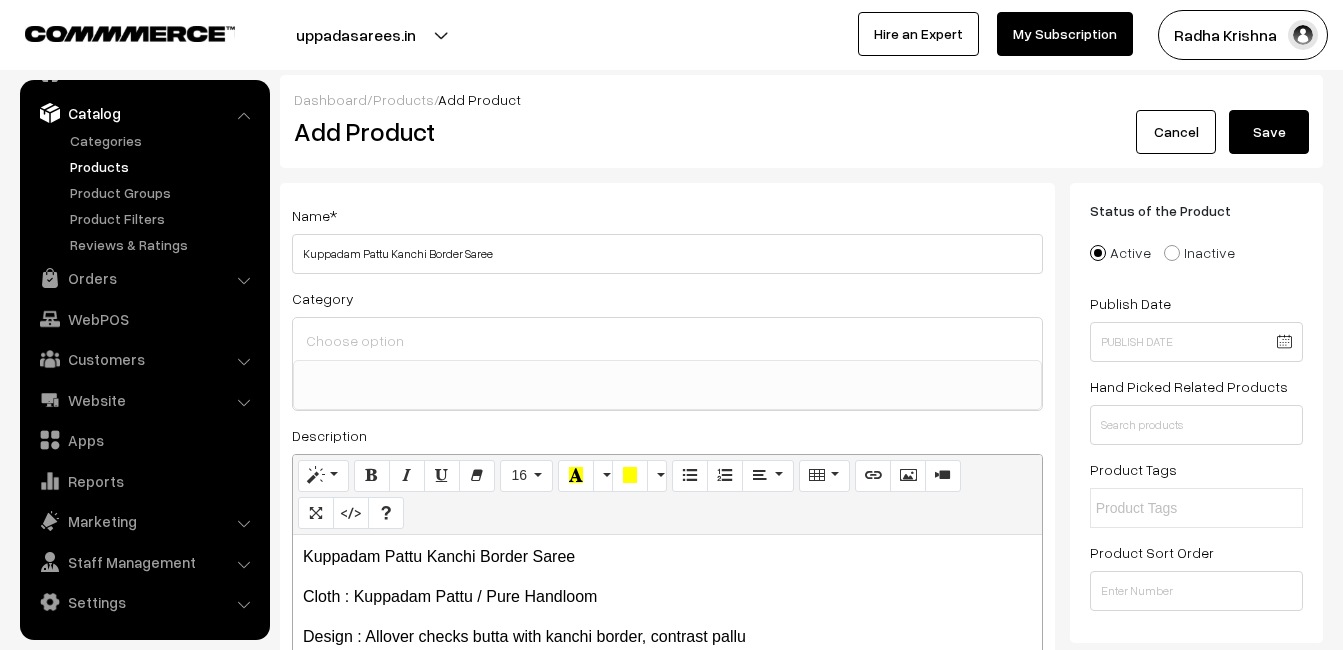 click at bounding box center [667, 340] 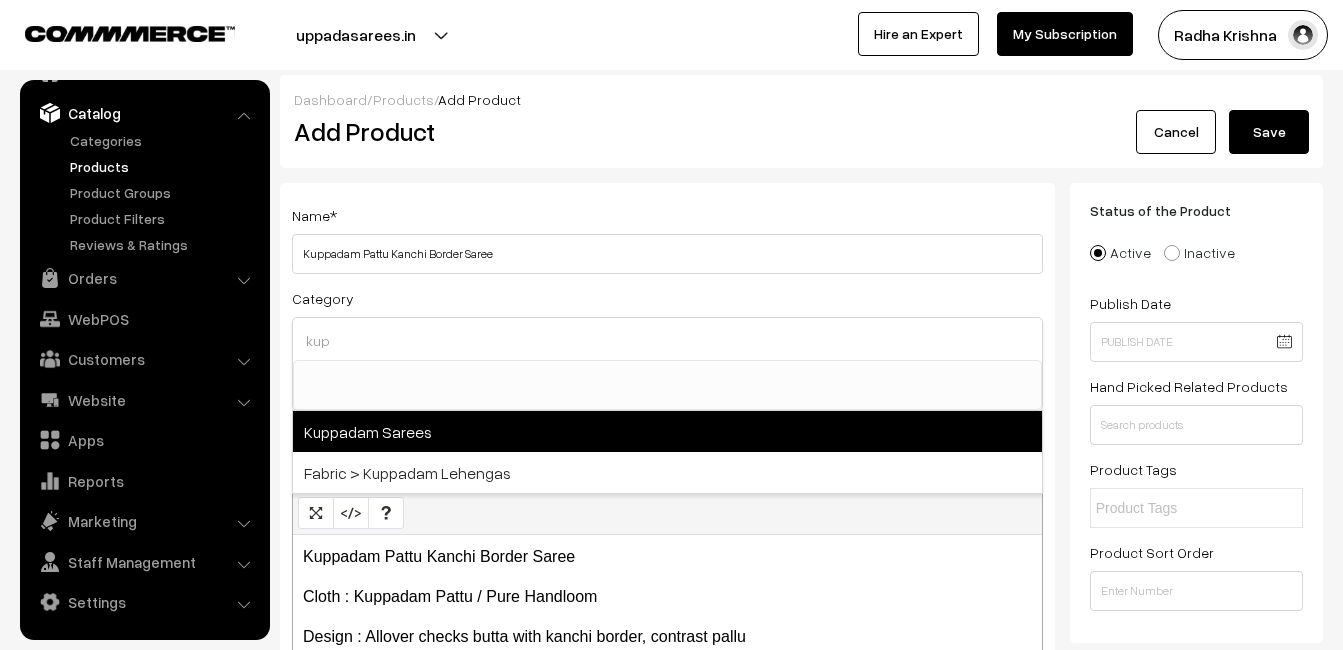 type on "kup" 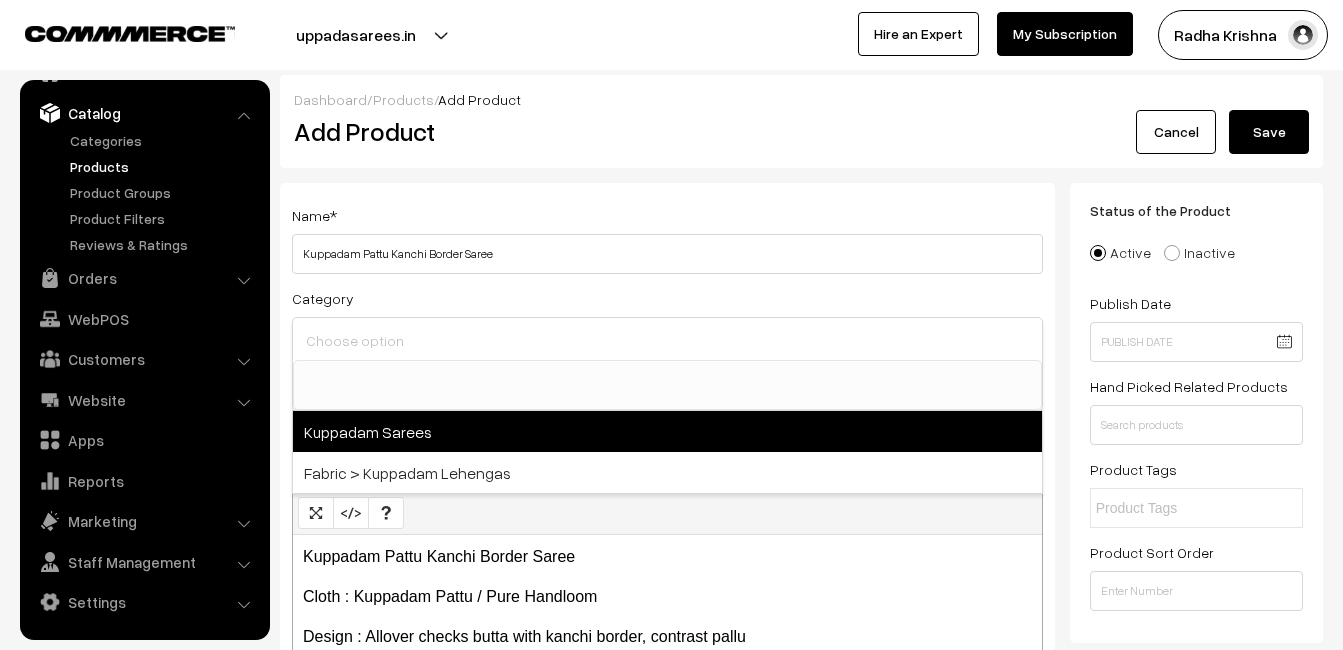 select on "18" 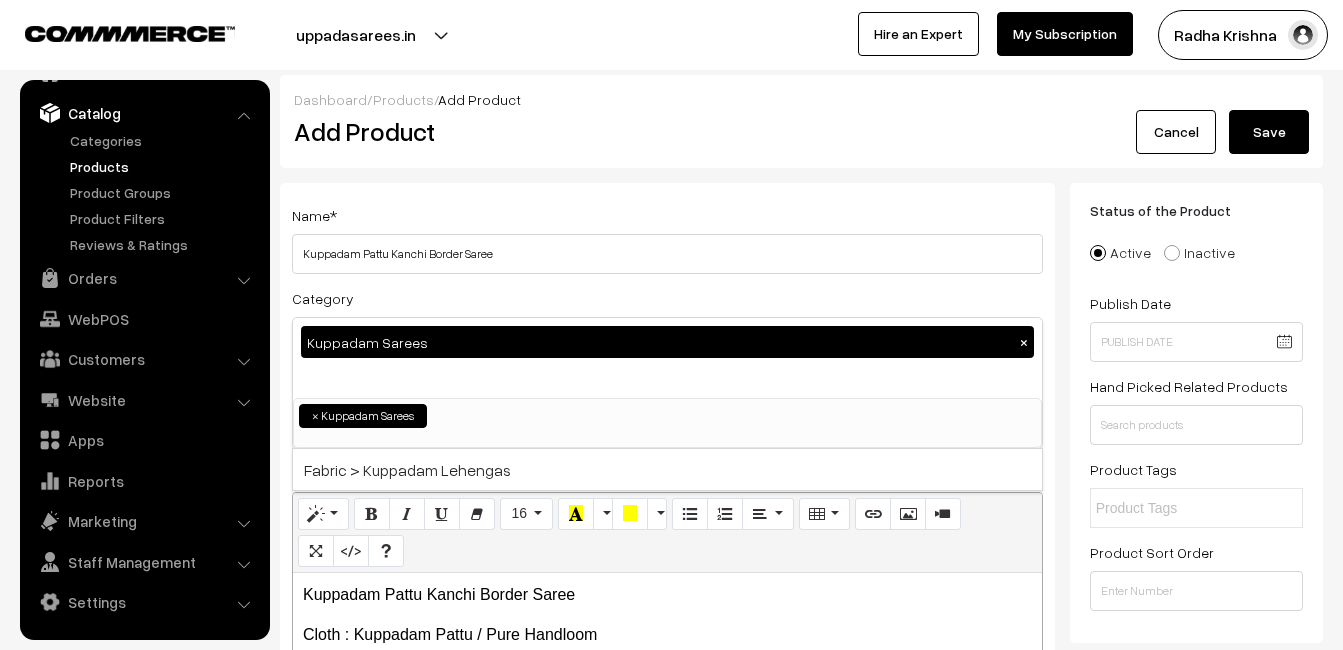 scroll, scrollTop: 816, scrollLeft: 0, axis: vertical 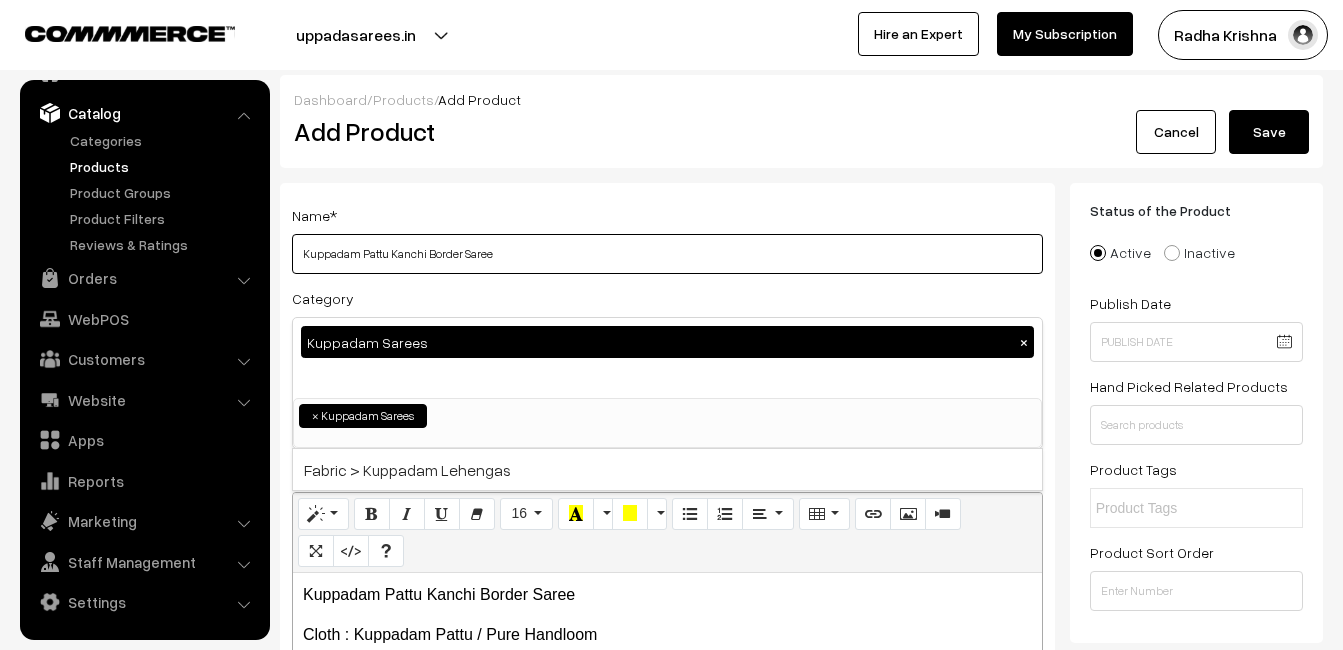 click on "Kuppadam Pattu Kanchi Border Saree" at bounding box center (667, 254) 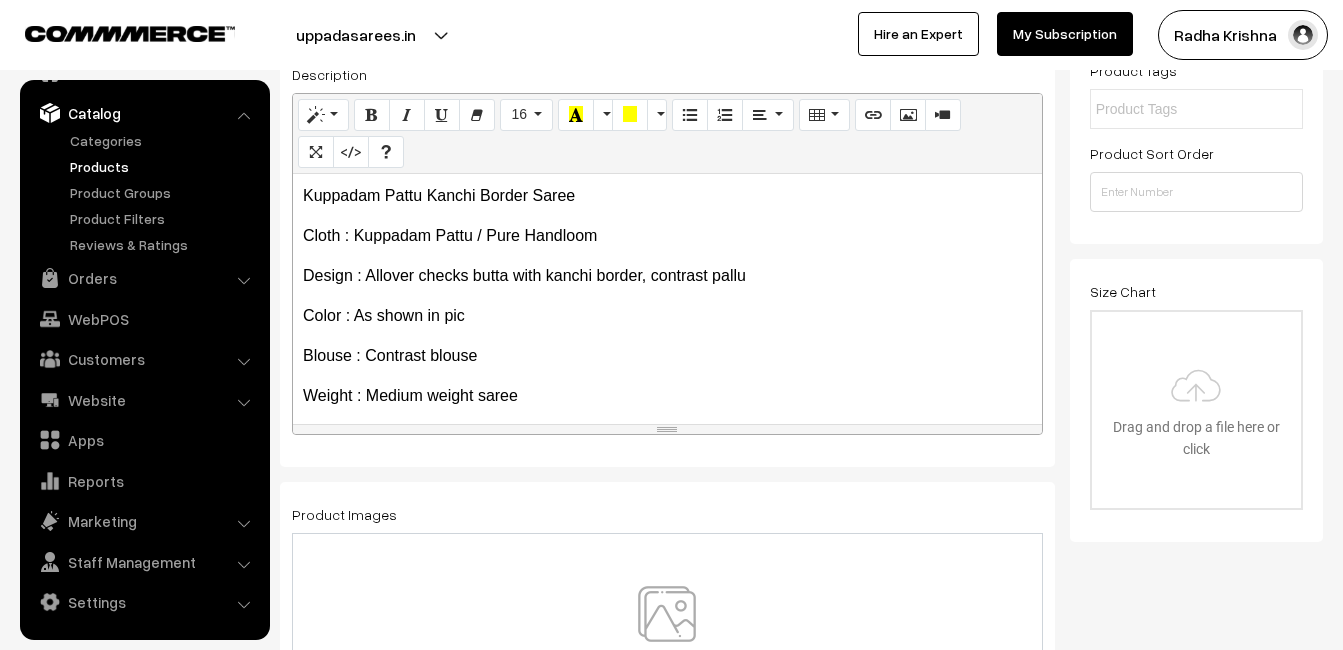 scroll, scrollTop: 400, scrollLeft: 0, axis: vertical 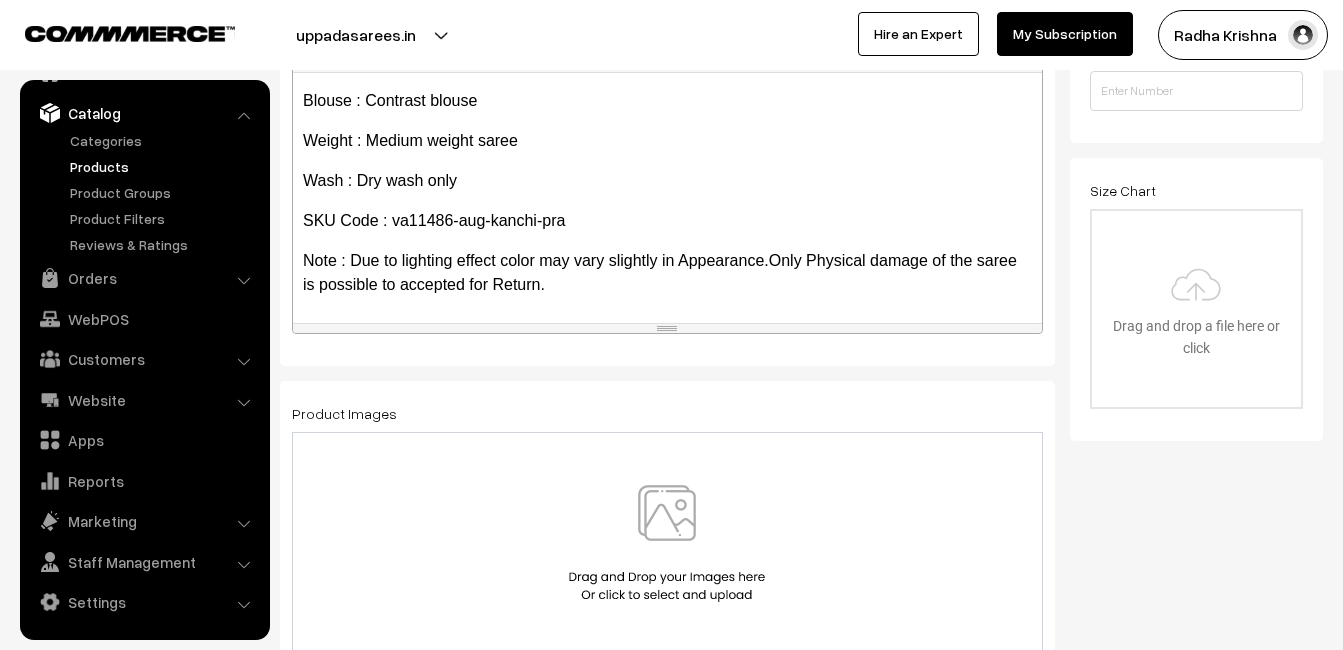 click at bounding box center (667, 543) 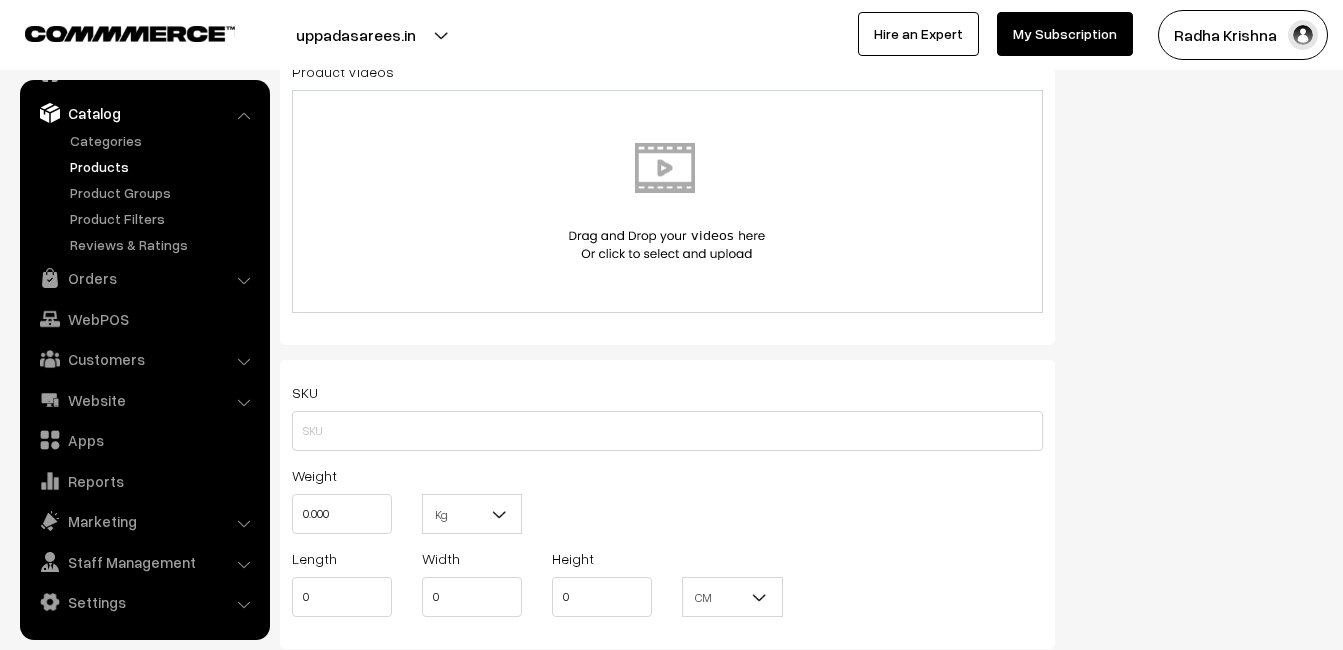 scroll, scrollTop: 1200, scrollLeft: 0, axis: vertical 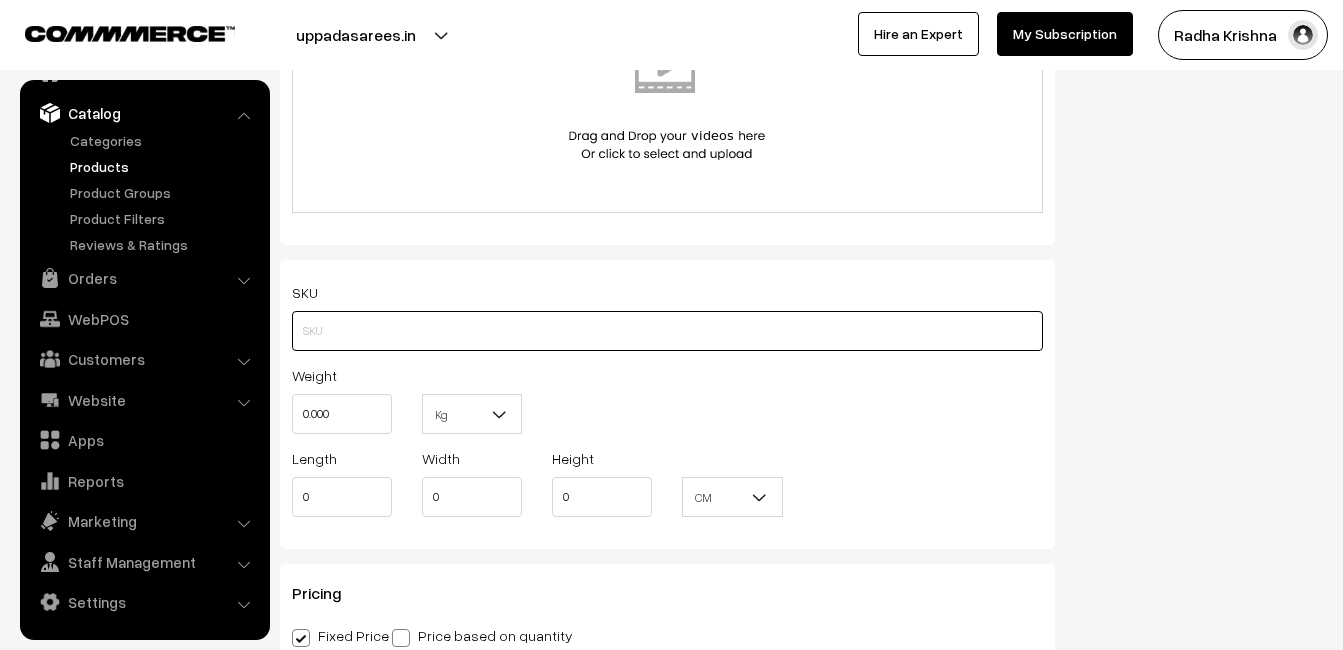 paste on "va11486-aug-kanchi-pra" 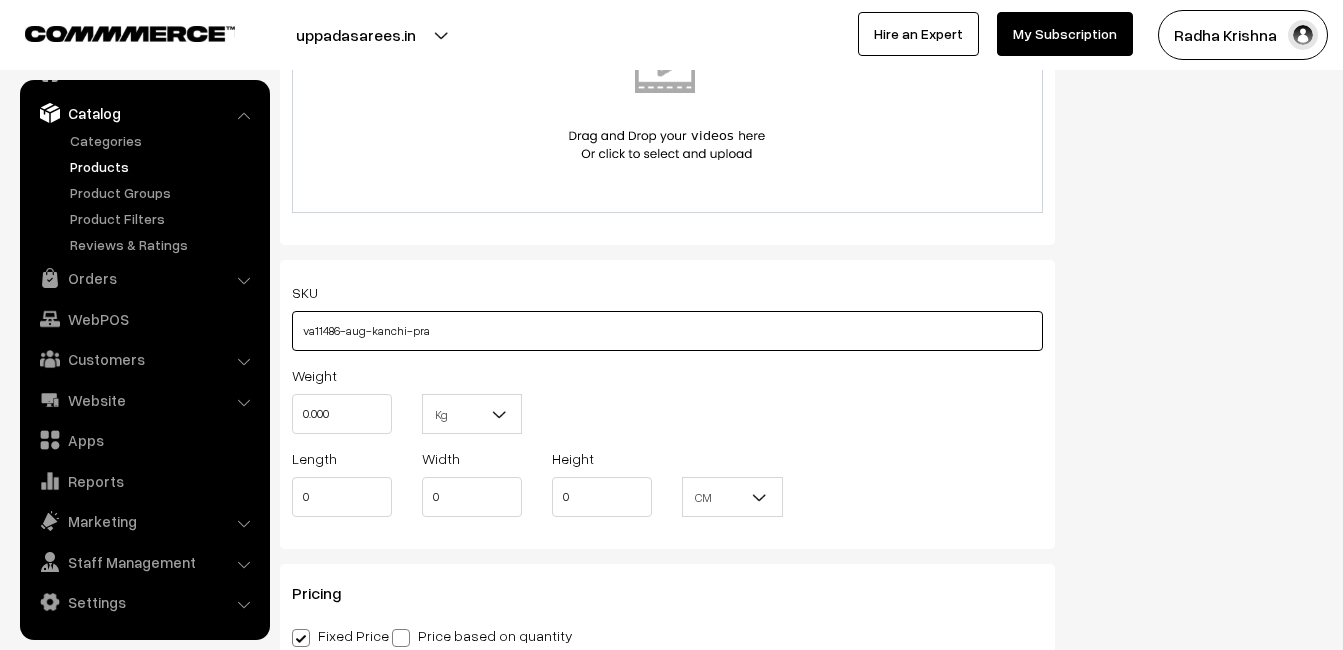 type on "va11486-aug-kanchi-pra" 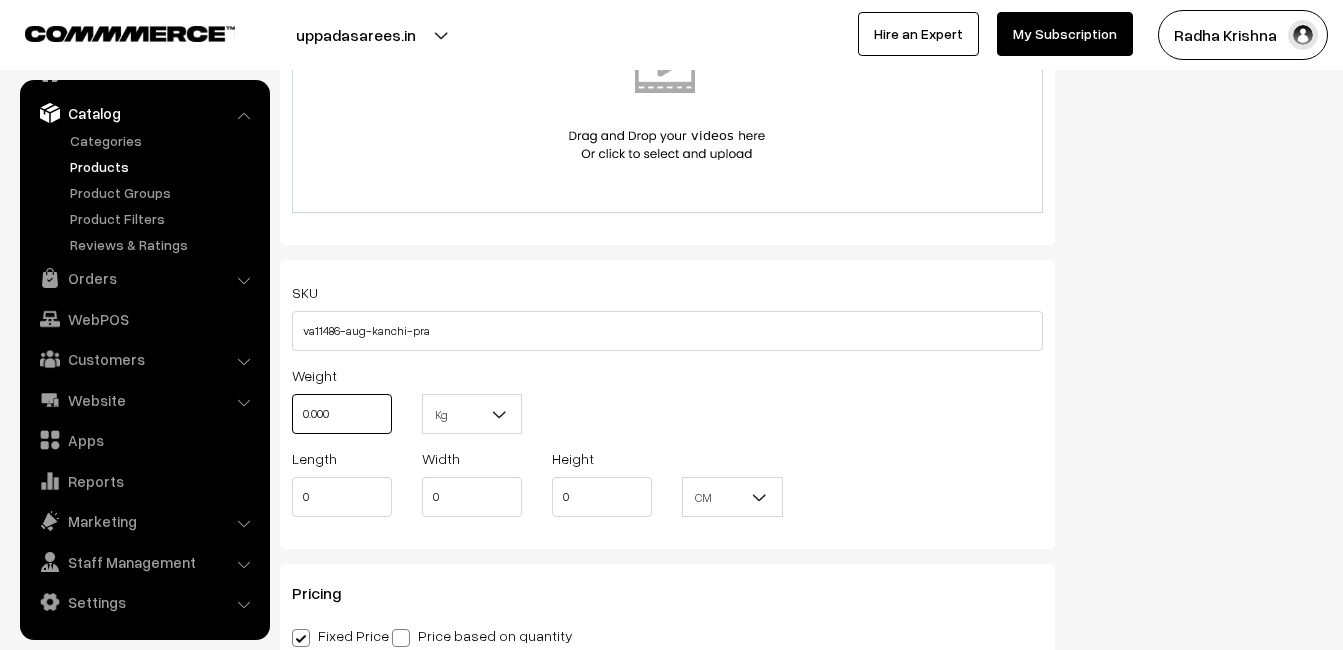 click on "0.000" at bounding box center [342, 414] 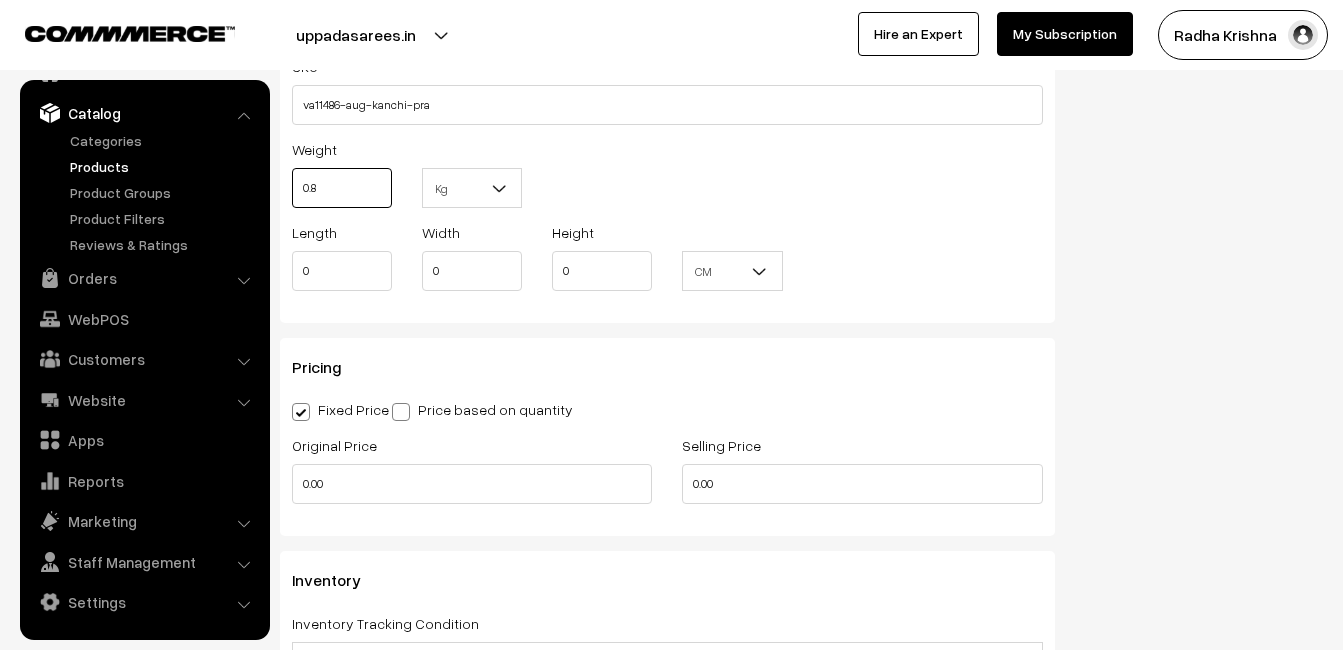 scroll, scrollTop: 1500, scrollLeft: 0, axis: vertical 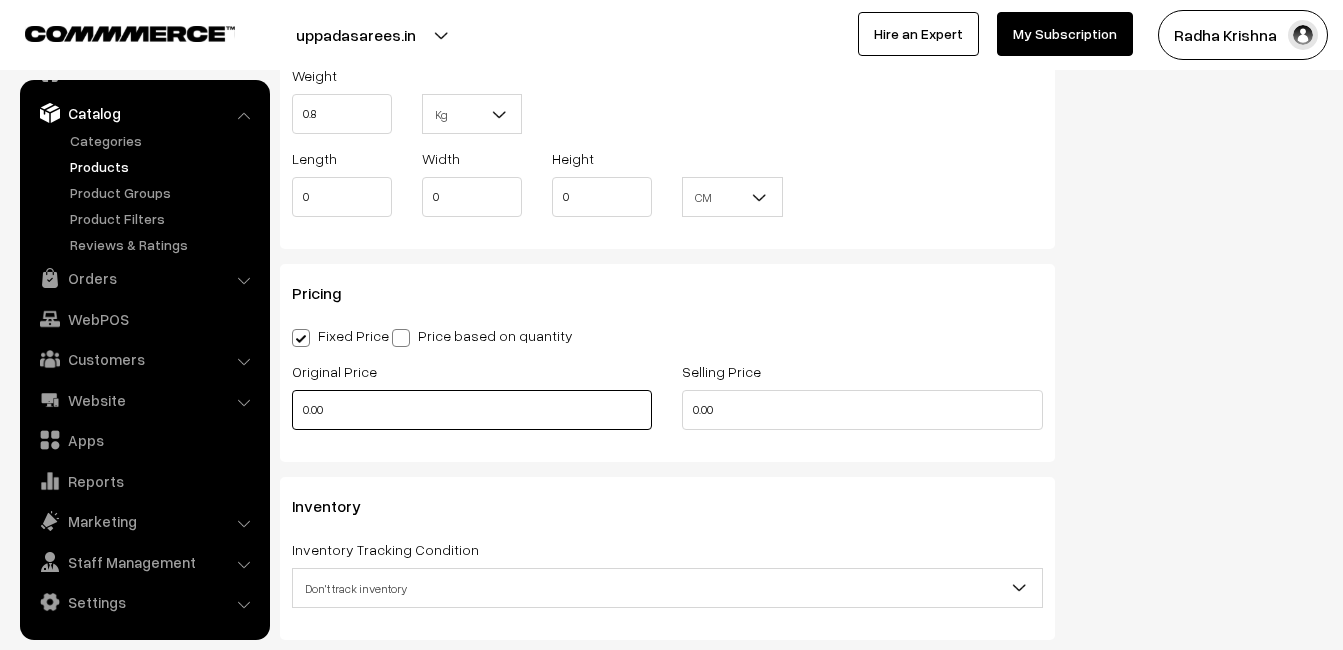 type on "0.80" 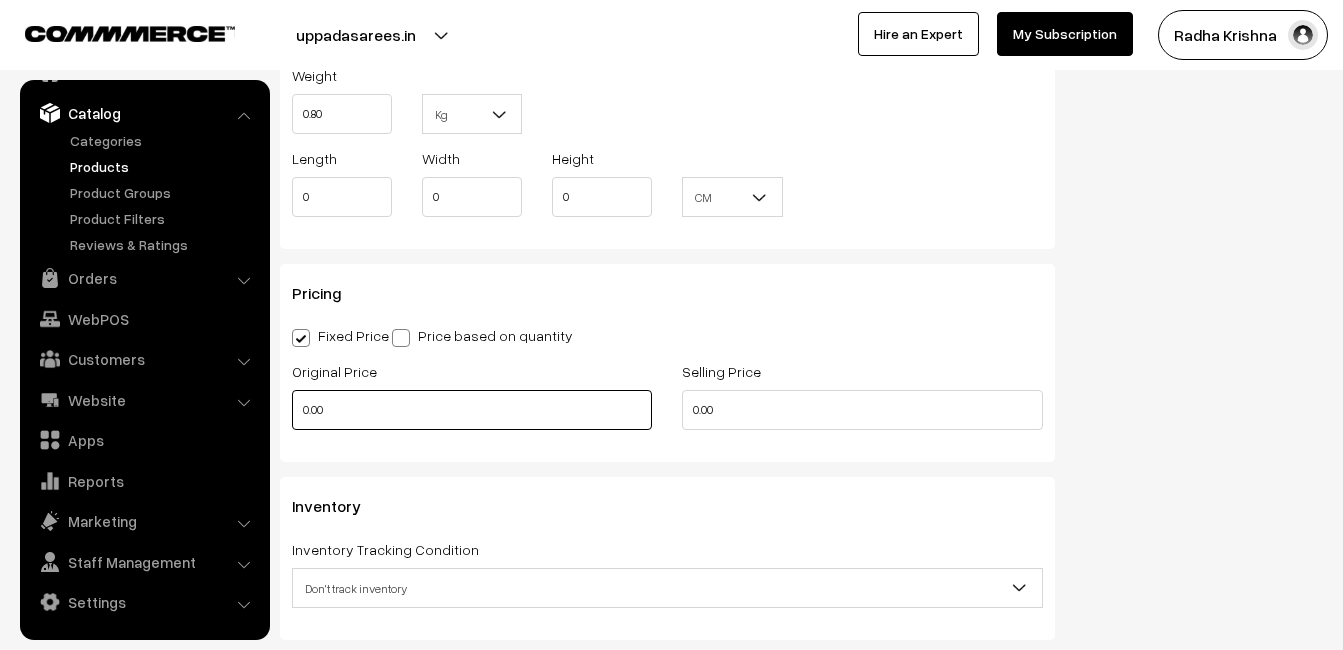 click on "0.00" at bounding box center (472, 410) 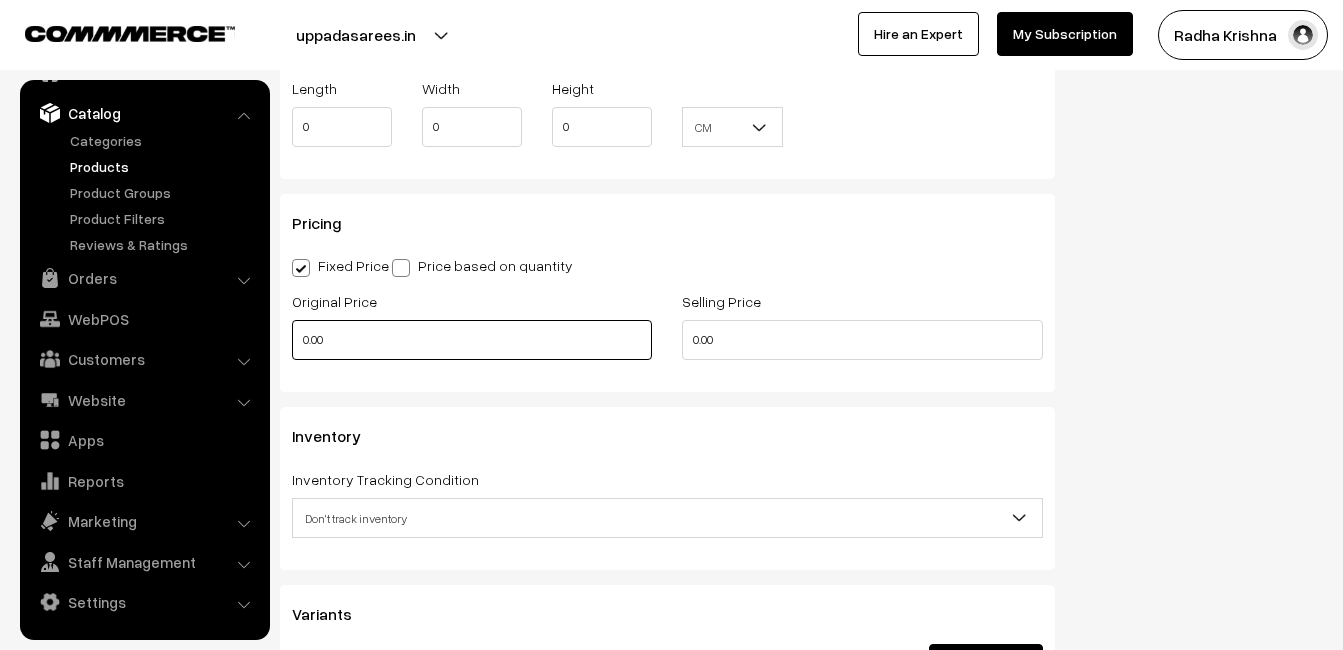 scroll, scrollTop: 1700, scrollLeft: 0, axis: vertical 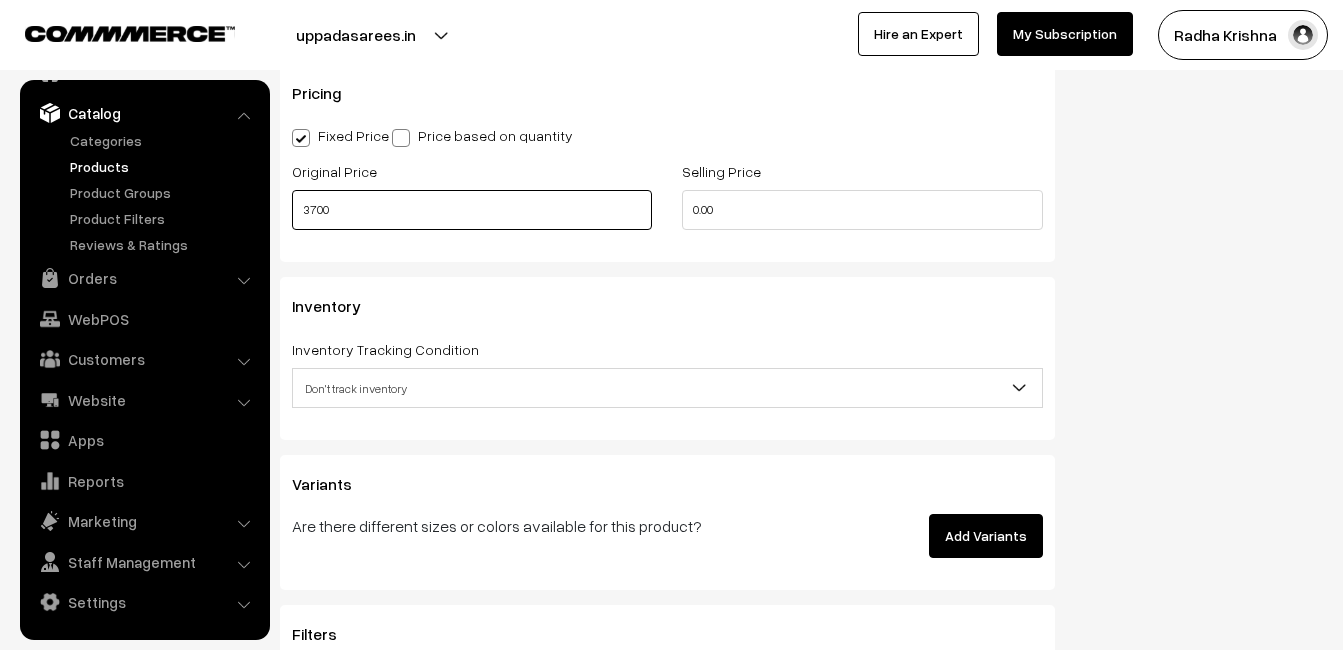 type on "3700" 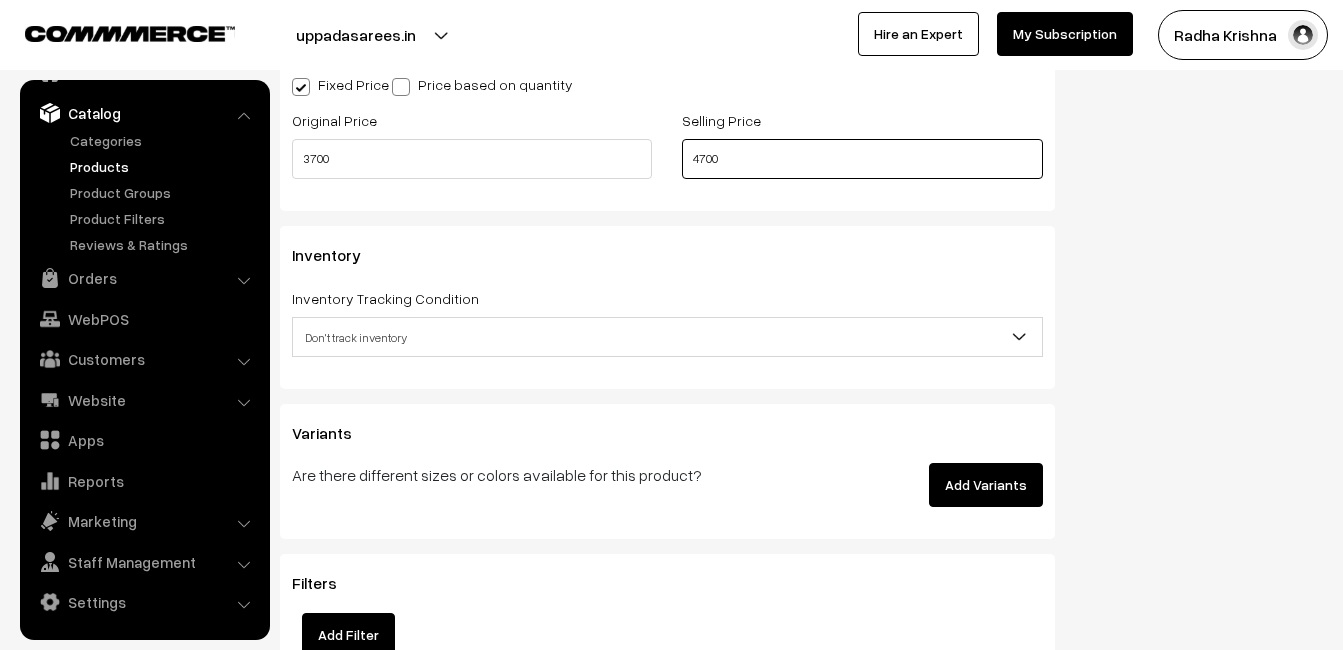 scroll, scrollTop: 1800, scrollLeft: 0, axis: vertical 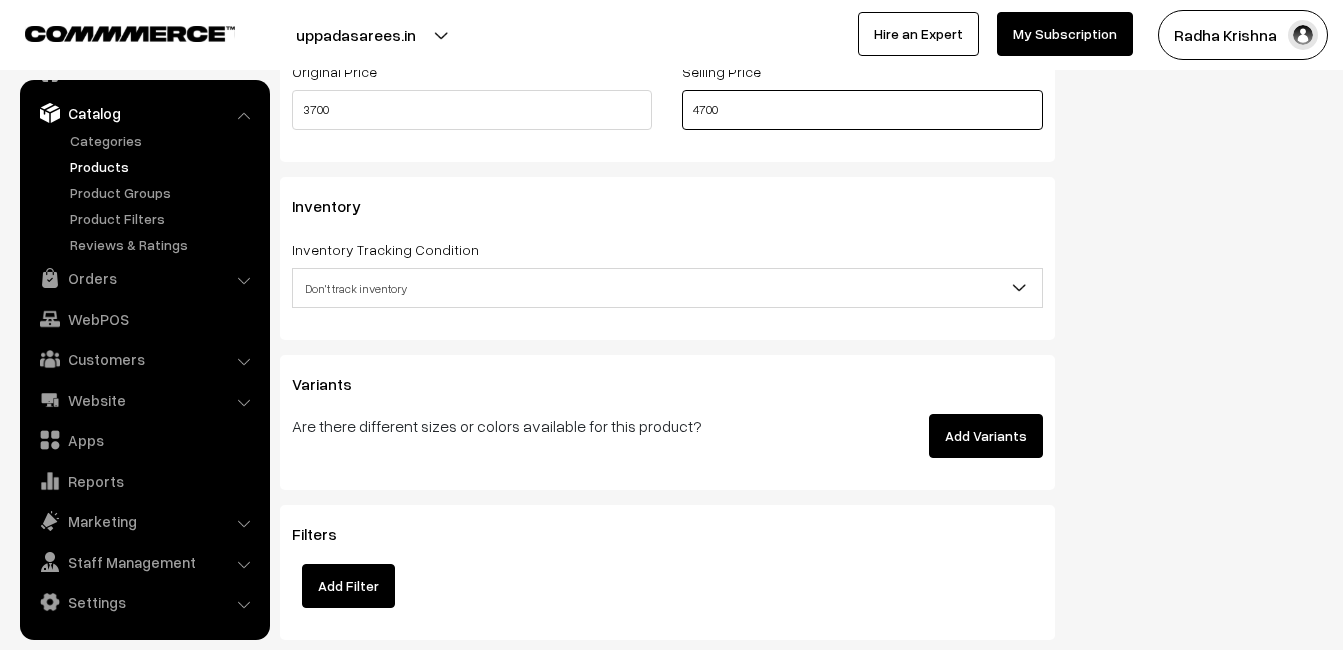 type on "4700" 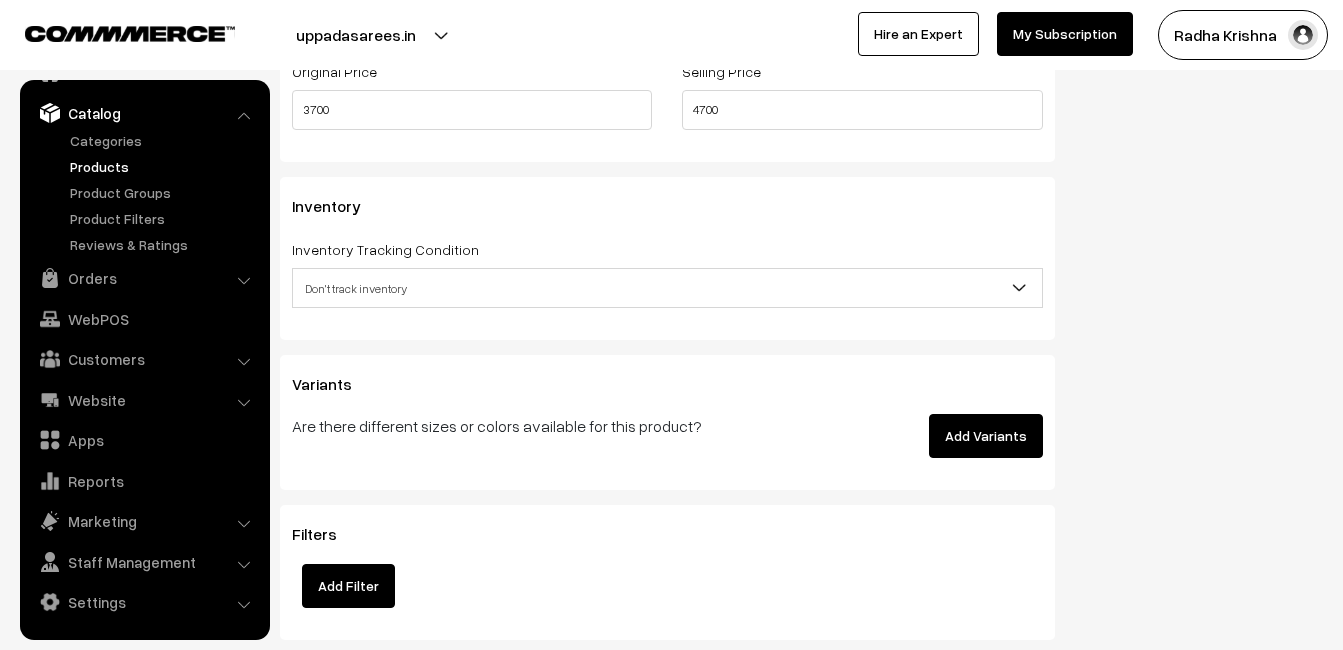 click on "Don't track inventory" at bounding box center [667, 288] 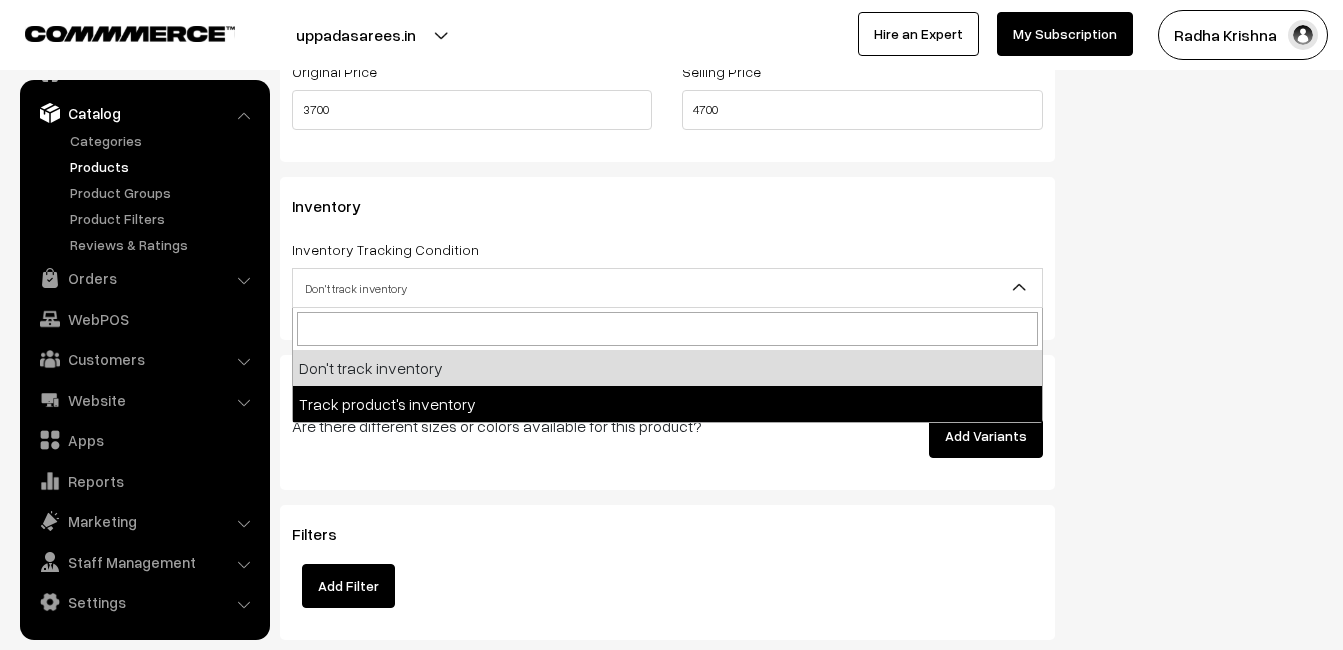select on "2" 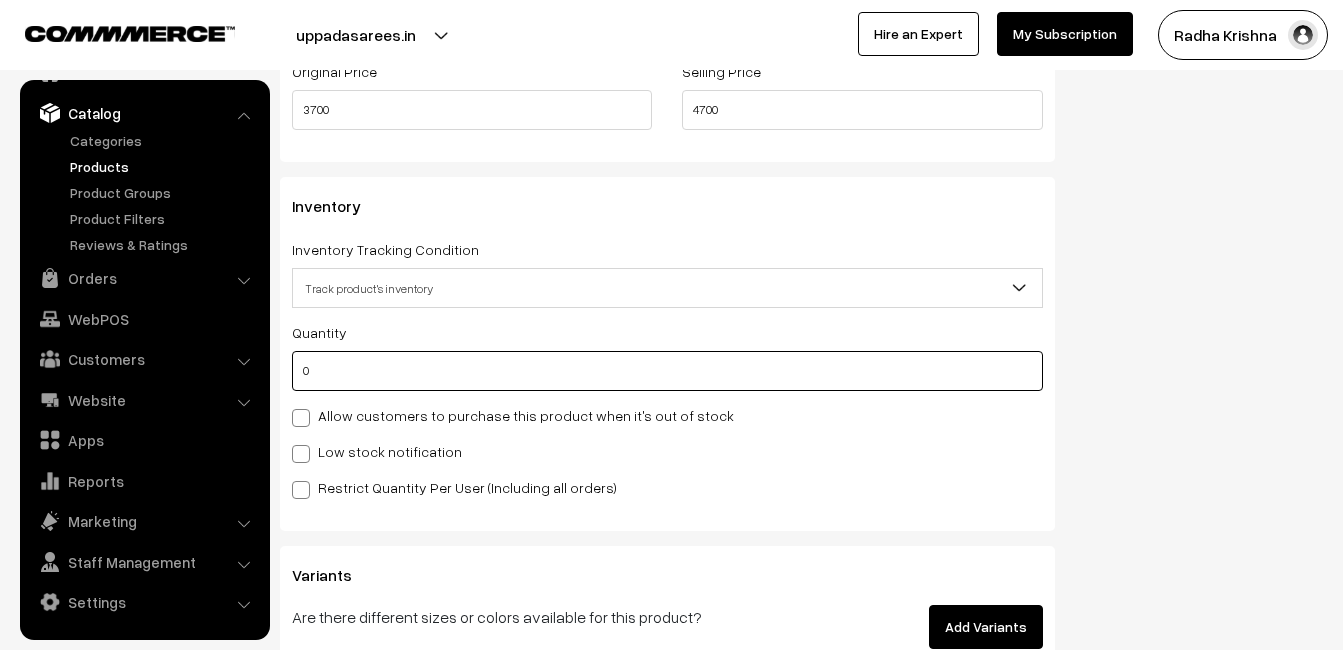 click on "0" at bounding box center [667, 371] 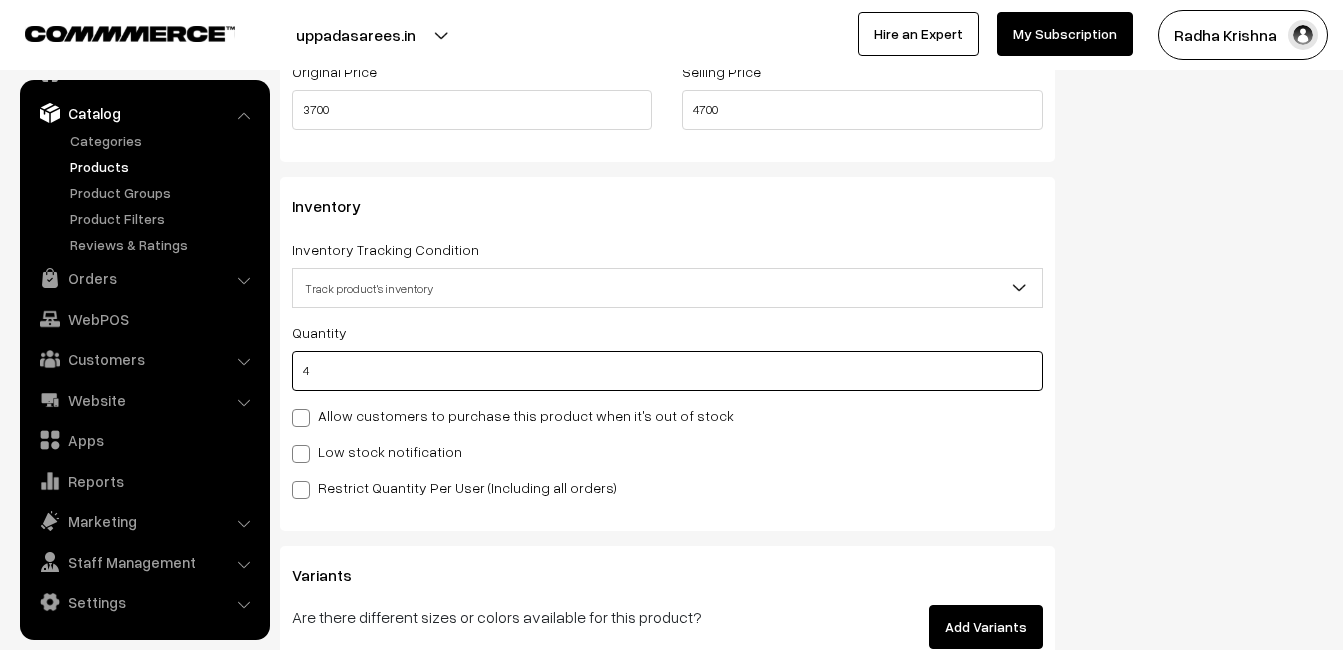 type on "4" 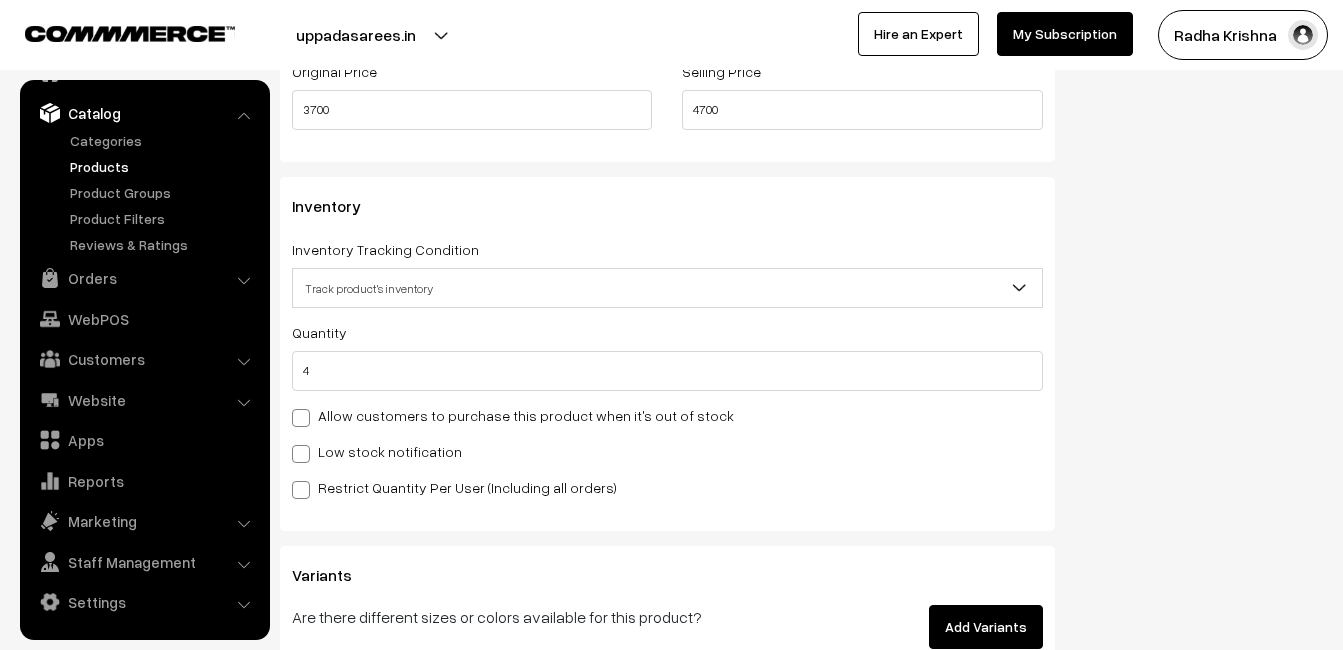 click on "Low stock notification" at bounding box center [377, 451] 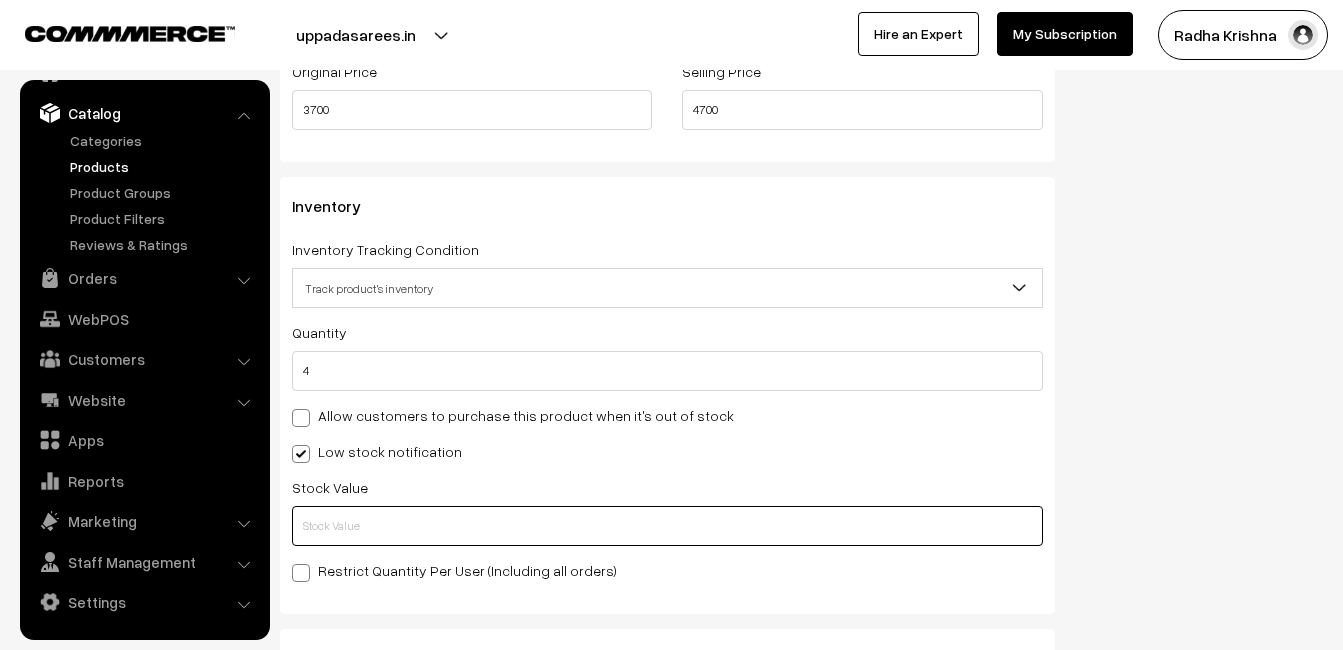 click at bounding box center [667, 526] 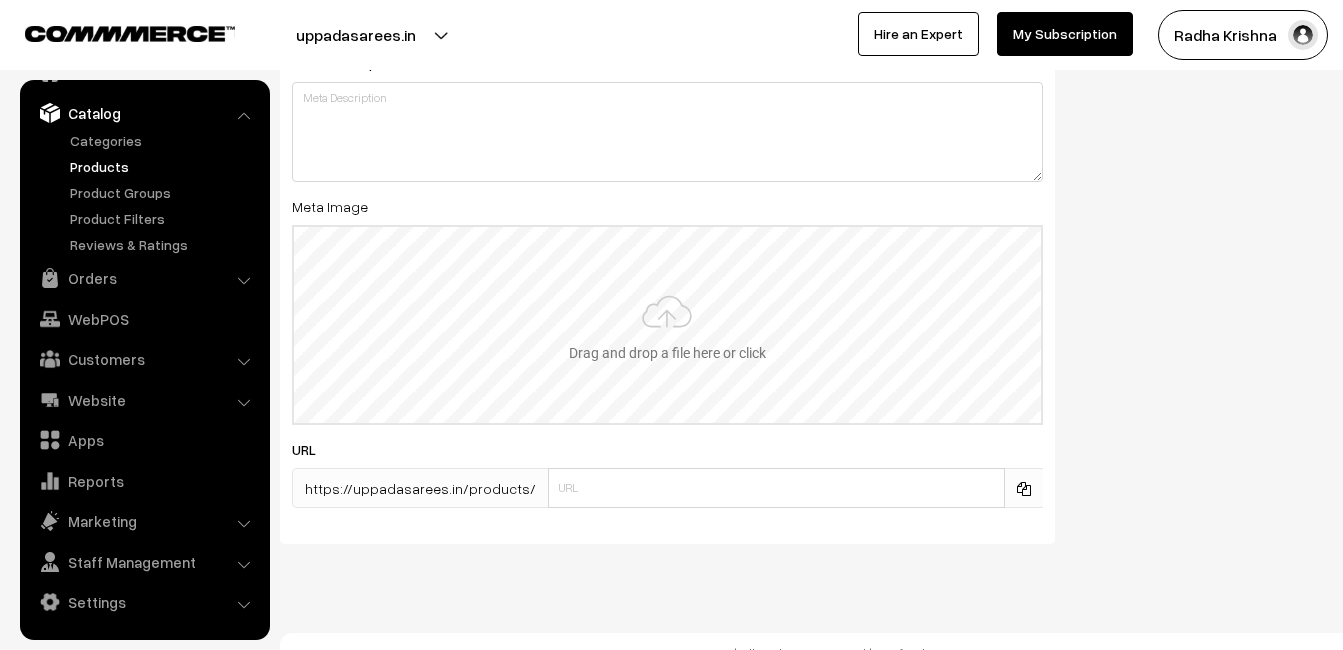 scroll, scrollTop: 2968, scrollLeft: 0, axis: vertical 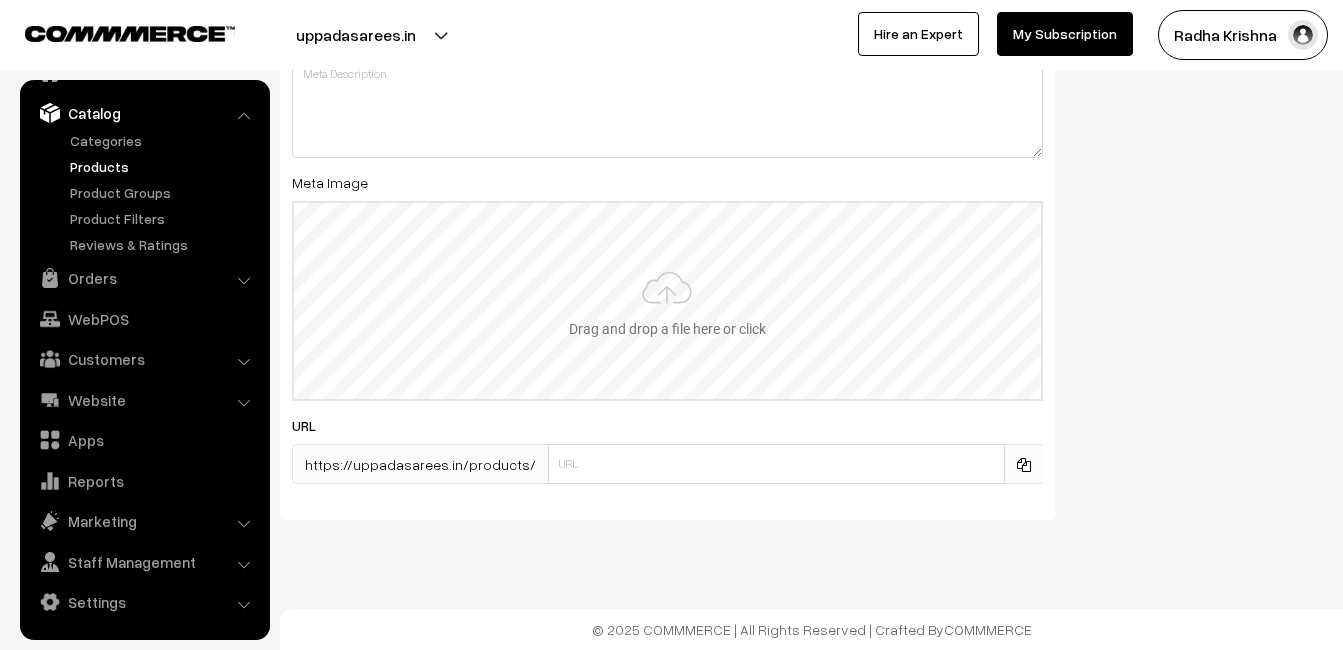 type on "2" 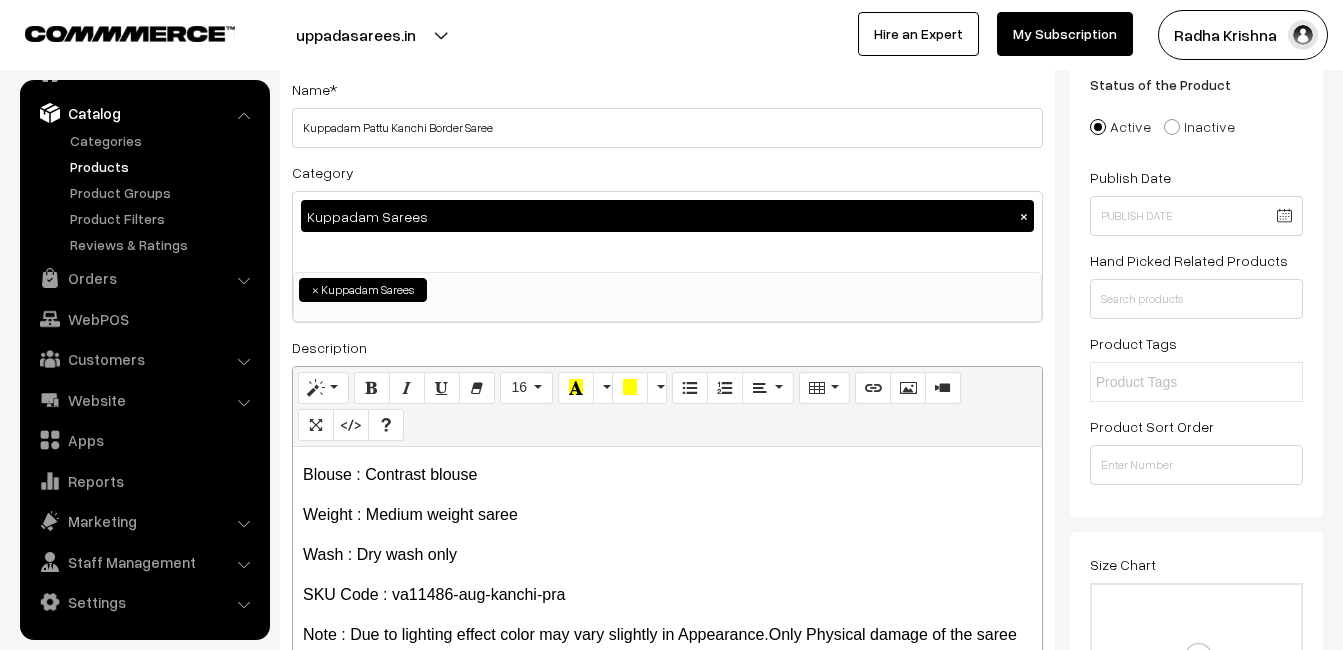 scroll, scrollTop: 0, scrollLeft: 0, axis: both 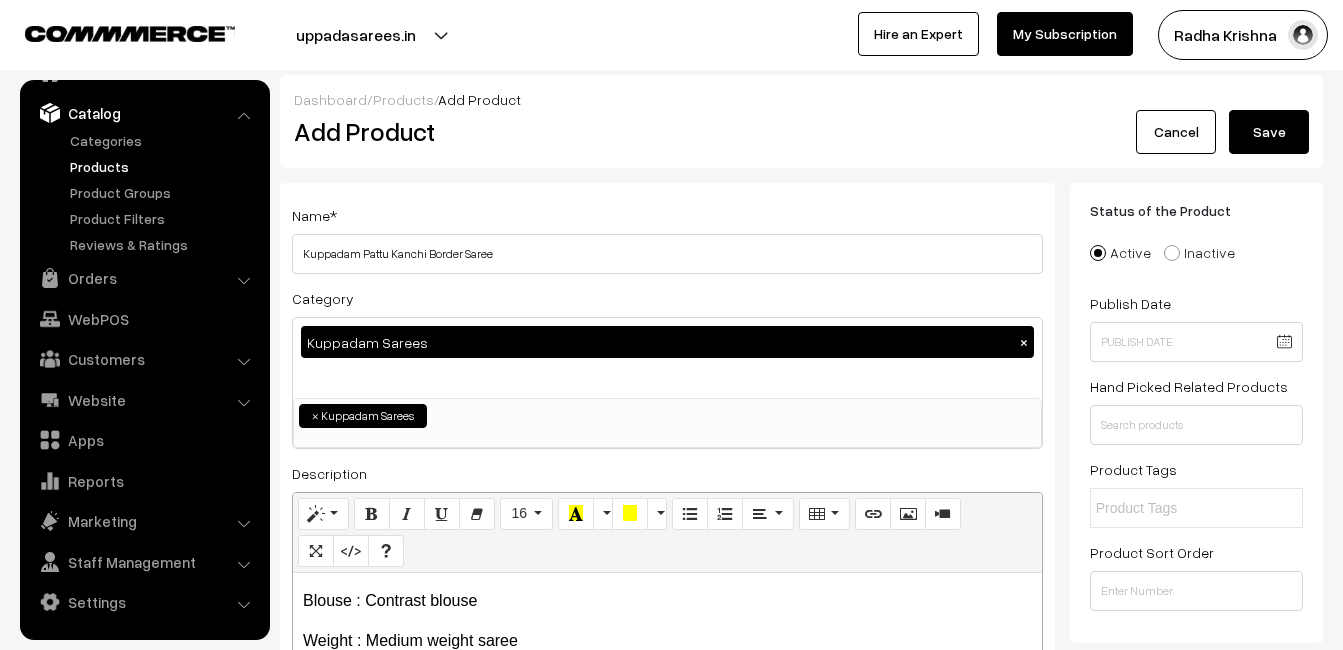click on "Save" at bounding box center [1269, 132] 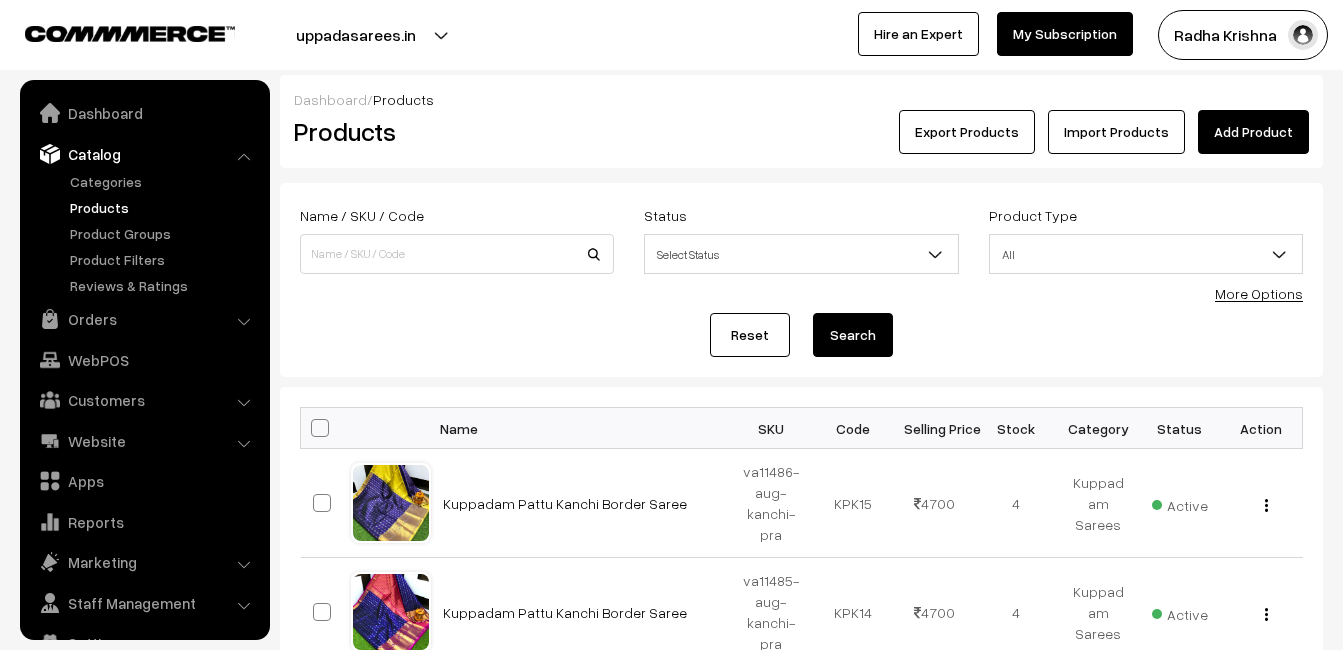 scroll, scrollTop: 0, scrollLeft: 0, axis: both 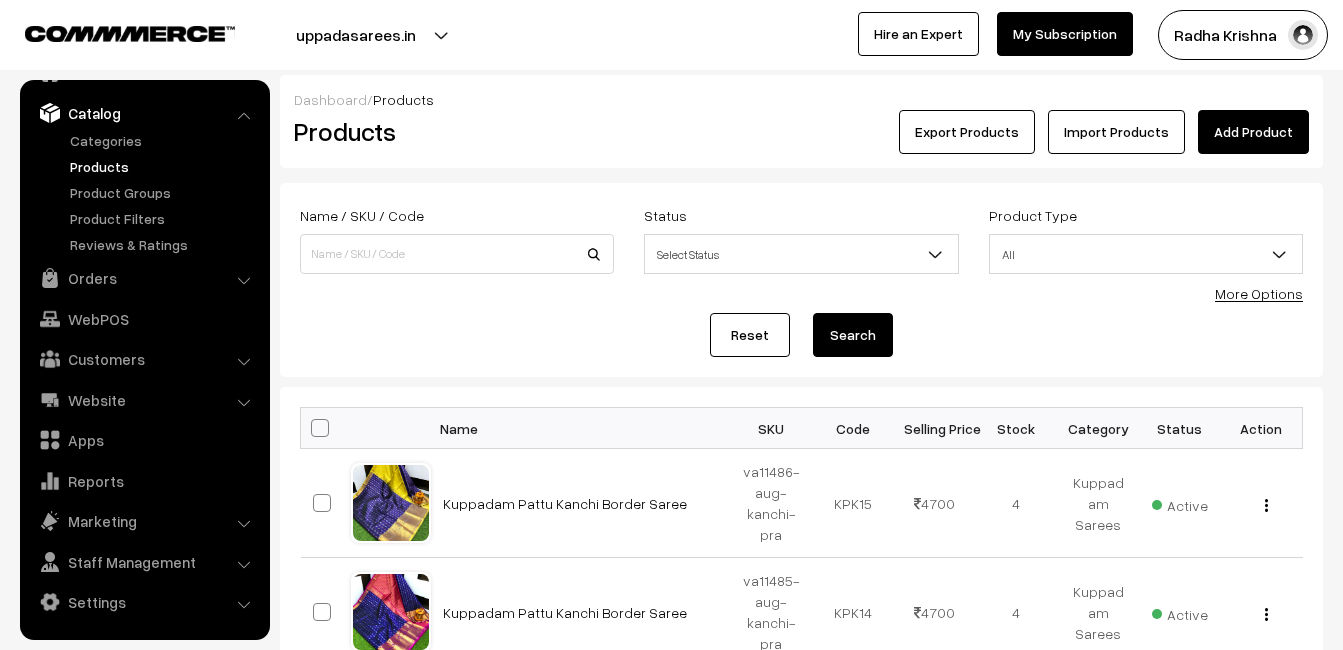 click on "Dashboard  /  Products" at bounding box center [801, 99] 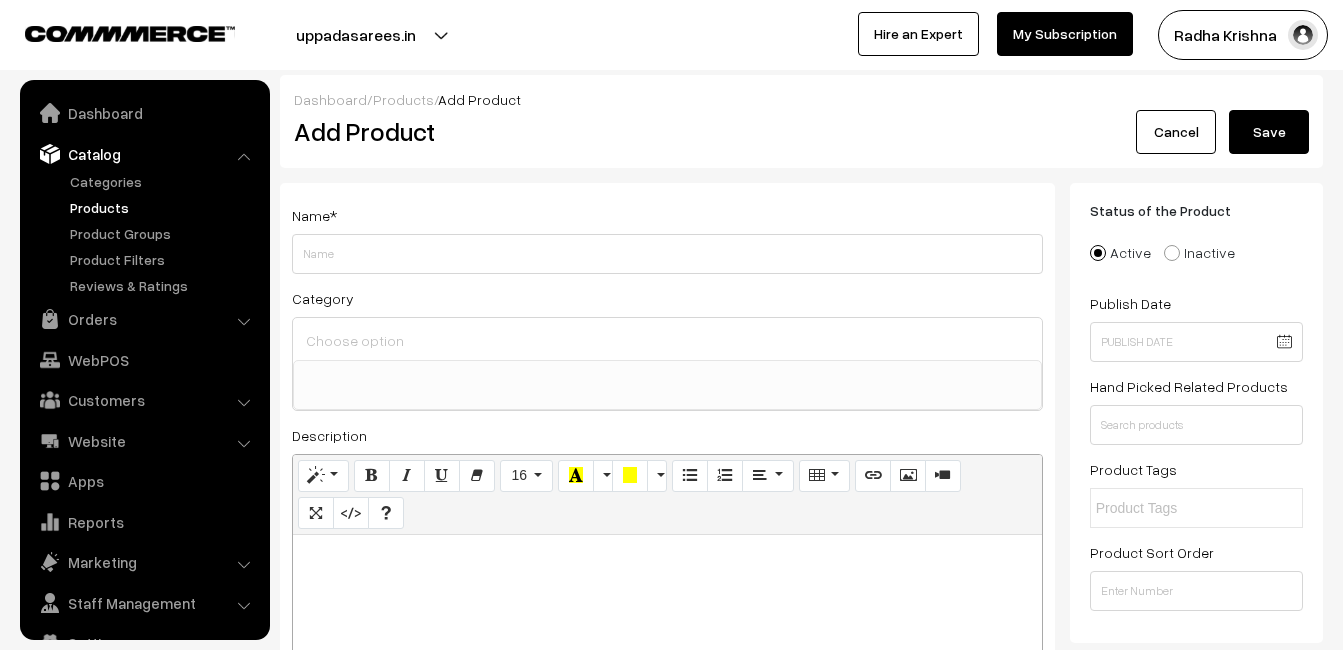 select 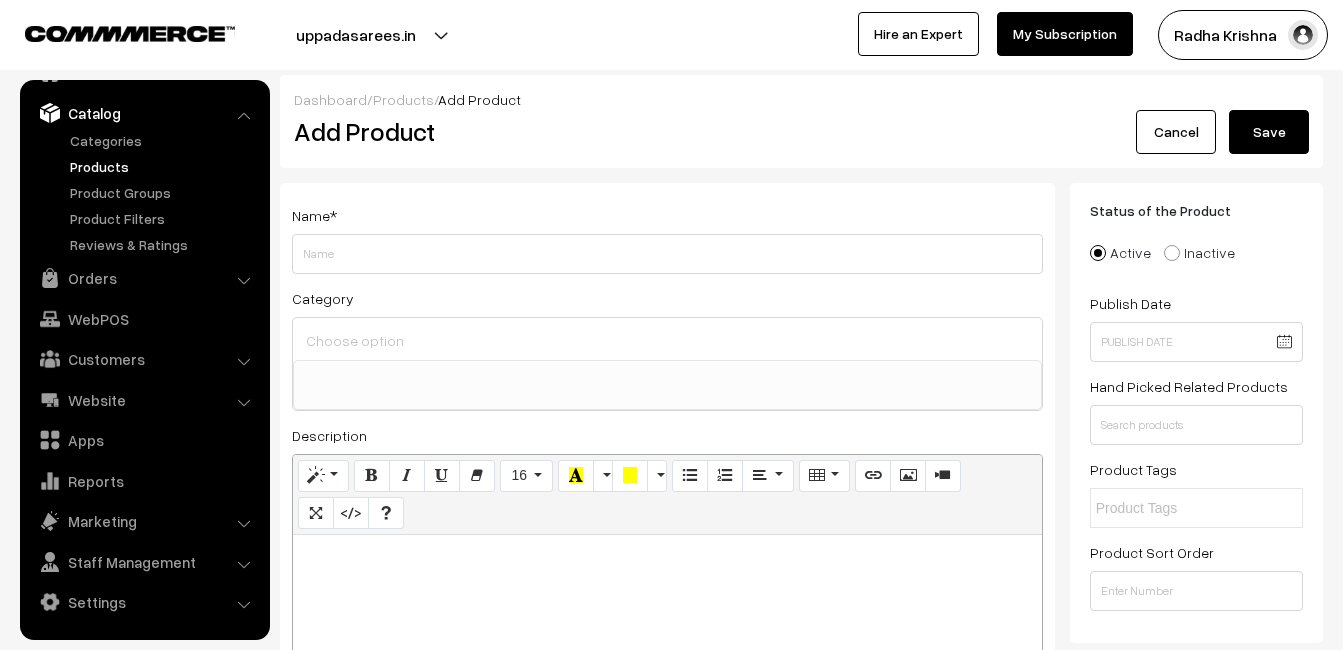 paste 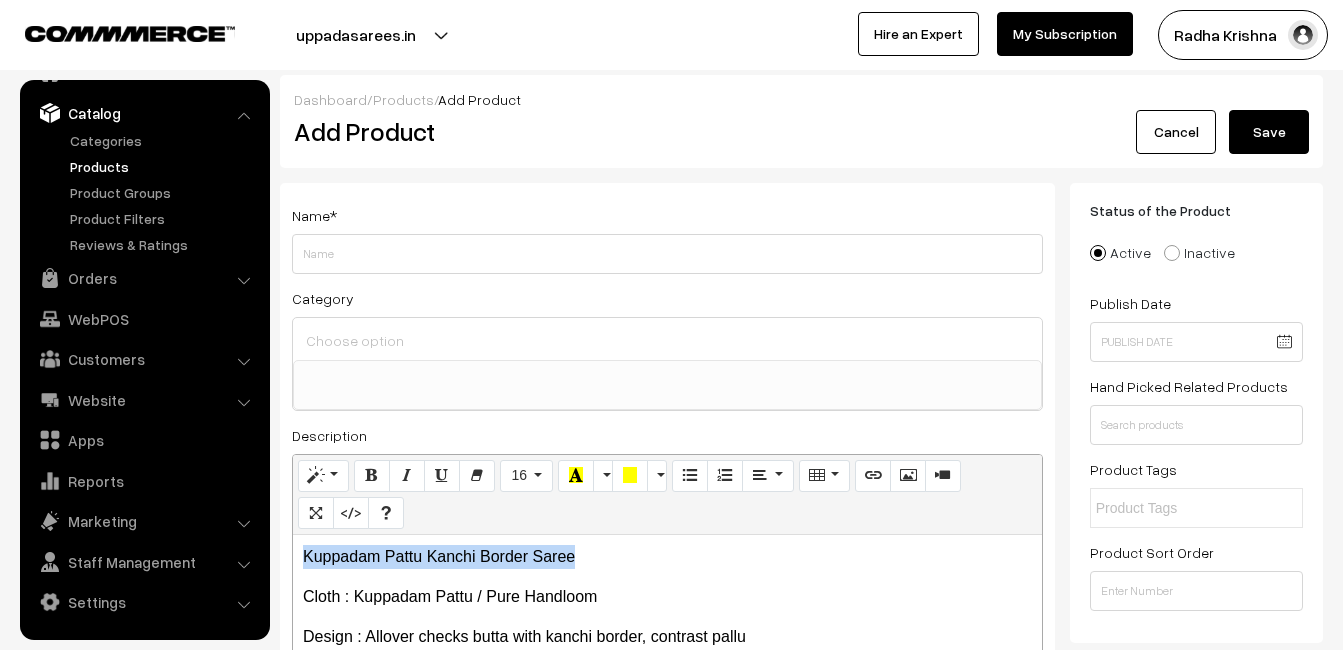drag, startPoint x: 596, startPoint y: 547, endPoint x: 288, endPoint y: 557, distance: 308.1623 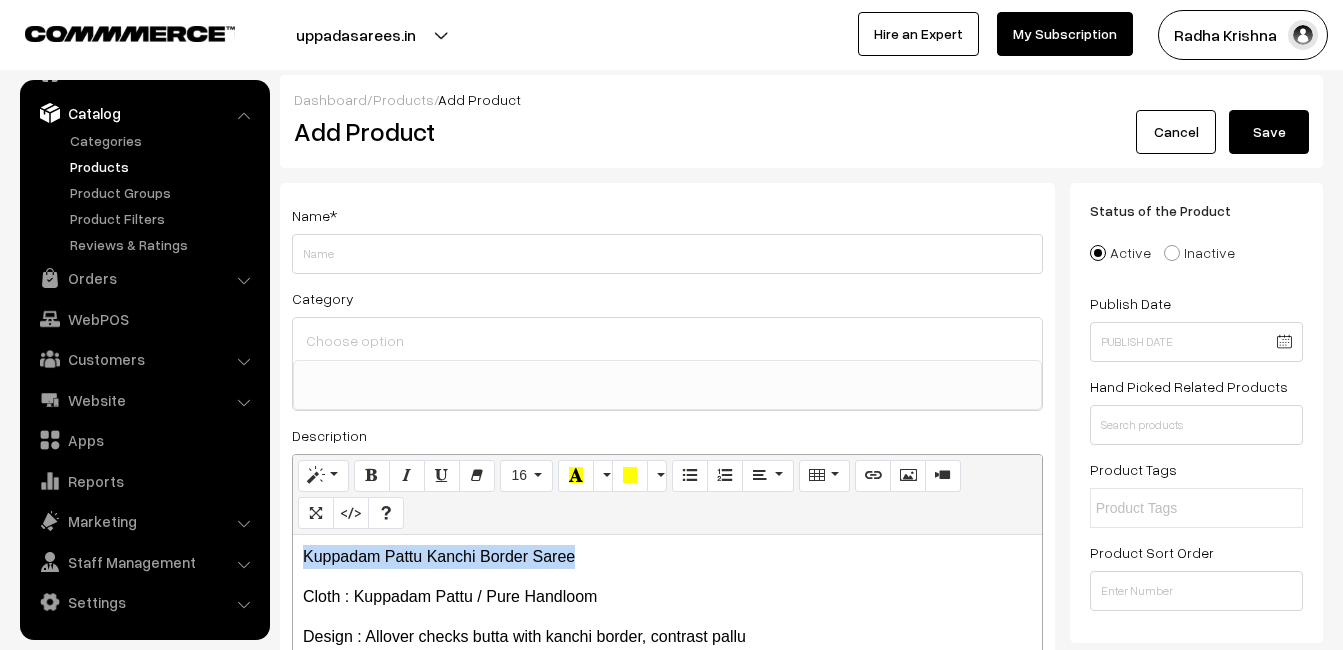 copy on "Kuppadam Pattu Kanchi Border Saree" 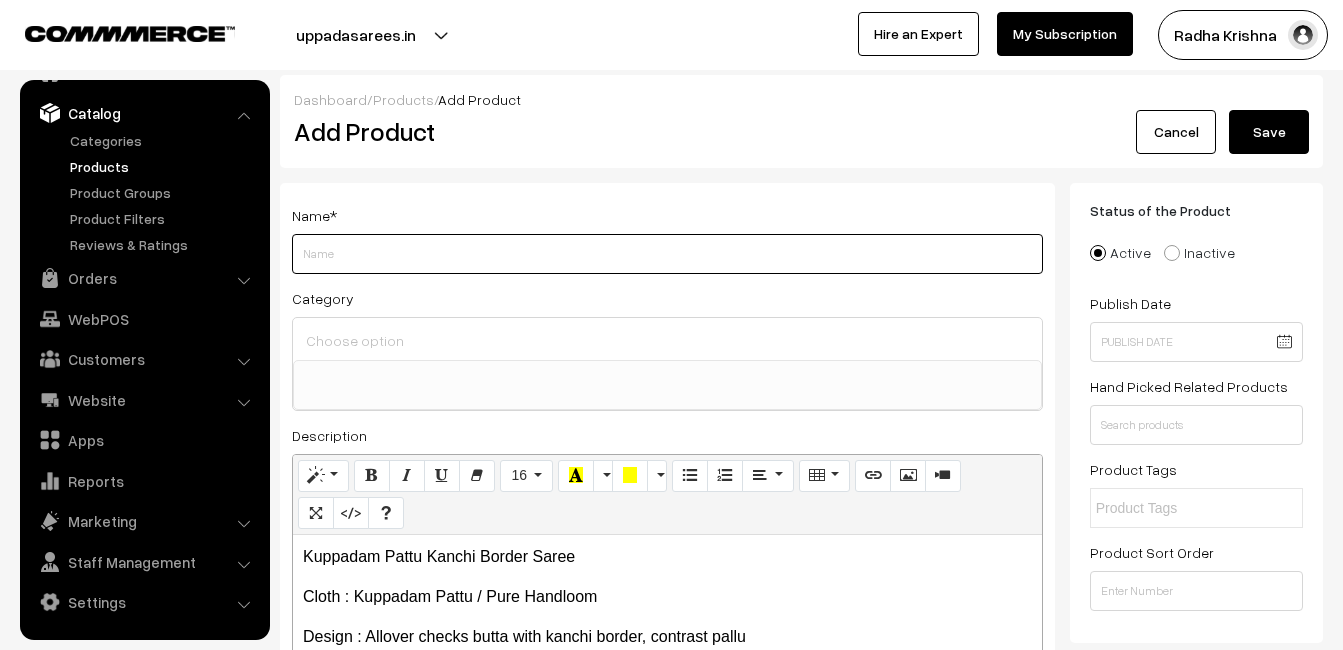 click on "Weight" at bounding box center [667, 254] 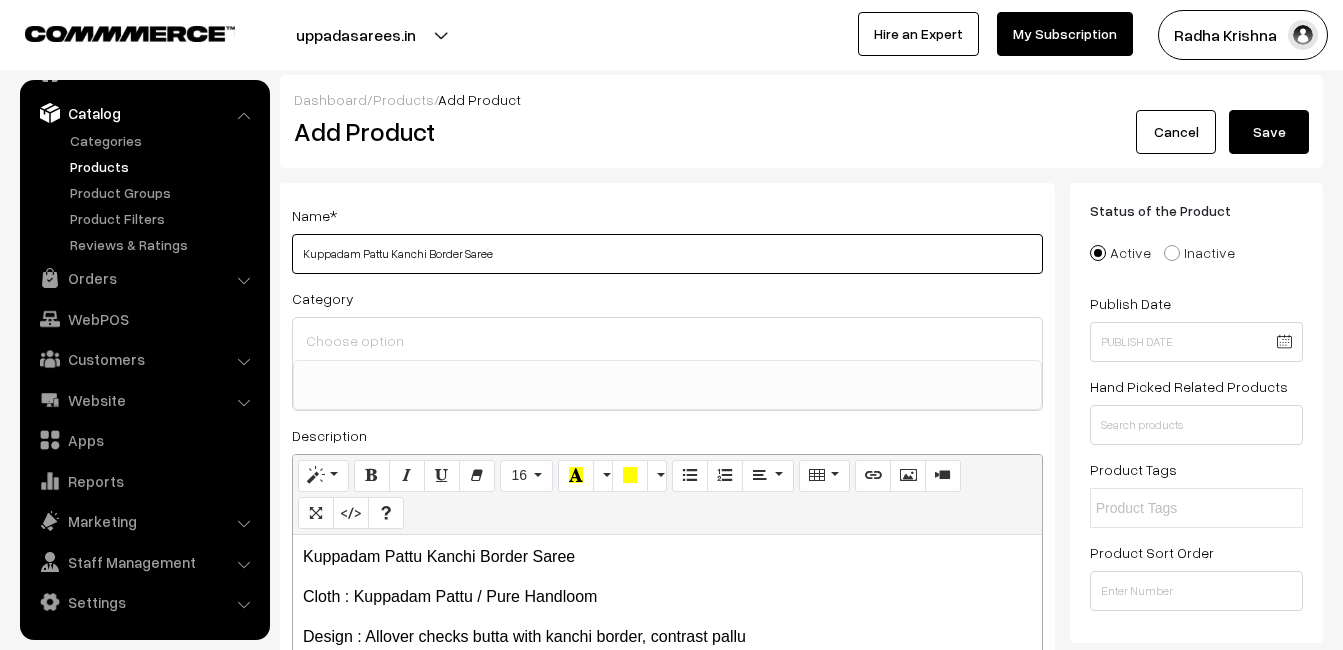 type on "Kuppadam Pattu Kanchi Border Saree" 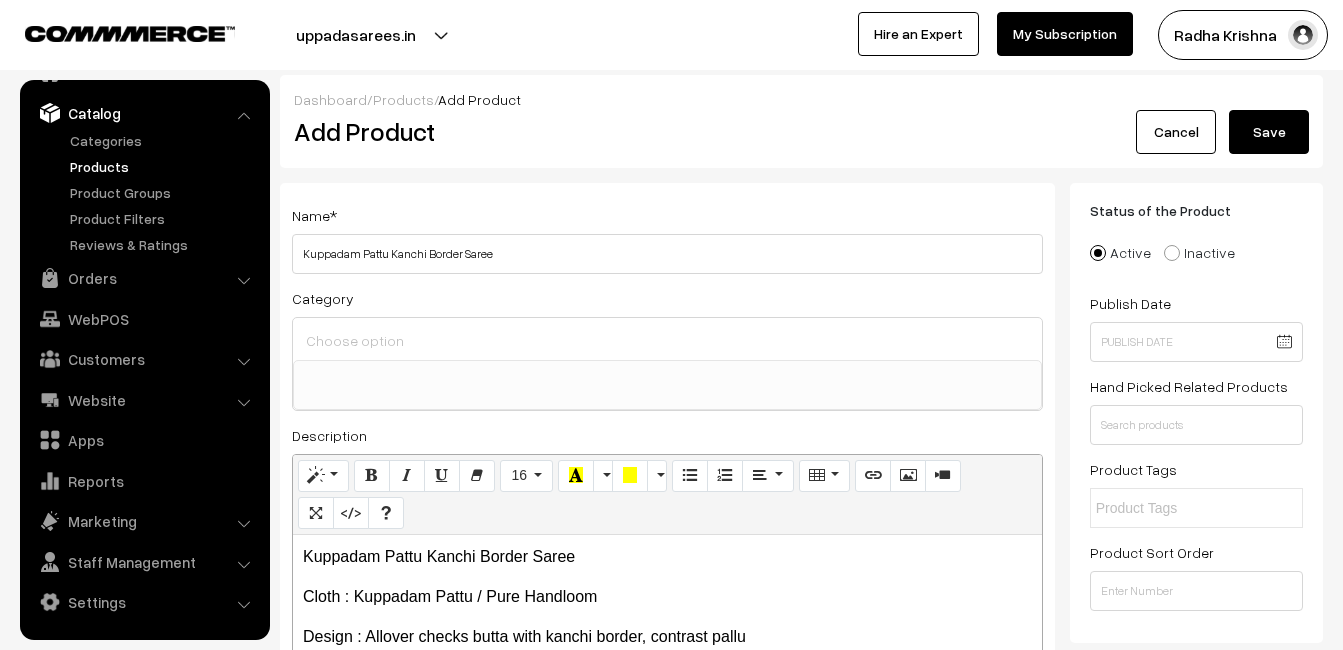 click at bounding box center [667, 340] 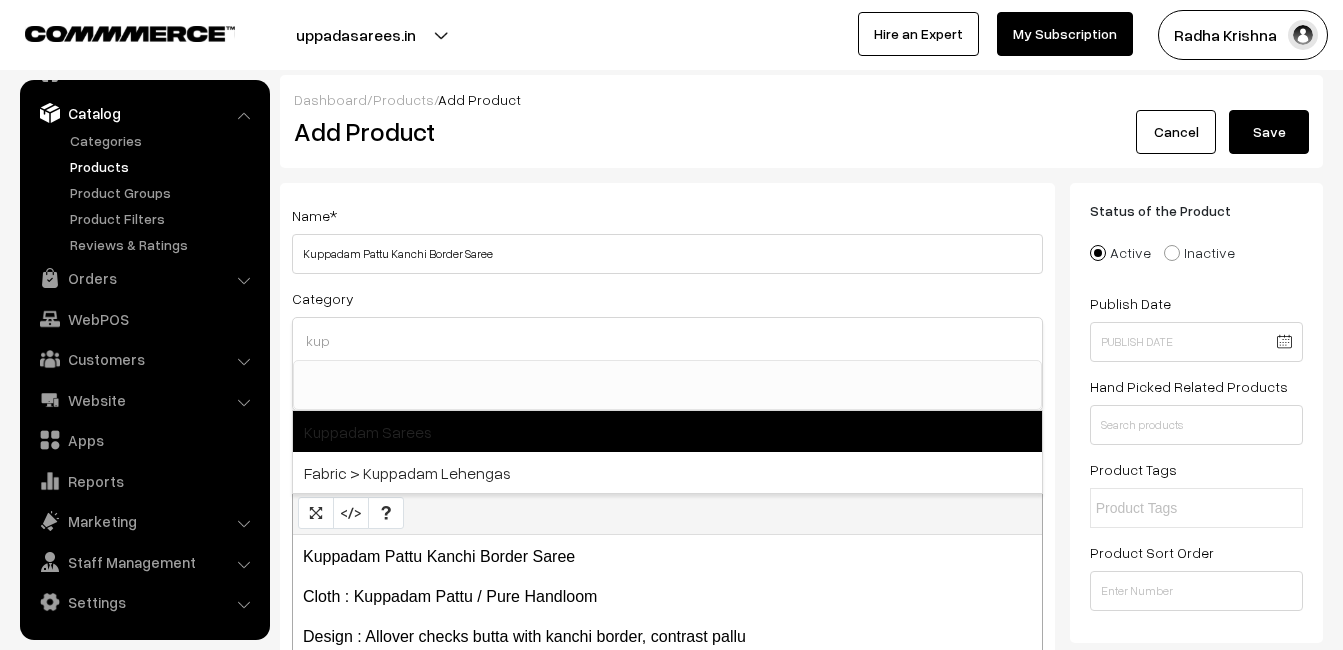 type on "kup" 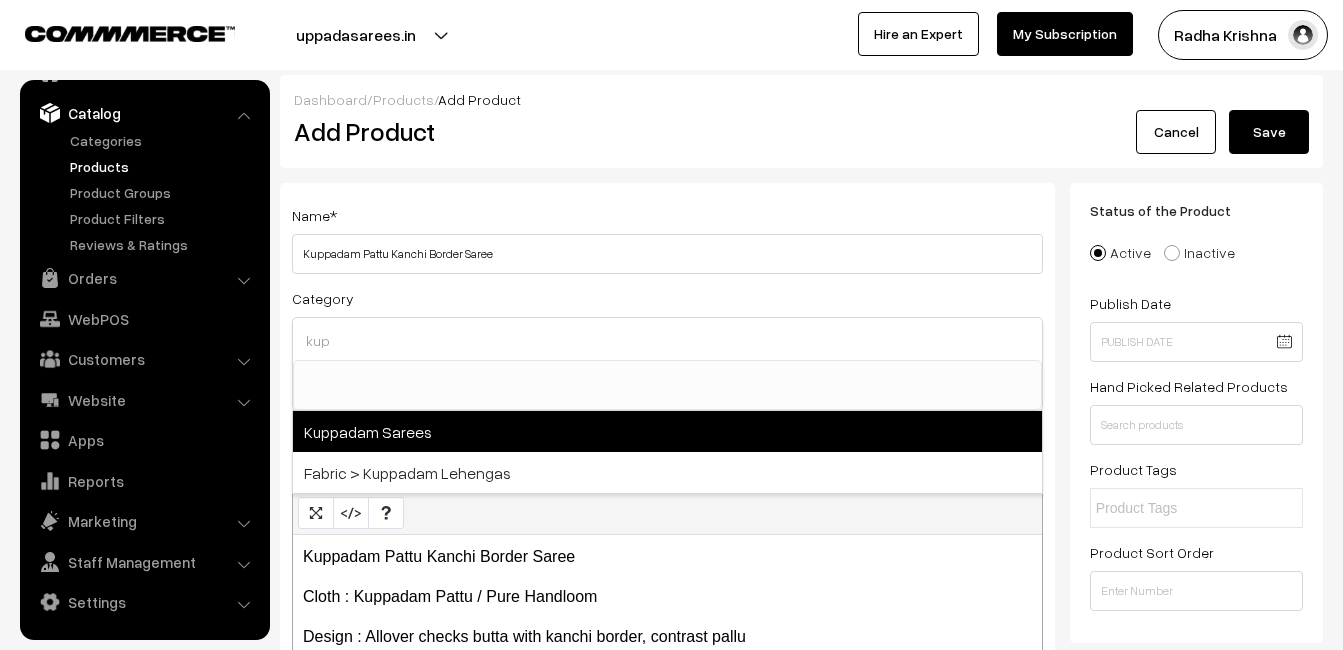 click on "Kuppadam Sarees" at bounding box center [667, 431] 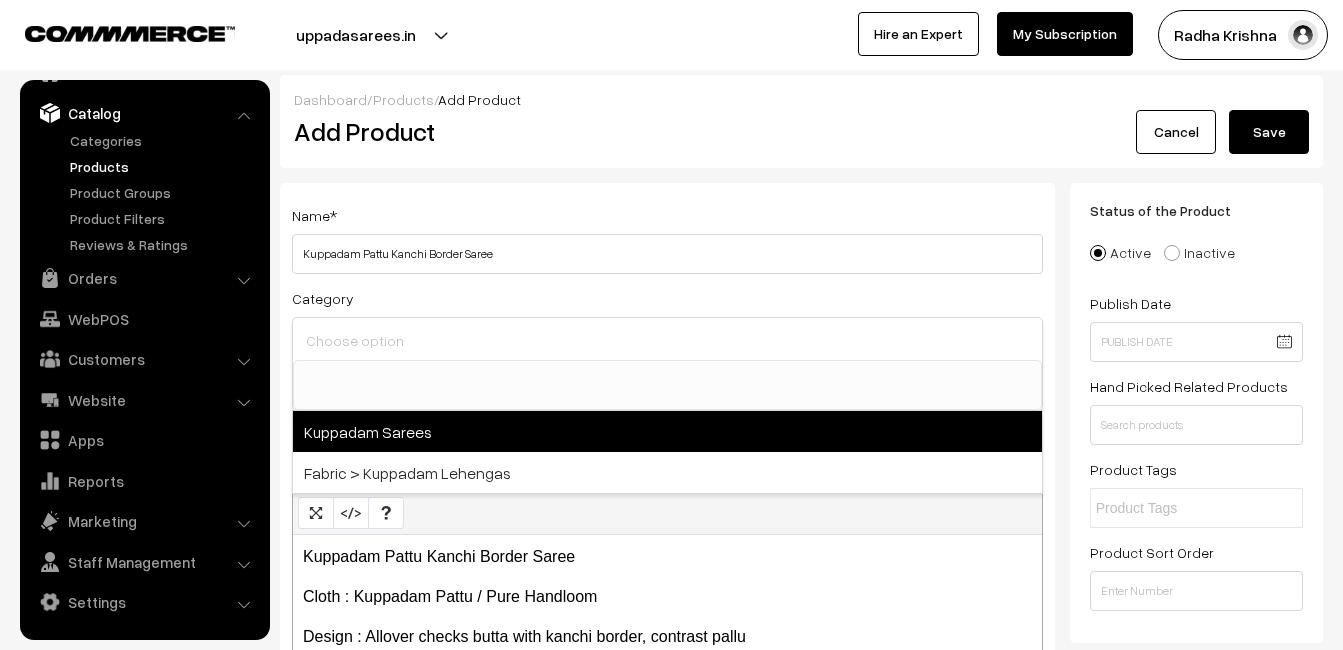 scroll, scrollTop: 816, scrollLeft: 0, axis: vertical 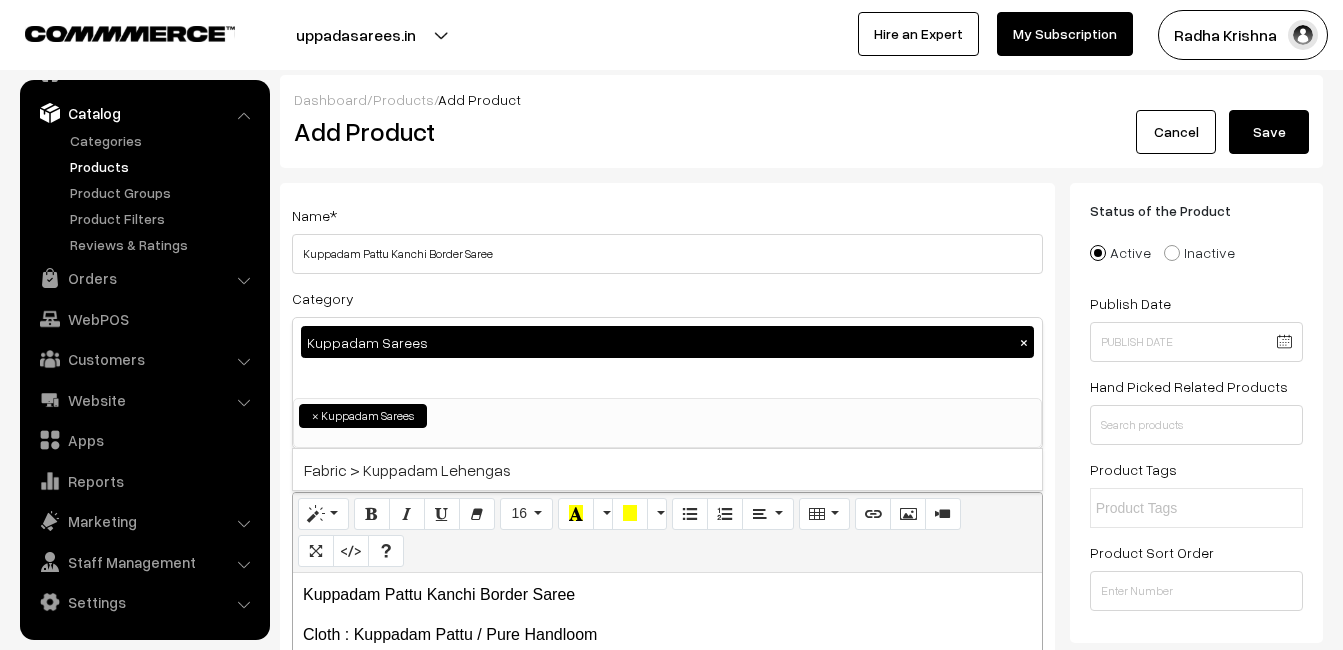 click on "Name  *
Kuppadam Pattu Kanchi Border Saree
Category
Kuppadam Sarees ×
Uppada Sarees
Uppada Sarees > Uppada Plain Sarees
Uppada Sarees > Uppada Butta Sarees
Uppada Sarees > Uppada Pochampally Border Sarees
Uppada Sarees > Uppada Big Border Sarees
Uppada Sarees > Uppada Small Border Sarees
Uppada Sarees > Uppada Jamdani Sarees Kota Sarees" at bounding box center [667, 524] 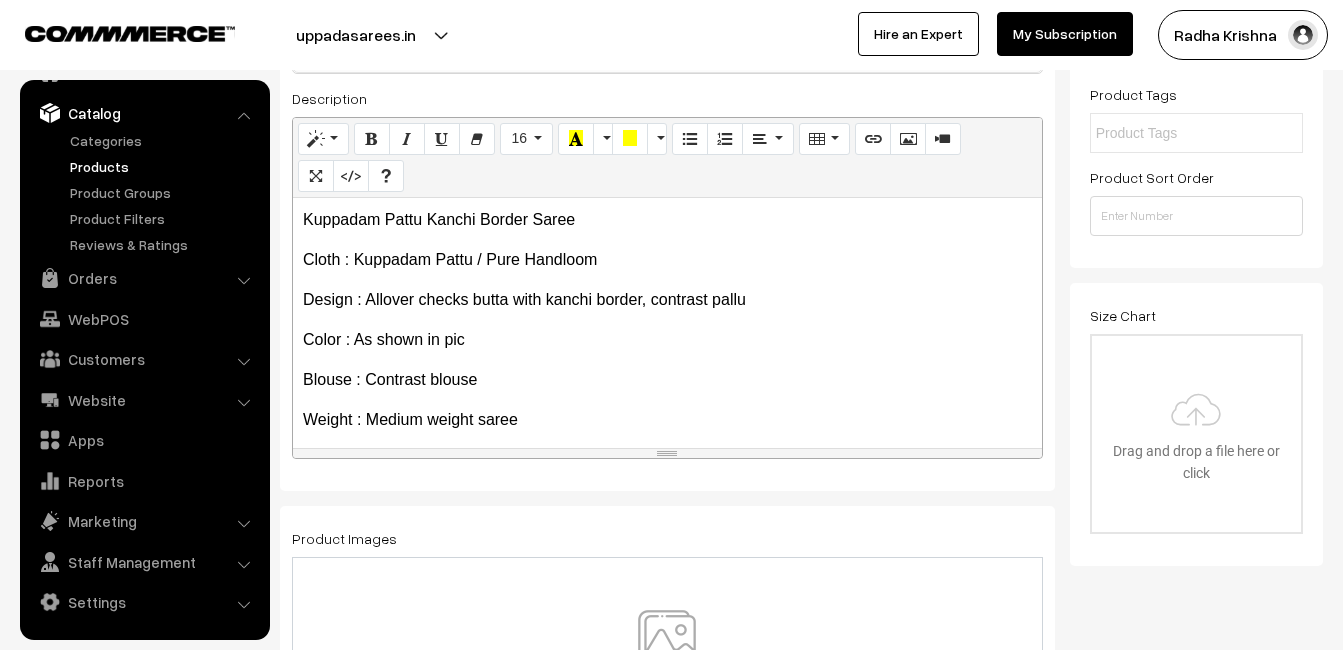 scroll, scrollTop: 400, scrollLeft: 0, axis: vertical 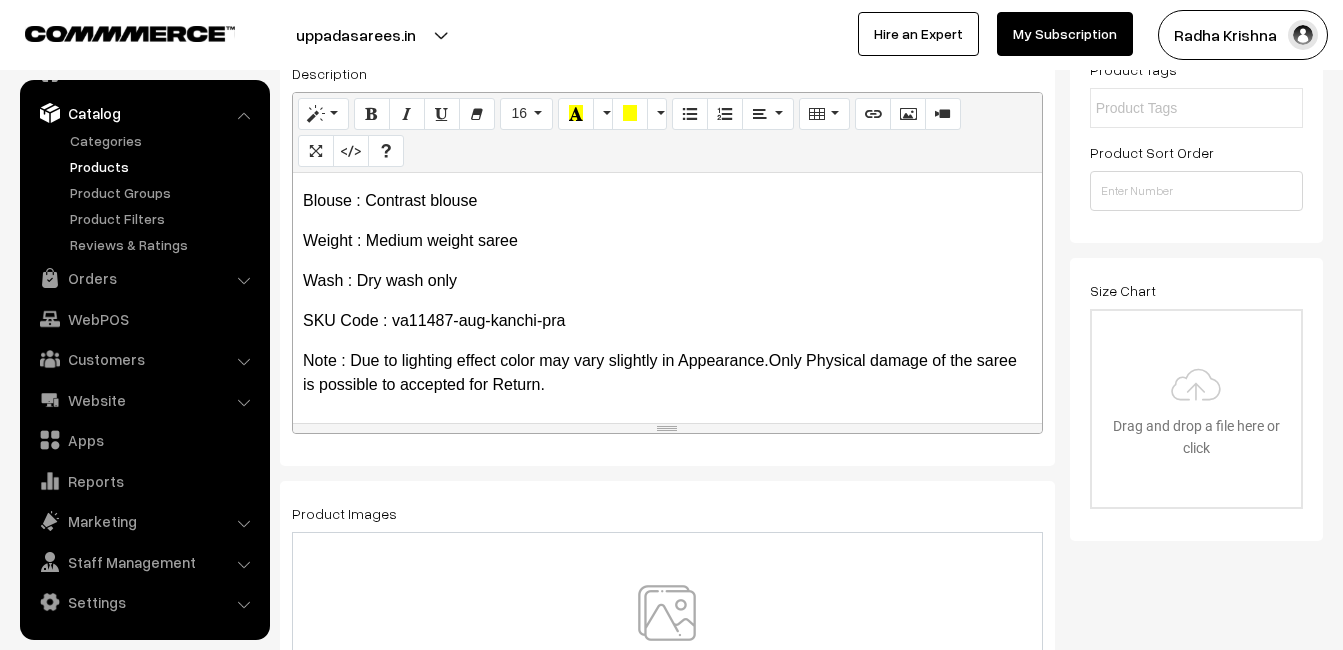 click at bounding box center [667, 643] 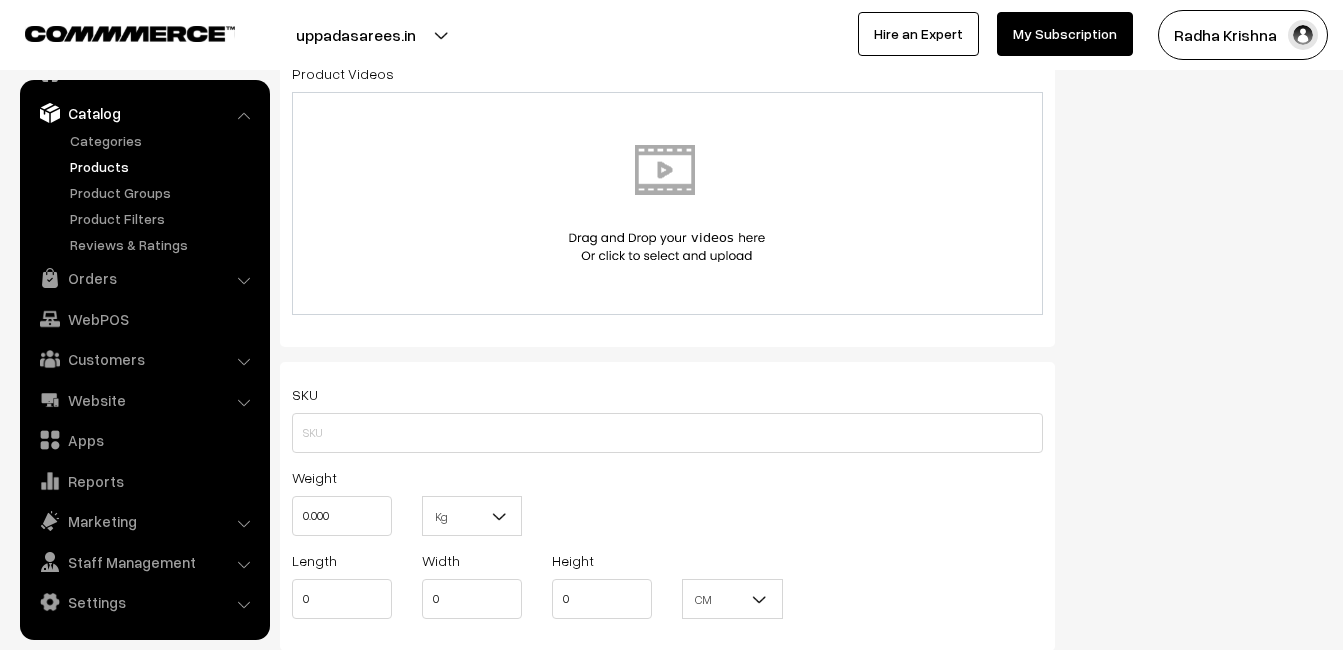 scroll, scrollTop: 1100, scrollLeft: 0, axis: vertical 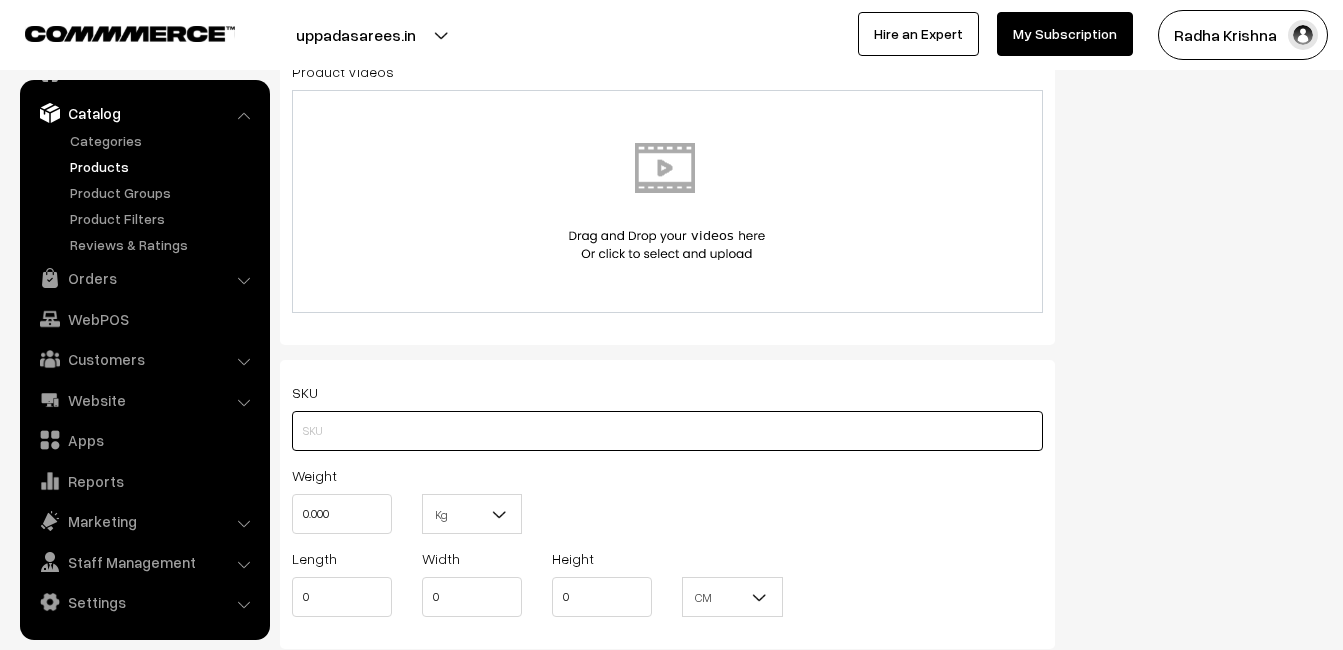 drag, startPoint x: 302, startPoint y: 450, endPoint x: 344, endPoint y: 414, distance: 55.31727 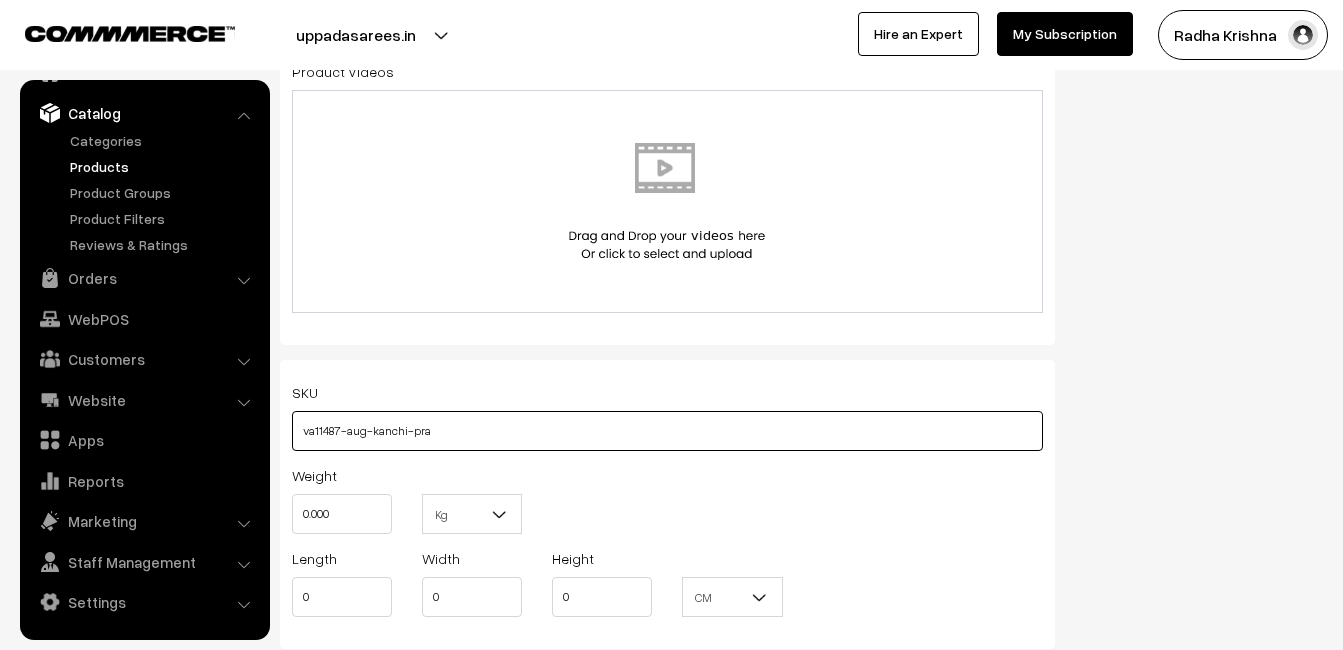type on "va11487-aug-kanchi-pra" 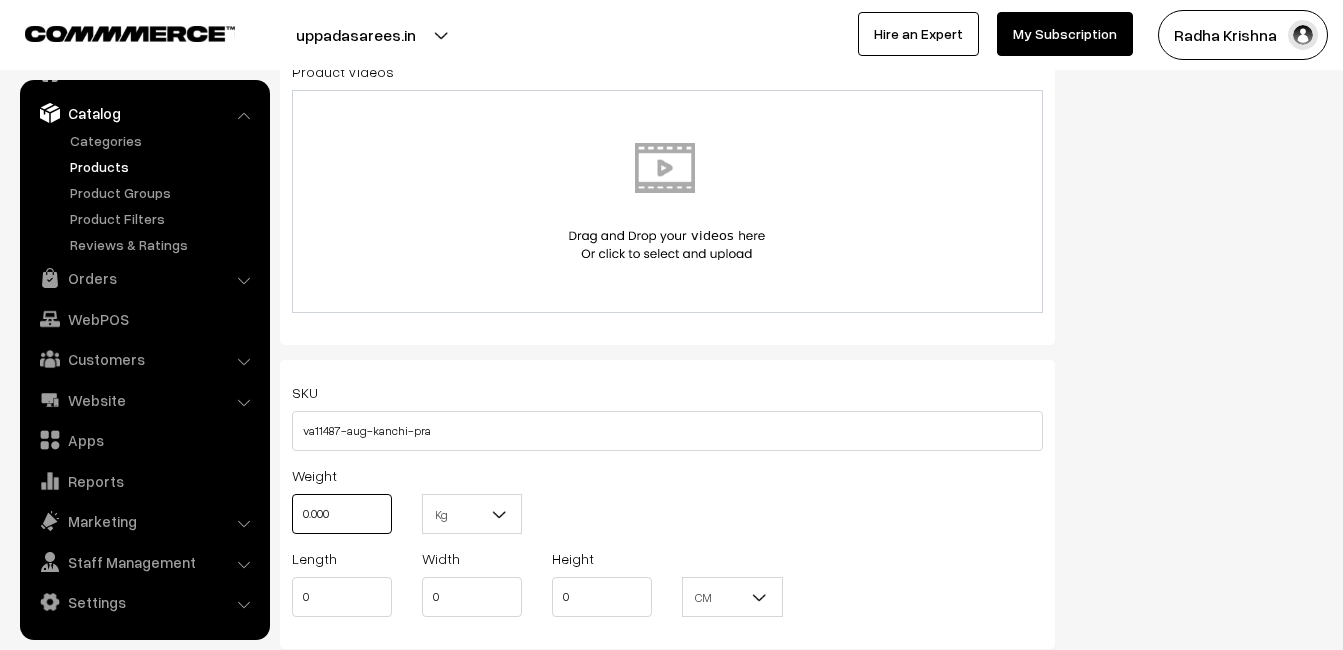 click on "0.000" at bounding box center [342, 514] 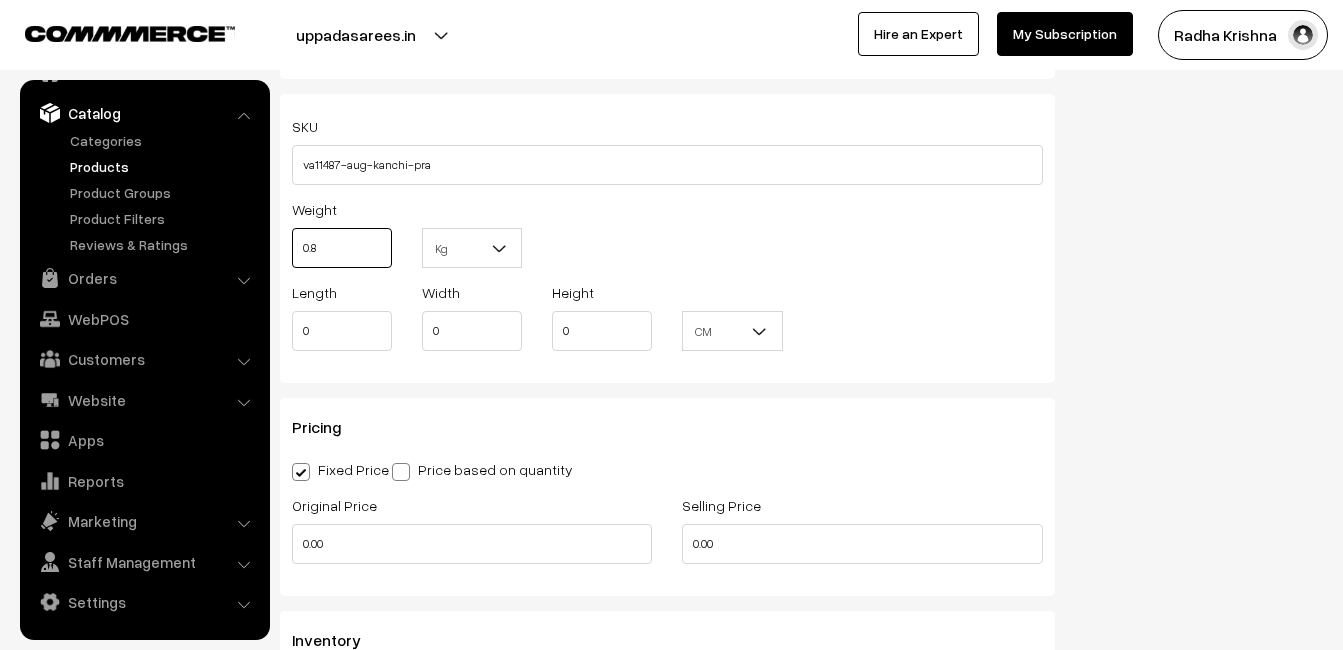scroll, scrollTop: 1400, scrollLeft: 0, axis: vertical 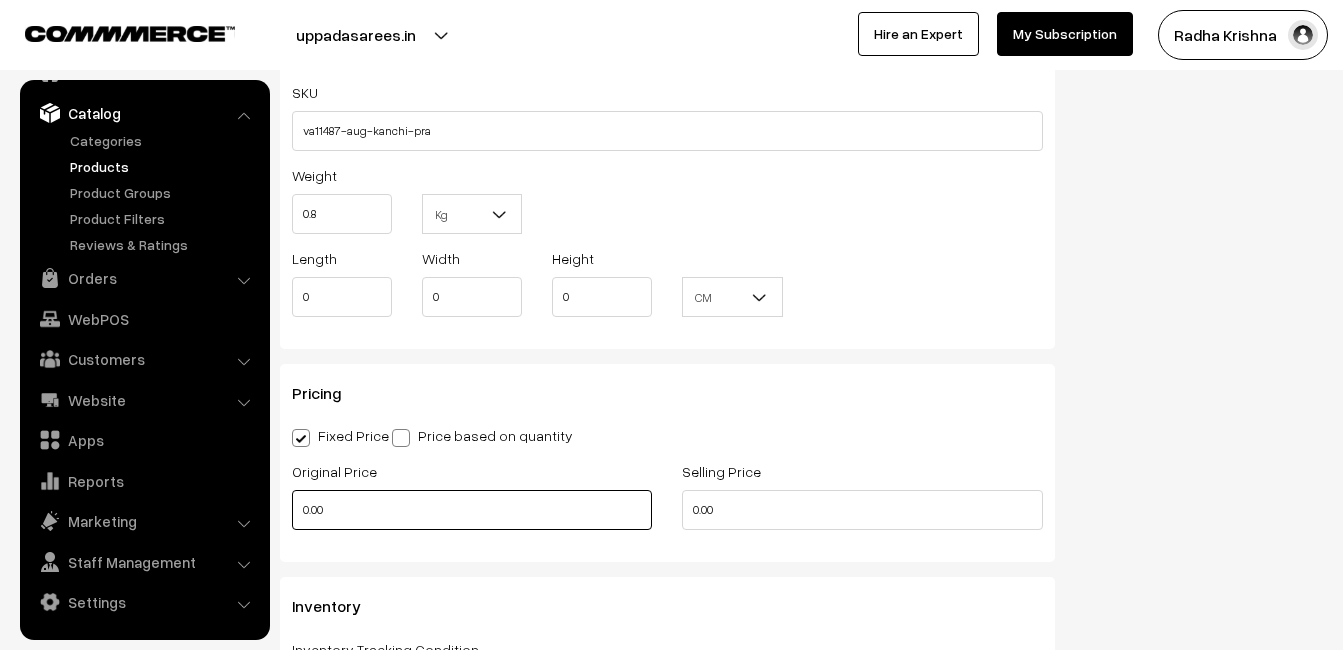 type on "0.80" 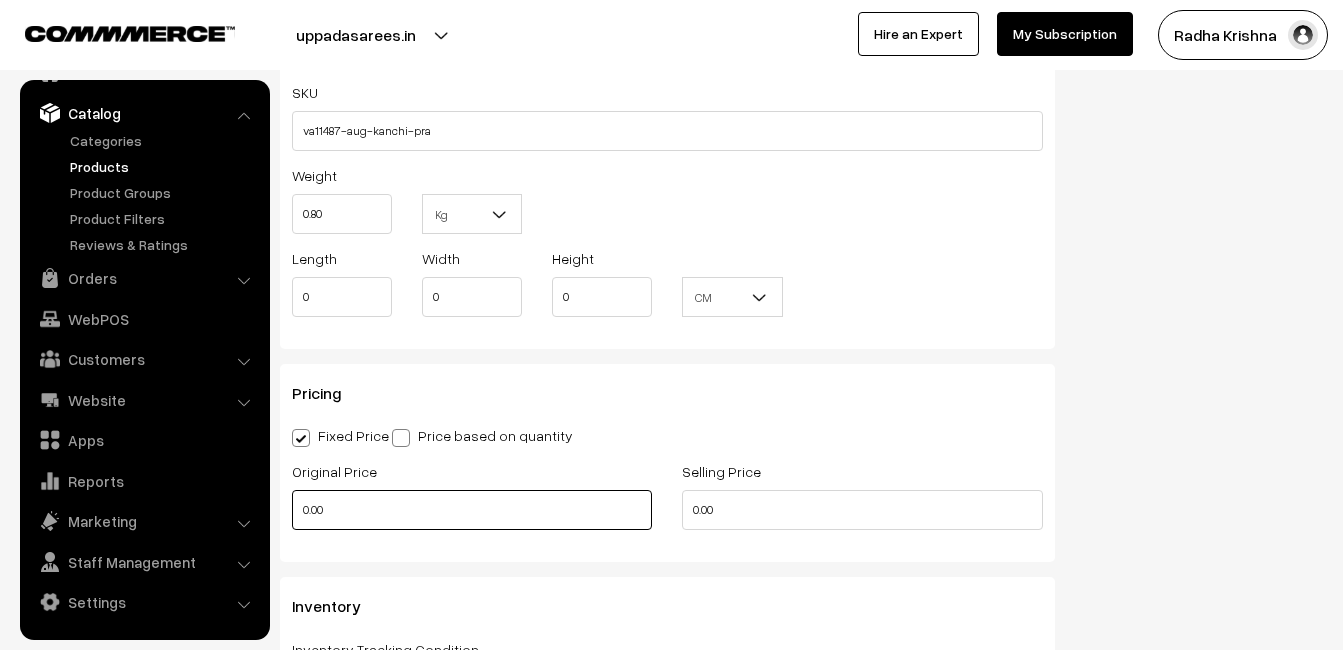 click on "0.00" at bounding box center (472, 510) 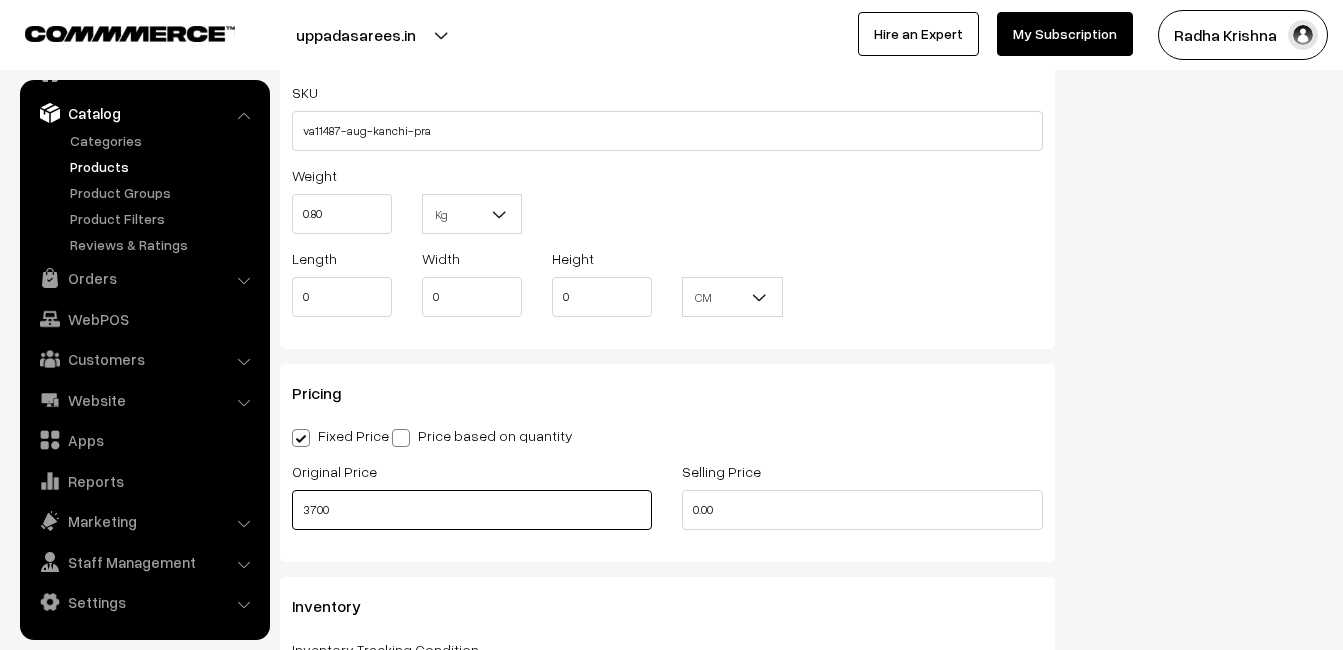 type on "3700" 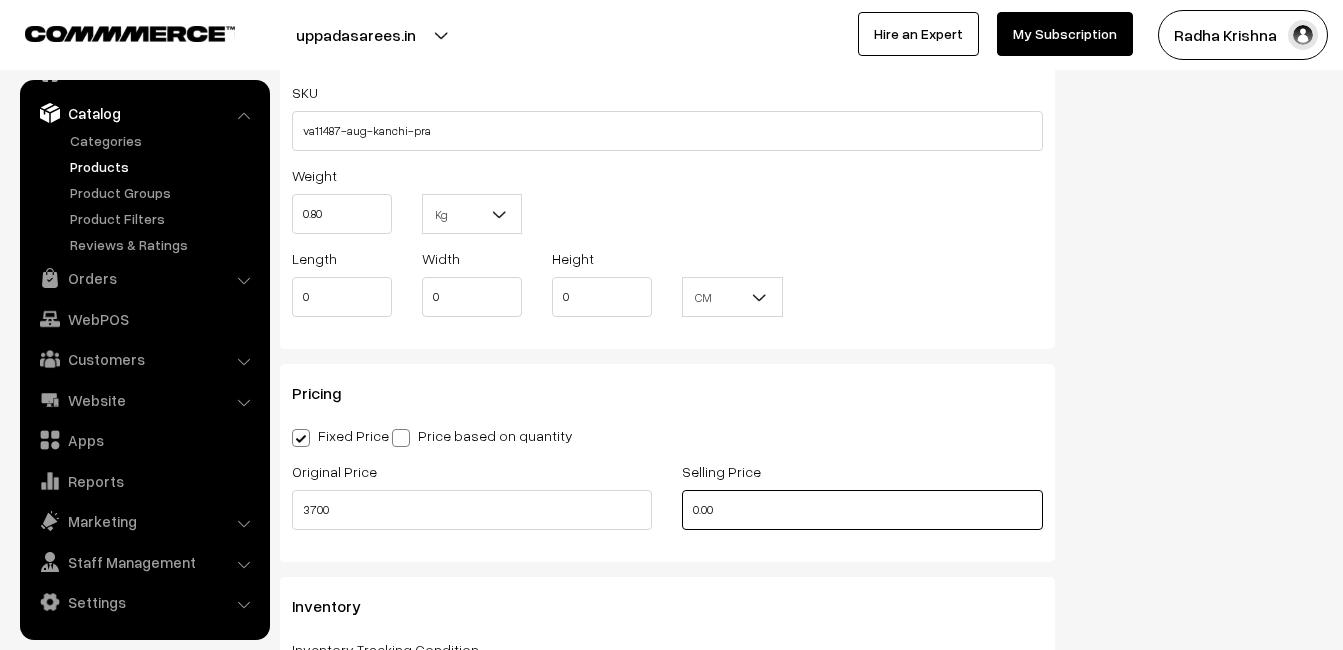 click on "0.00" at bounding box center (862, 510) 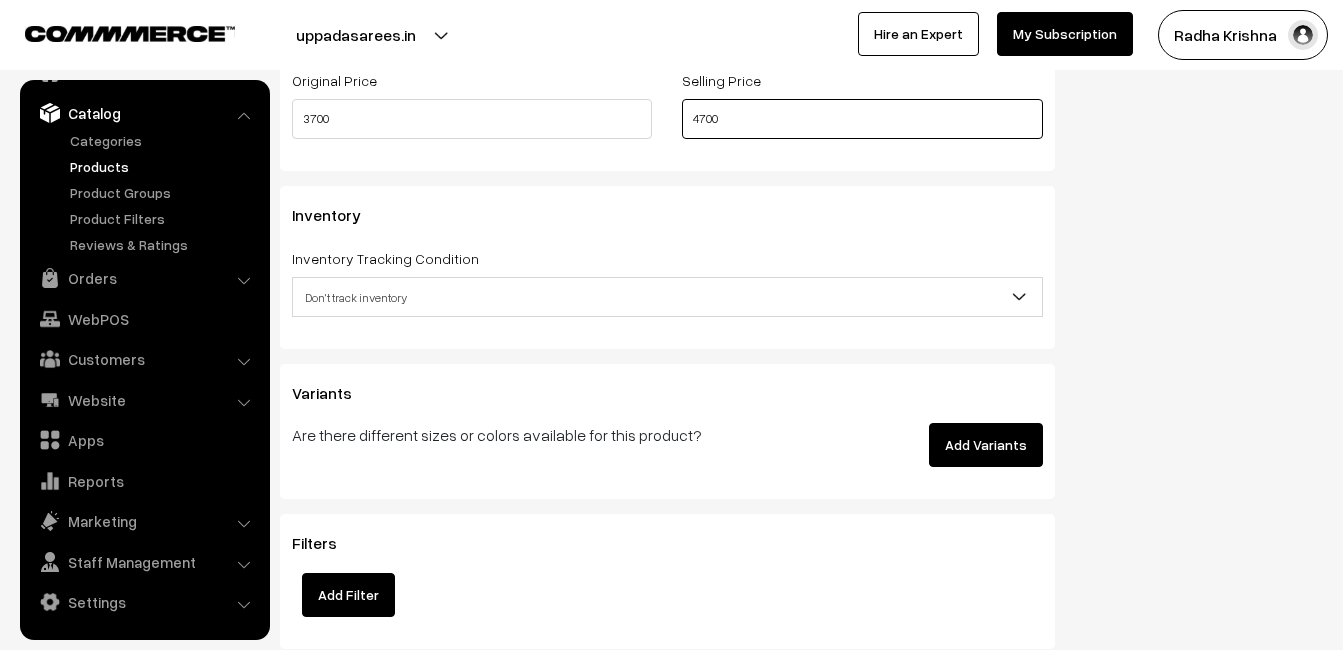 scroll, scrollTop: 1800, scrollLeft: 0, axis: vertical 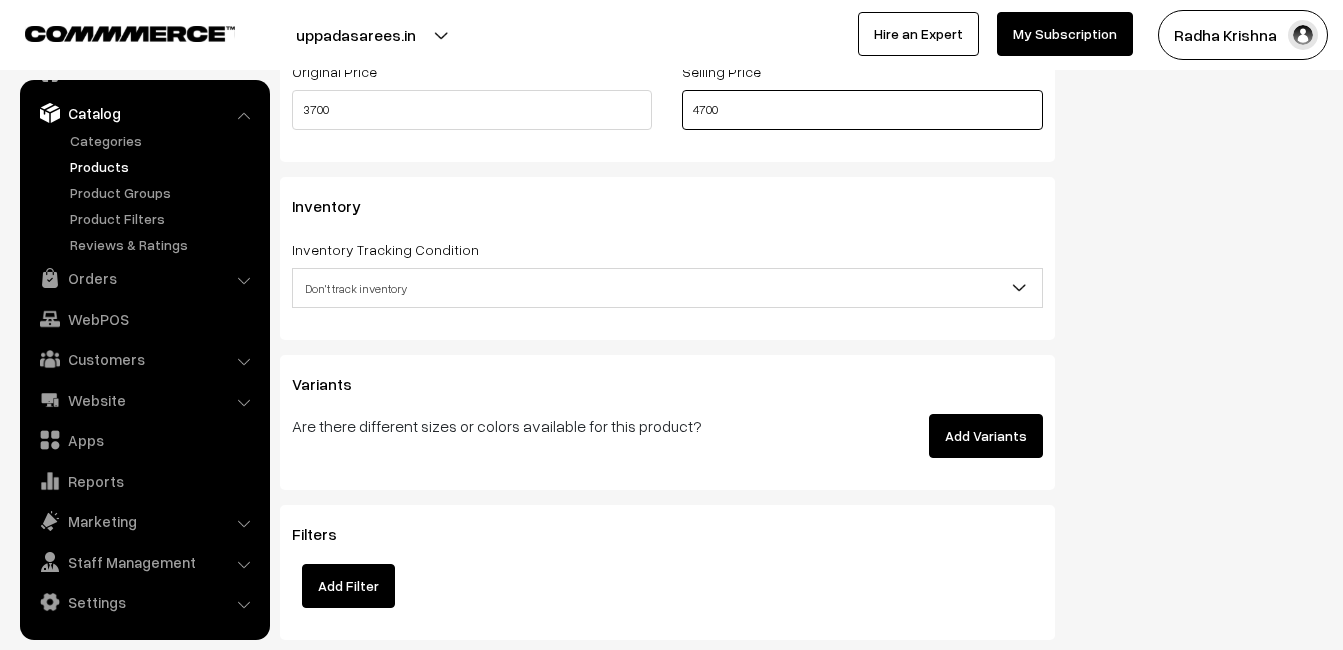 type on "4700" 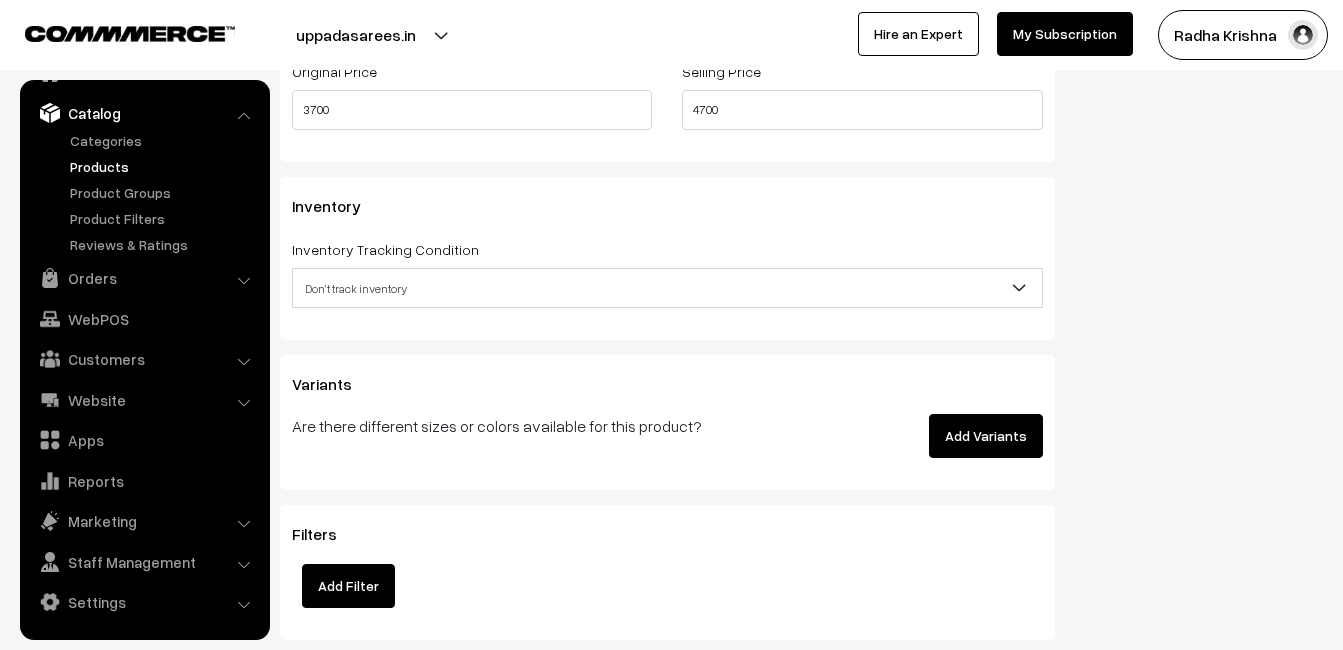 click on "Don't track inventory" at bounding box center [667, 288] 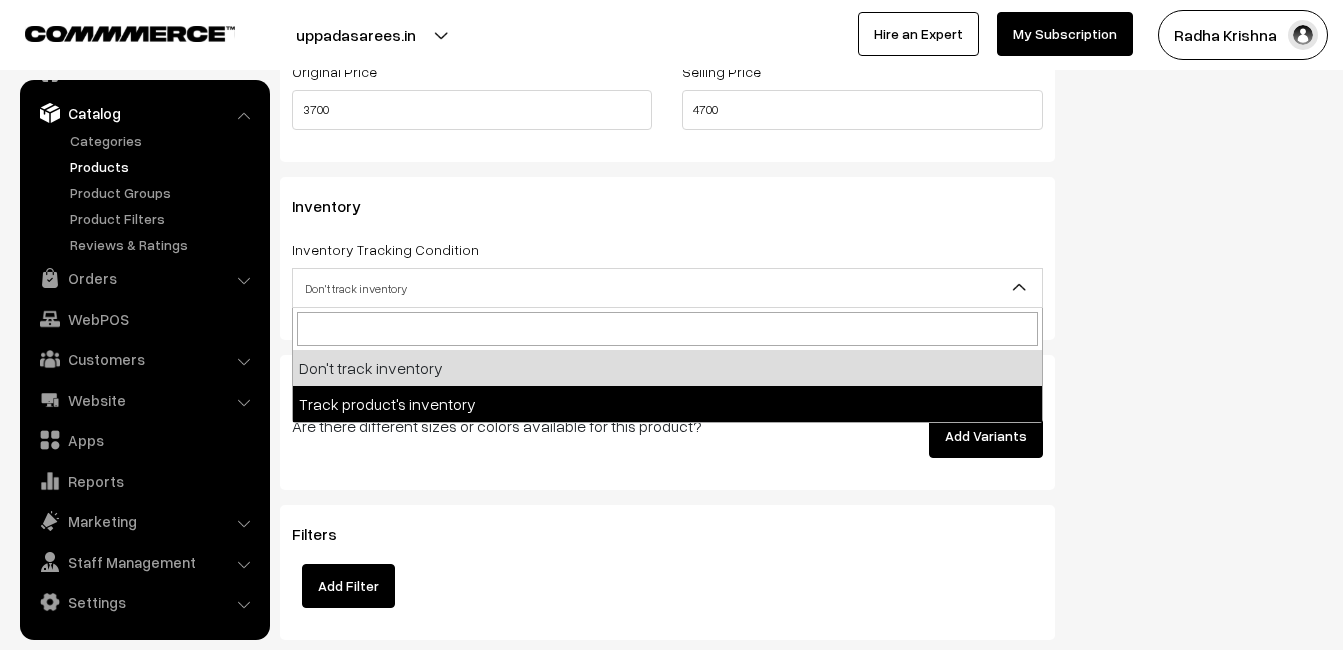 select on "2" 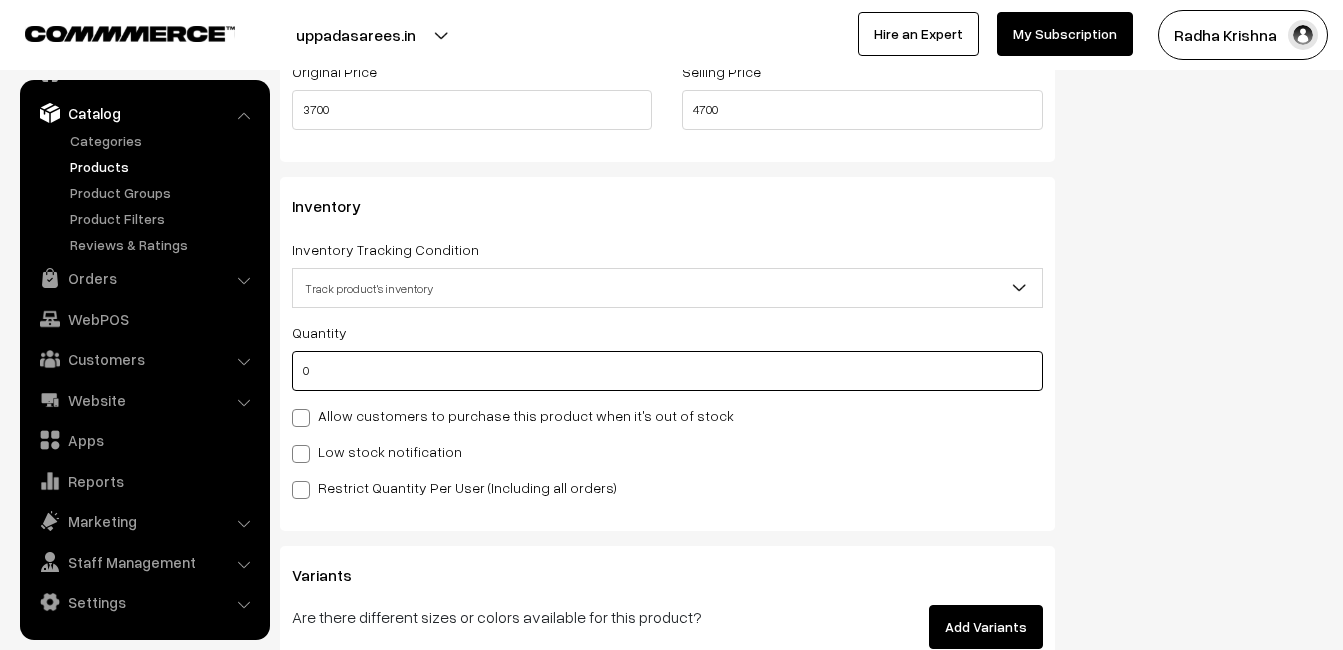 click on "0" at bounding box center [667, 371] 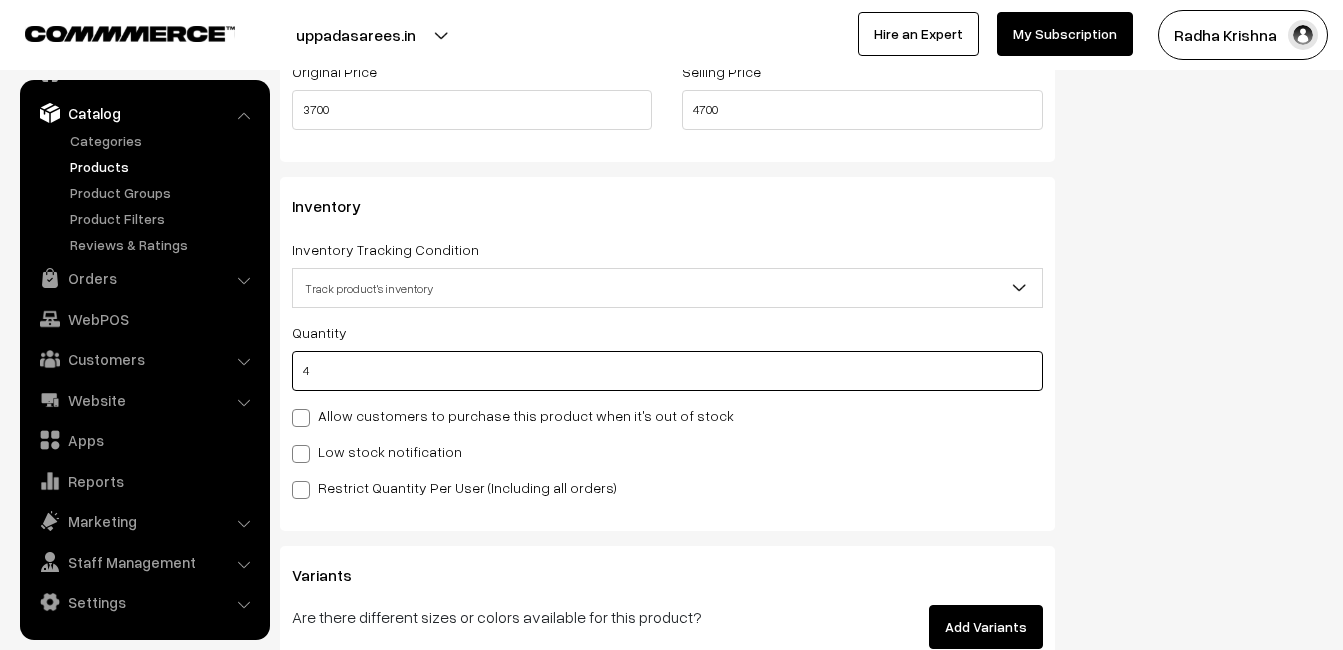 type on "4" 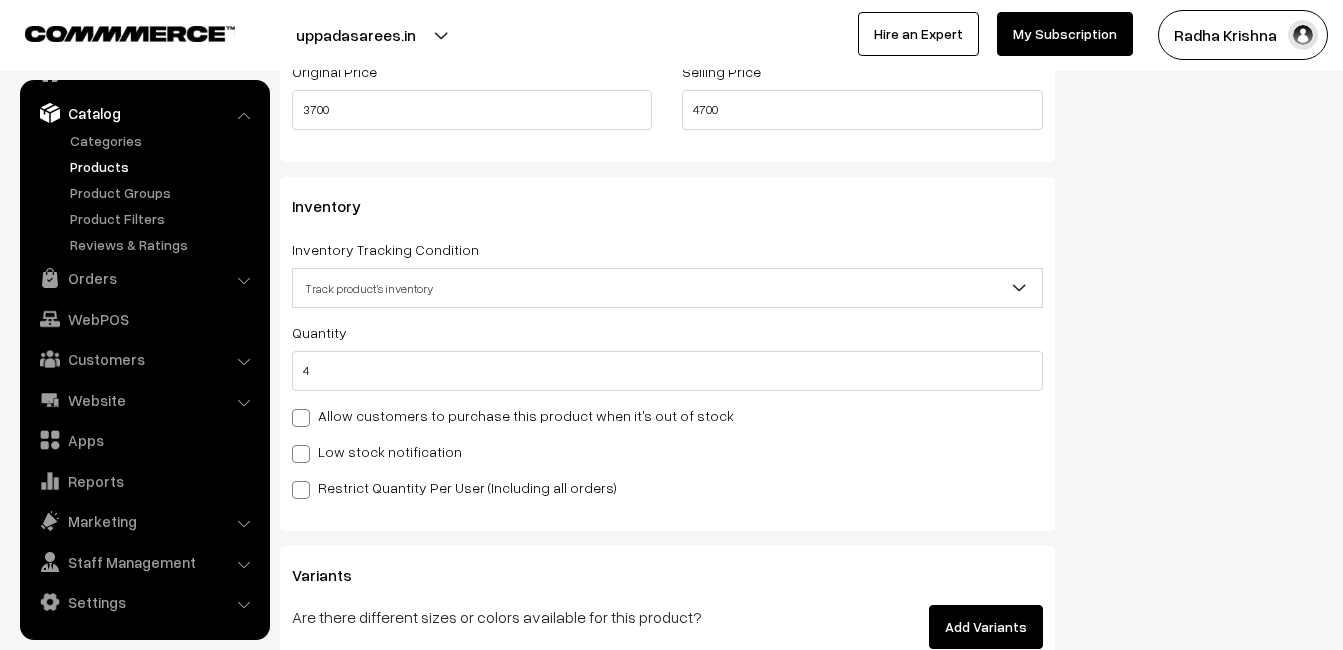 click on "Low stock notification" at bounding box center (377, 451) 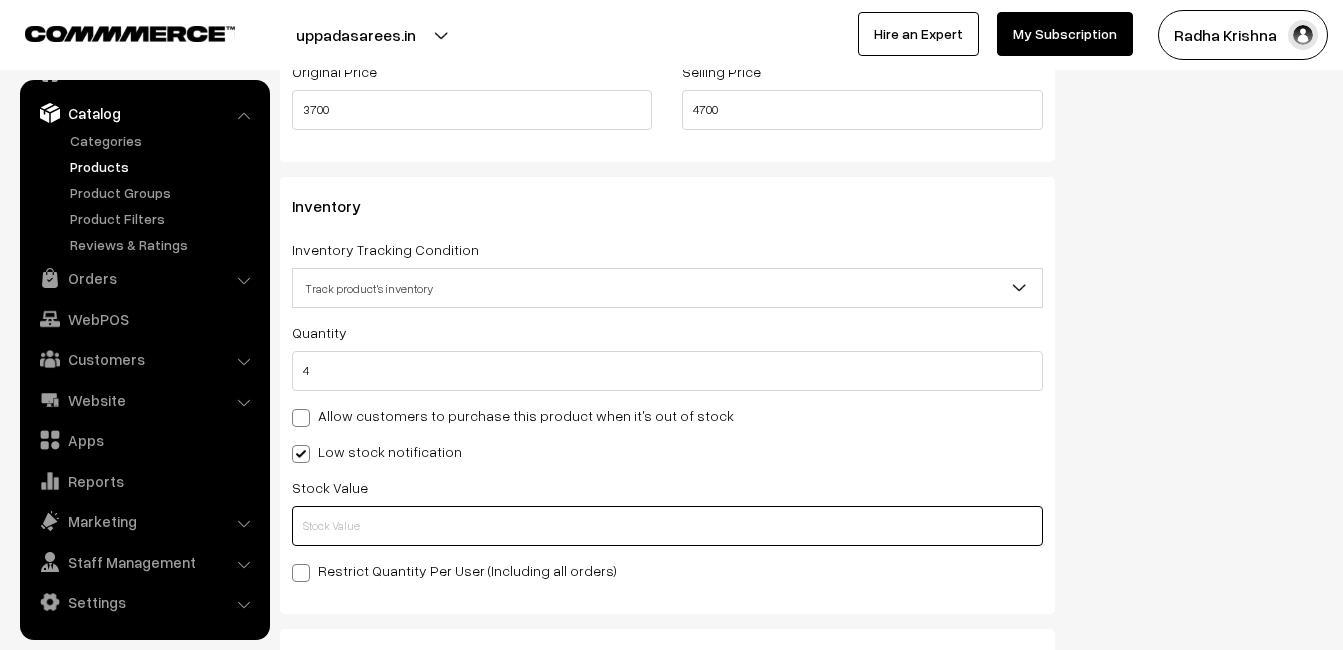 click at bounding box center (667, 526) 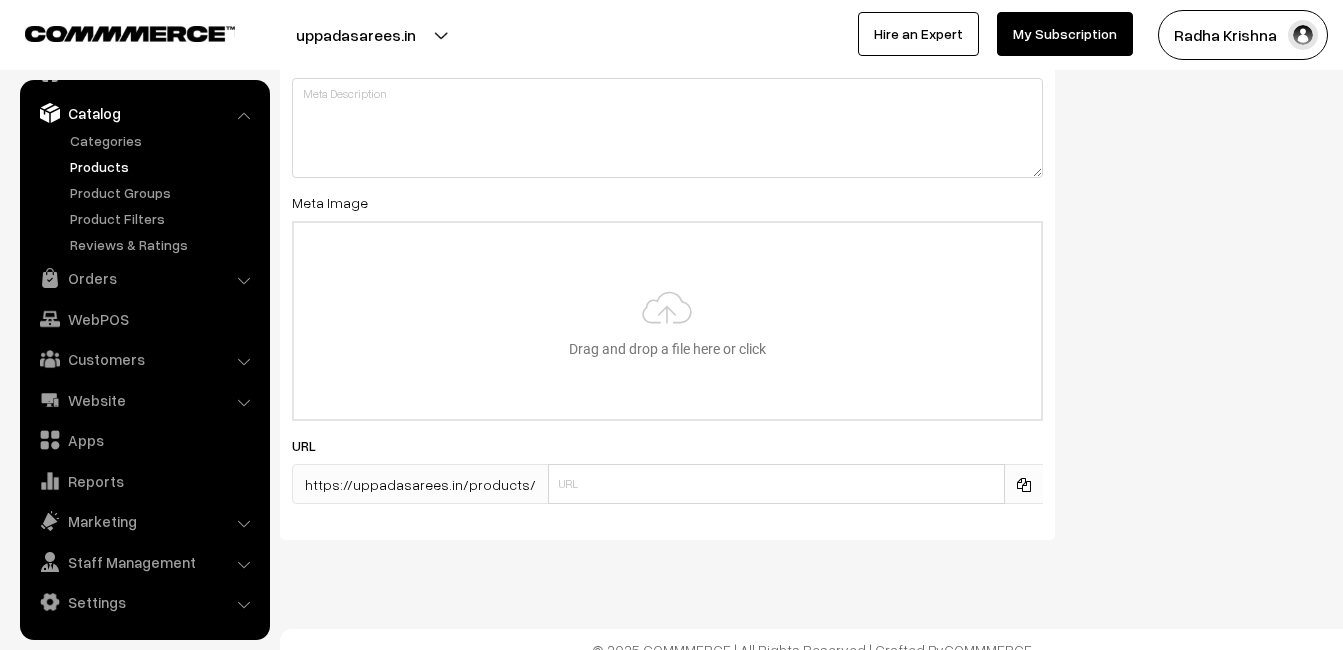 scroll, scrollTop: 2968, scrollLeft: 0, axis: vertical 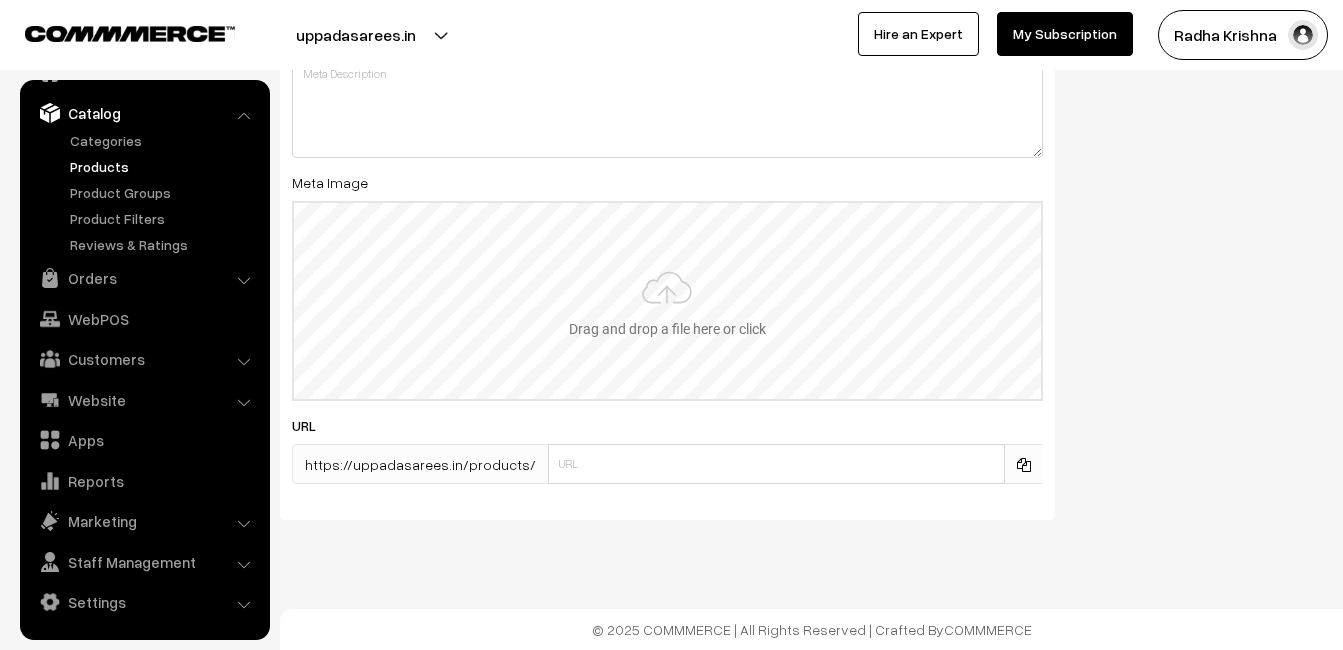 type on "2" 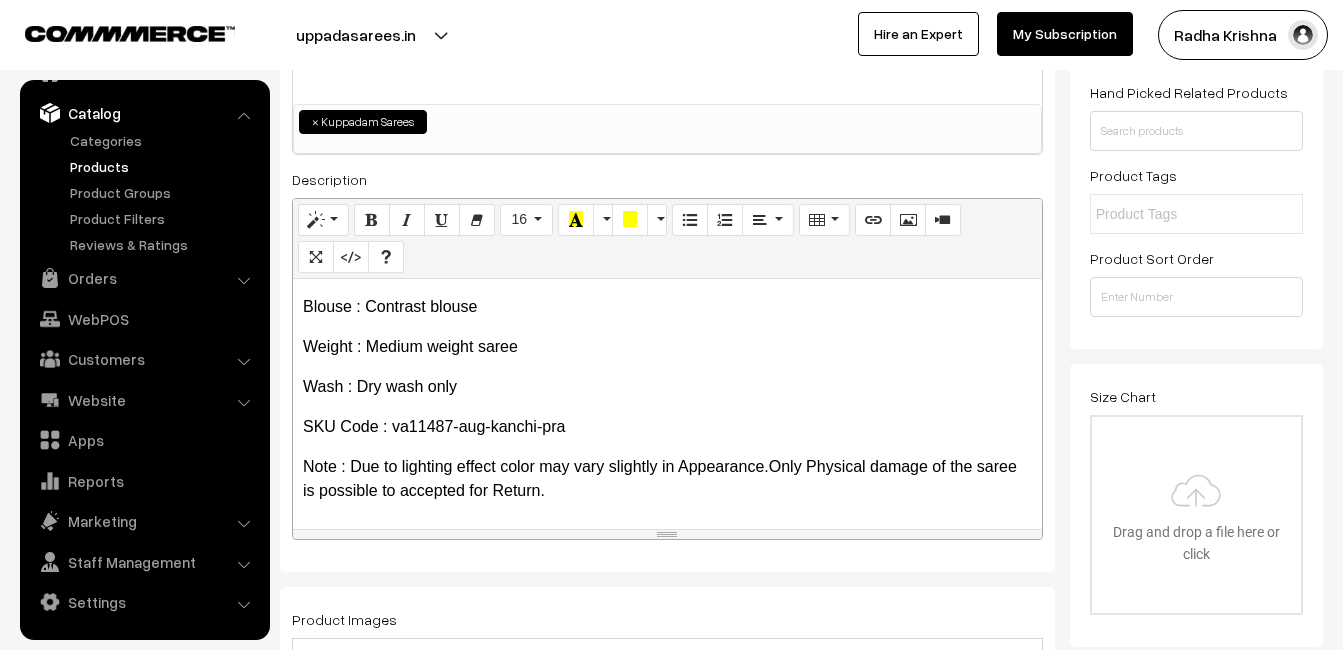 scroll, scrollTop: 0, scrollLeft: 0, axis: both 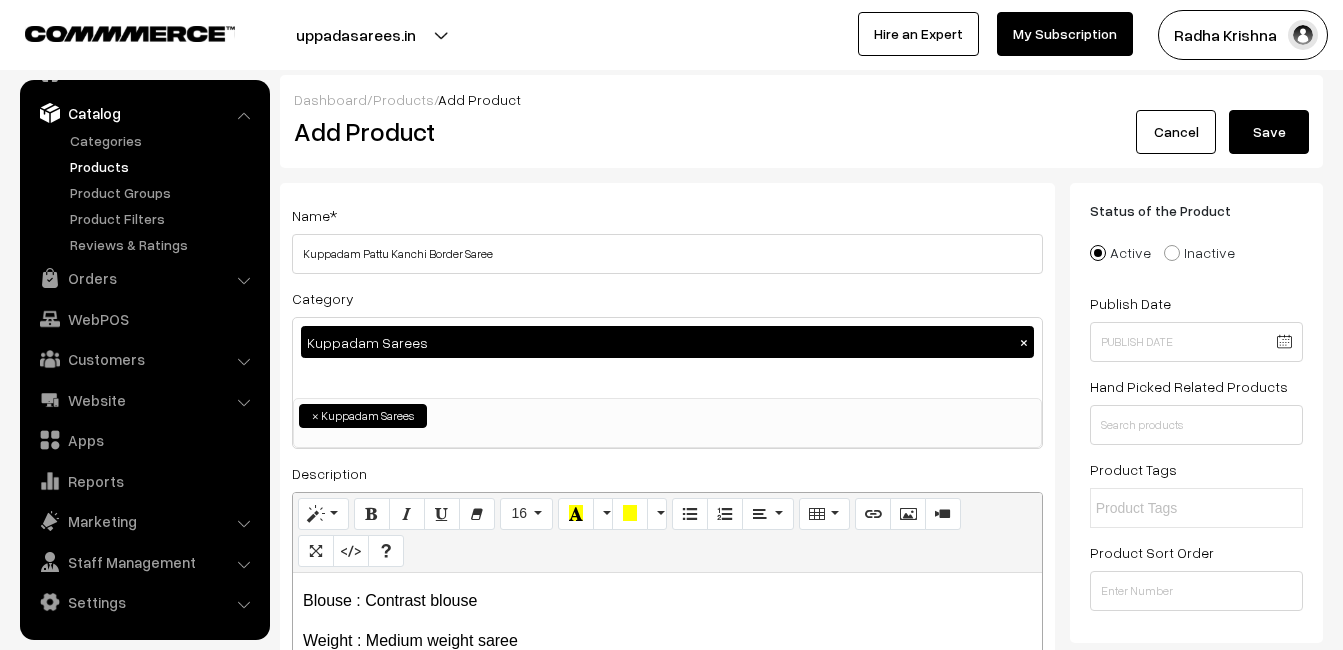 click on "Save" at bounding box center (1269, 132) 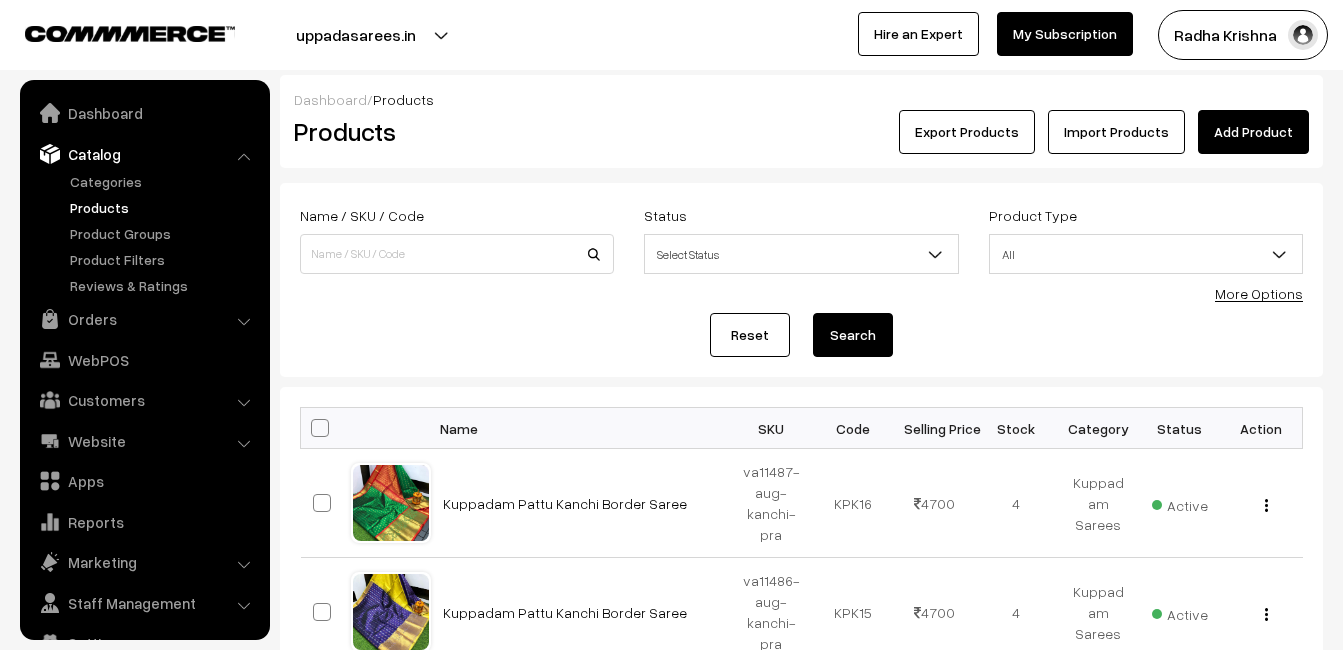 scroll, scrollTop: 0, scrollLeft: 0, axis: both 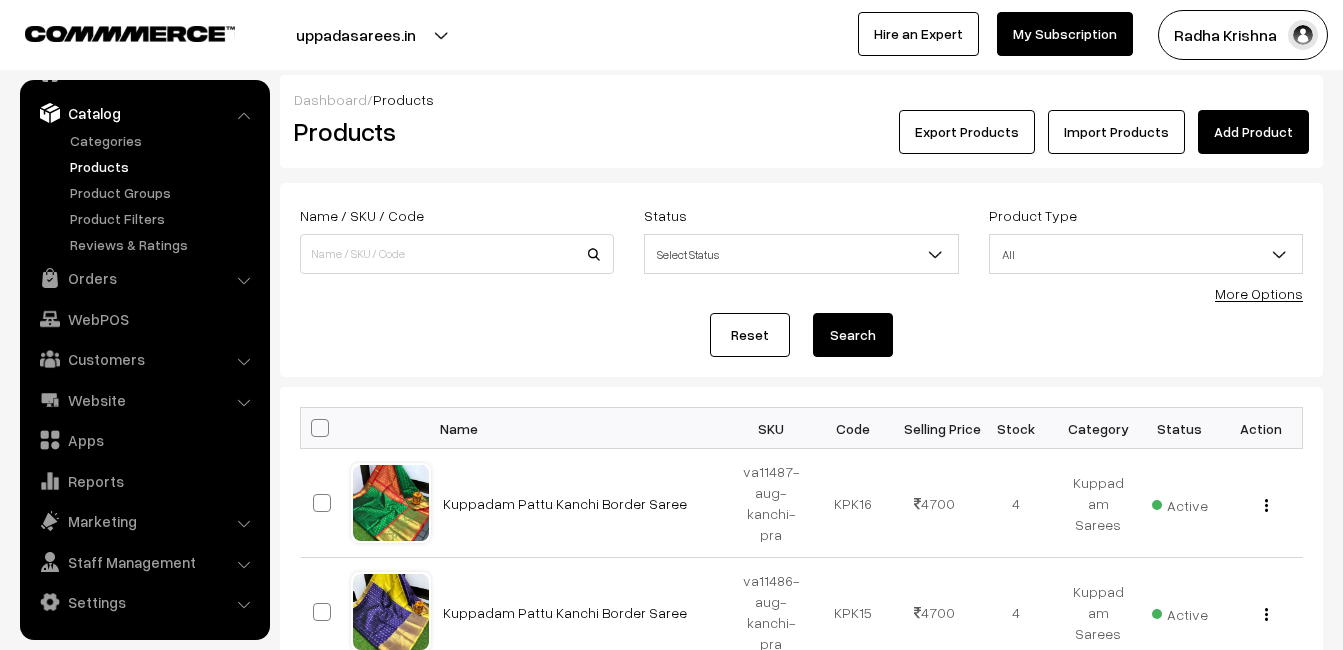 click on "Add Product" at bounding box center [1253, 132] 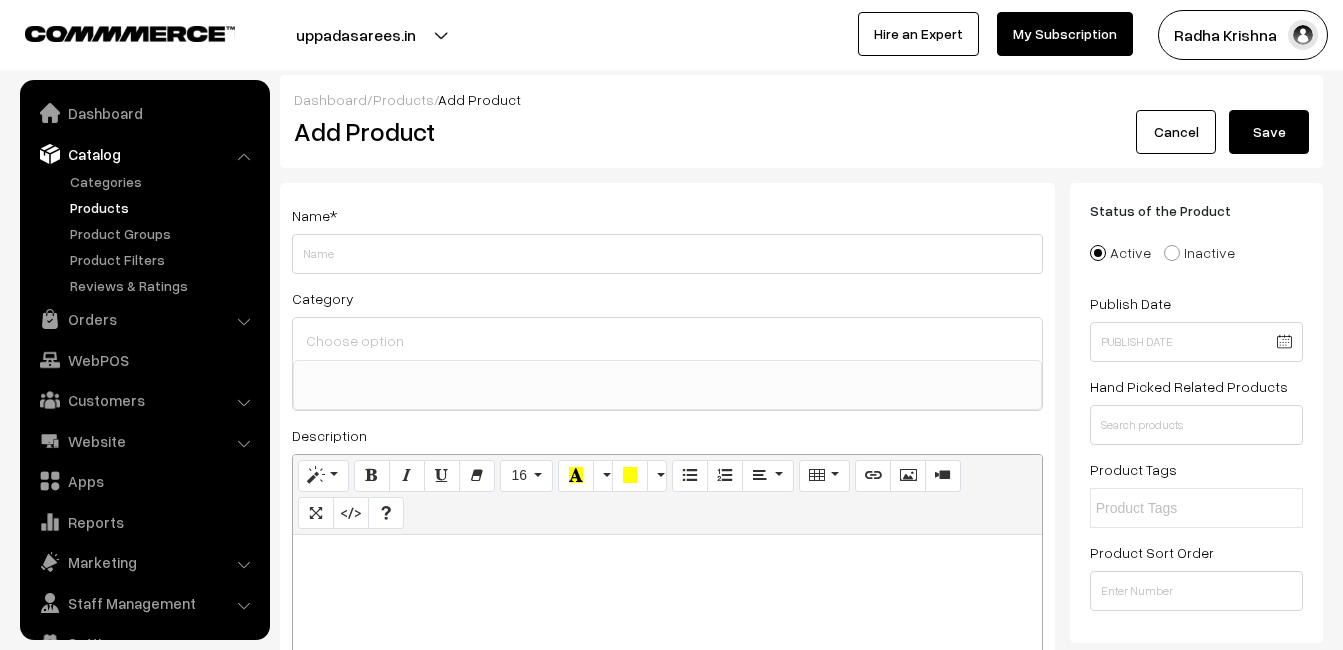 select 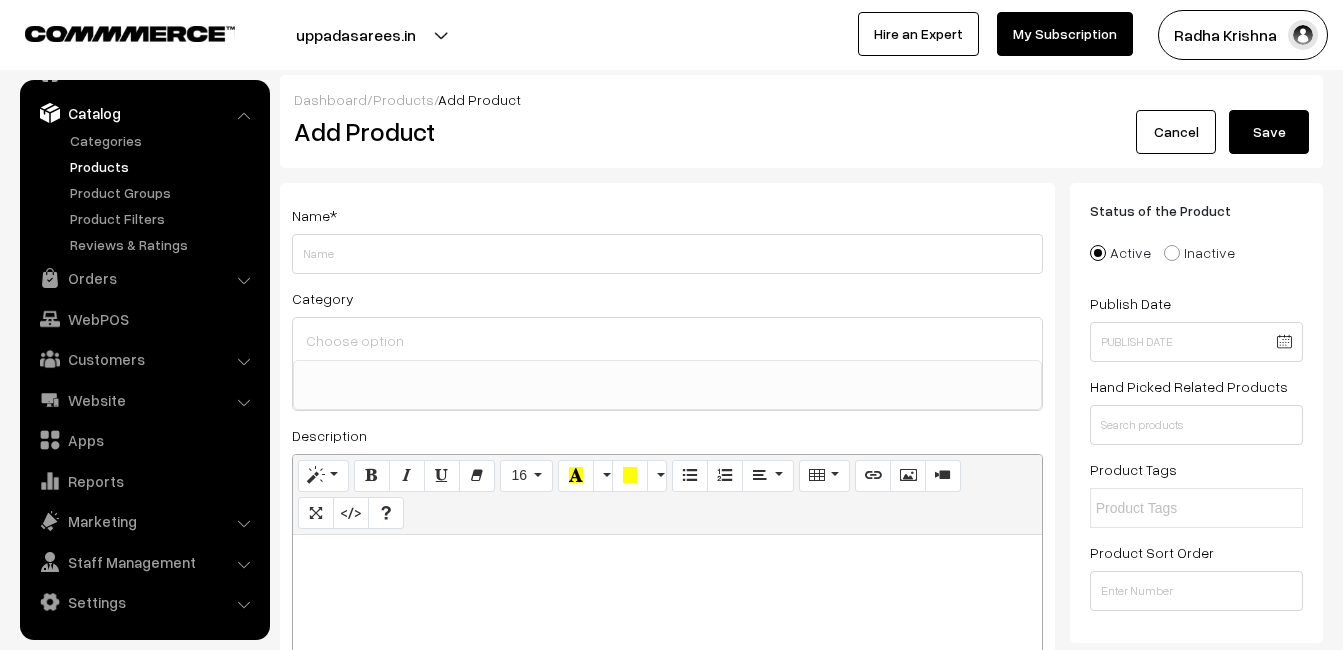 click at bounding box center (667, 557) 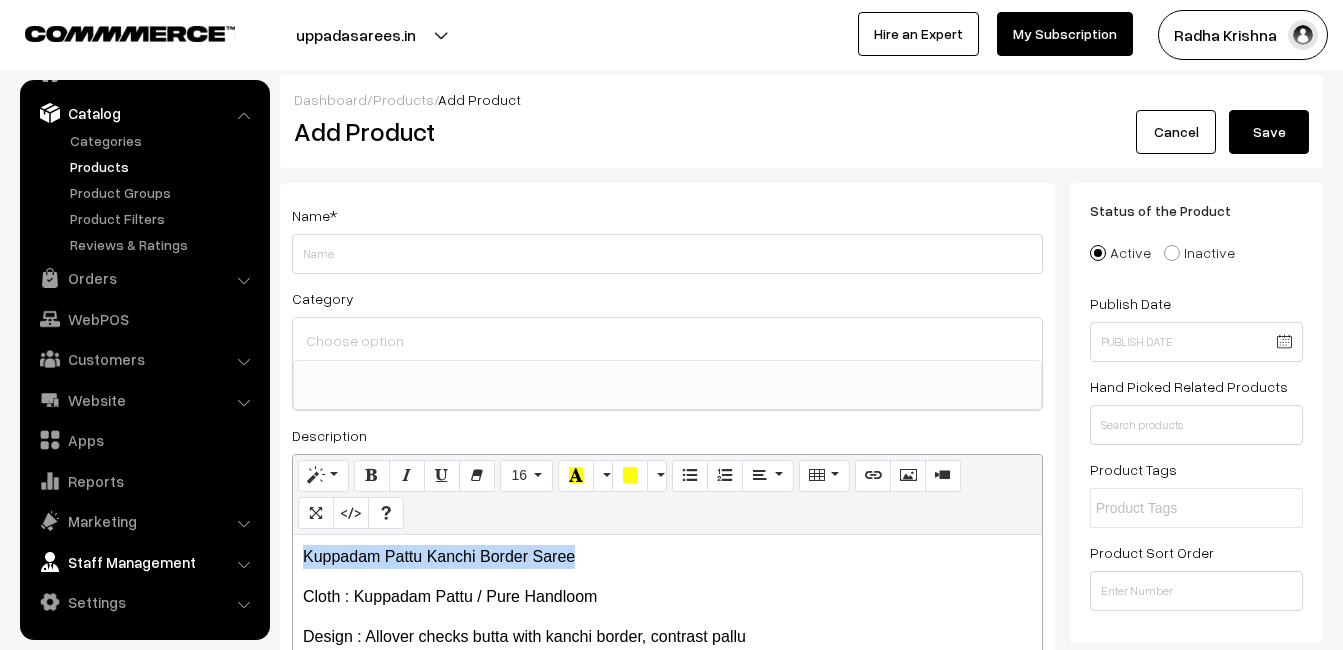 drag, startPoint x: 590, startPoint y: 559, endPoint x: 242, endPoint y: 543, distance: 348.3676 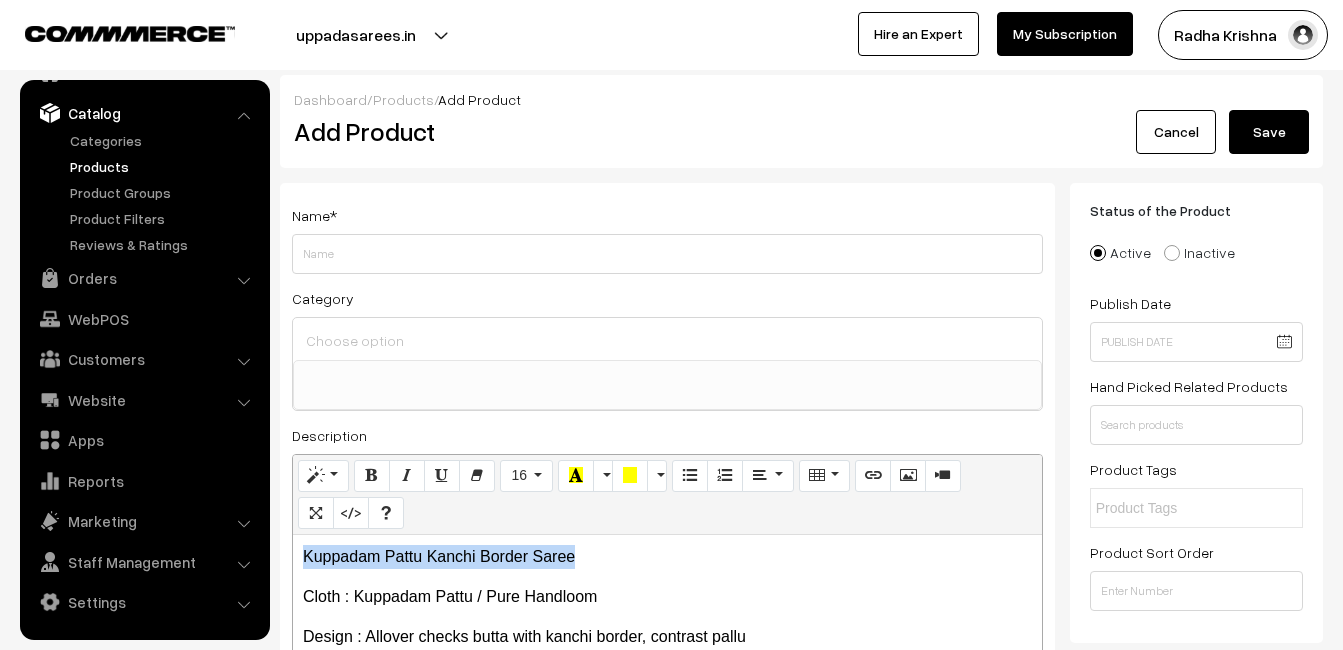copy on "Kuppadam Pattu Kanchi Border Saree" 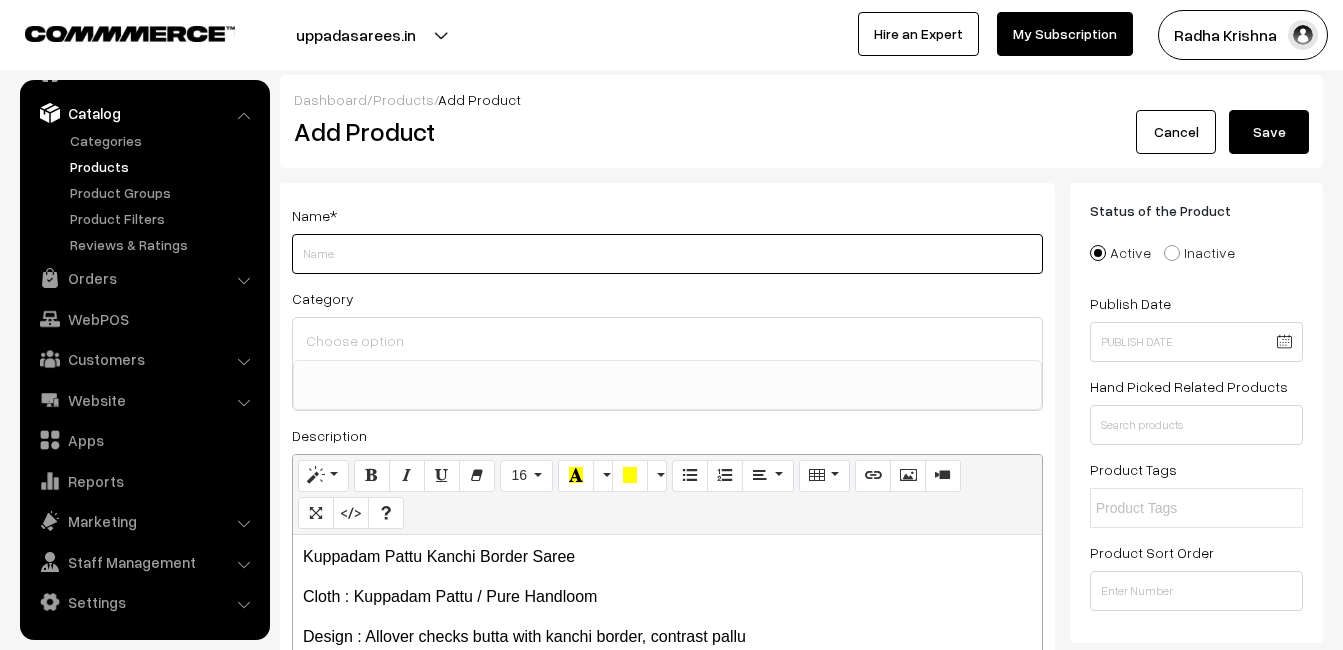click on "Weight" at bounding box center (667, 254) 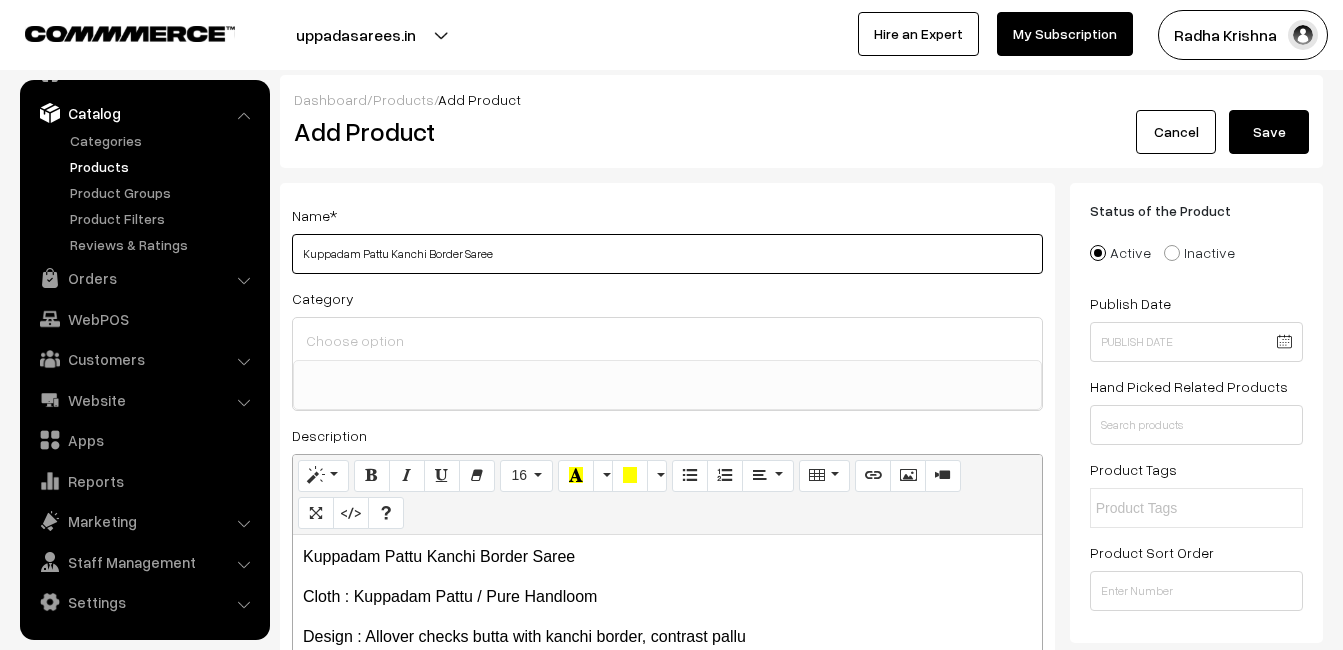type on "Kuppadam Pattu Kanchi Border Saree" 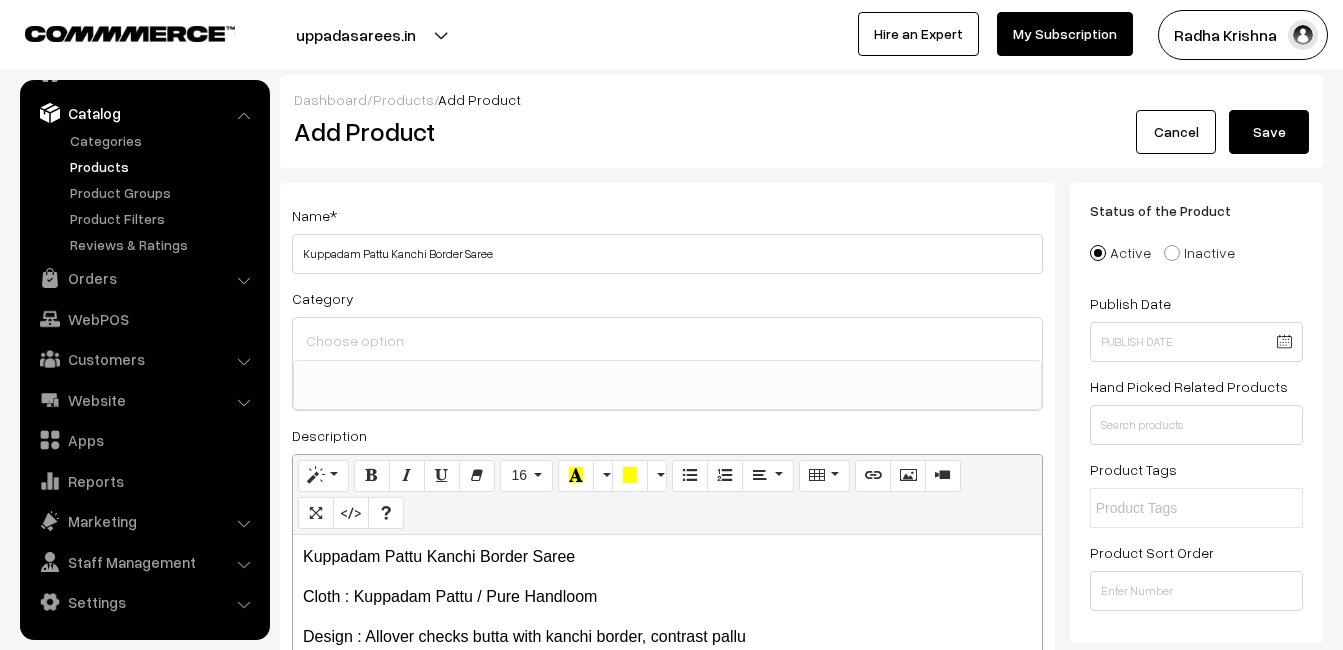 click at bounding box center [667, 340] 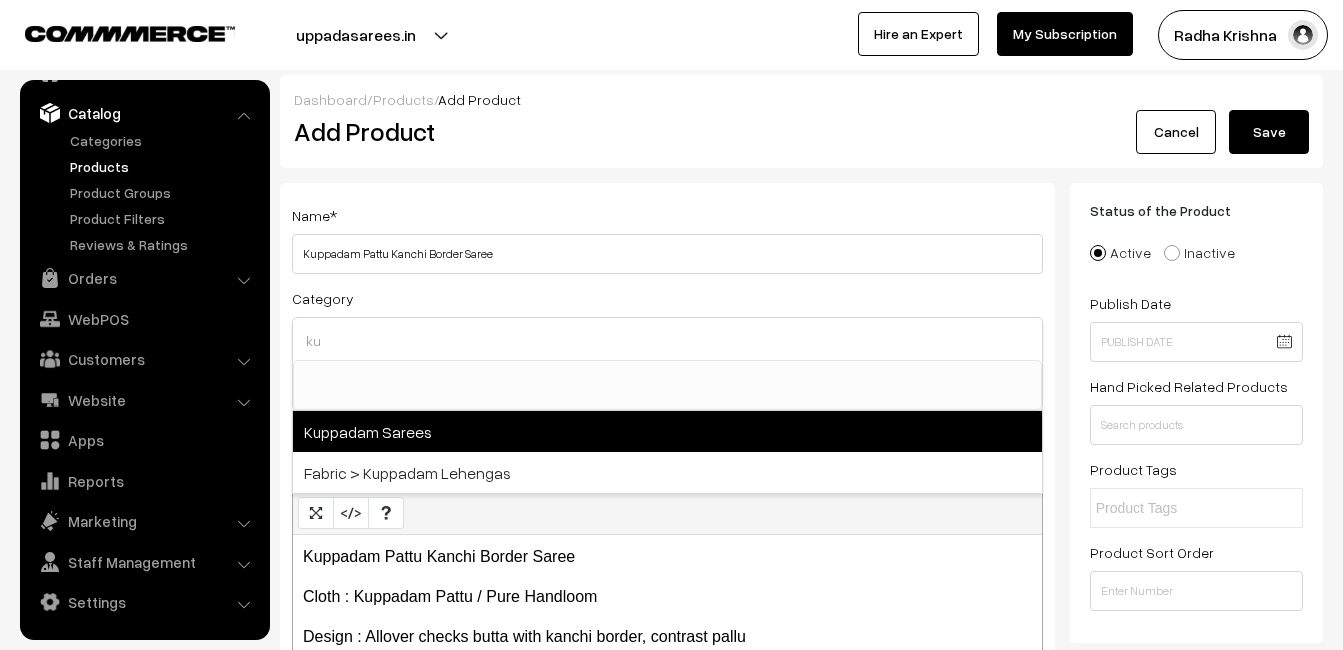 type on "ku" 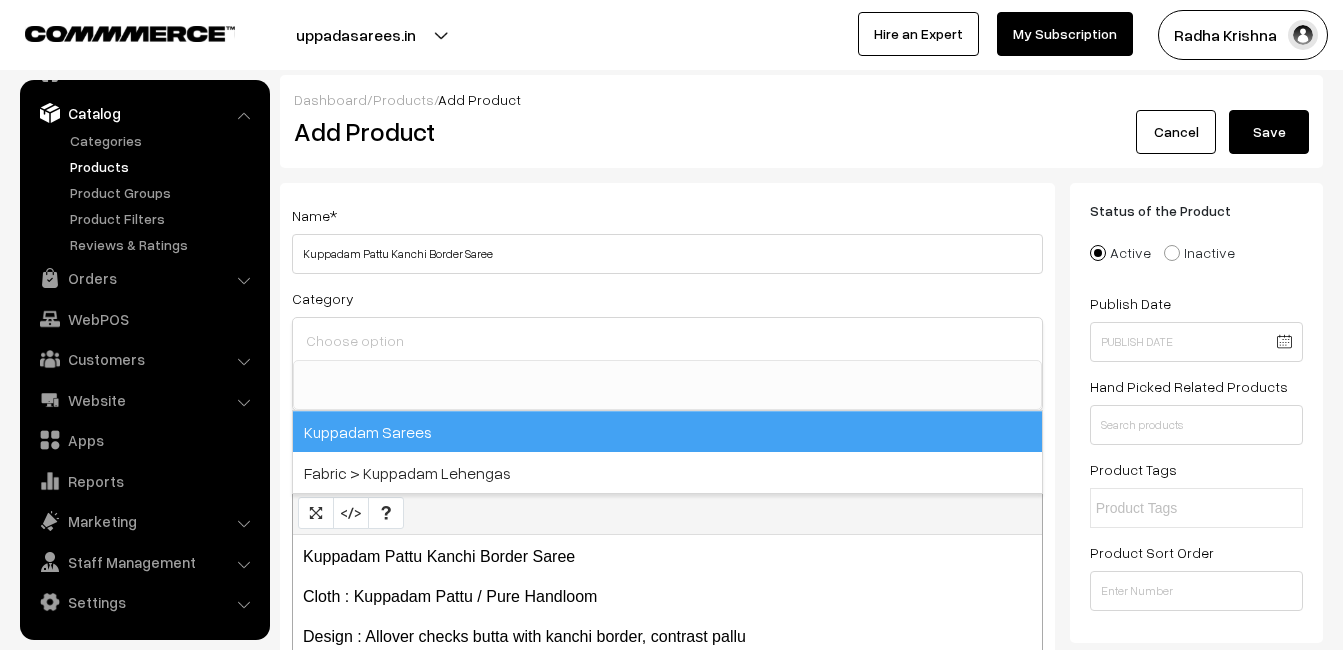 scroll, scrollTop: 816, scrollLeft: 0, axis: vertical 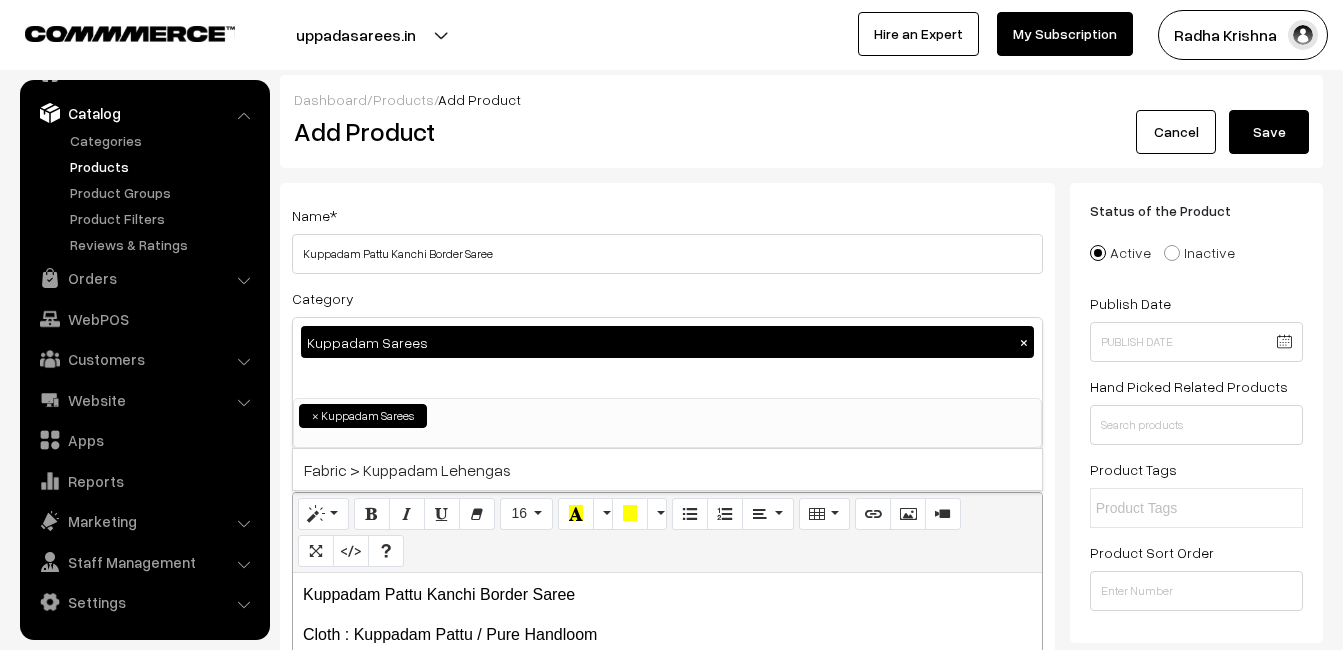 click on "Name  *
Kuppadam Pattu Kanchi Border Saree
Category
Kuppadam Sarees ×
Uppada Sarees
Uppada Sarees > Uppada Plain Sarees
Uppada Sarees > Uppada Butta Sarees
Uppada Sarees > Uppada Pochampally Border Sarees
Uppada Sarees > Uppada Big Border Sarees
Uppada Sarees > Uppada Small Border Sarees
Uppada Sarees > Uppada Jamdani Sarees Kota Sarees" at bounding box center (667, 524) 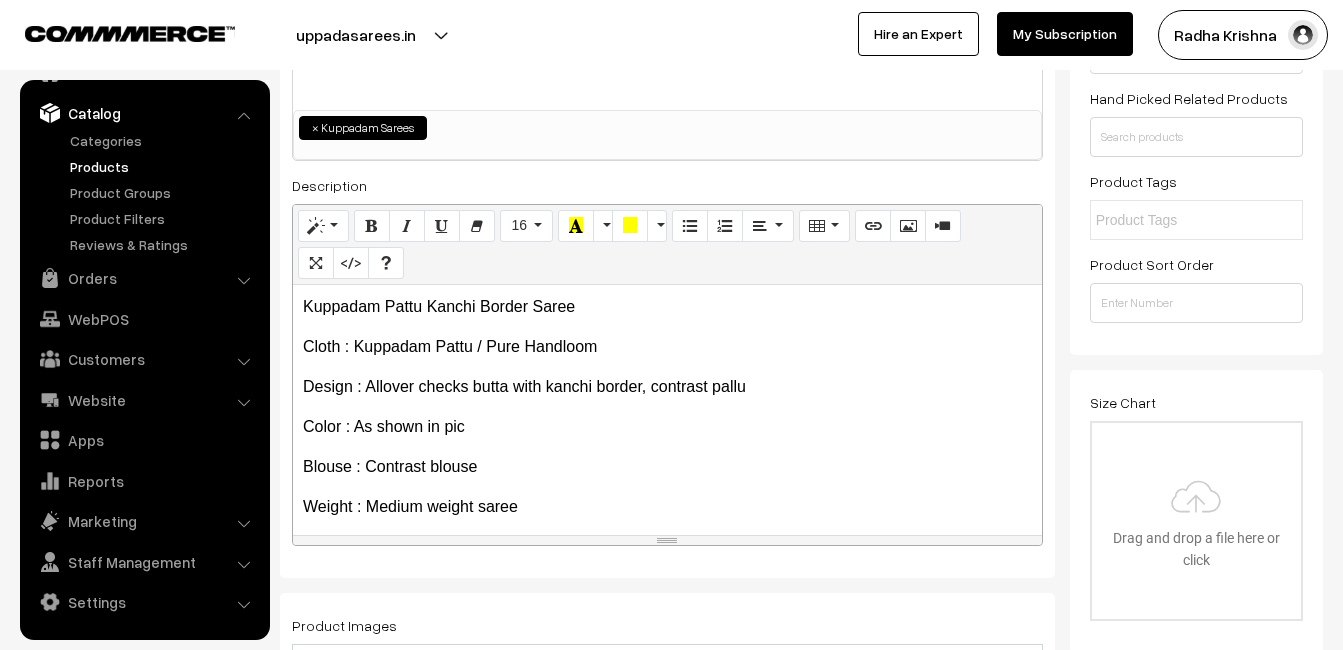 scroll, scrollTop: 400, scrollLeft: 0, axis: vertical 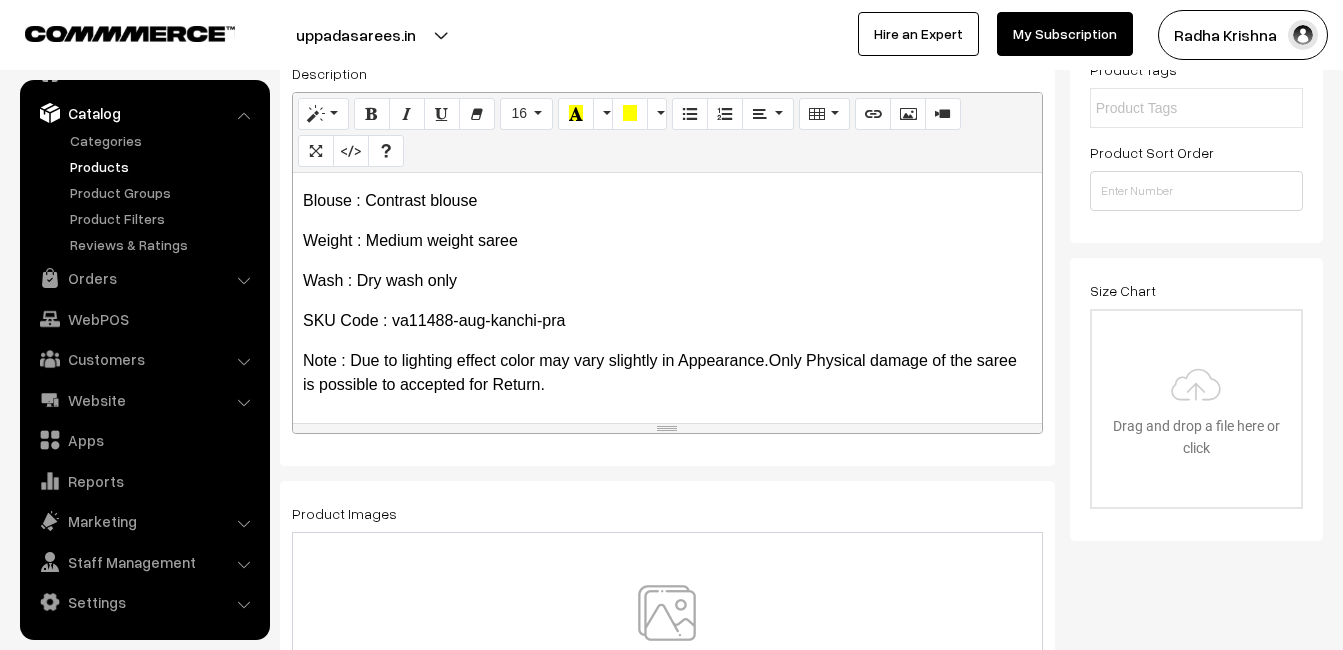 click at bounding box center [667, 643] 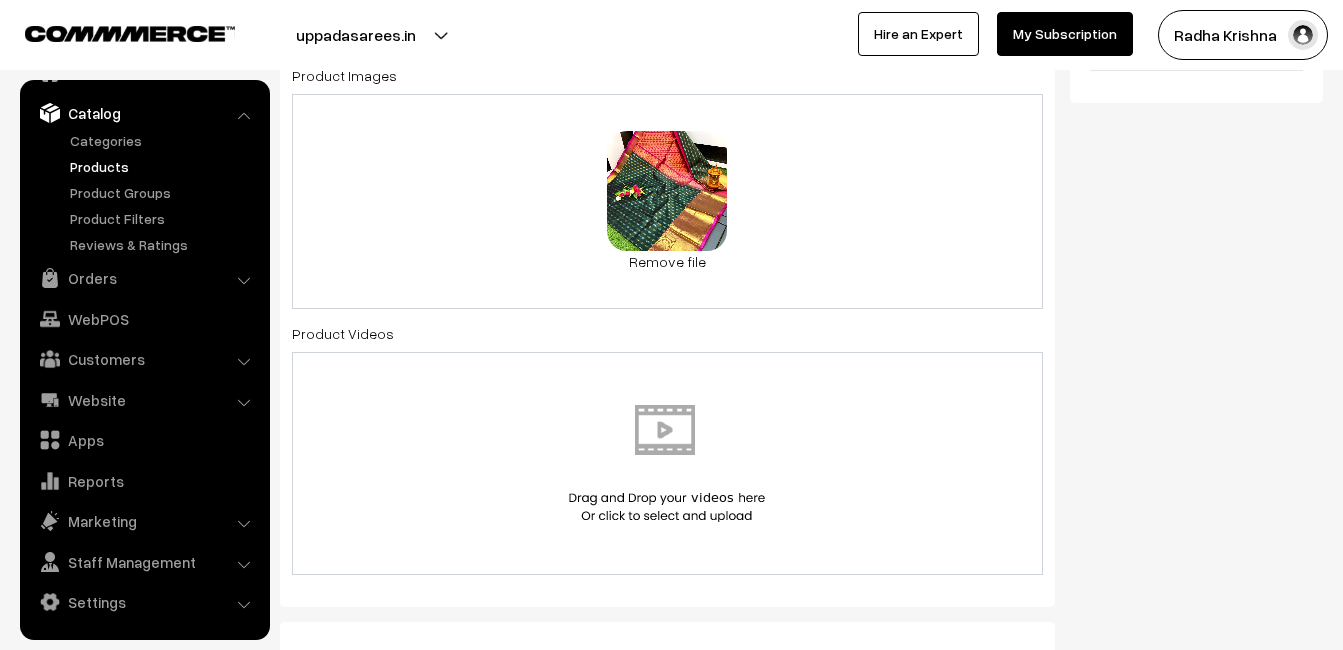 scroll, scrollTop: 1000, scrollLeft: 0, axis: vertical 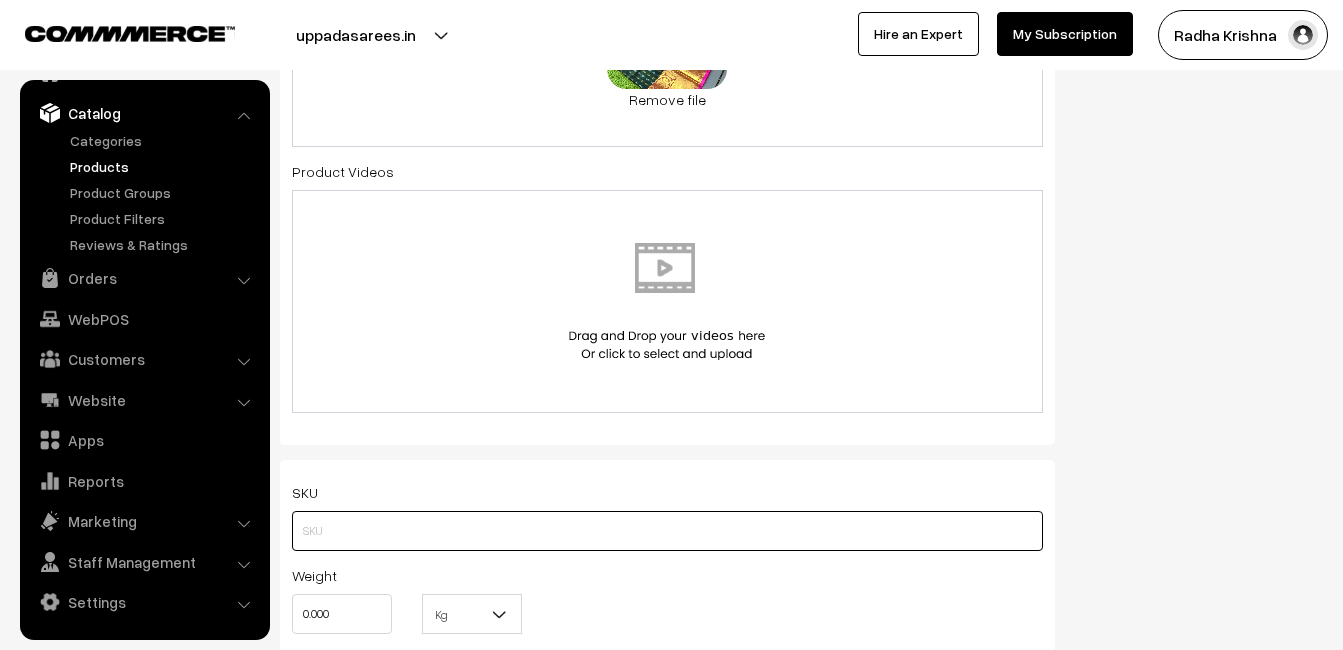click at bounding box center [667, 531] 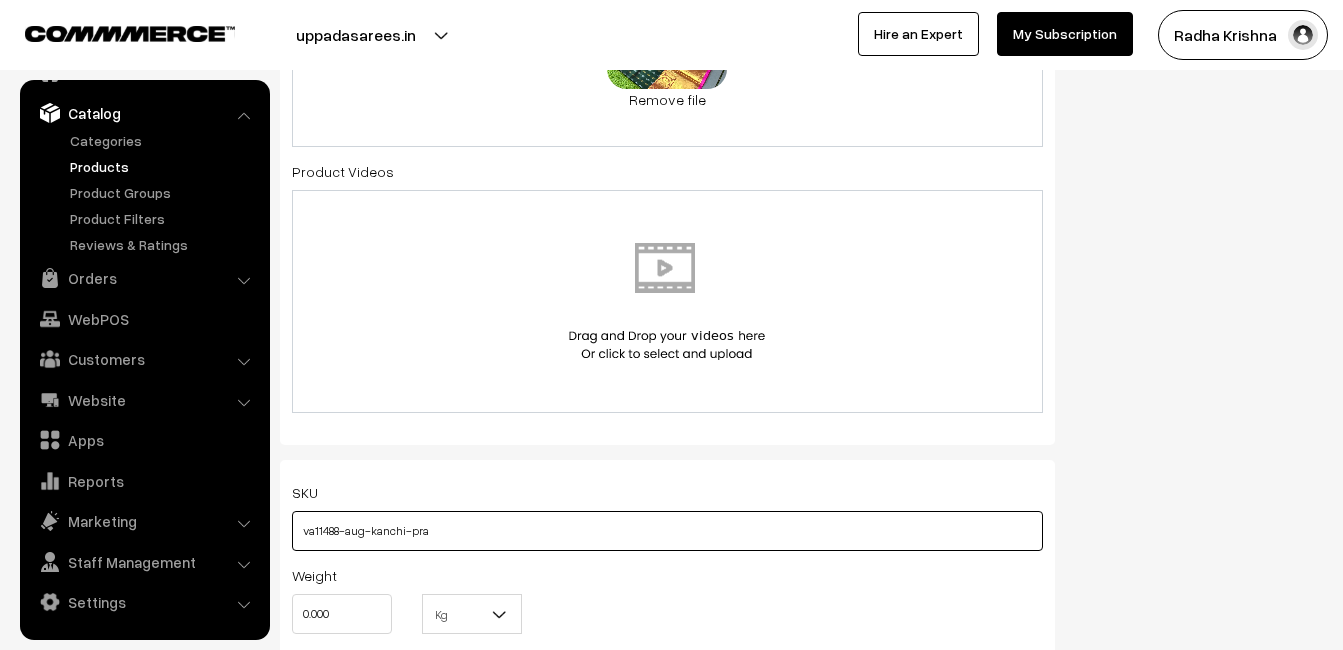 type on "va11488-aug-kanchi-pra" 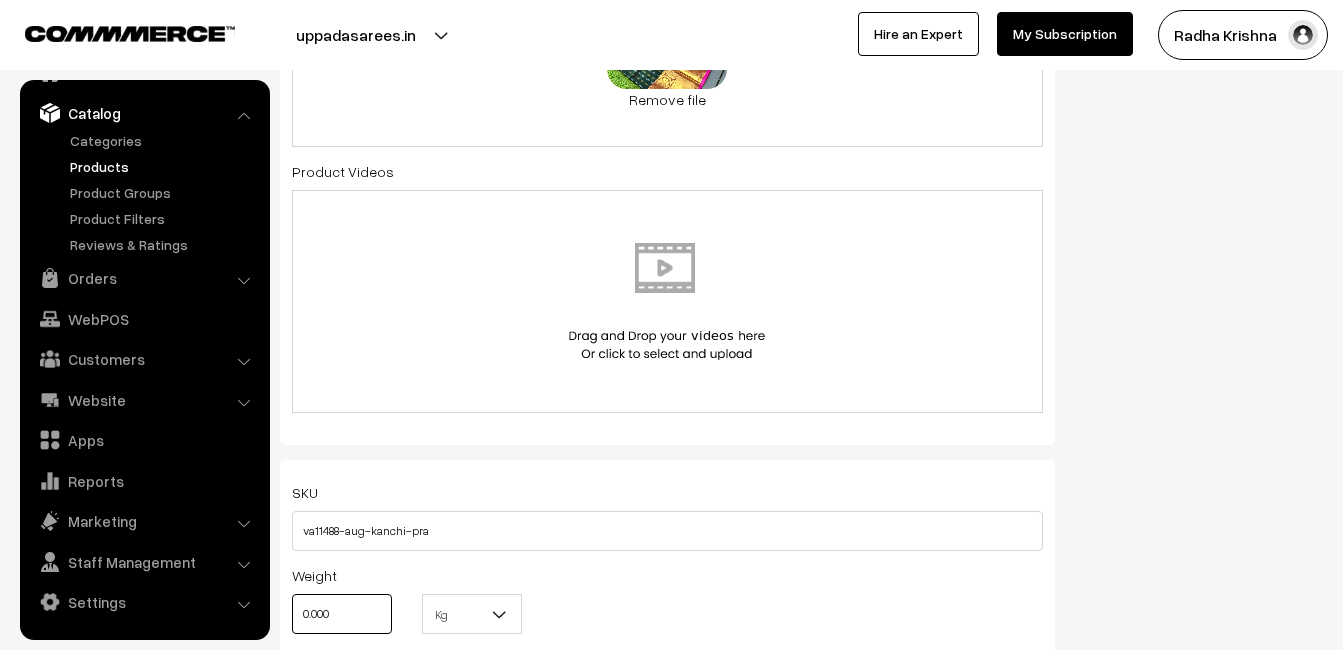 click on "0.000" at bounding box center (342, 614) 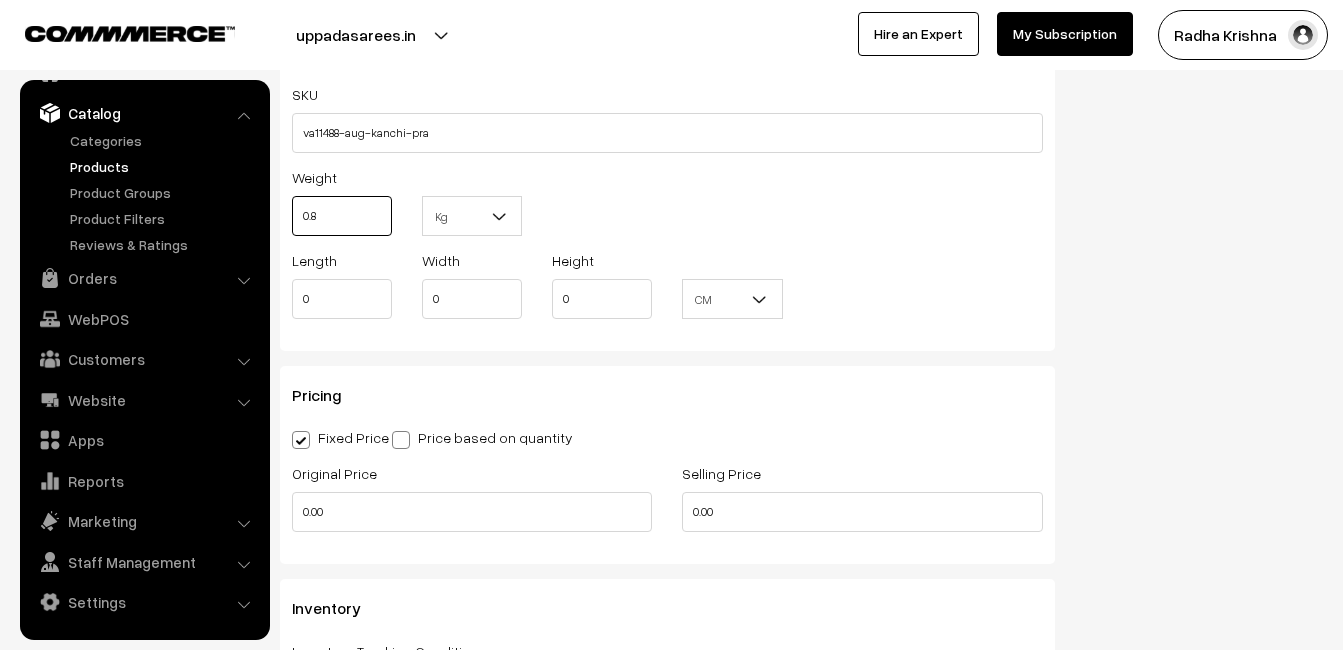 scroll, scrollTop: 1400, scrollLeft: 0, axis: vertical 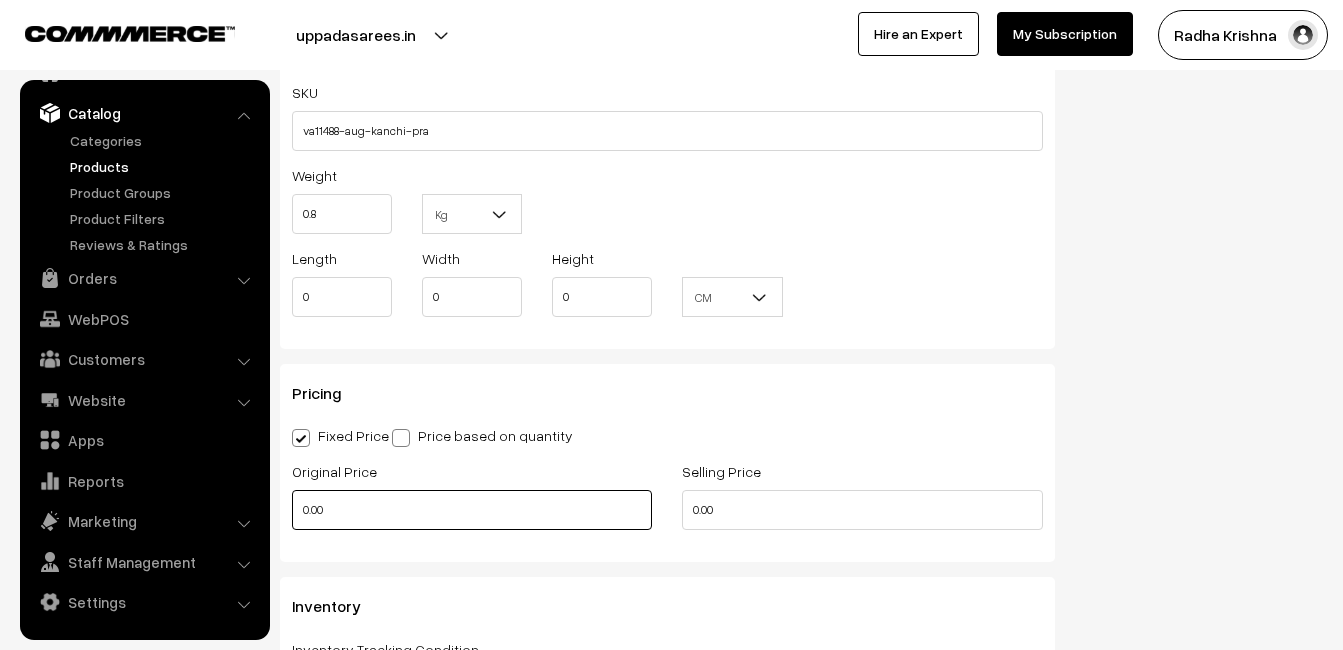 type on "0.80" 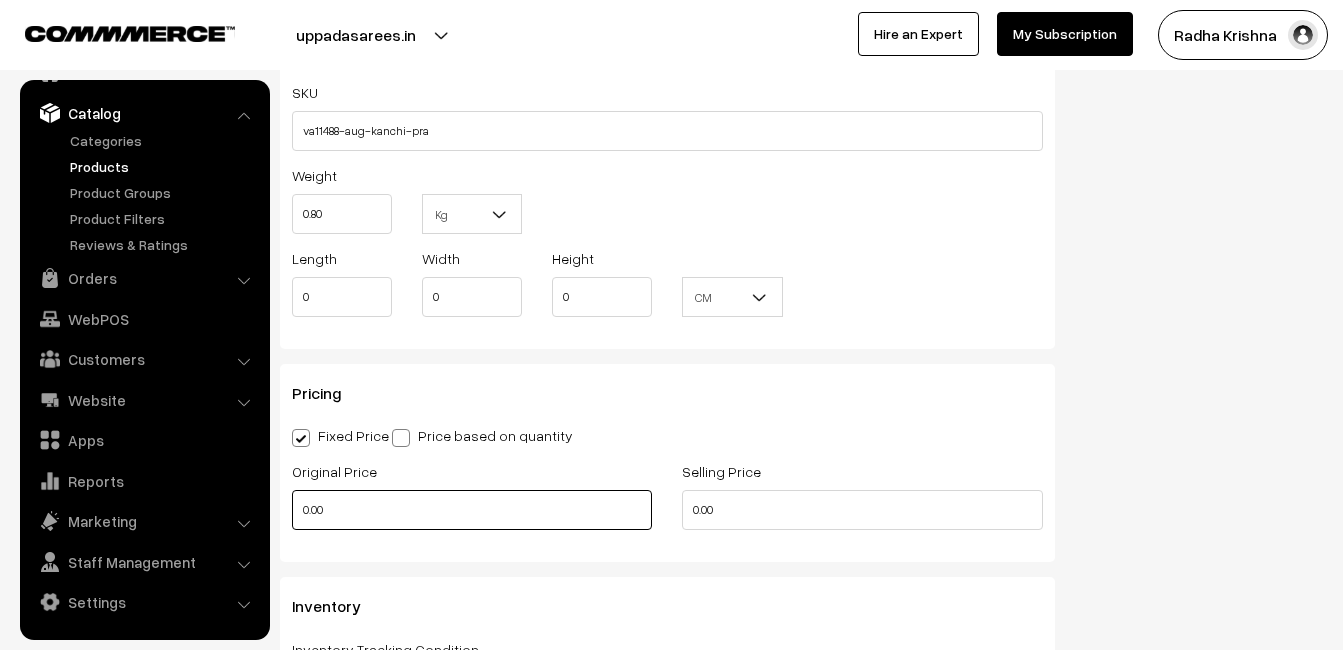 click on "0.00" at bounding box center [472, 510] 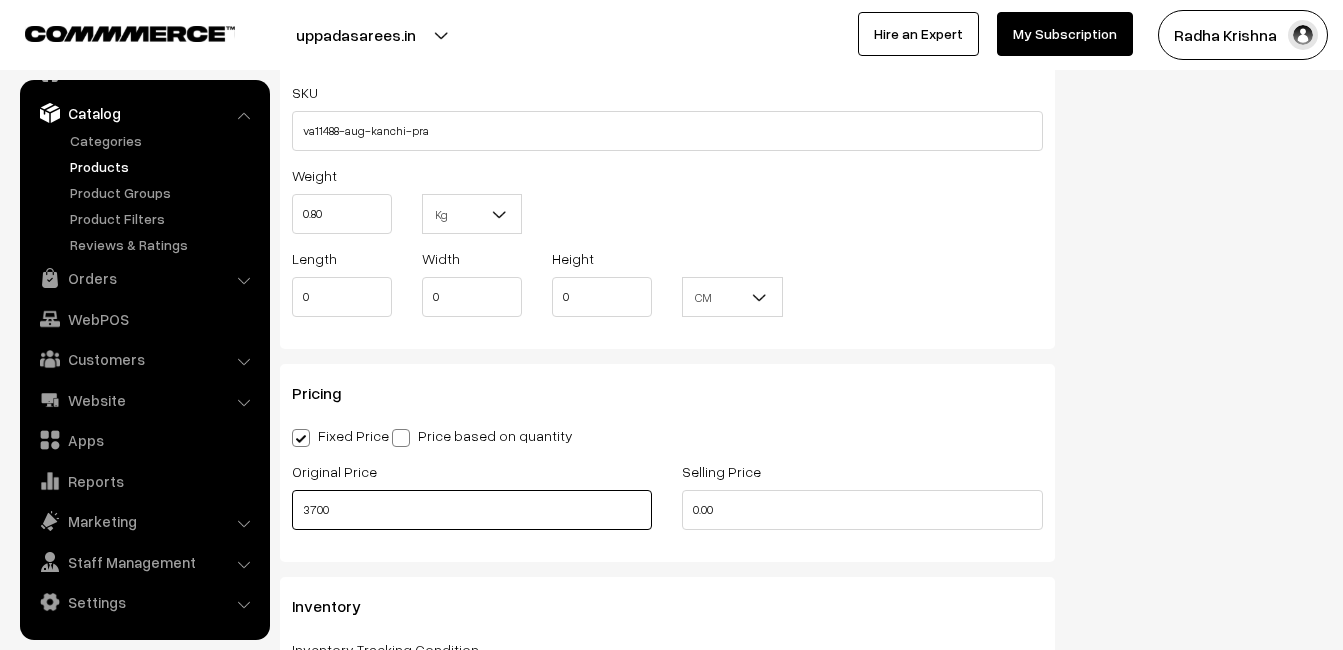 type on "3700" 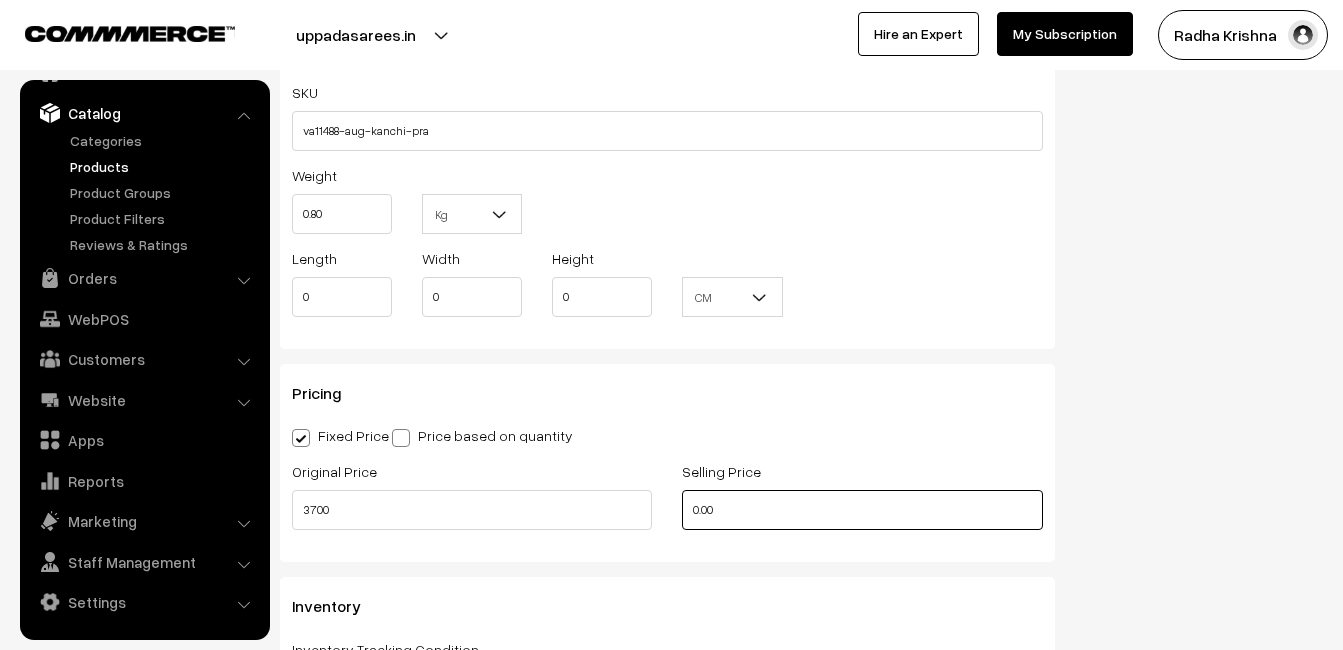 click on "0.00" at bounding box center (862, 510) 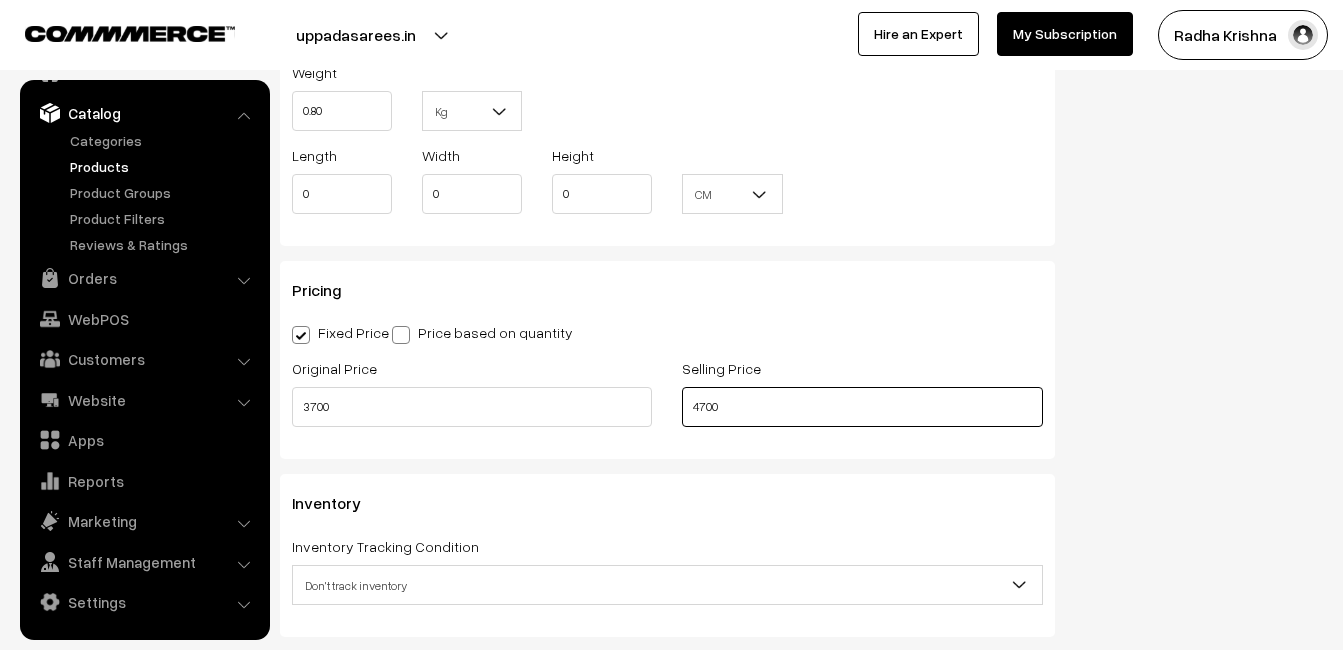 scroll, scrollTop: 1700, scrollLeft: 0, axis: vertical 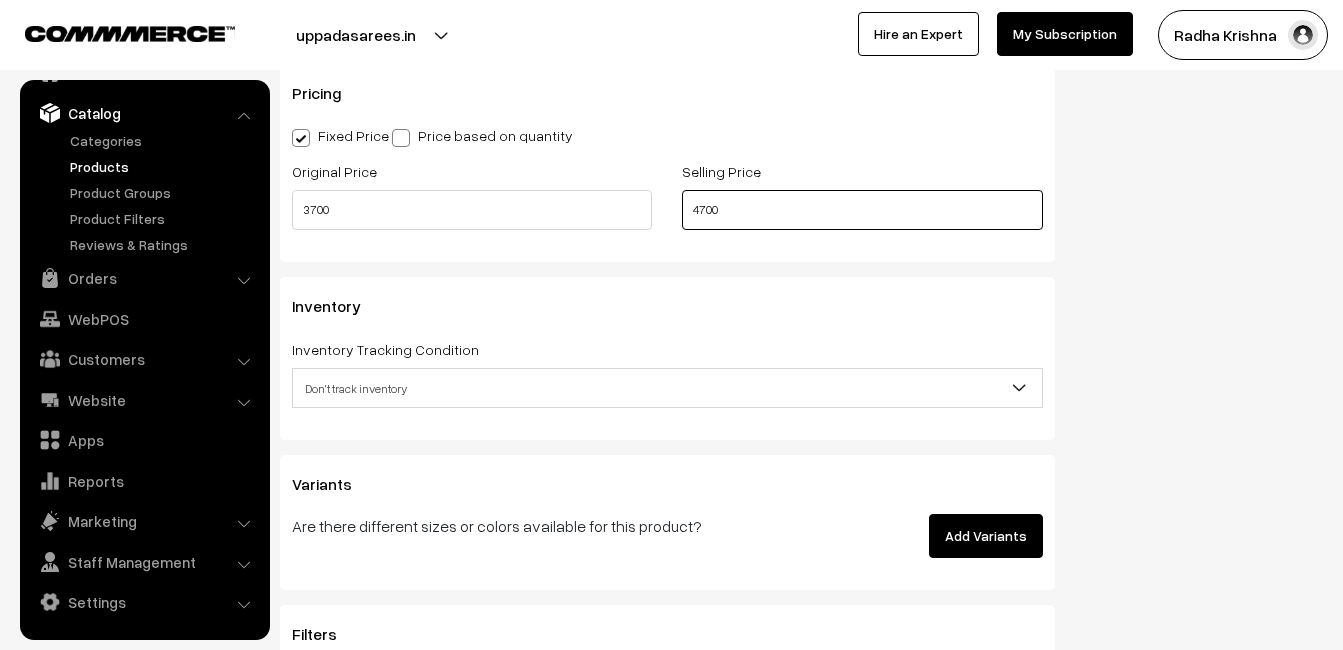 type on "4700" 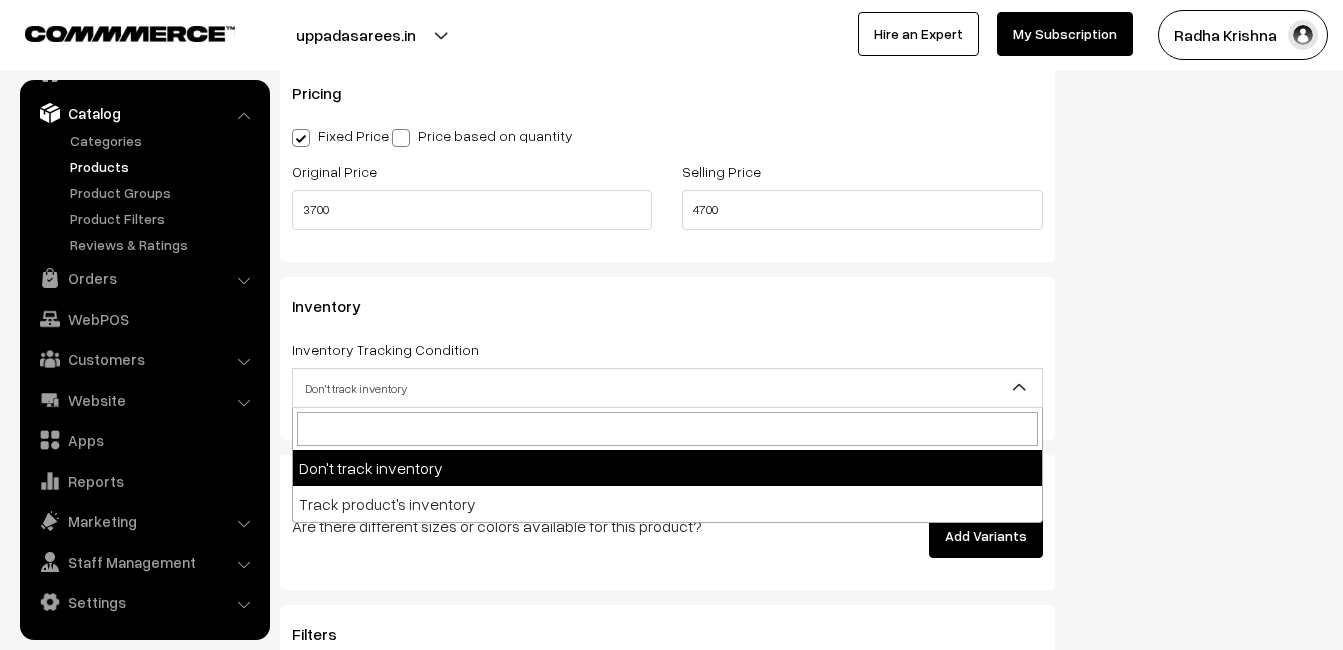 click on "Don't track inventory" at bounding box center (667, 388) 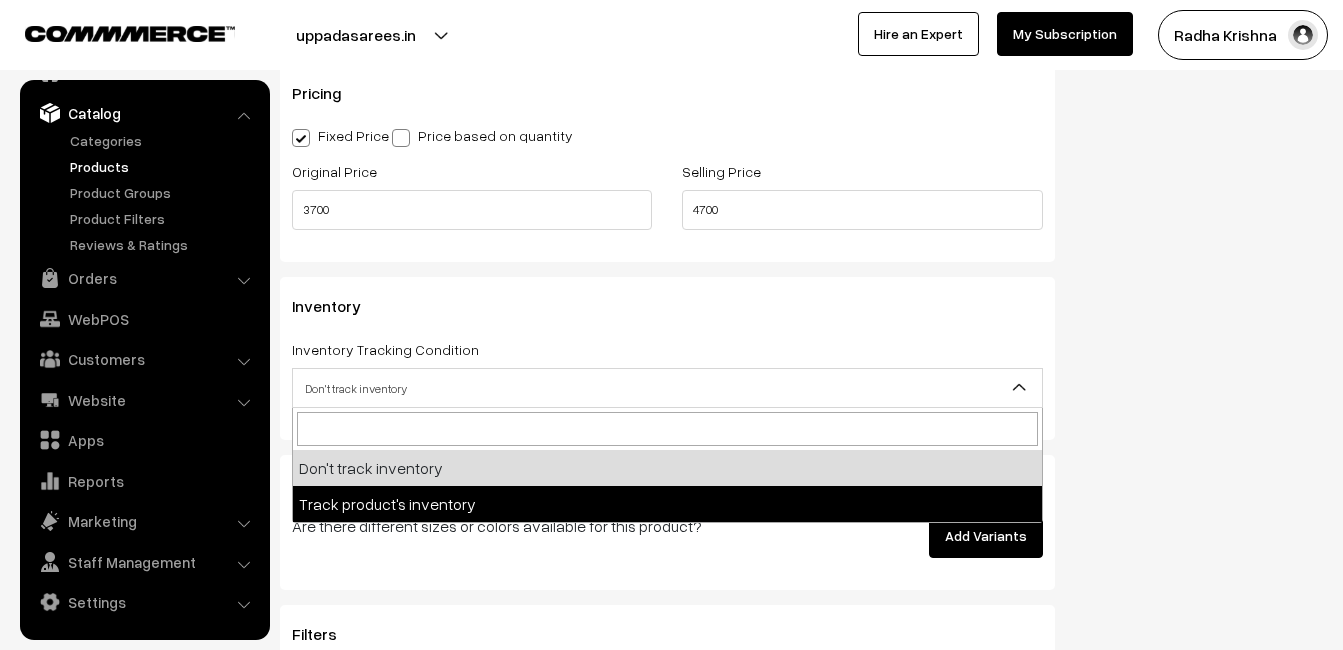 select on "2" 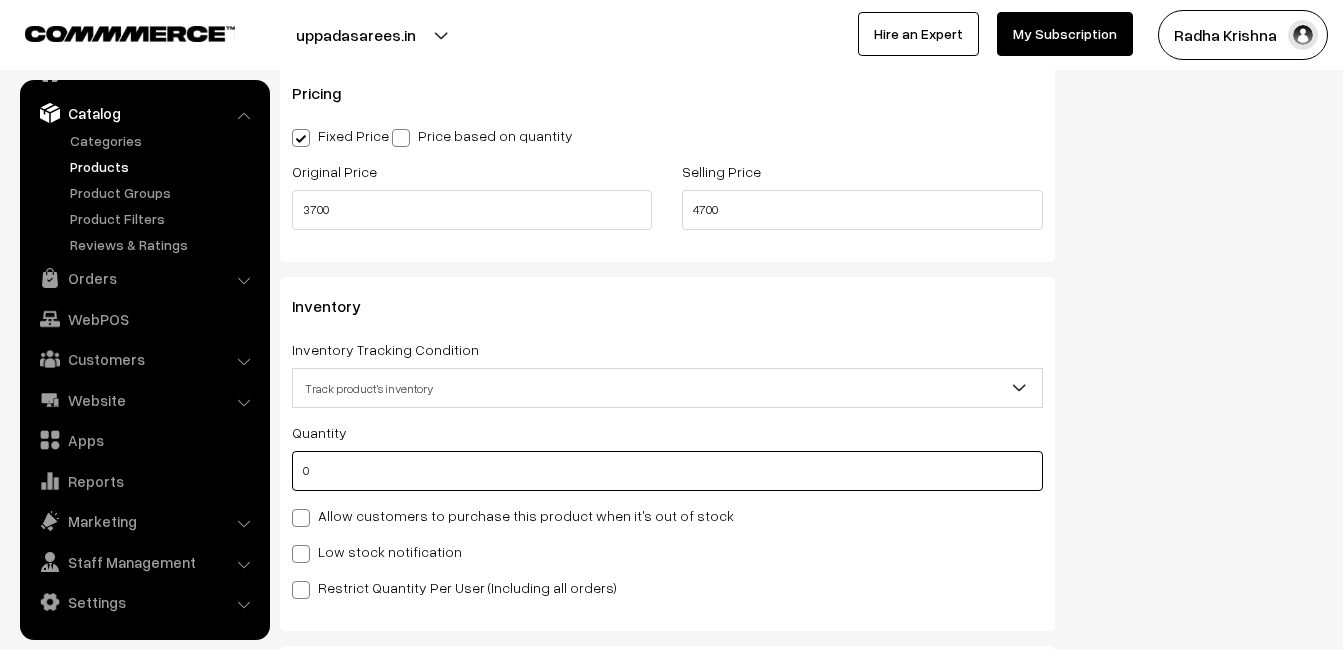 click on "0" at bounding box center [667, 471] 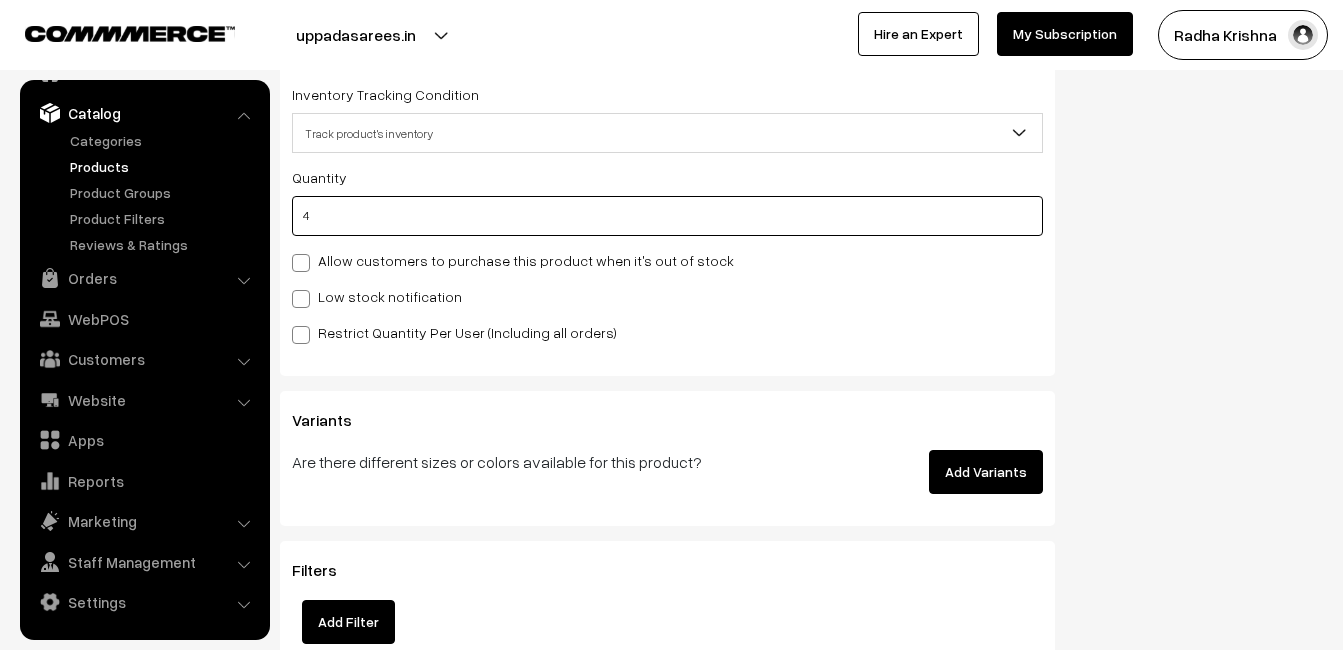 scroll, scrollTop: 2000, scrollLeft: 0, axis: vertical 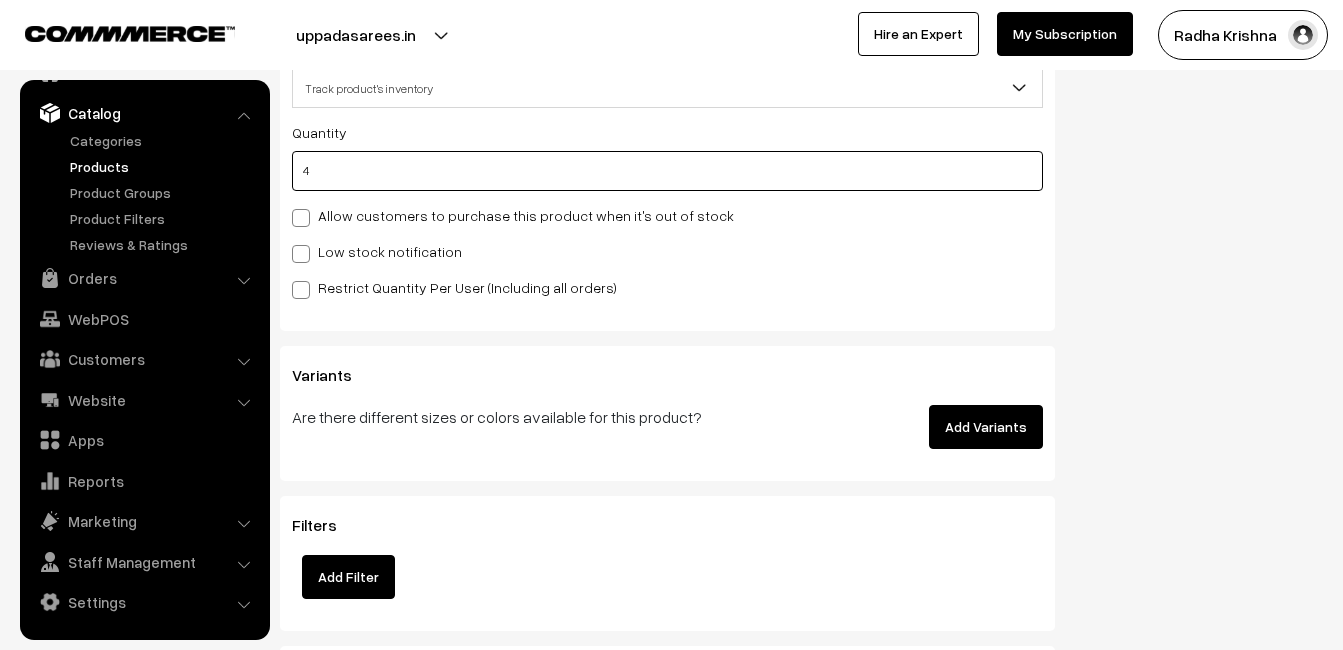 type on "4" 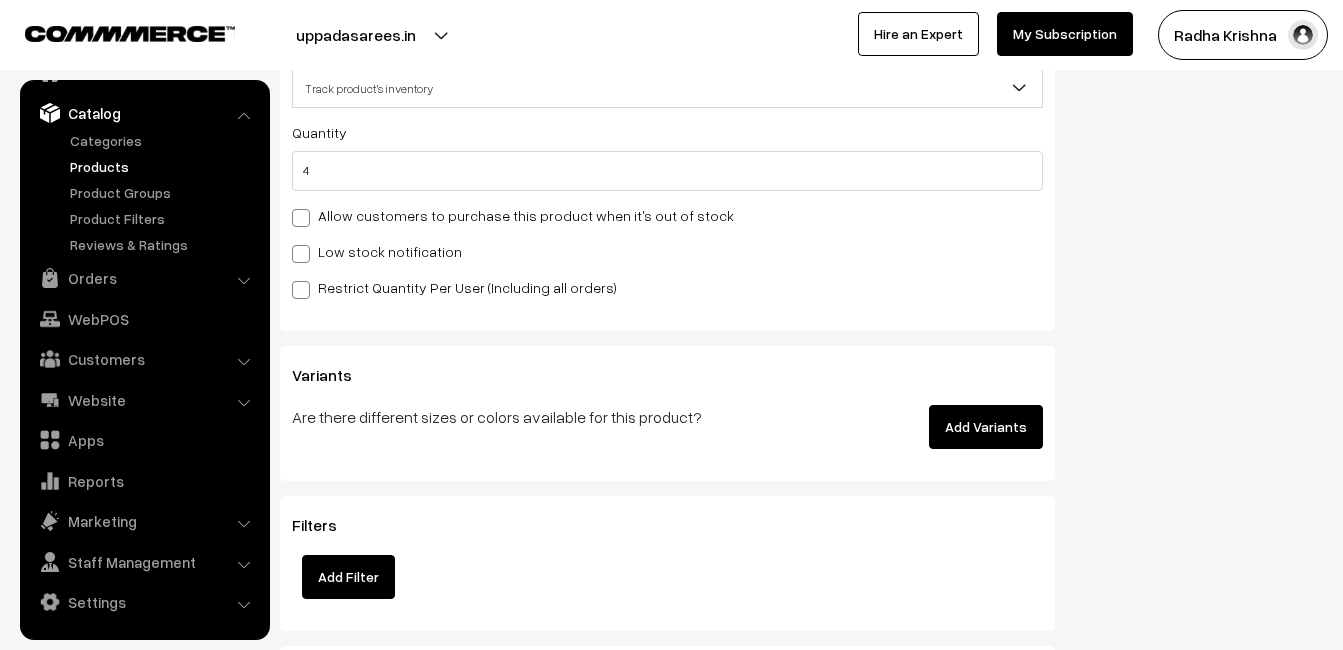 click on "Low stock notification" at bounding box center (667, 251) 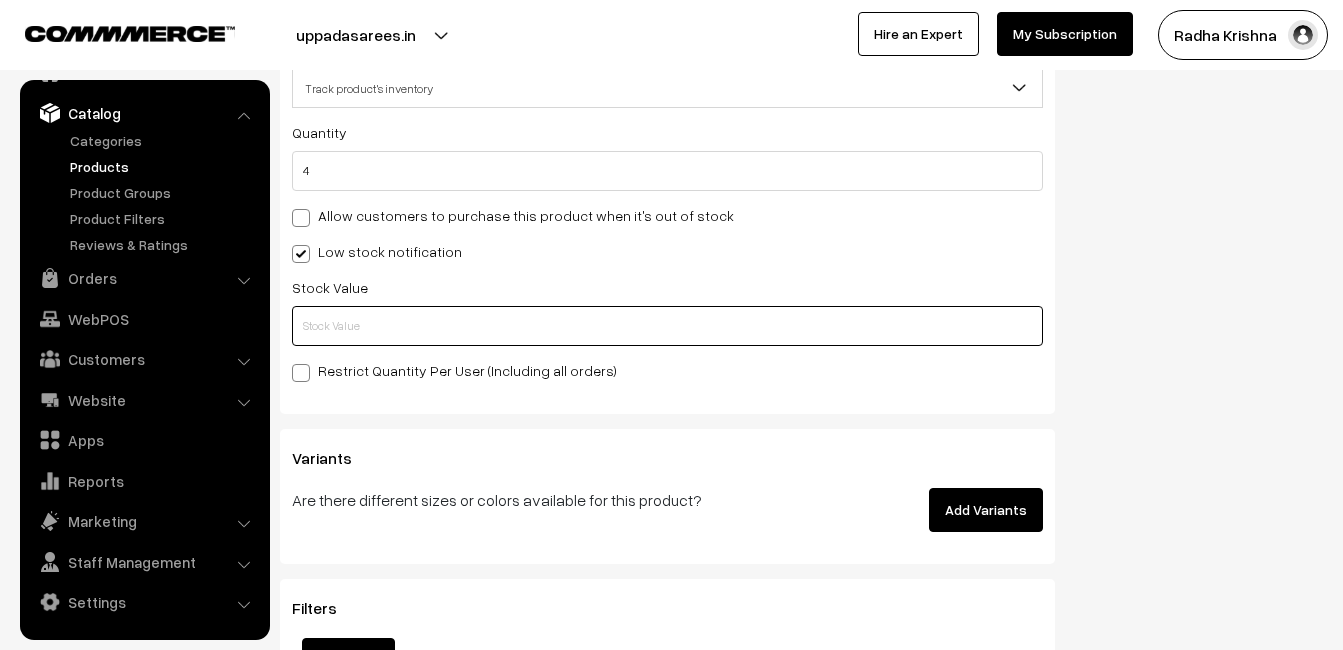 click at bounding box center (667, 326) 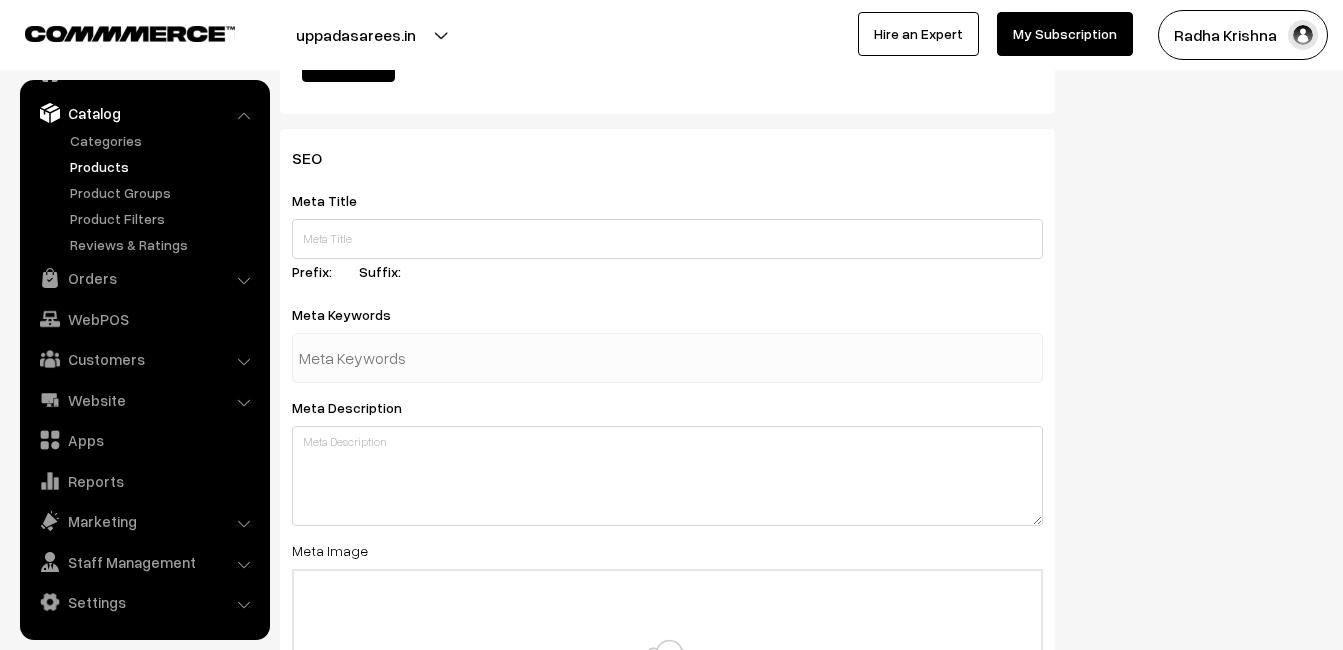 scroll, scrollTop: 2968, scrollLeft: 0, axis: vertical 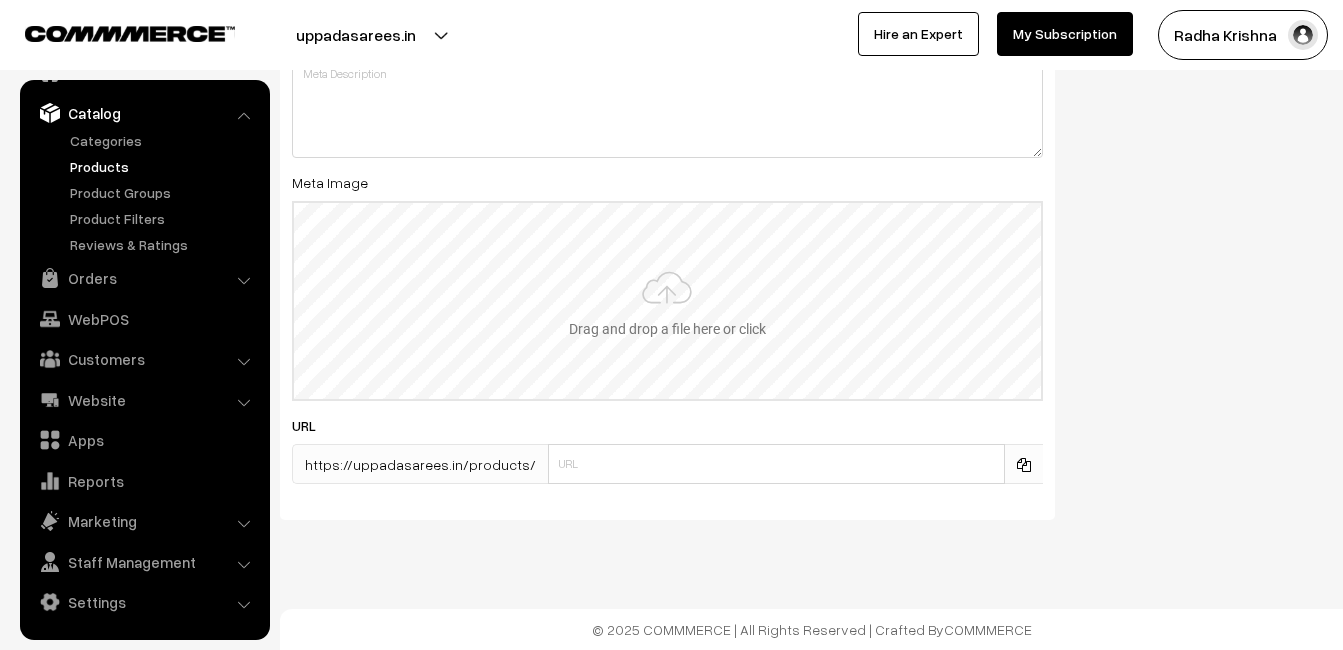 type on "2" 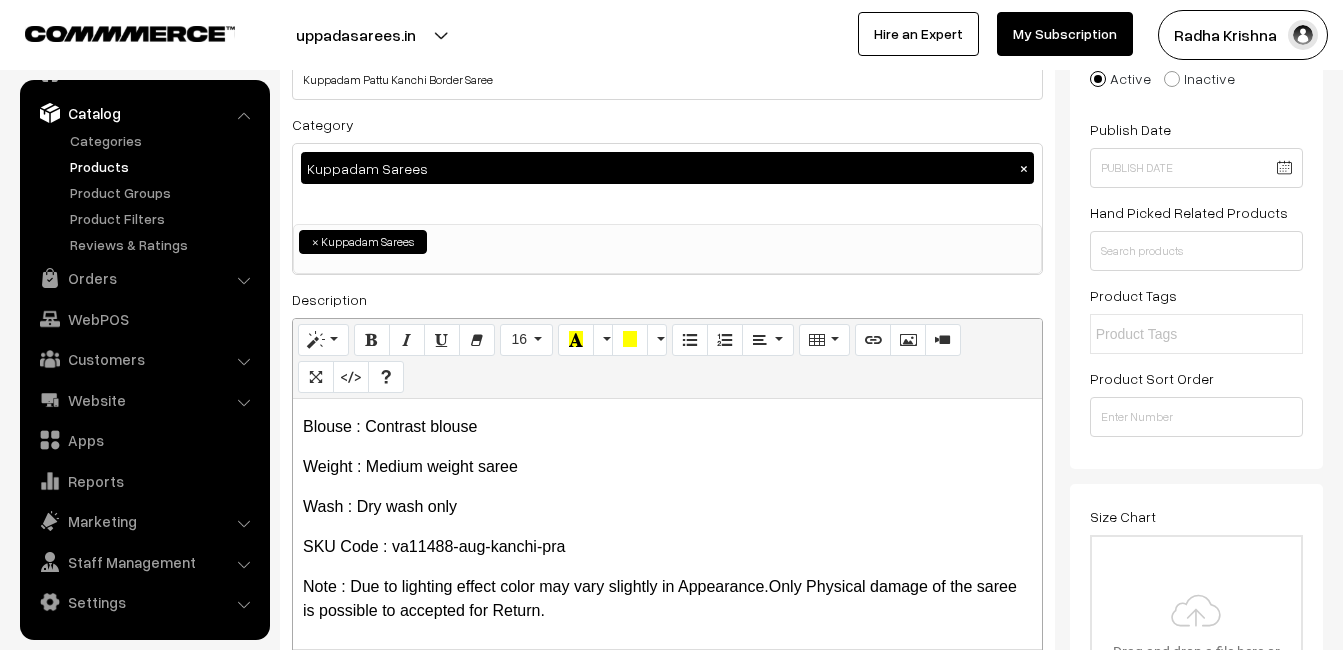 scroll, scrollTop: 0, scrollLeft: 0, axis: both 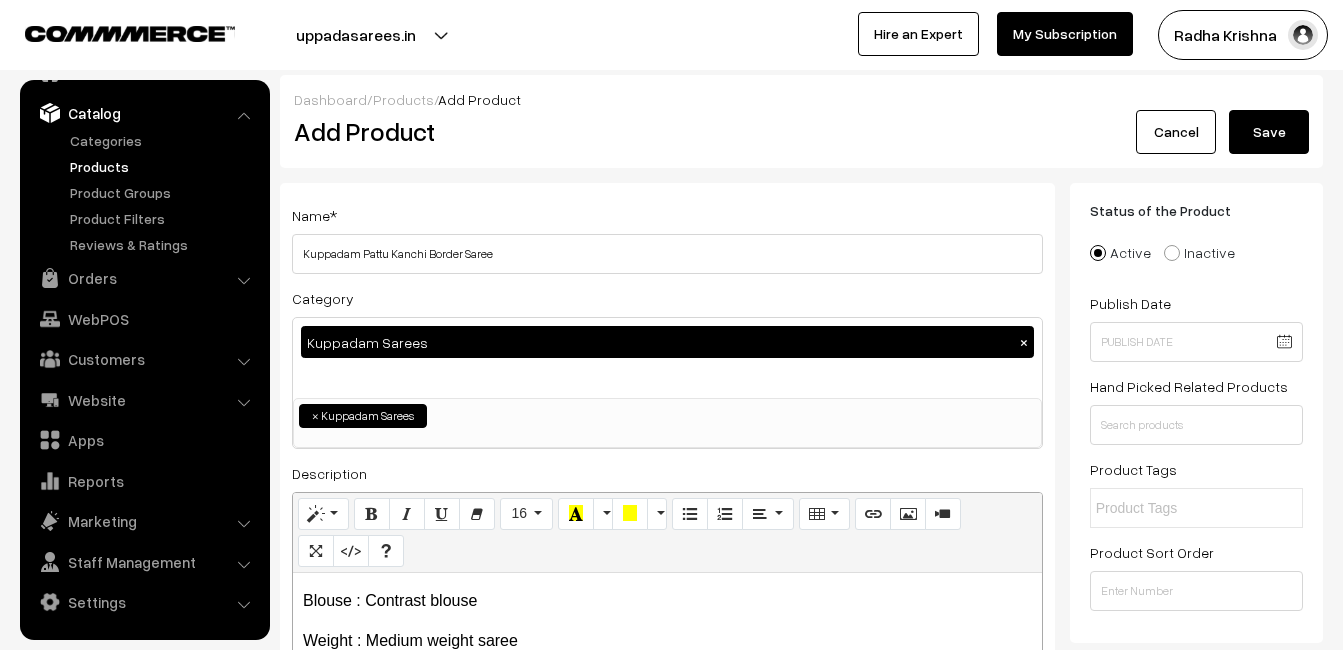 click on "Save" at bounding box center [1269, 132] 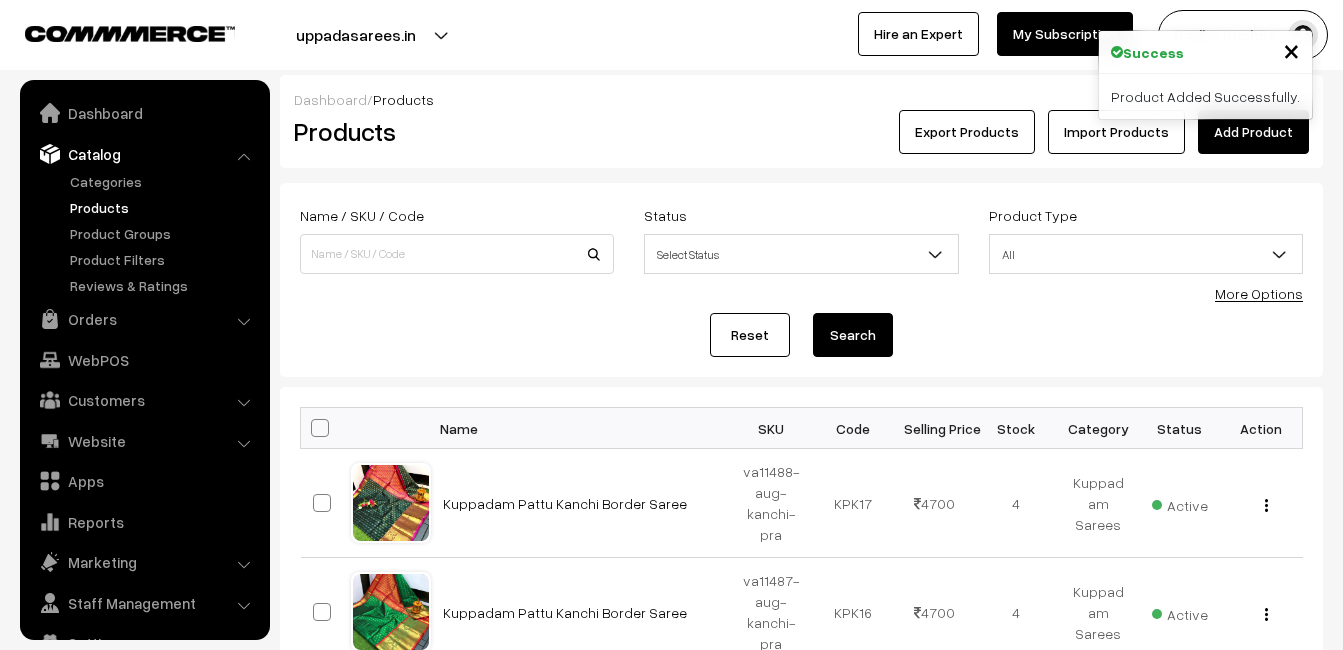 scroll, scrollTop: 0, scrollLeft: 0, axis: both 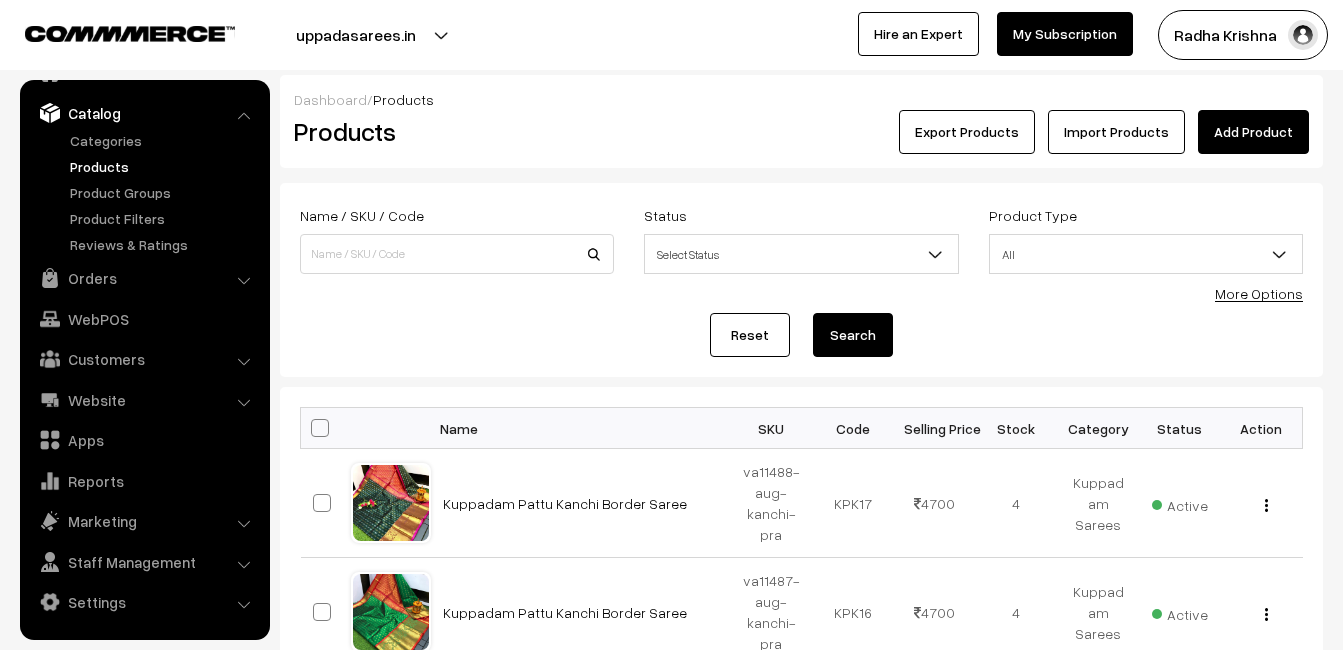 click on "Add Product" at bounding box center (1253, 132) 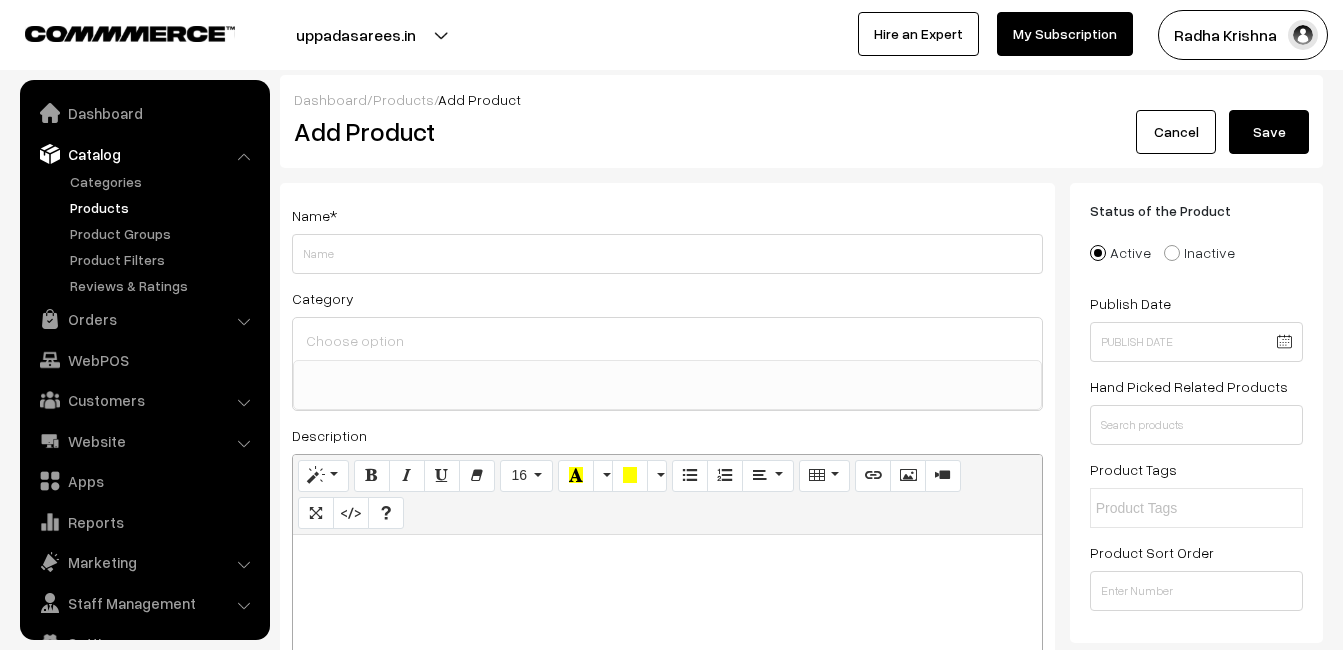 select 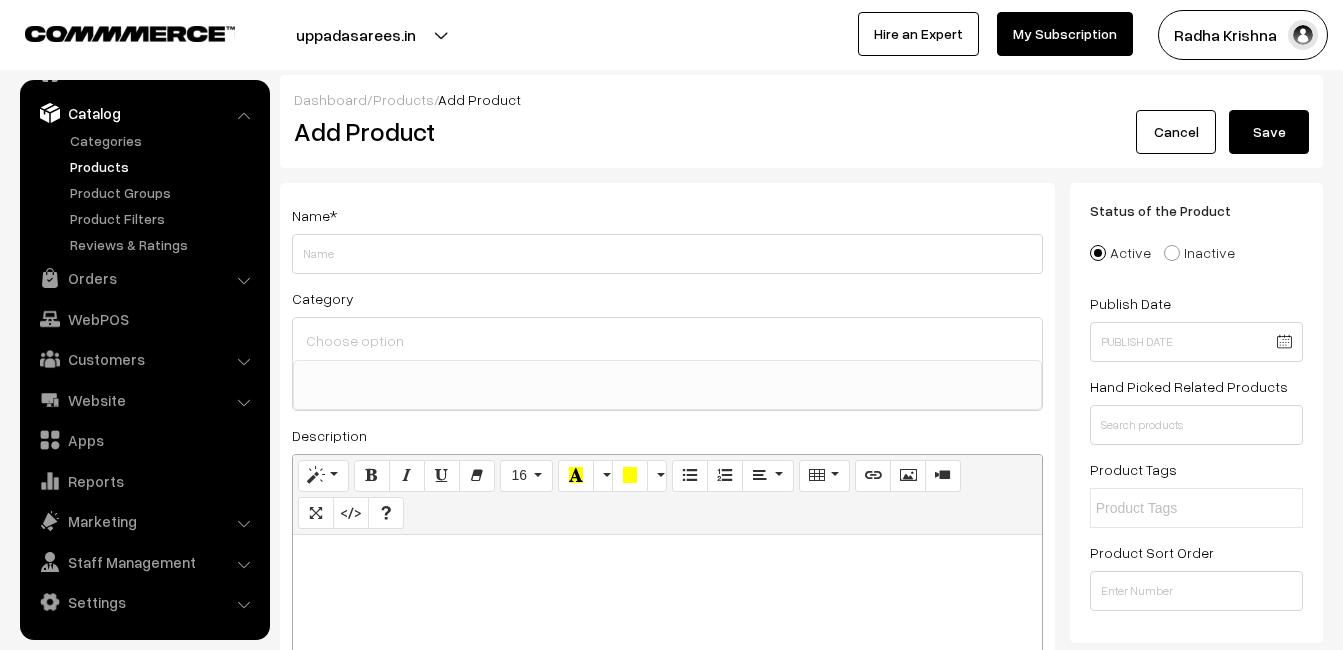 click at bounding box center (667, 660) 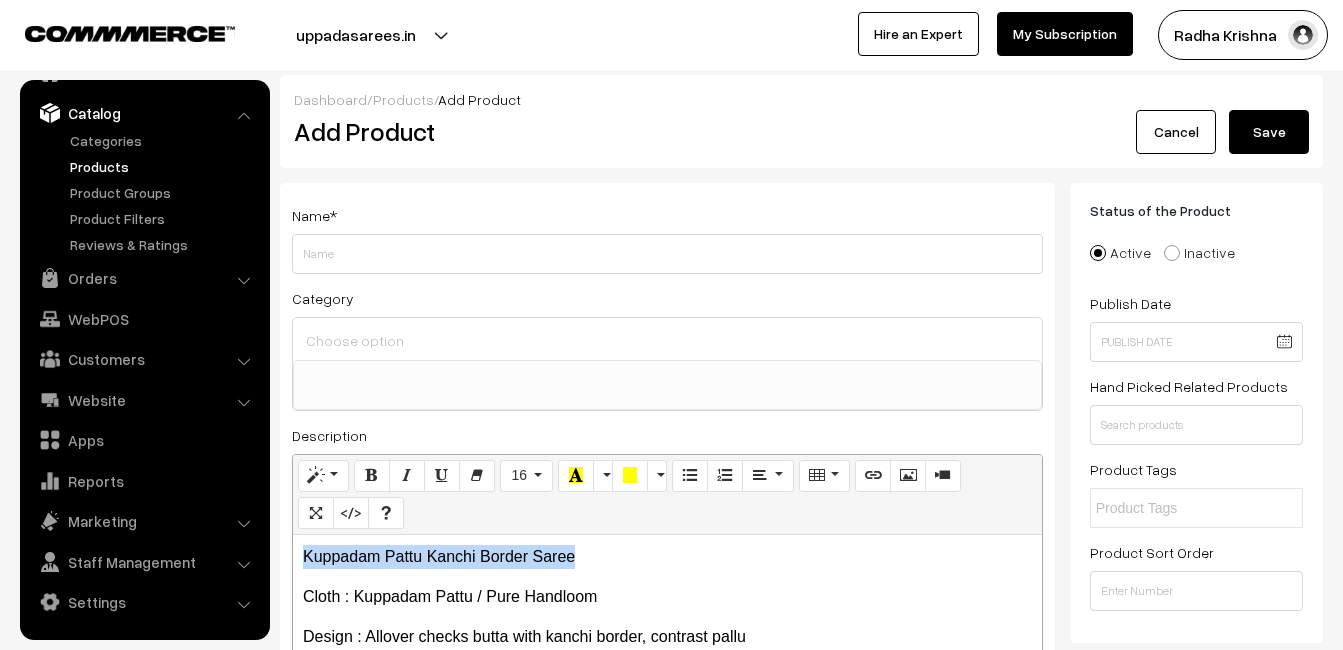 drag, startPoint x: 577, startPoint y: 553, endPoint x: 282, endPoint y: 551, distance: 295.00677 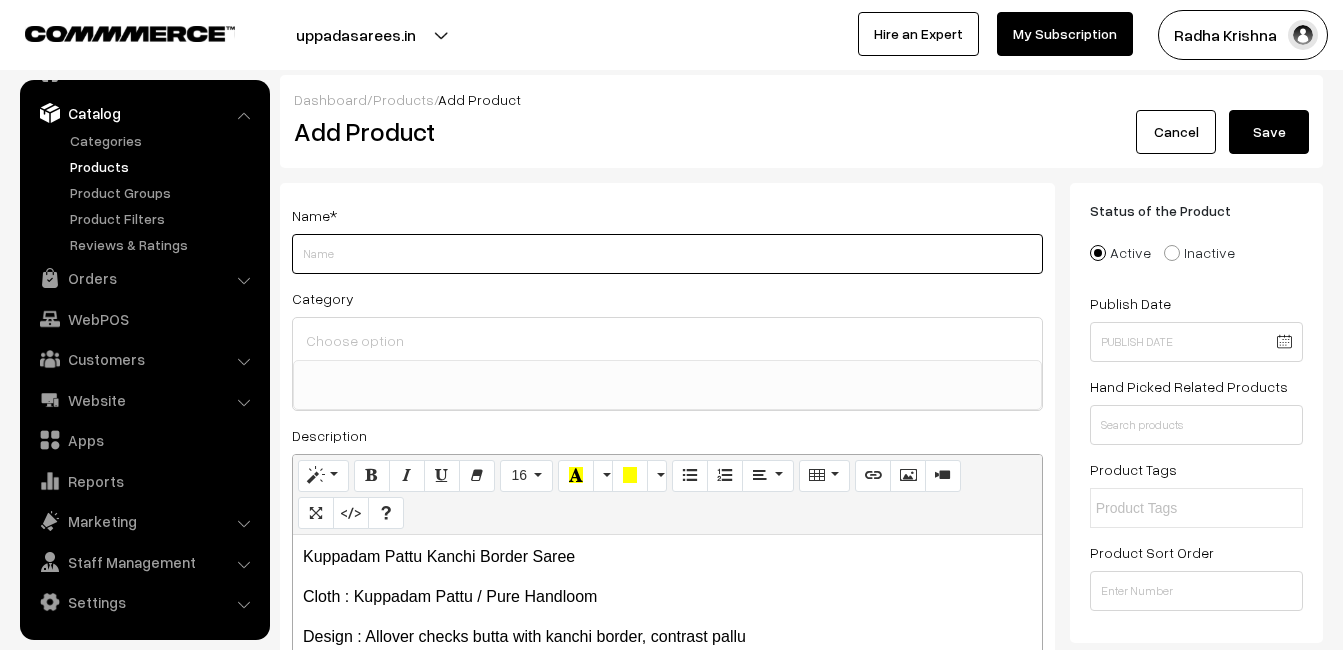 click on "Weight" at bounding box center [667, 254] 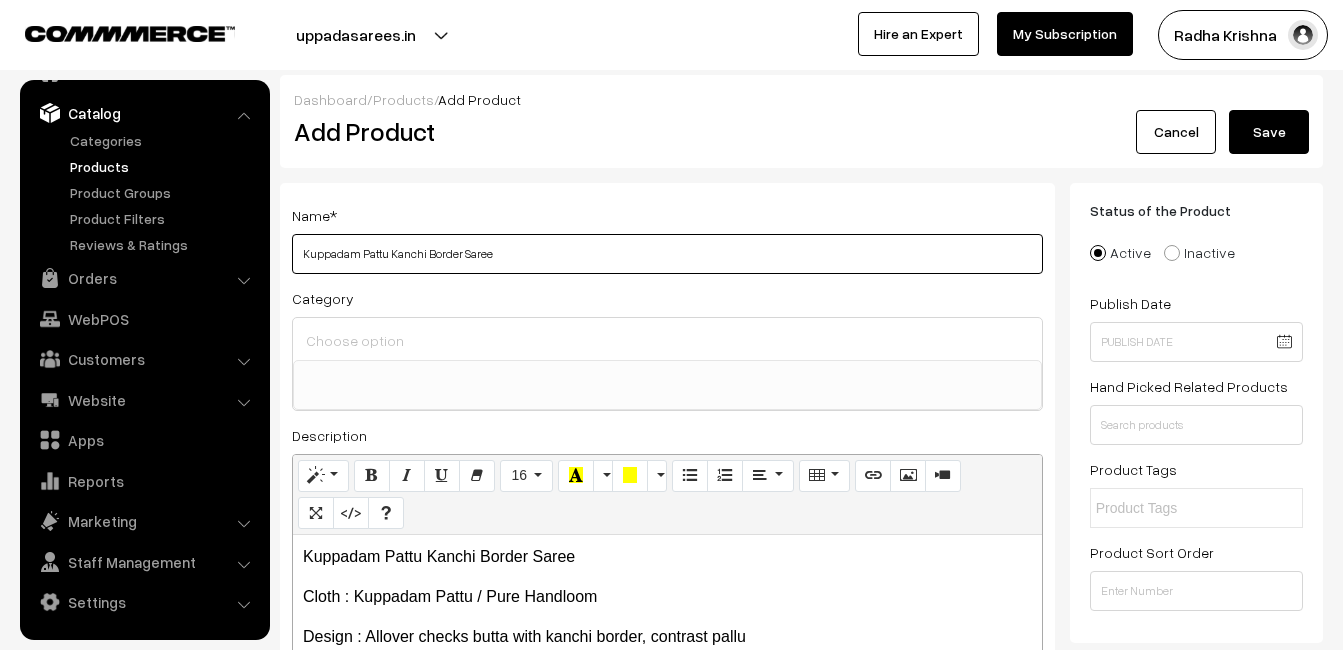 type on "Kuppadam Pattu Kanchi Border Saree" 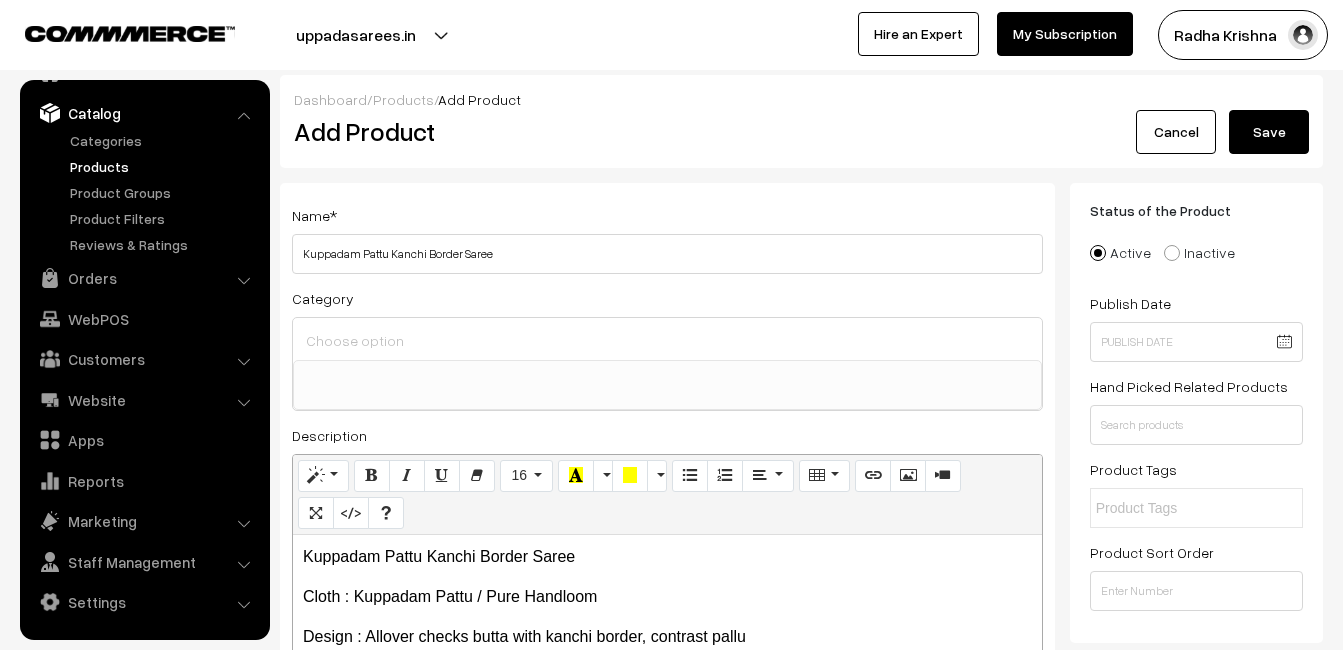 click at bounding box center (667, 340) 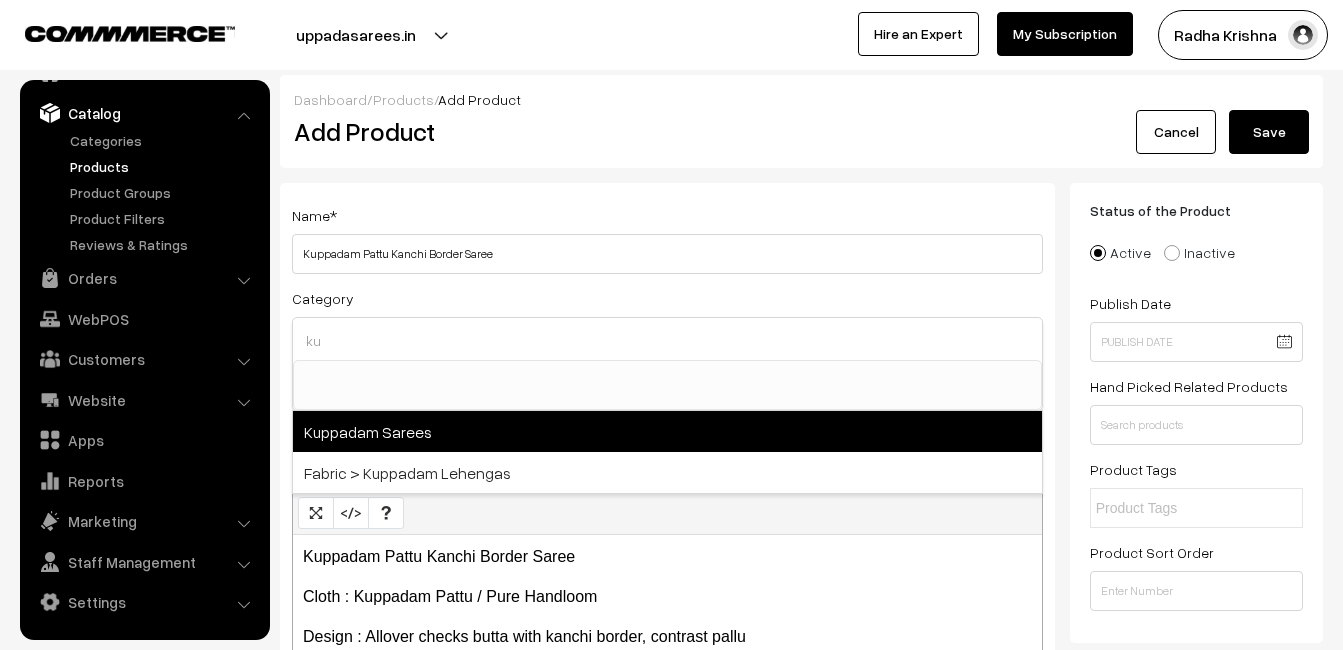 type on "ku" 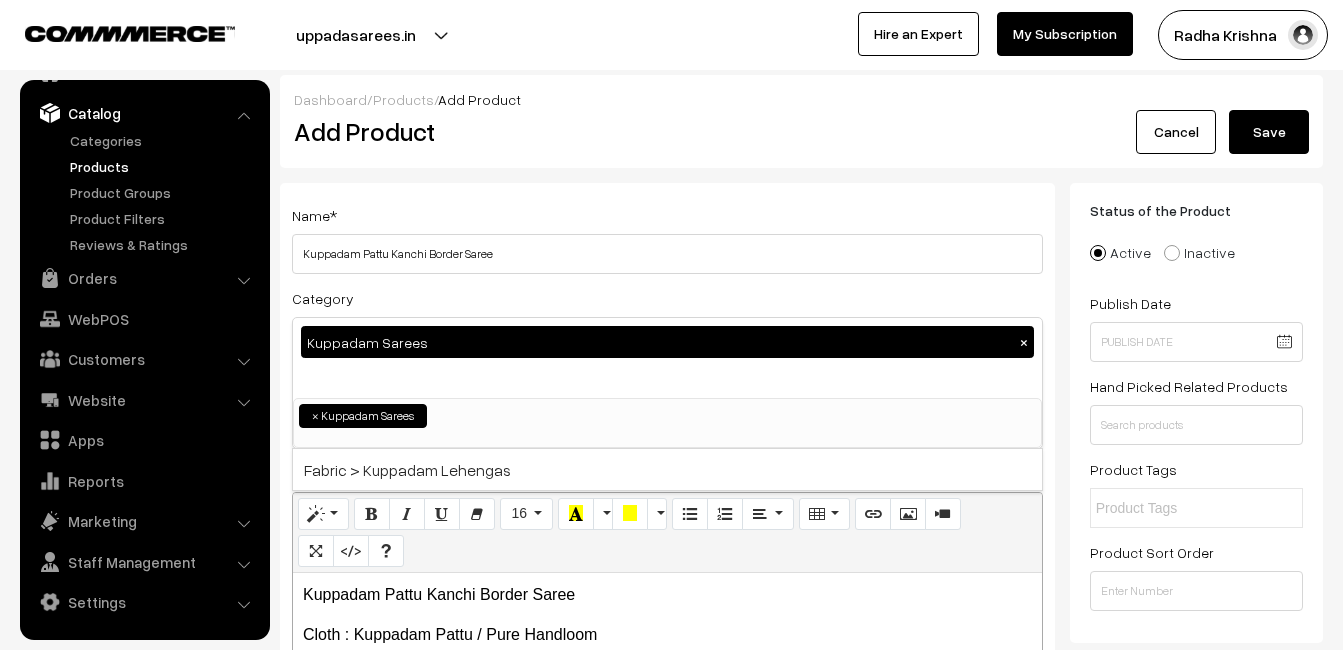 scroll, scrollTop: 816, scrollLeft: 0, axis: vertical 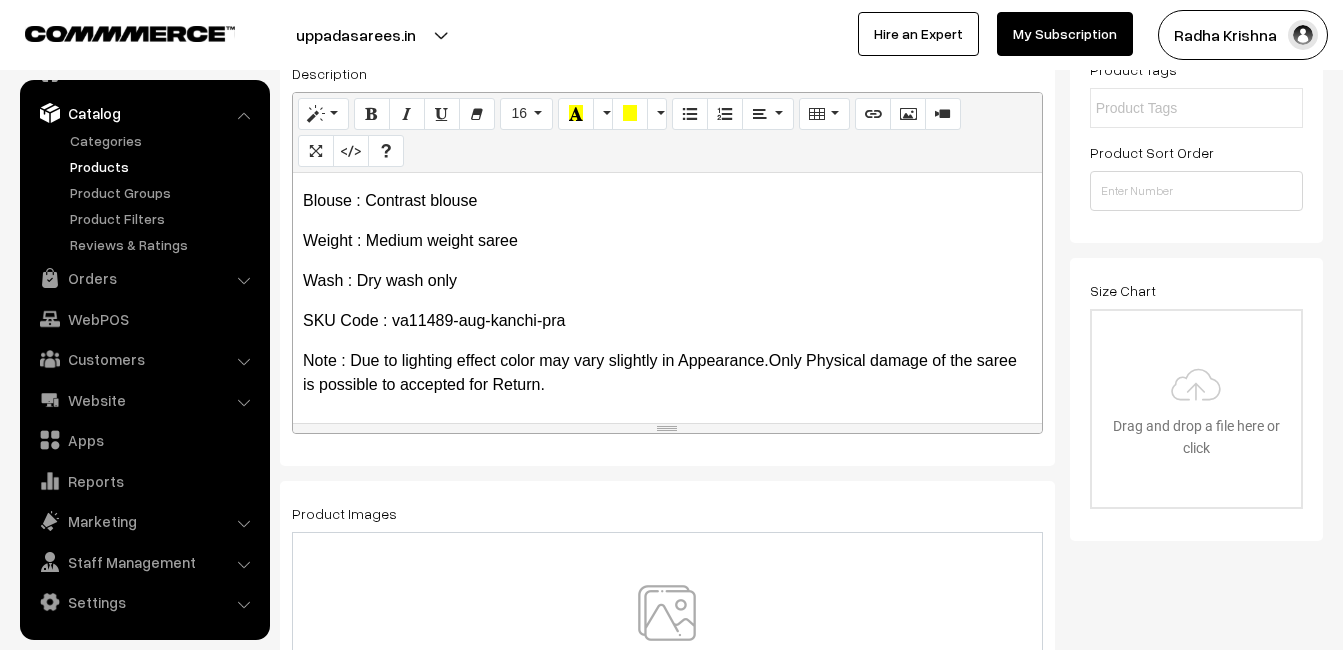 click at bounding box center [667, 643] 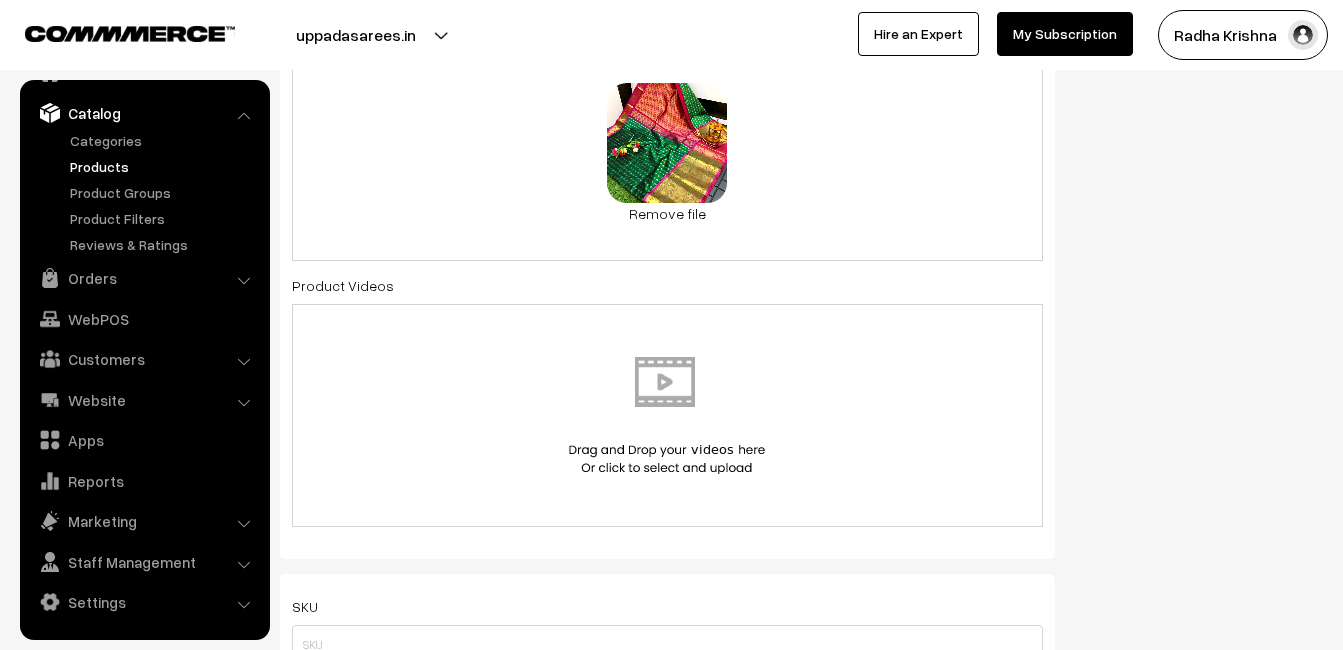 scroll, scrollTop: 1000, scrollLeft: 0, axis: vertical 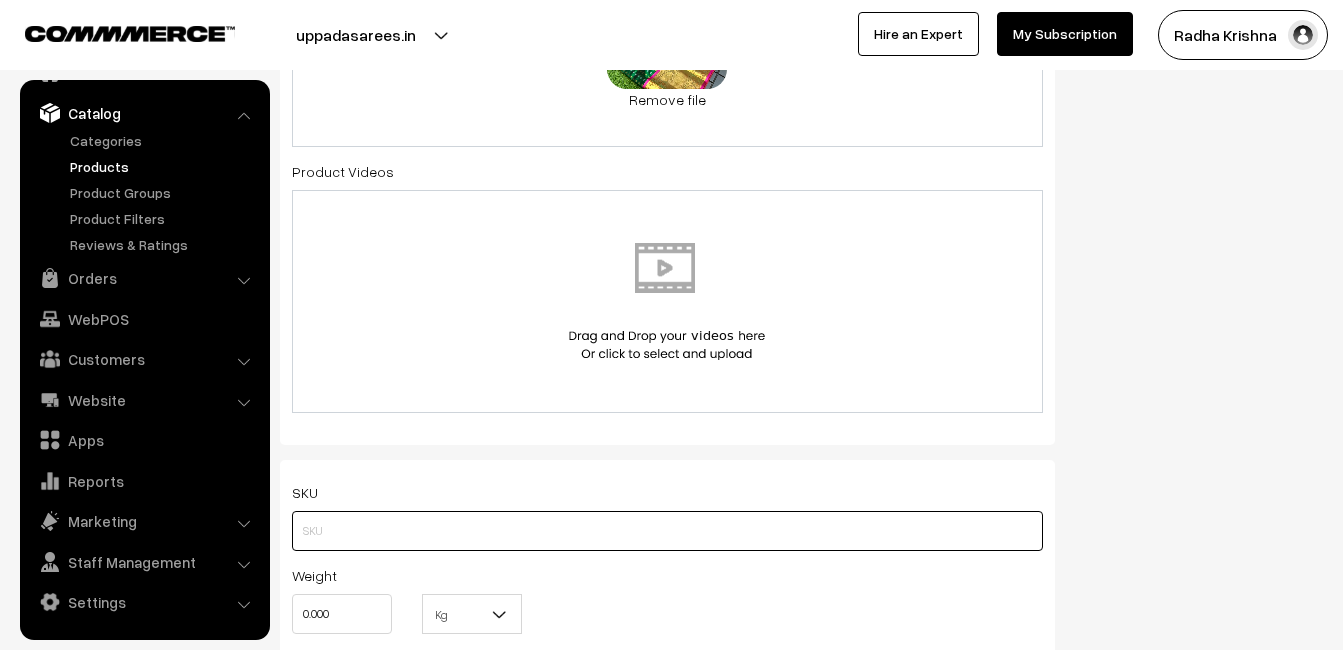 click at bounding box center [667, 531] 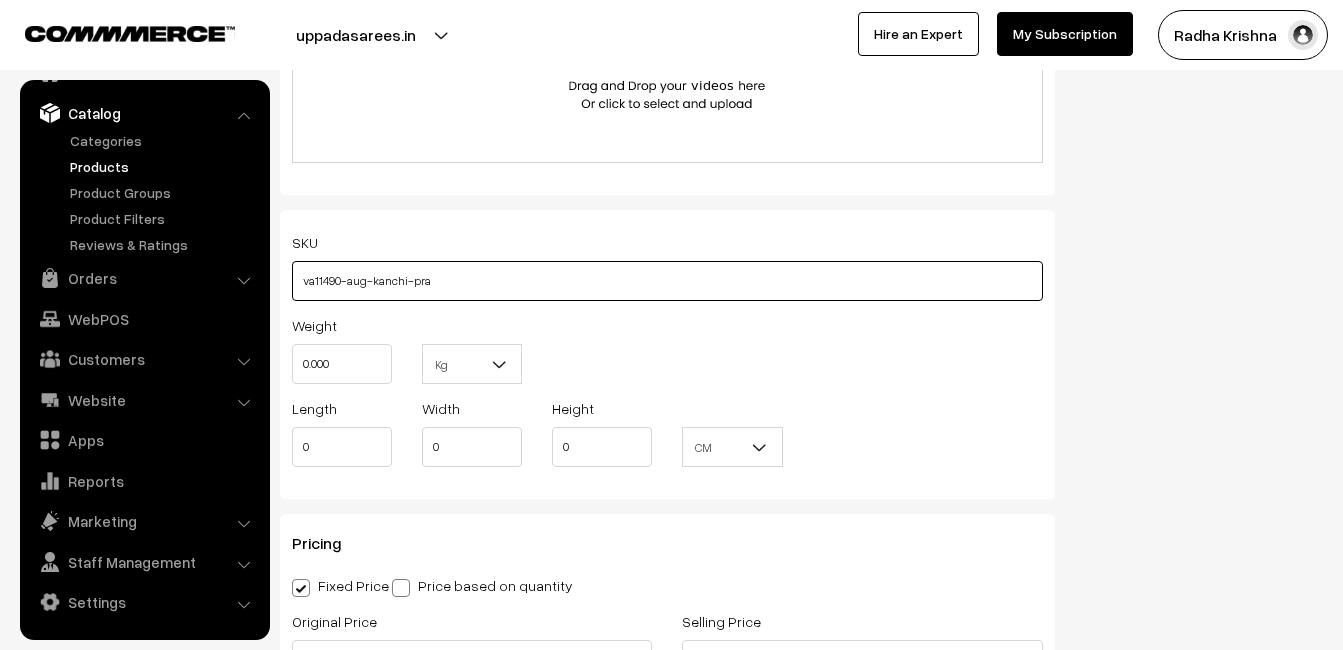 scroll, scrollTop: 1300, scrollLeft: 0, axis: vertical 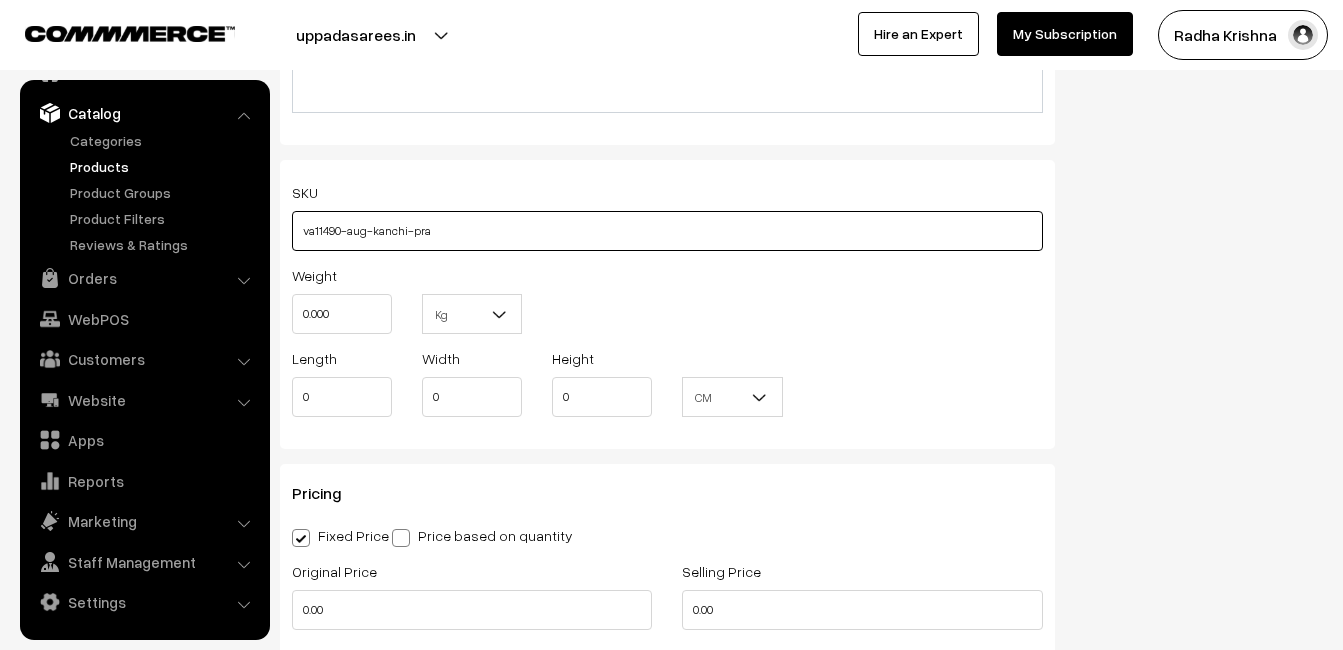 type on "va11490-aug-kanchi-pra" 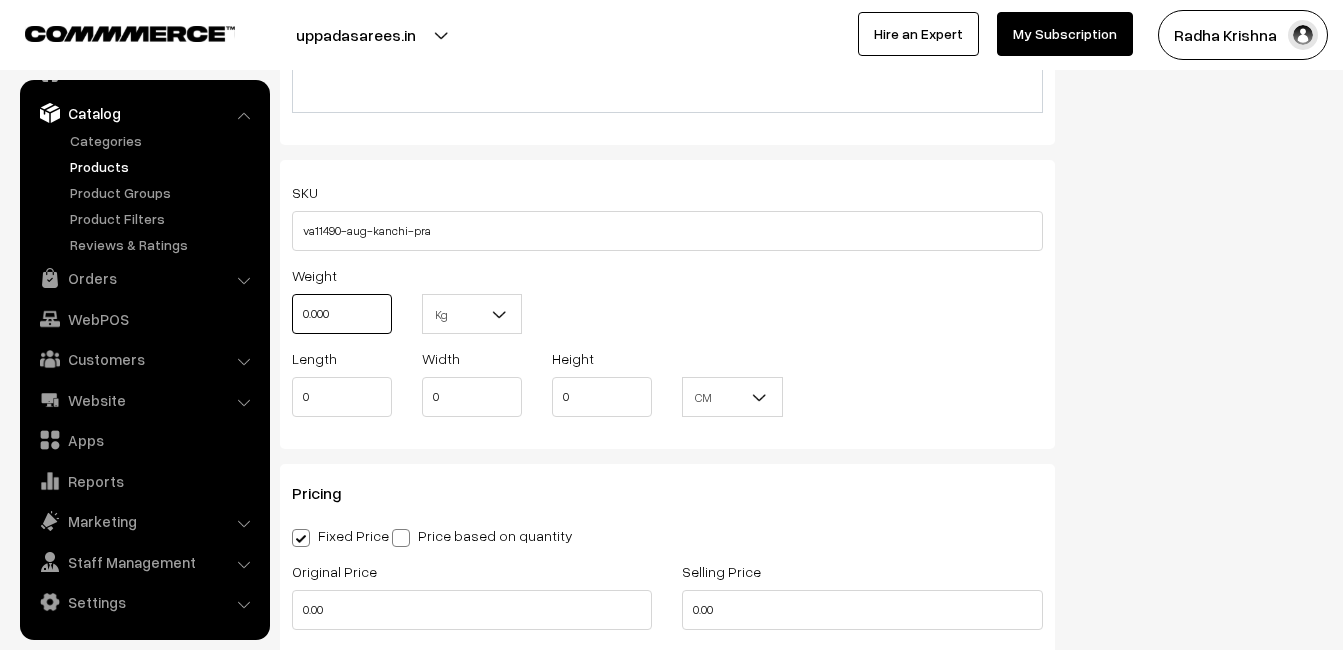 click on "0.000" at bounding box center (342, 314) 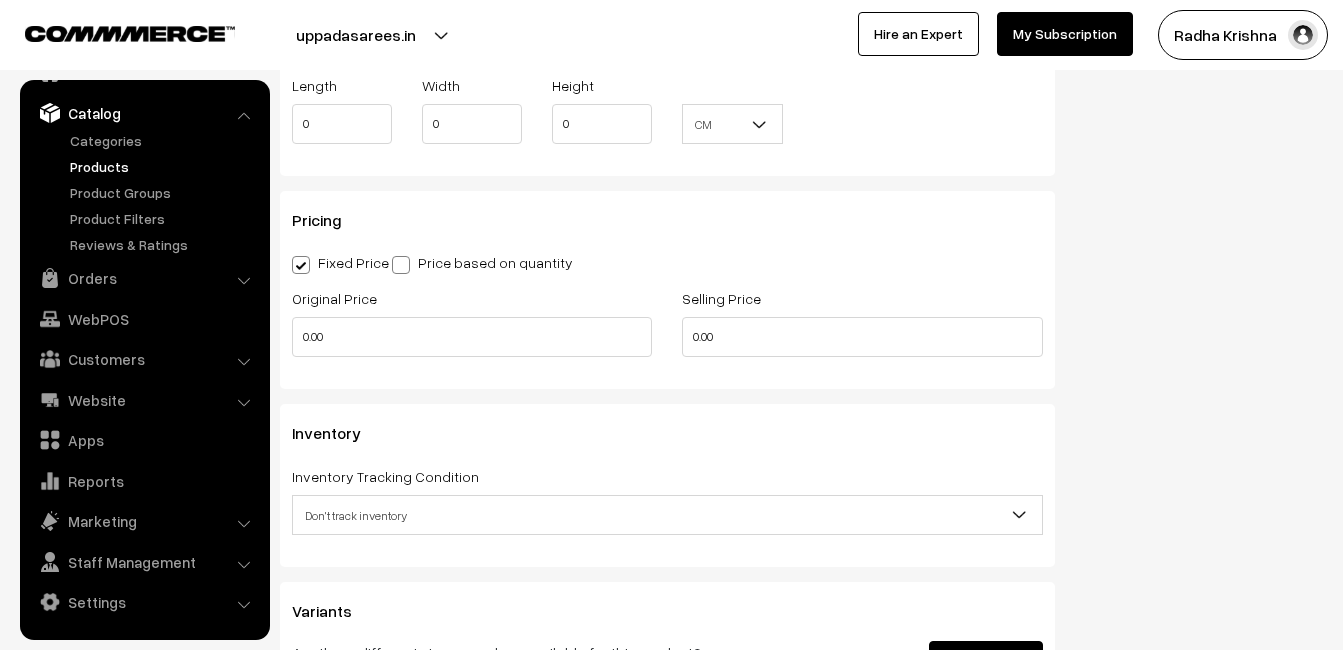 scroll, scrollTop: 1700, scrollLeft: 0, axis: vertical 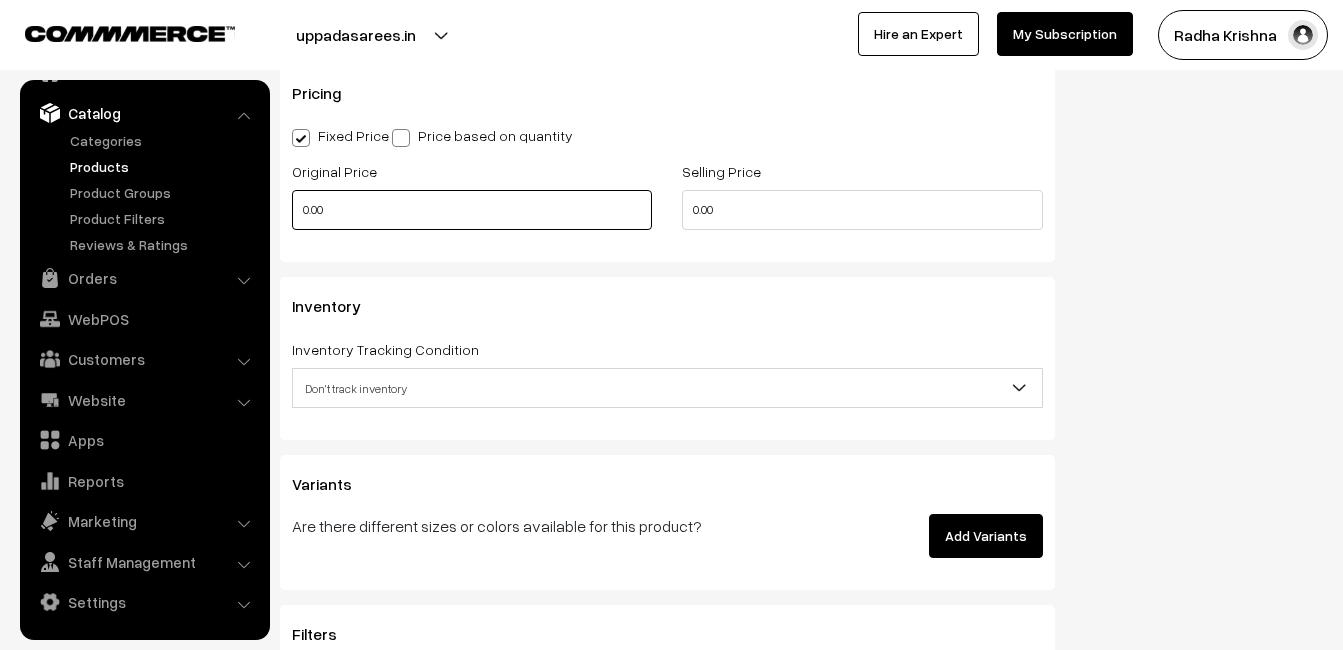 type on "0.80" 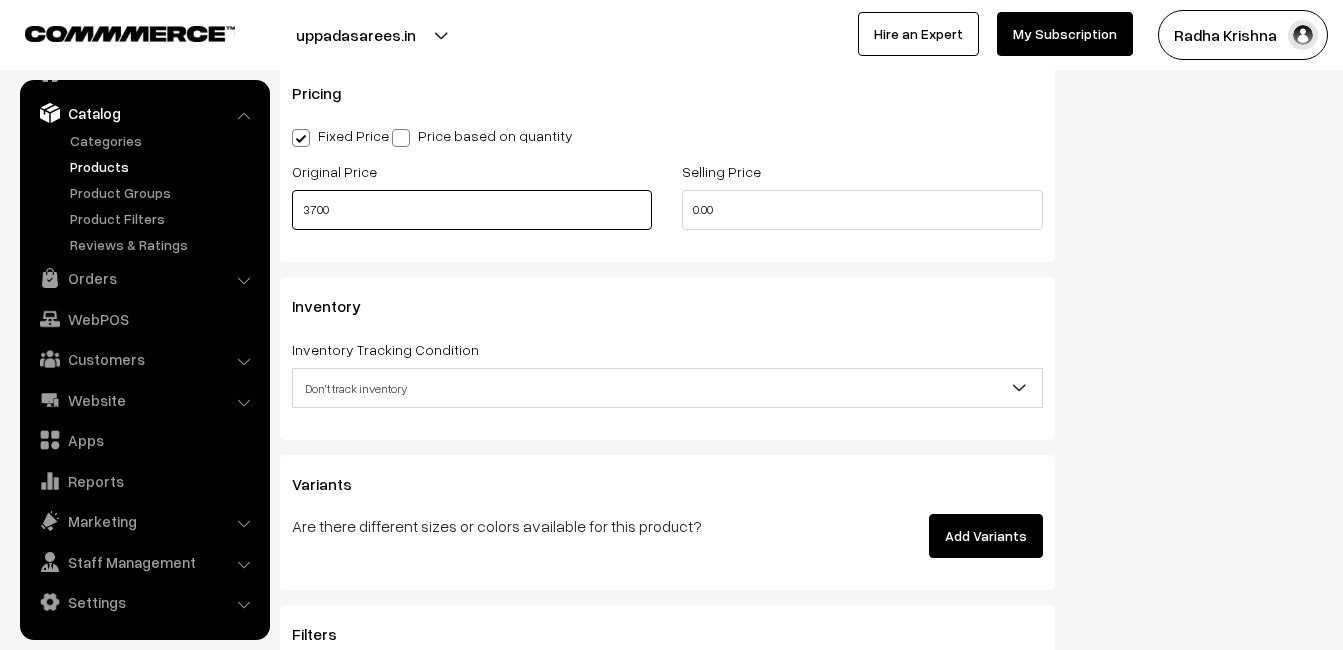 type on "3700" 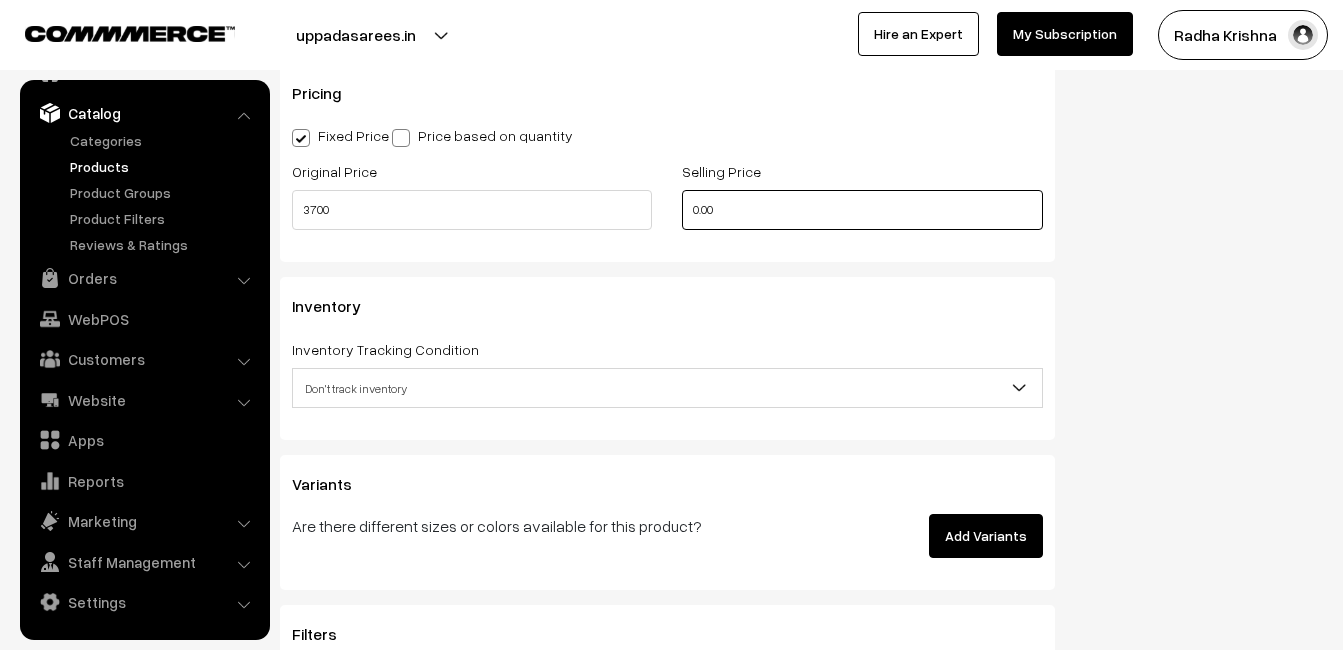 click on "0.00" at bounding box center (862, 210) 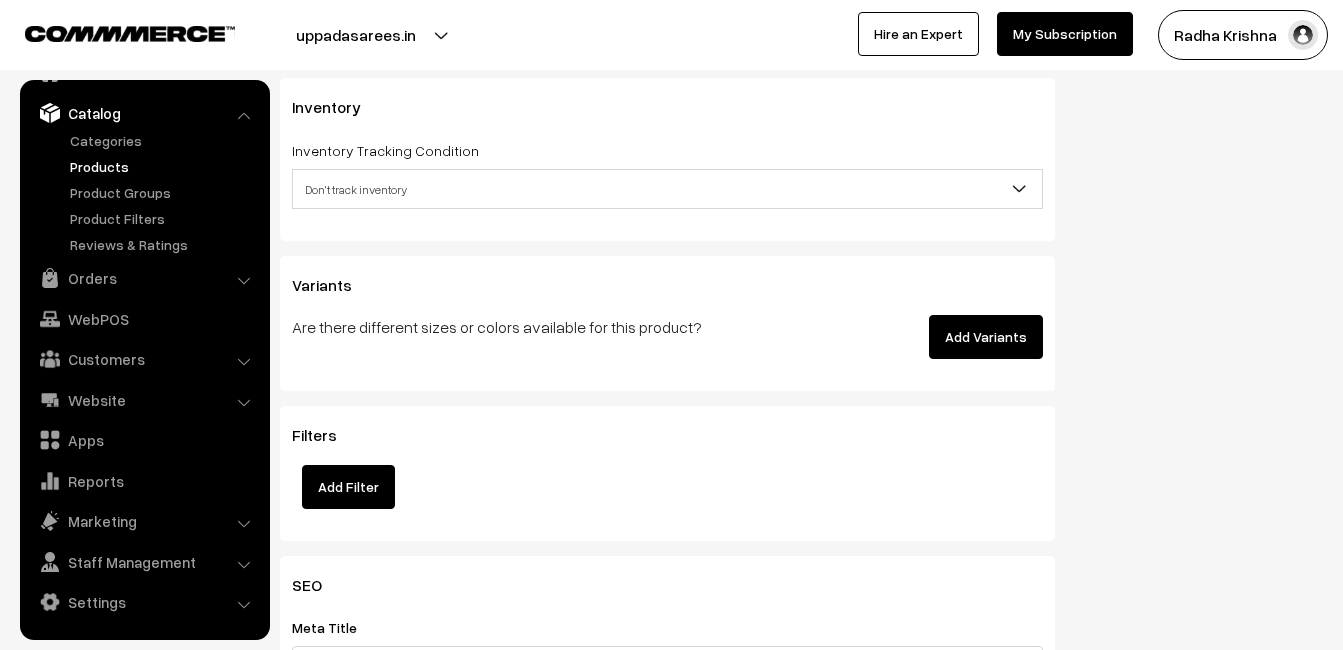 scroll, scrollTop: 1900, scrollLeft: 0, axis: vertical 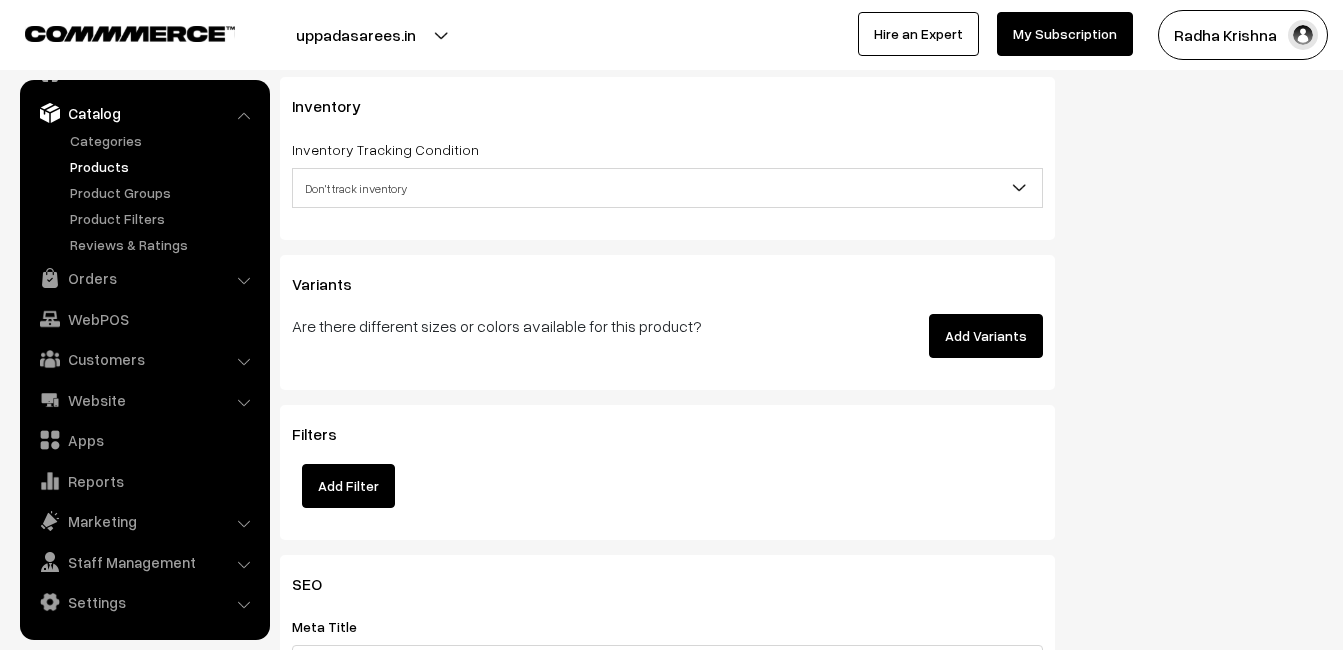 type on "4700" 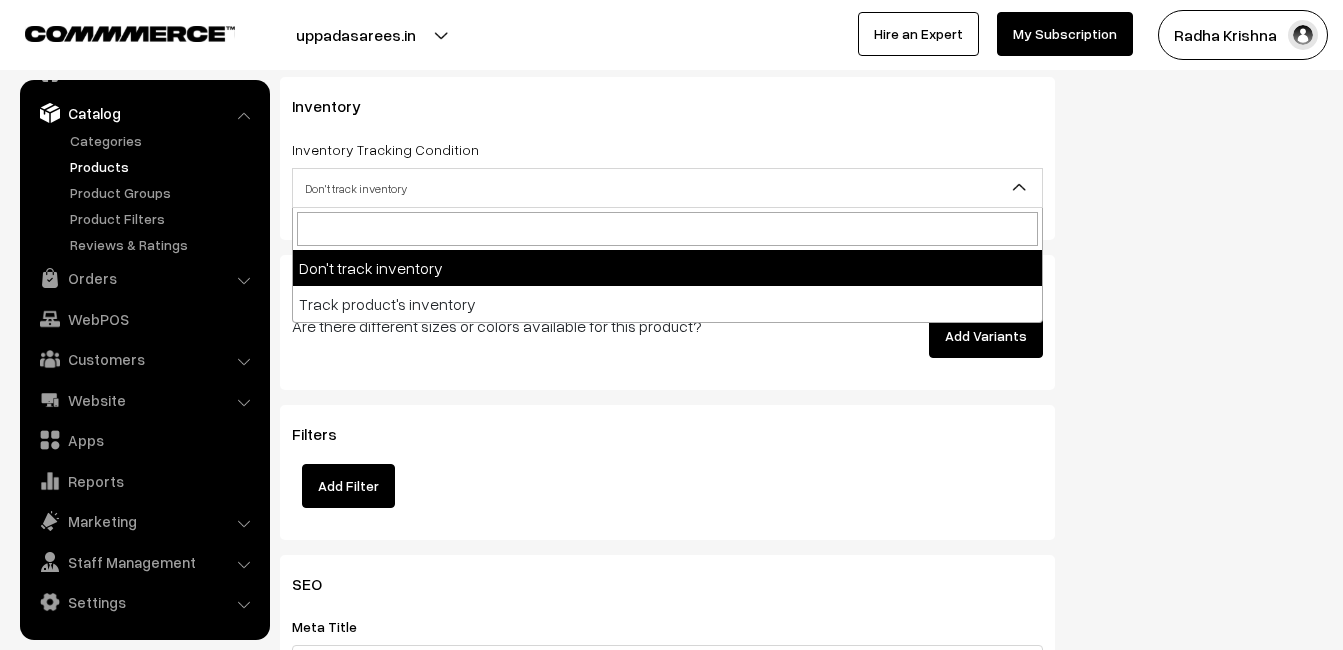 click on "Don't track inventory" at bounding box center (667, 188) 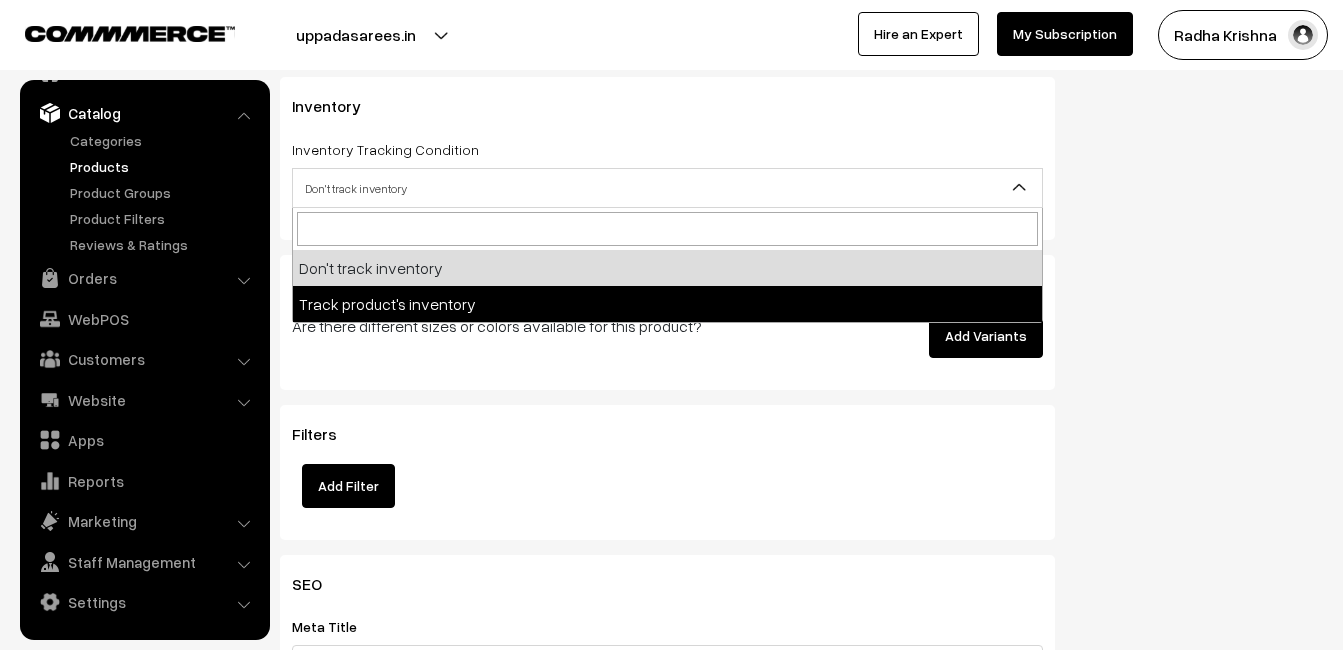 select on "2" 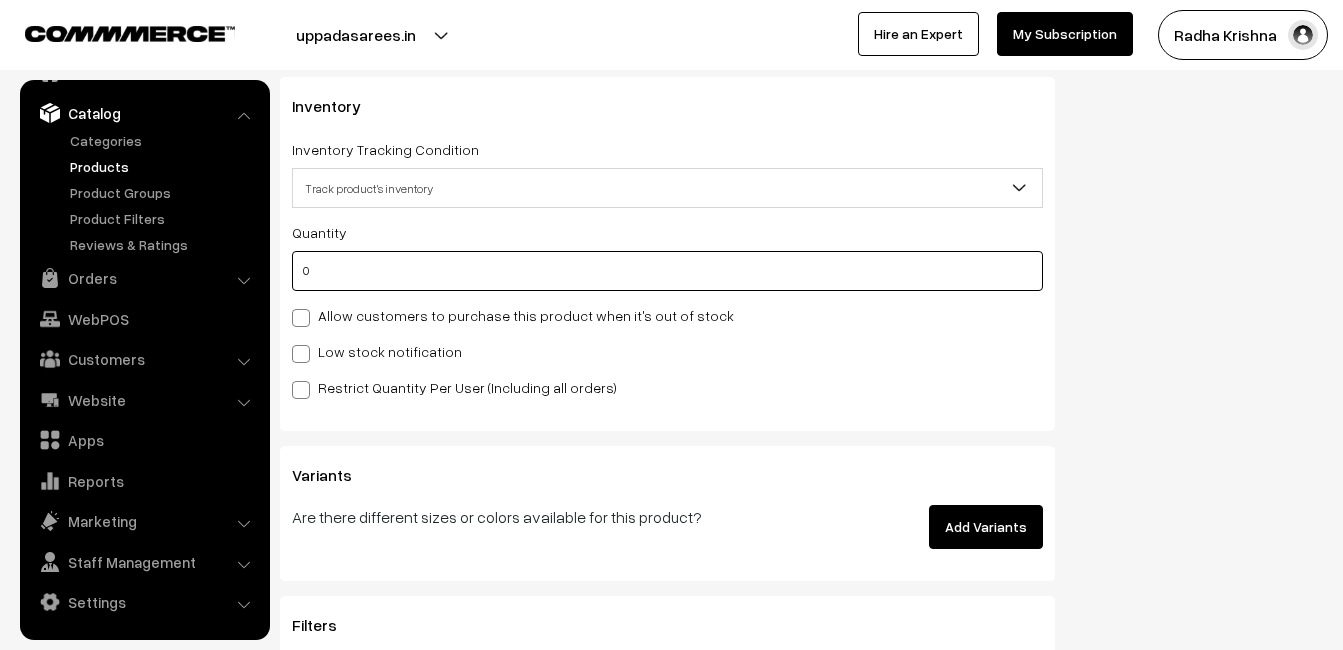 click on "0" at bounding box center [667, 271] 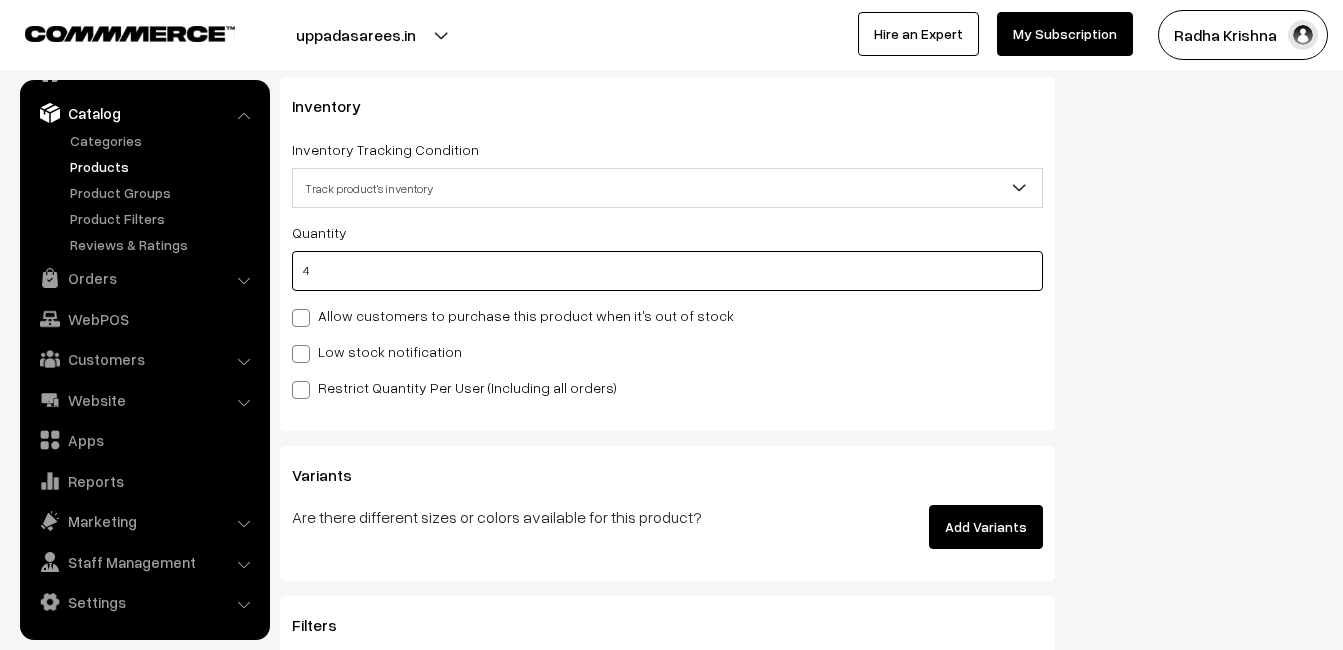 type on "4" 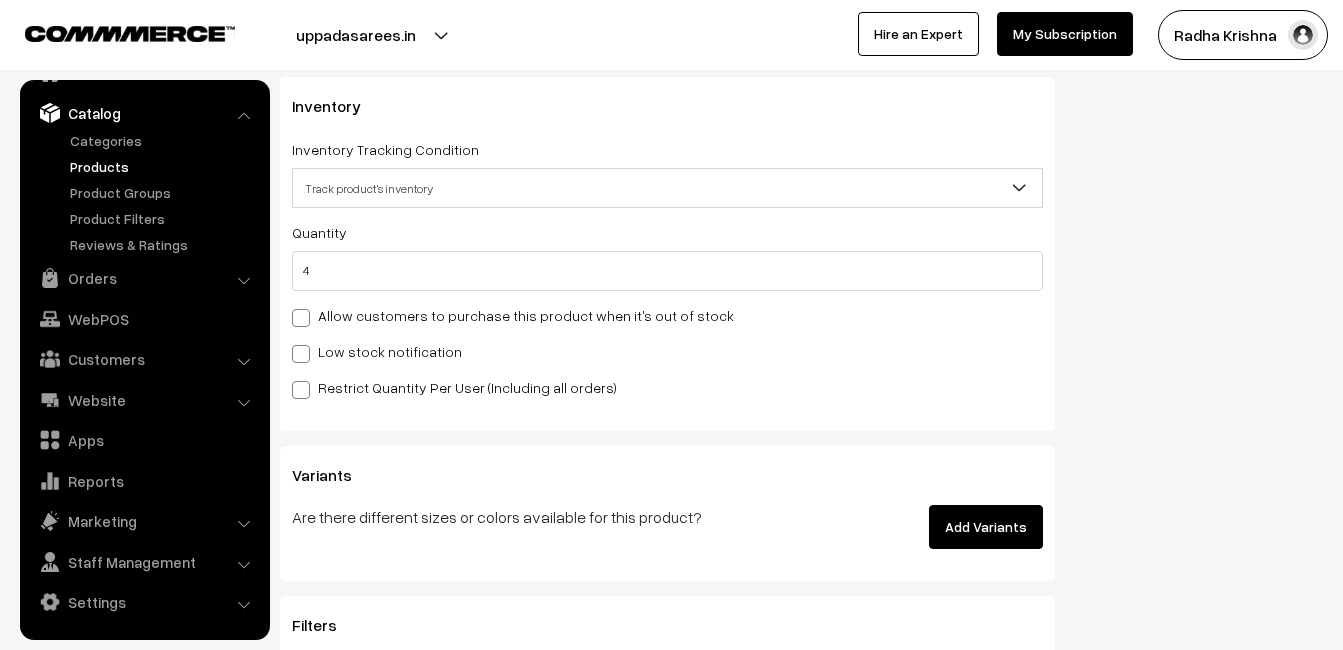 click on "Low stock notification" at bounding box center [377, 351] 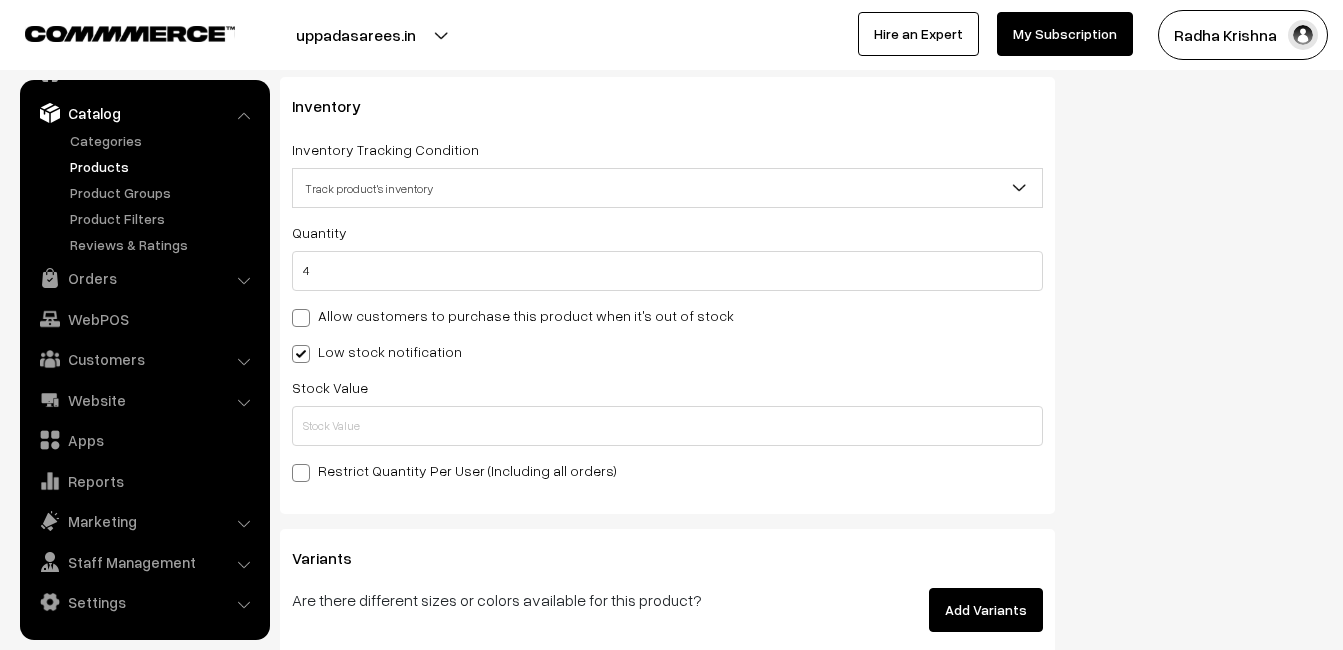 click on "Stock Value" at bounding box center (667, 410) 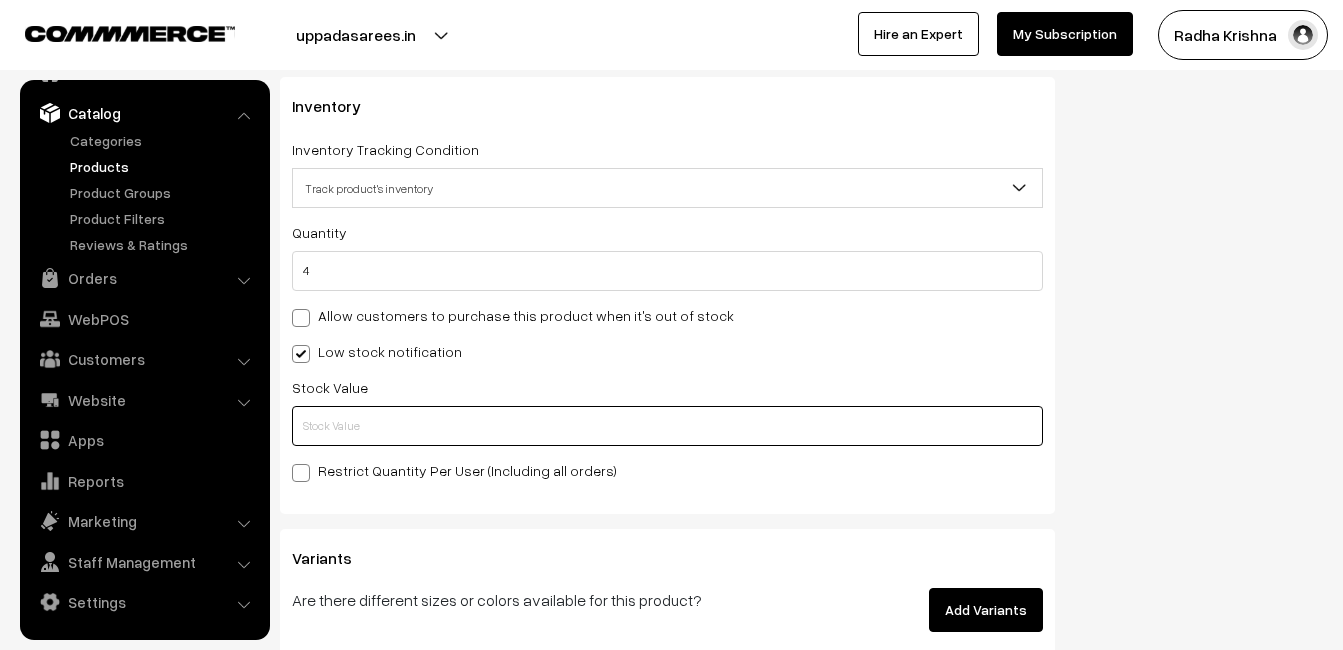 click at bounding box center [667, 426] 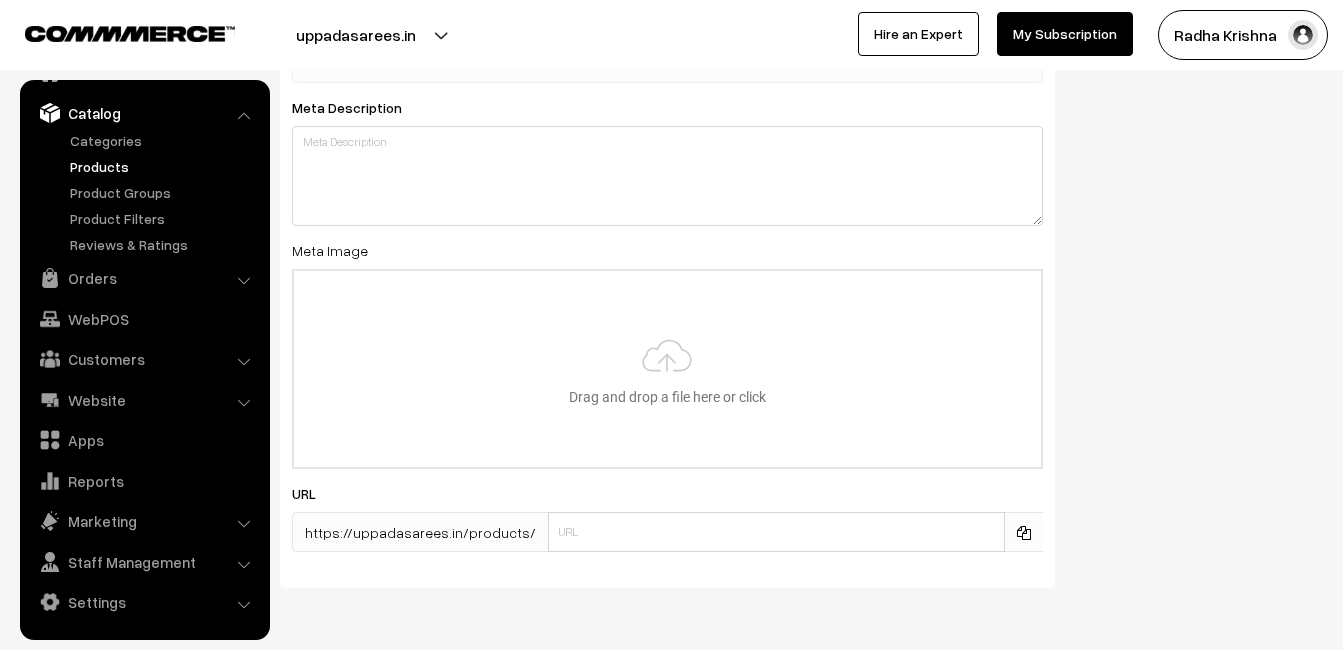 scroll, scrollTop: 2968, scrollLeft: 0, axis: vertical 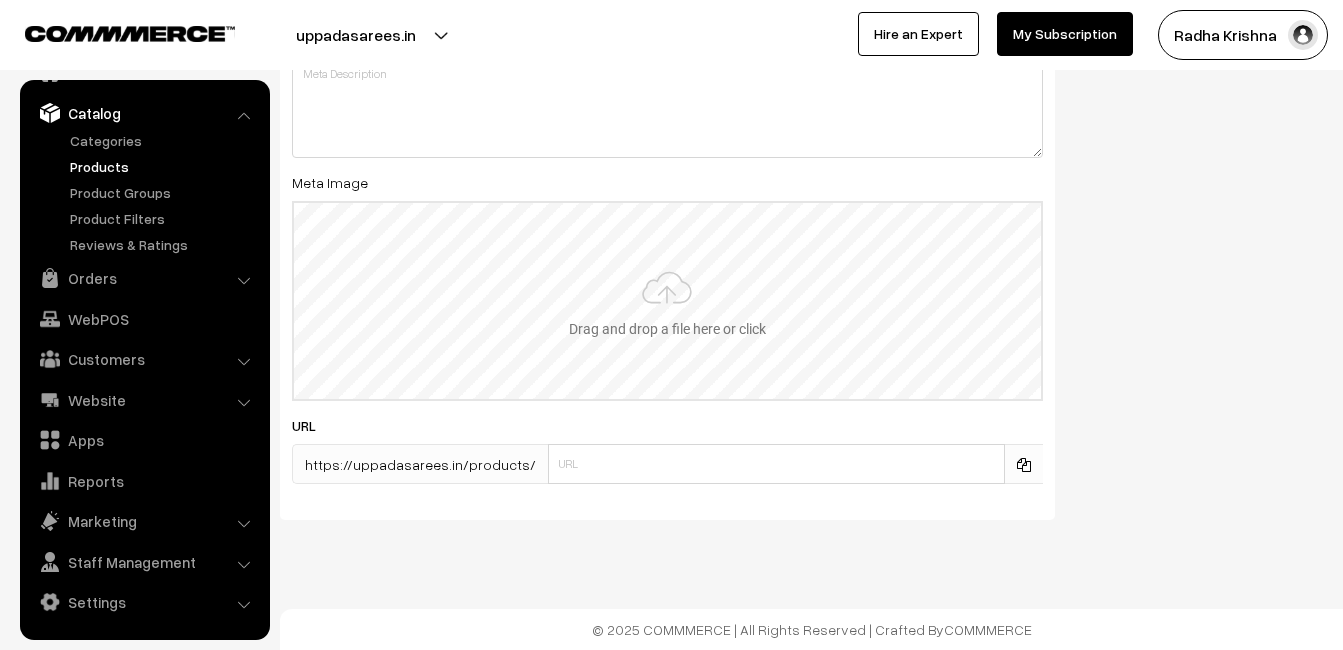 type on "2" 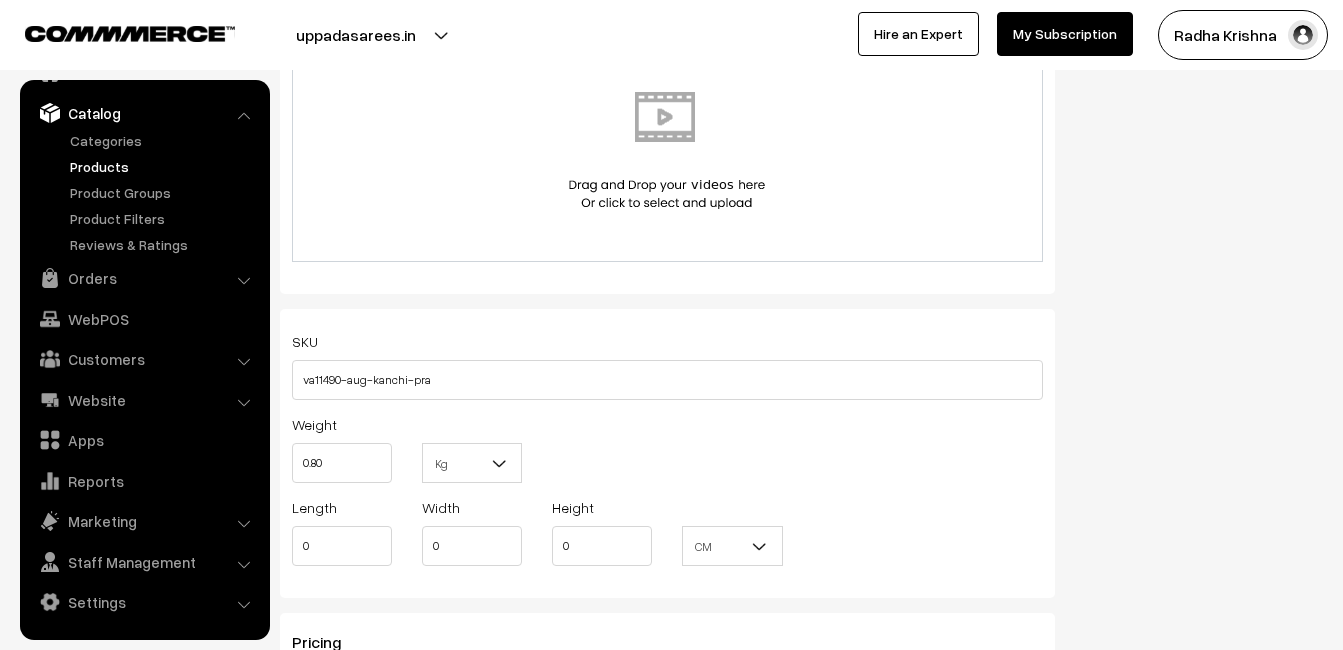 scroll, scrollTop: 240, scrollLeft: 0, axis: vertical 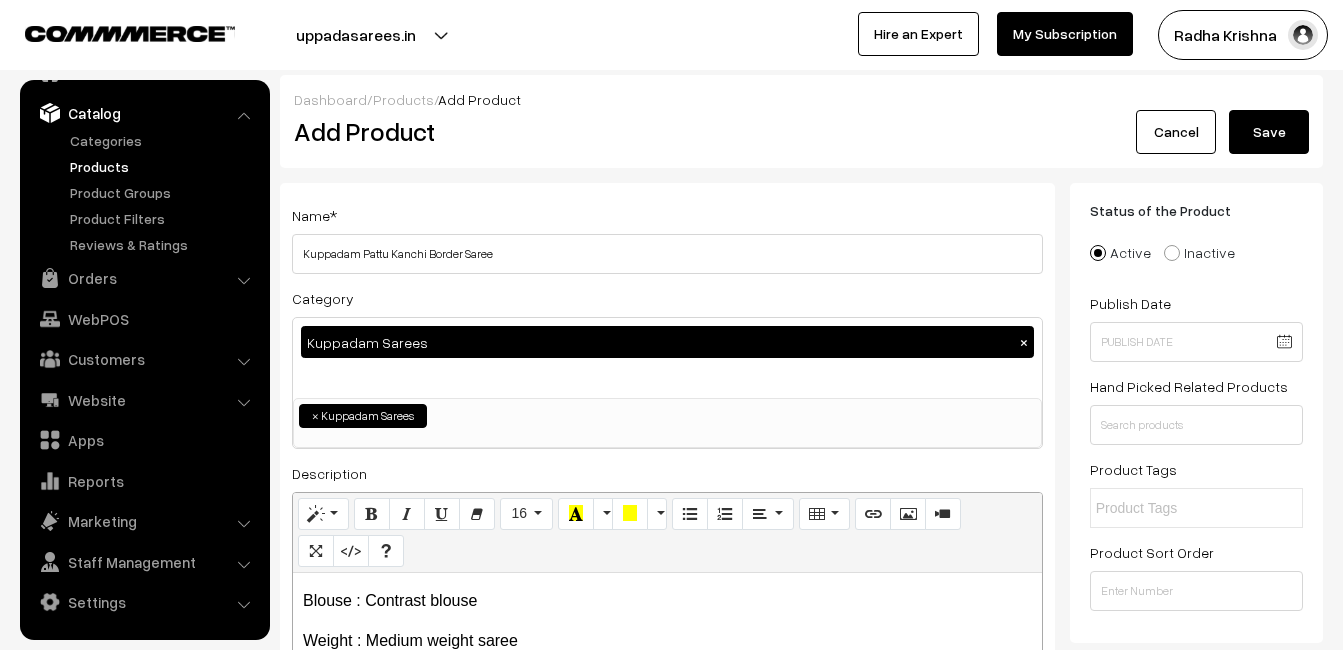 click on "Save" at bounding box center [1269, 132] 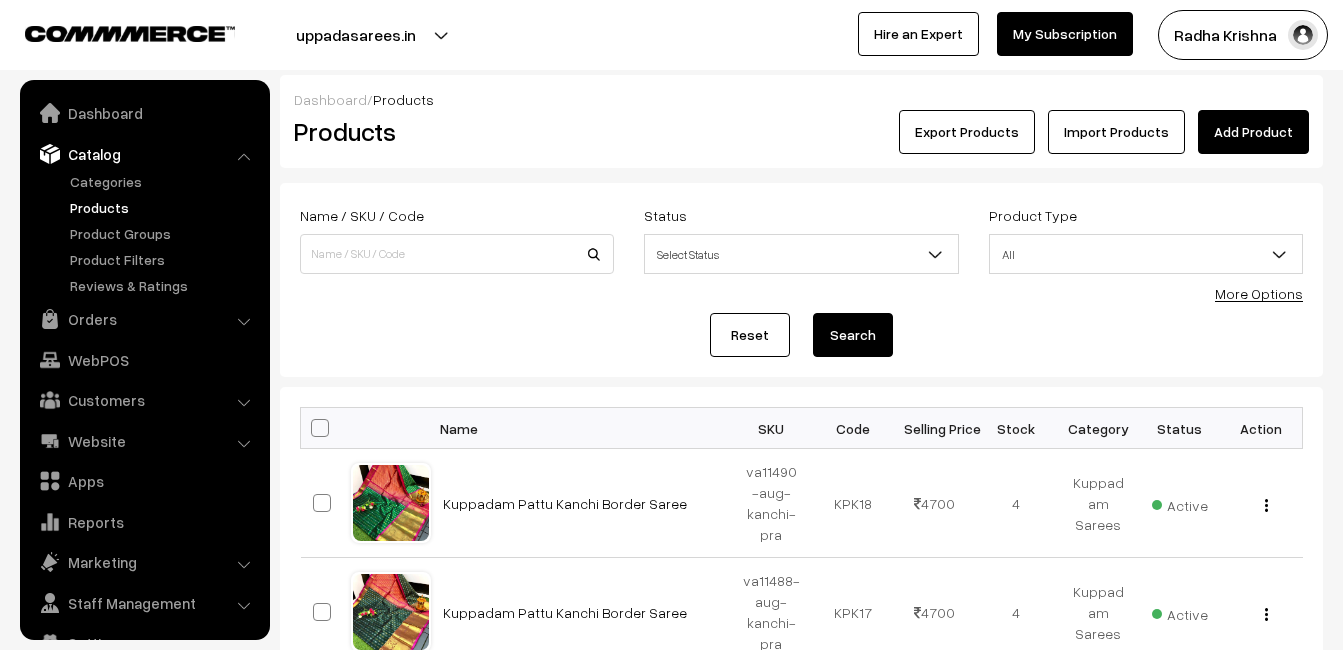 scroll, scrollTop: 0, scrollLeft: 0, axis: both 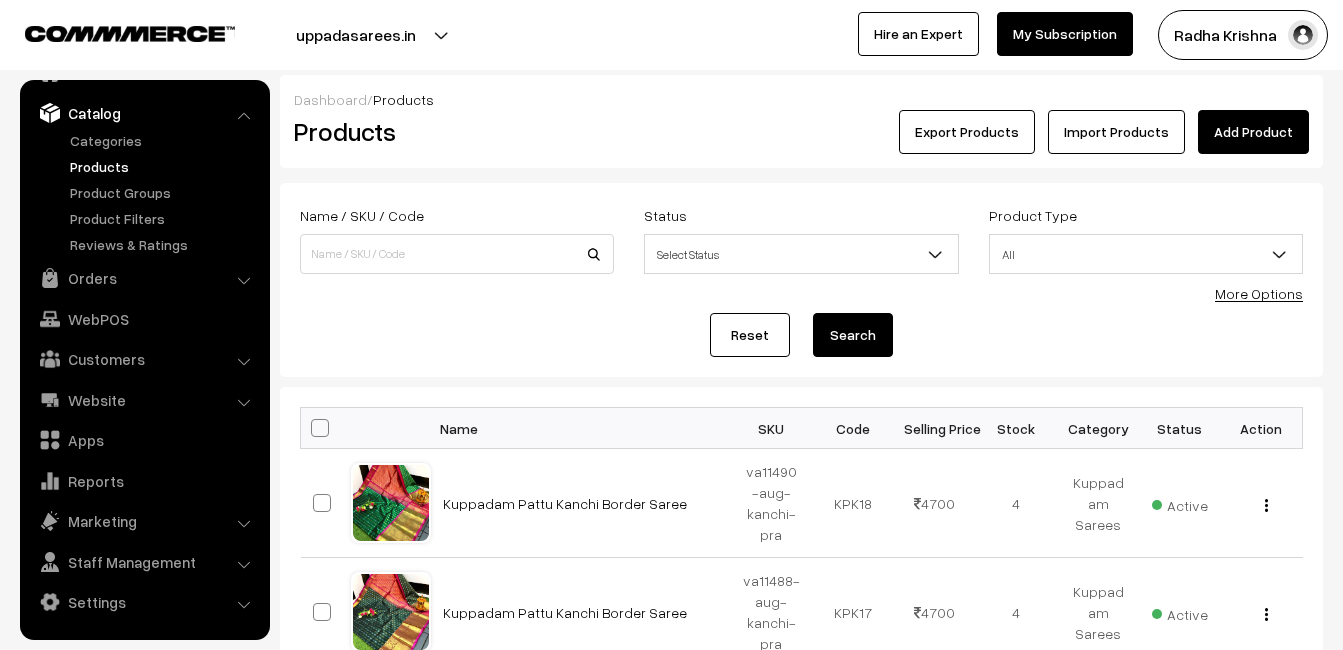 drag, startPoint x: 485, startPoint y: 146, endPoint x: 504, endPoint y: 141, distance: 19.646883 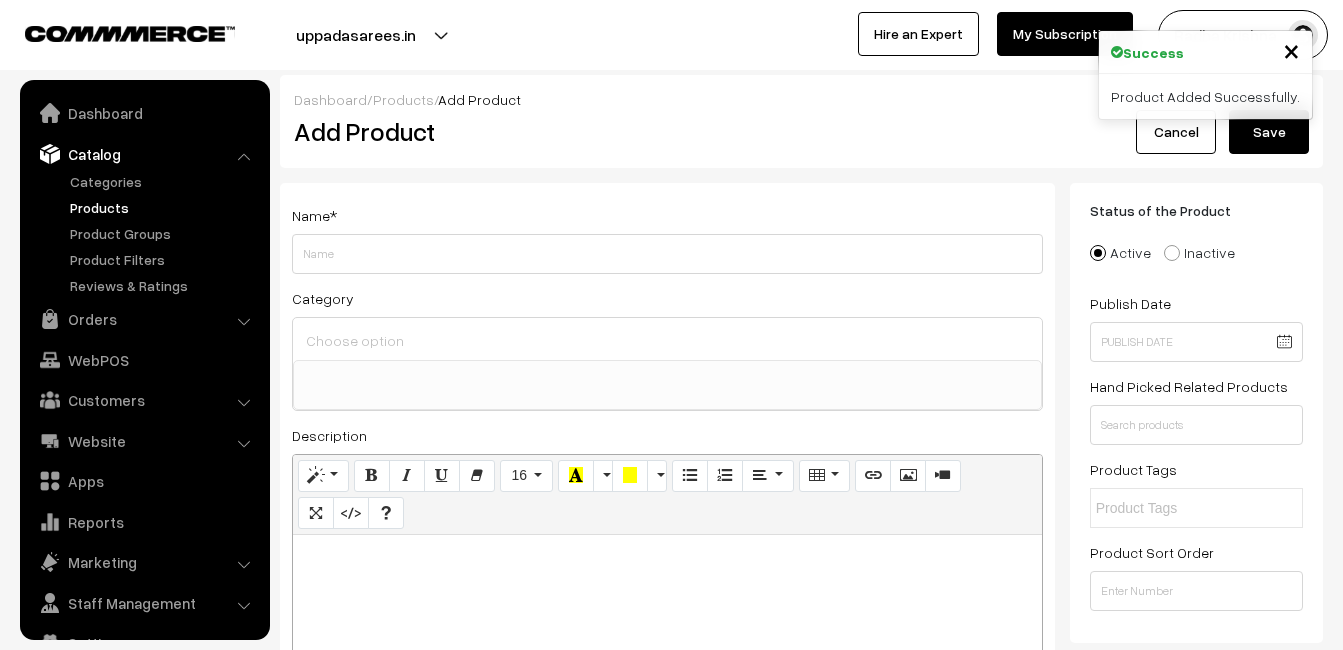 select 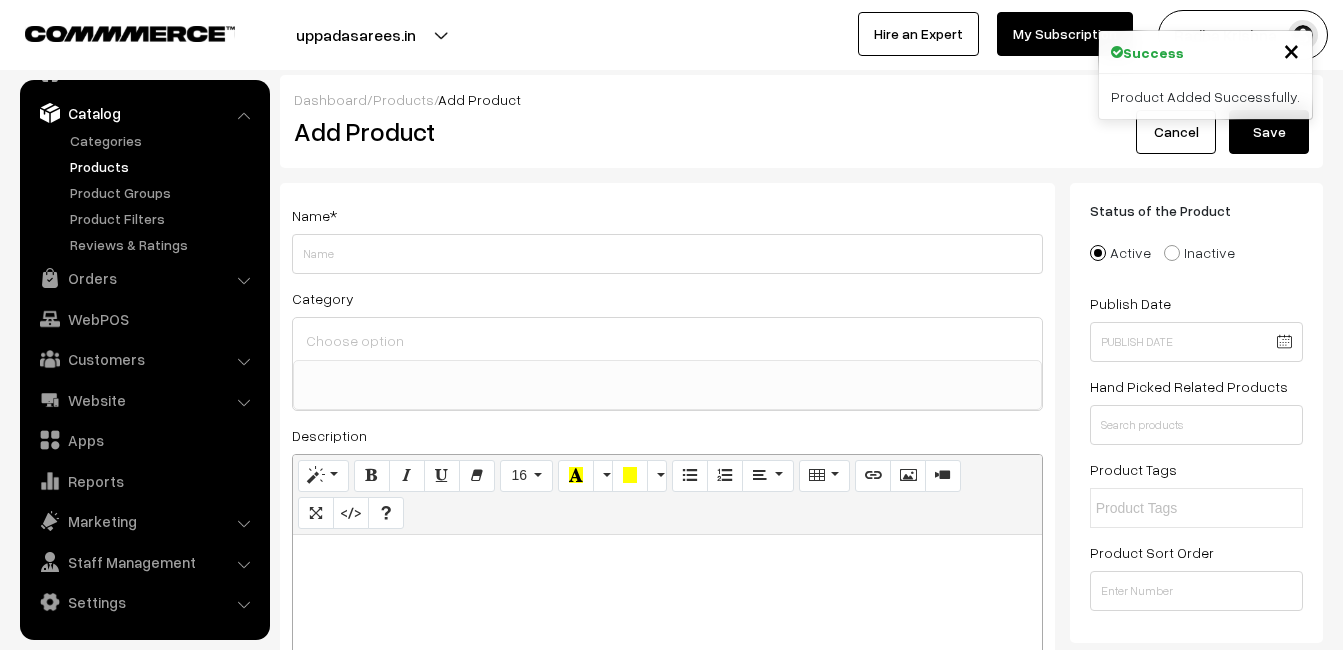 click at bounding box center (667, 660) 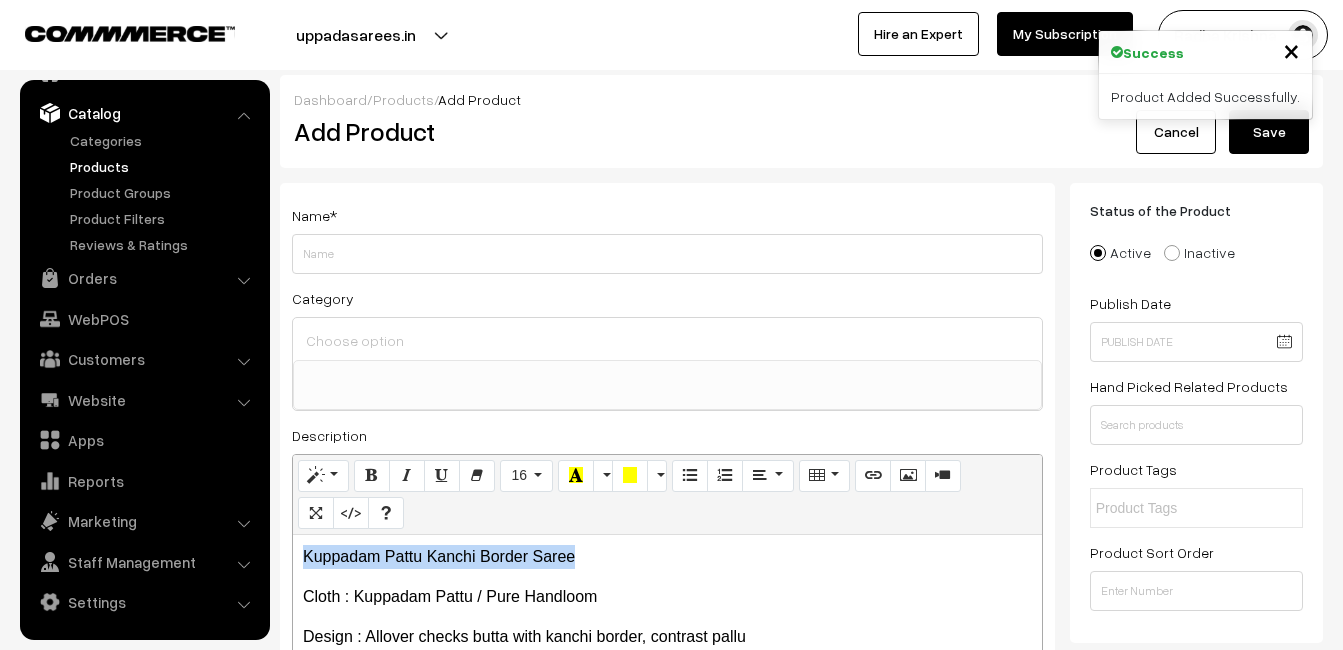 drag, startPoint x: 590, startPoint y: 549, endPoint x: 275, endPoint y: 549, distance: 315 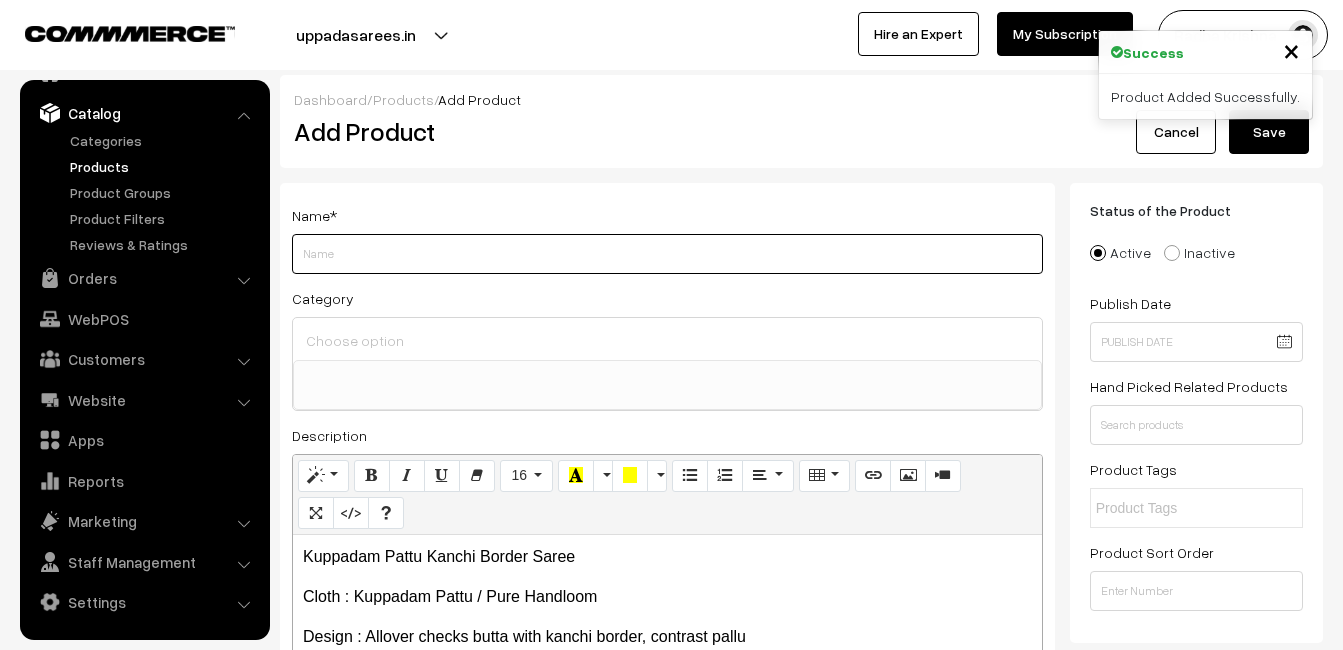 click on "Weight" at bounding box center [667, 254] 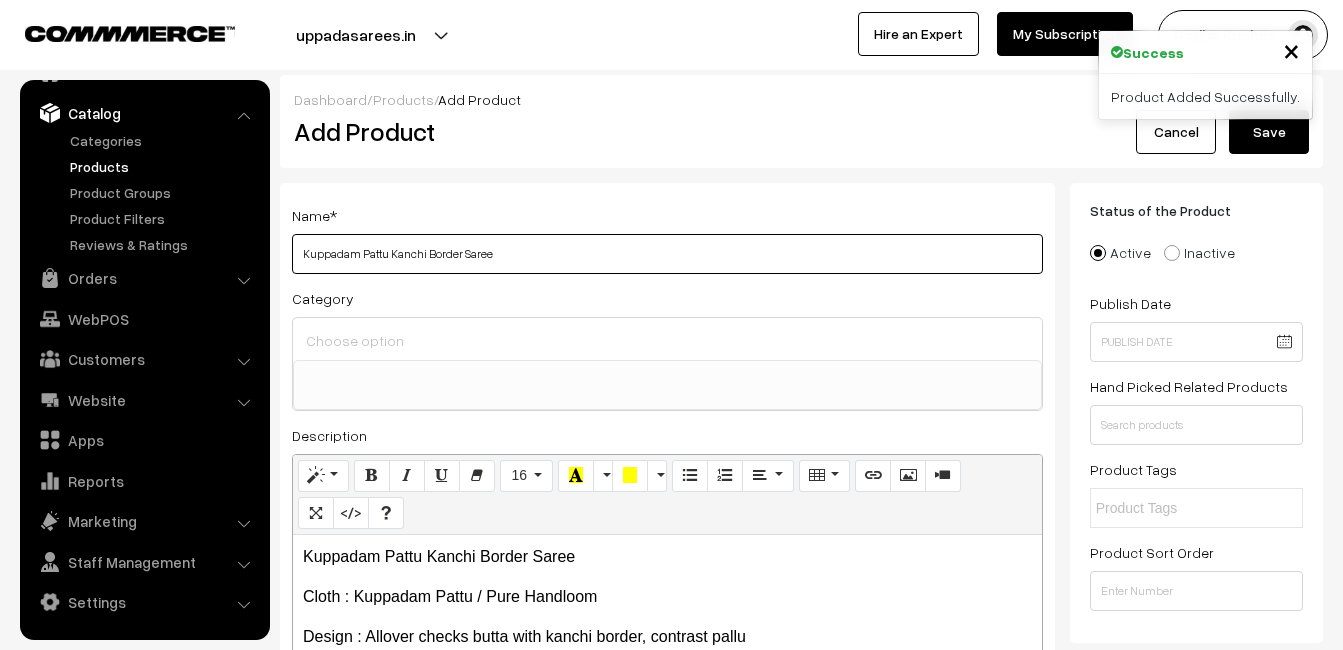type on "Kuppadam Pattu Kanchi Border Saree" 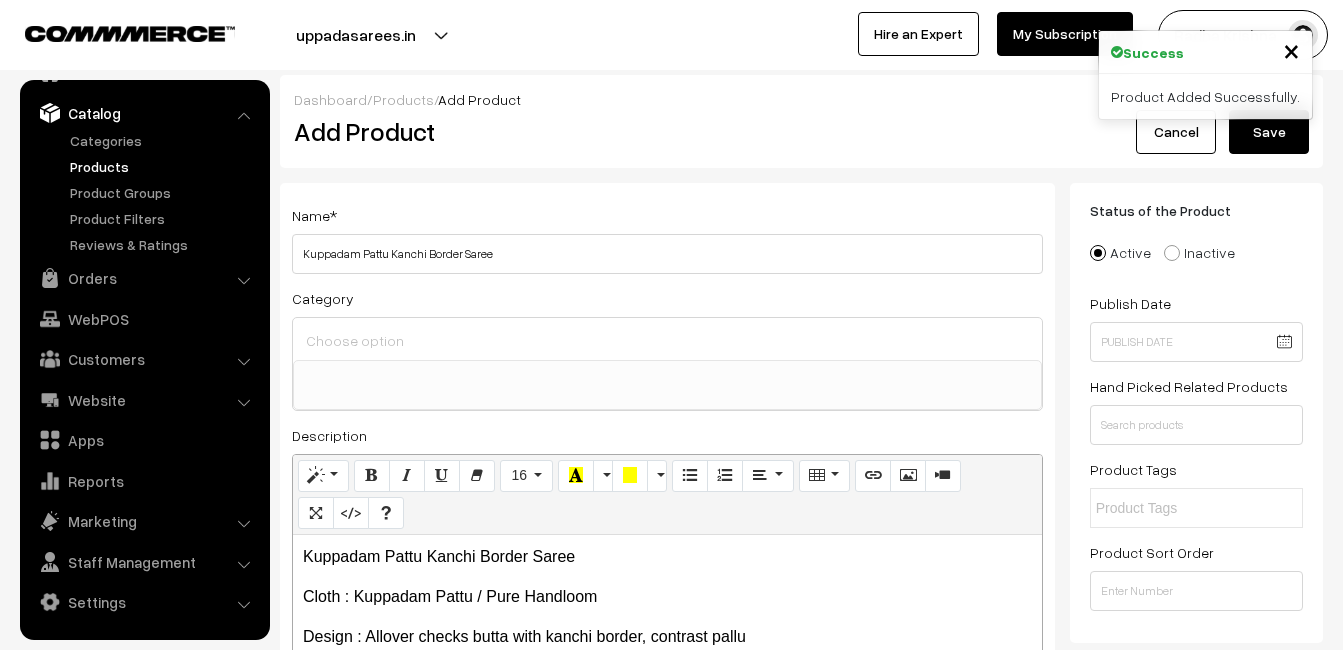 click at bounding box center [667, 340] 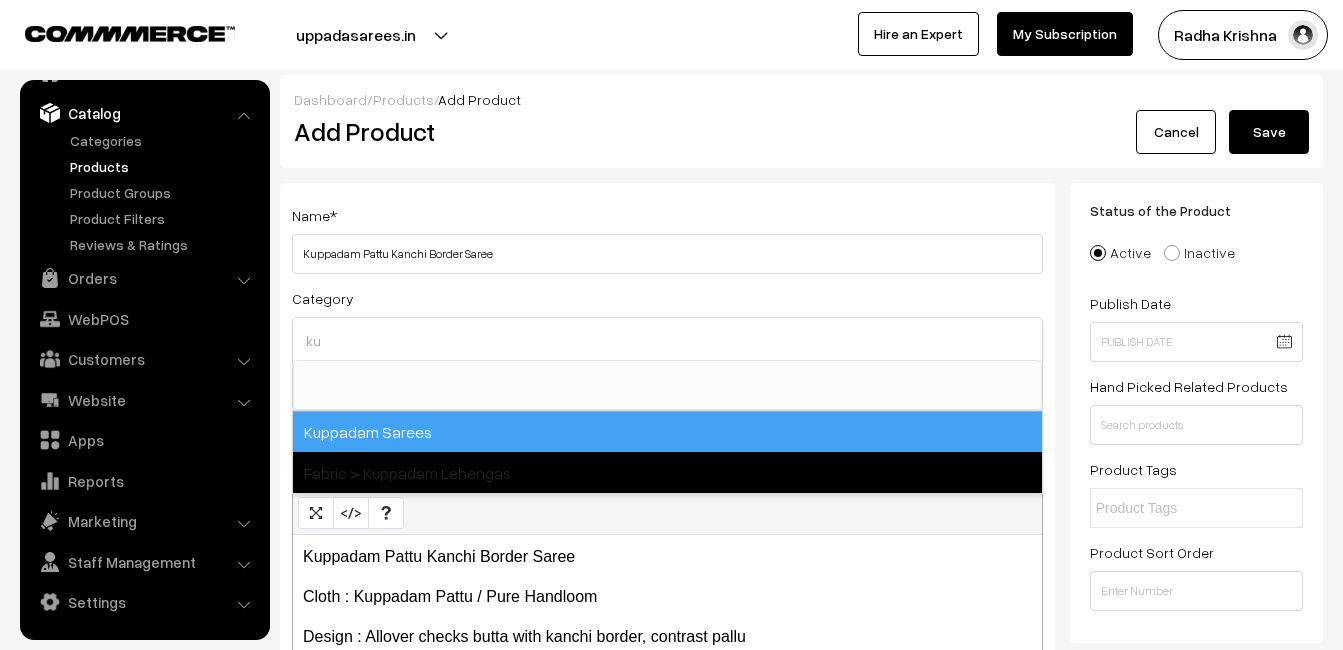 type on "ku" 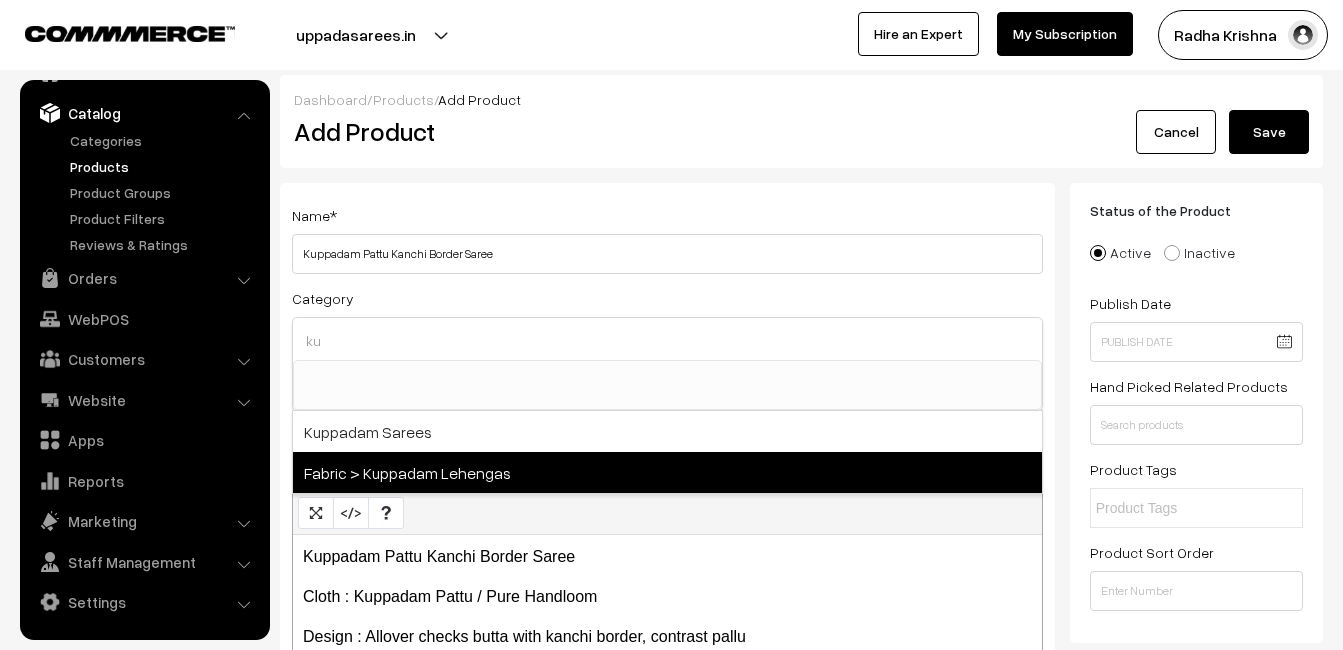 click on "Fabric > Kuppadam Lehengas" at bounding box center (667, 472) 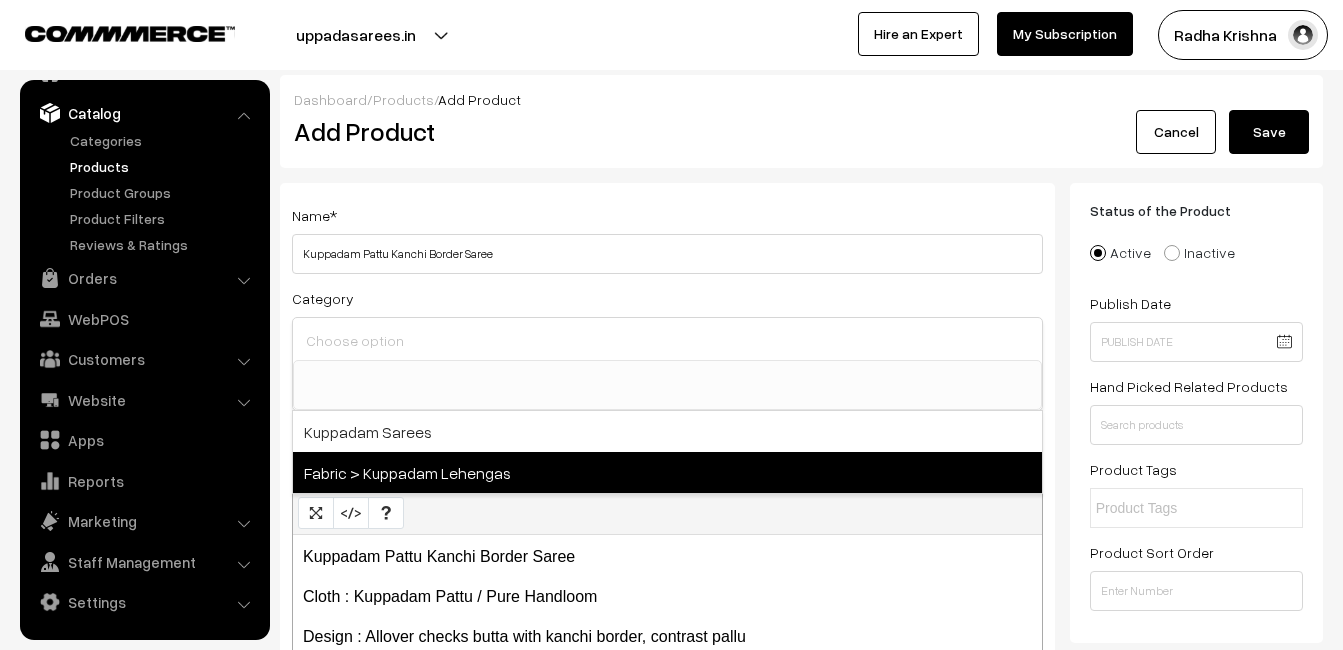 scroll, scrollTop: 1037, scrollLeft: 0, axis: vertical 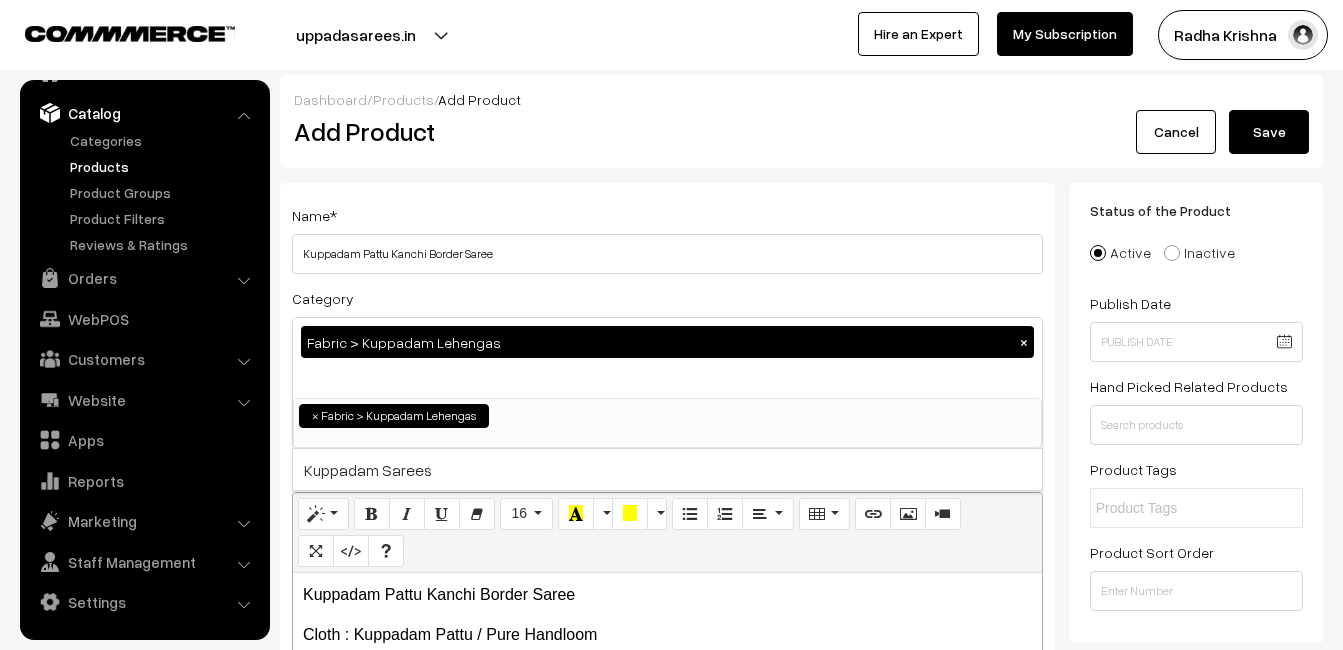 click on "×" at bounding box center (1024, 342) 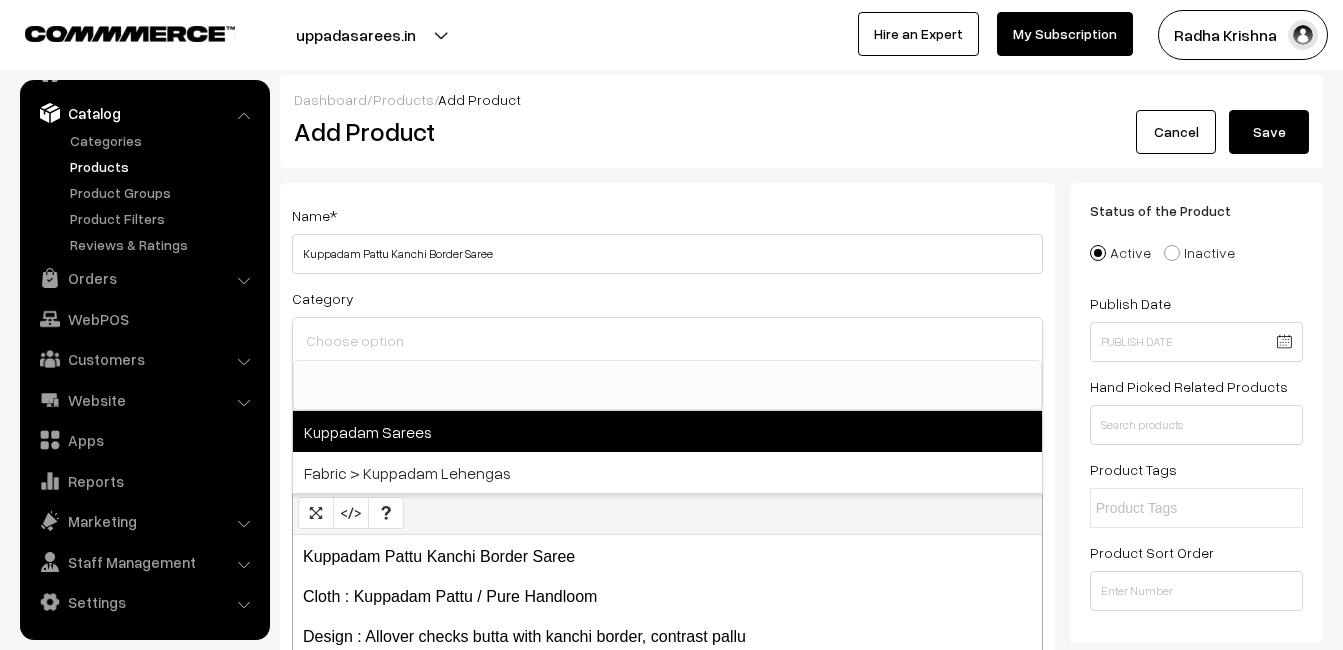 click on "Kuppadam Sarees" at bounding box center (667, 431) 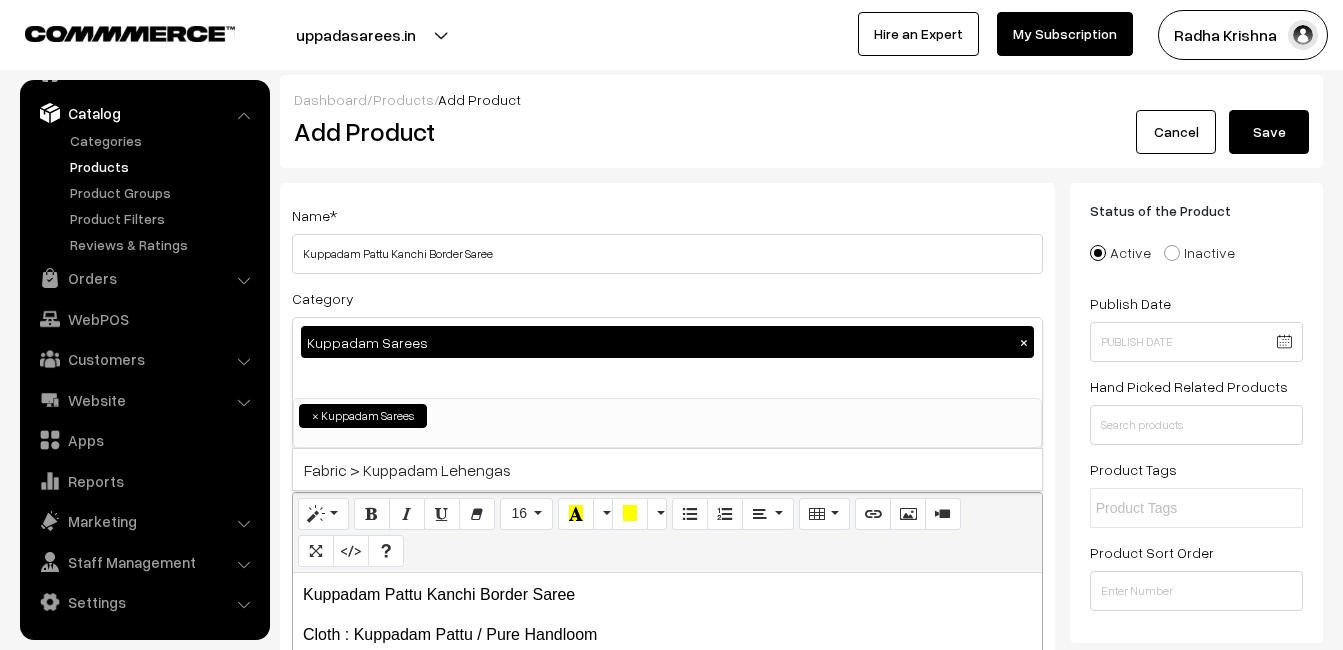 click on "Dashboard  /  Products  /  Add Product
Add Product
Cancel
Save" at bounding box center [801, 121] 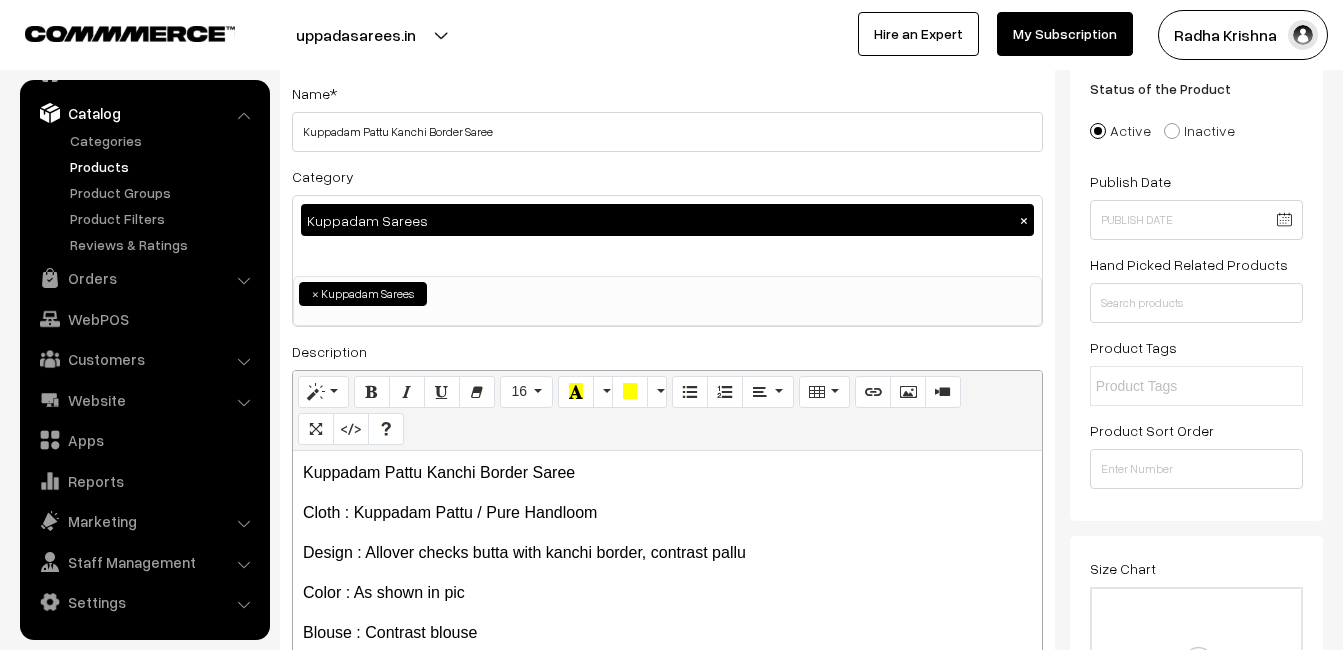 scroll, scrollTop: 400, scrollLeft: 0, axis: vertical 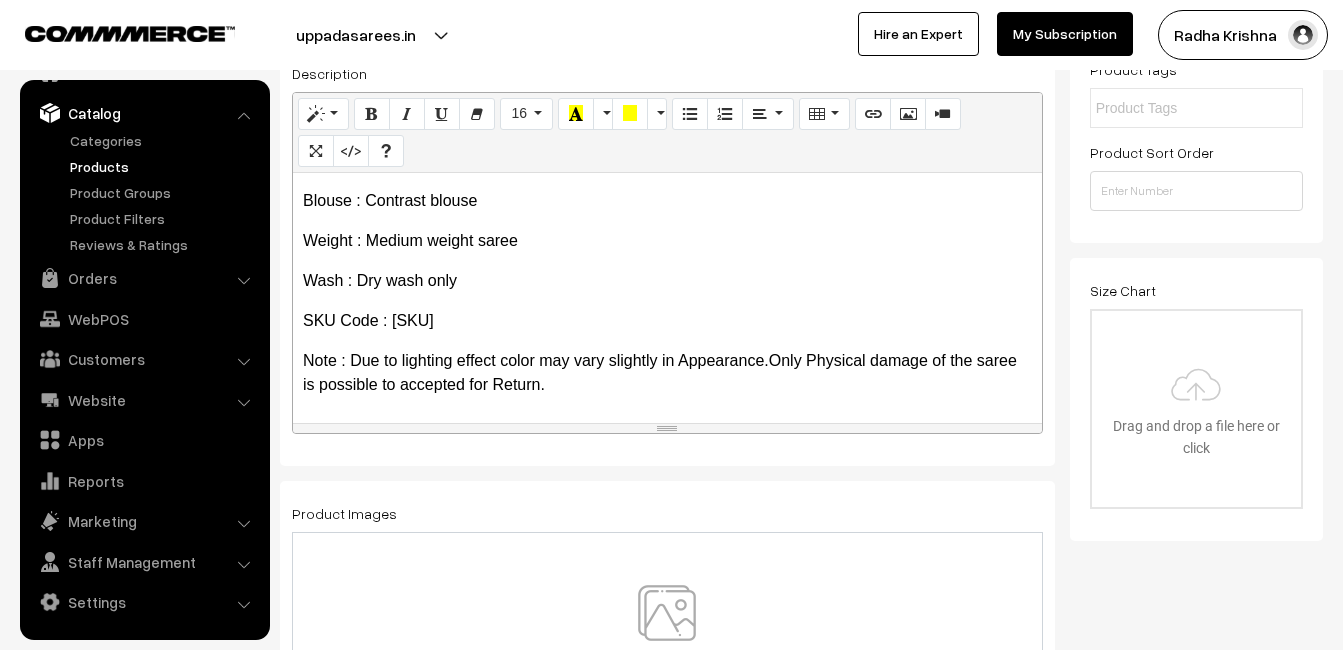 click at bounding box center (667, 643) 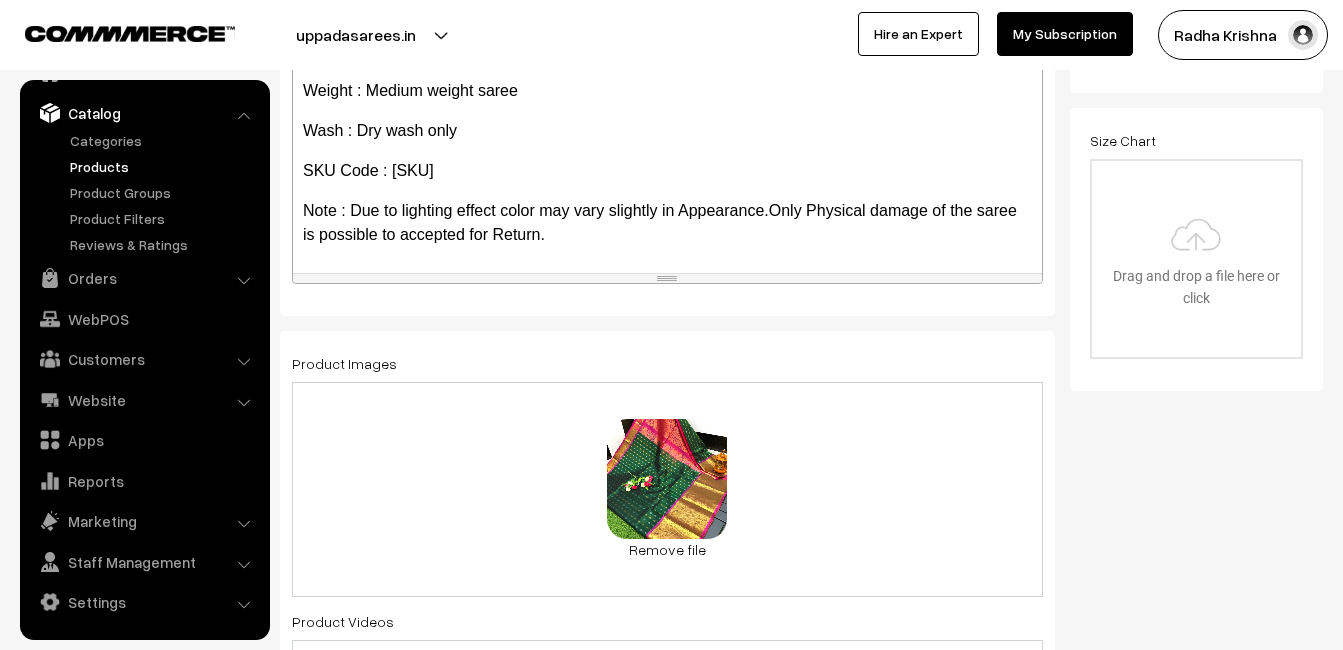 scroll, scrollTop: 600, scrollLeft: 0, axis: vertical 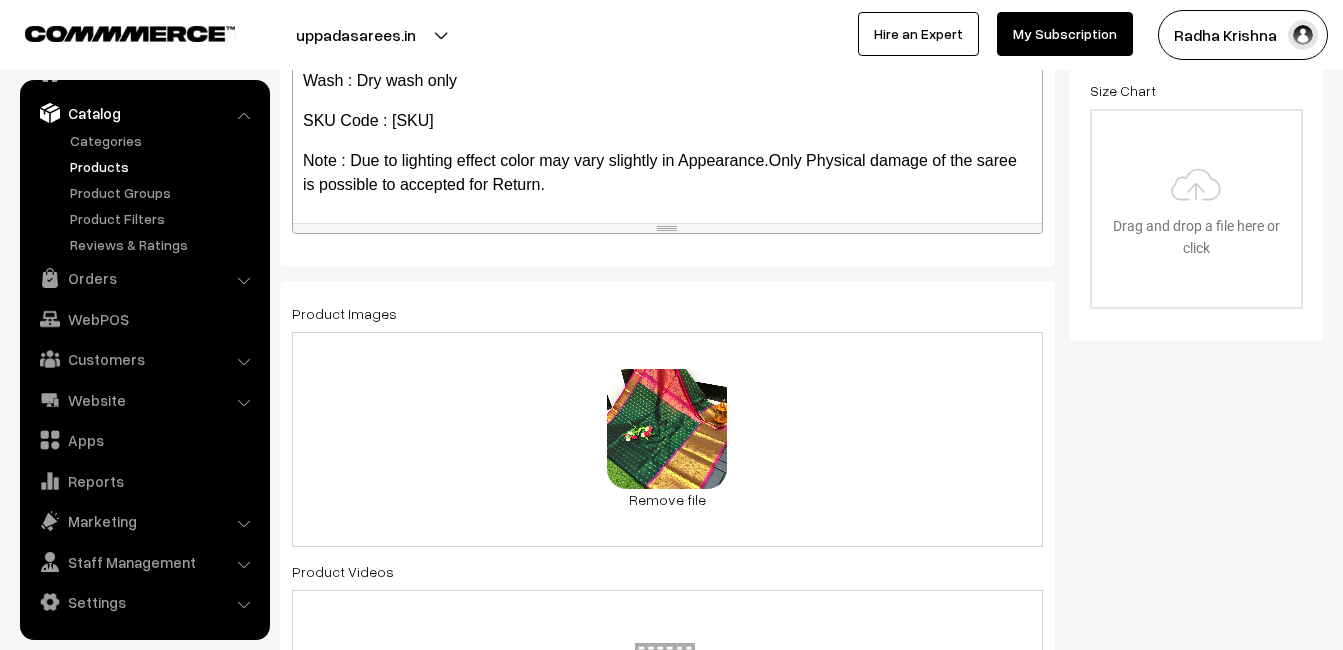 click on "SKU Code : va11491-aug-kanchi-pra" at bounding box center [667, 121] 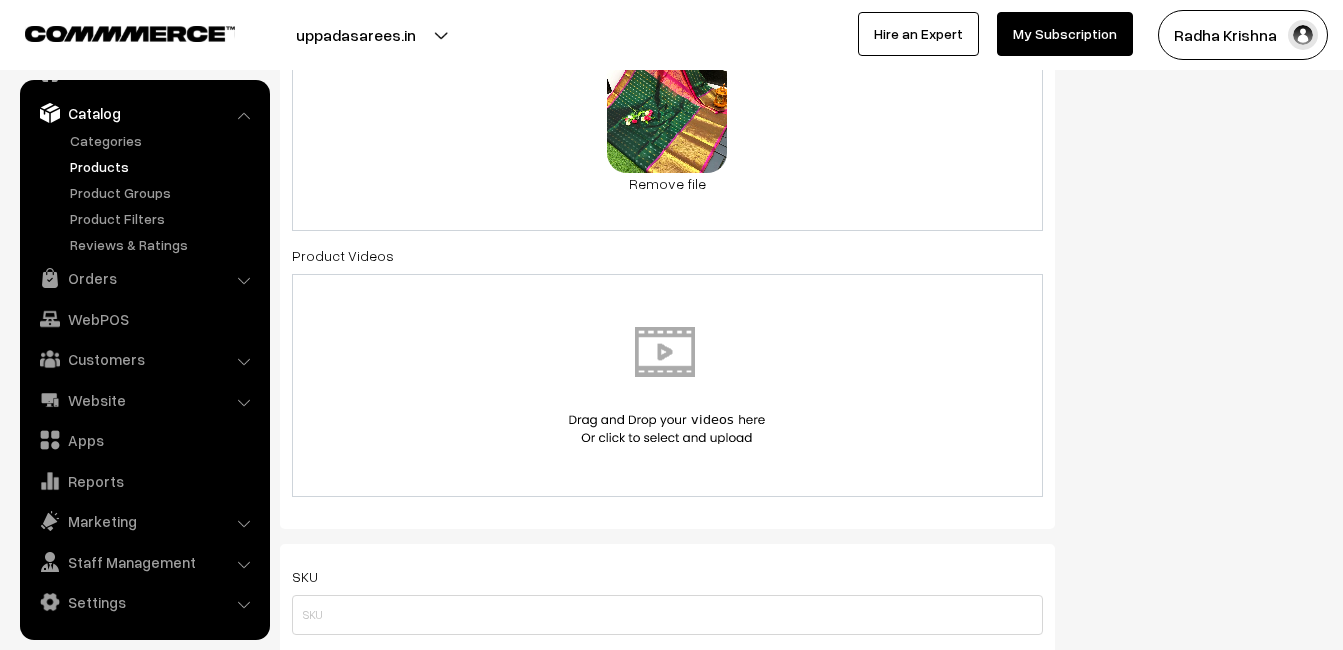 scroll, scrollTop: 1200, scrollLeft: 0, axis: vertical 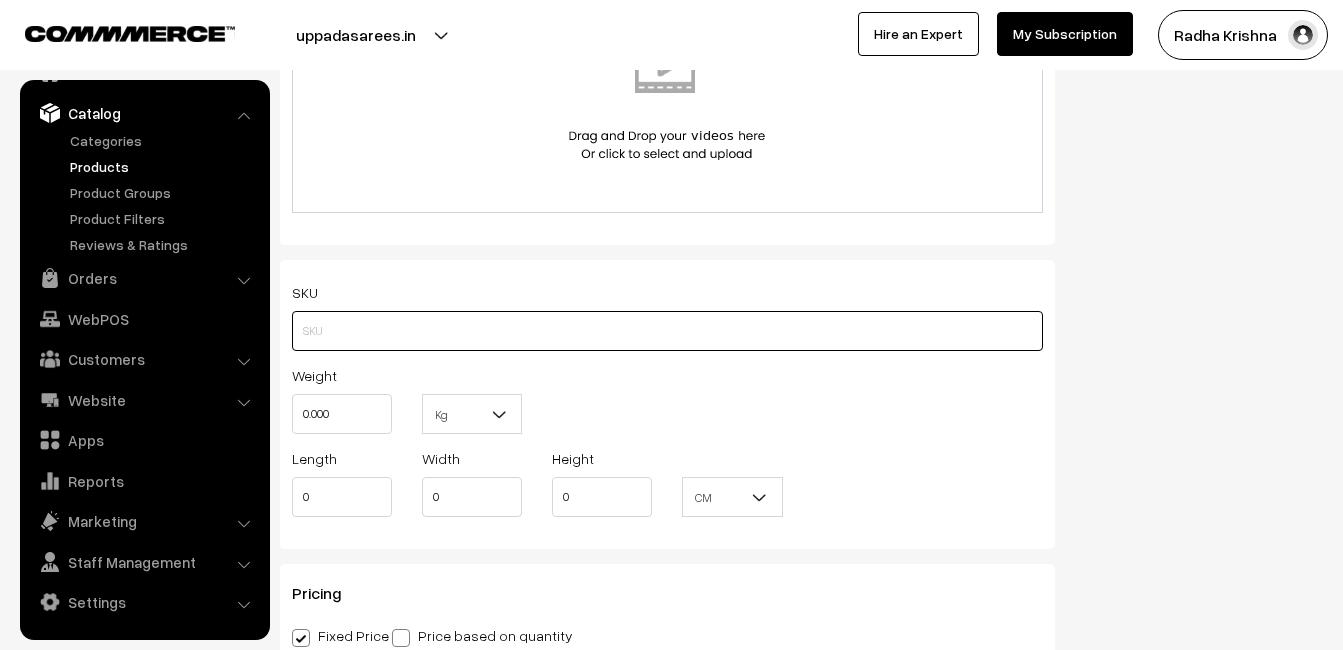 click at bounding box center [667, 331] 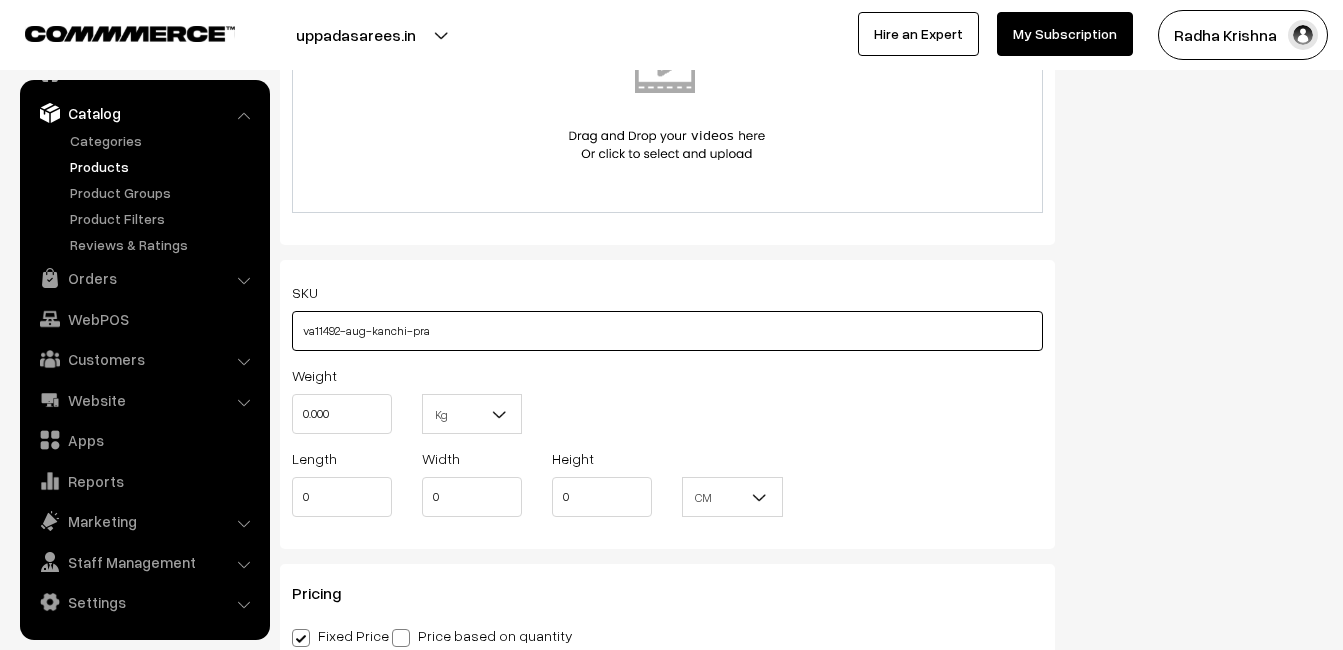 type on "va11492-aug-kanchi-pra" 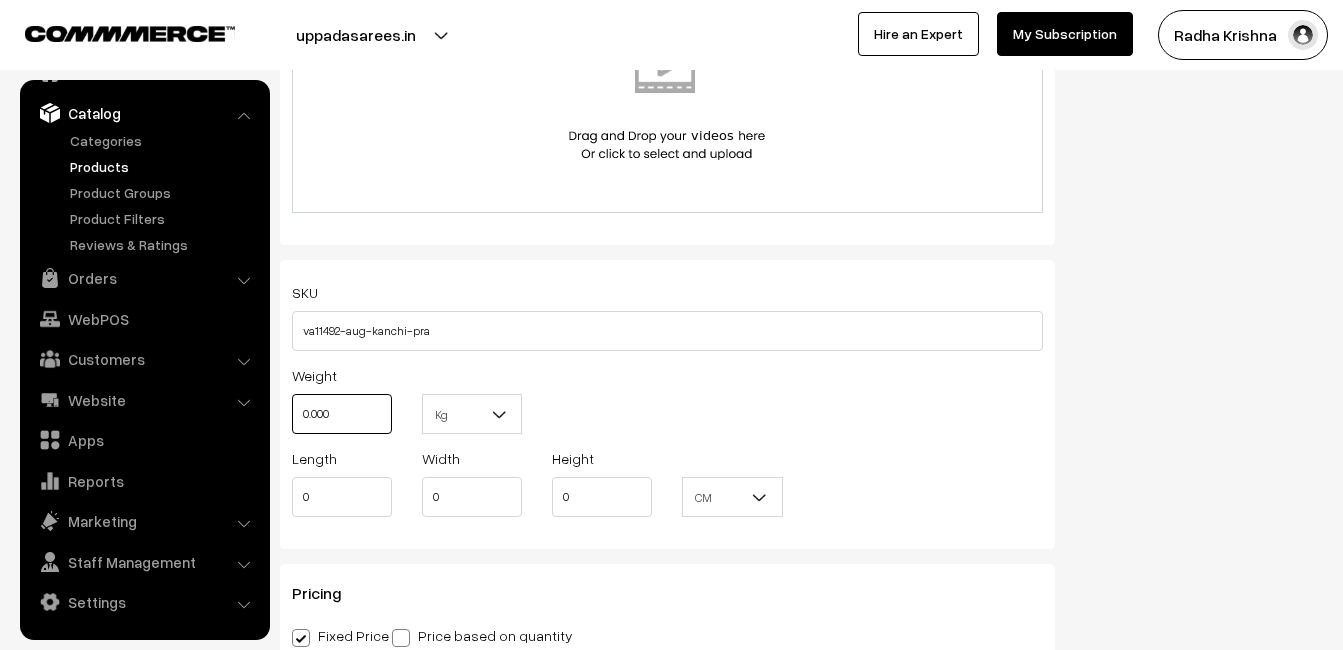 click on "0.000" at bounding box center (342, 414) 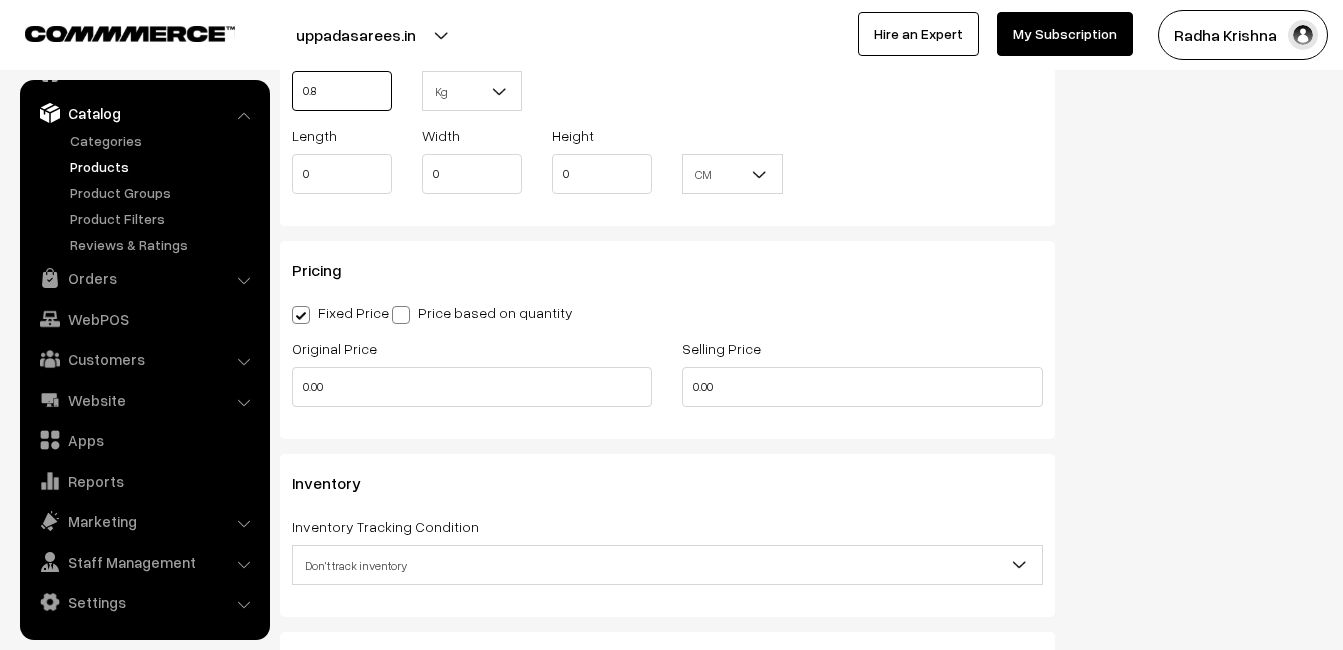 scroll, scrollTop: 1600, scrollLeft: 0, axis: vertical 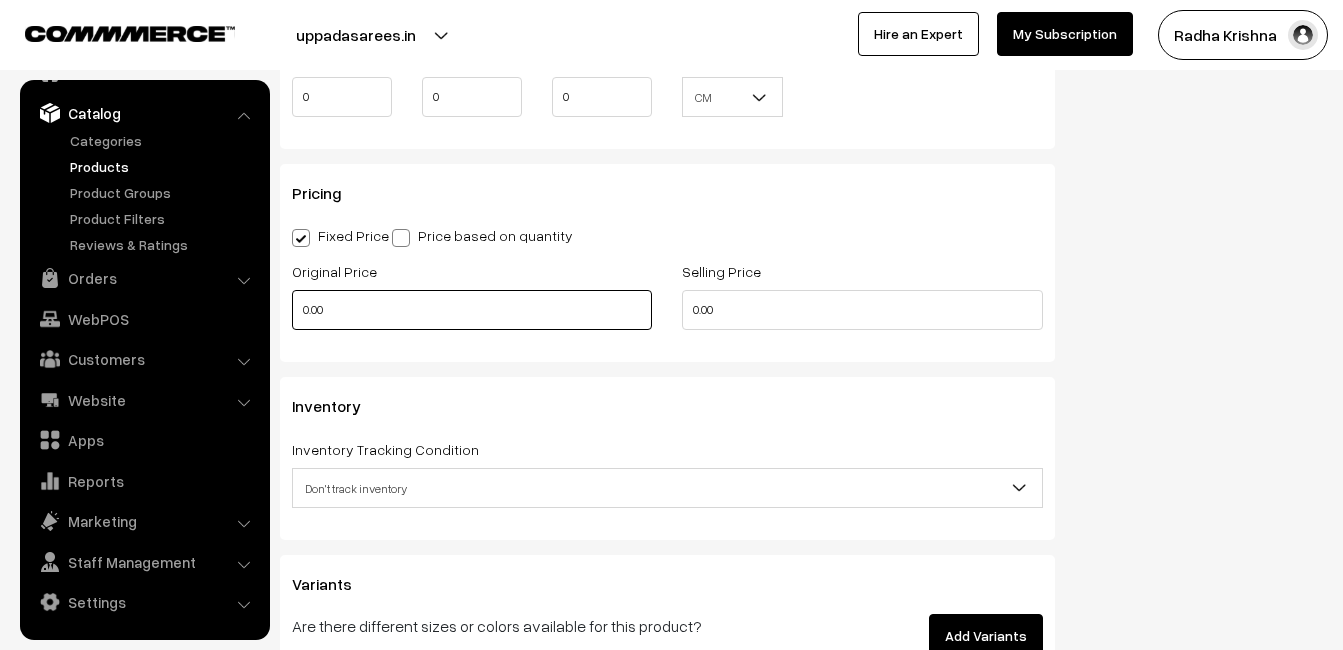 type on "0.80" 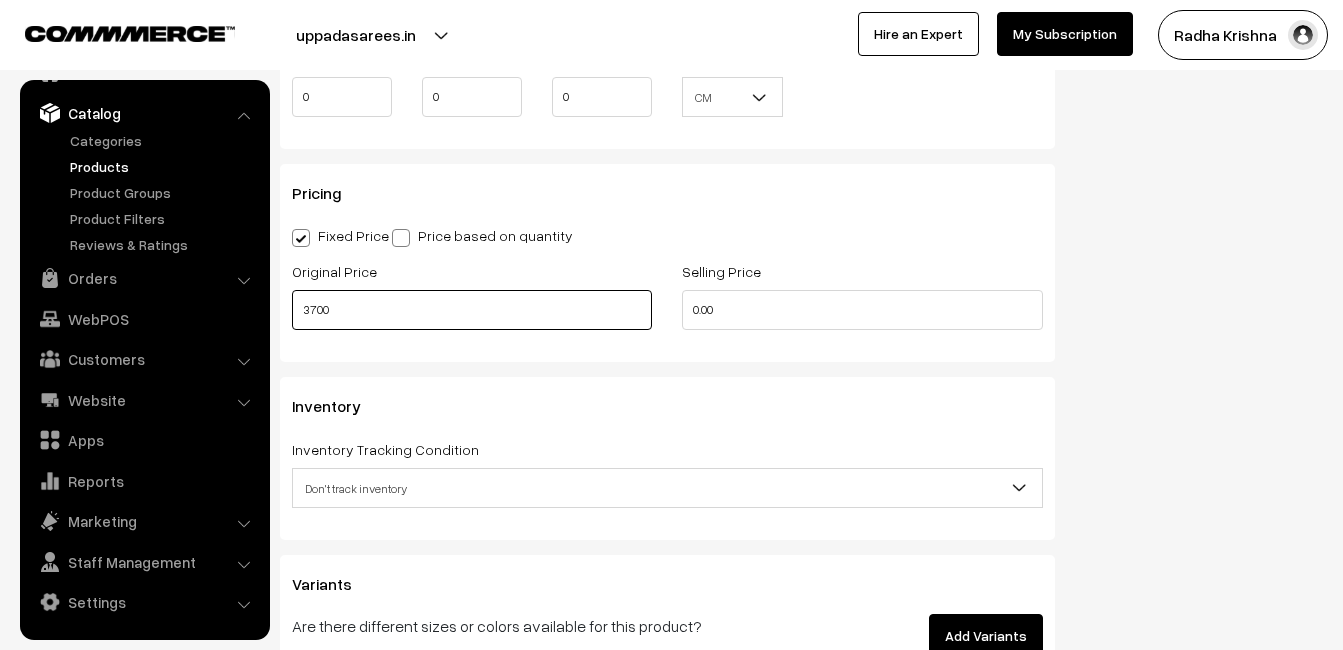 type on "3700" 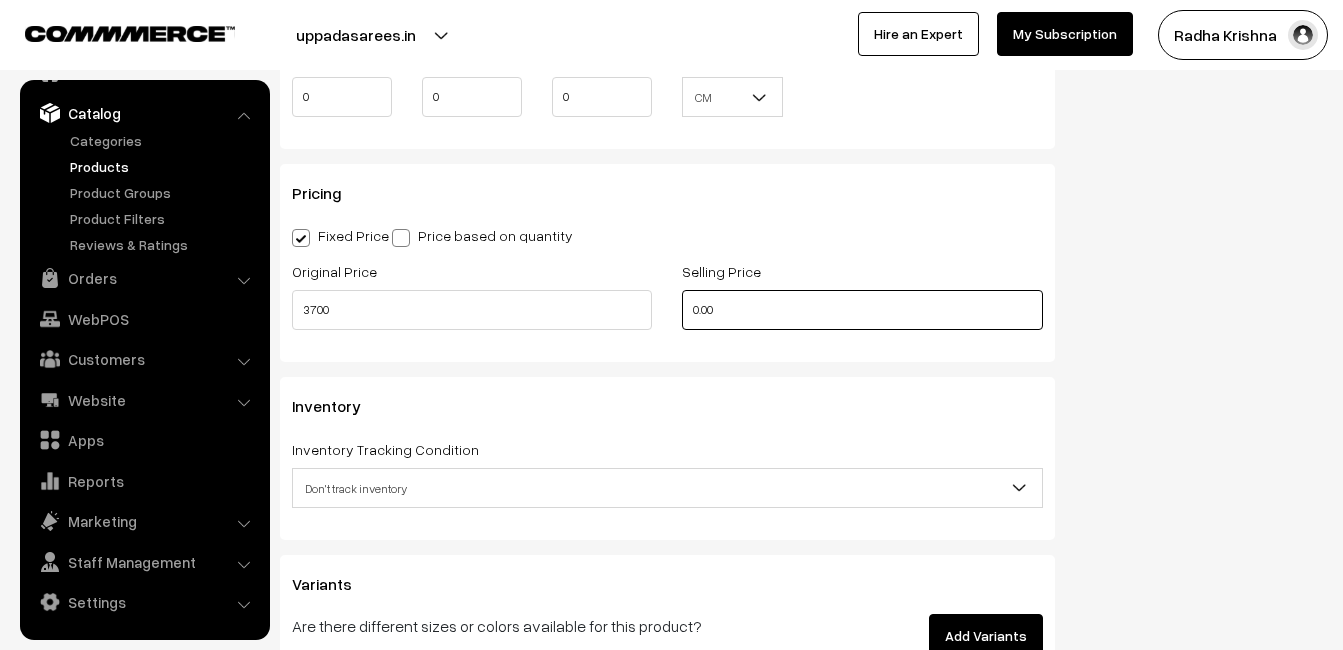 click on "0.00" at bounding box center [862, 310] 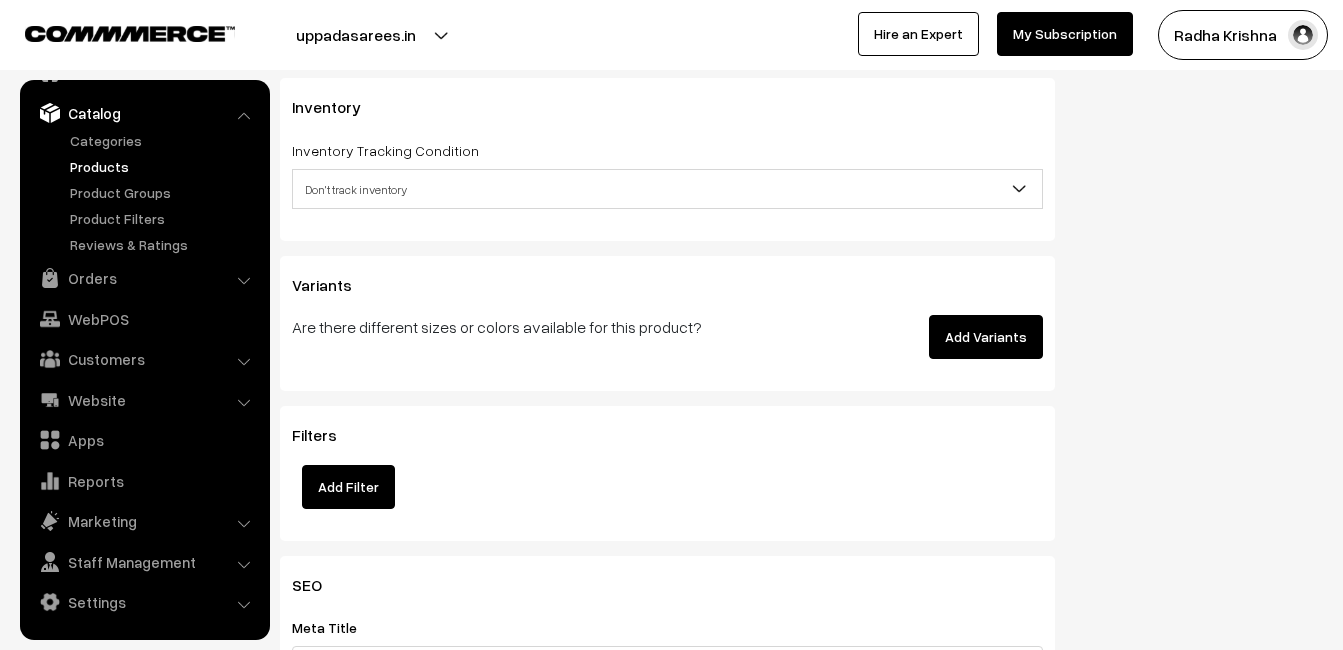 scroll, scrollTop: 1900, scrollLeft: 0, axis: vertical 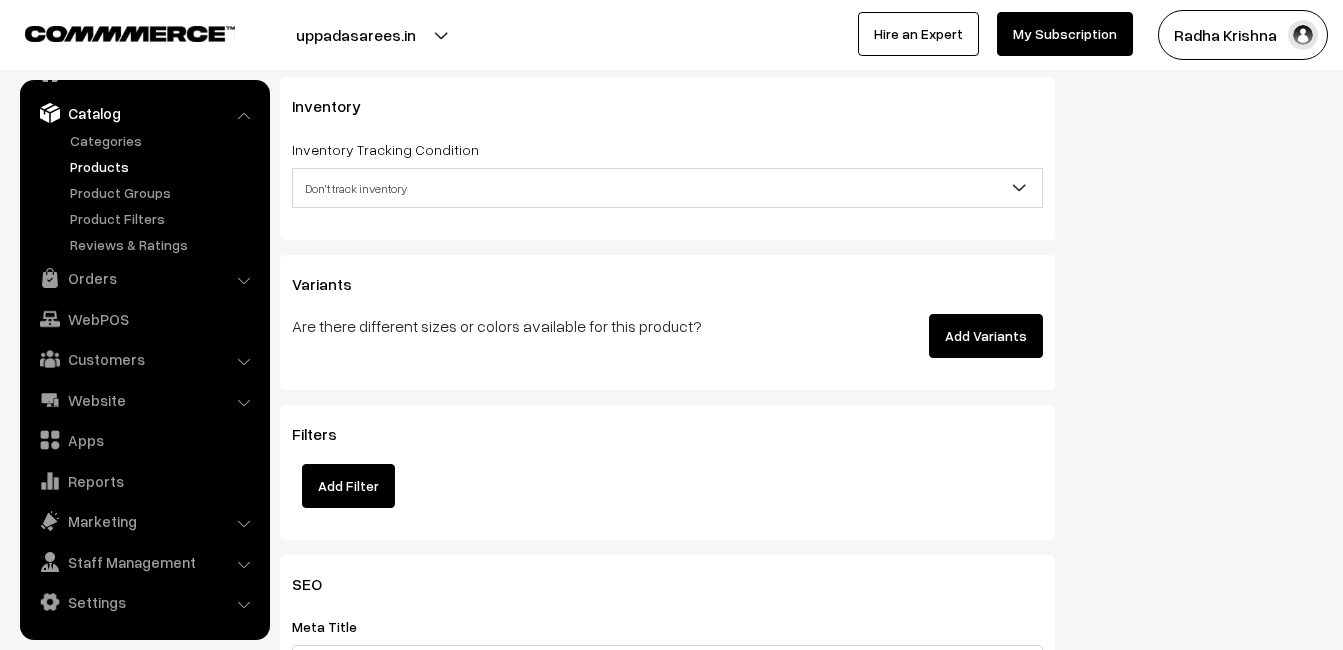 type on "4700" 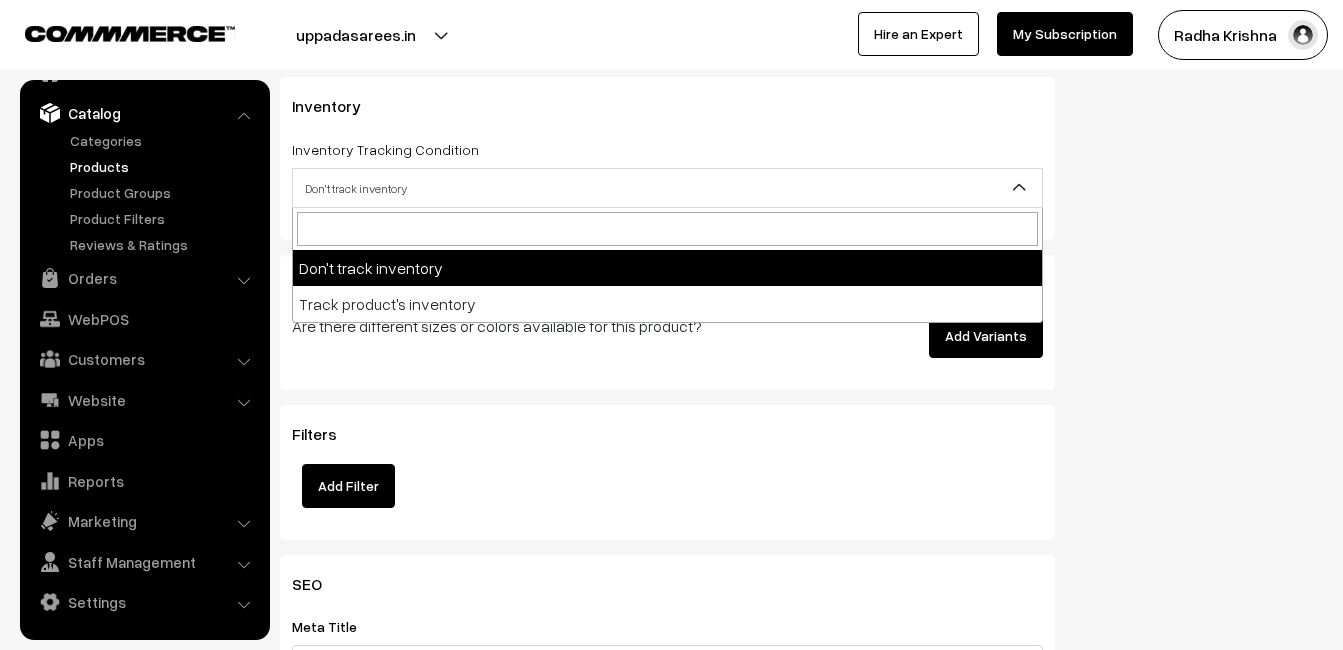 click on "Don't track inventory" at bounding box center [667, 188] 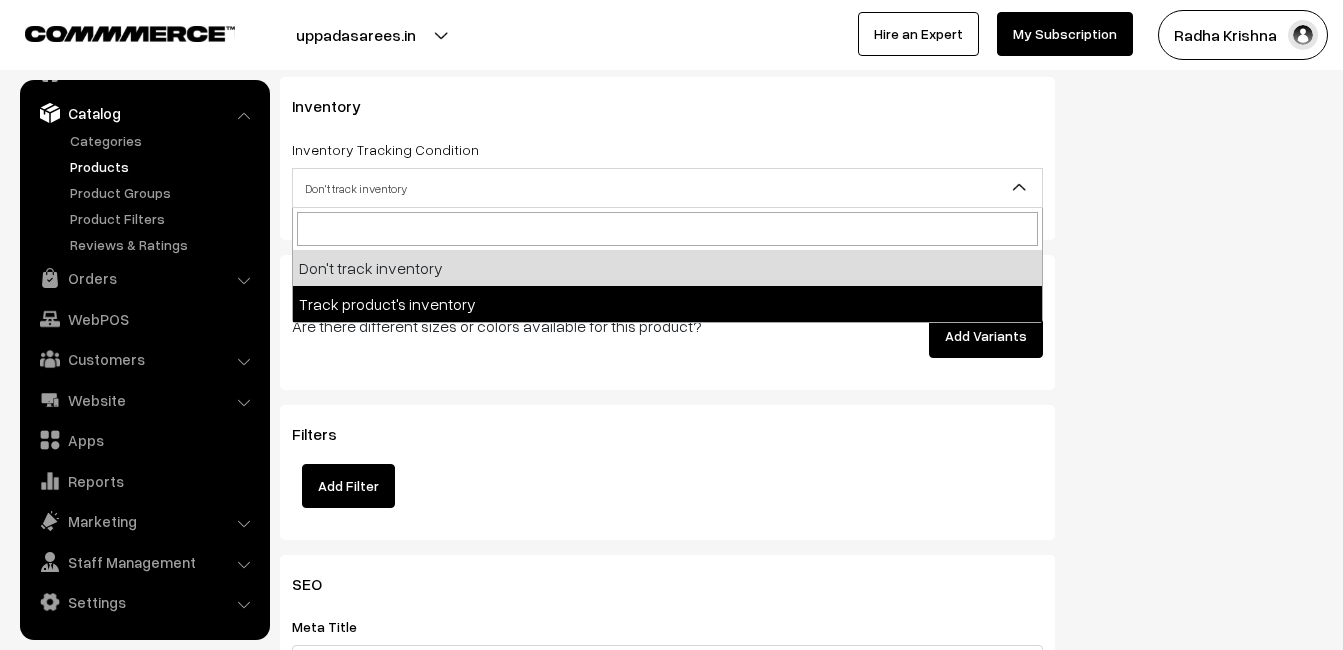 select on "2" 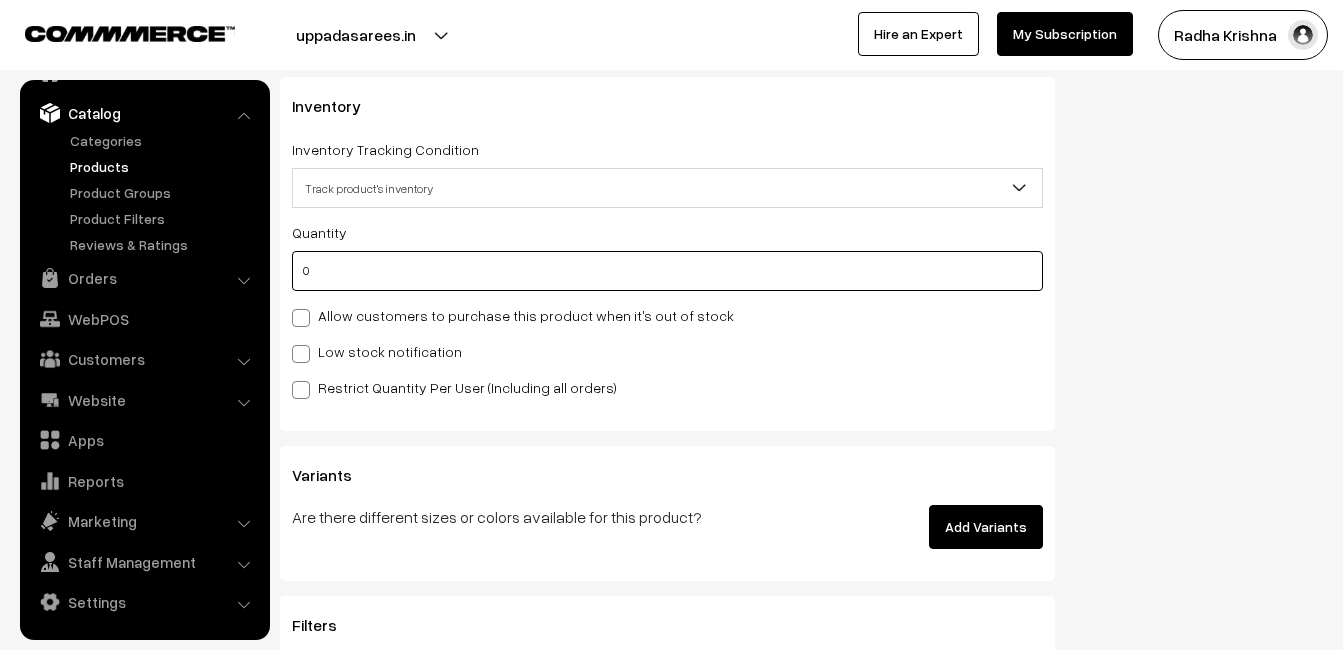 click on "0" at bounding box center (667, 271) 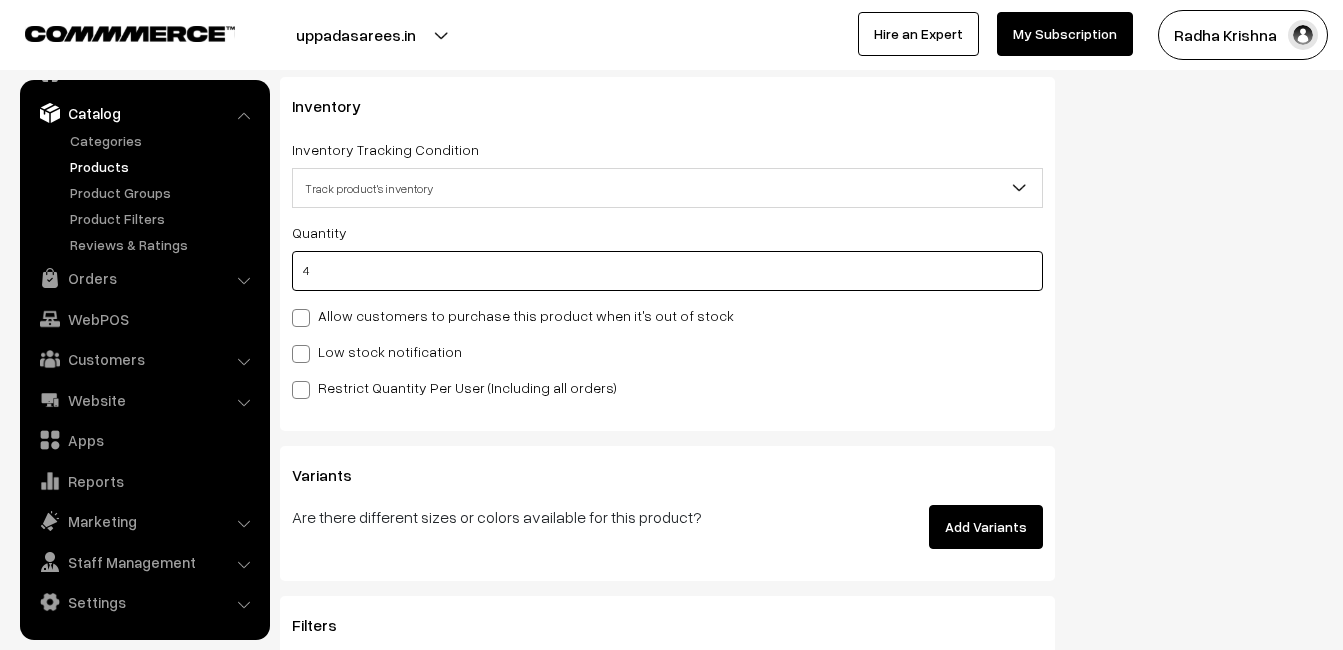 type on "4" 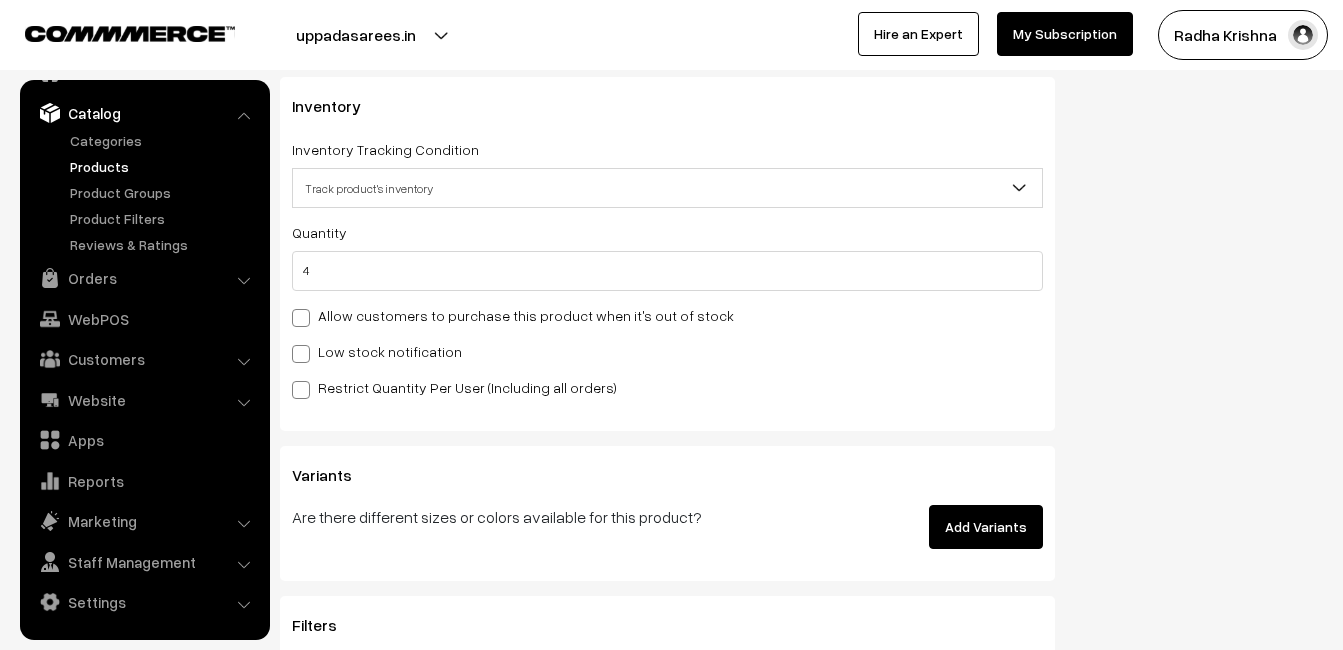 click on "Low stock notification" at bounding box center [377, 351] 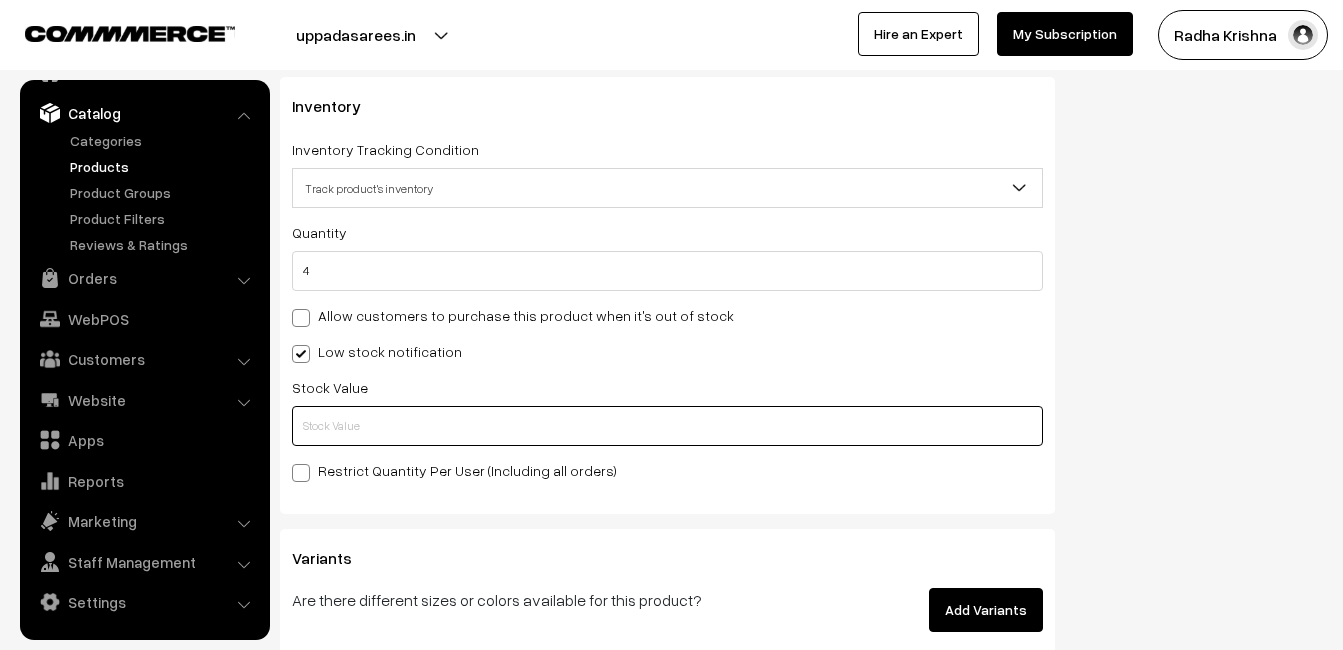 click at bounding box center [667, 426] 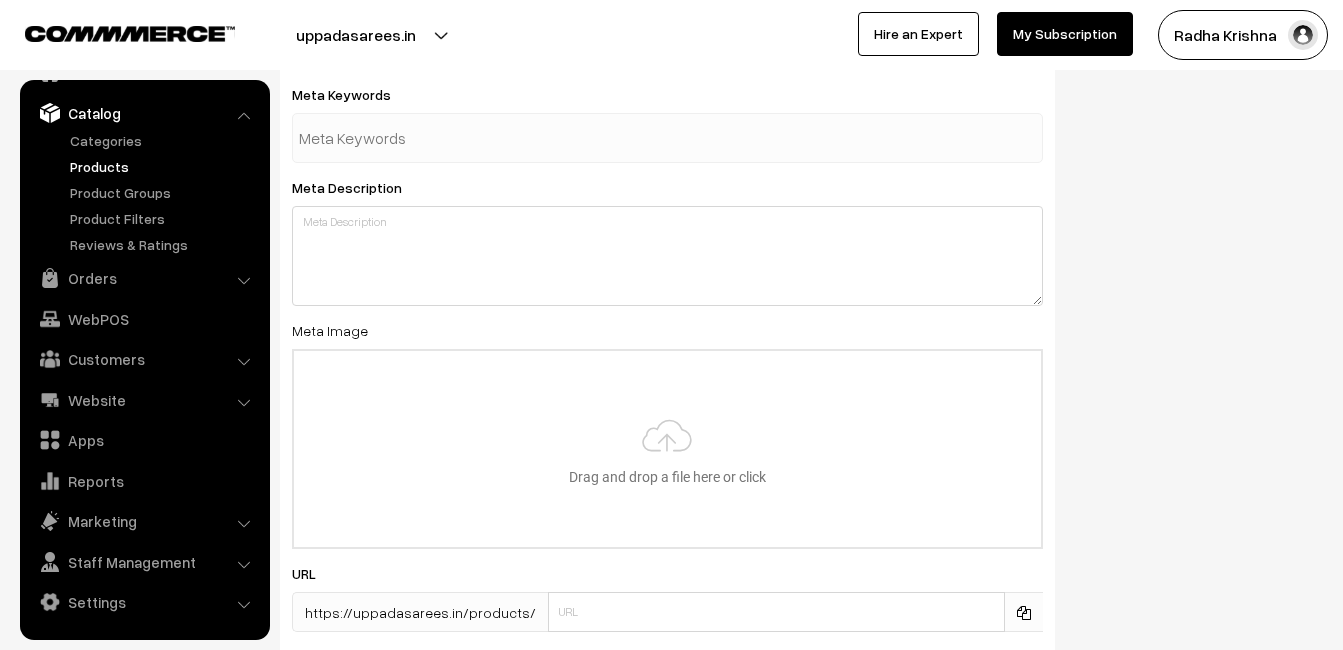 scroll, scrollTop: 2968, scrollLeft: 0, axis: vertical 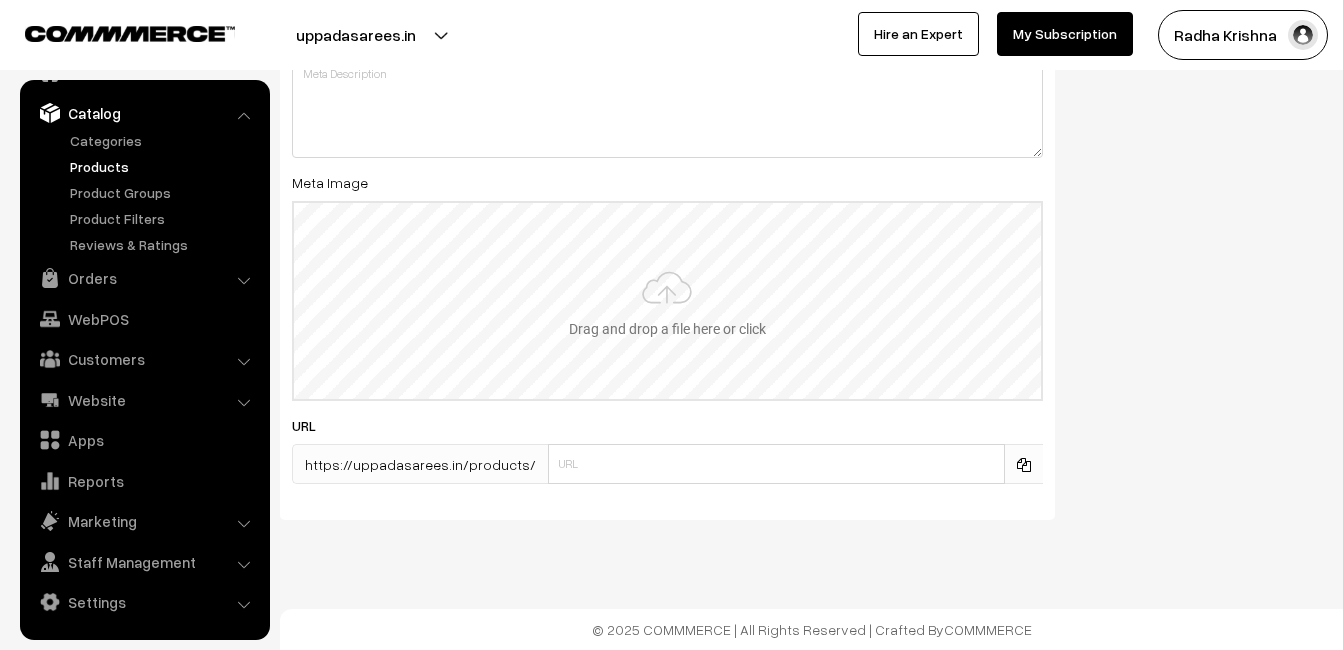 type on "2" 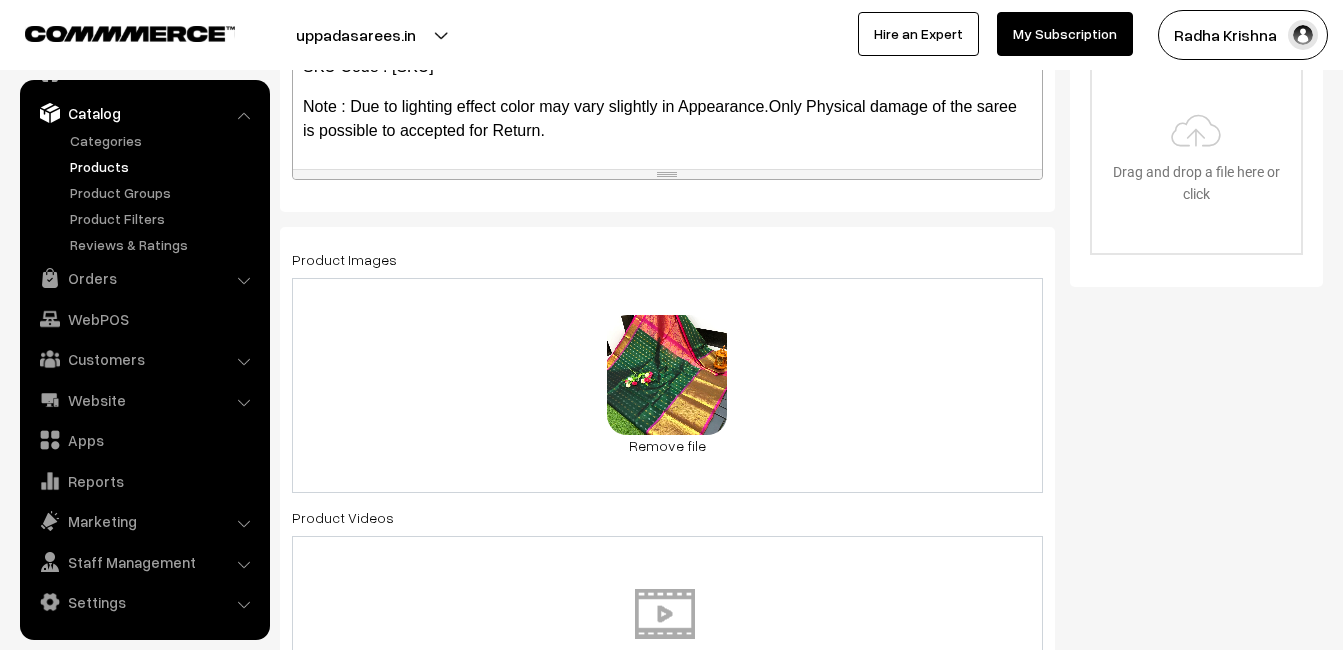 scroll, scrollTop: 0, scrollLeft: 0, axis: both 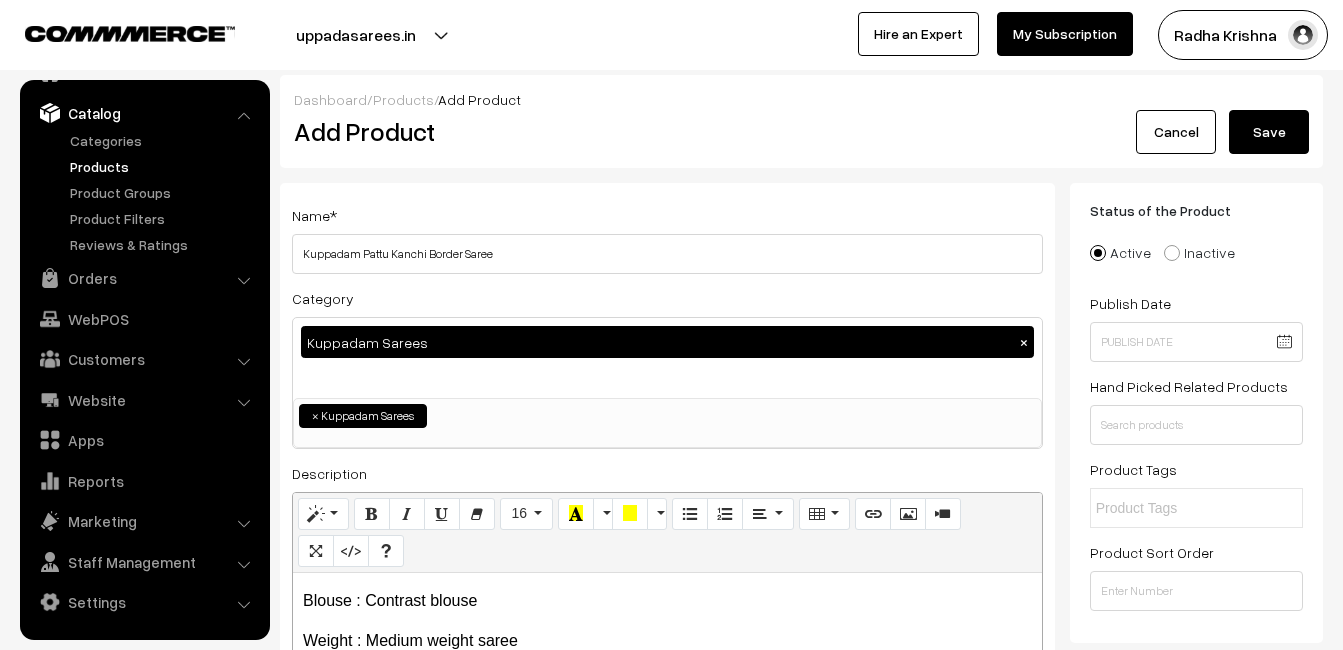 click on "Save" at bounding box center [1269, 132] 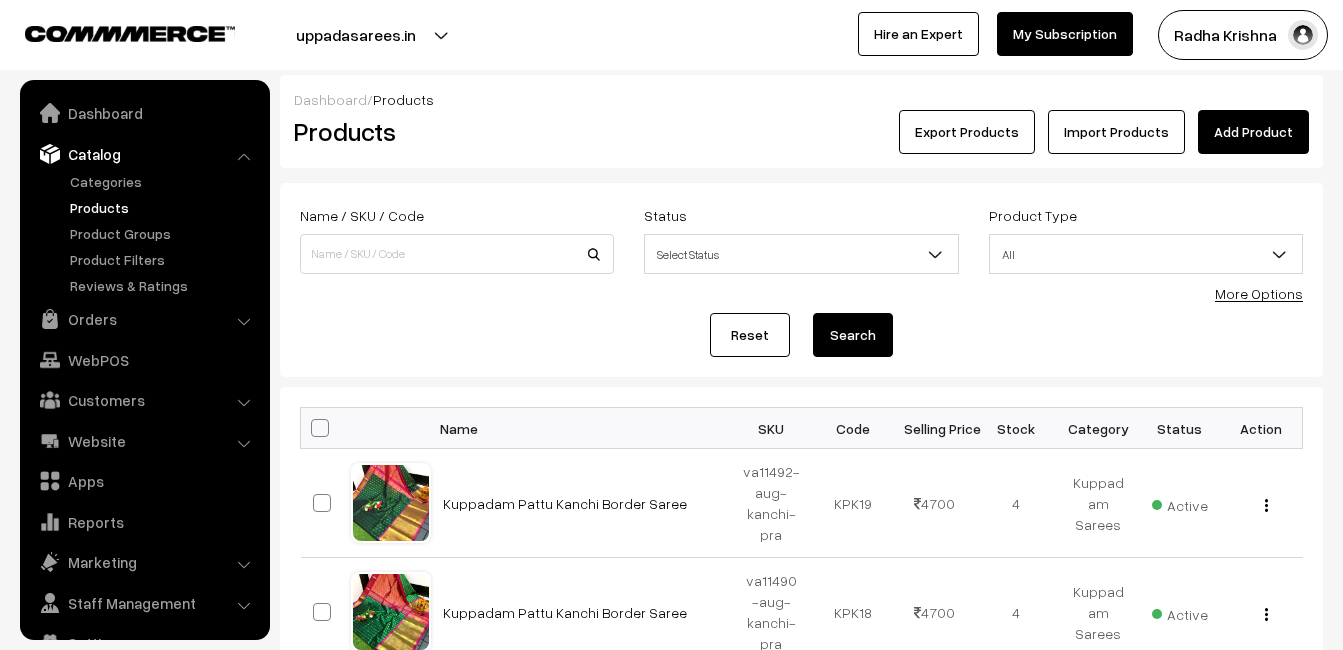 scroll, scrollTop: 0, scrollLeft: 0, axis: both 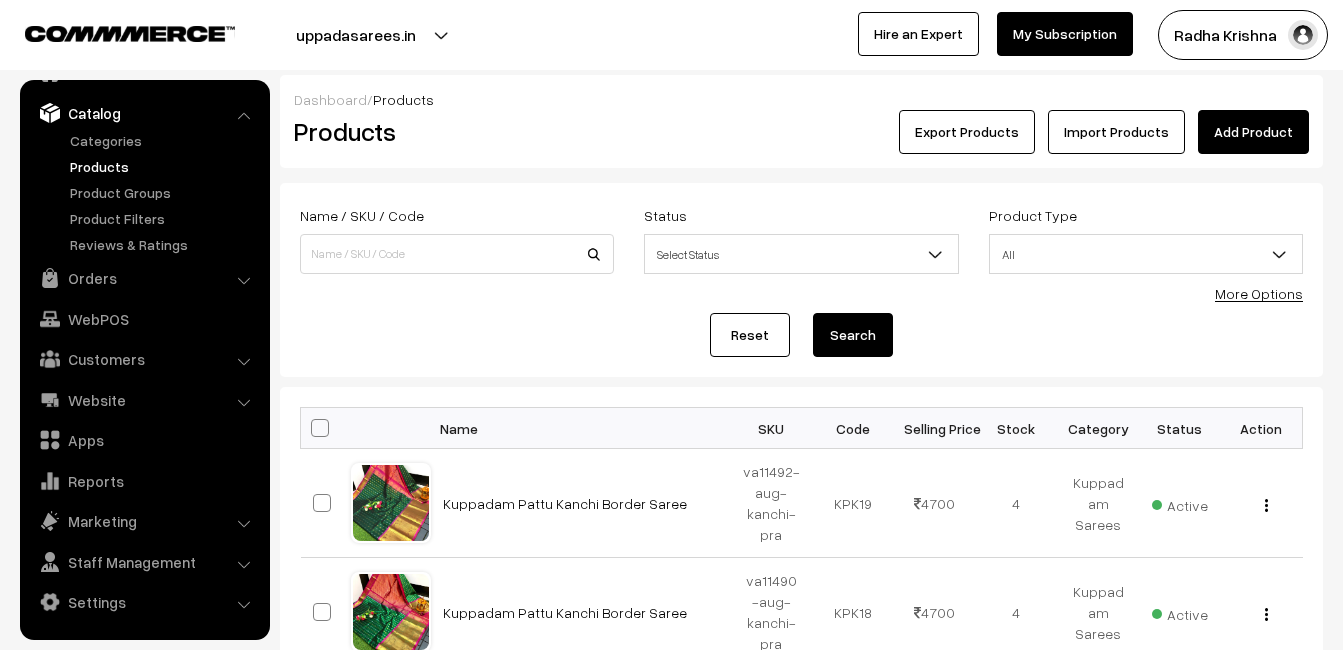click on "Products" at bounding box center [453, 132] 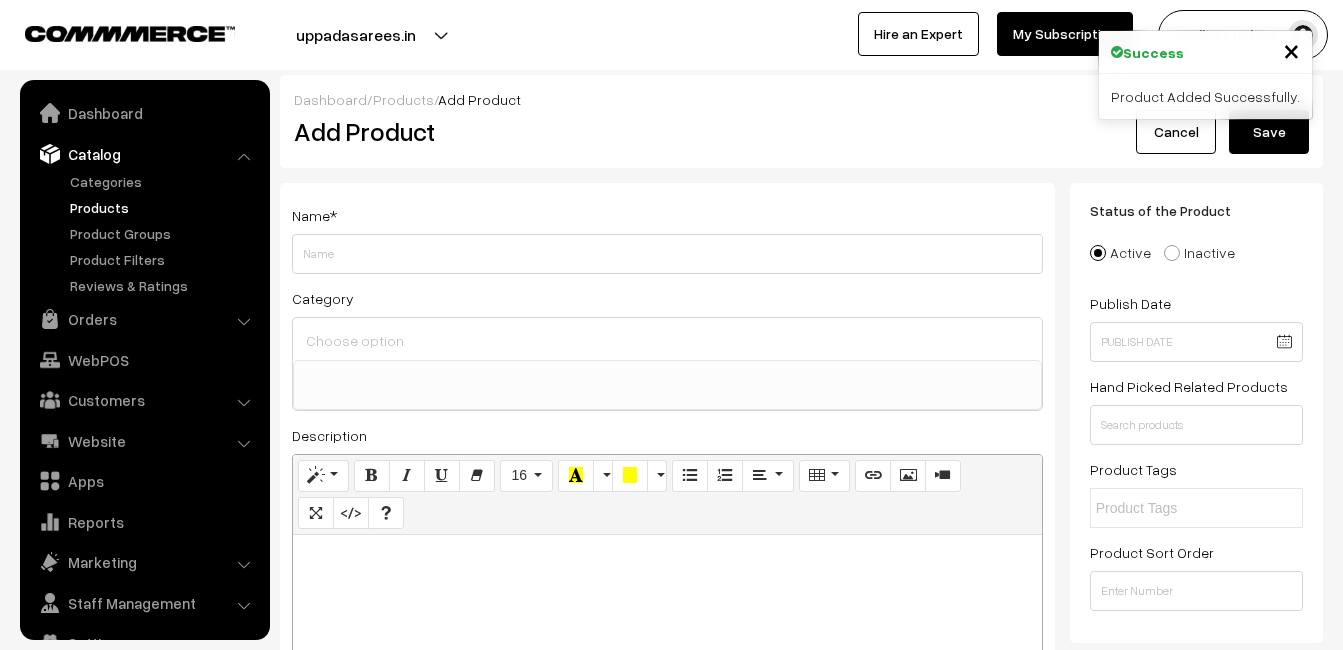 select 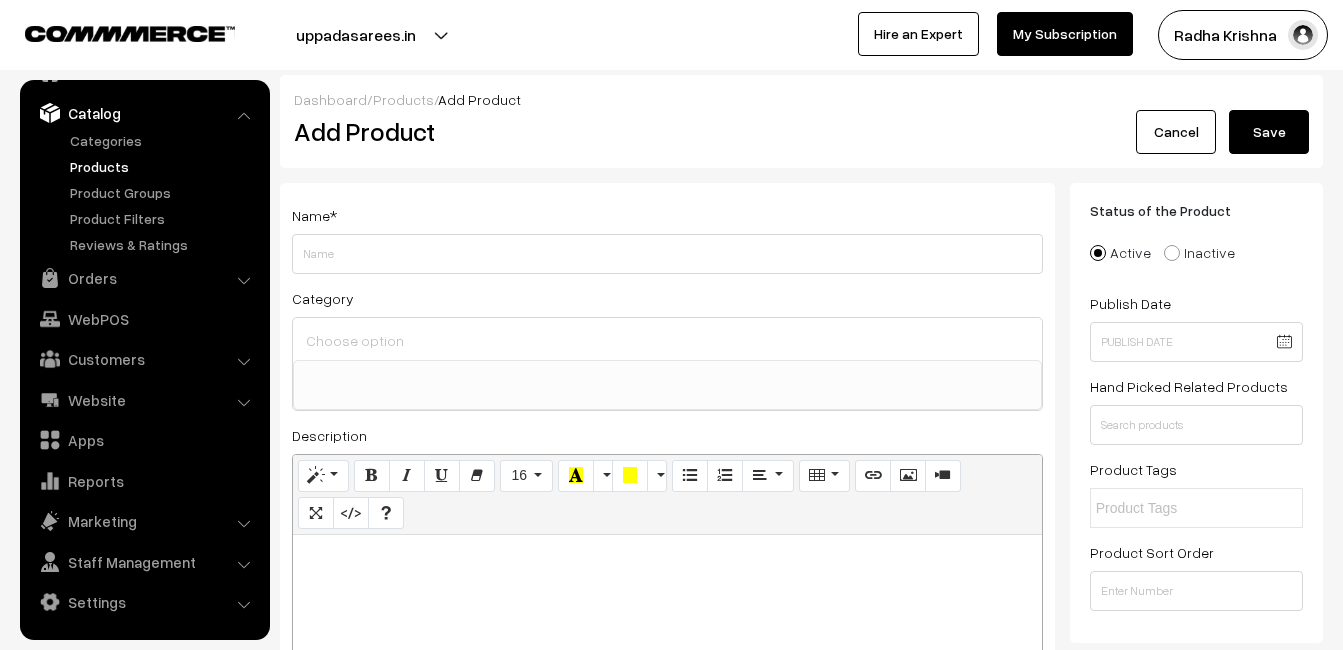 click at bounding box center [667, 557] 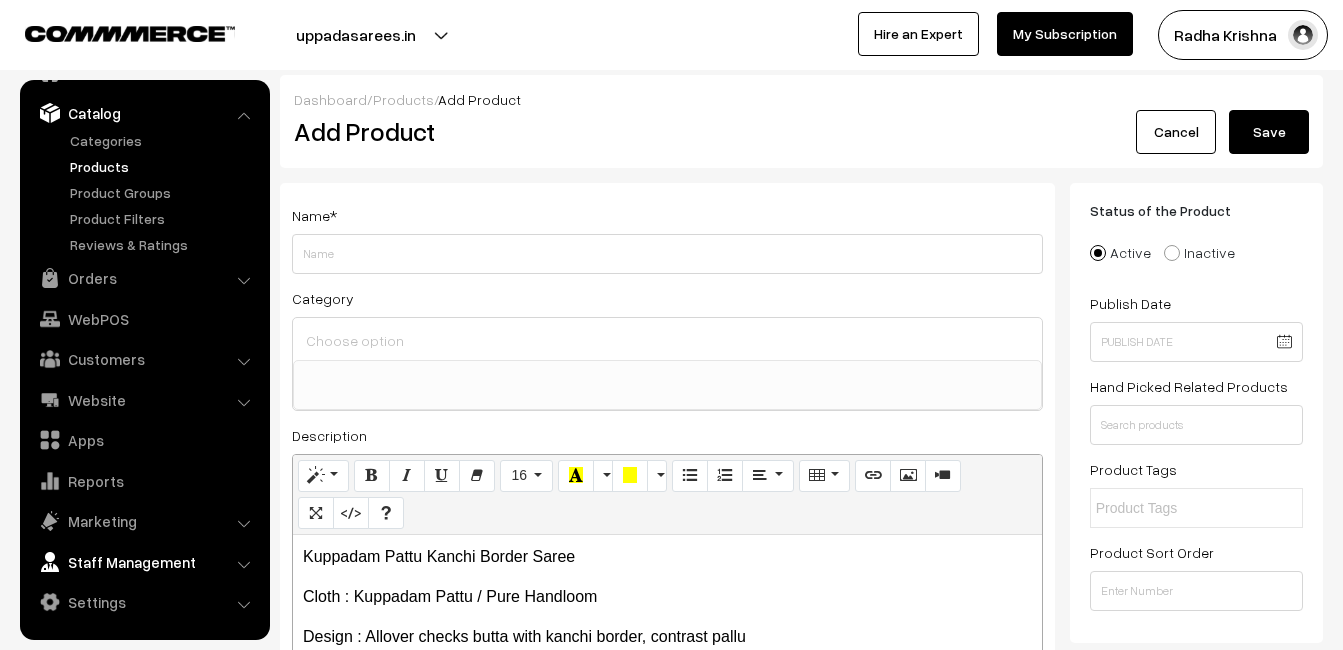 drag, startPoint x: 584, startPoint y: 549, endPoint x: 259, endPoint y: 572, distance: 325.81284 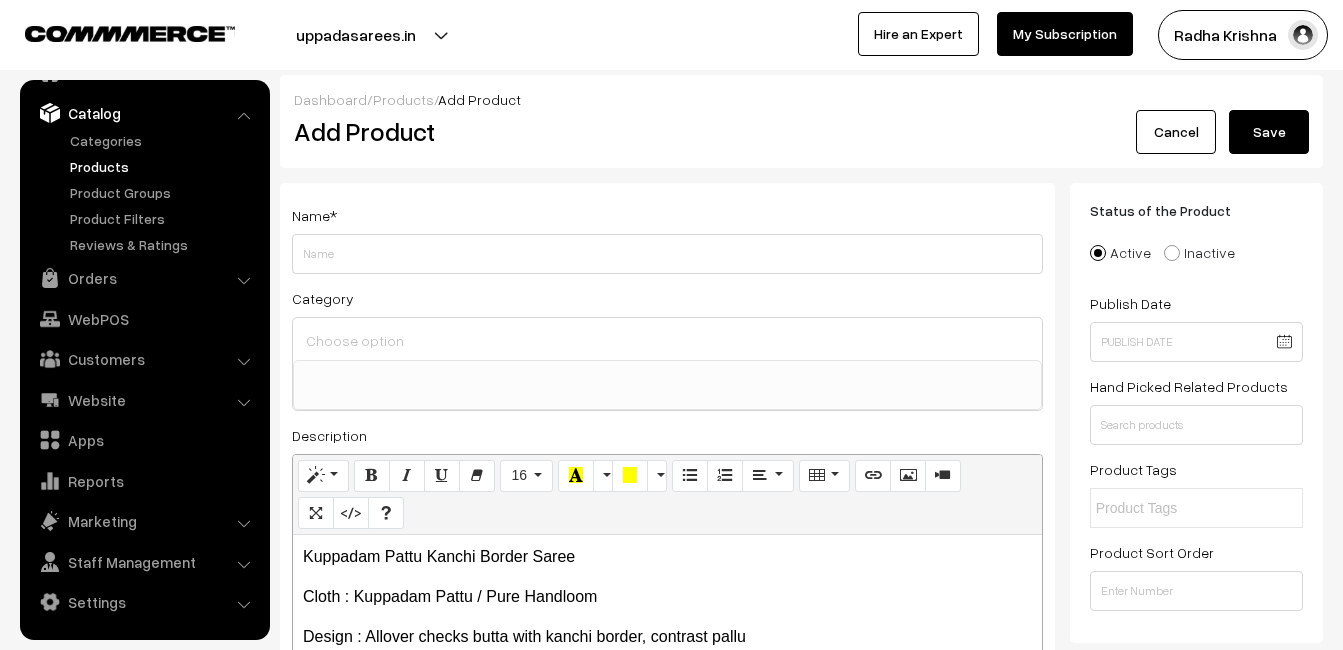 click on "Kuppadam Pattu Kanchi Border Saree" at bounding box center [667, 557] 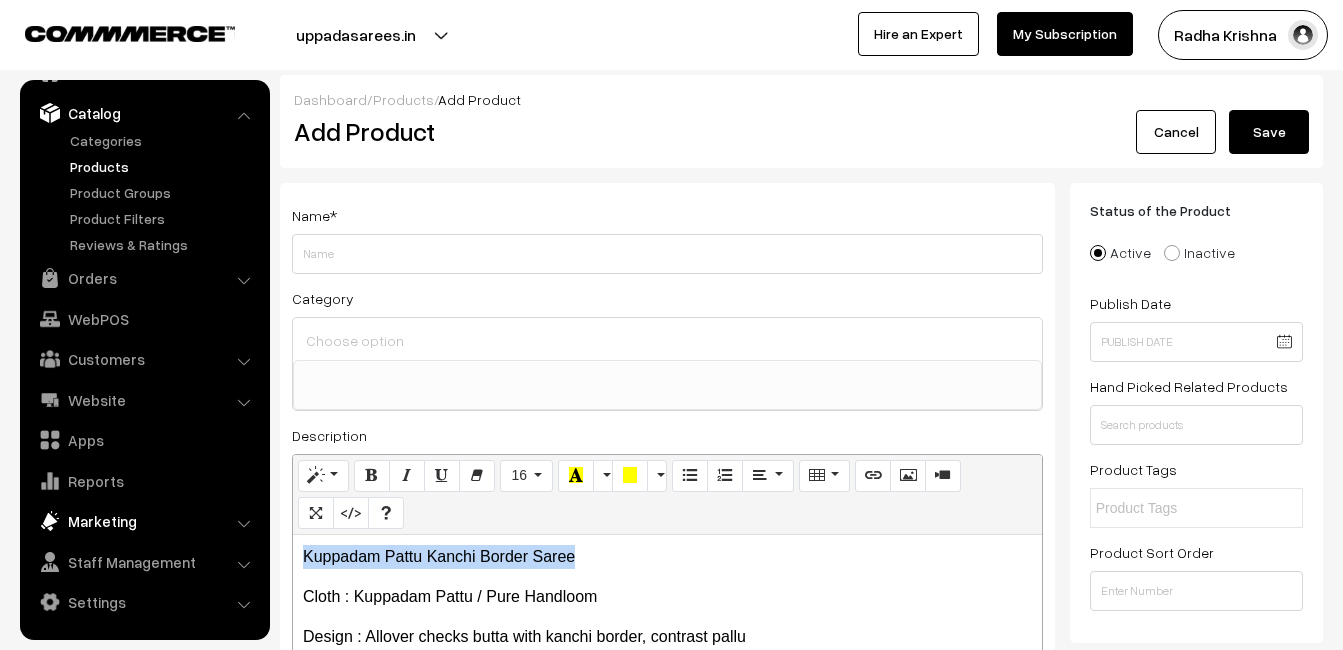 drag, startPoint x: 609, startPoint y: 553, endPoint x: 199, endPoint y: 512, distance: 412.0449 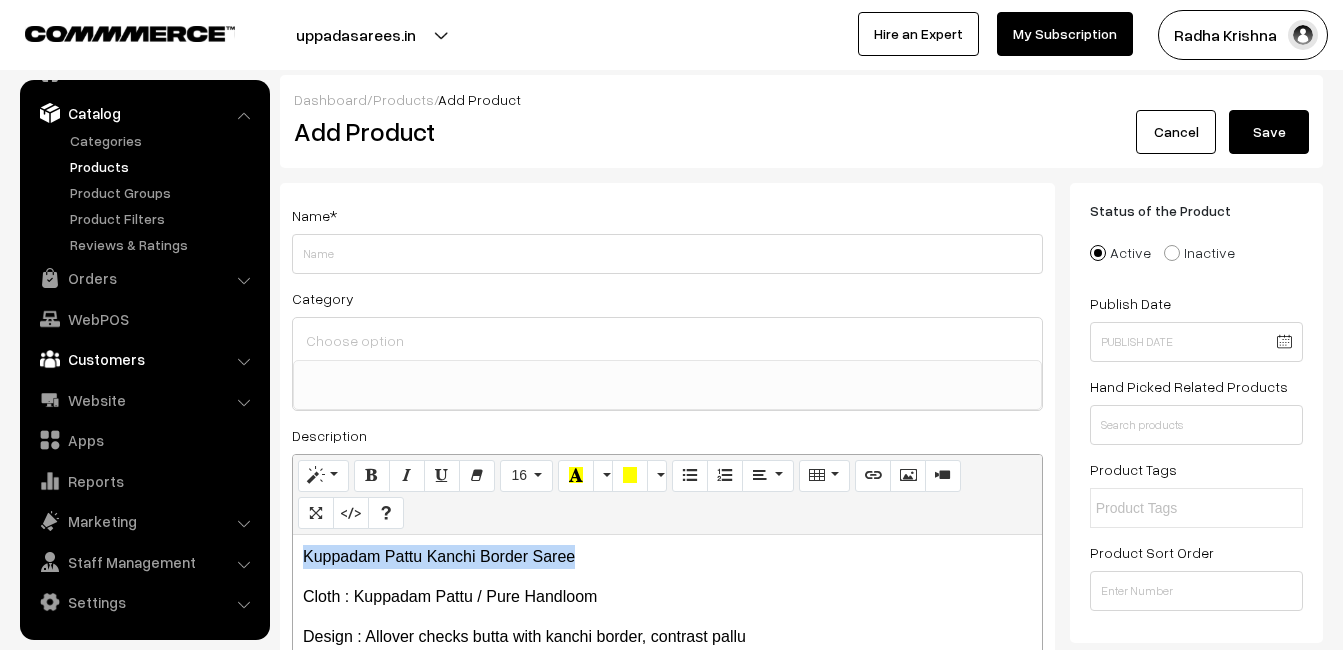 copy on "Kuppadam Pattu Kanchi Border Saree" 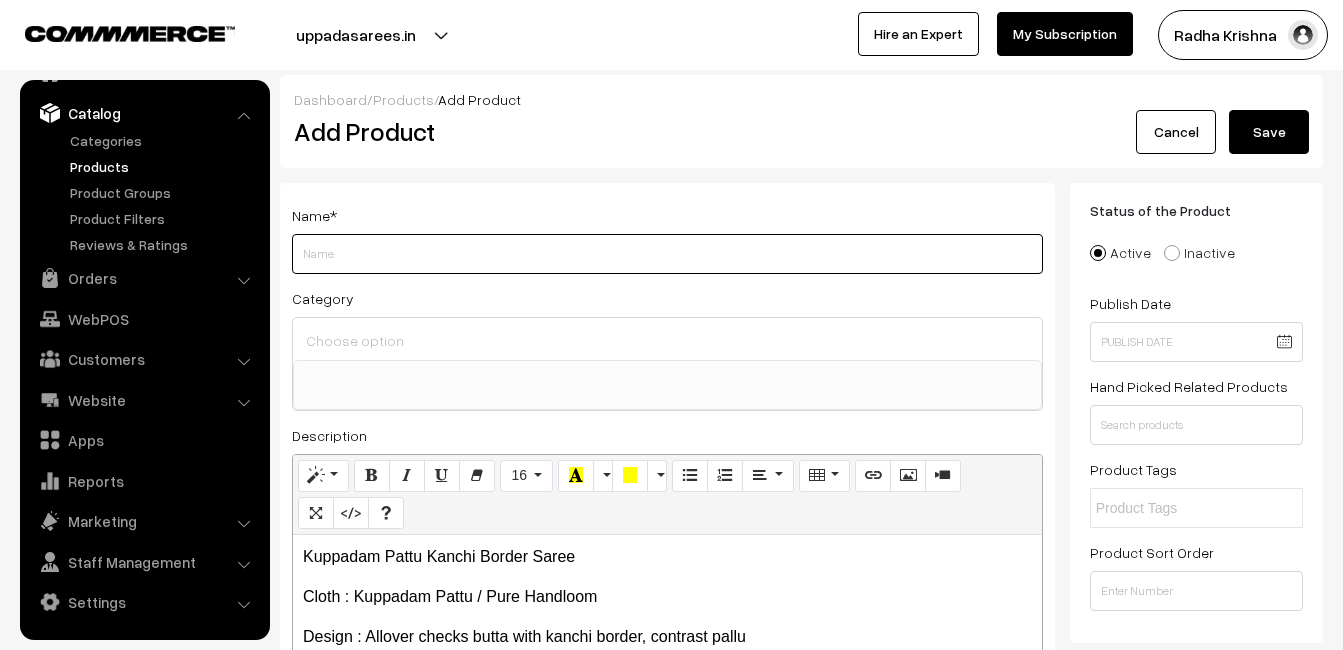 click on "Weight" at bounding box center (667, 254) 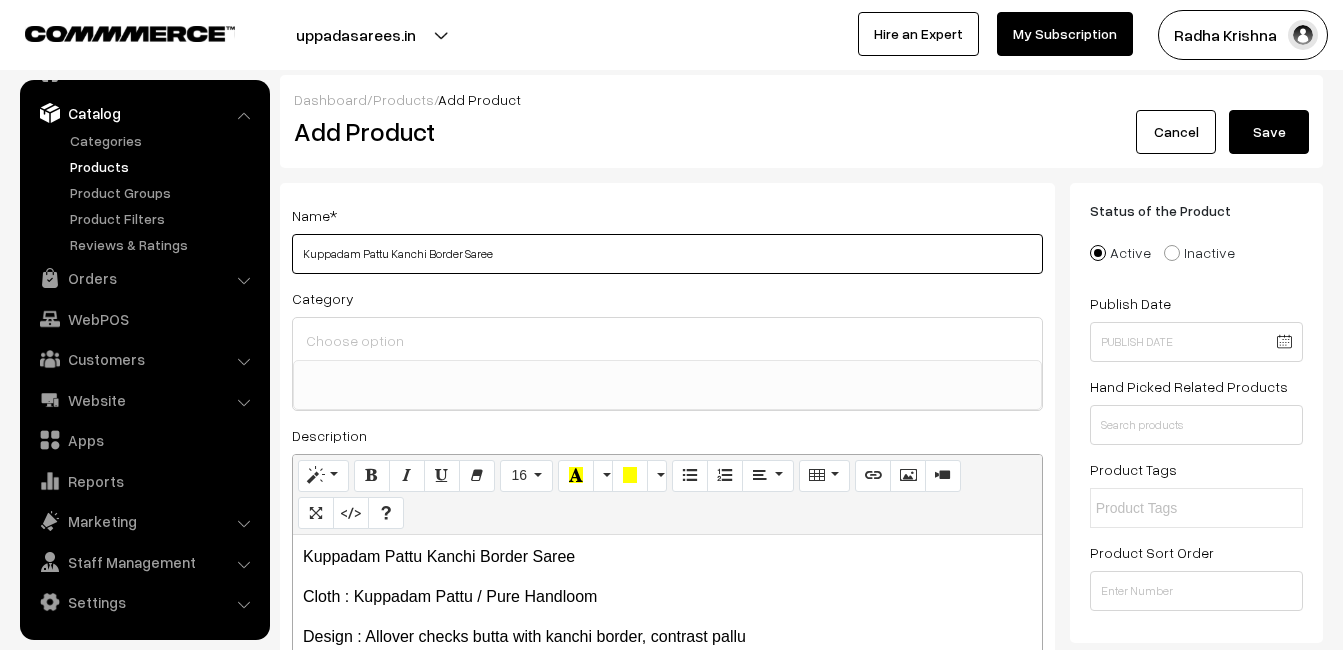 type on "Kuppadam Pattu Kanchi Border Saree" 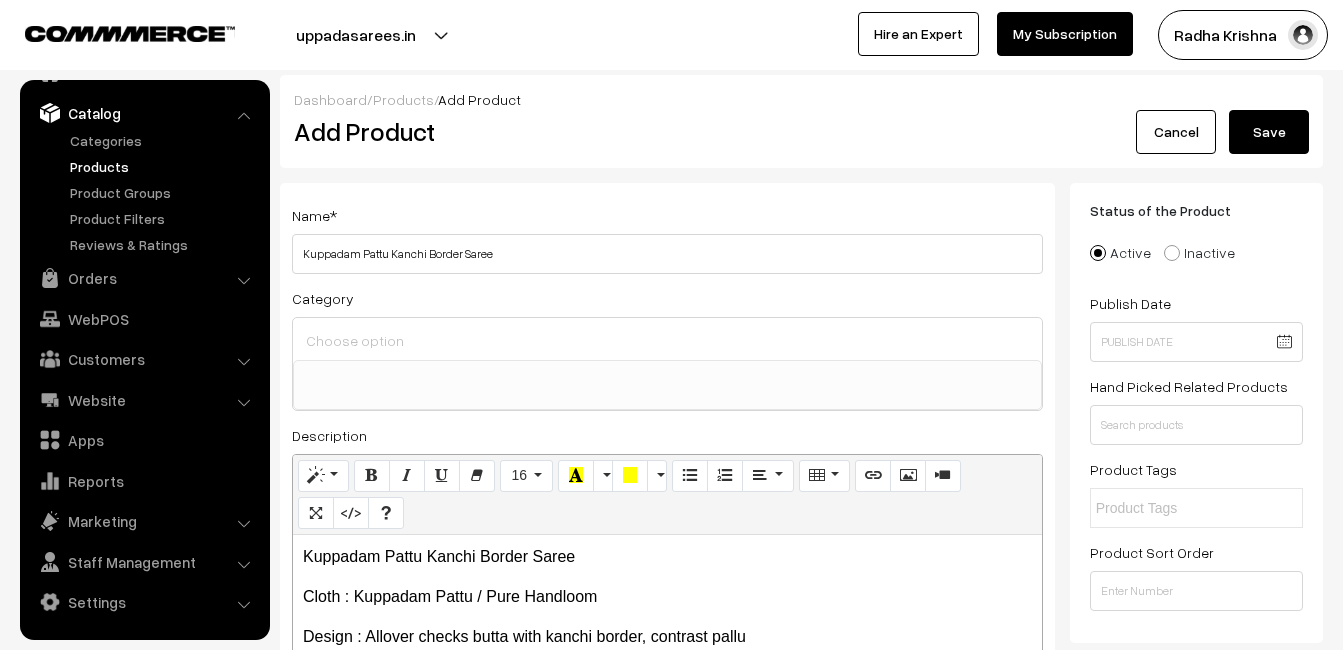 click at bounding box center [667, 340] 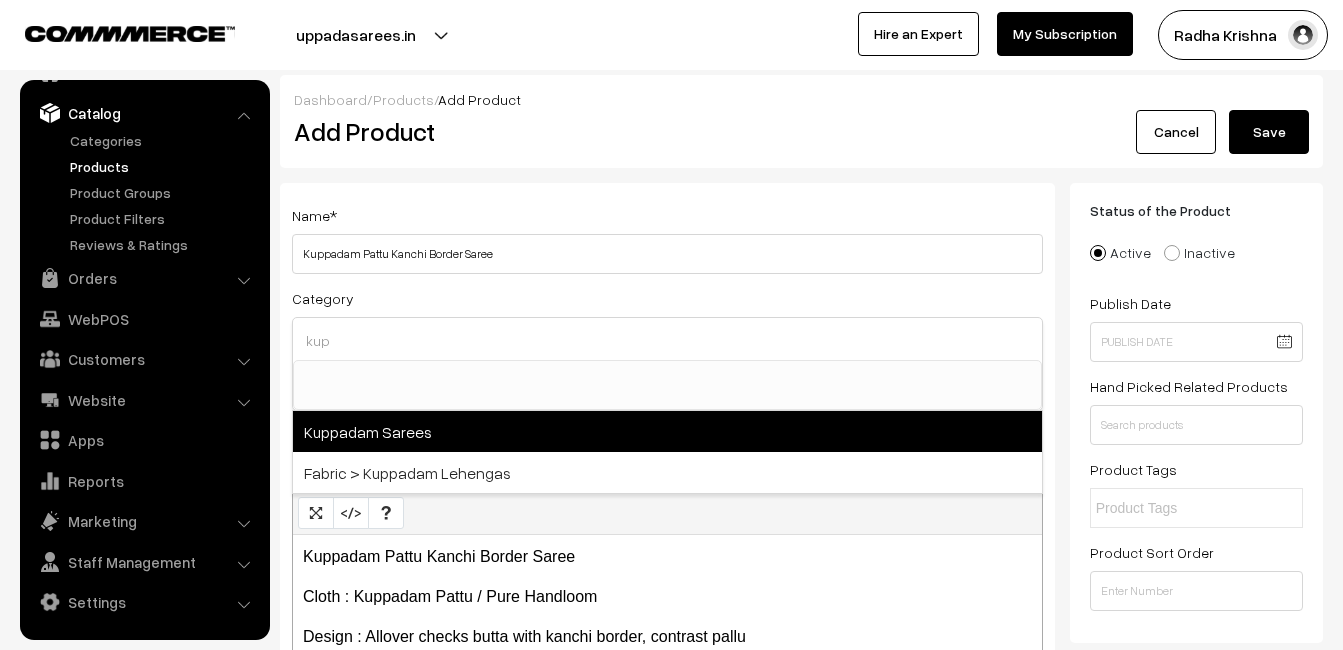 type on "kup" 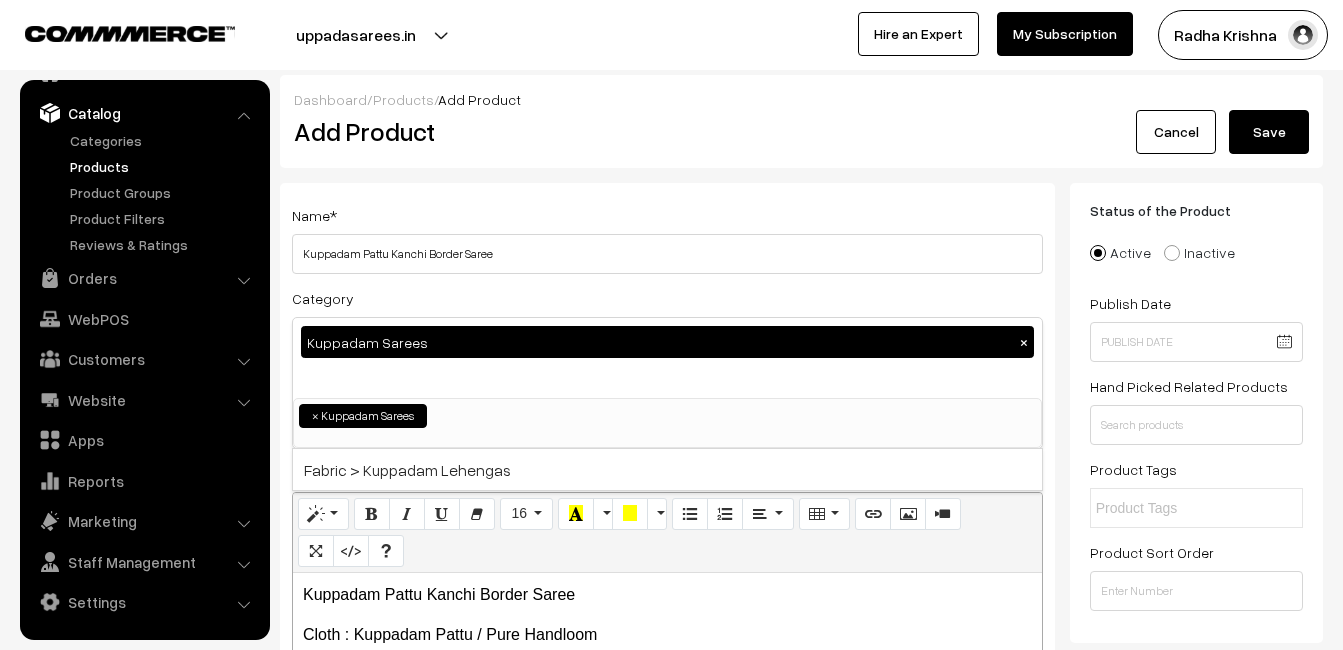 scroll, scrollTop: 816, scrollLeft: 0, axis: vertical 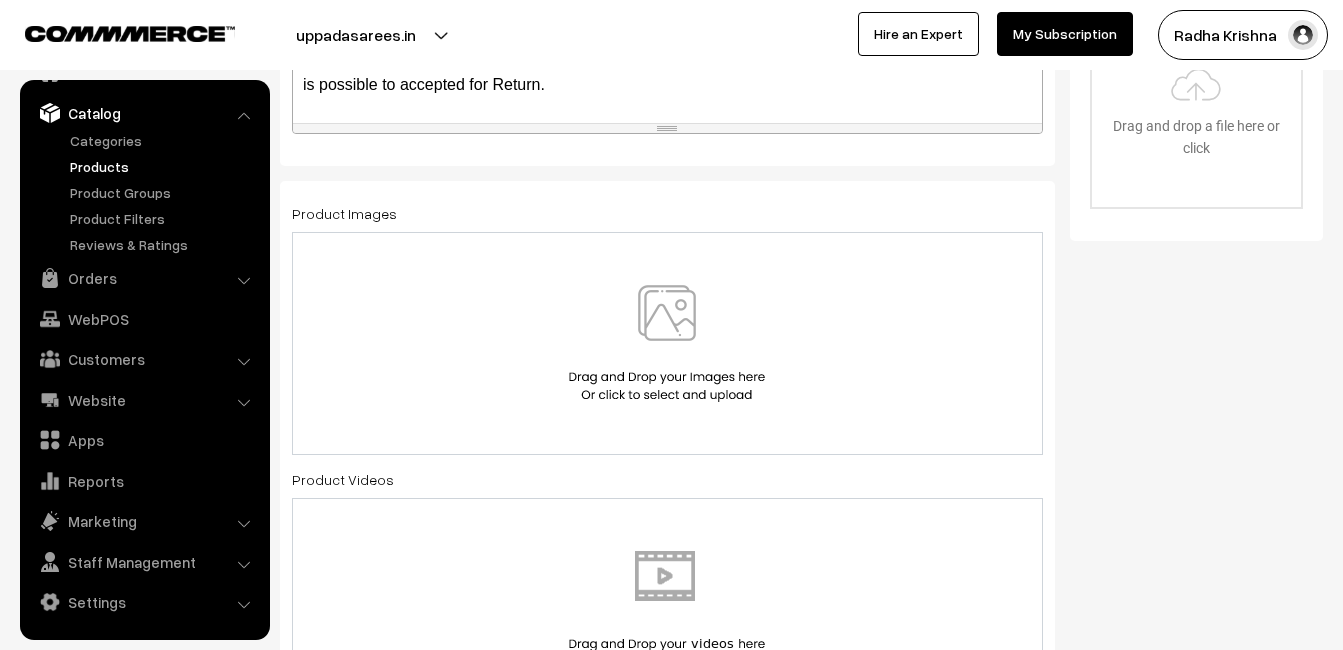 click at bounding box center [667, 343] 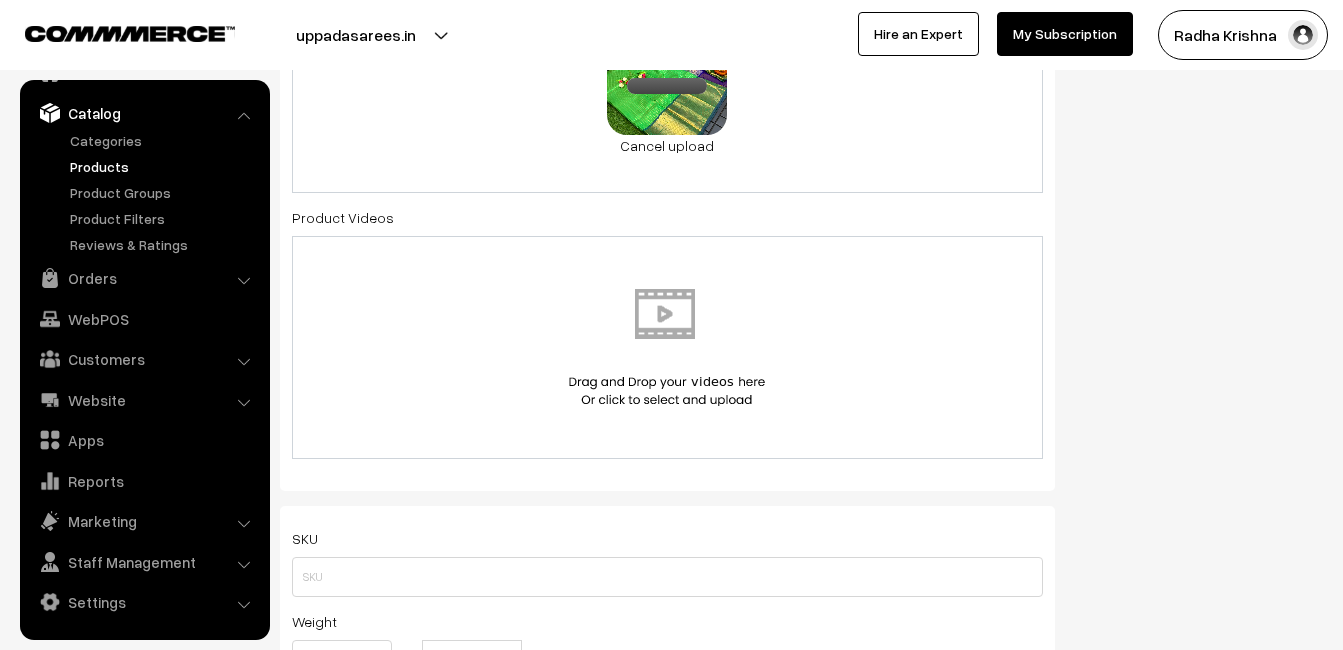 scroll, scrollTop: 1200, scrollLeft: 0, axis: vertical 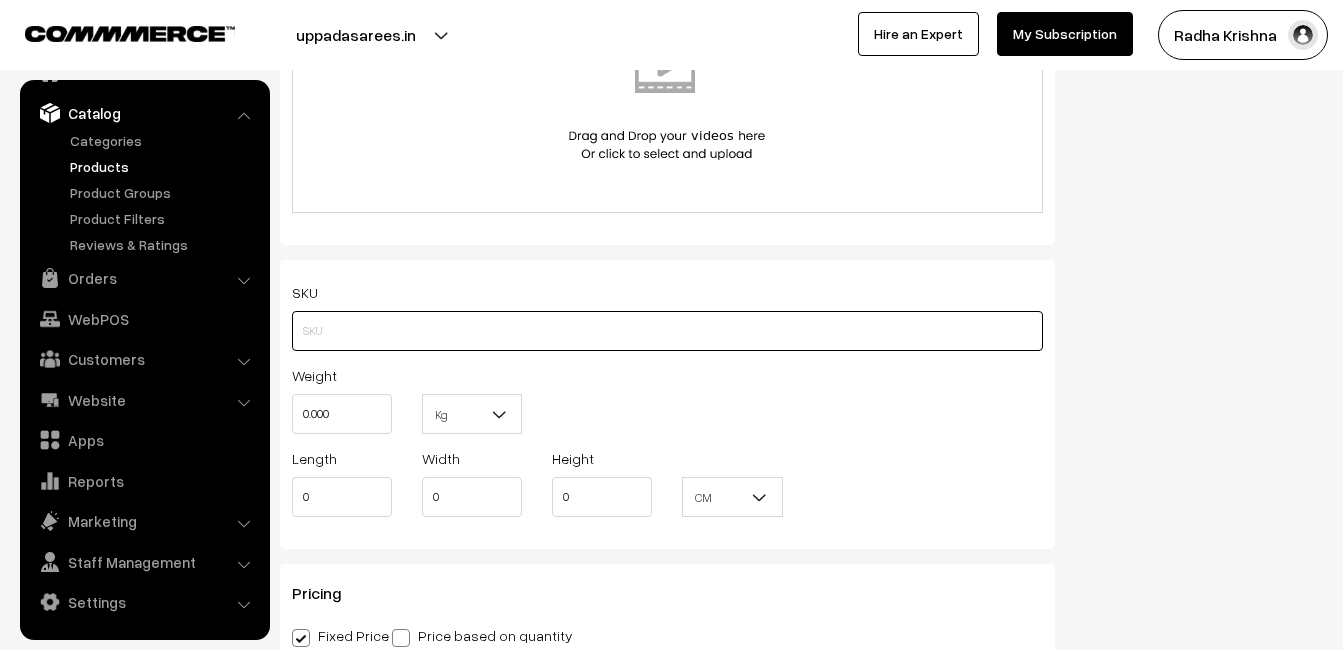 click at bounding box center (667, 331) 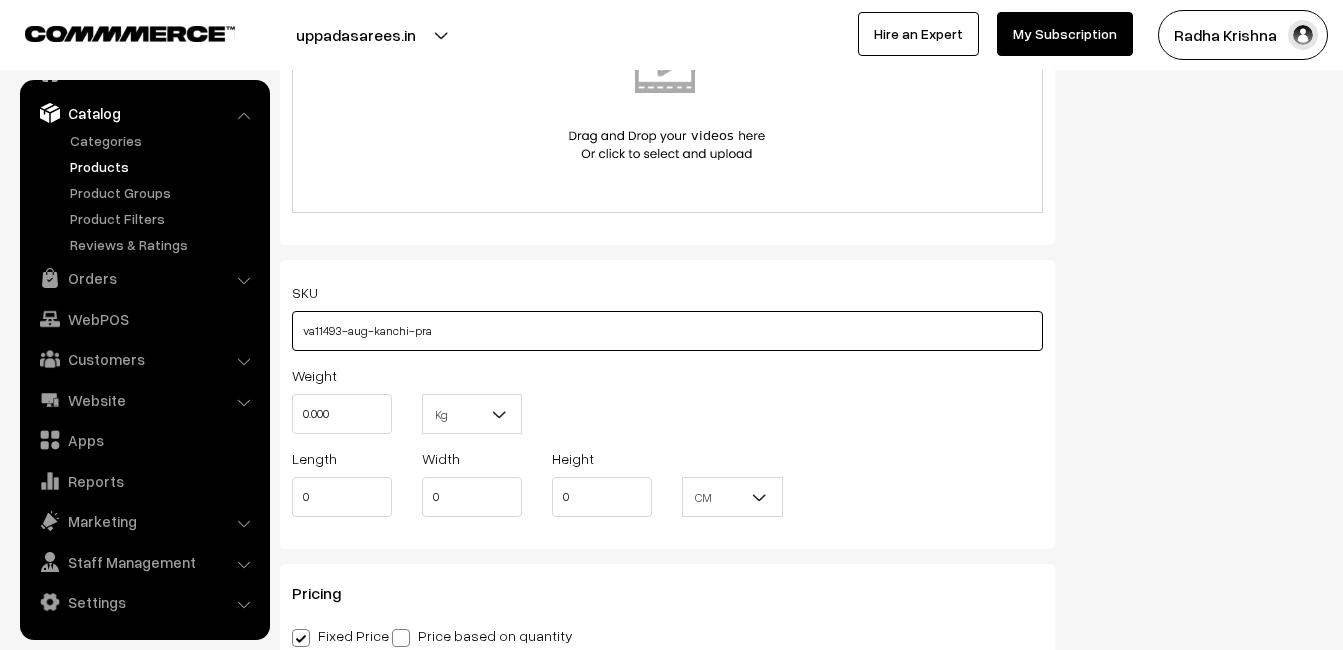 type on "va11493-aug-kanchi-pra" 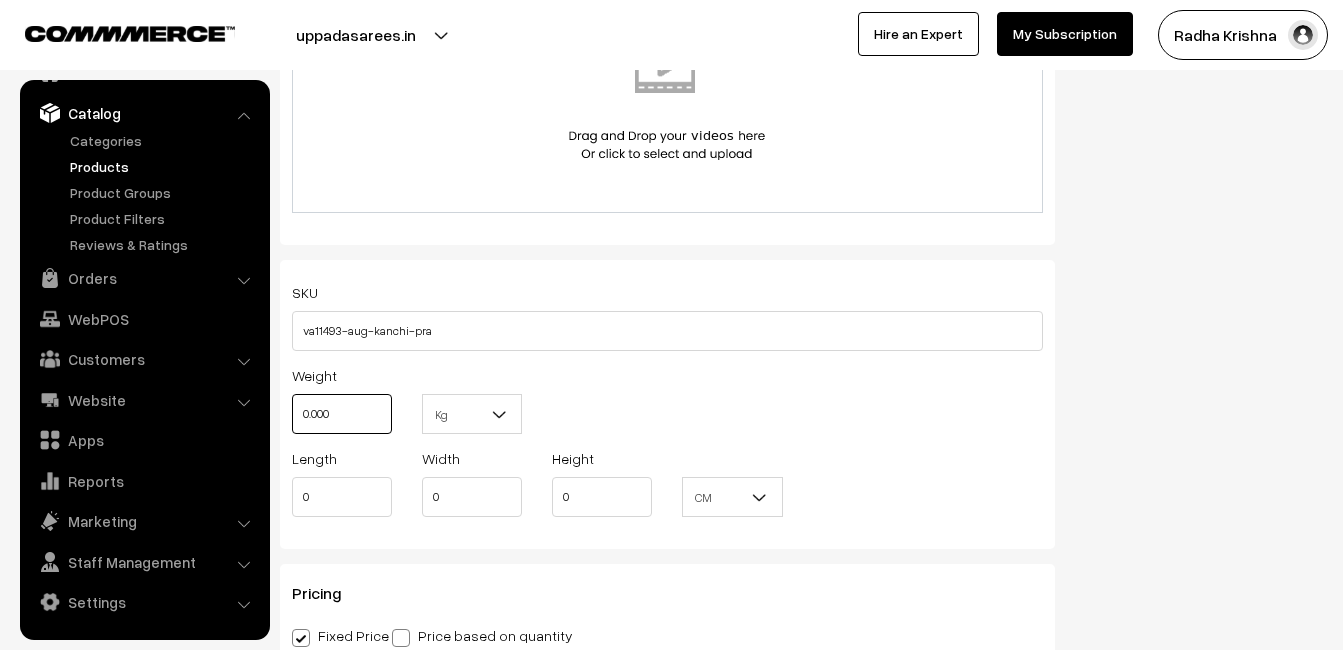 click on "0.000" at bounding box center [342, 414] 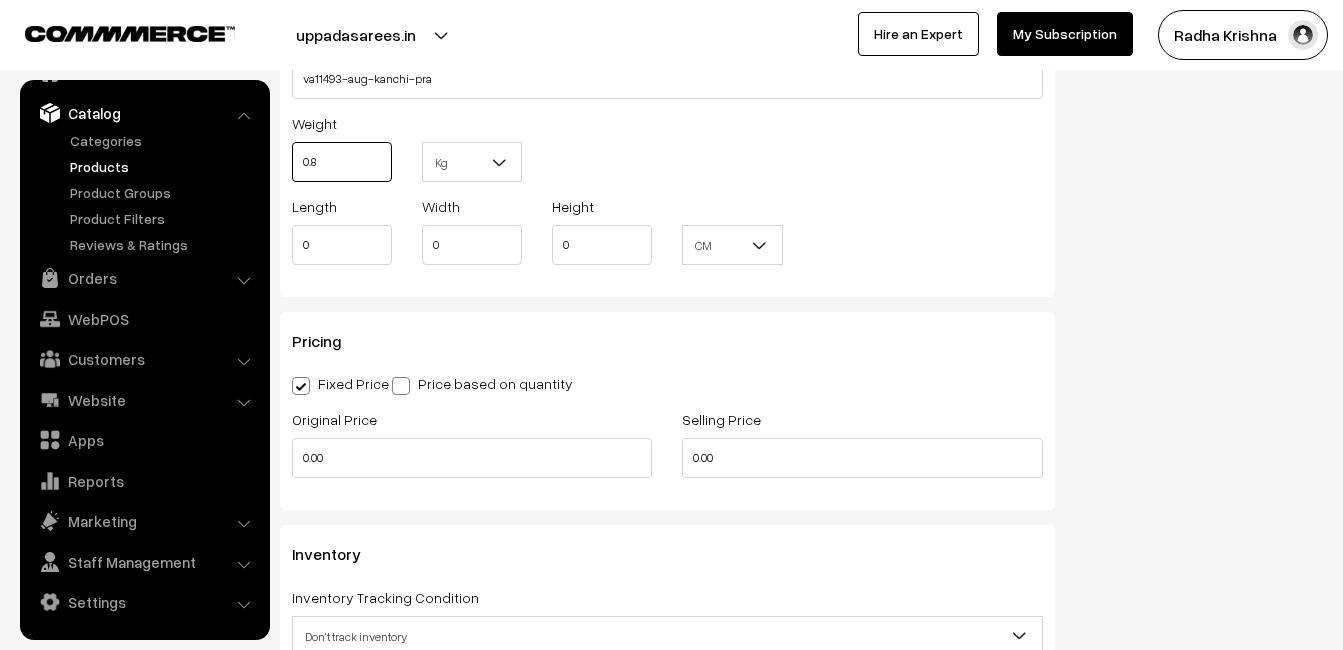 scroll, scrollTop: 1500, scrollLeft: 0, axis: vertical 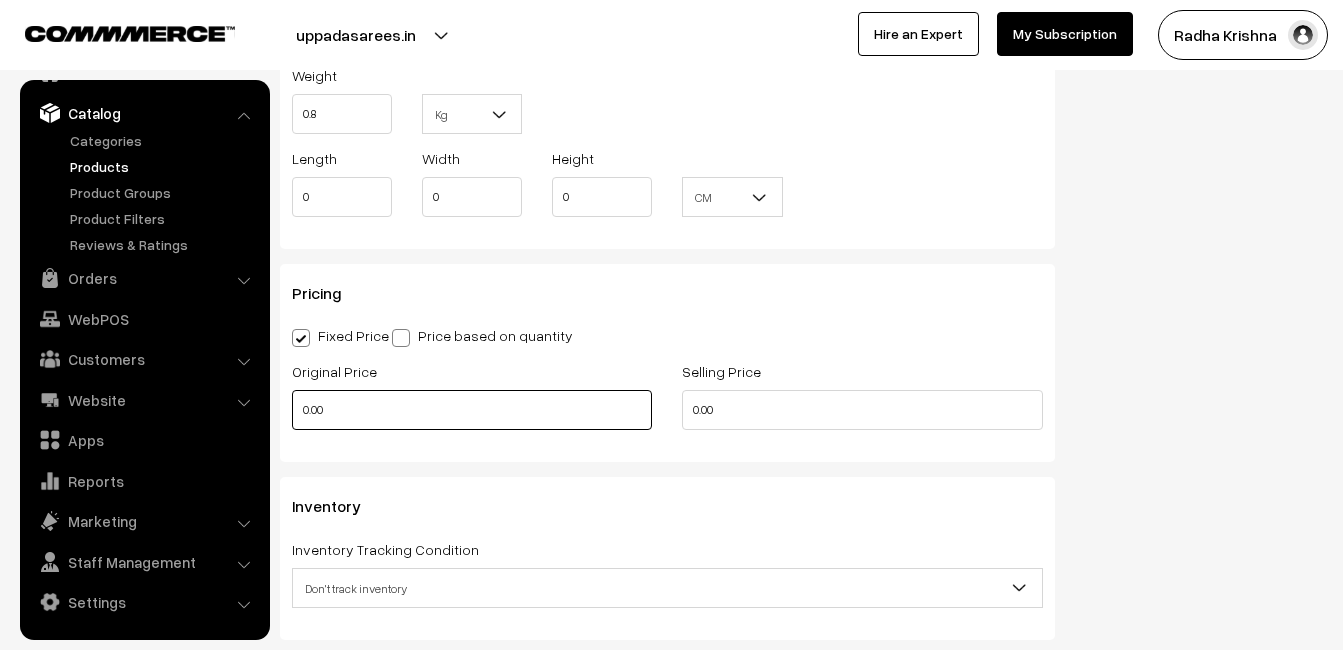 type on "0.80" 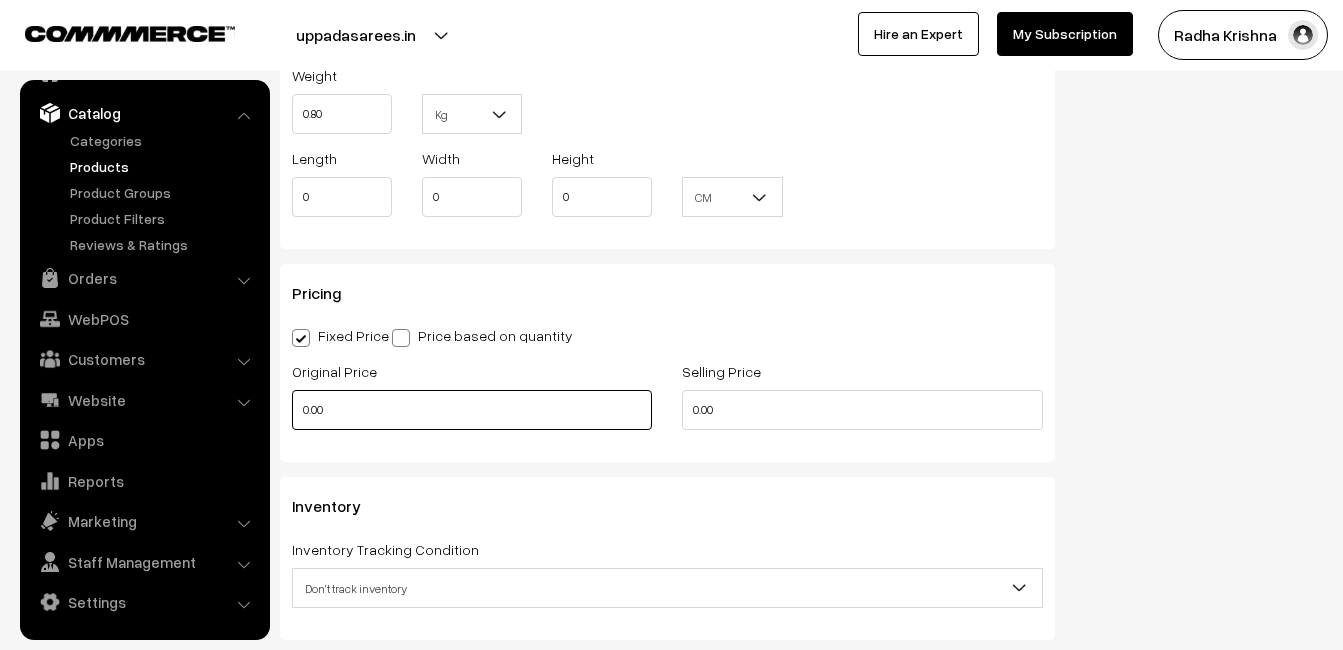 click on "0.00" at bounding box center [472, 410] 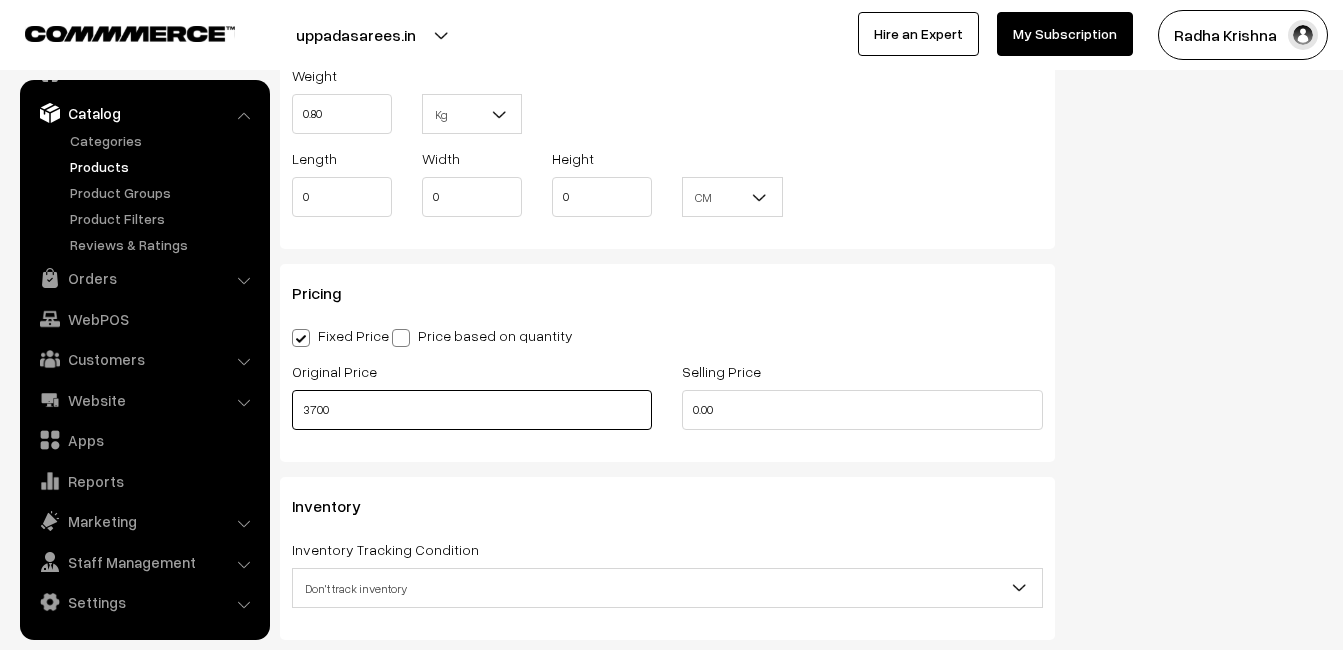 type on "3700" 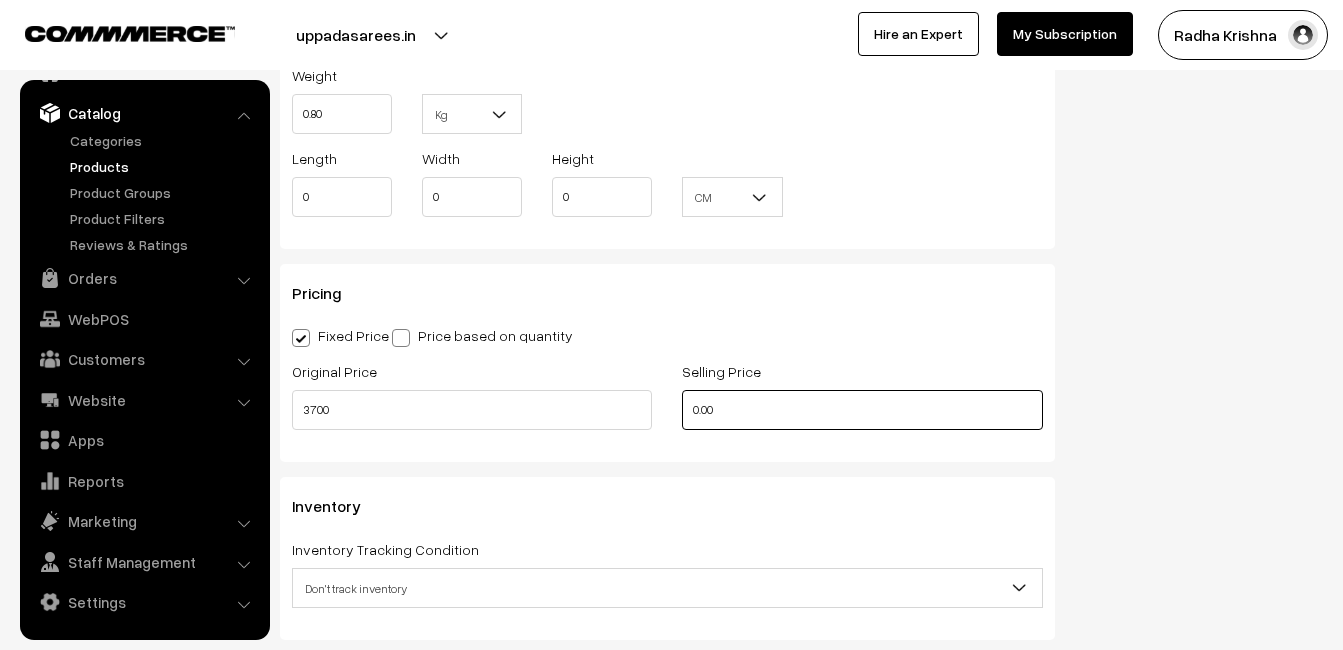 click on "0.00" at bounding box center (862, 410) 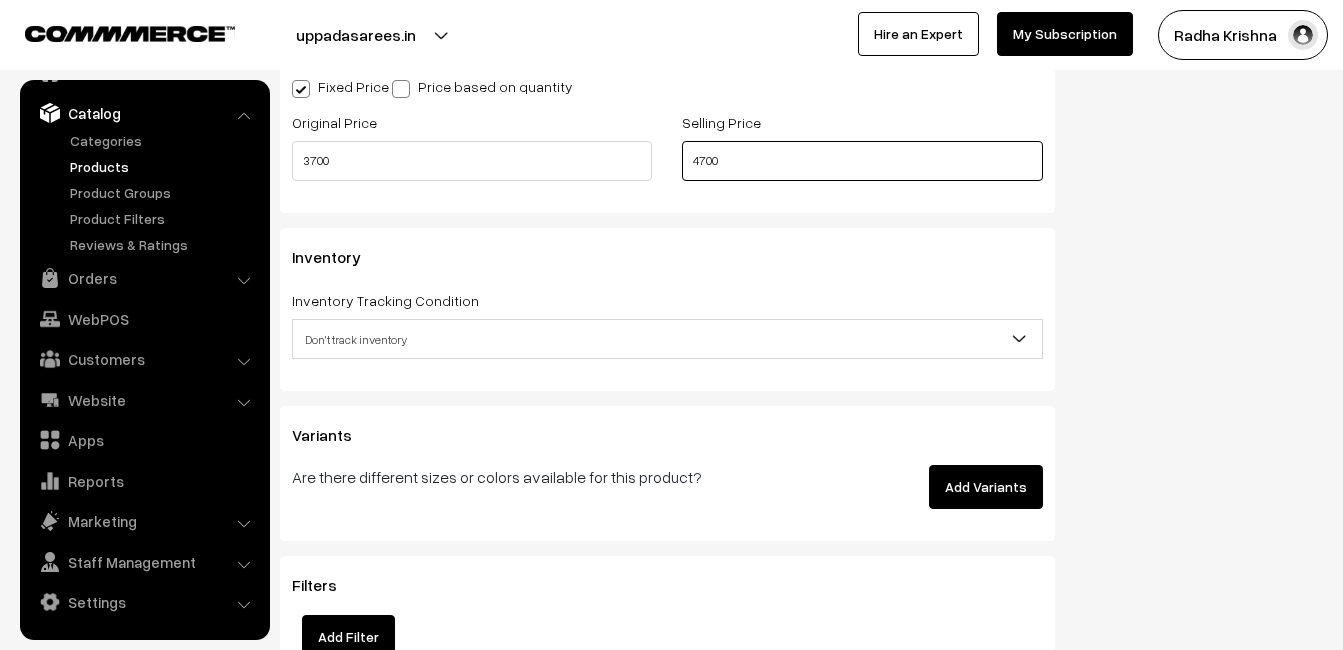 scroll, scrollTop: 1800, scrollLeft: 0, axis: vertical 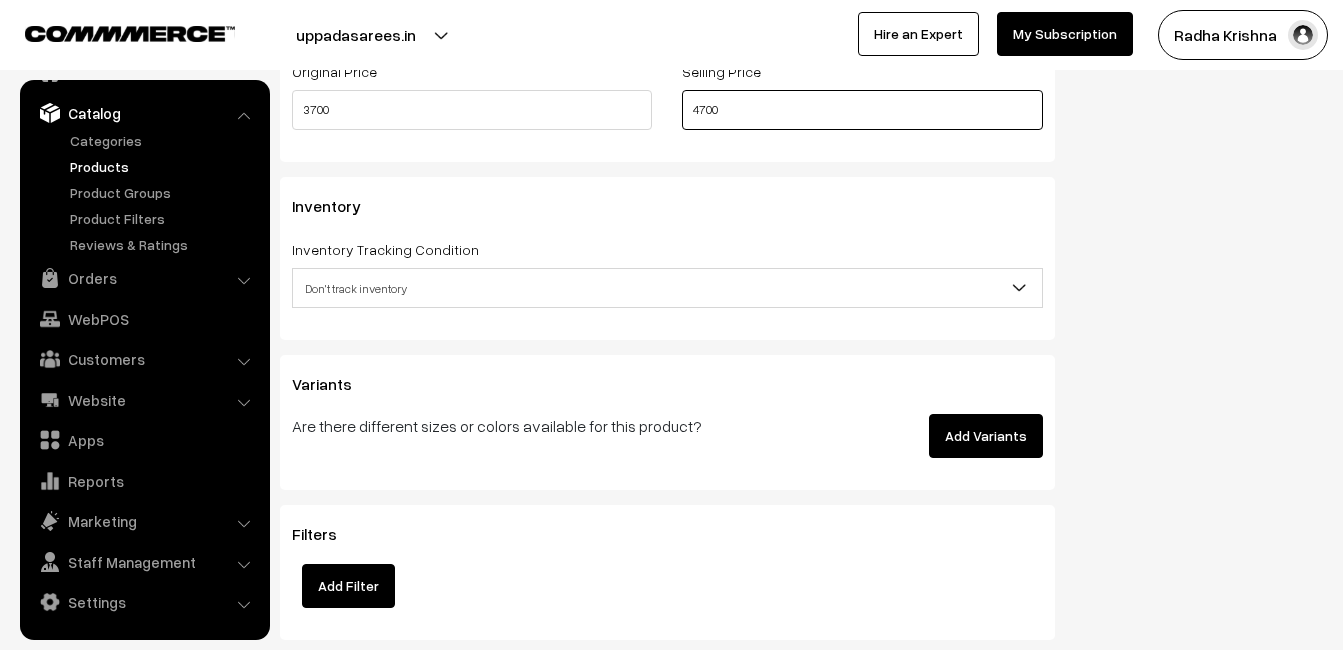 type on "4700" 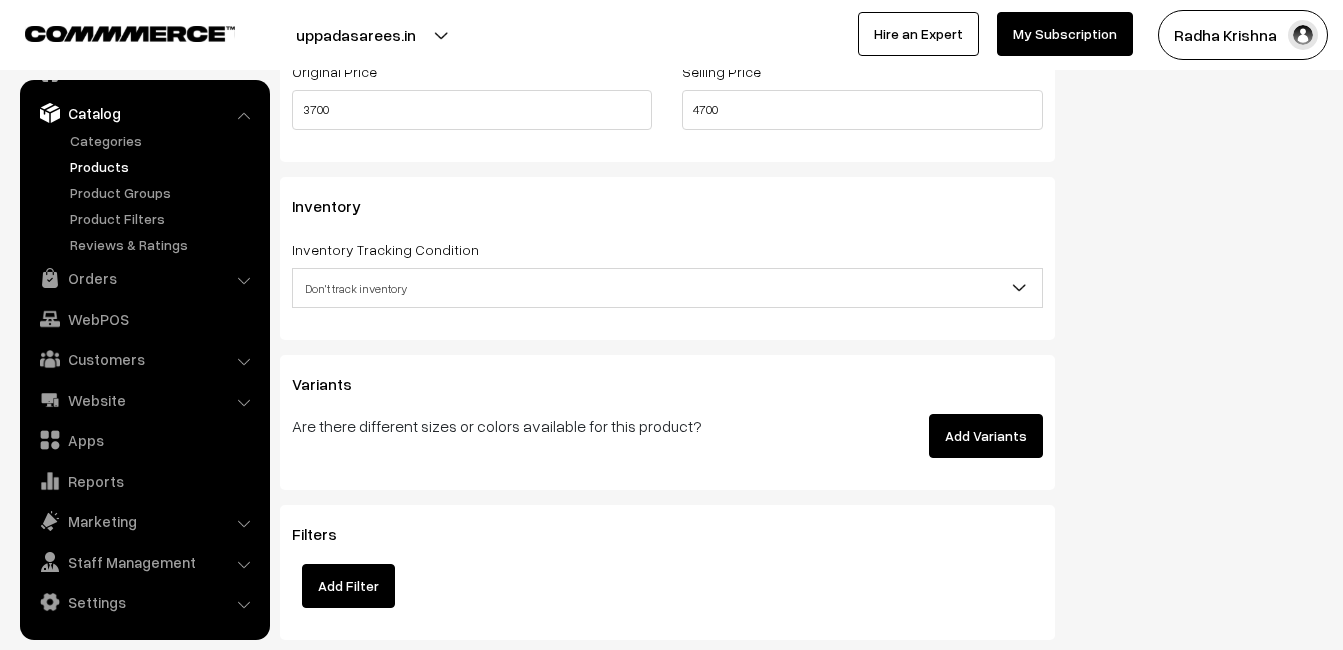 click on "Don't track inventory" at bounding box center [667, 288] 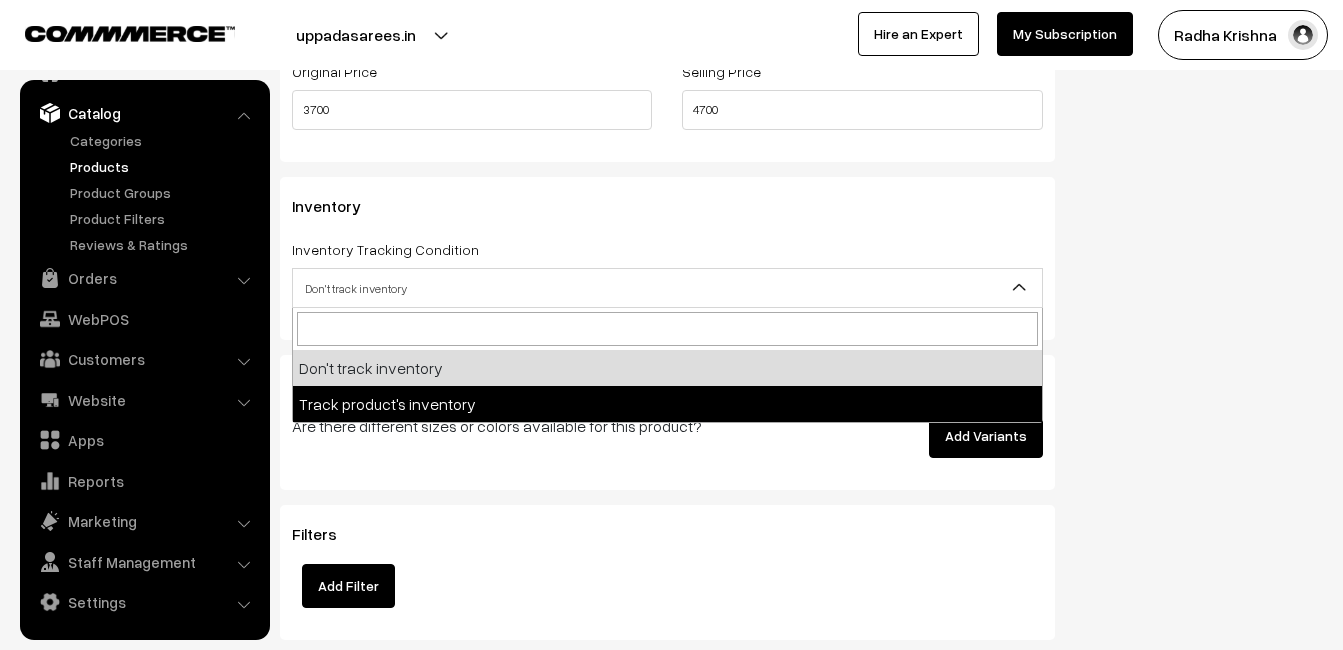 select on "2" 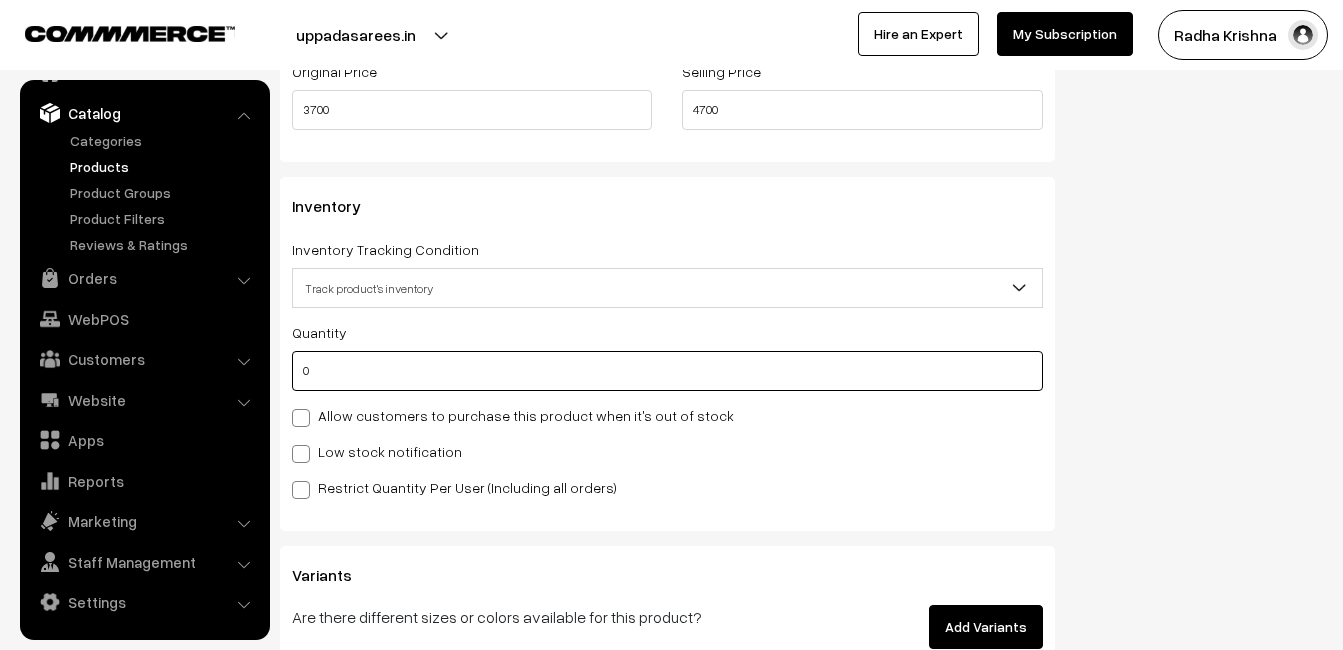 click on "0" at bounding box center (667, 371) 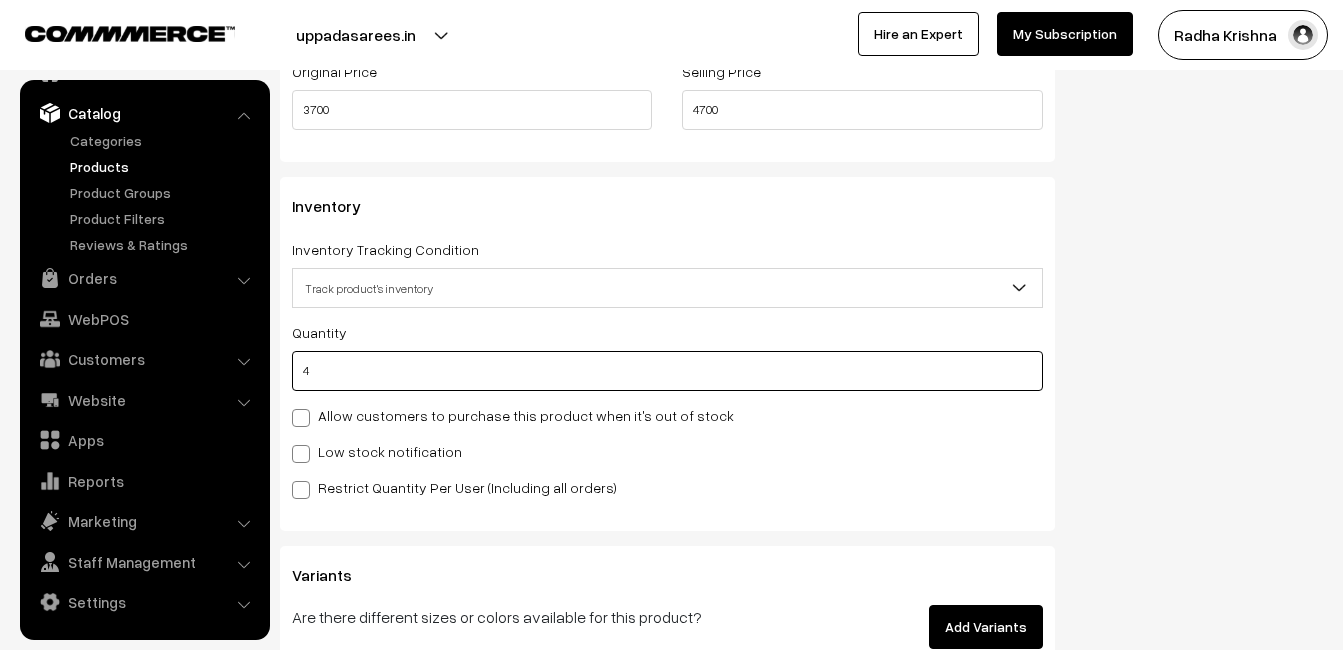 type on "4" 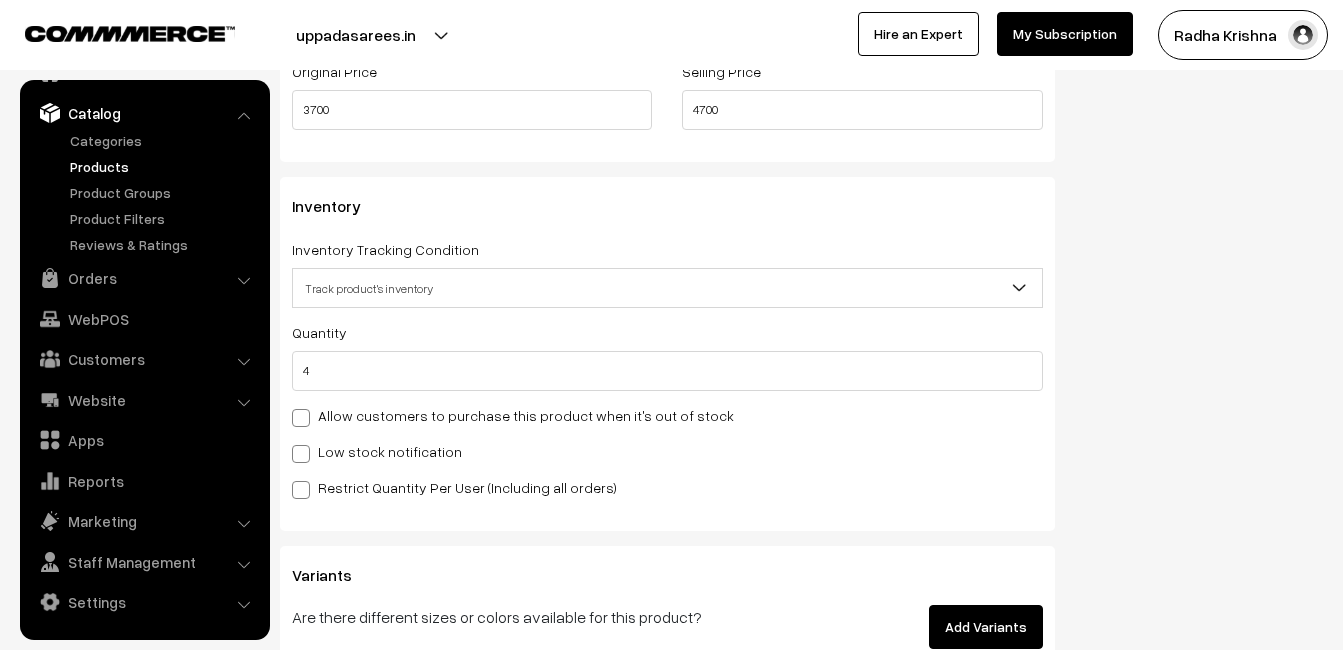 click on "Low stock notification" at bounding box center (377, 451) 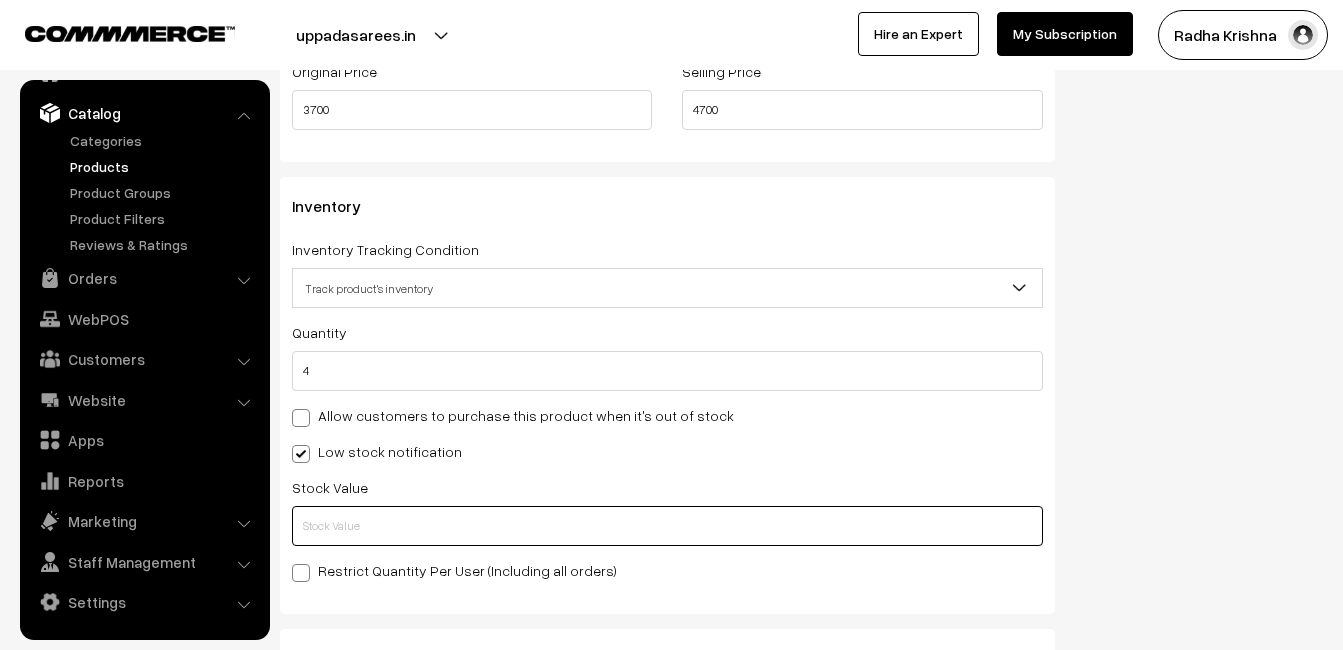 click at bounding box center [667, 526] 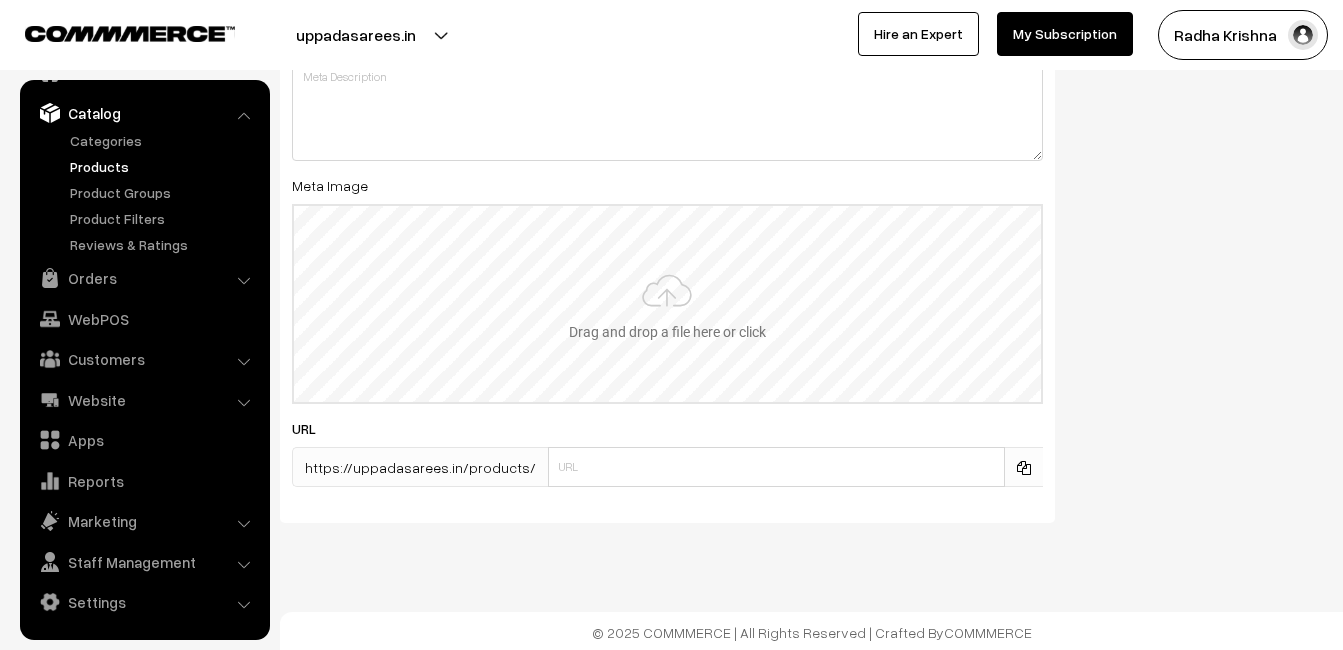 scroll, scrollTop: 2968, scrollLeft: 0, axis: vertical 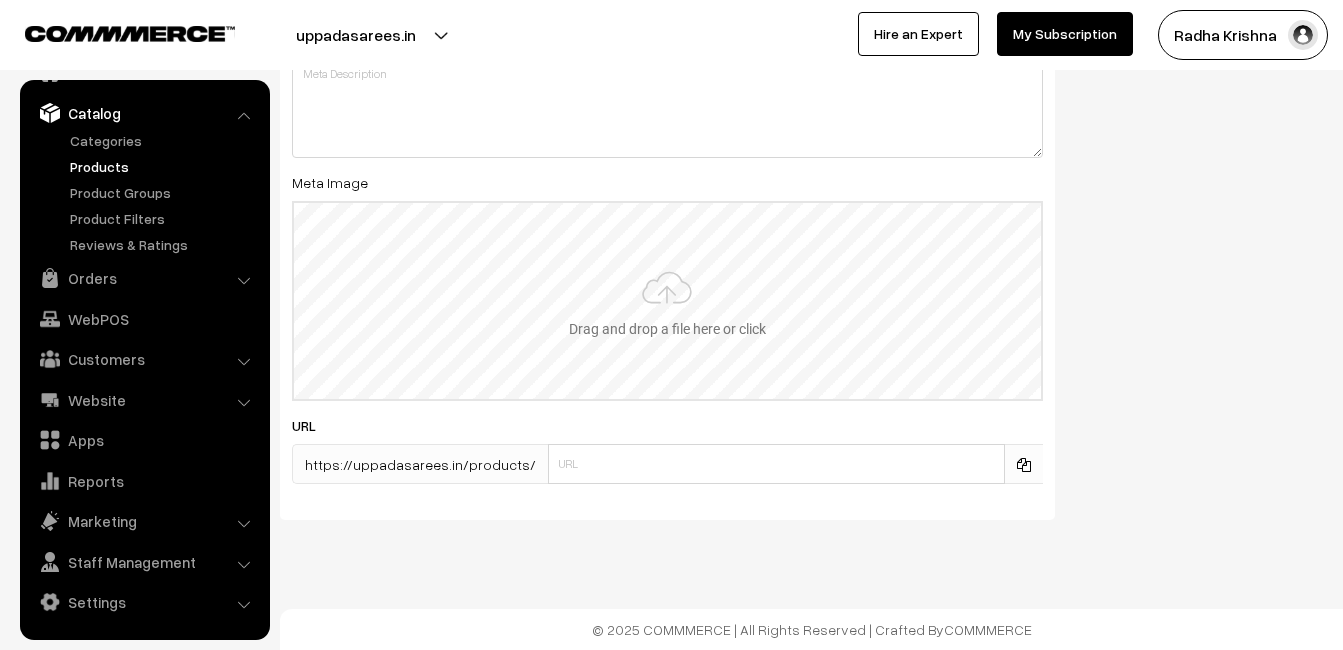 type on "2" 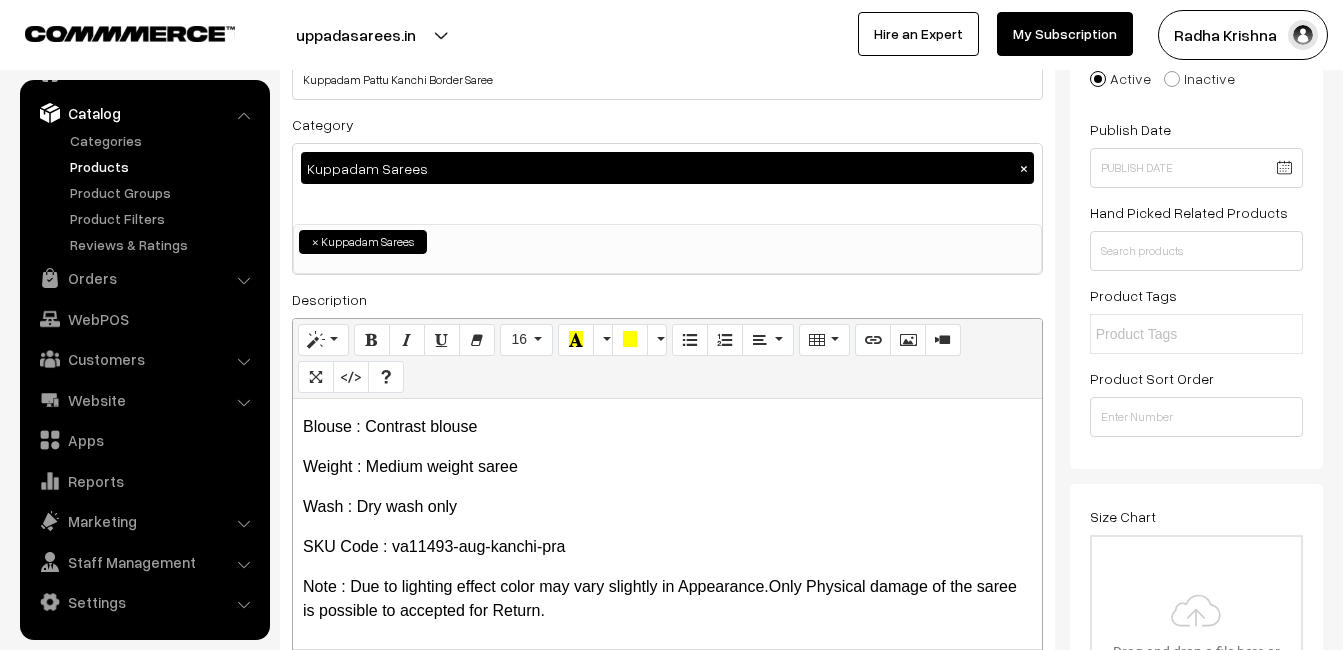 scroll, scrollTop: 0, scrollLeft: 0, axis: both 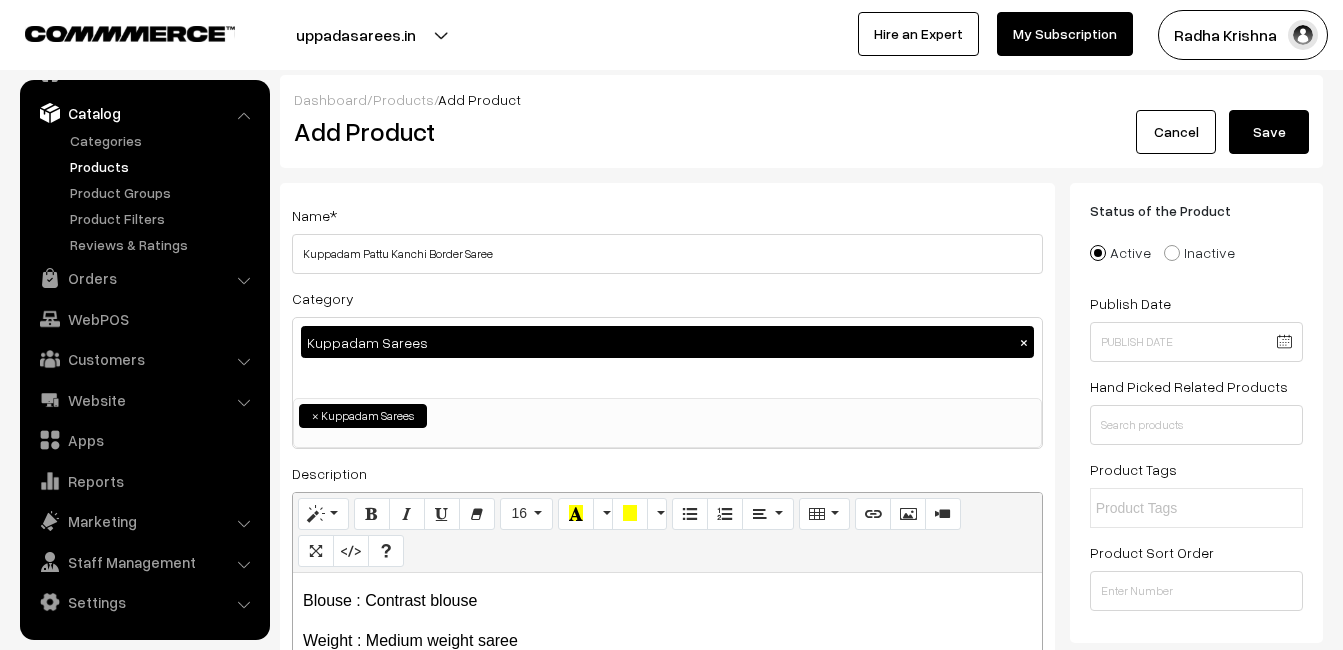click on "Save" at bounding box center (1269, 132) 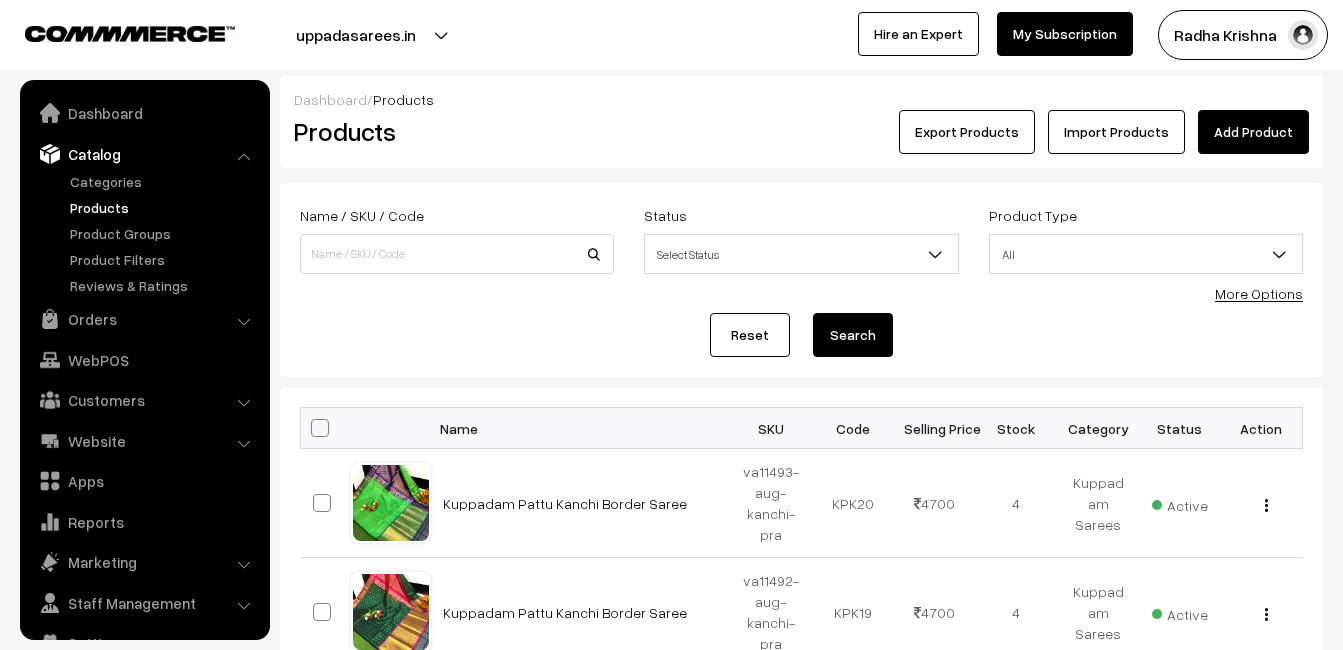 scroll, scrollTop: 0, scrollLeft: 0, axis: both 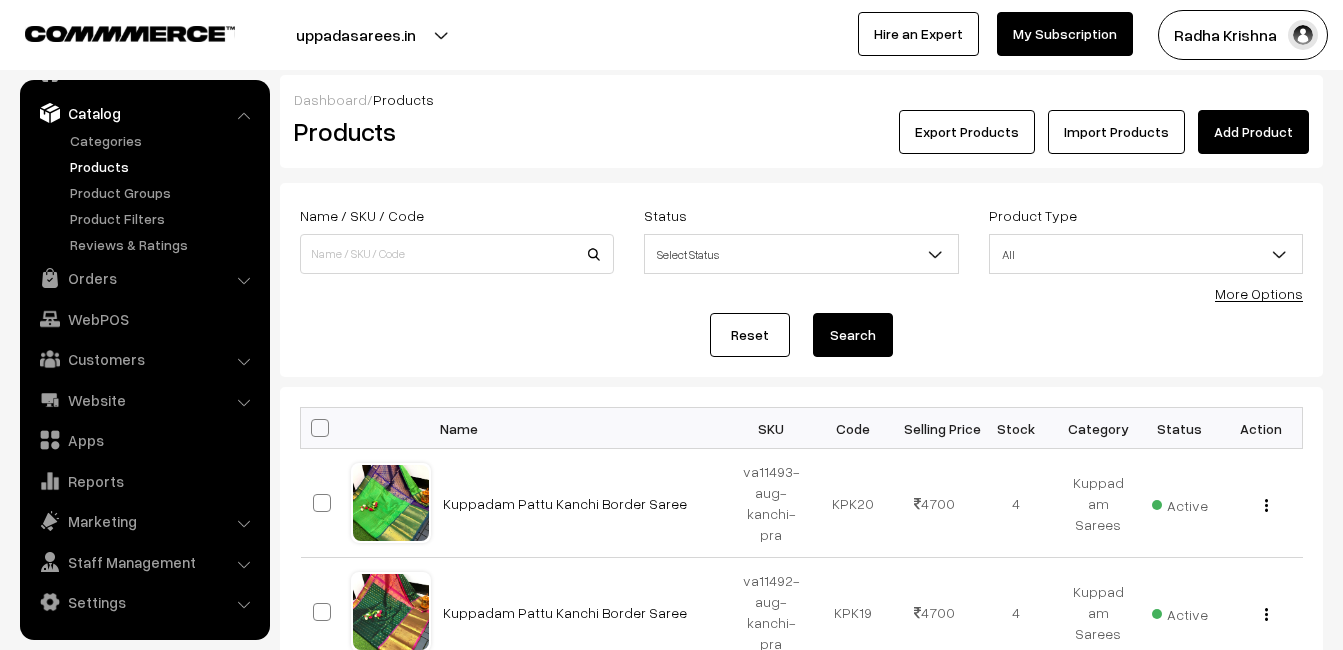 click on "Products" at bounding box center (453, 131) 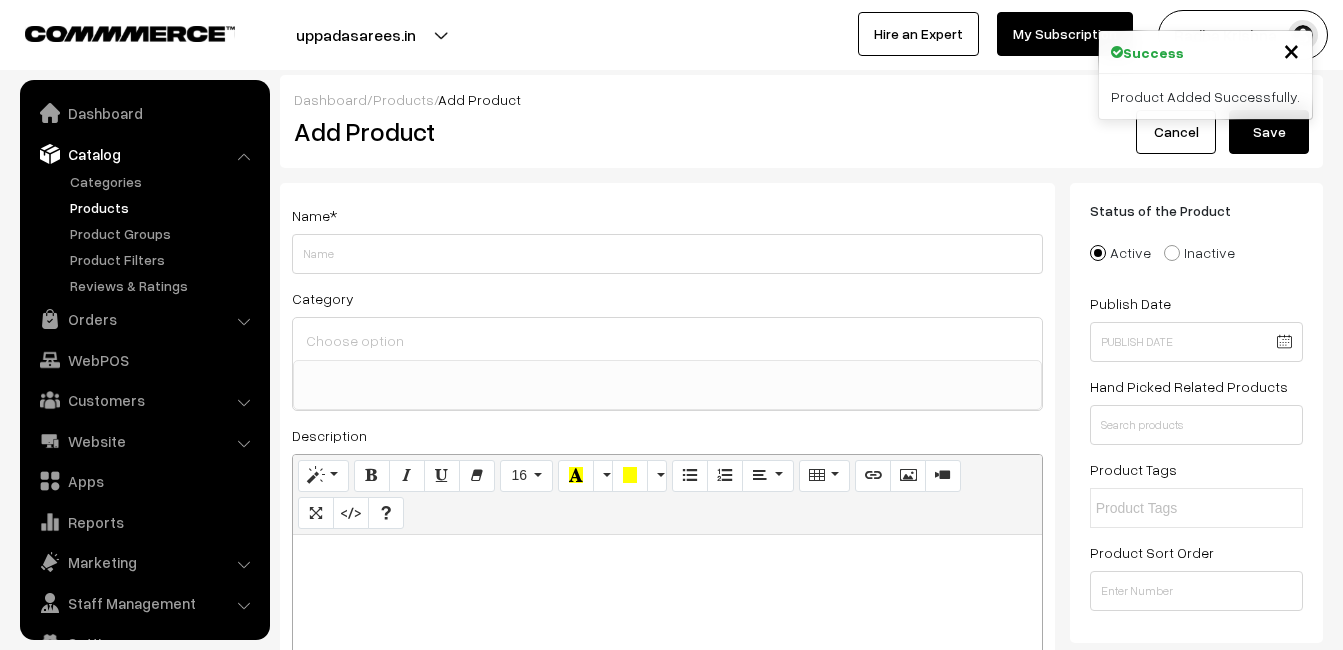 select 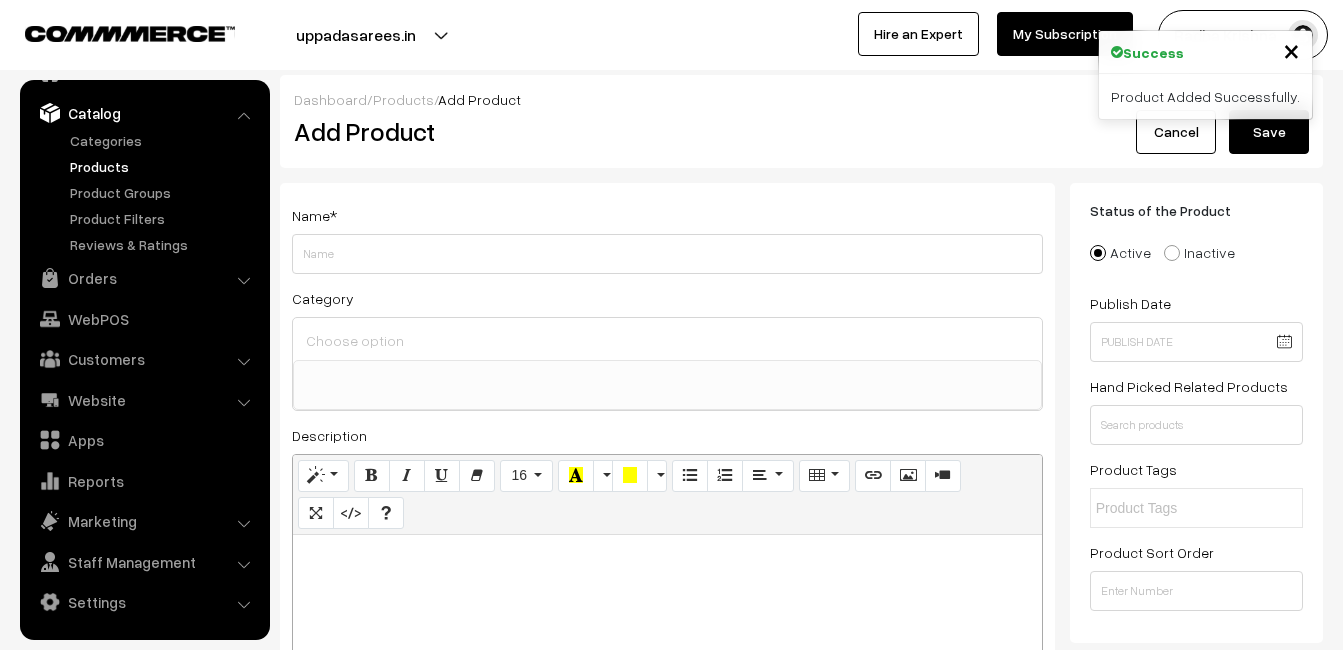 paste 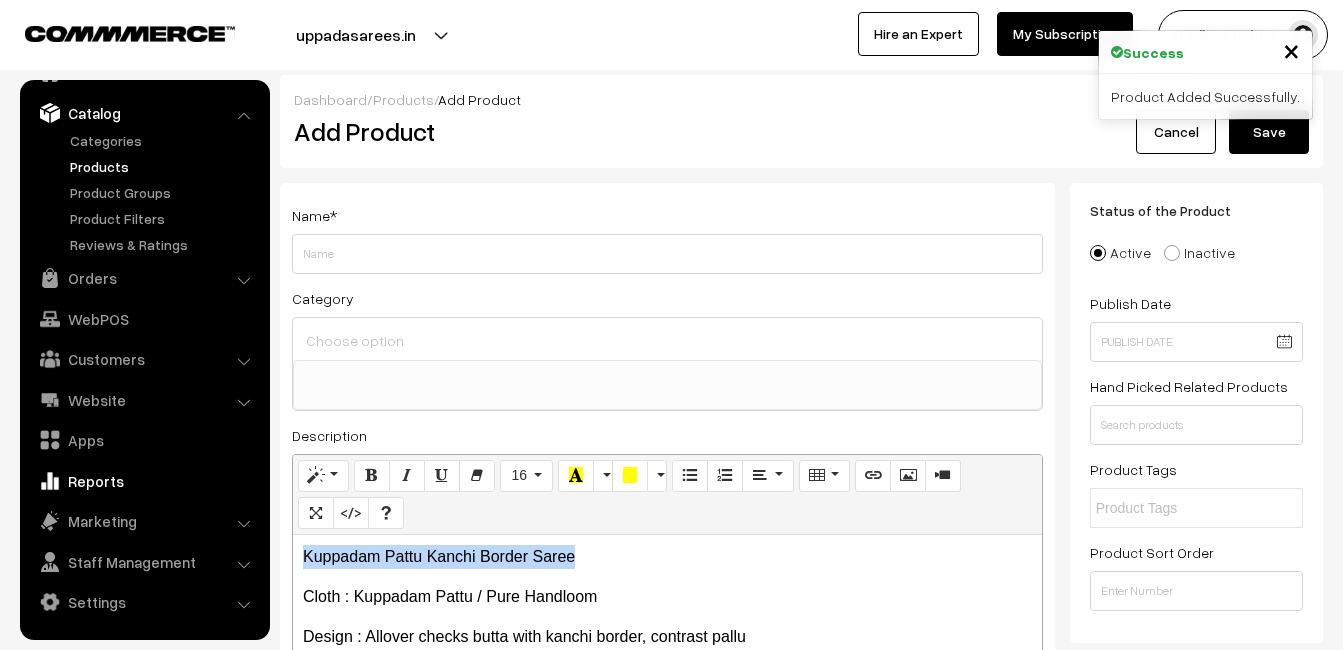 drag, startPoint x: 611, startPoint y: 542, endPoint x: 207, endPoint y: 494, distance: 406.8415 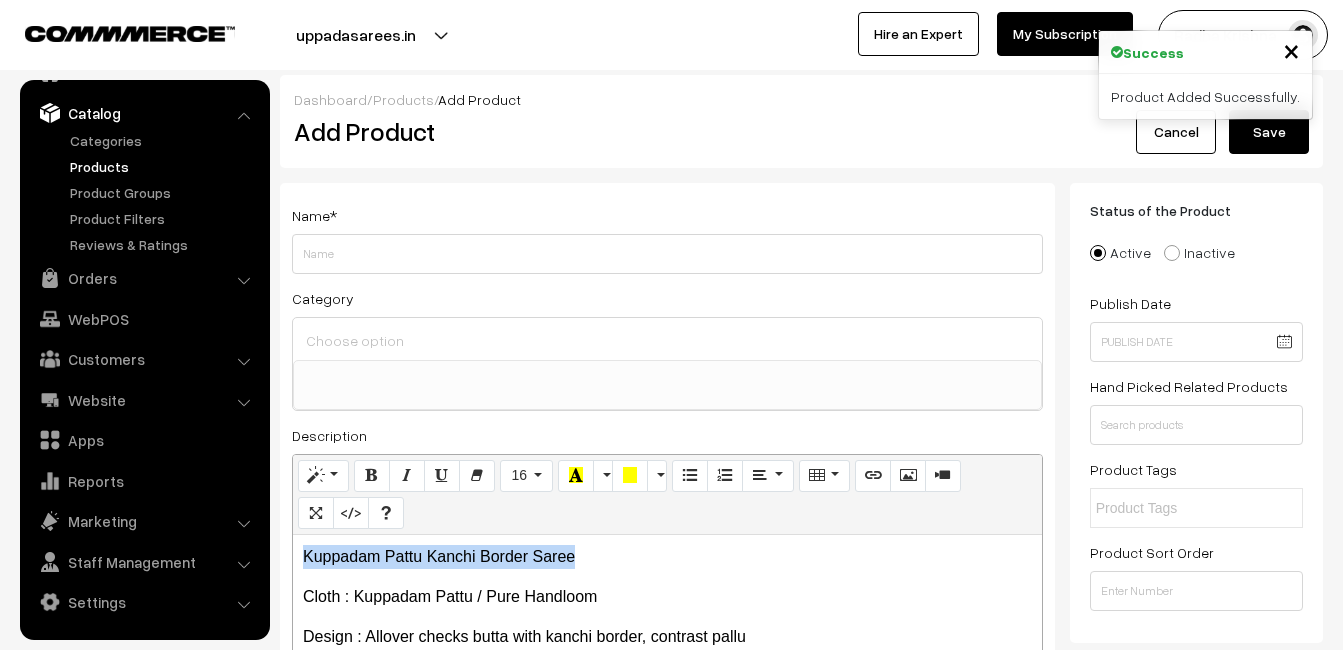 copy on "Kuppadam Pattu Kanchi Border Saree" 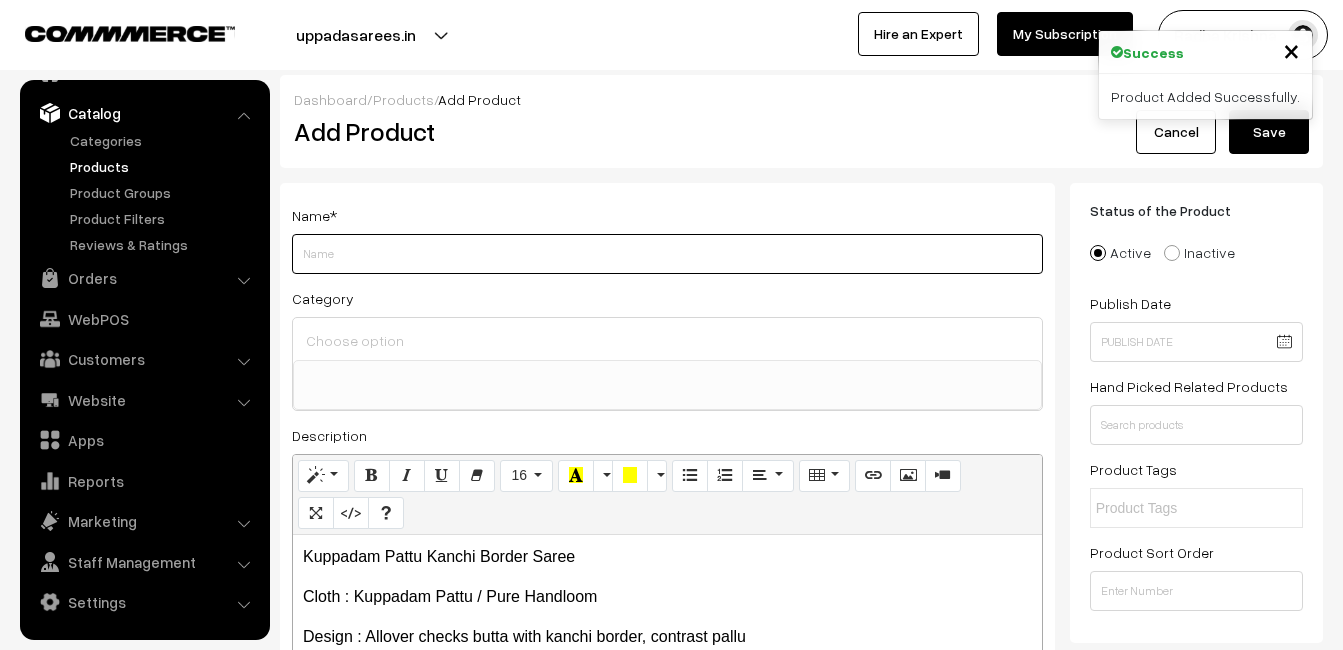click on "Weight" at bounding box center (667, 254) 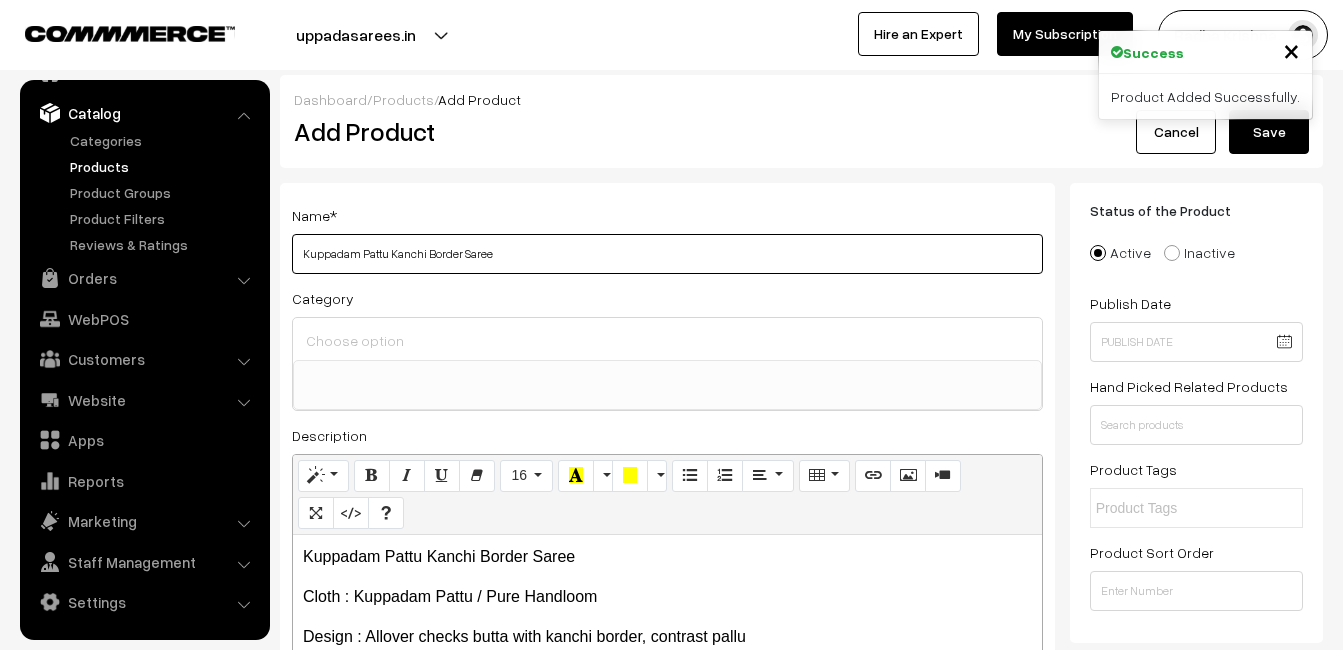 type on "Kuppadam Pattu Kanchi Border Saree" 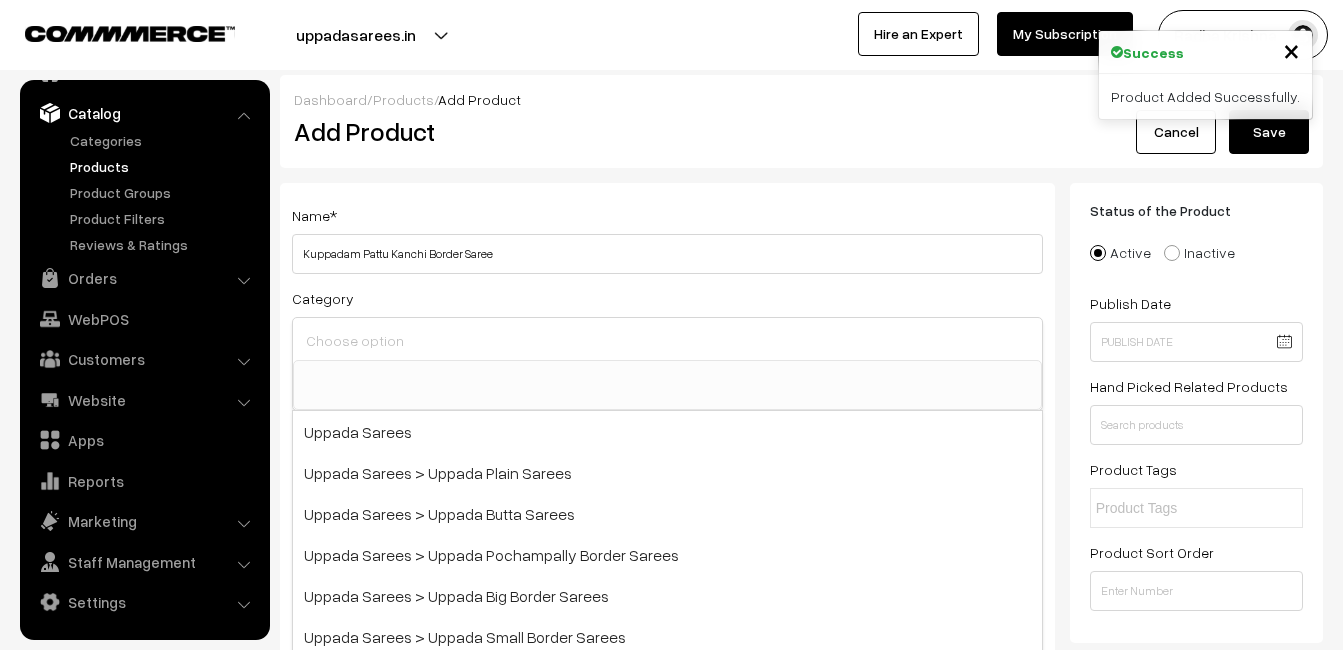 click at bounding box center [667, 340] 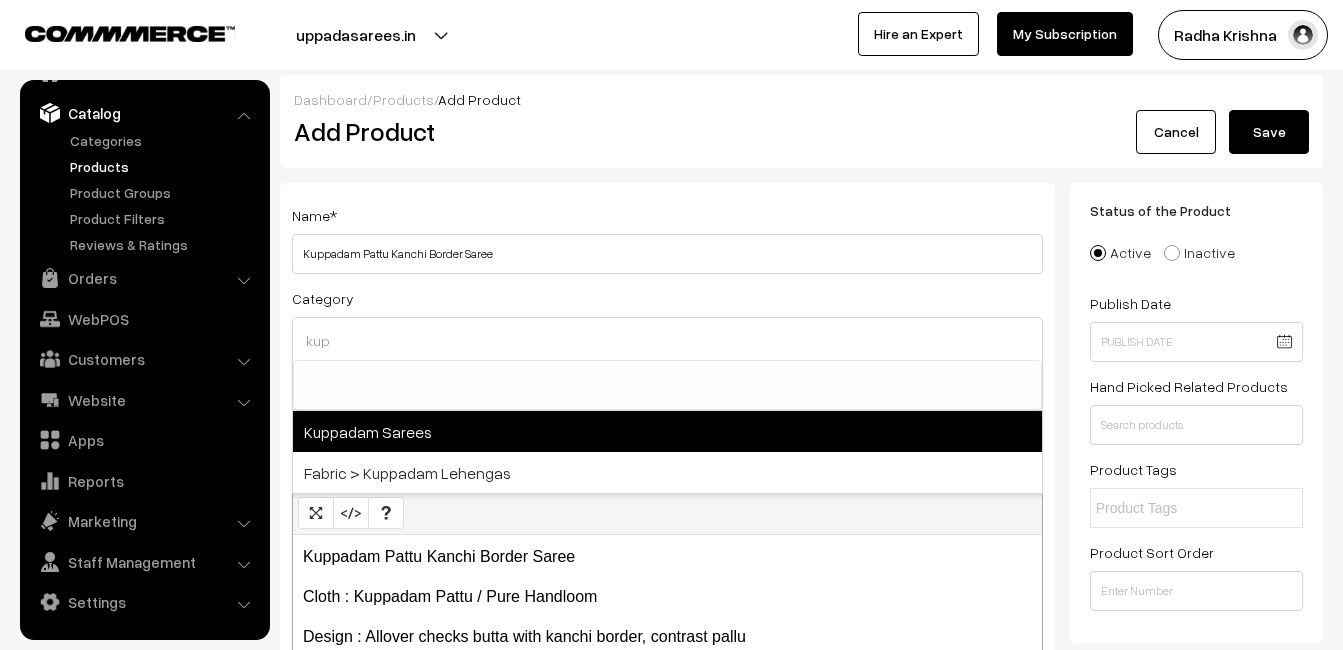 type on "kup" 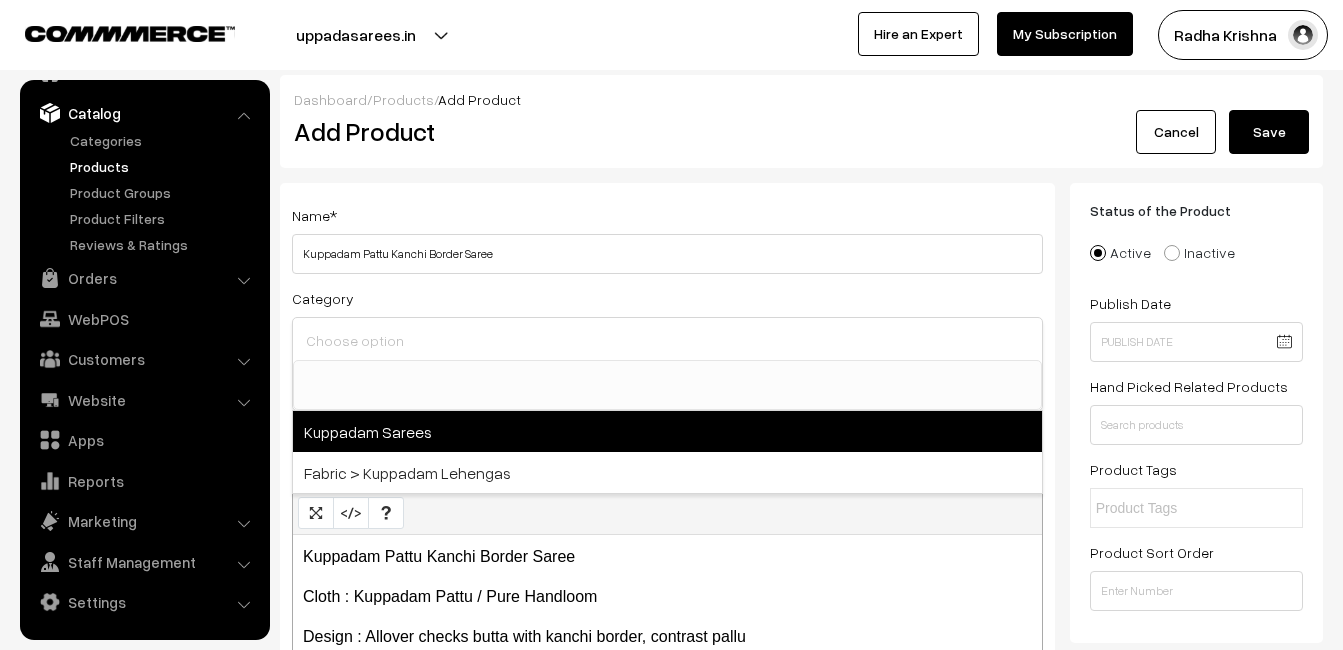 select on "18" 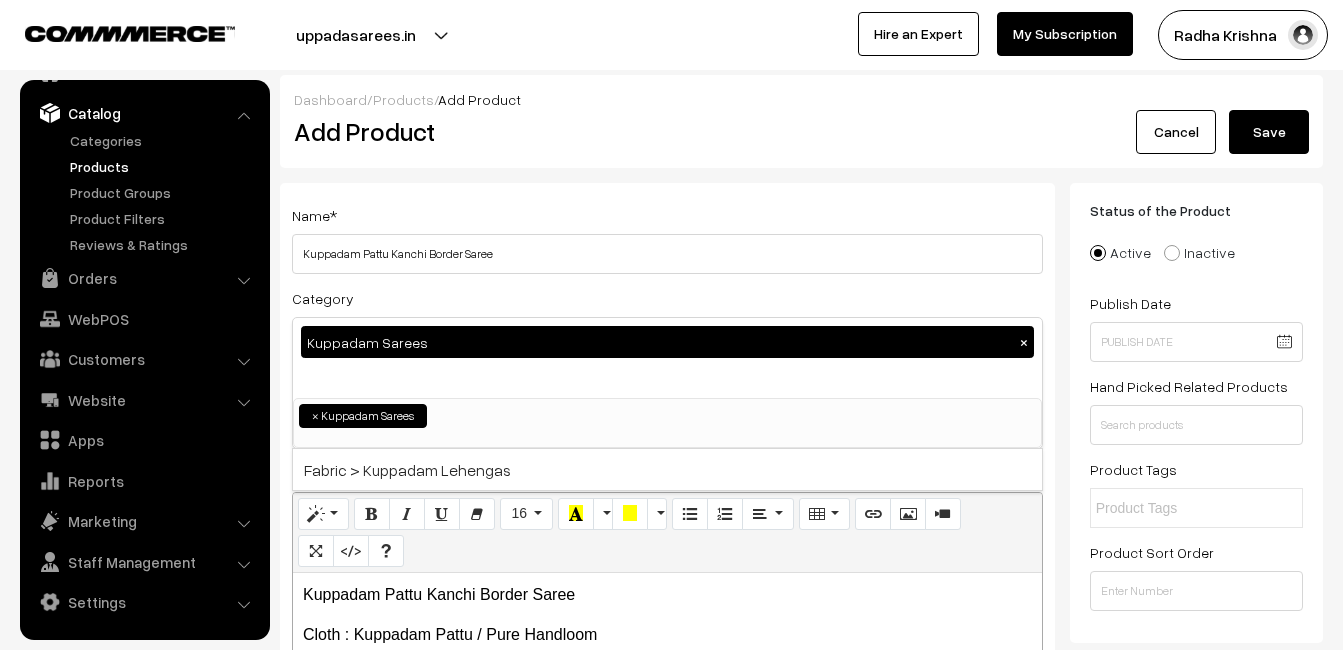 scroll, scrollTop: 816, scrollLeft: 0, axis: vertical 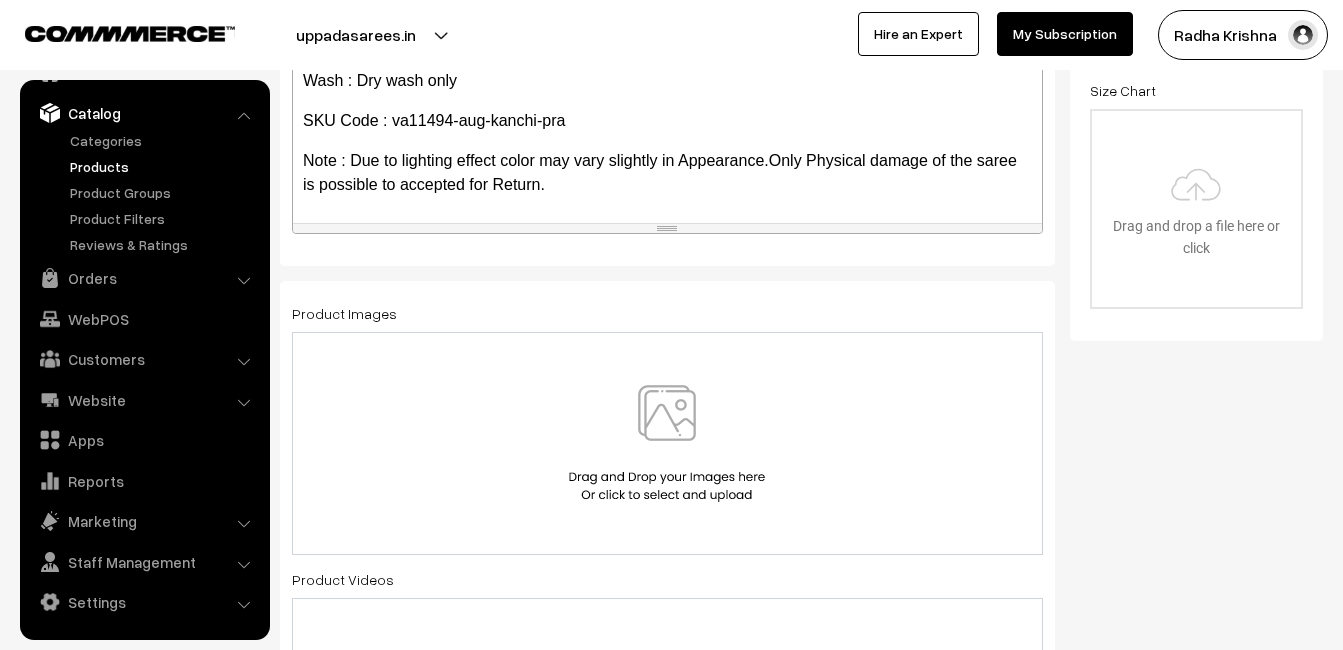click at bounding box center [667, 443] 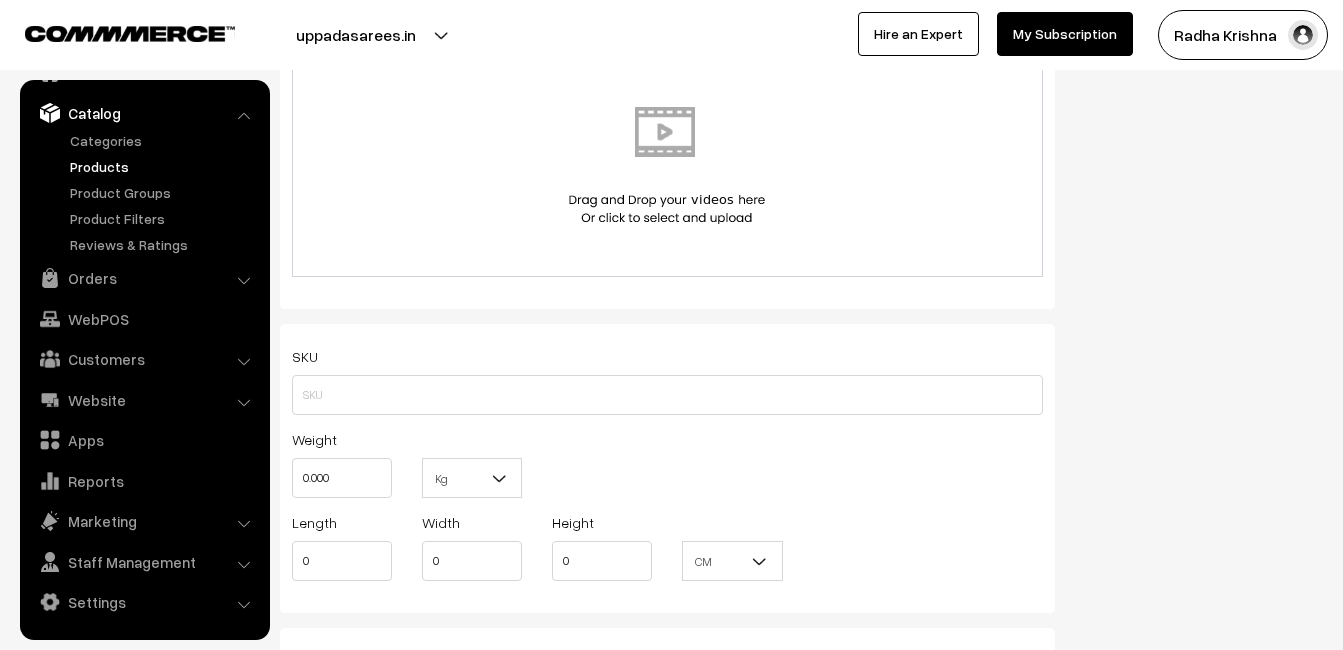 scroll, scrollTop: 1200, scrollLeft: 0, axis: vertical 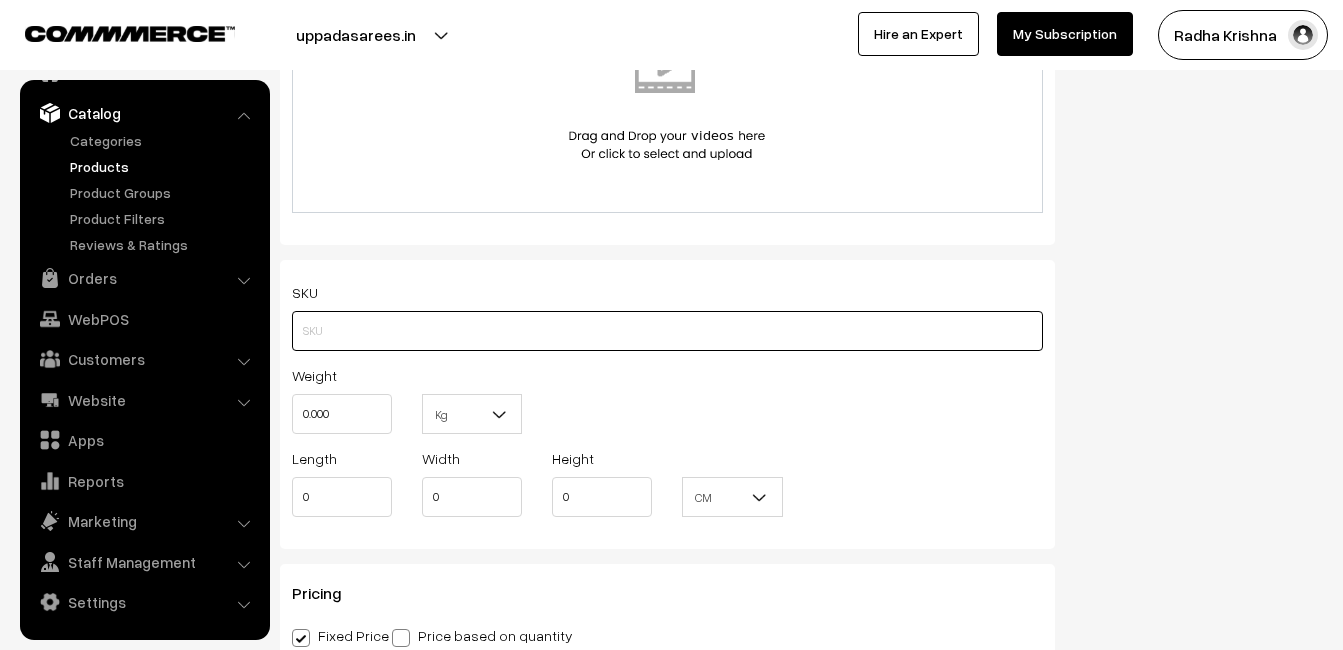 click at bounding box center (667, 331) 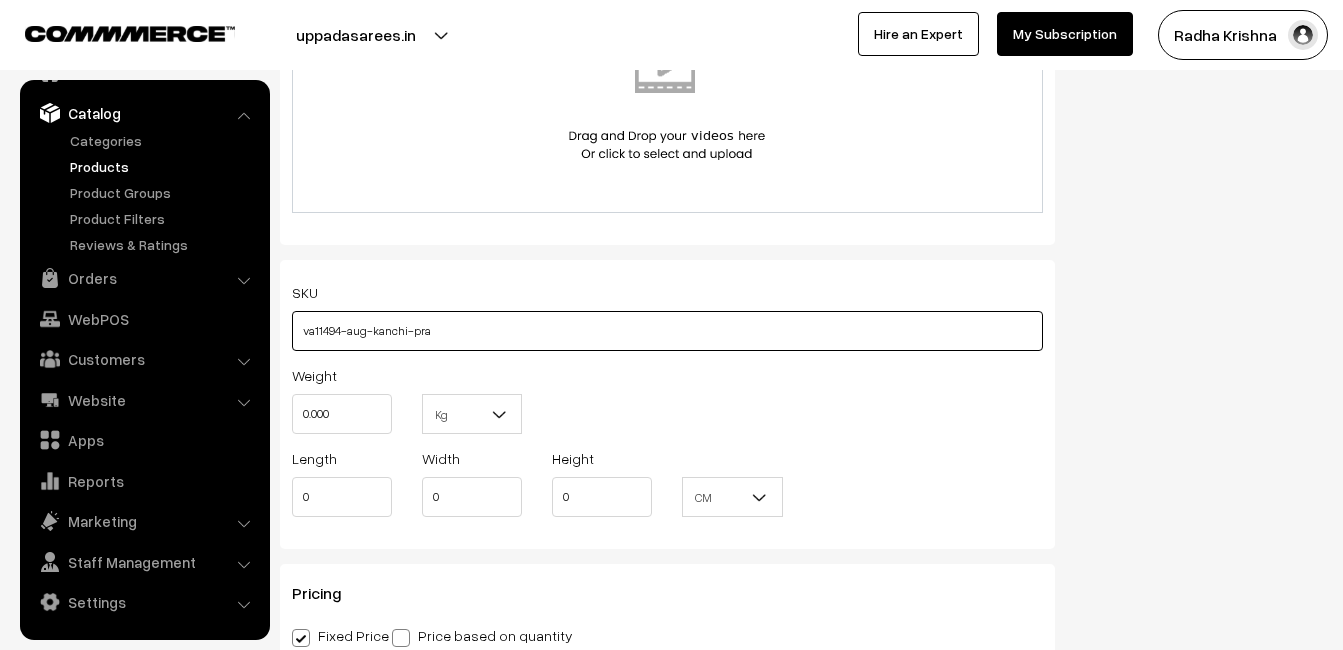 type on "va11494-aug-kanchi-pra" 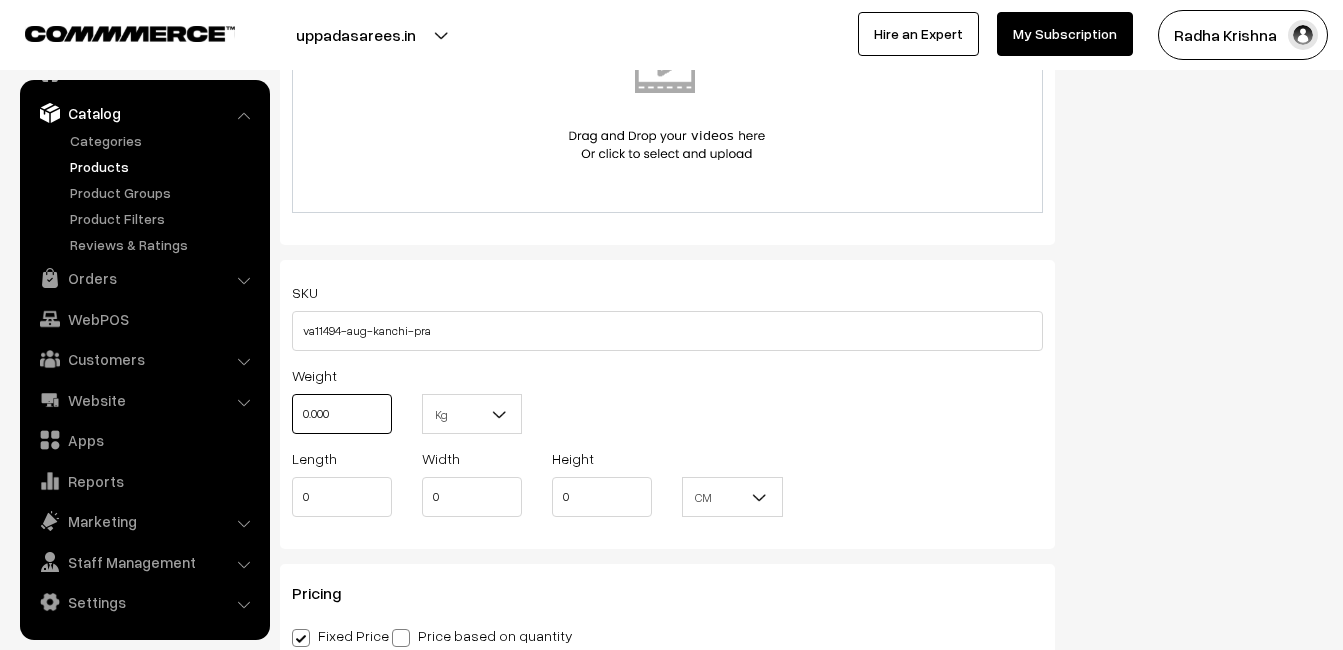 click on "0.000" at bounding box center [342, 414] 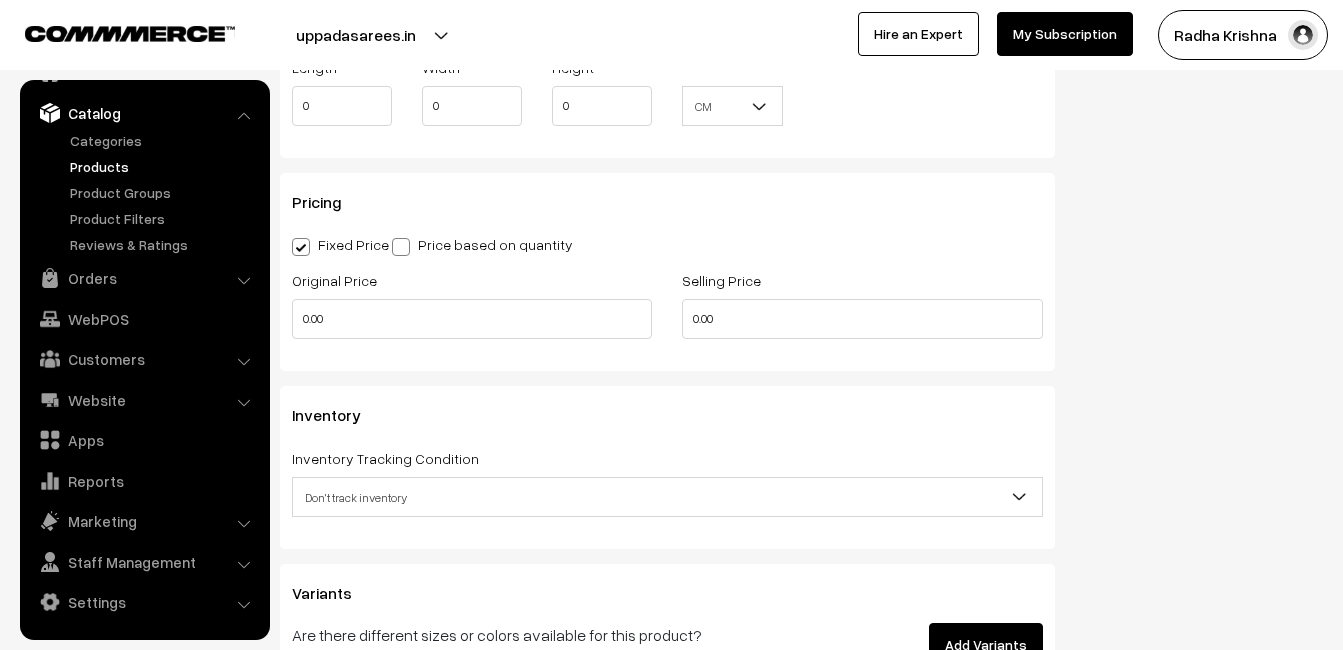 scroll, scrollTop: 1600, scrollLeft: 0, axis: vertical 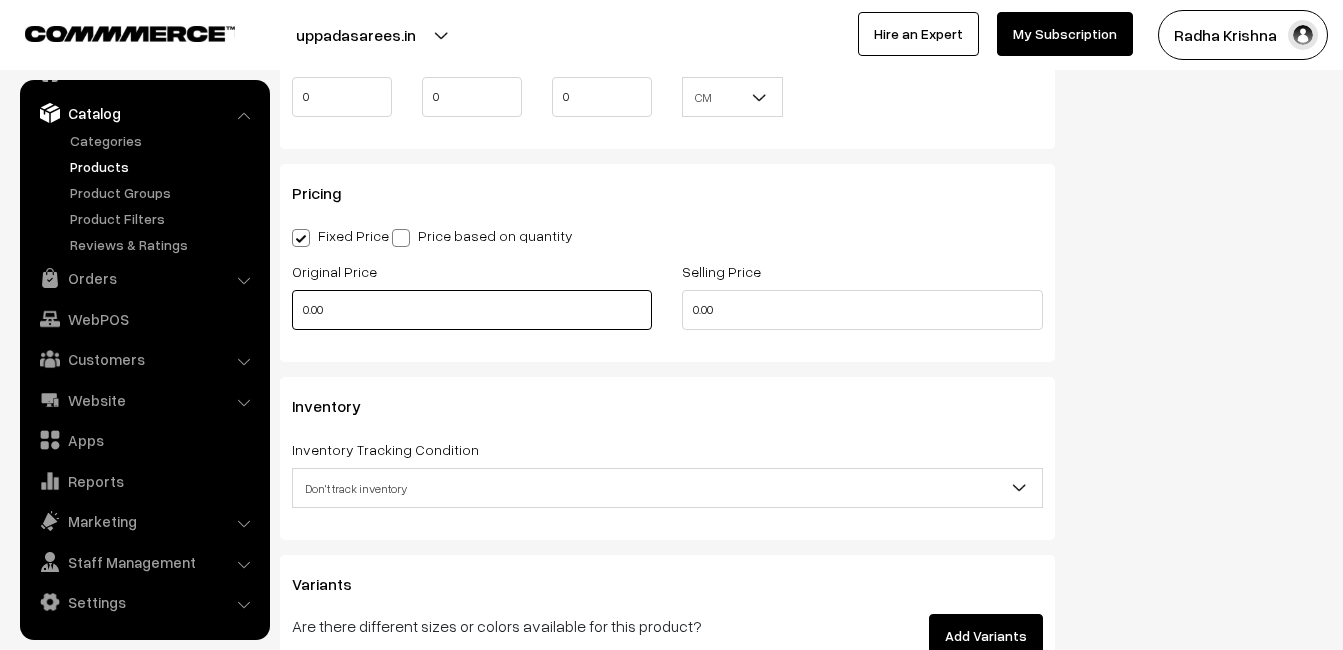 type on "0.80" 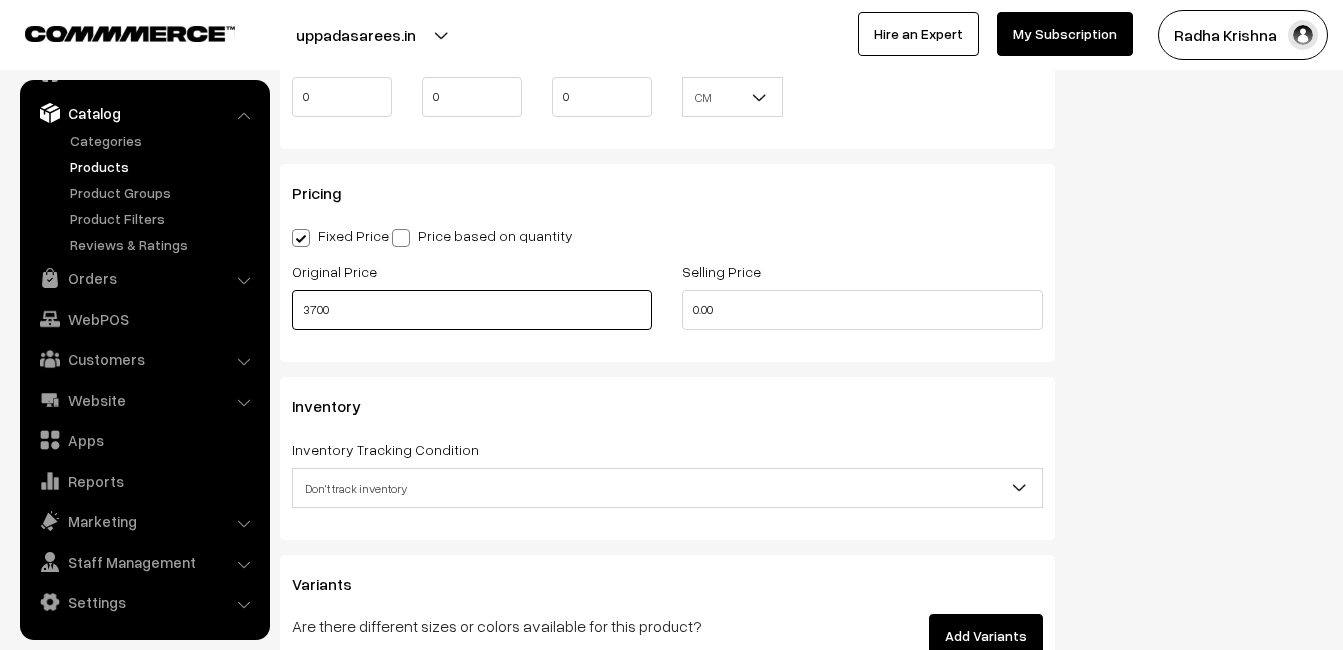 type on "3700" 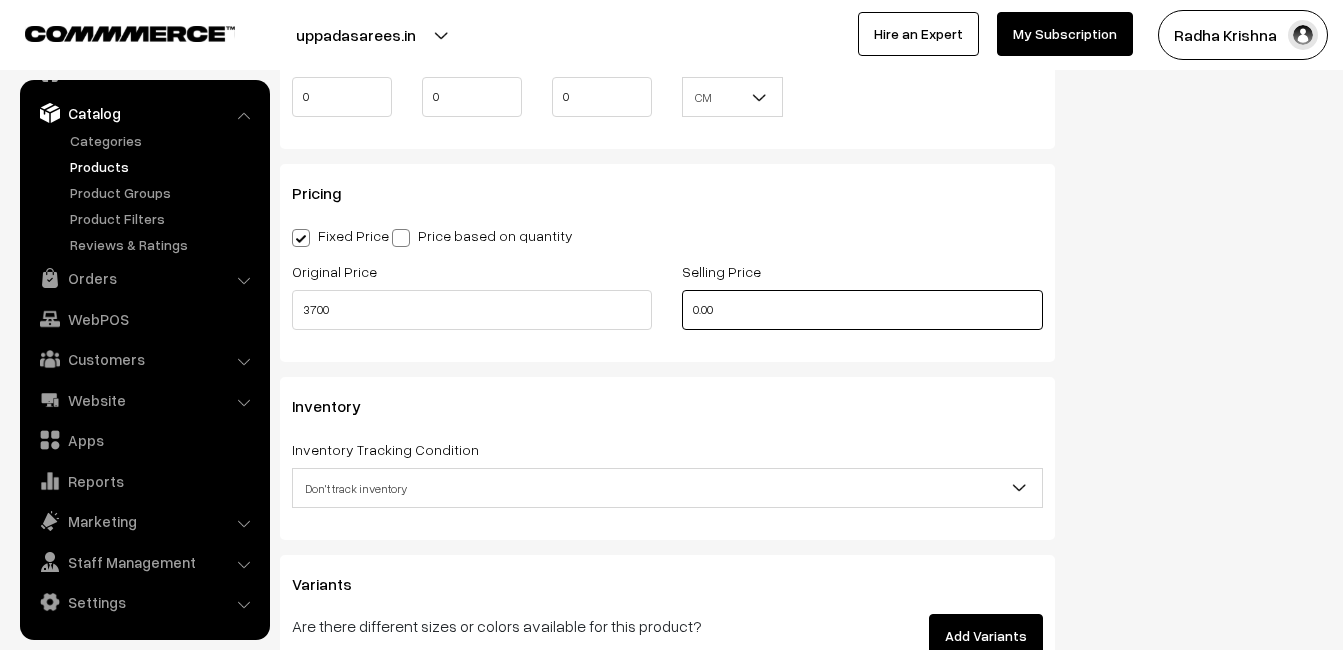 click on "0.00" at bounding box center (862, 310) 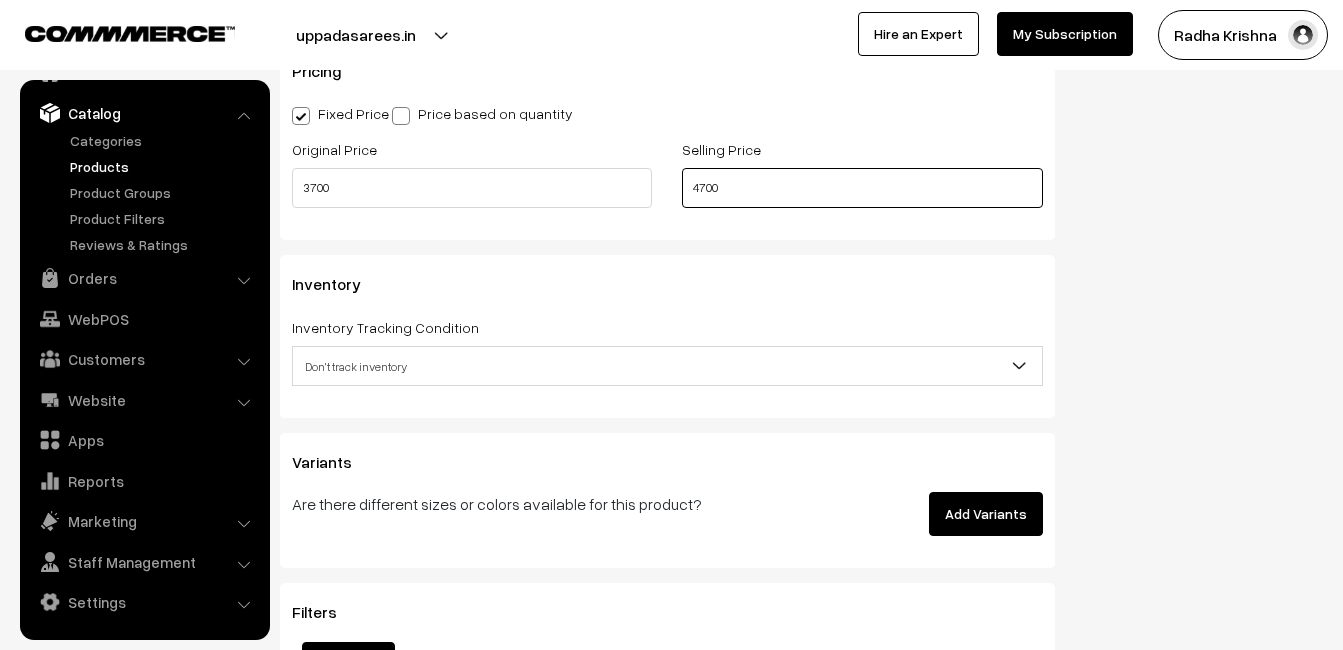scroll, scrollTop: 1800, scrollLeft: 0, axis: vertical 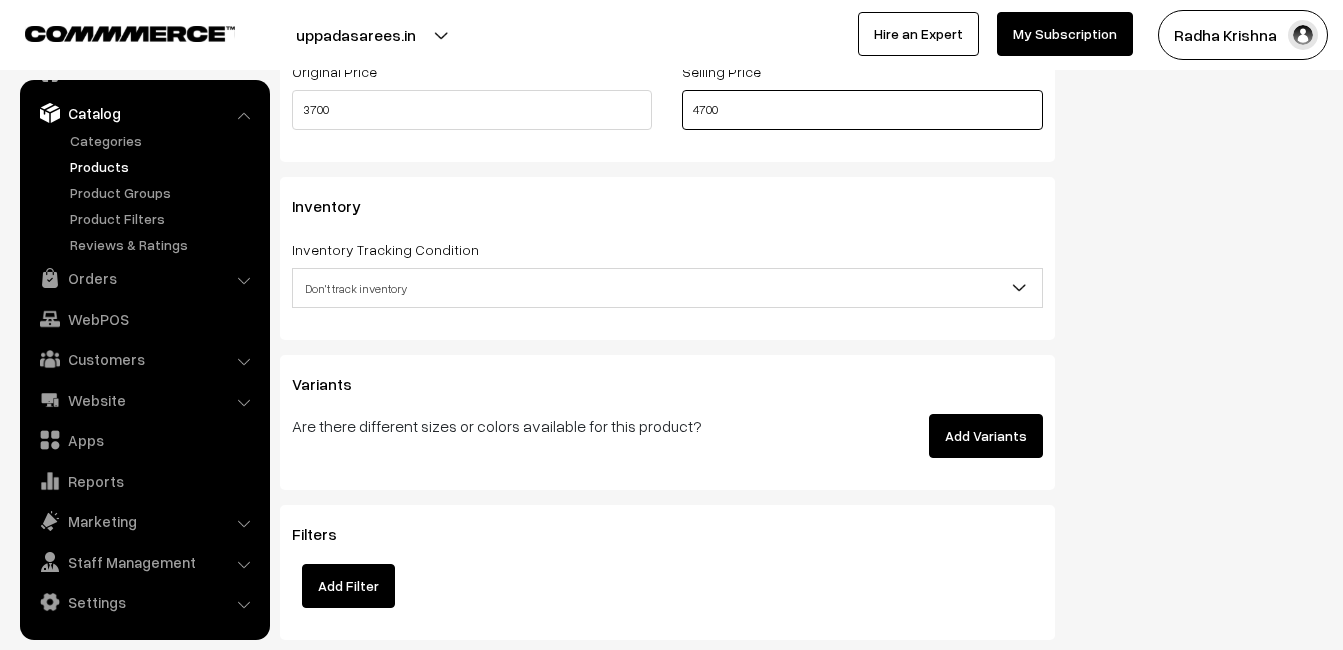 type on "4700" 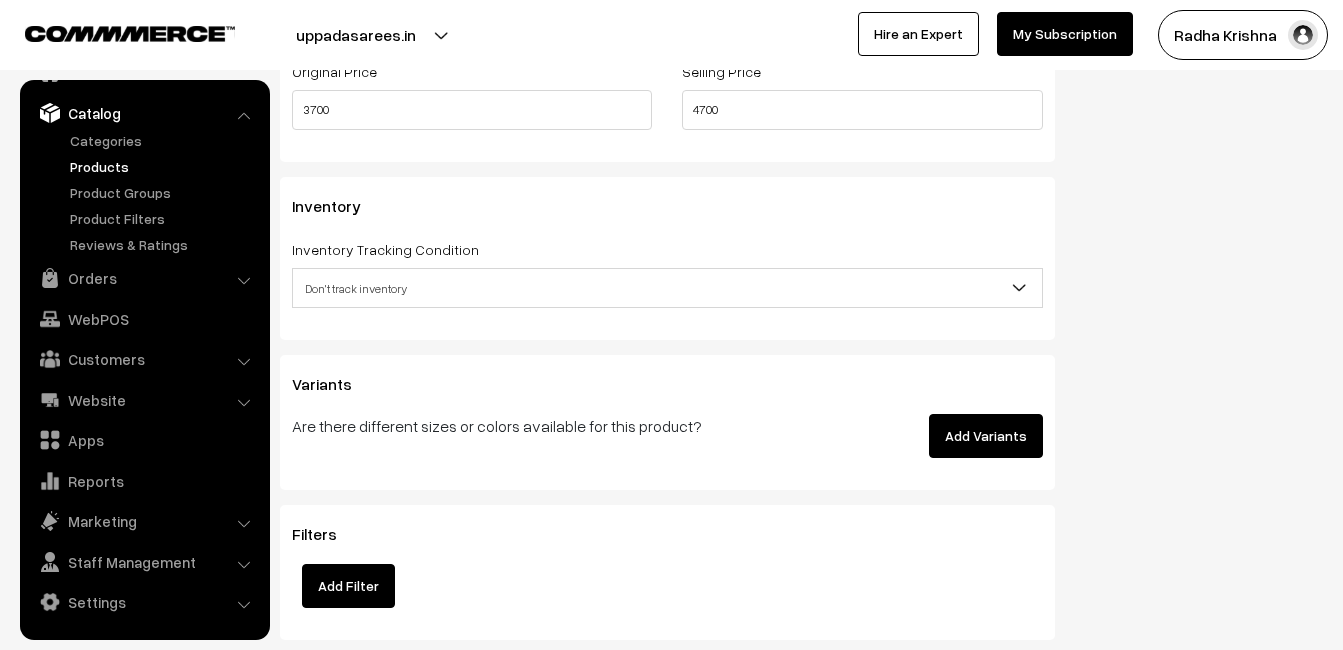 click on "Don't track inventory" at bounding box center [667, 288] 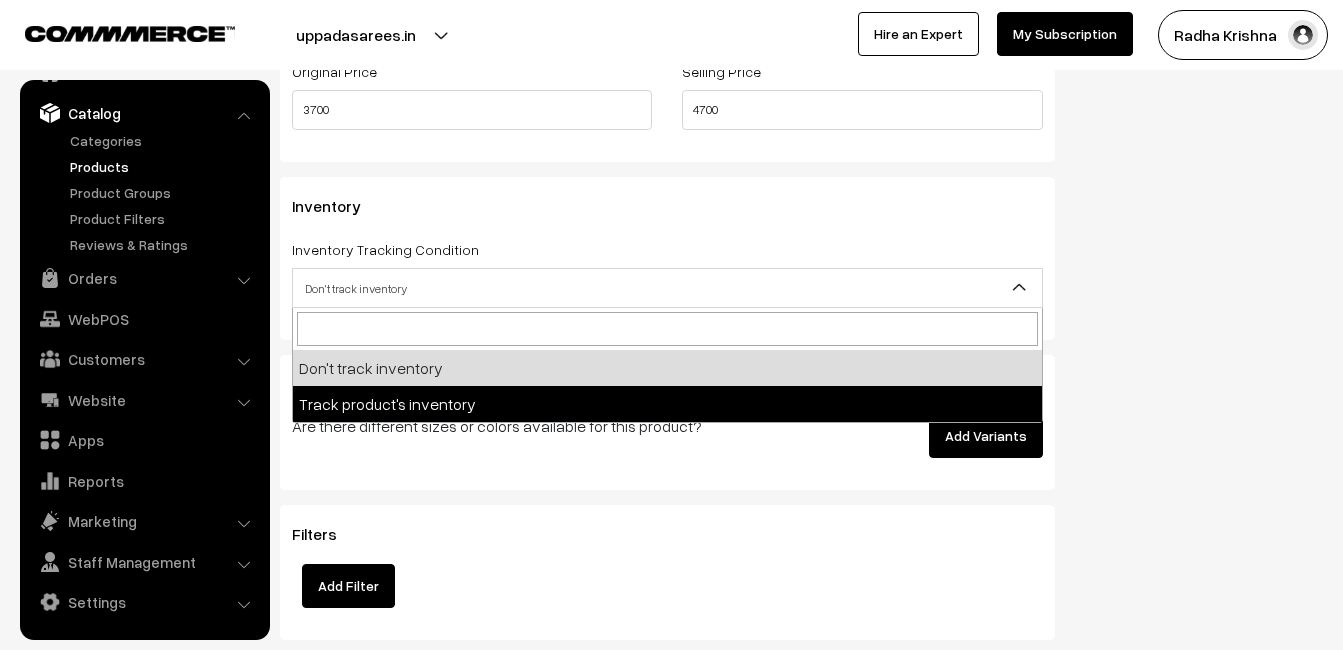 select on "2" 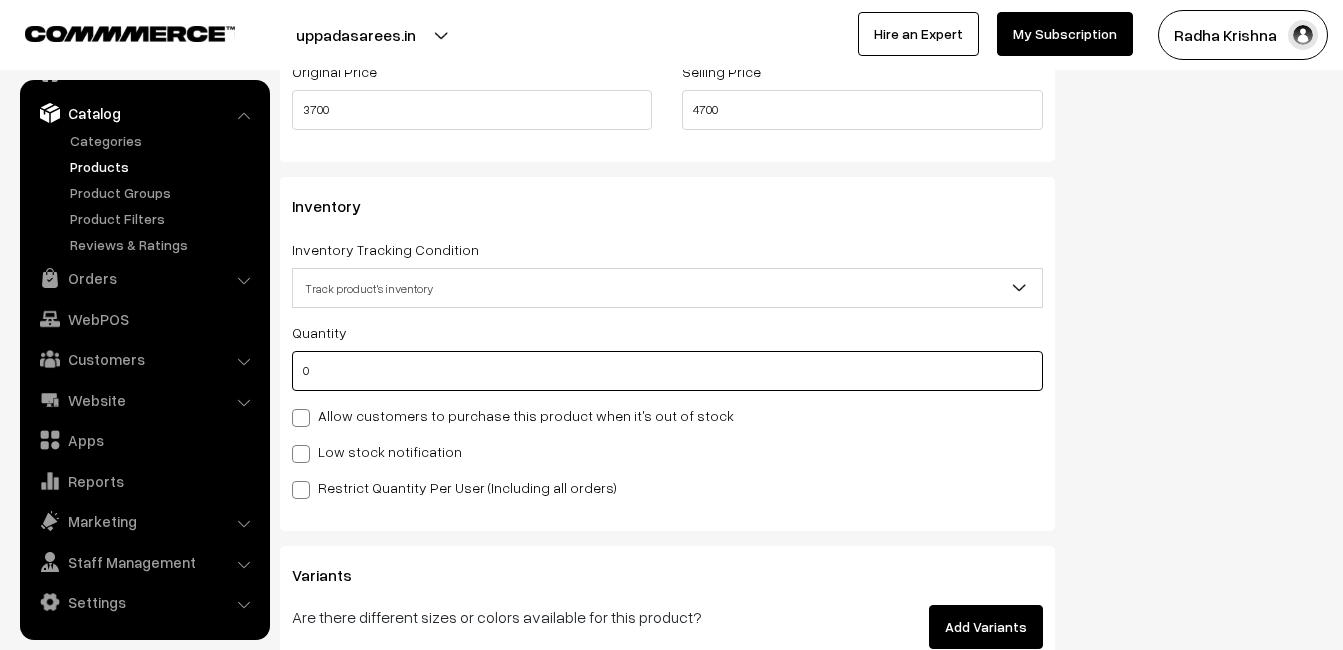 click on "0" at bounding box center [667, 371] 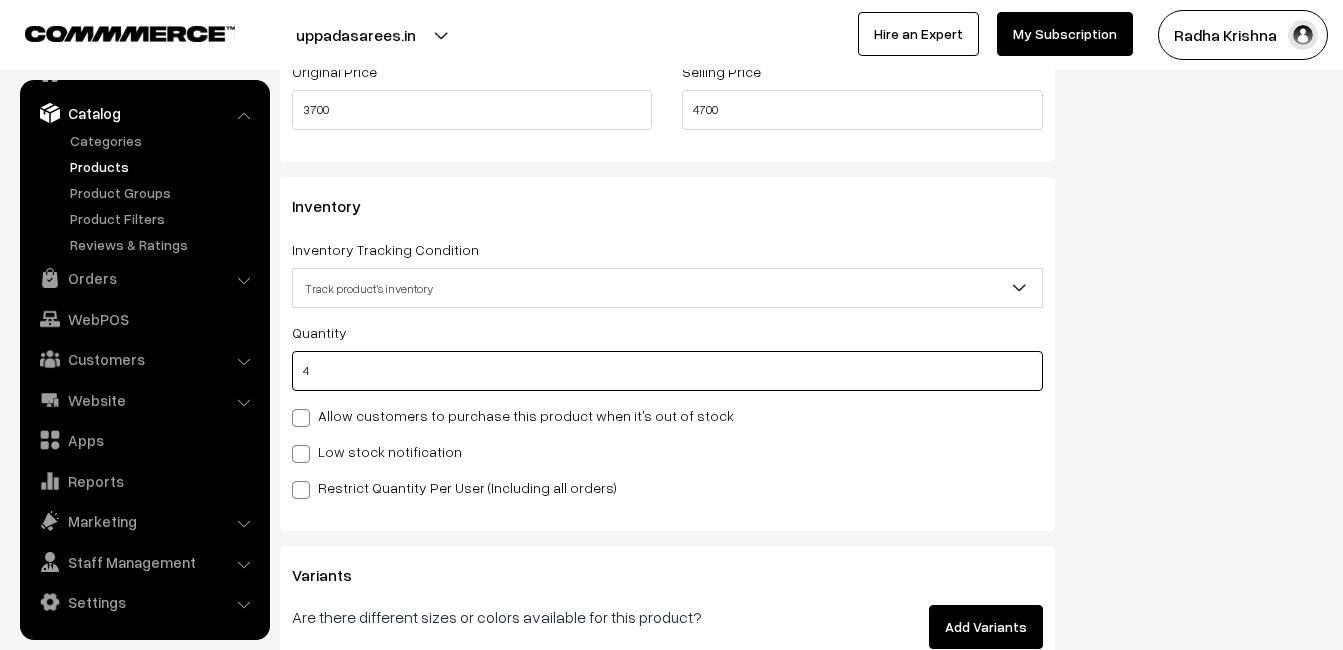 type on "4" 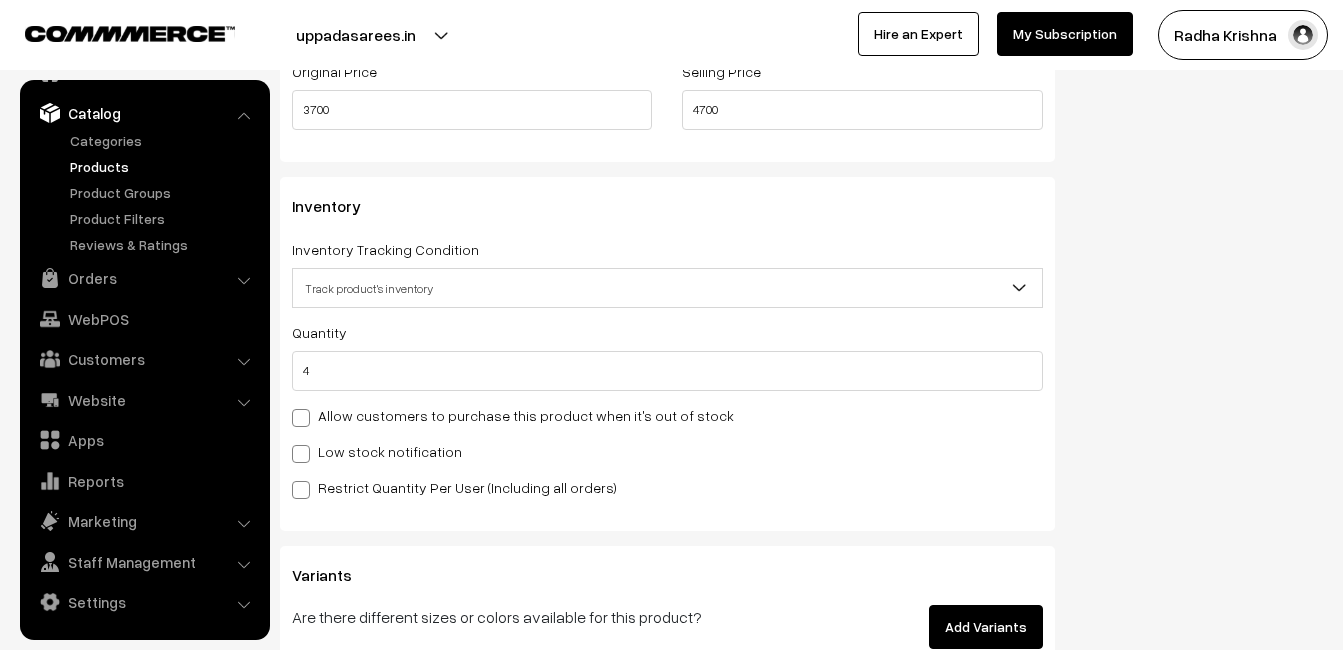 click on "Low stock notification" at bounding box center (377, 451) 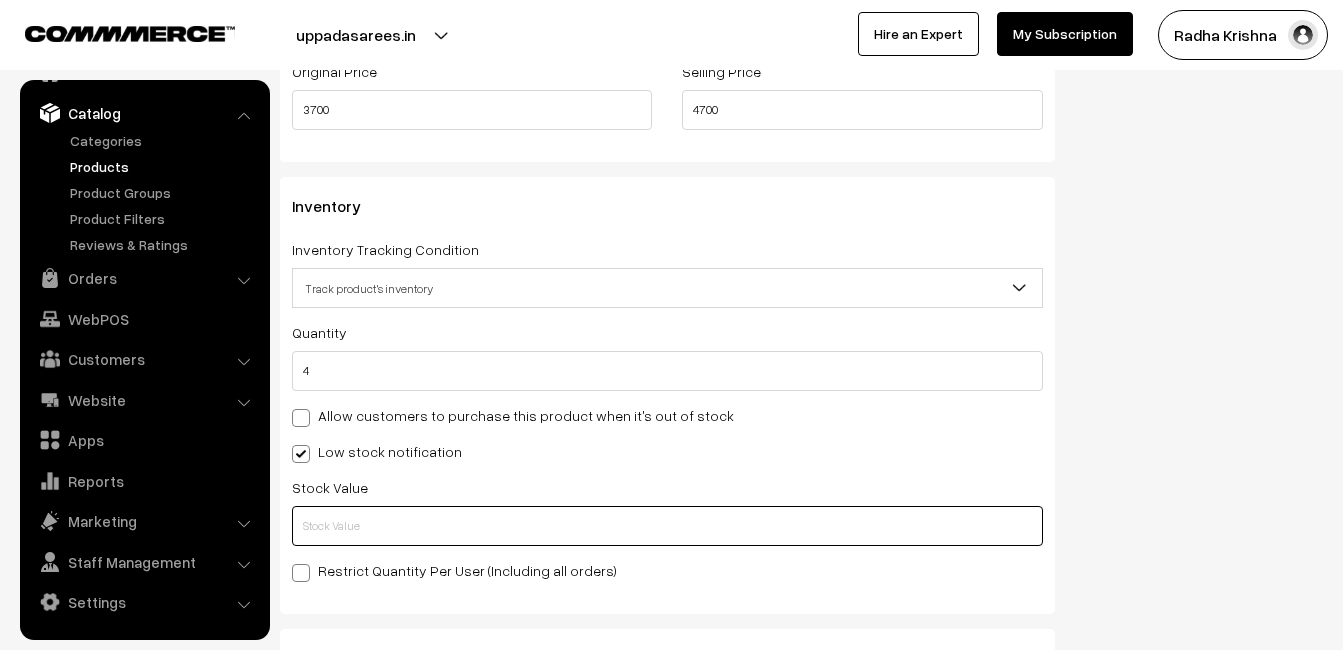 click at bounding box center (667, 526) 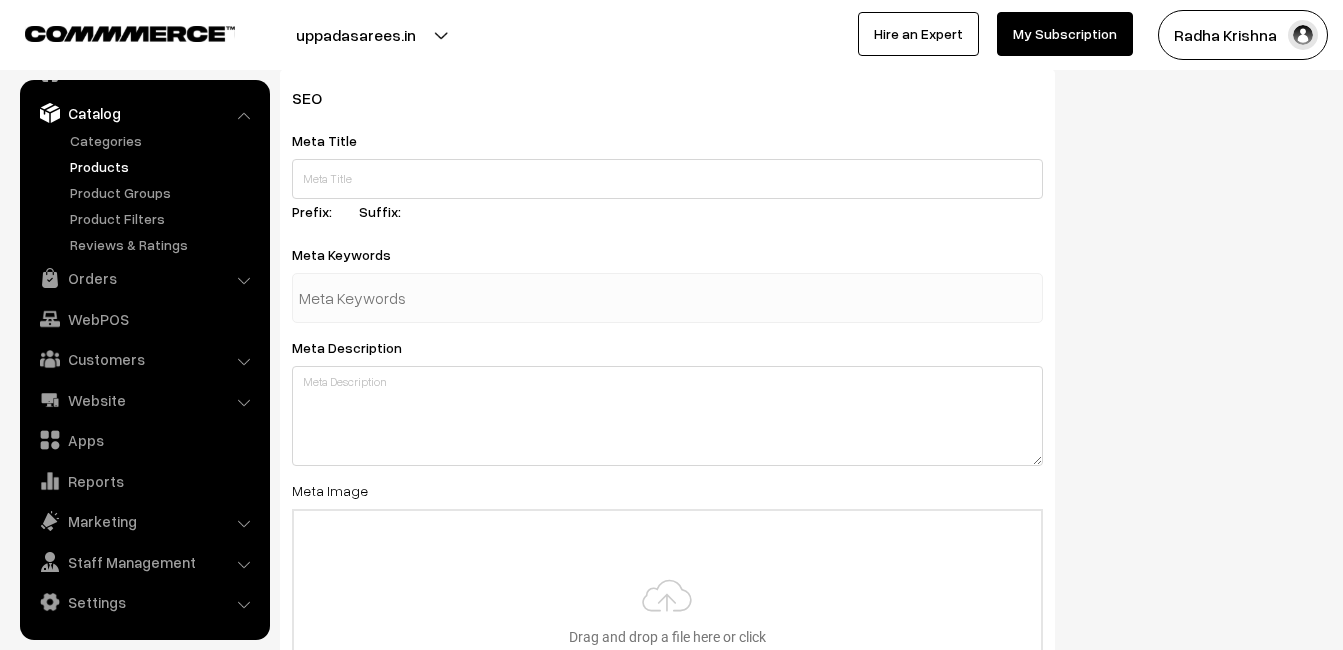 scroll, scrollTop: 2968, scrollLeft: 0, axis: vertical 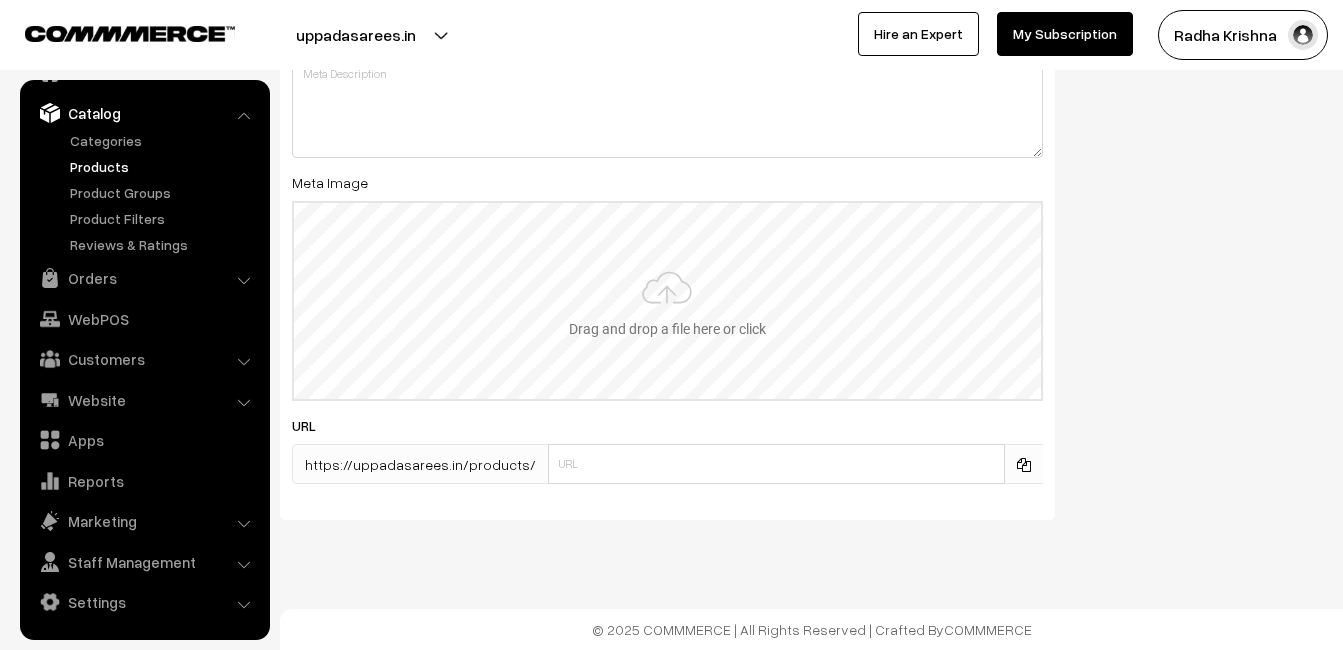 type on "2" 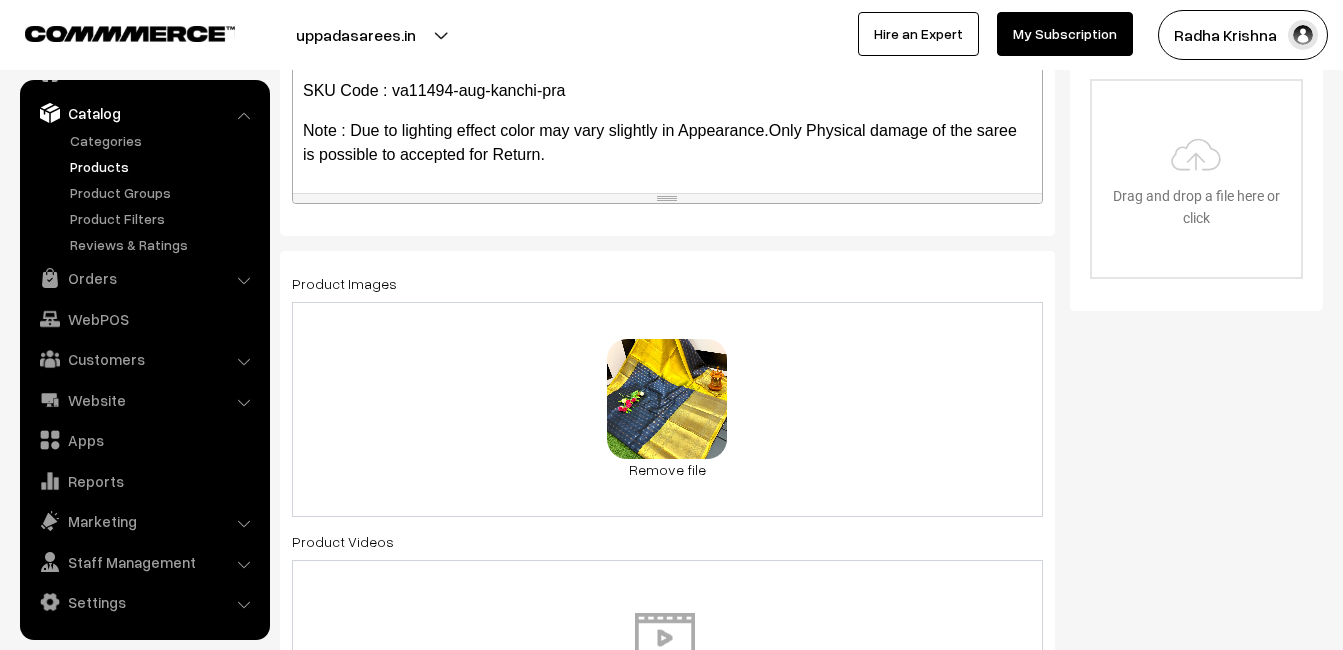 scroll, scrollTop: 0, scrollLeft: 0, axis: both 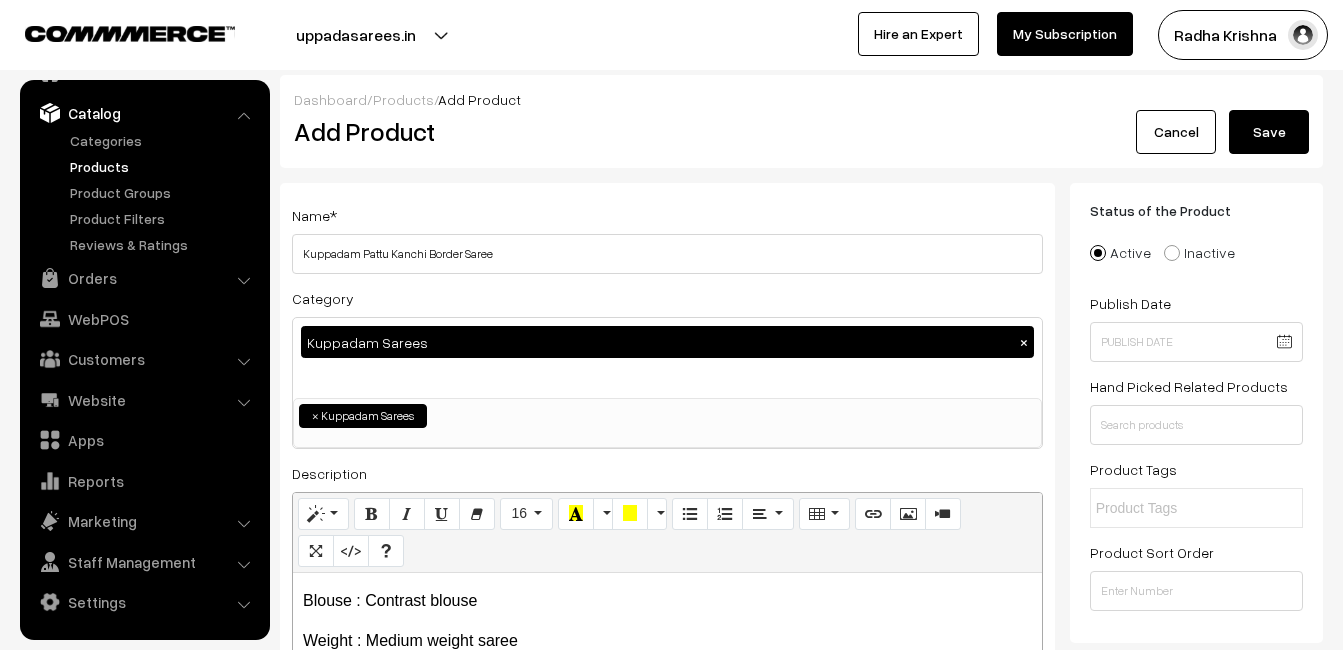 click on "Save" at bounding box center [1269, 132] 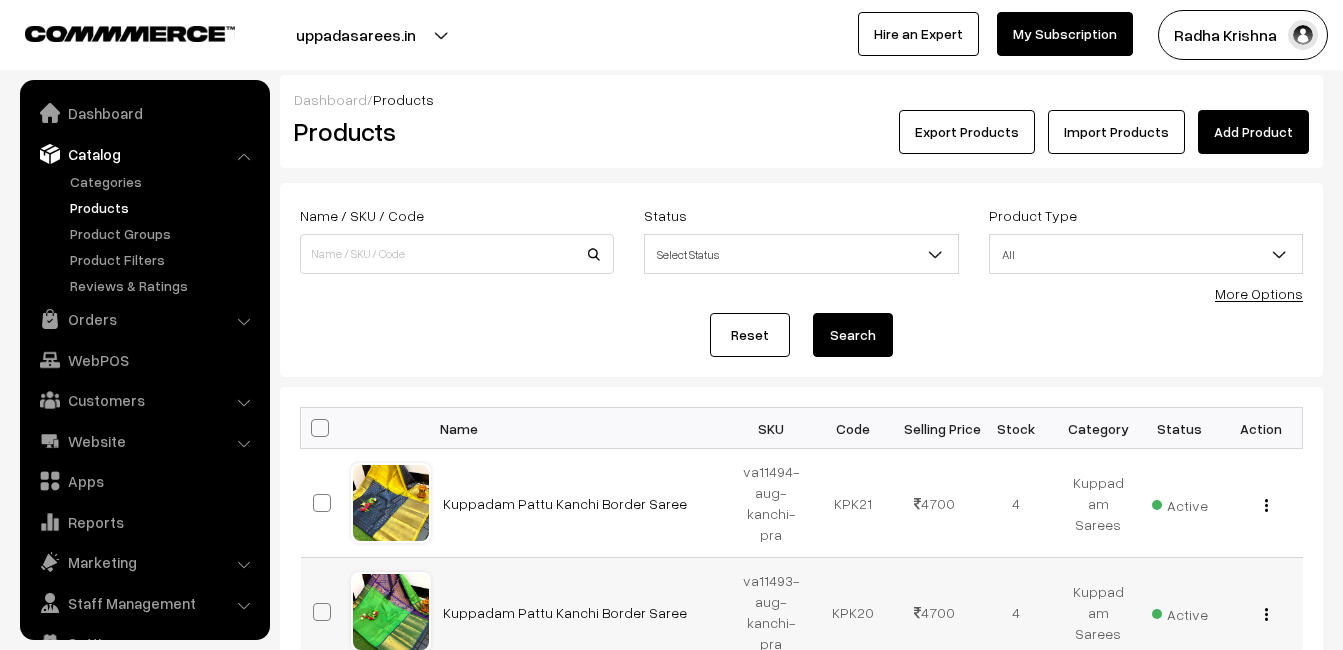 scroll, scrollTop: 0, scrollLeft: 0, axis: both 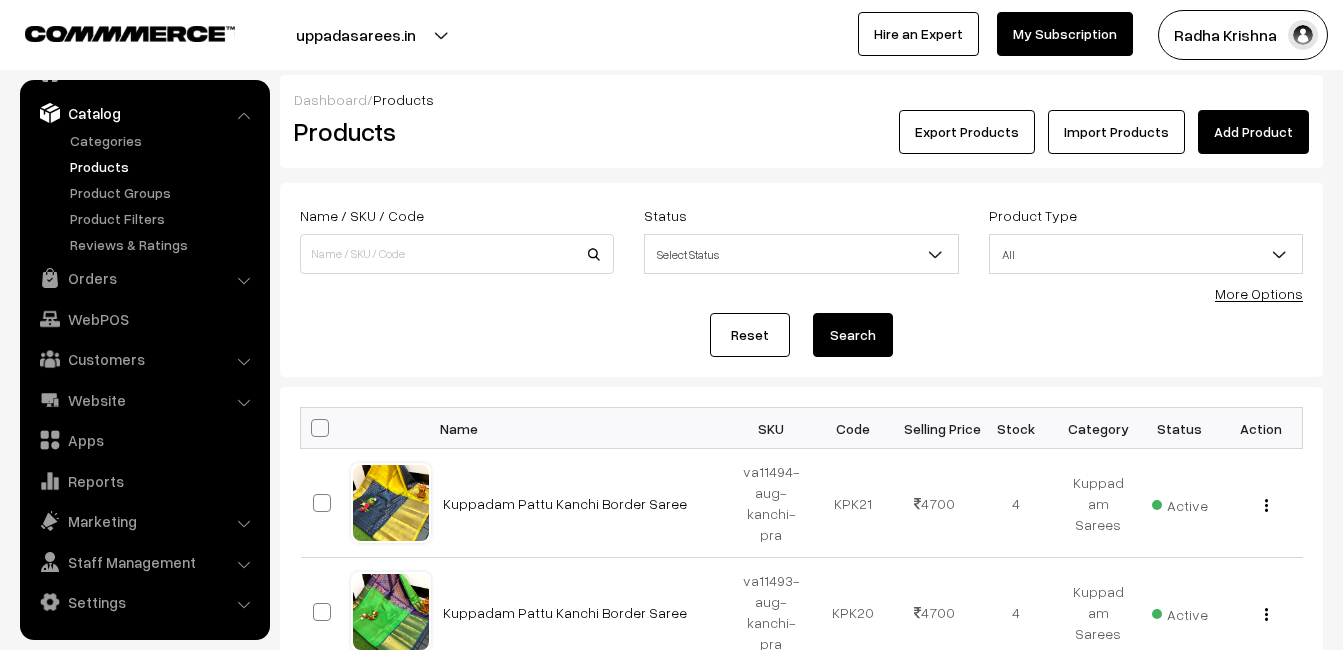 click on "Products" at bounding box center [453, 132] 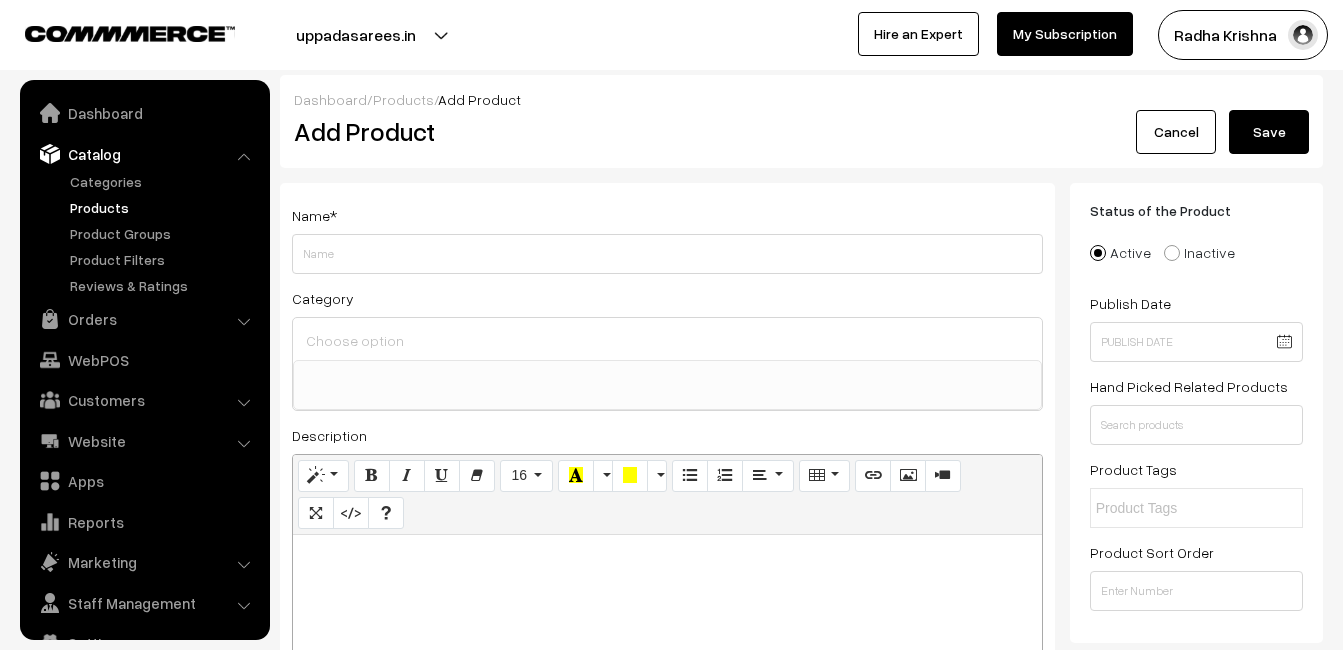 select 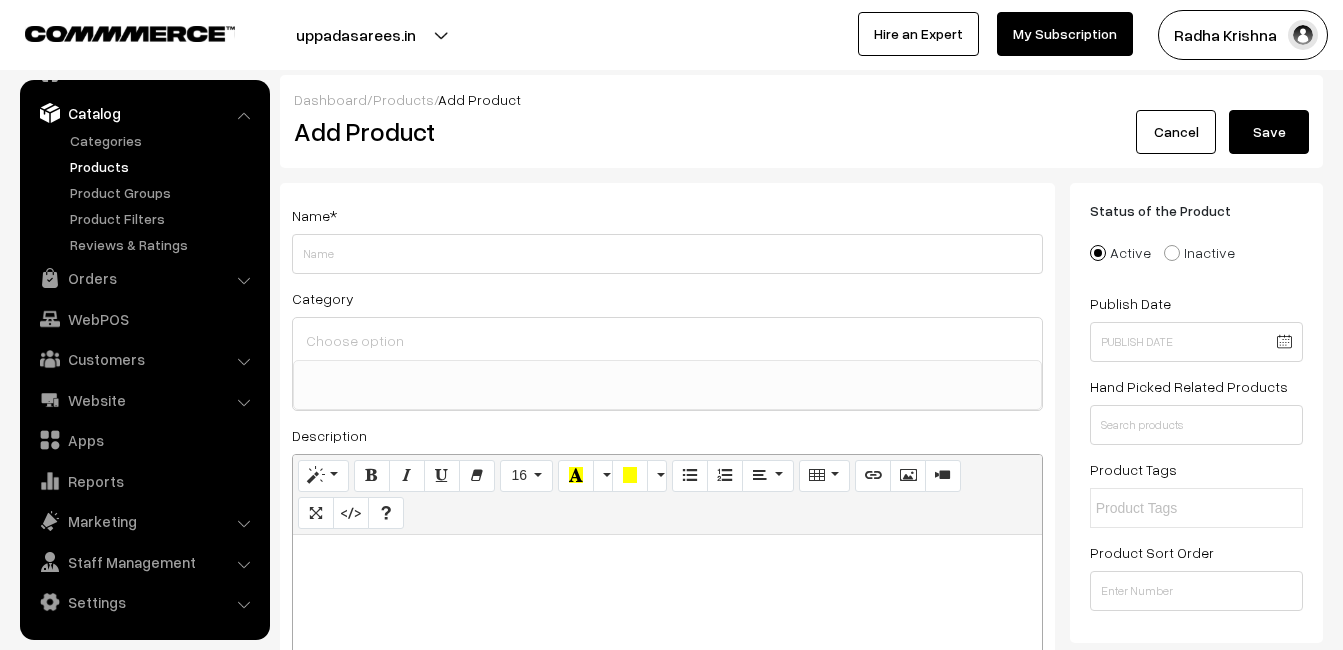 click at bounding box center [667, 660] 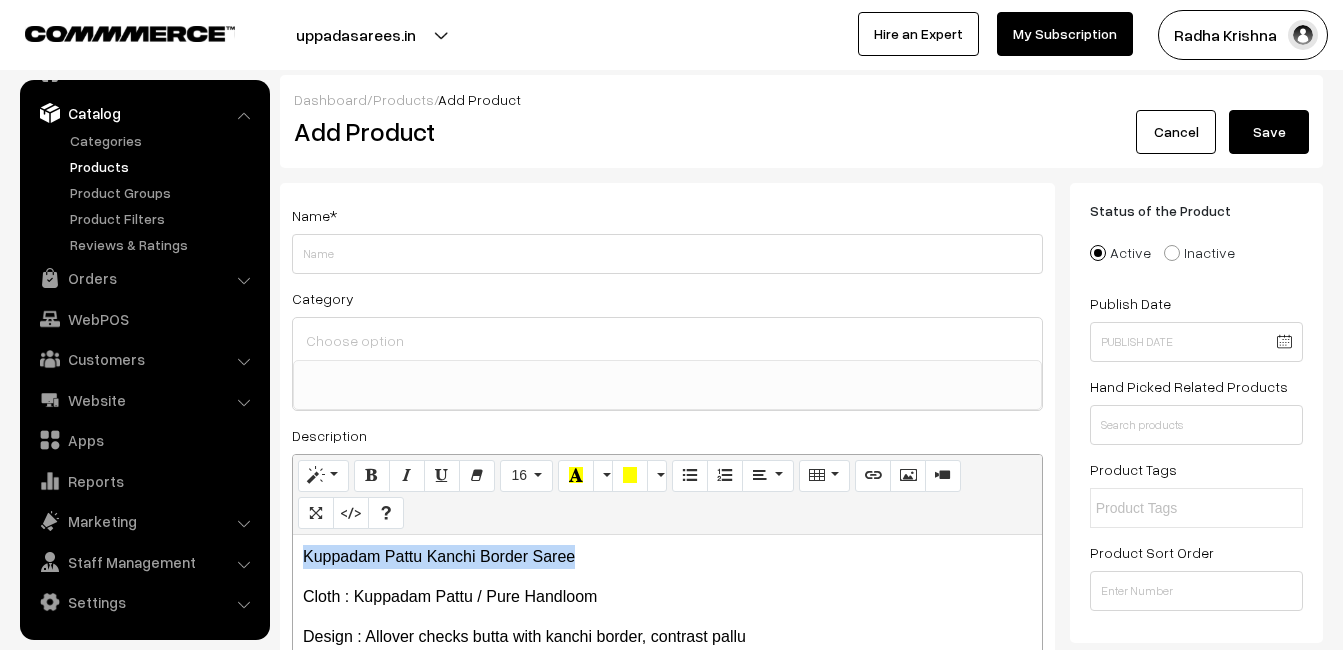 drag, startPoint x: 635, startPoint y: 545, endPoint x: 220, endPoint y: 540, distance: 415.03012 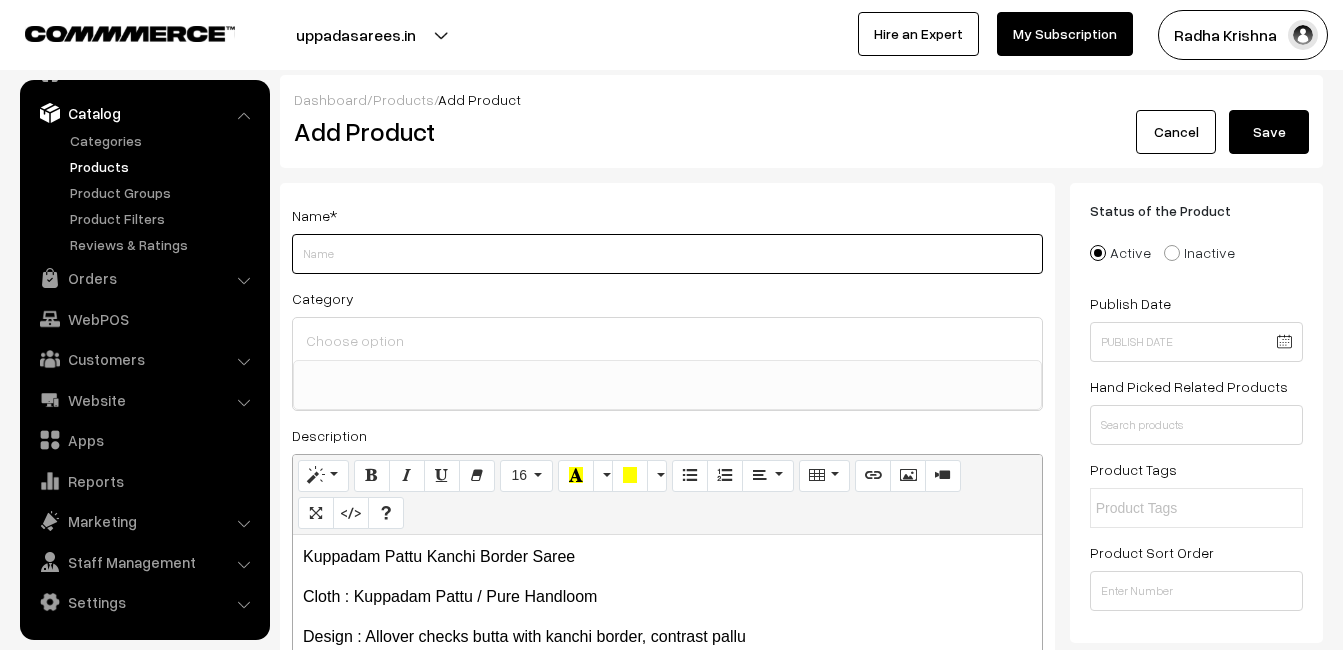 click on "Weight" at bounding box center [667, 254] 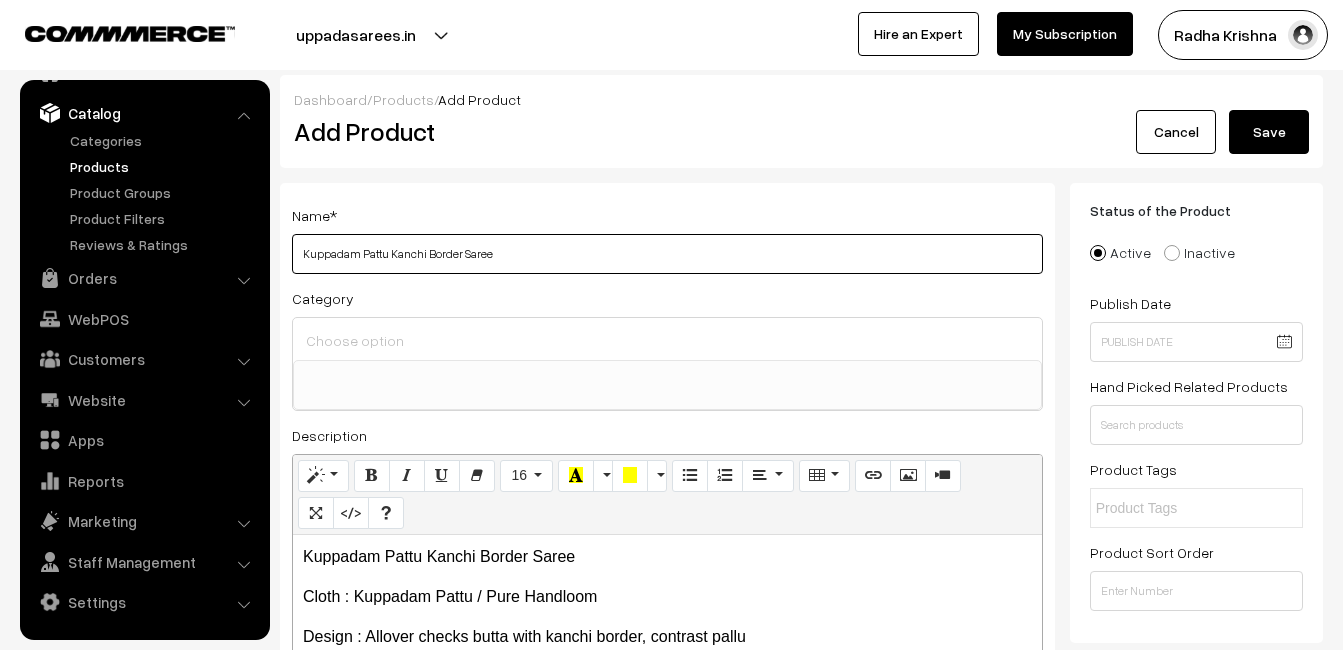 type on "Kuppadam Pattu Kanchi Border Saree" 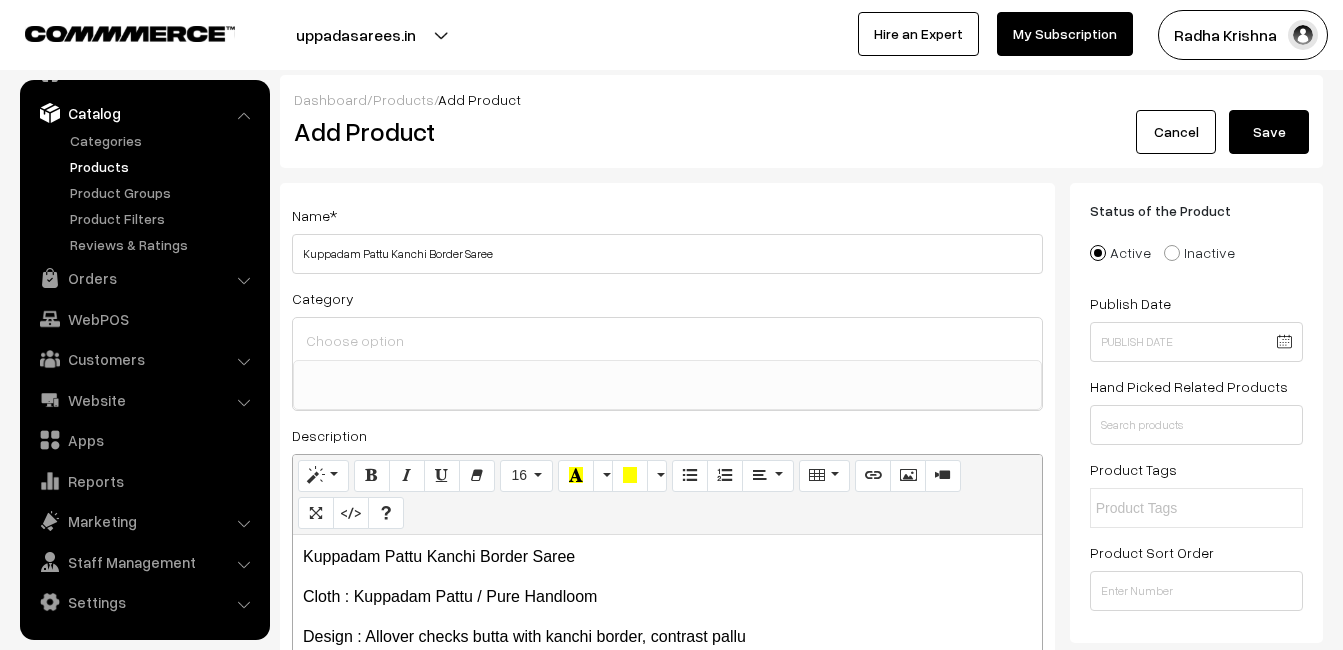 click at bounding box center (667, 340) 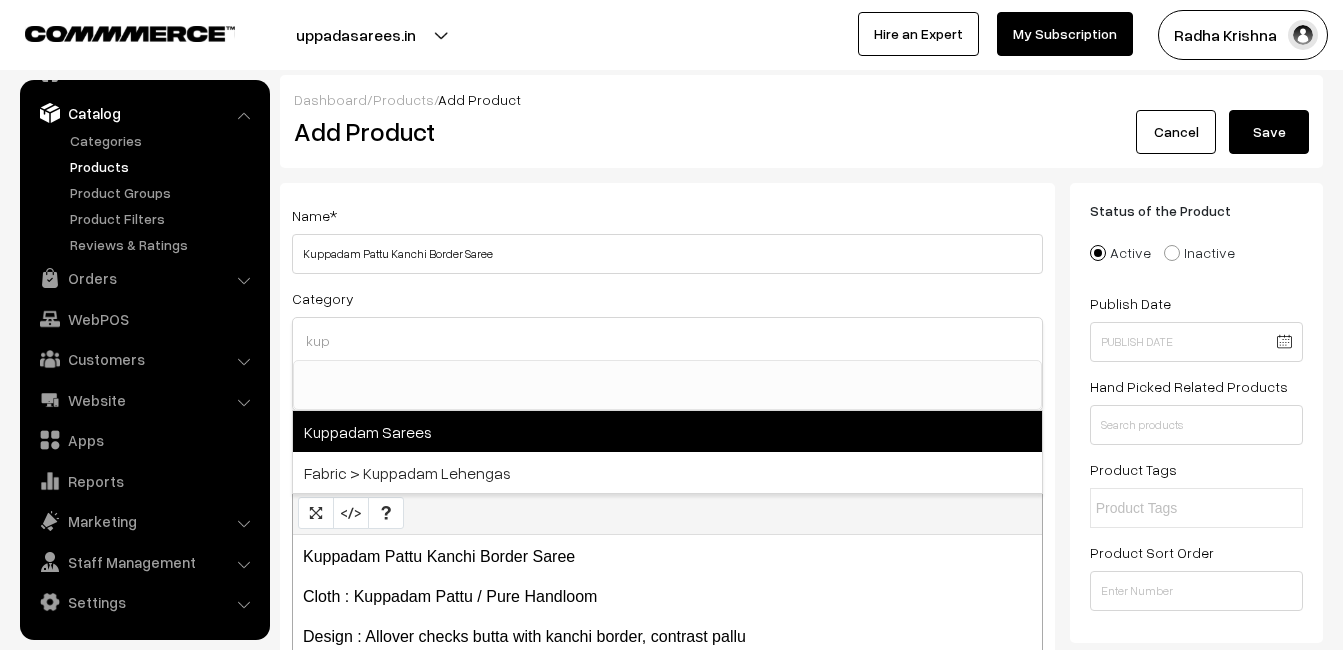 type on "kup" 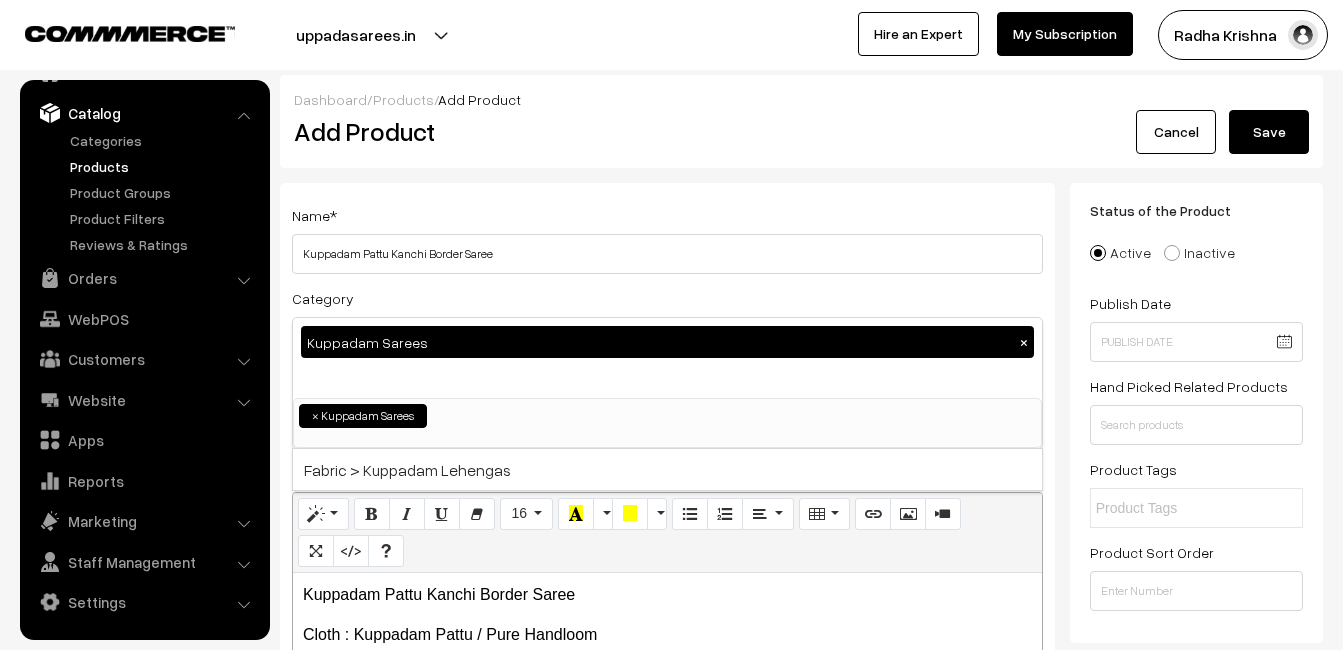 scroll, scrollTop: 816, scrollLeft: 0, axis: vertical 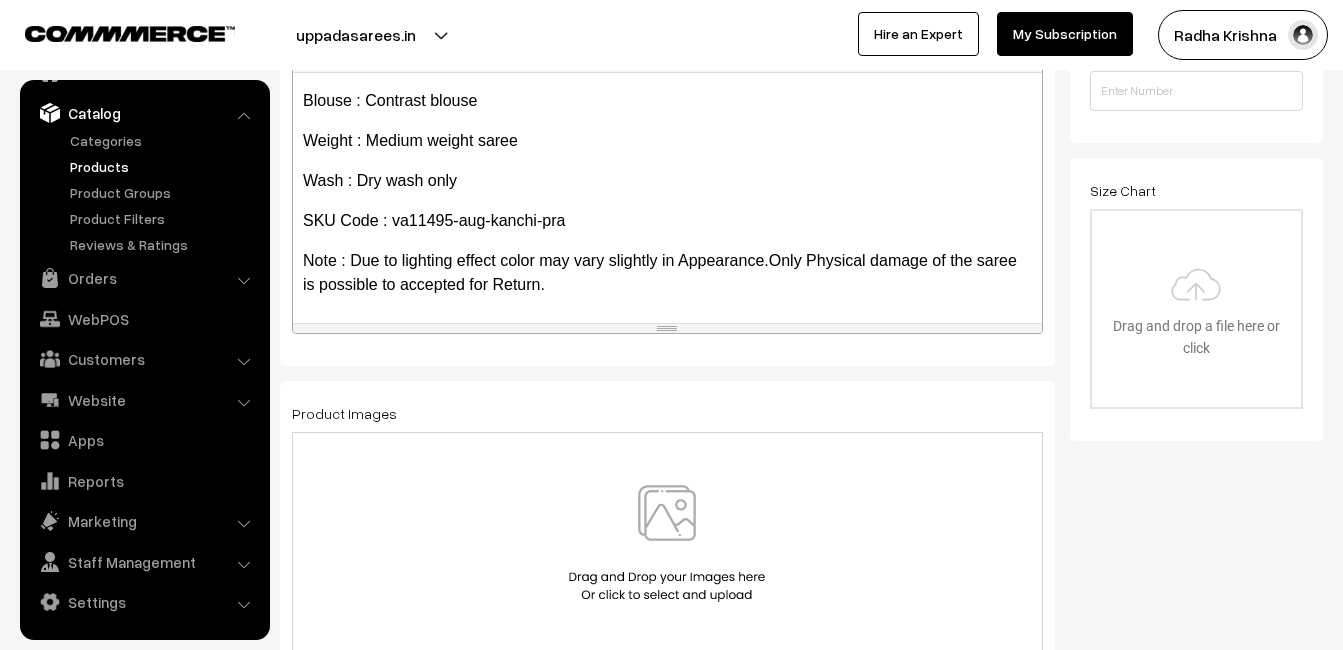 click at bounding box center (667, 543) 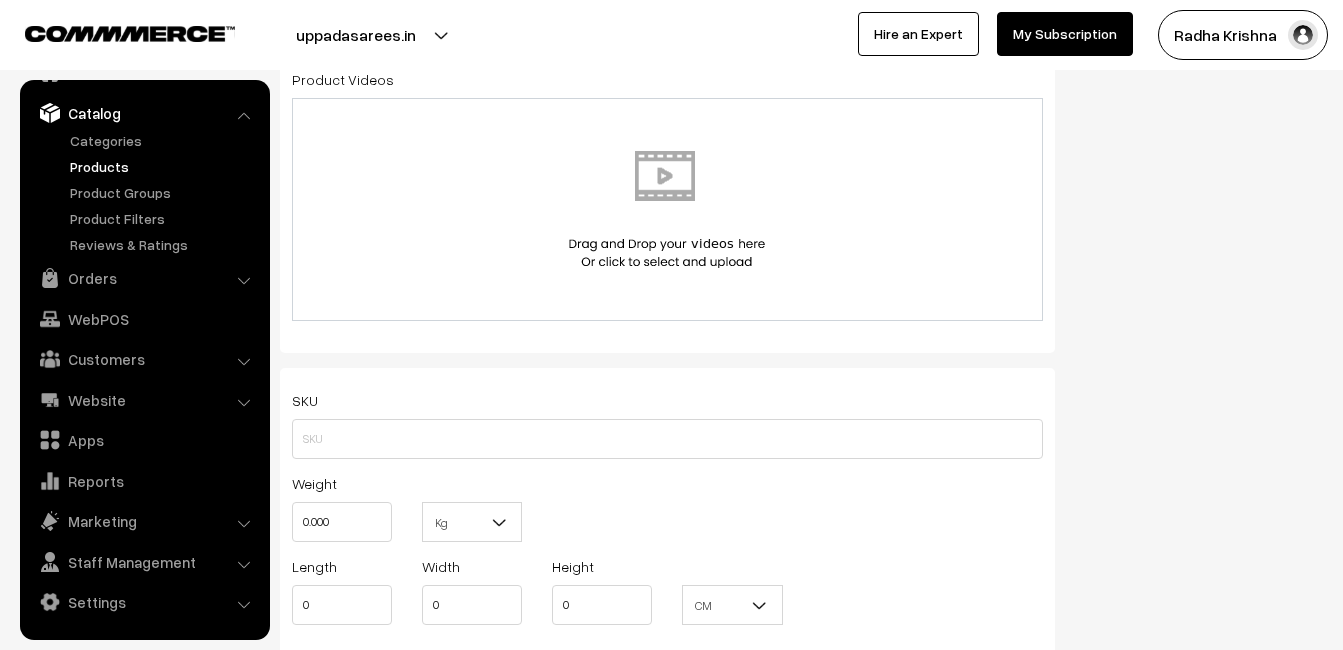 scroll, scrollTop: 1100, scrollLeft: 0, axis: vertical 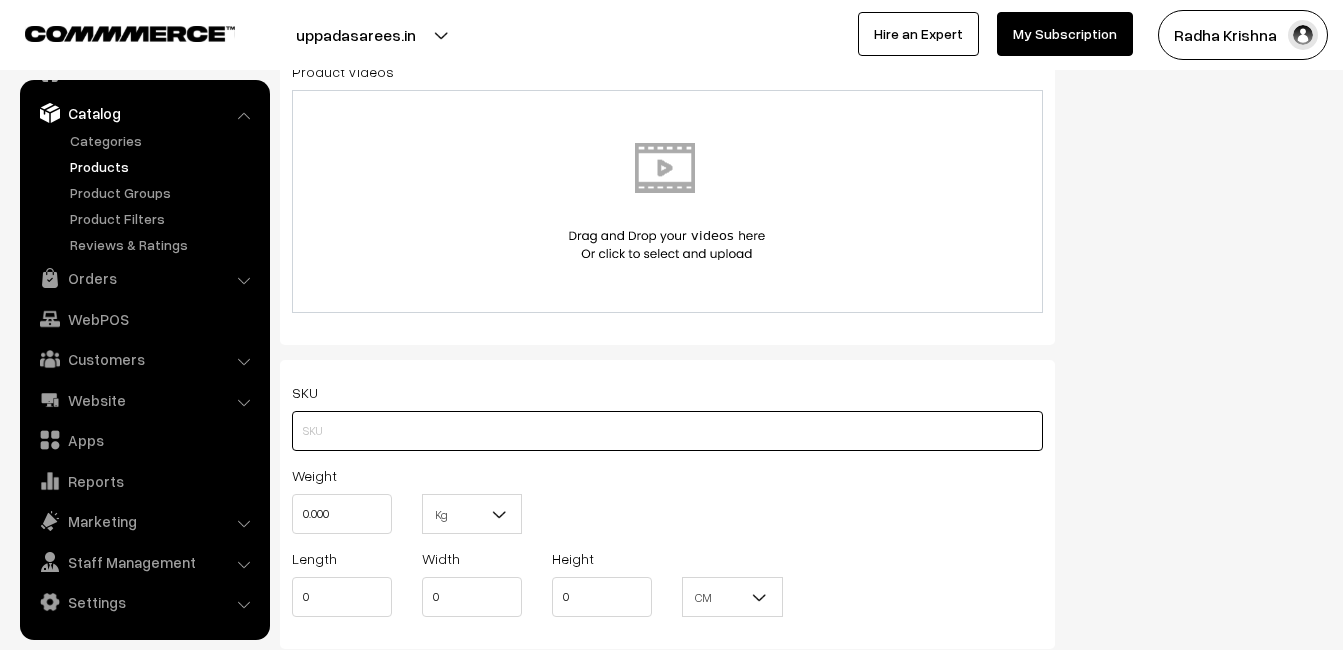 click at bounding box center (667, 431) 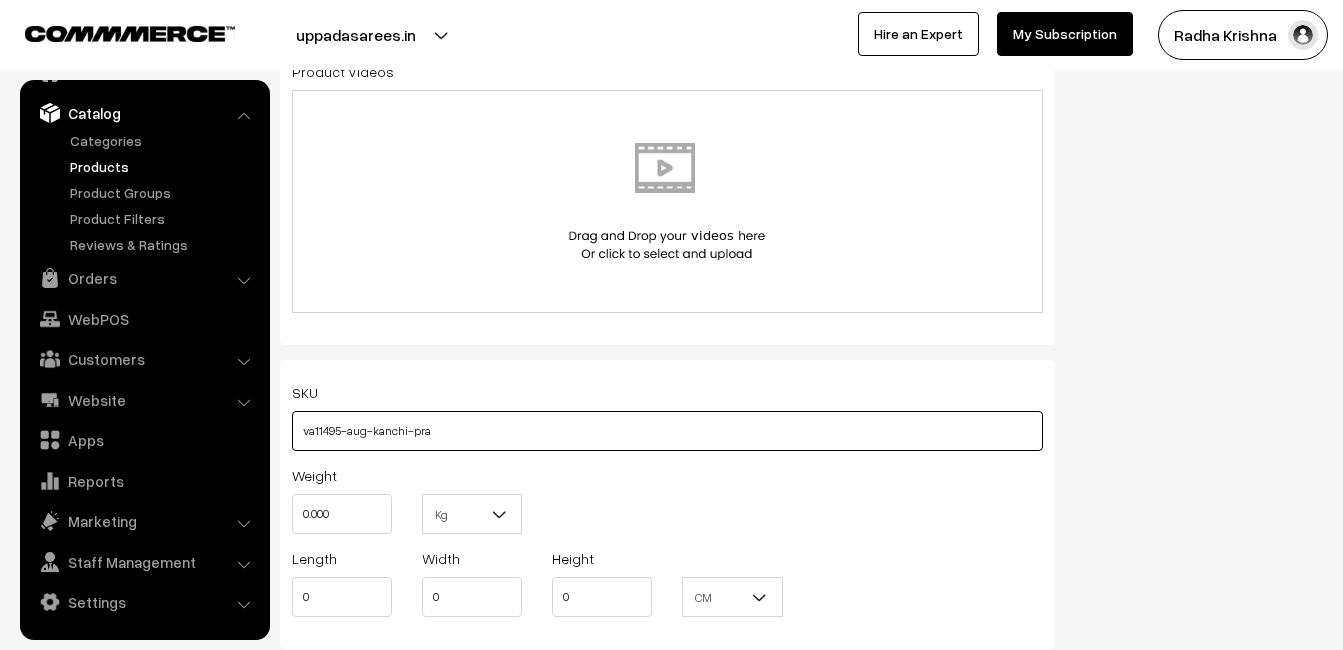 type on "va11495-aug-kanchi-pra" 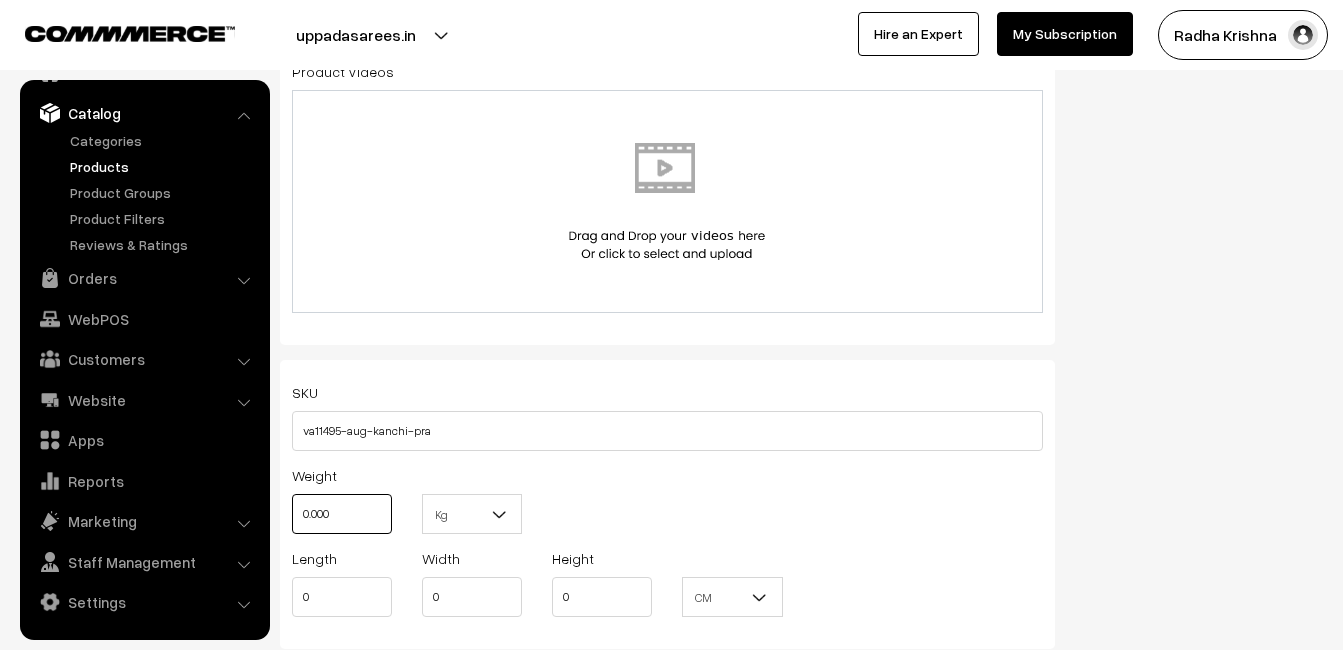 click on "0.000" at bounding box center (342, 514) 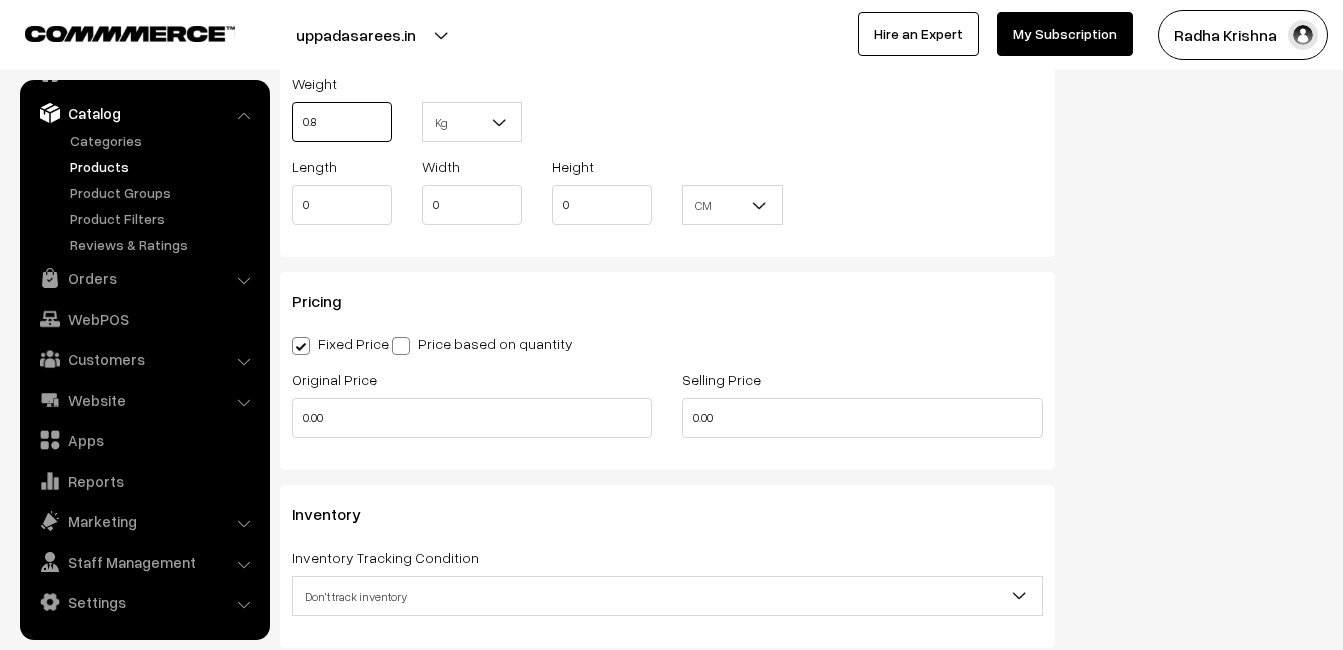 scroll, scrollTop: 1500, scrollLeft: 0, axis: vertical 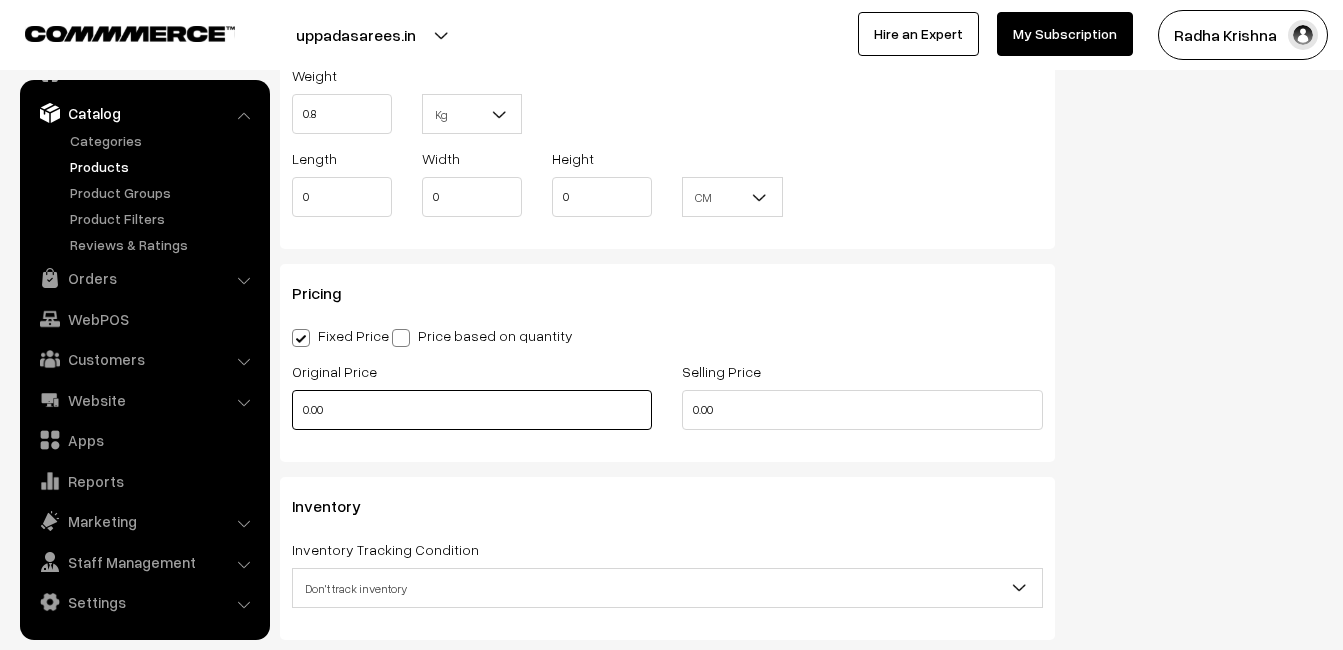 type on "0.80" 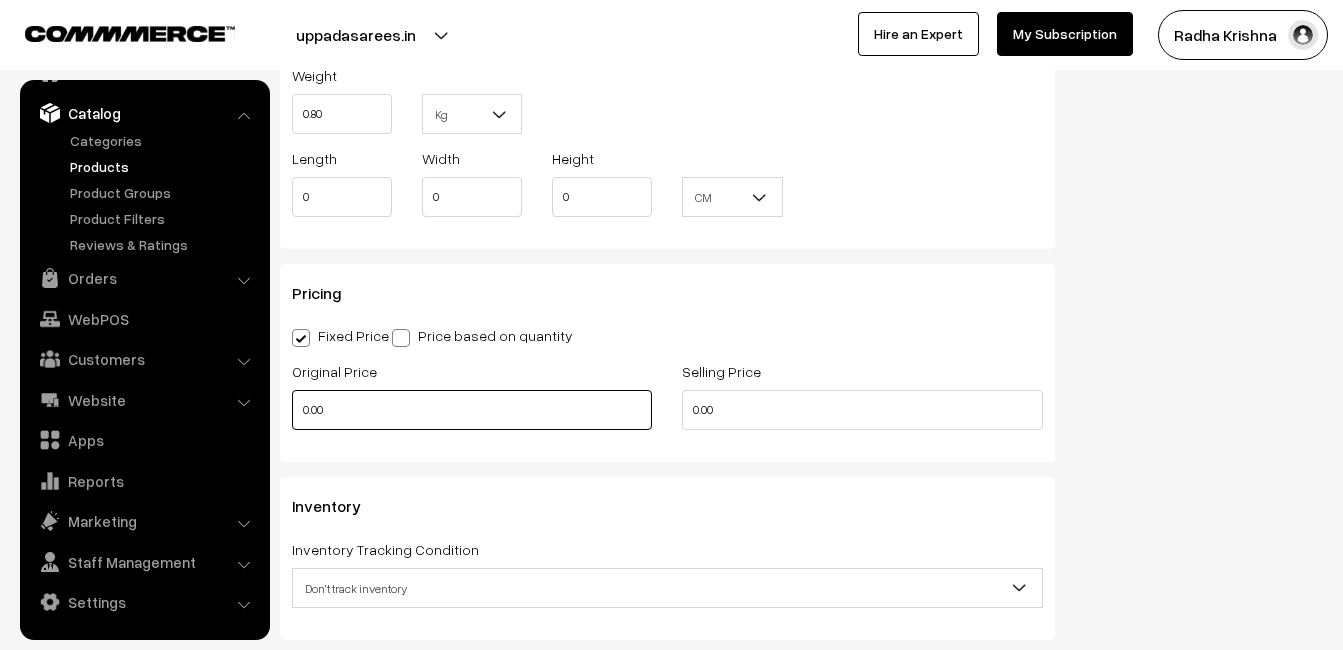 click on "0.00" at bounding box center (472, 410) 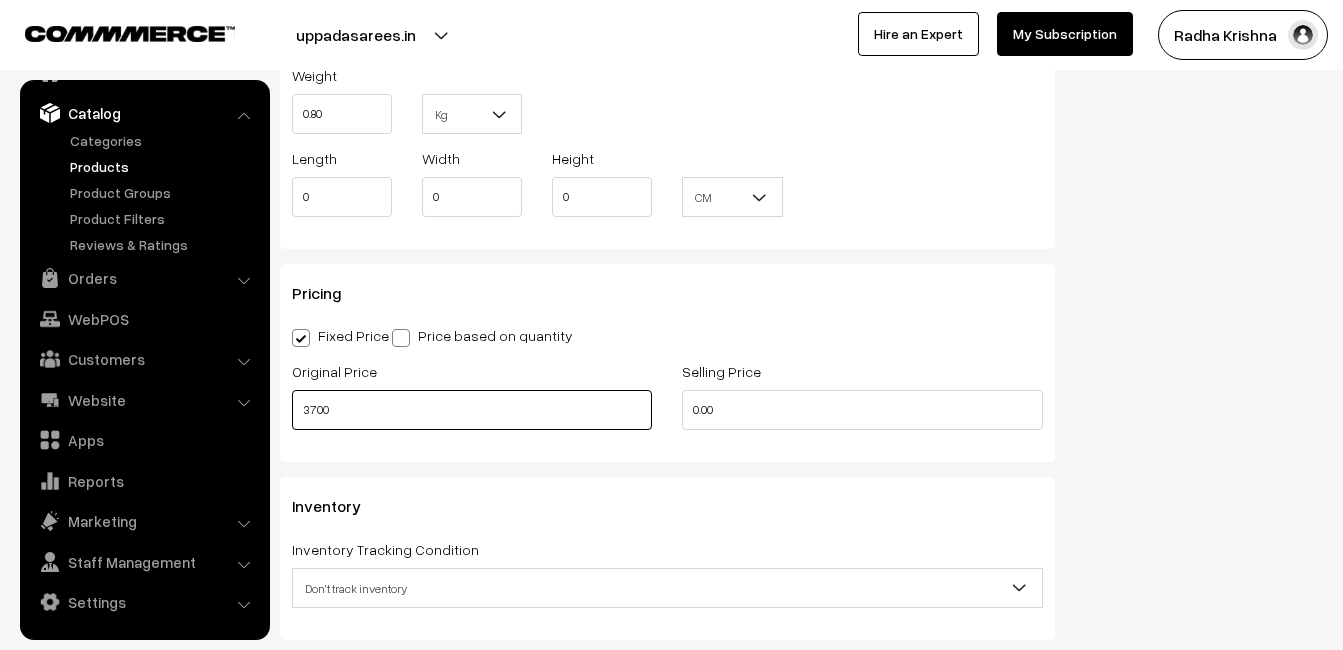type on "3700" 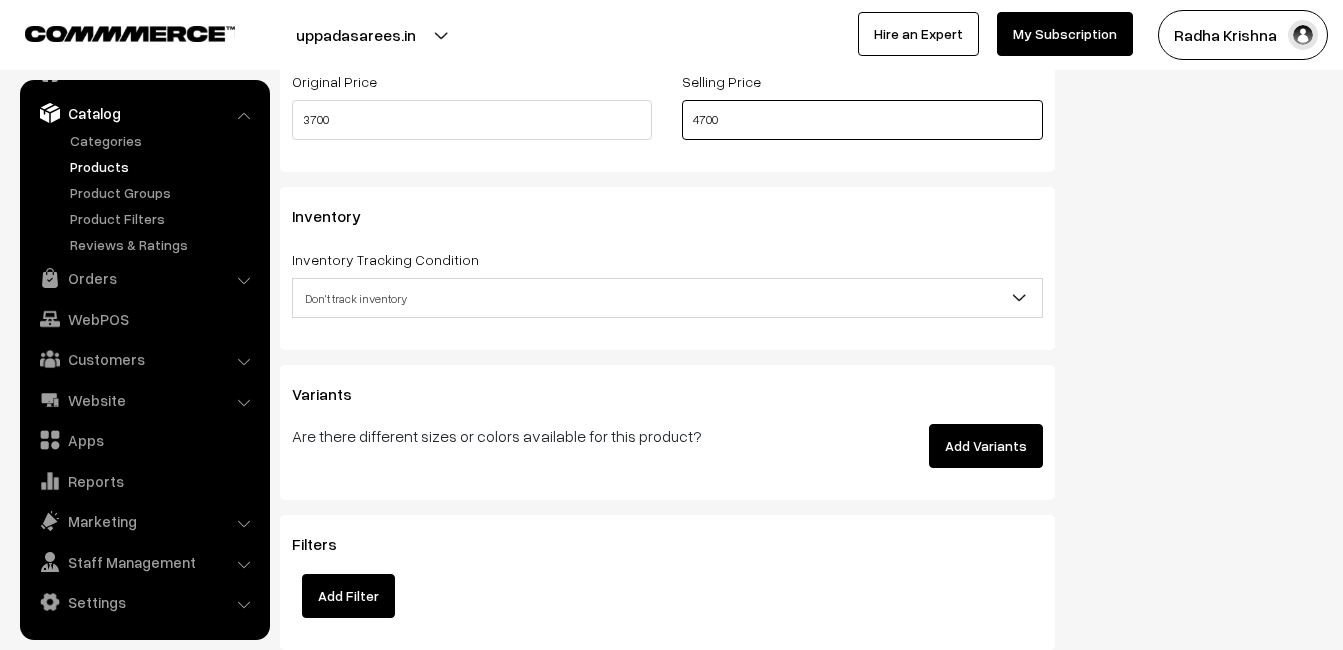 scroll, scrollTop: 1800, scrollLeft: 0, axis: vertical 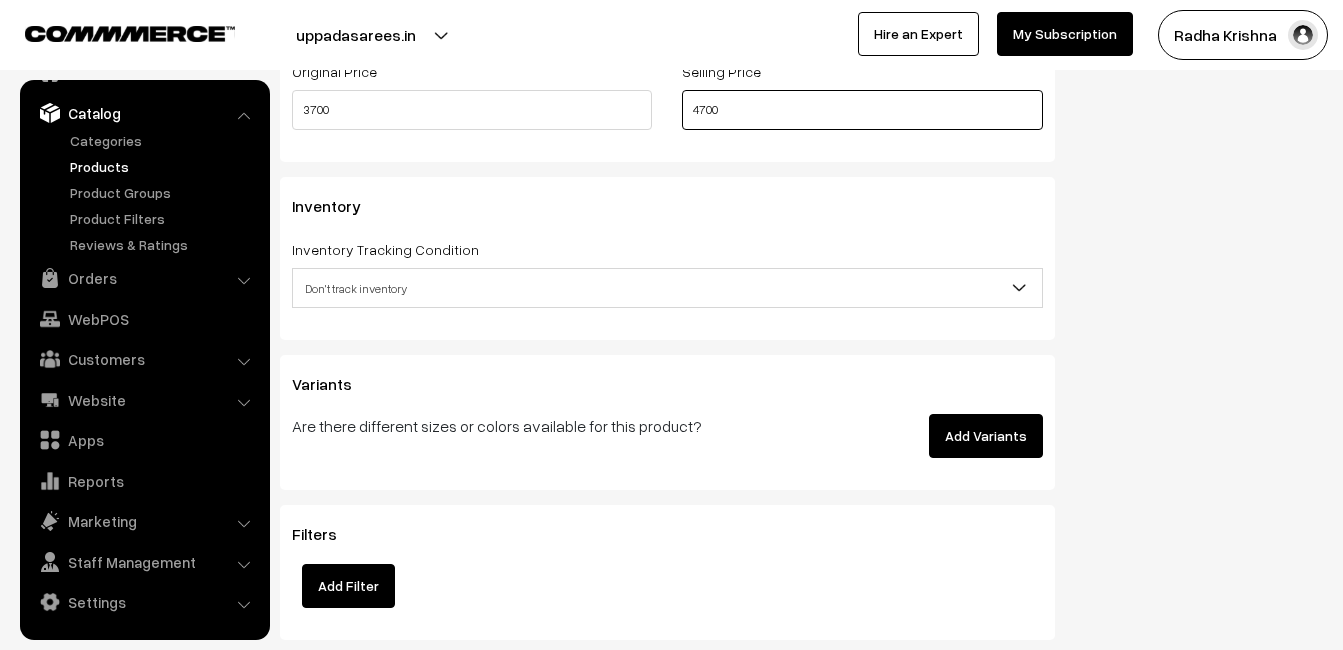 type on "4700" 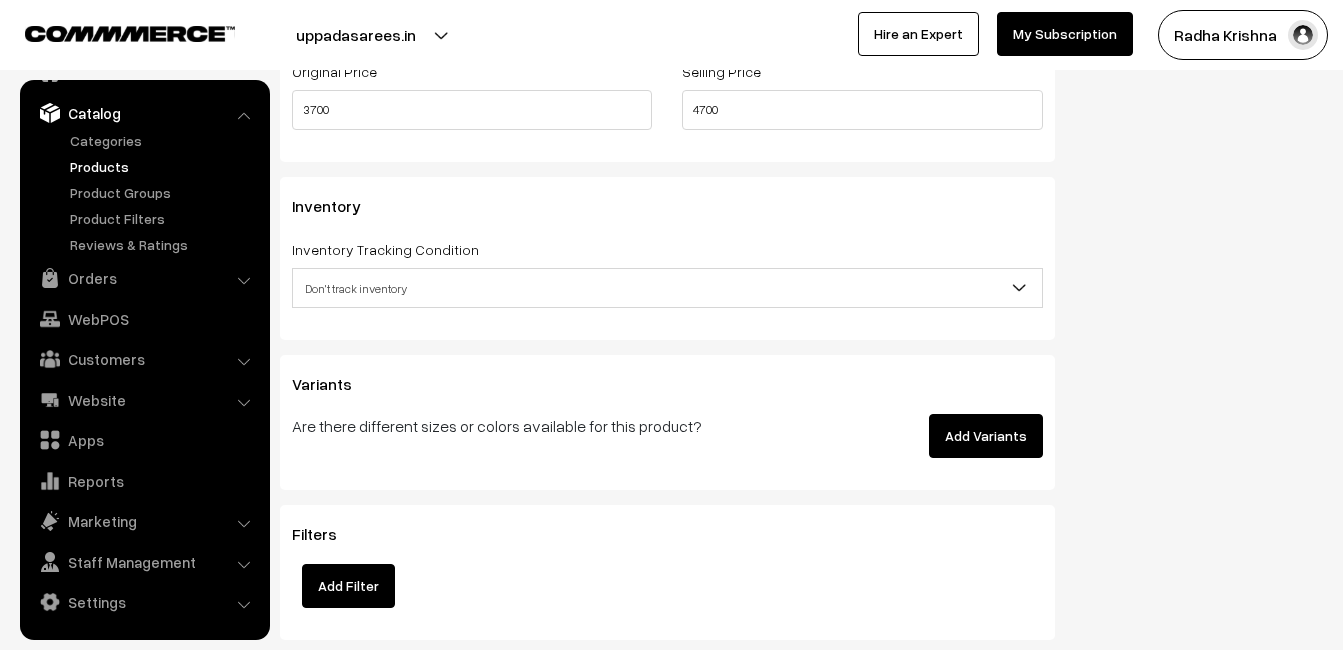 click on "Don't track inventory" at bounding box center [667, 288] 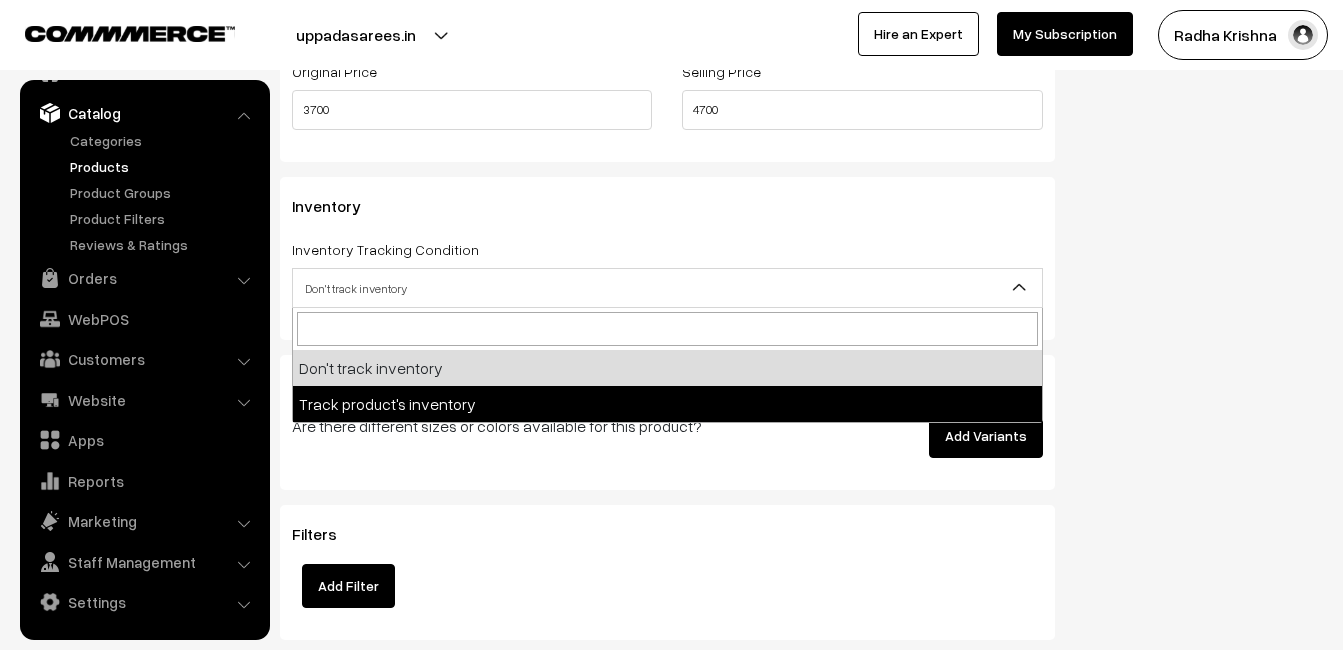 select on "2" 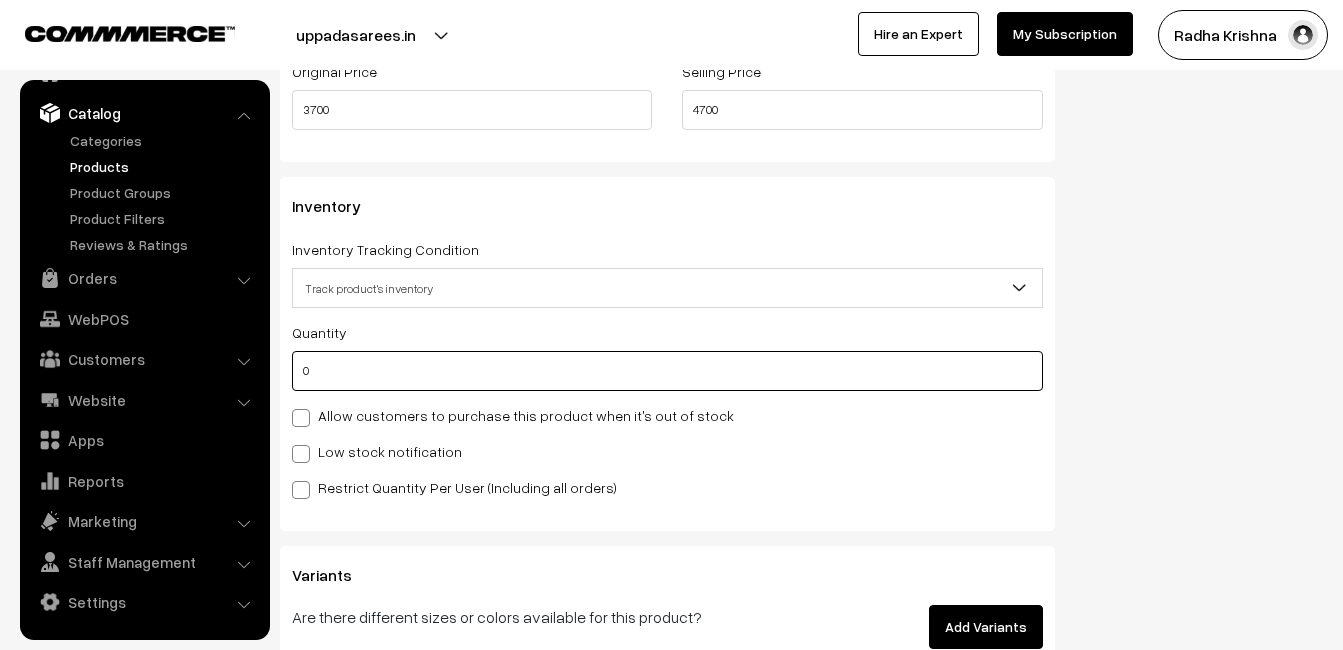 click on "0" at bounding box center [667, 371] 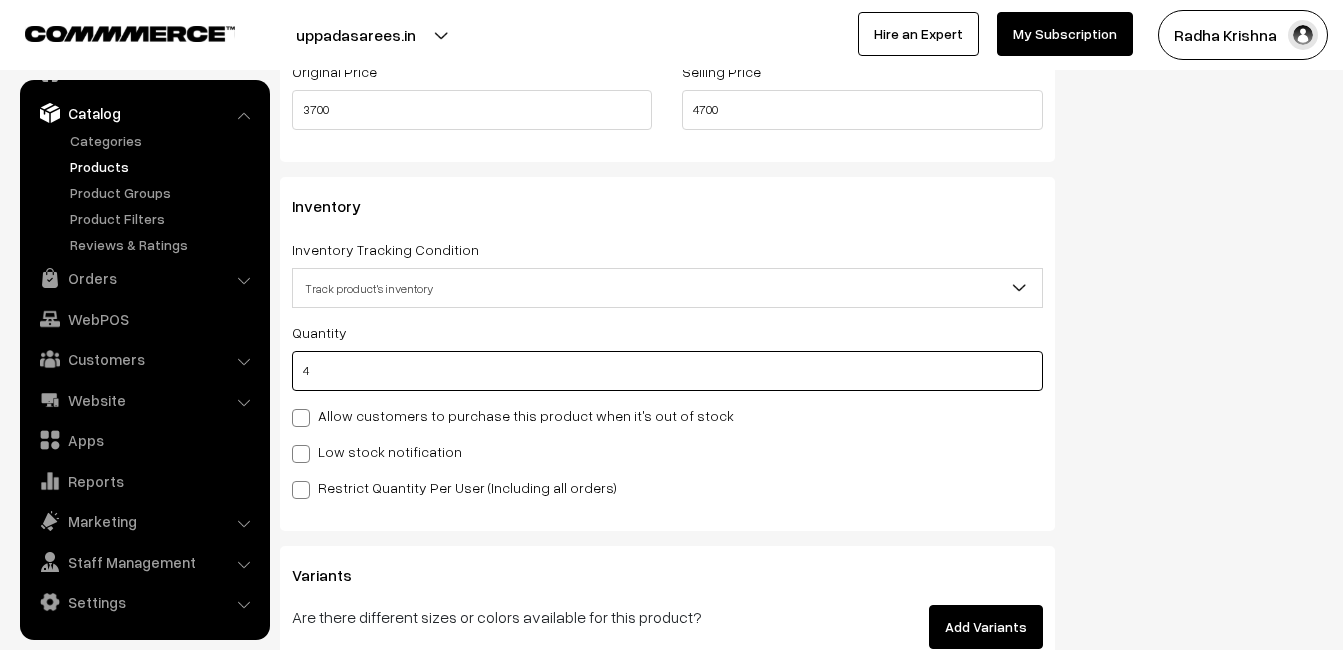 type on "4" 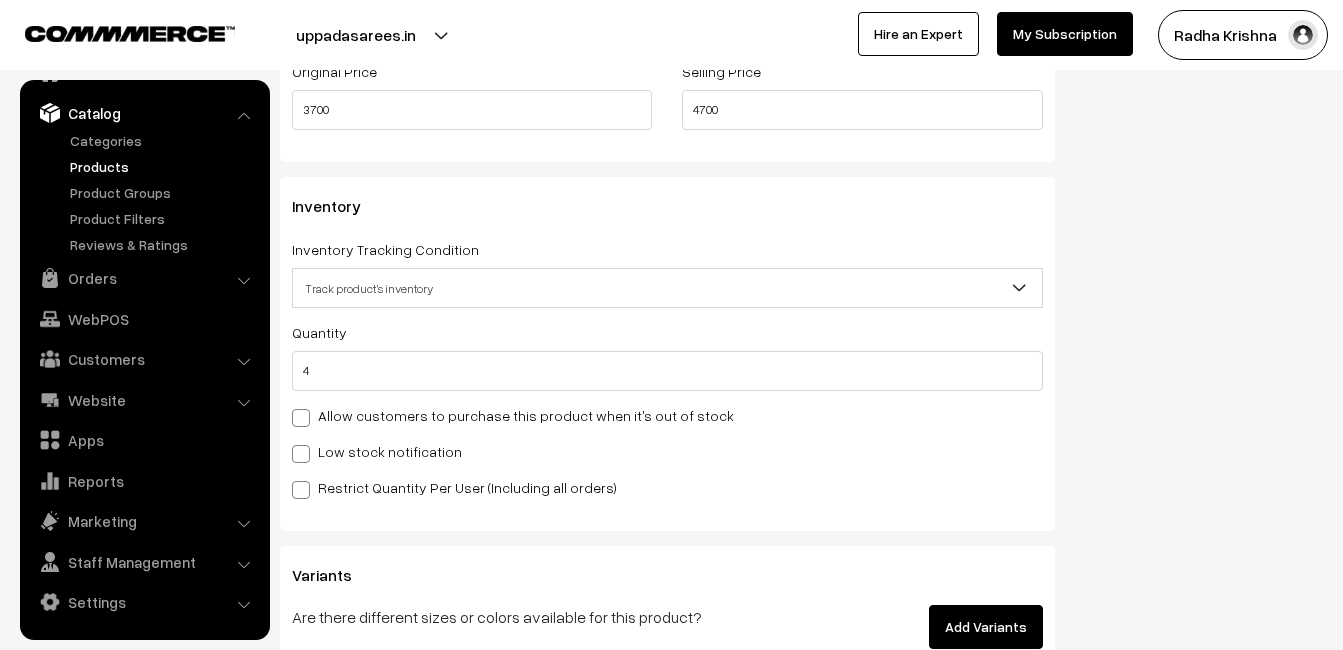 click on "Low stock notification" at bounding box center (377, 451) 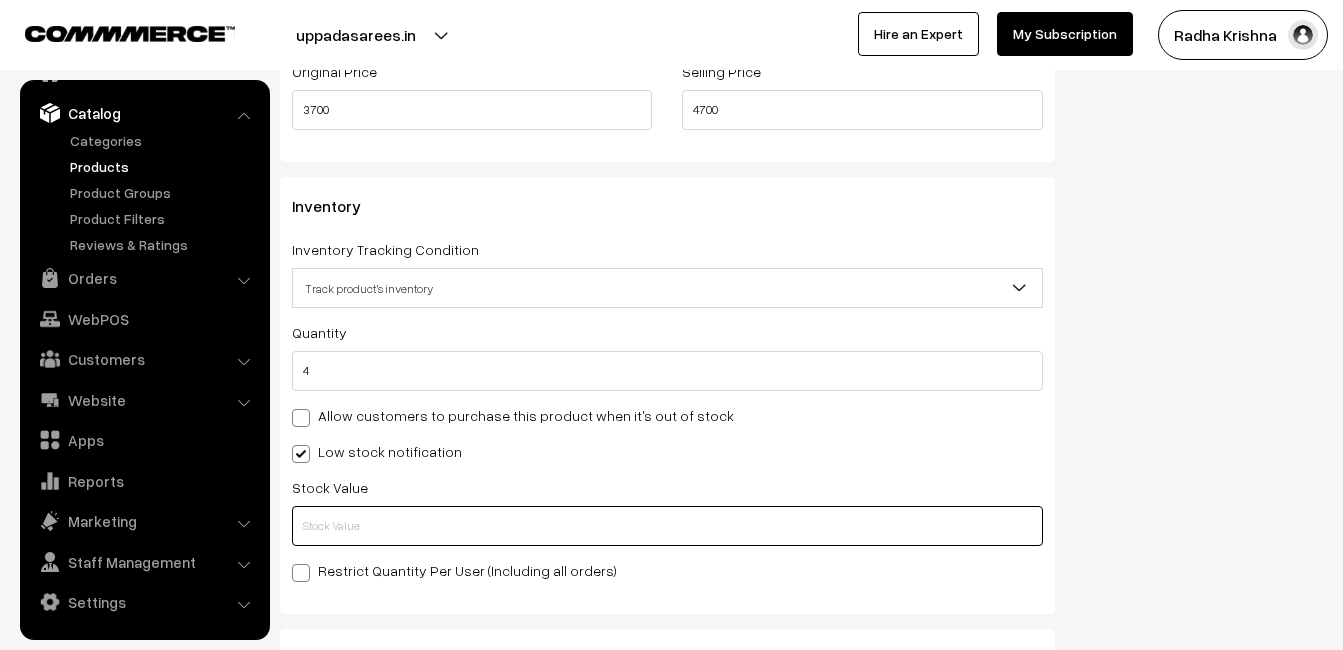 click at bounding box center [667, 526] 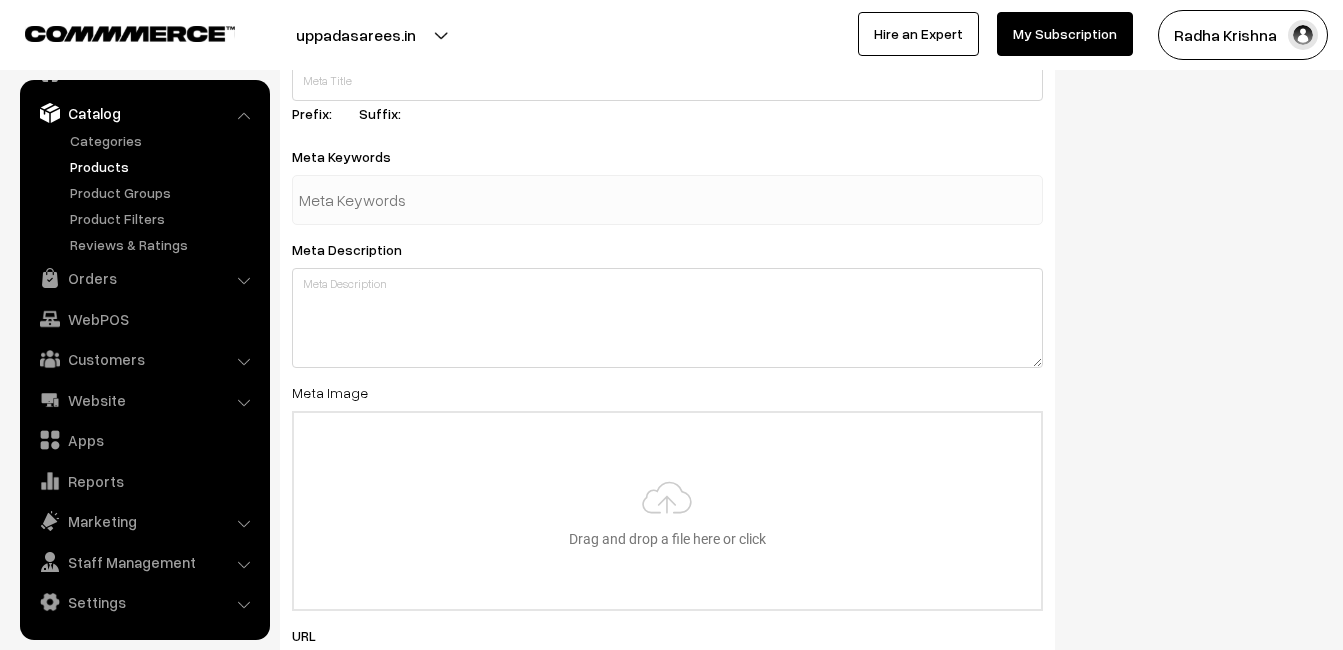 scroll, scrollTop: 2968, scrollLeft: 0, axis: vertical 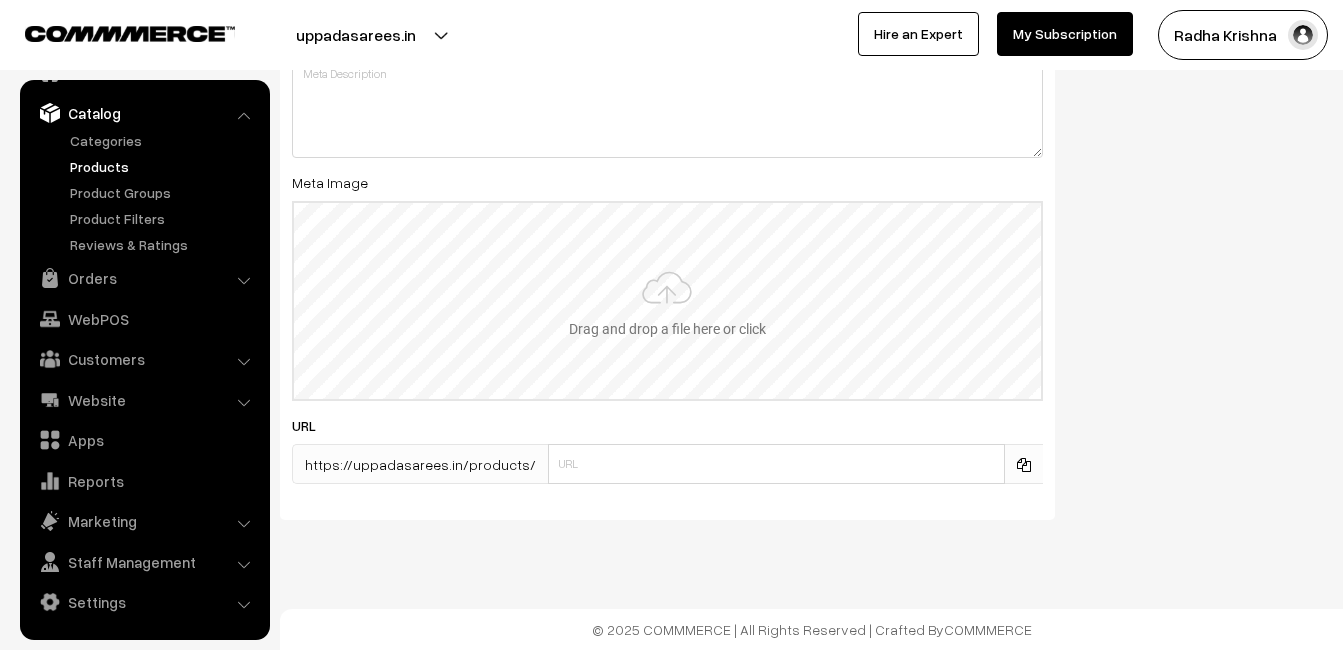 type on "2" 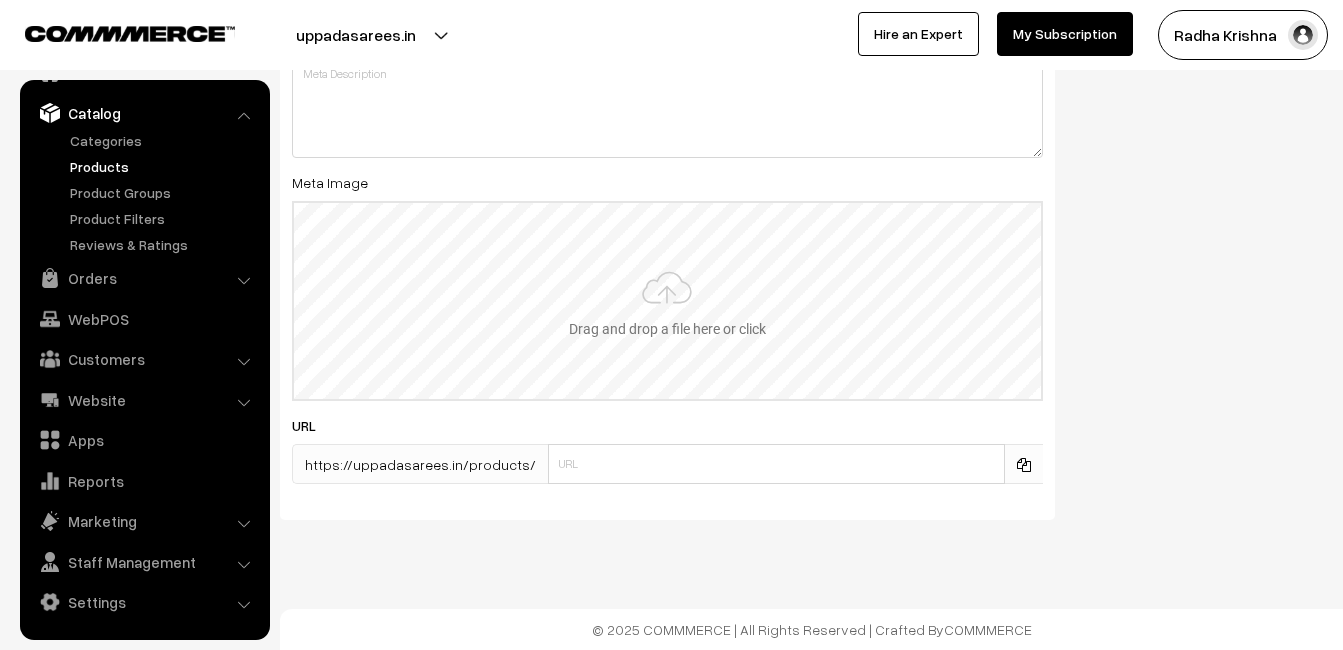 click at bounding box center [667, 301] 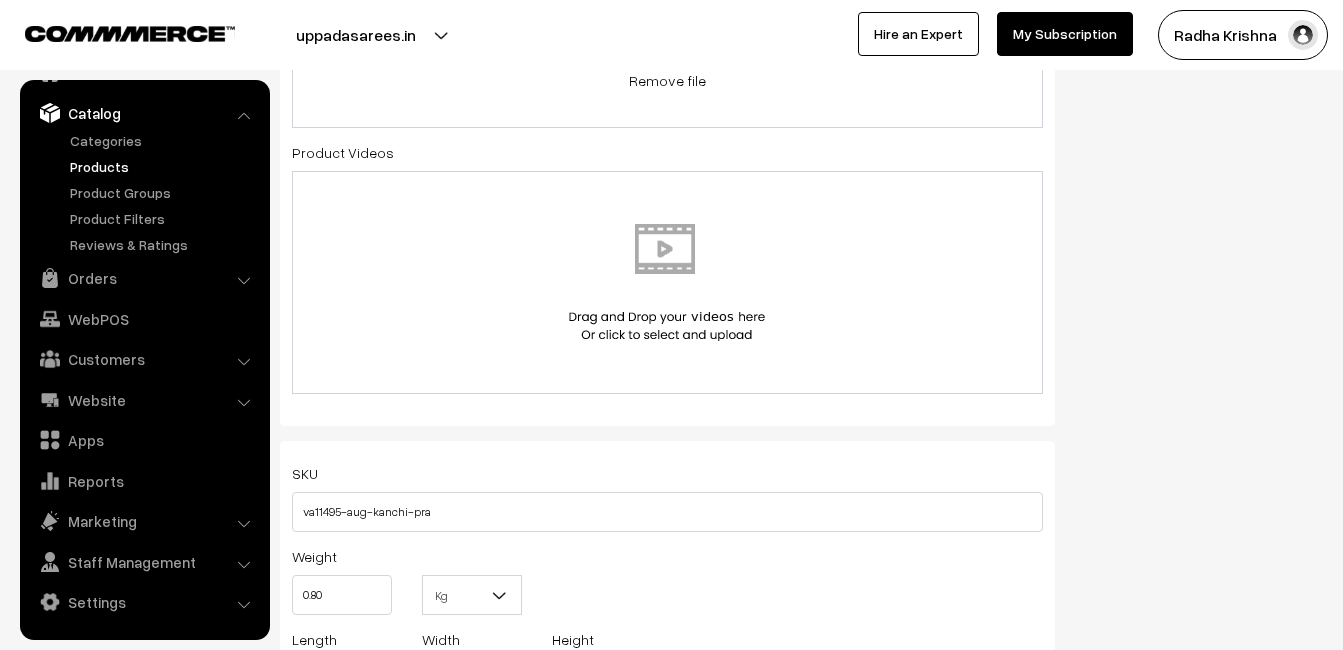 scroll, scrollTop: 0, scrollLeft: 0, axis: both 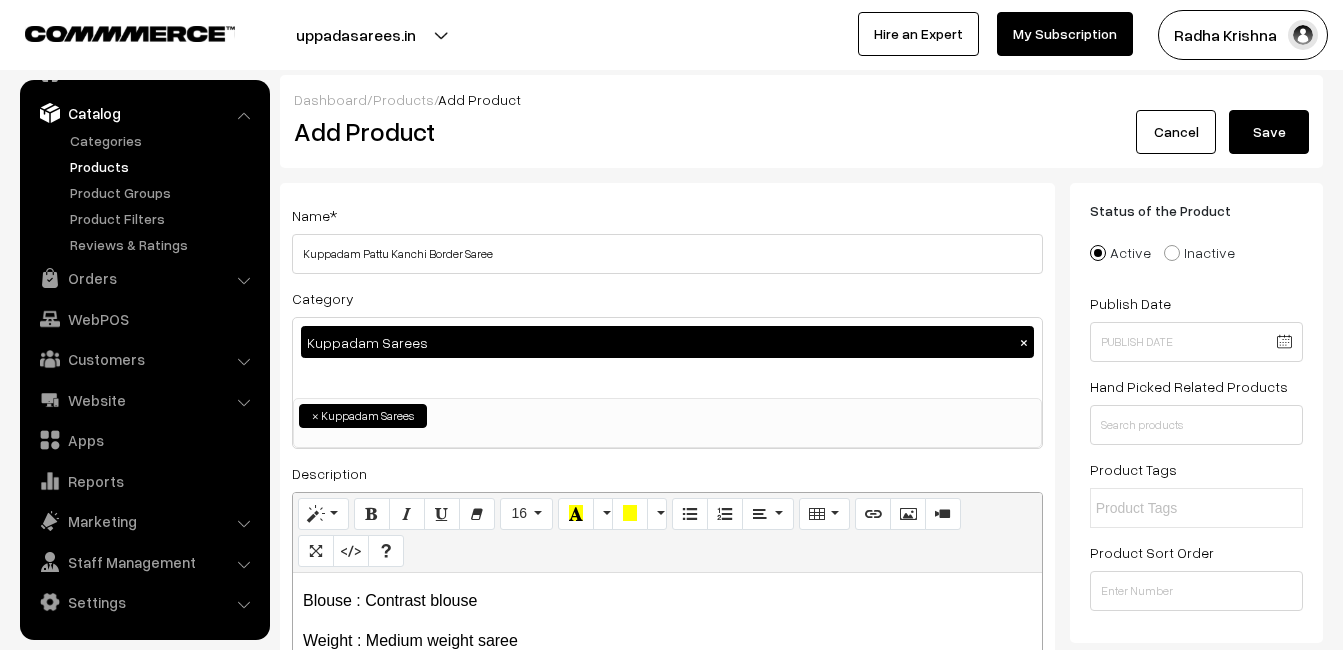 click on "Save" at bounding box center [1269, 132] 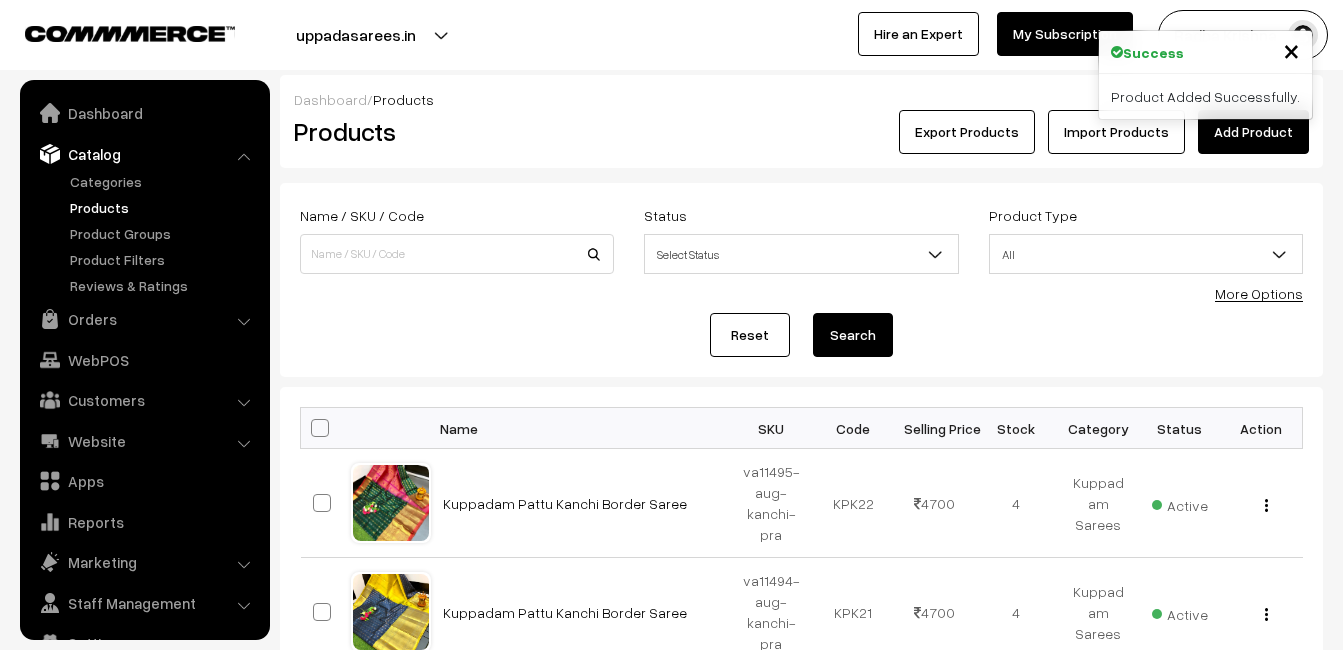 scroll, scrollTop: 0, scrollLeft: 0, axis: both 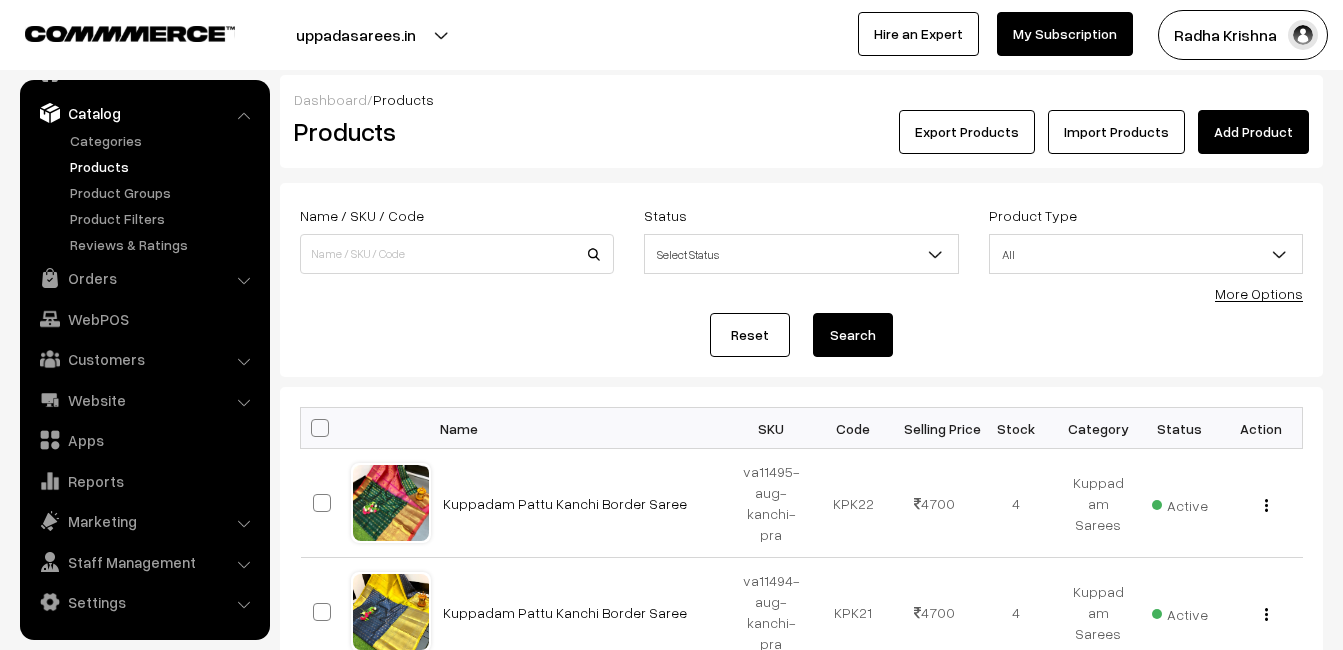 click on "Products" at bounding box center [453, 132] 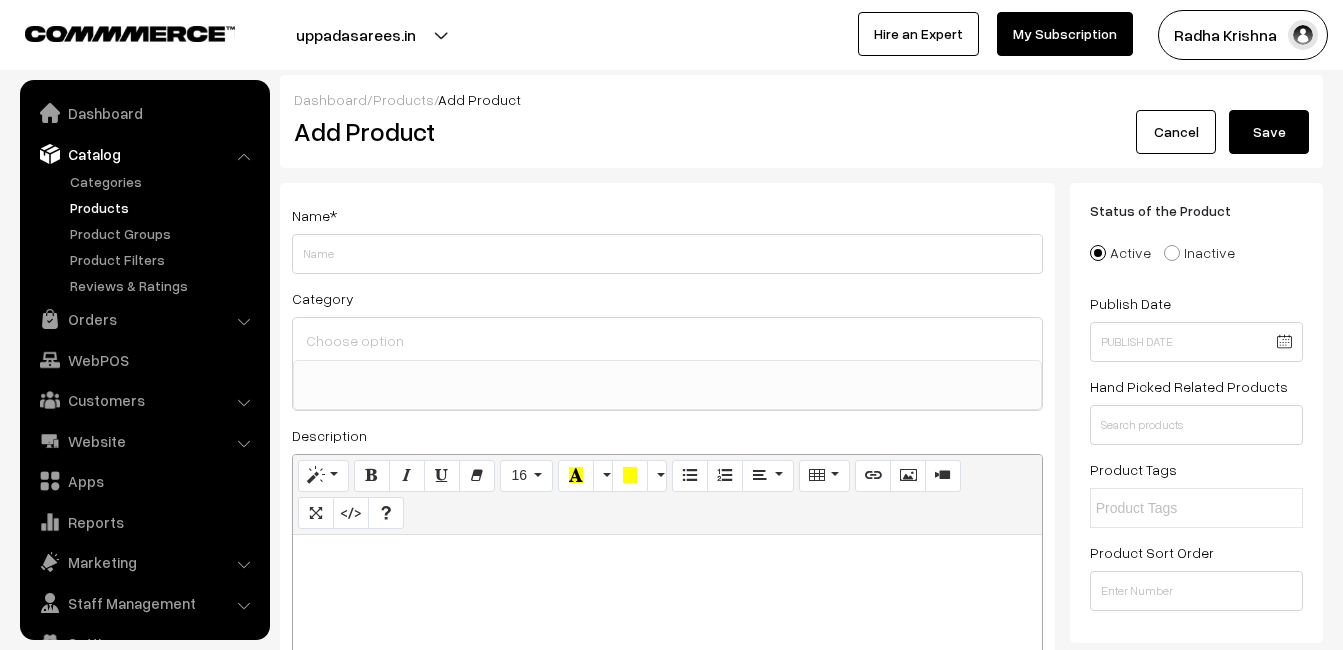 select 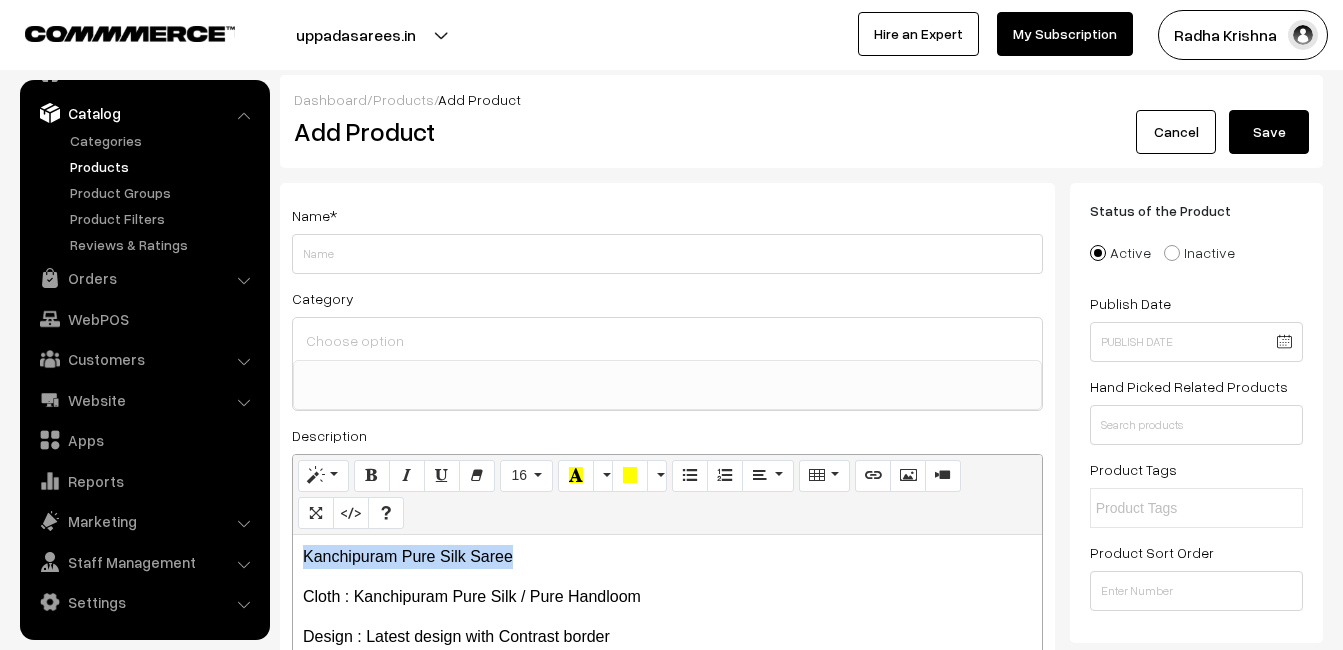 drag, startPoint x: 539, startPoint y: 556, endPoint x: 276, endPoint y: 534, distance: 263.91855 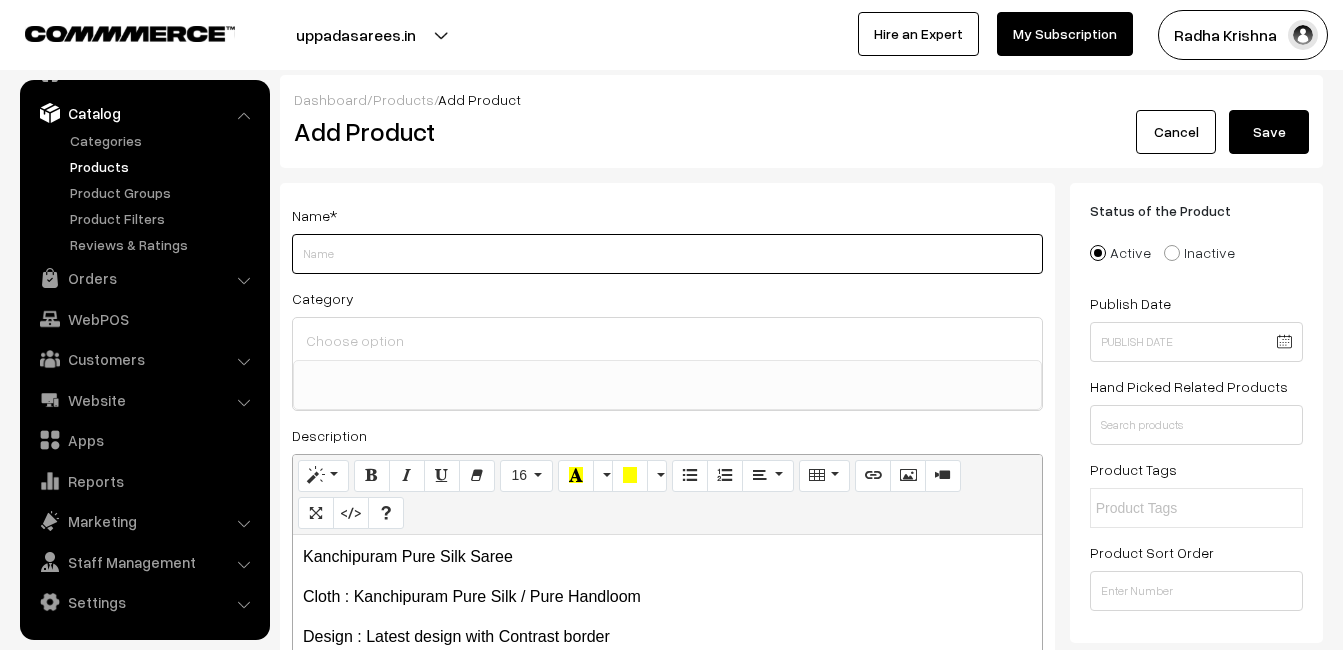 click on "Weight" at bounding box center (667, 254) 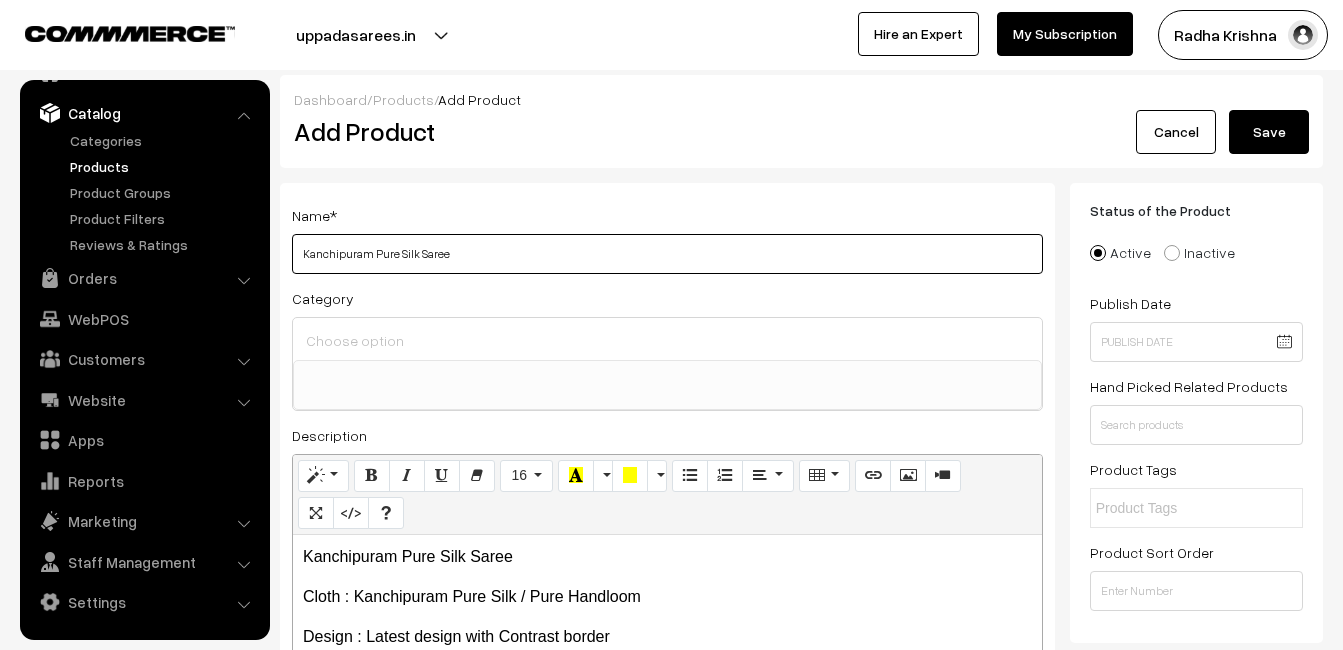 type on "Kanchipuram Pure Silk Saree" 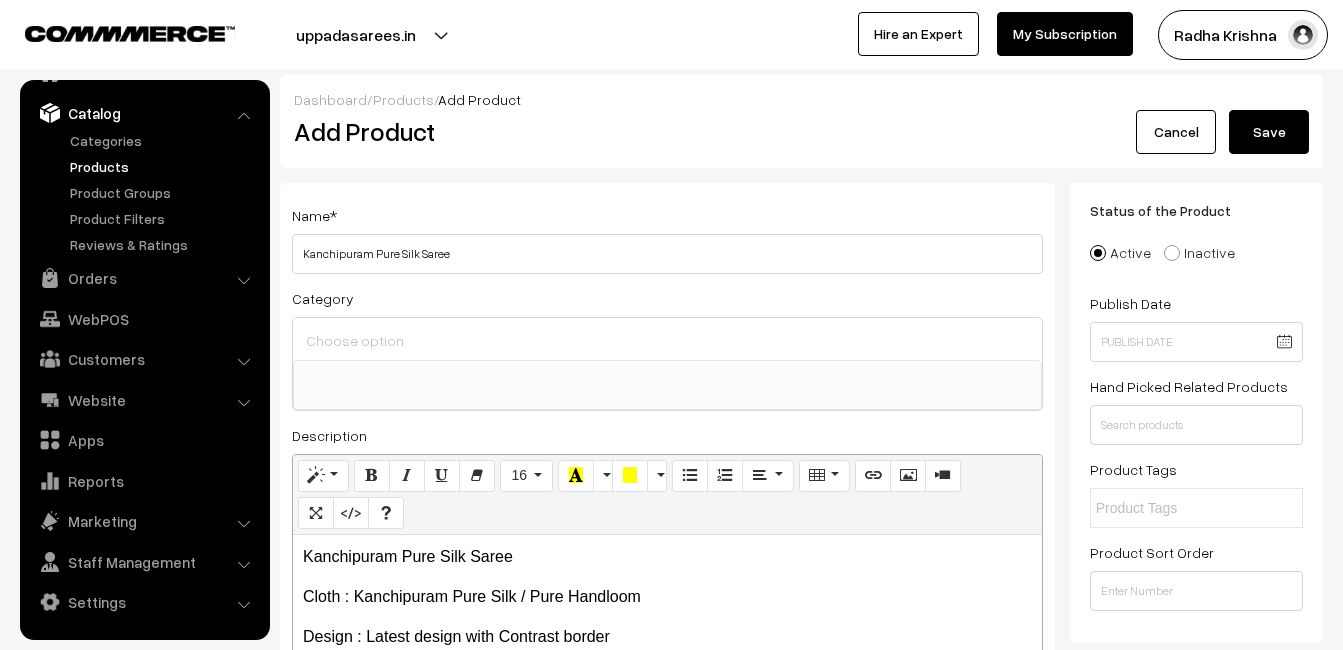 click at bounding box center [667, 340] 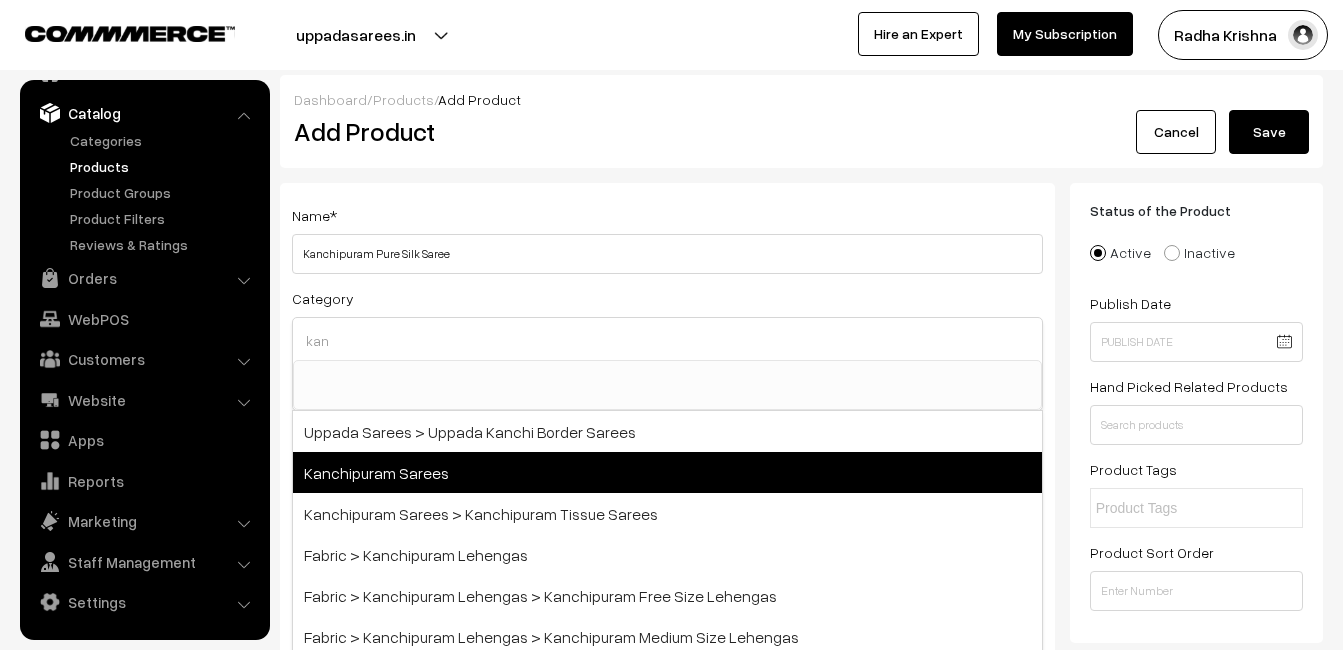 type on "kan" 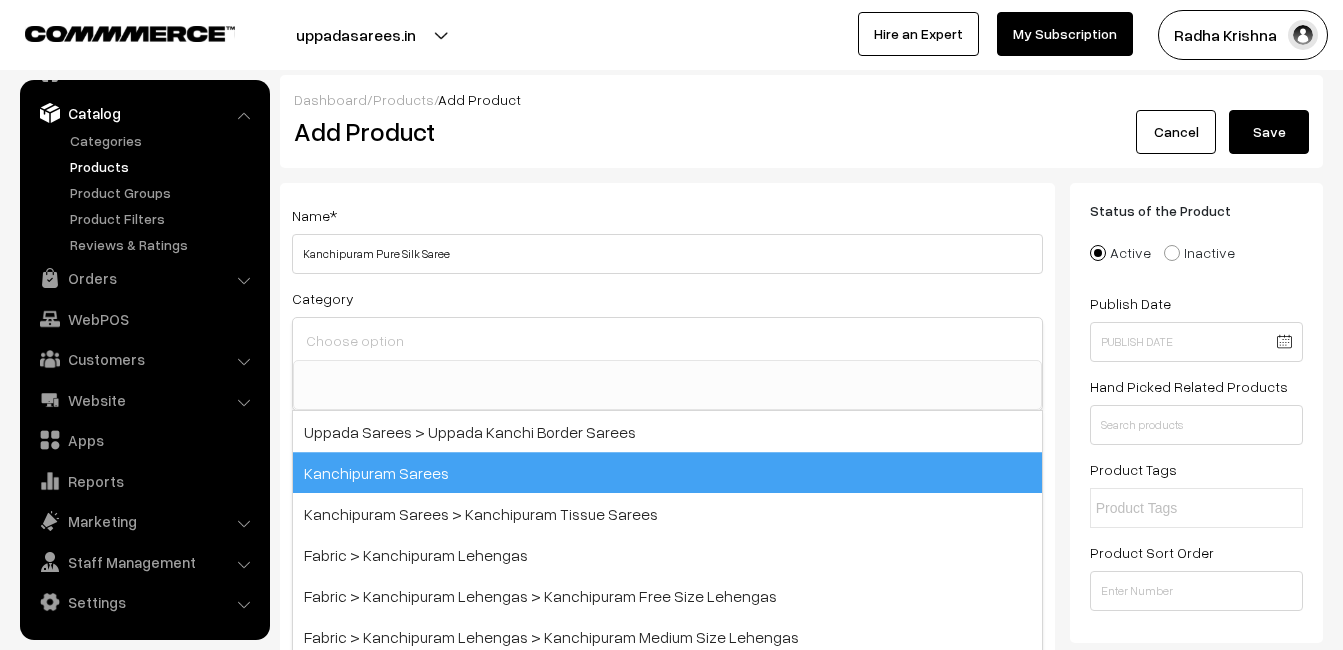 scroll, scrollTop: 340, scrollLeft: 0, axis: vertical 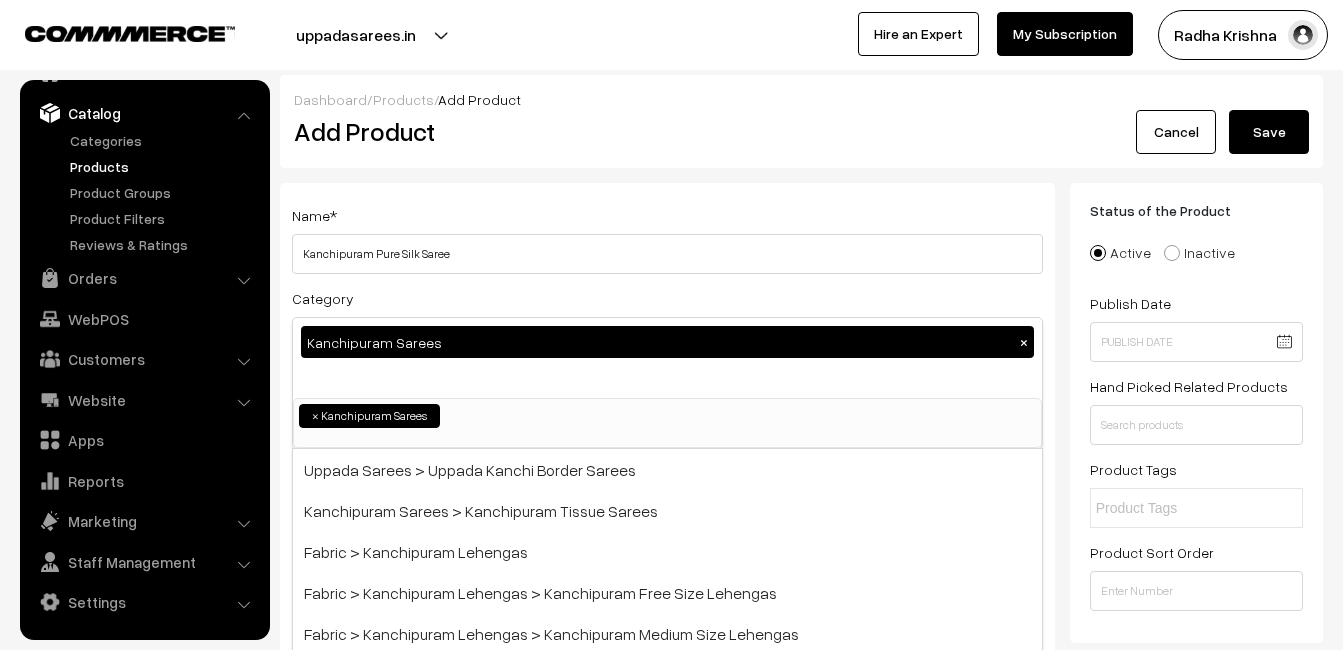 click on "Name  *
Kanchipuram Pure Silk Saree" at bounding box center [667, 238] 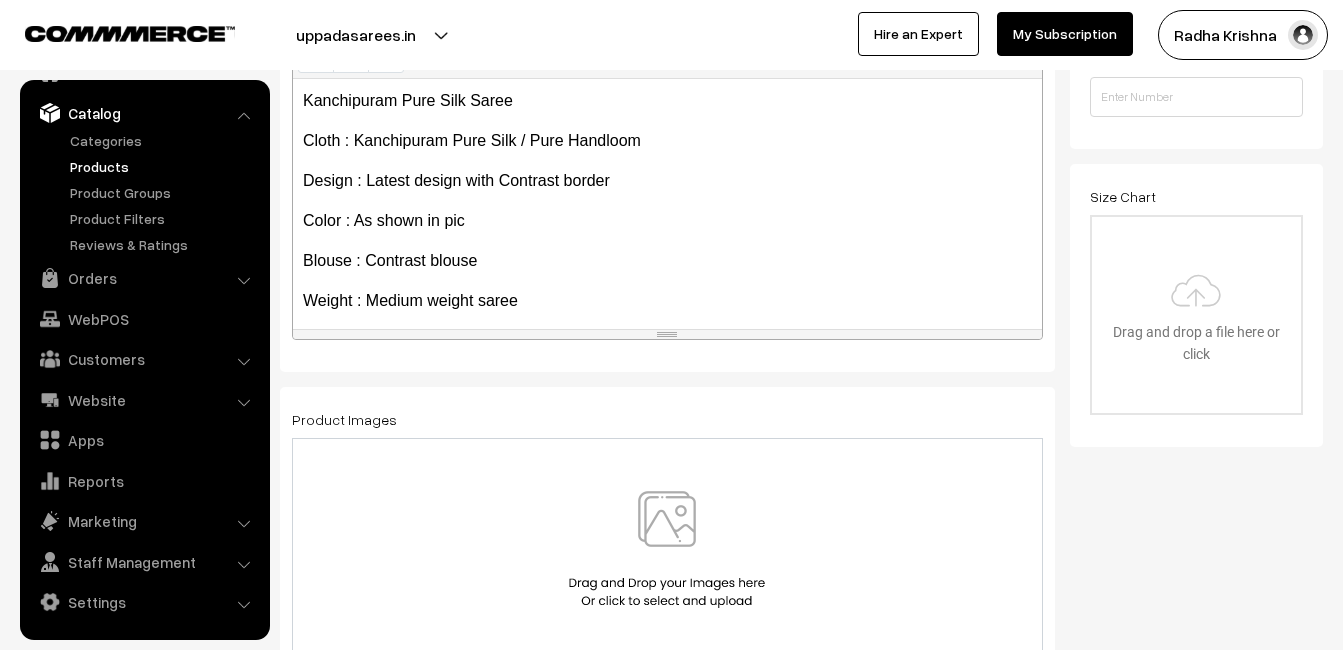 scroll, scrollTop: 500, scrollLeft: 0, axis: vertical 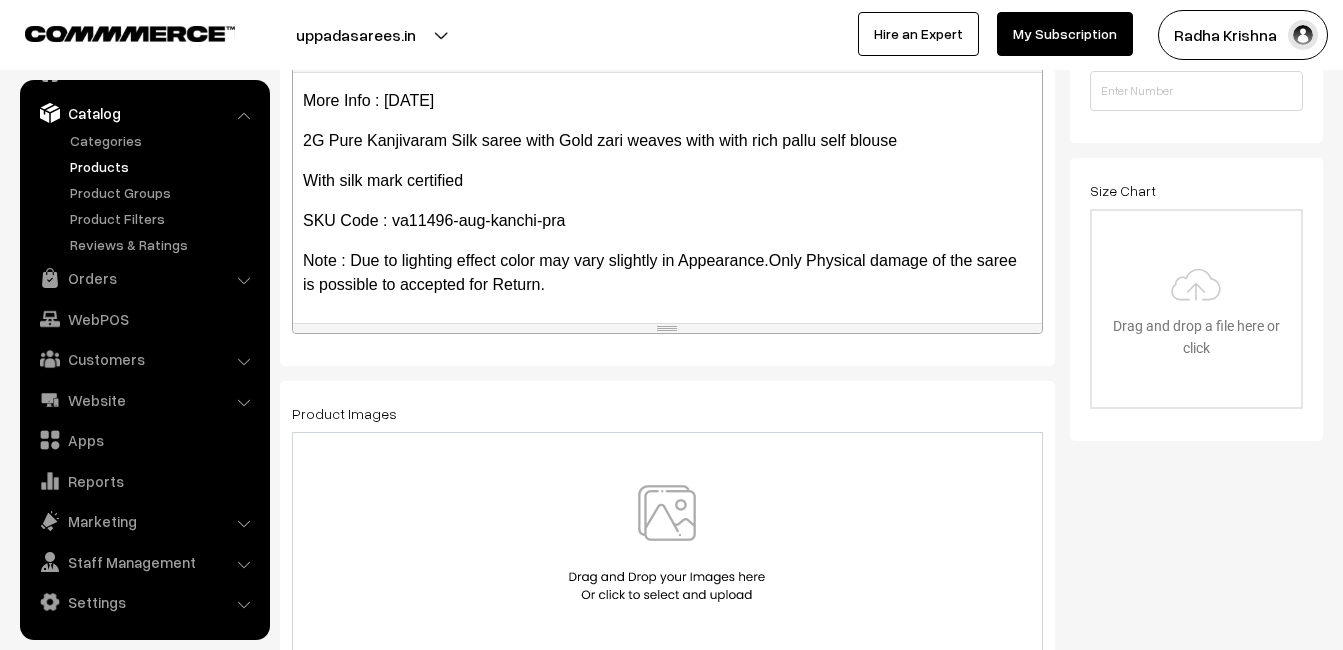 click at bounding box center (667, 543) 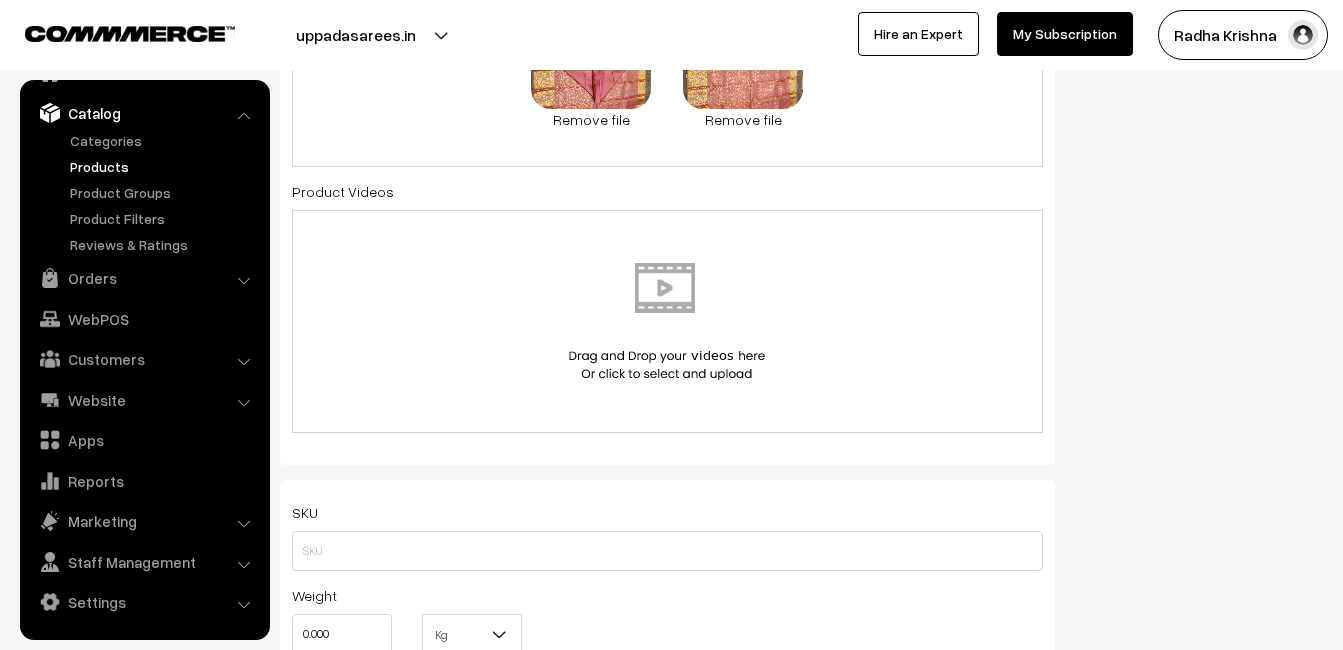 scroll, scrollTop: 1200, scrollLeft: 0, axis: vertical 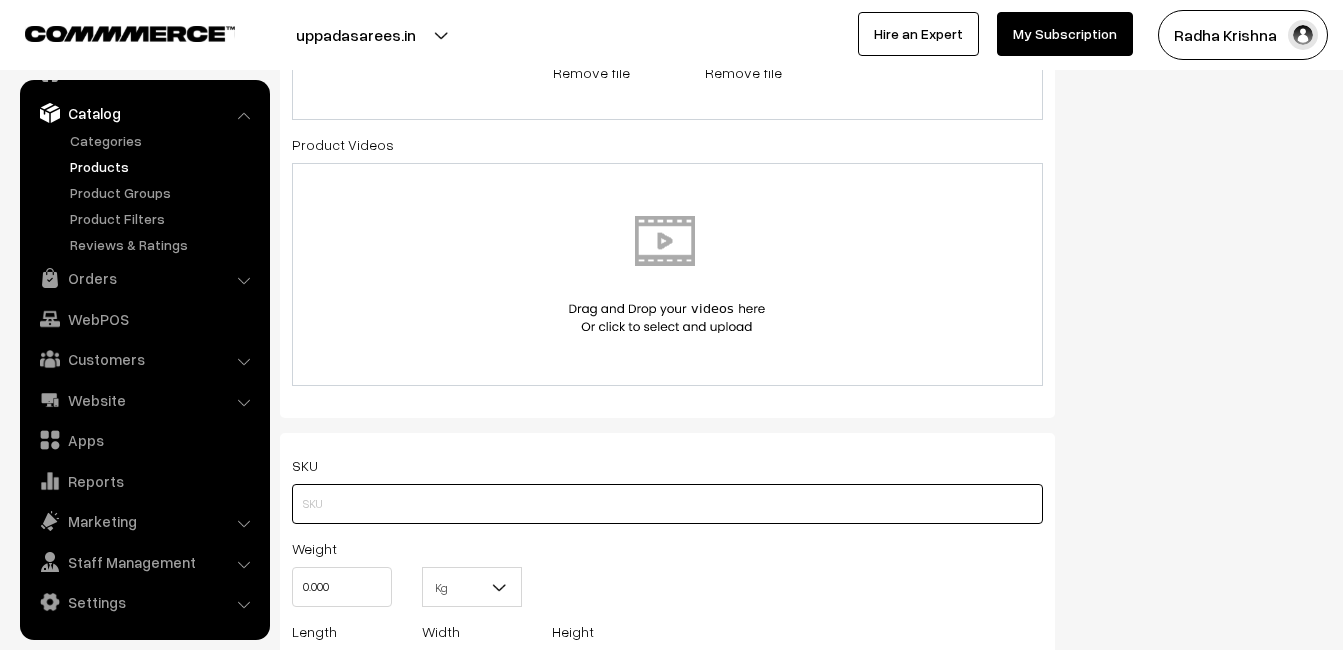 click at bounding box center [667, 504] 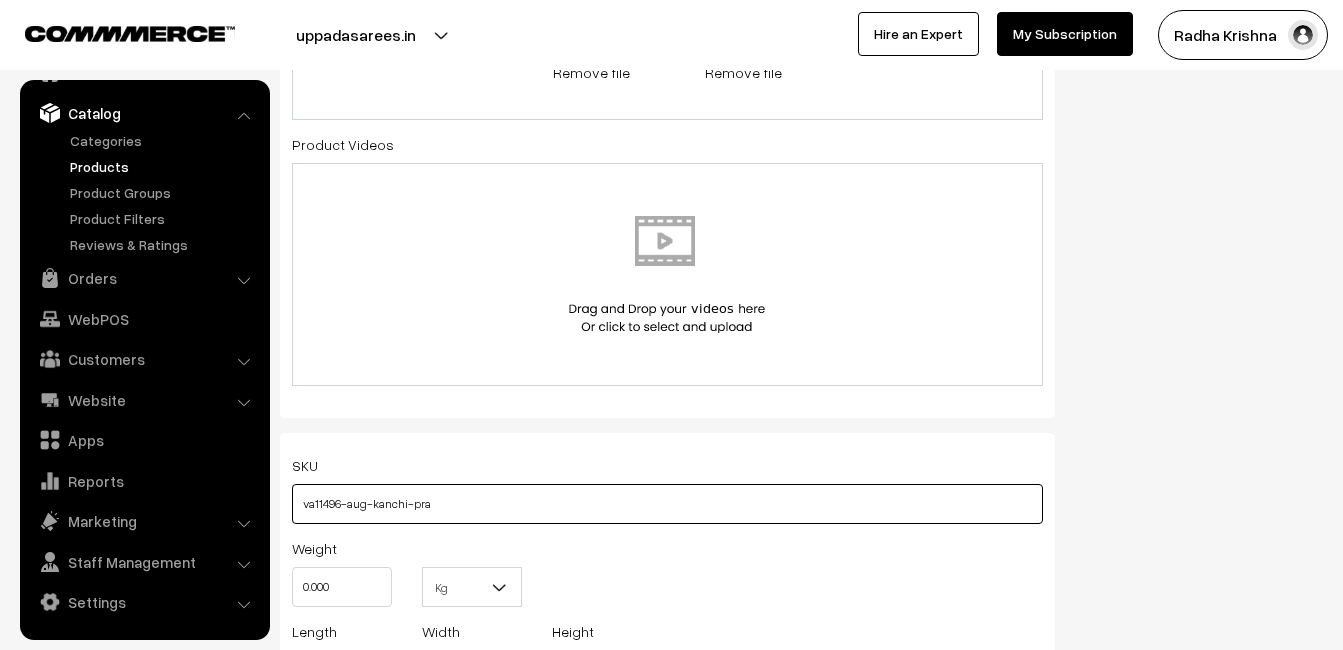 type on "va11496-aug-kanchi-pra" 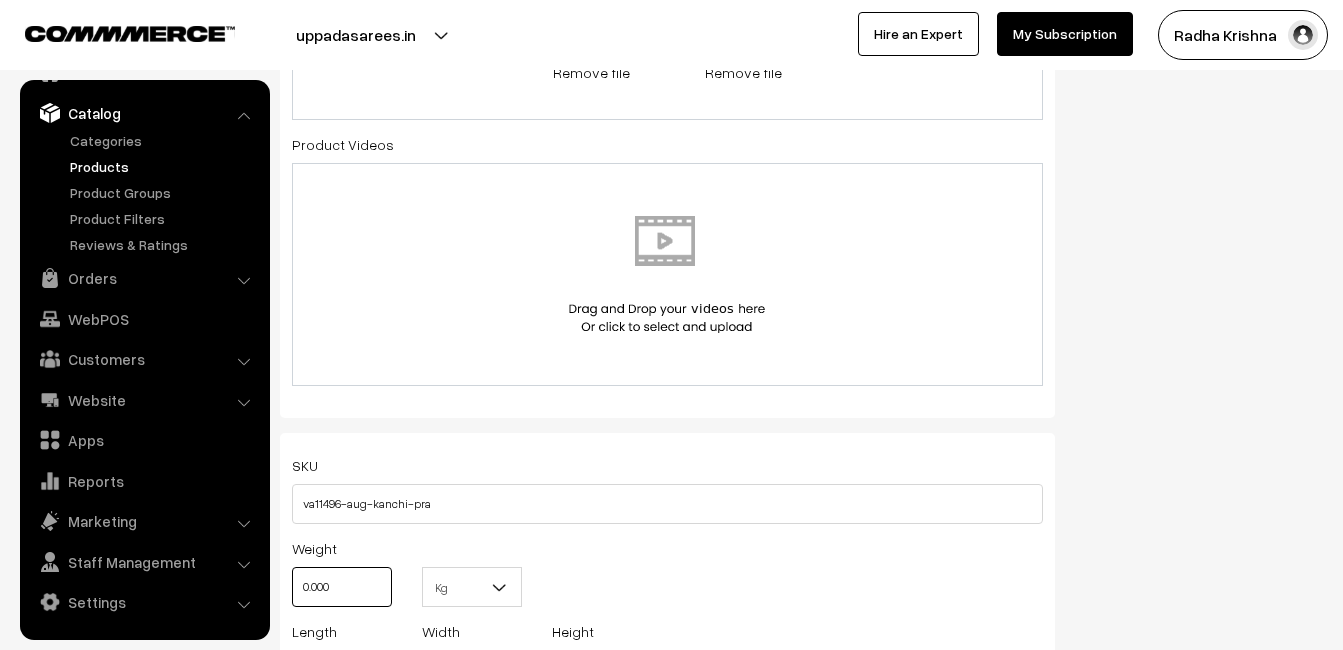 click on "0.000" at bounding box center (342, 587) 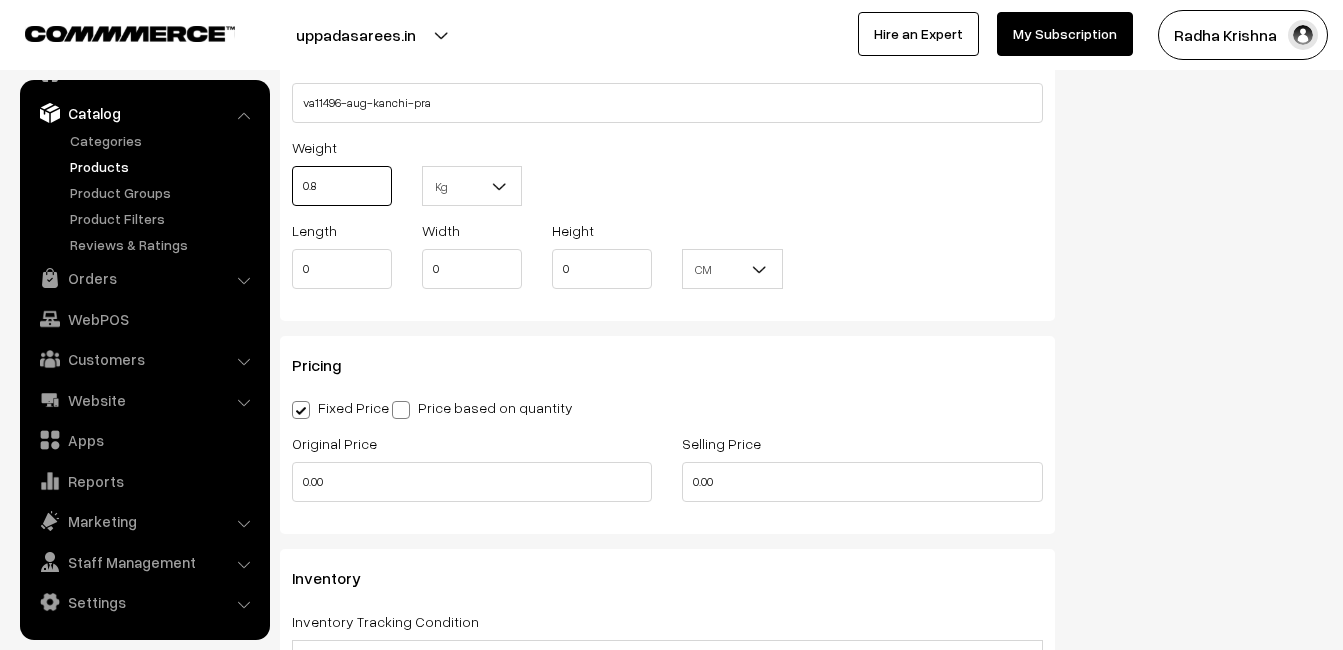 scroll, scrollTop: 1700, scrollLeft: 0, axis: vertical 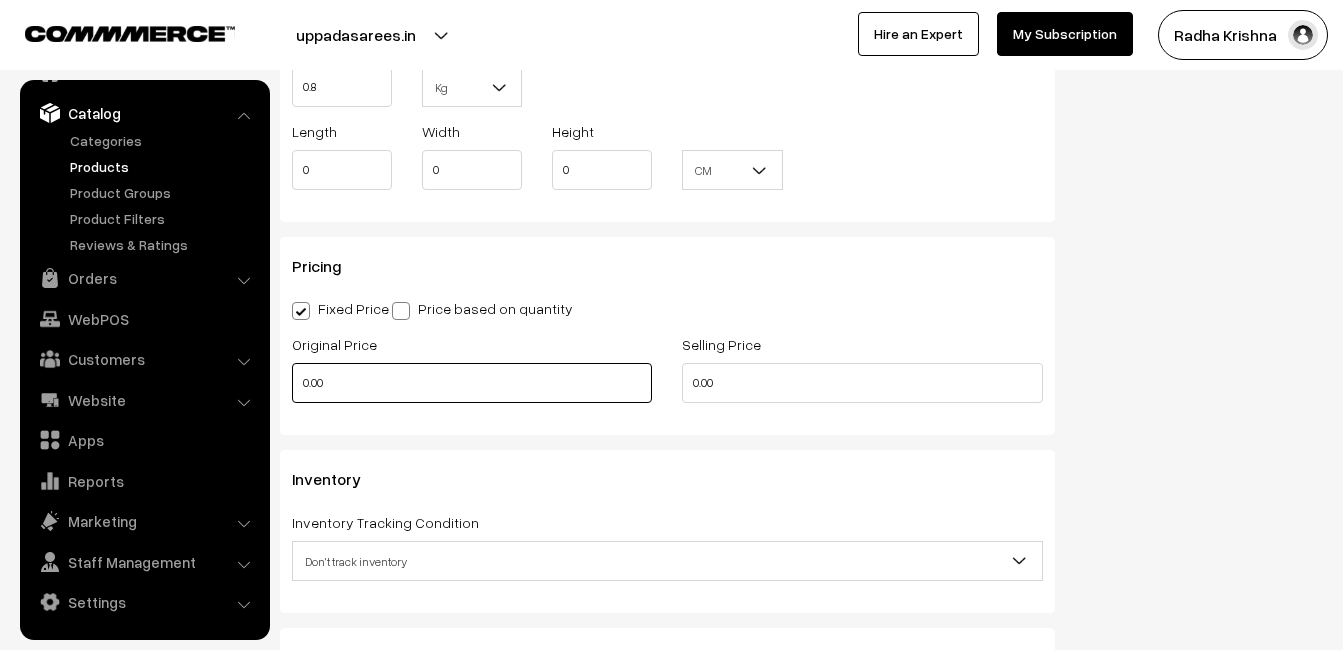 type on "0.80" 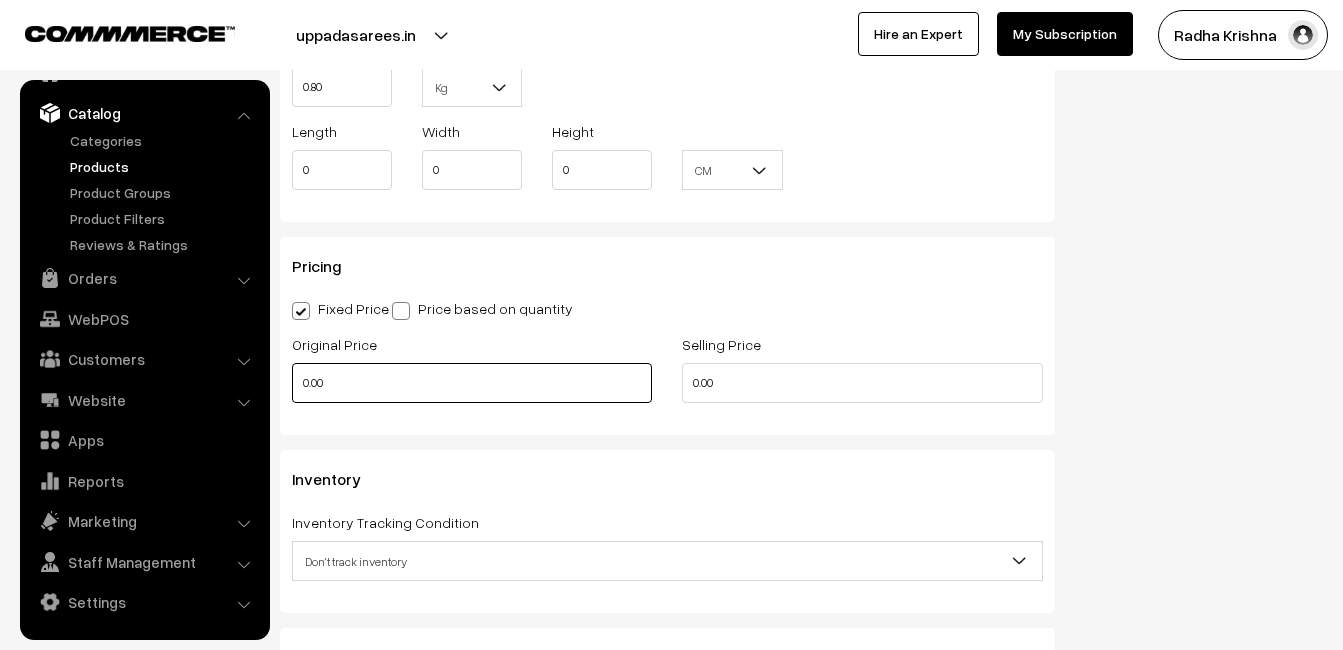 click on "0.00" at bounding box center (472, 383) 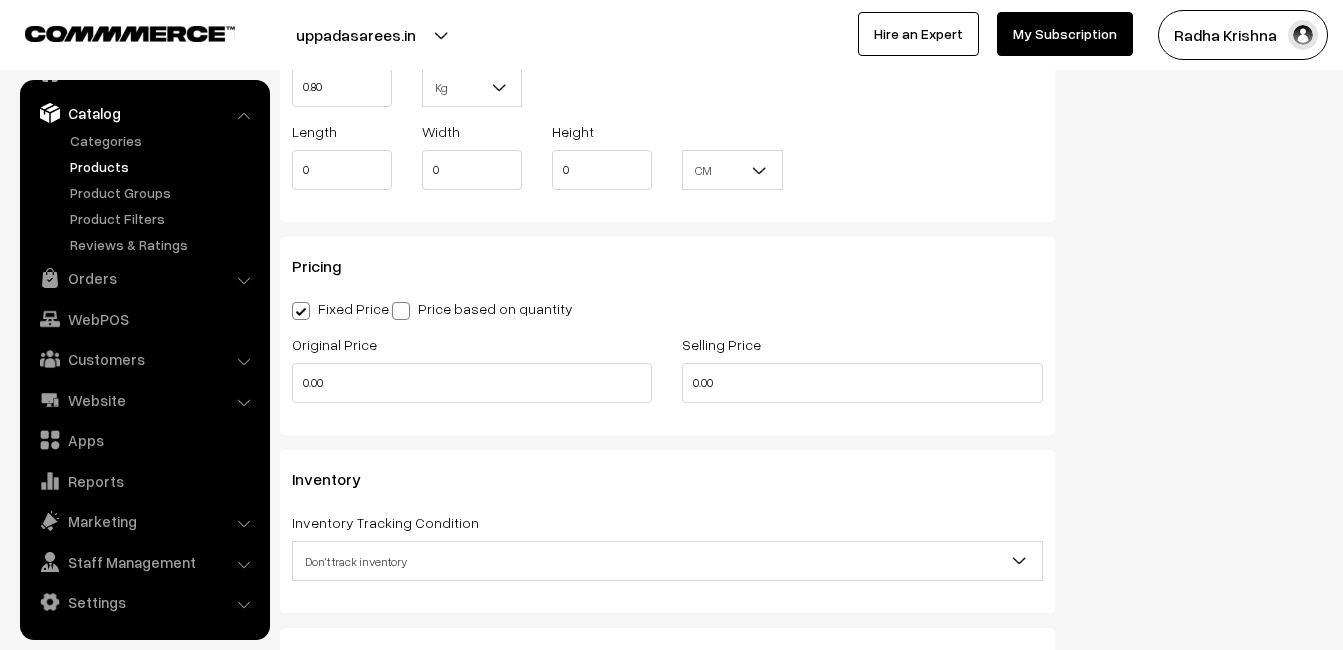 type on "0" 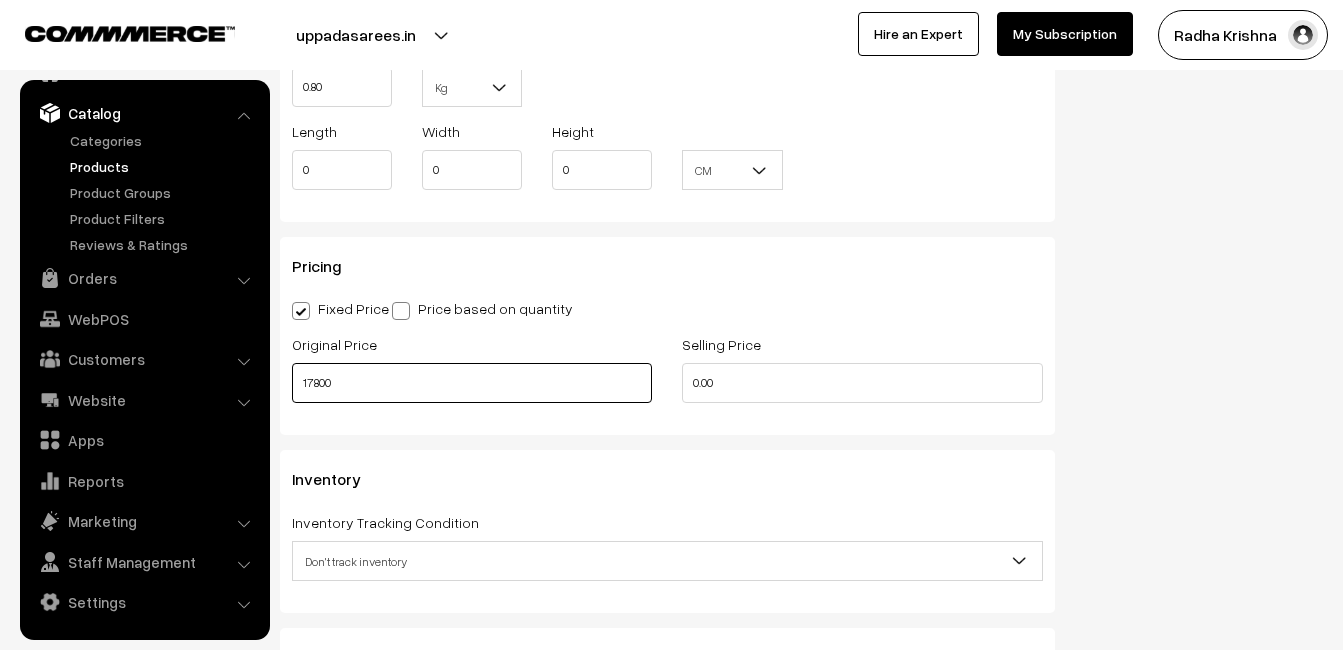 type on "17800" 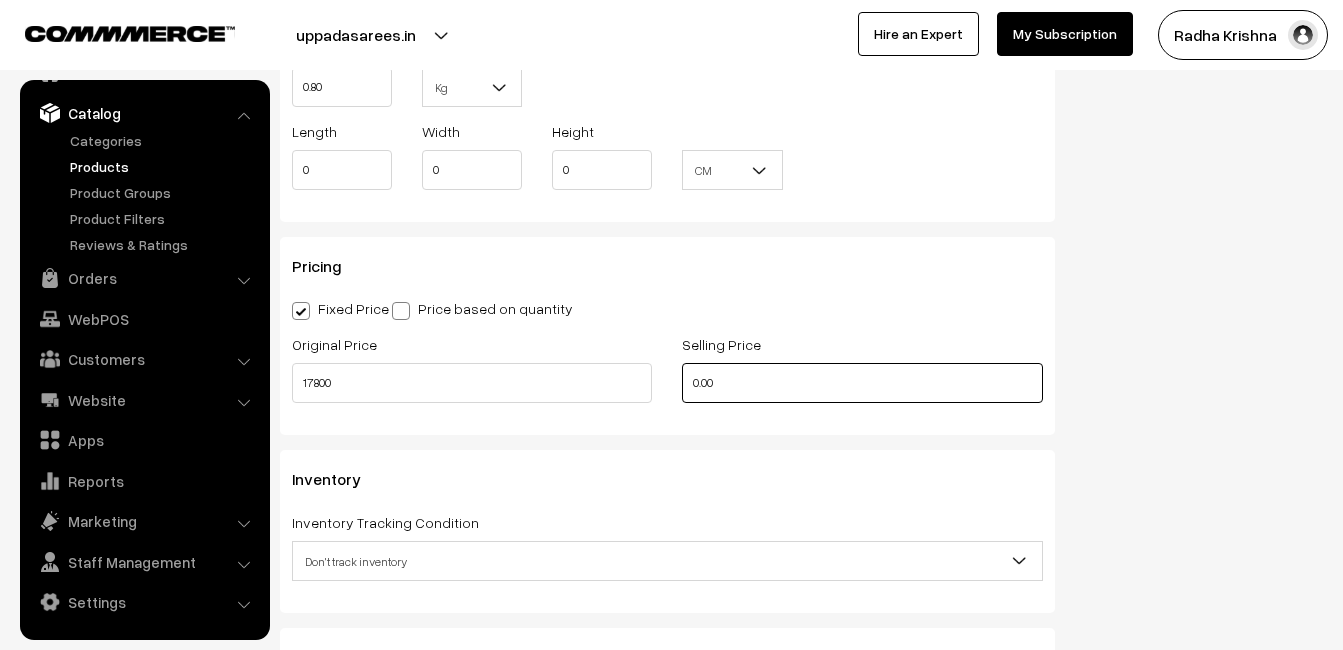 click on "0.00" at bounding box center (862, 383) 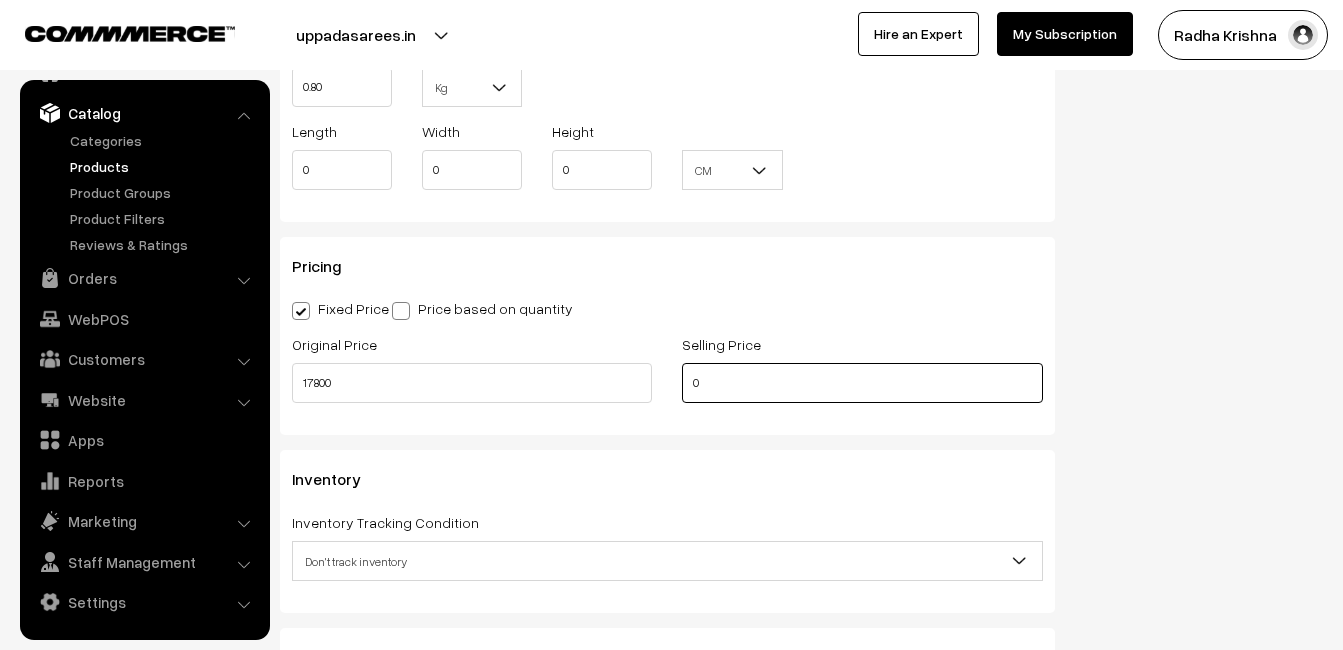 click on "0" at bounding box center [862, 383] 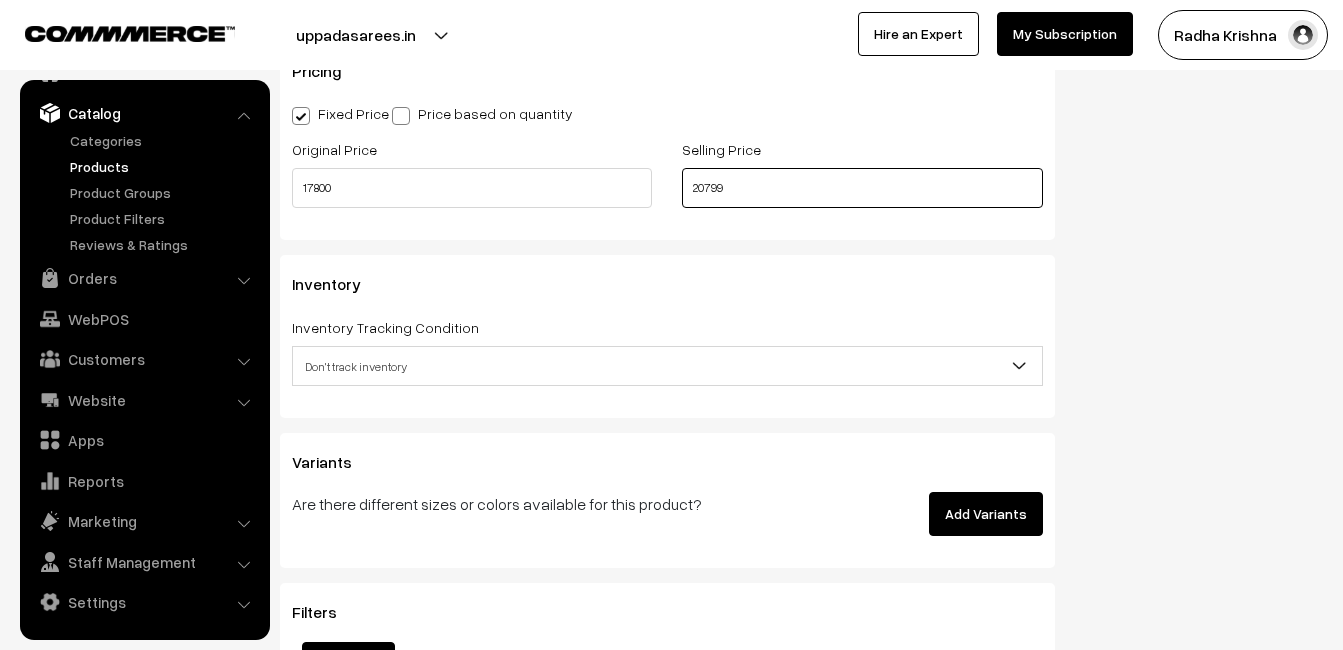 scroll, scrollTop: 1900, scrollLeft: 0, axis: vertical 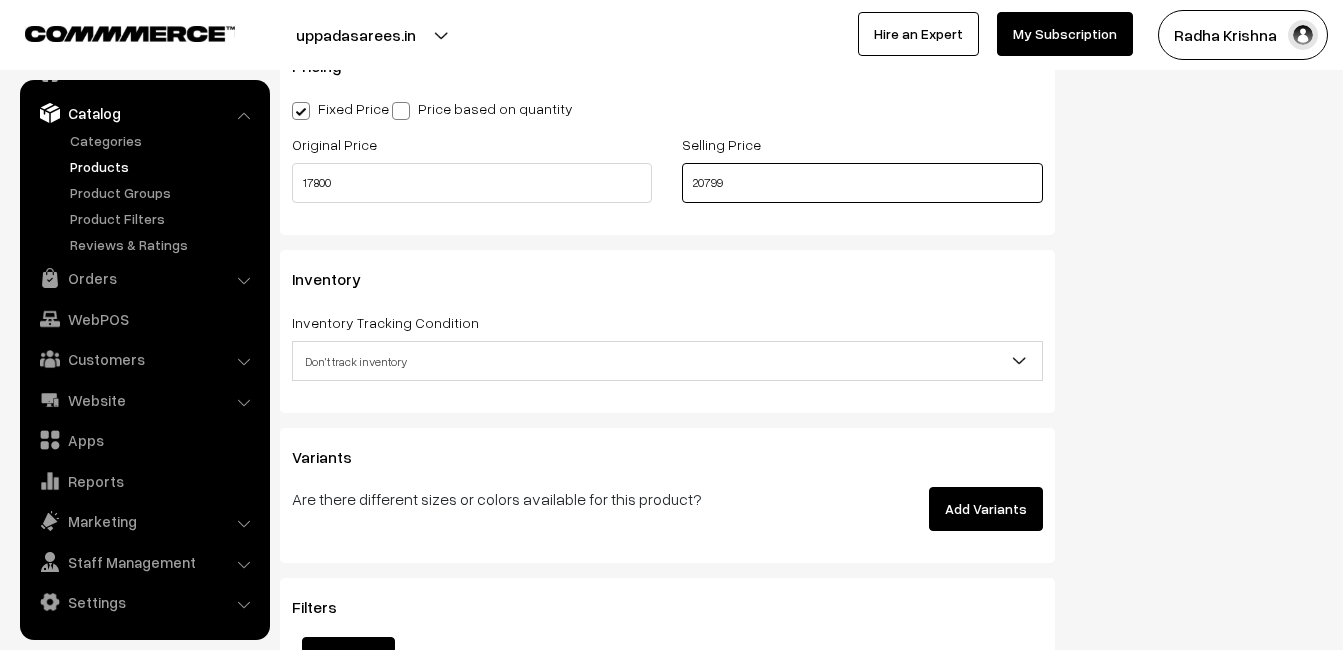 type on "20799" 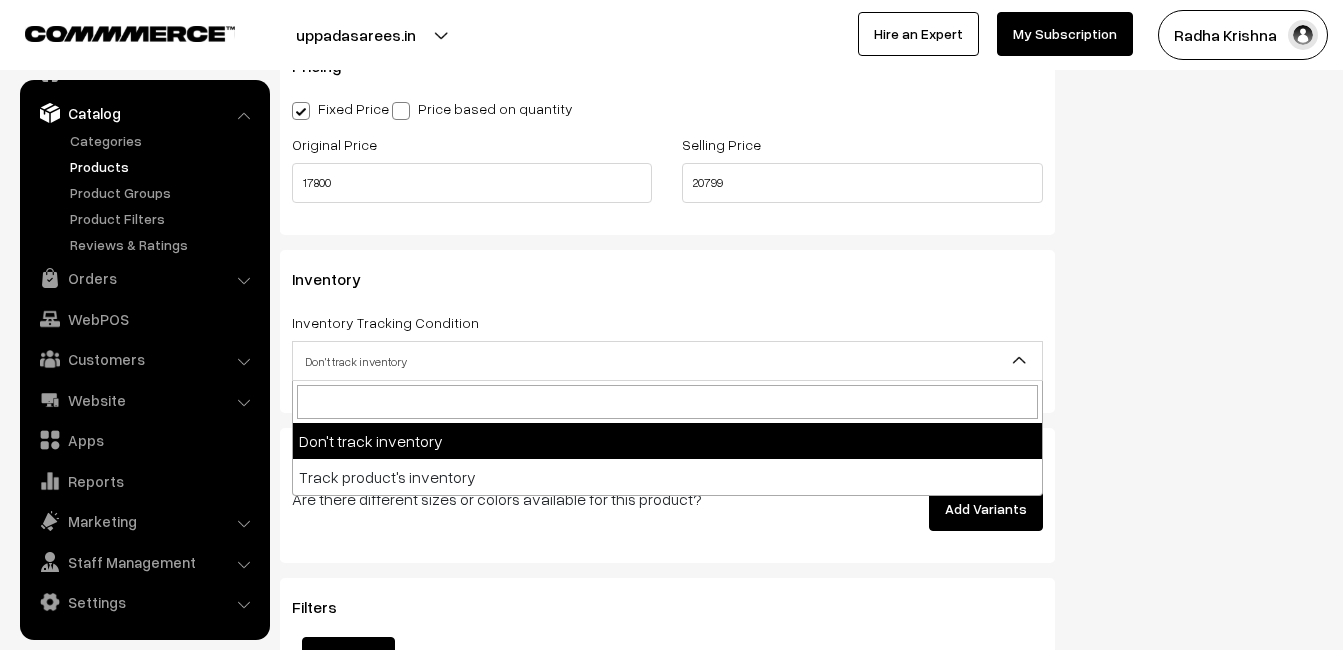 click on "Don't track inventory" at bounding box center [667, 361] 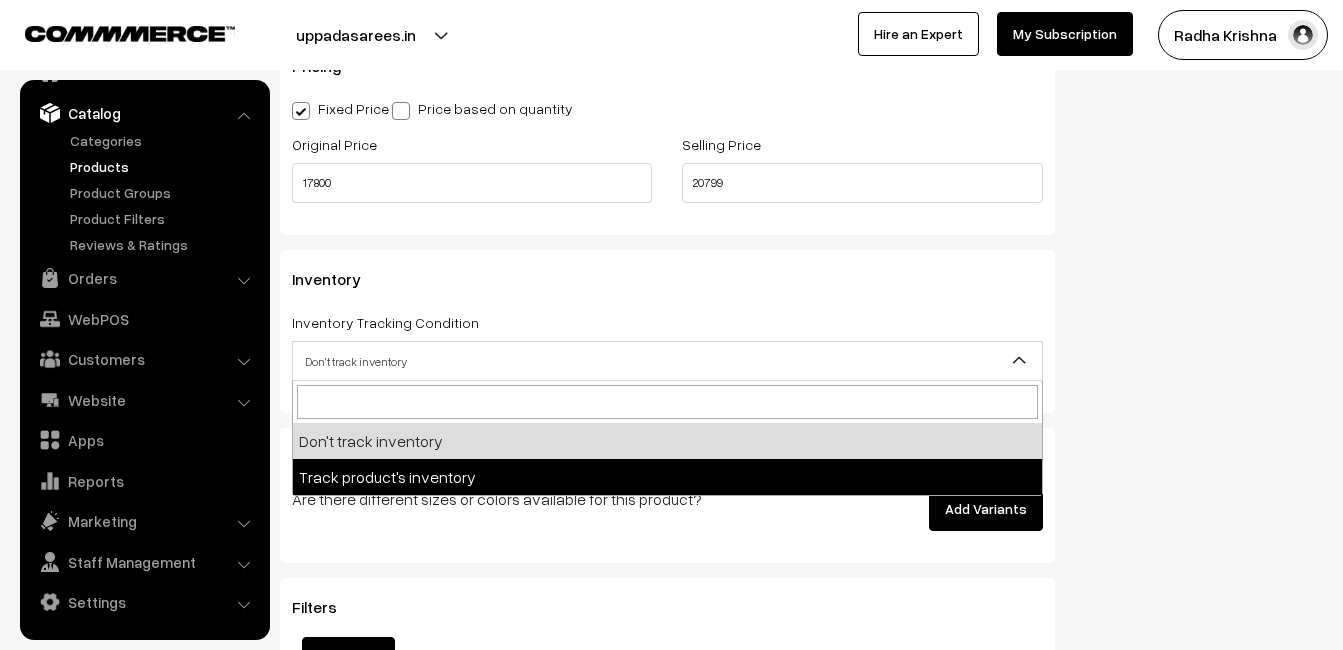 select on "2" 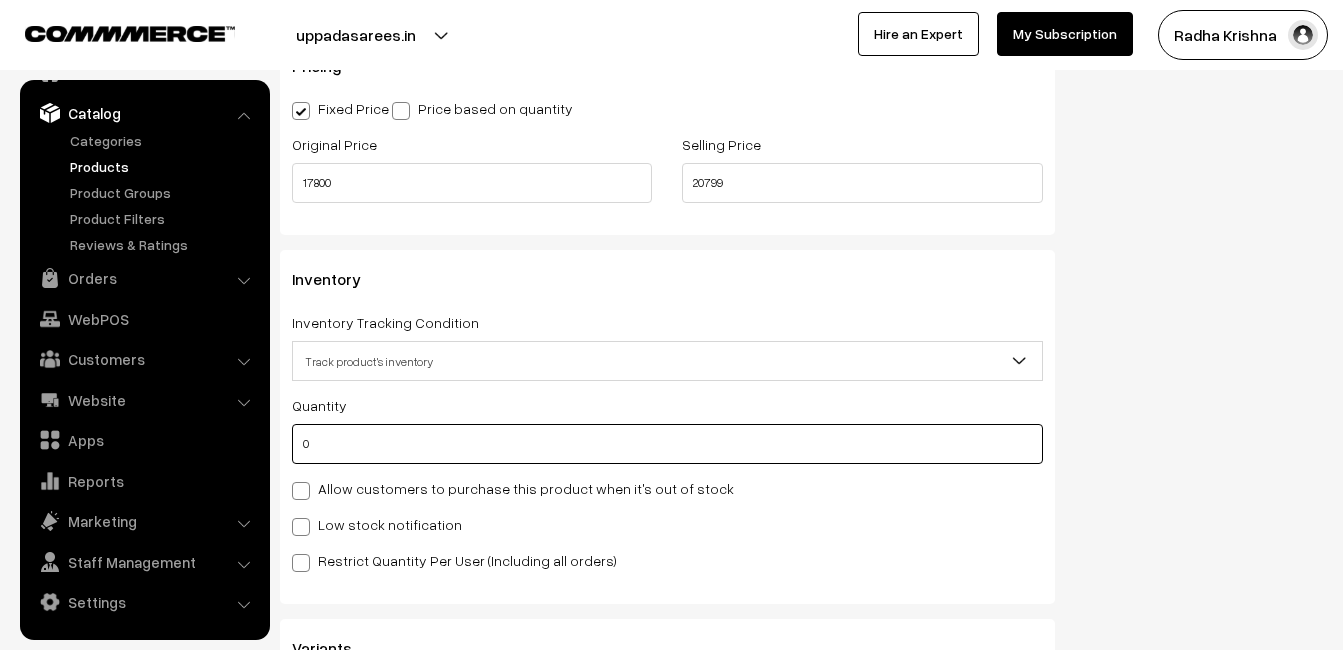 click on "0" at bounding box center (667, 444) 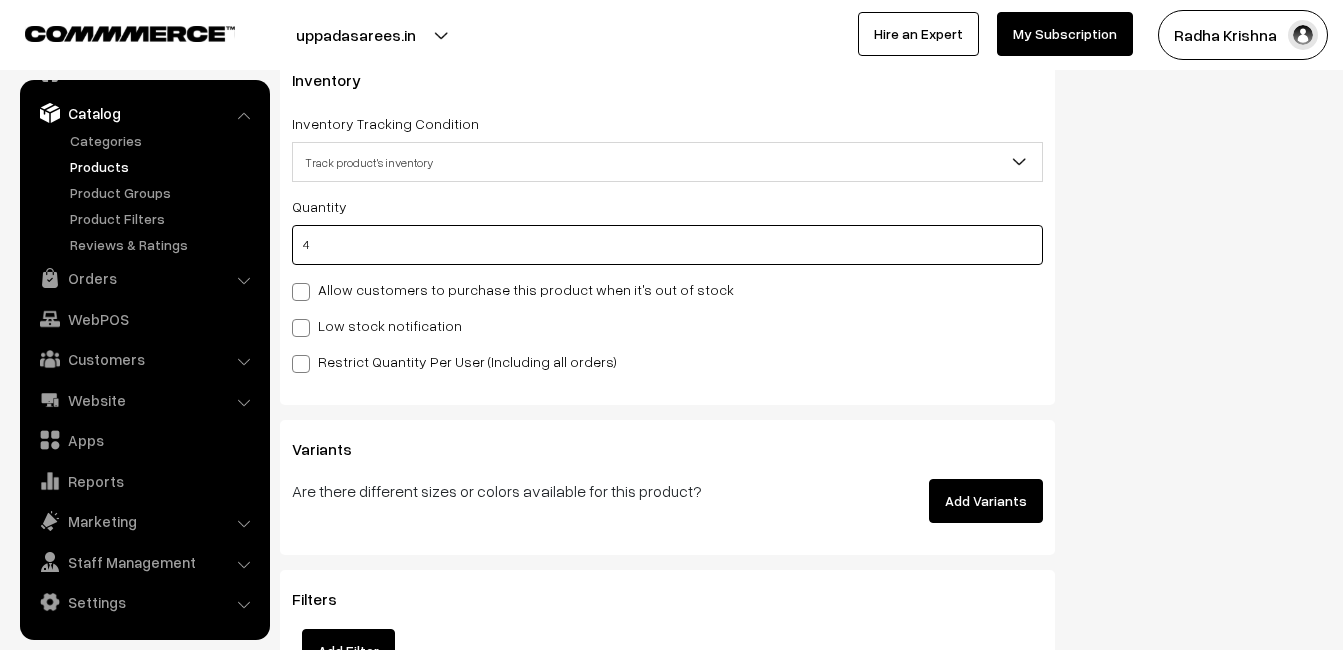 scroll, scrollTop: 2100, scrollLeft: 0, axis: vertical 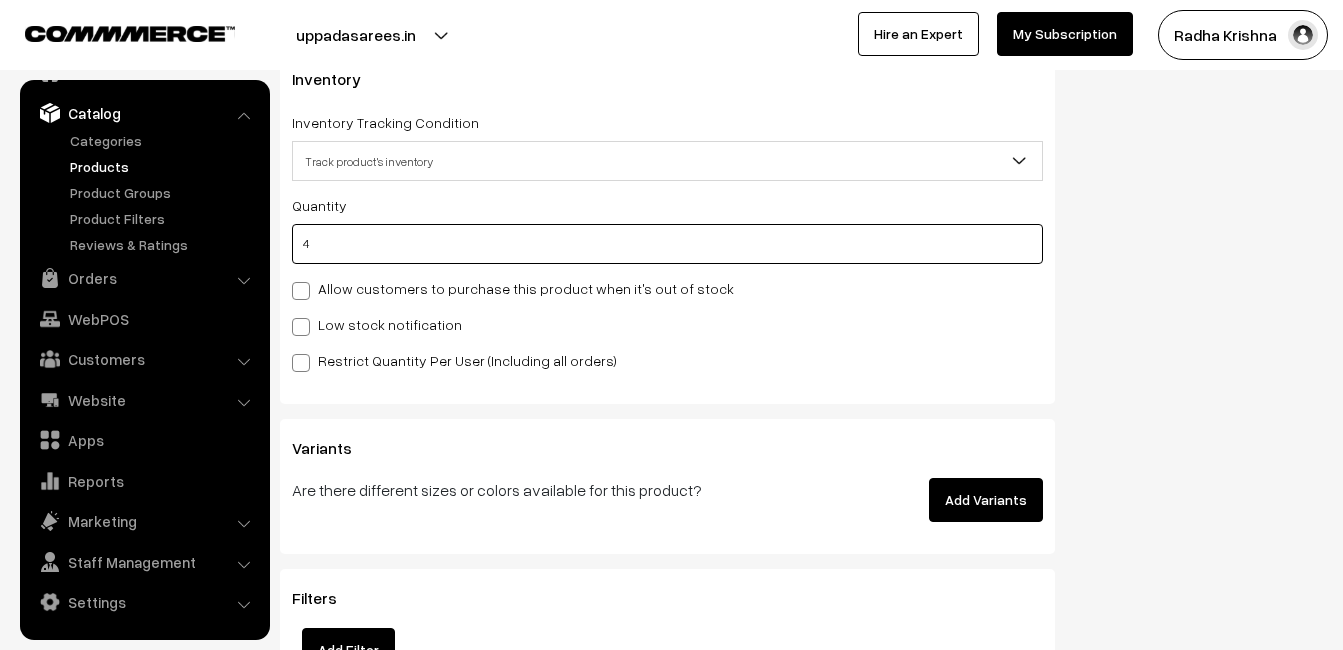 type on "4" 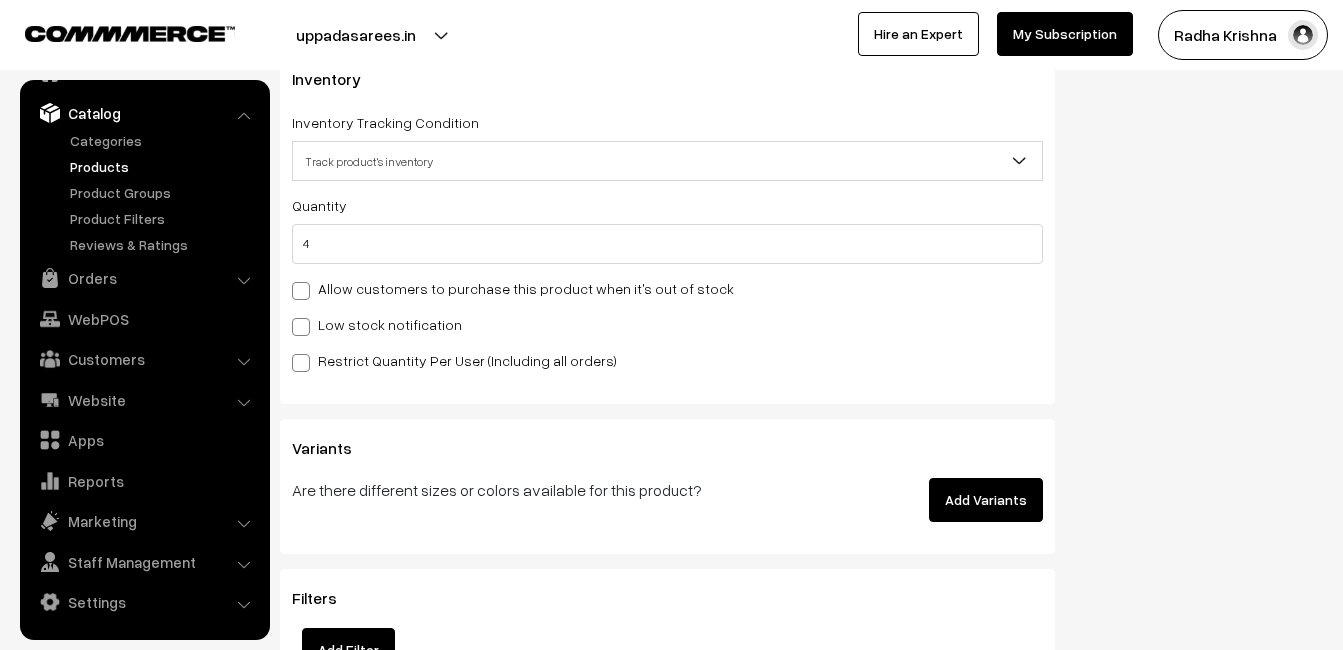 click on "Low stock notification" at bounding box center [377, 324] 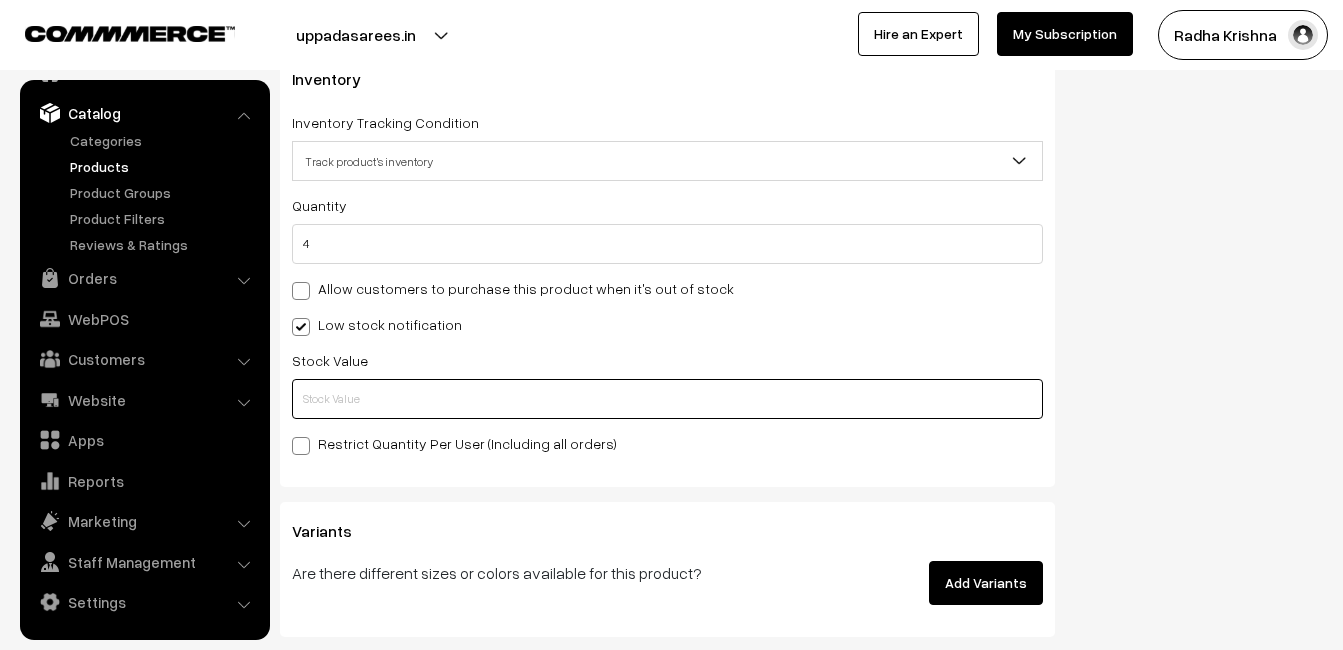 click at bounding box center (667, 399) 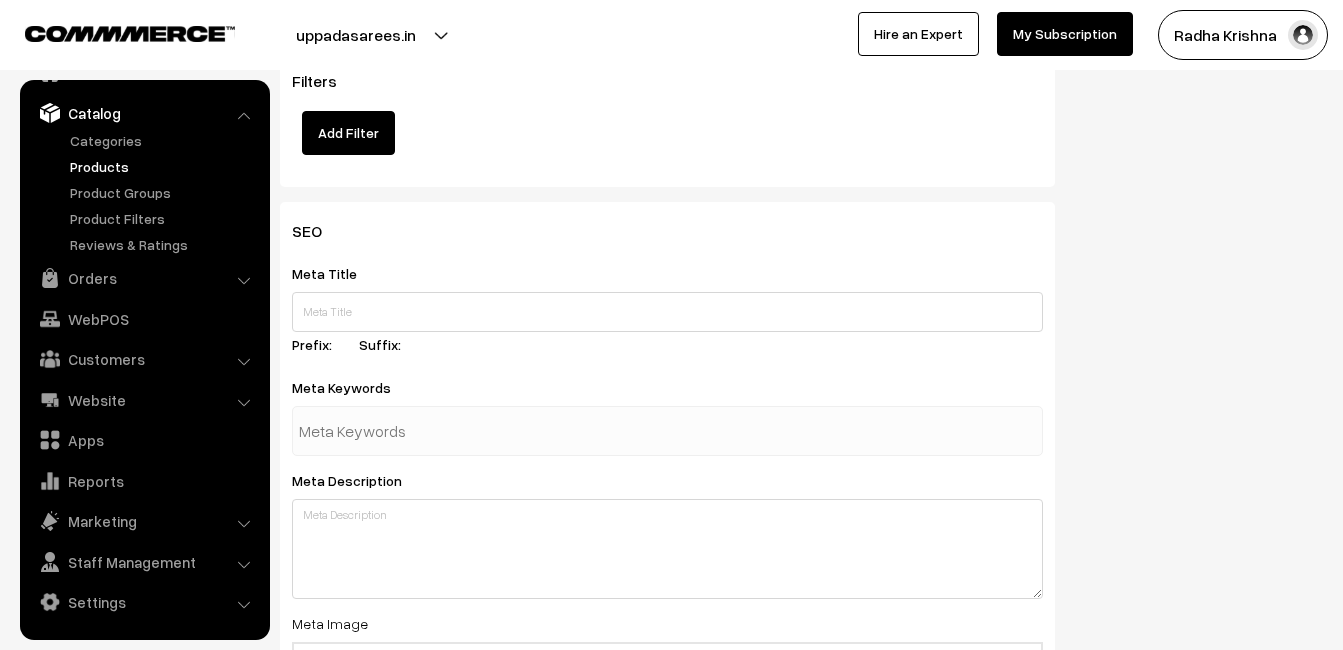 scroll, scrollTop: 3141, scrollLeft: 0, axis: vertical 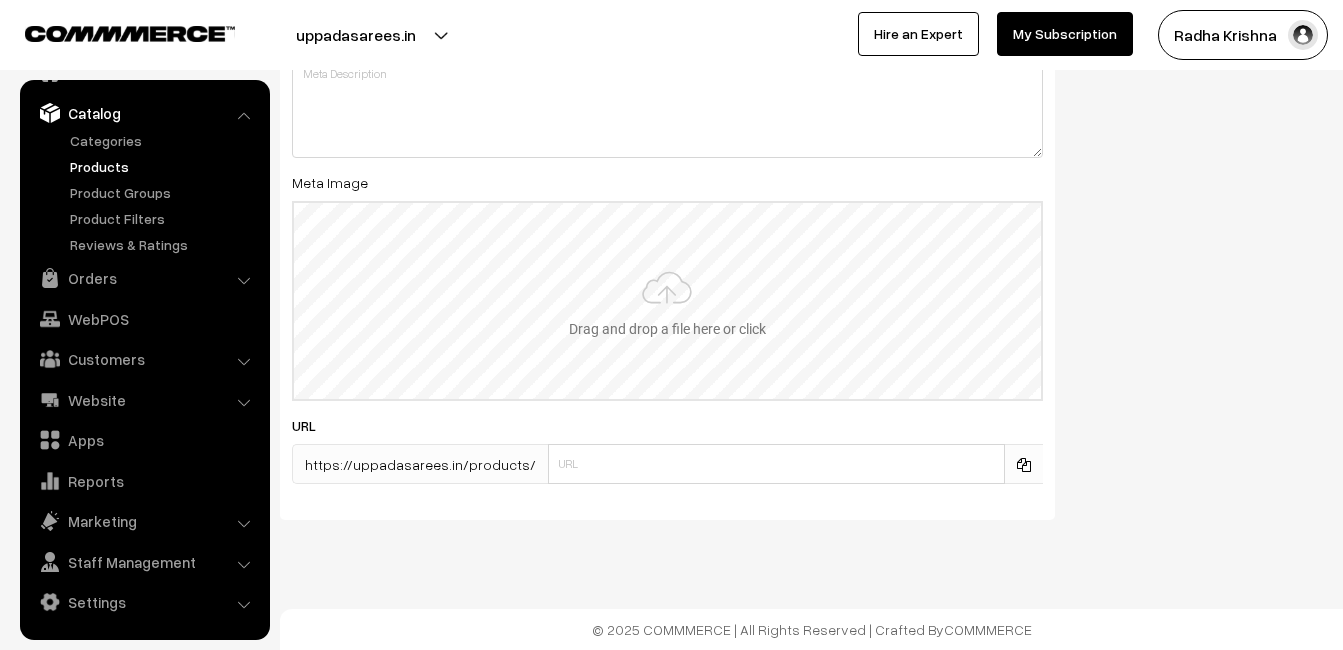 type on "2" 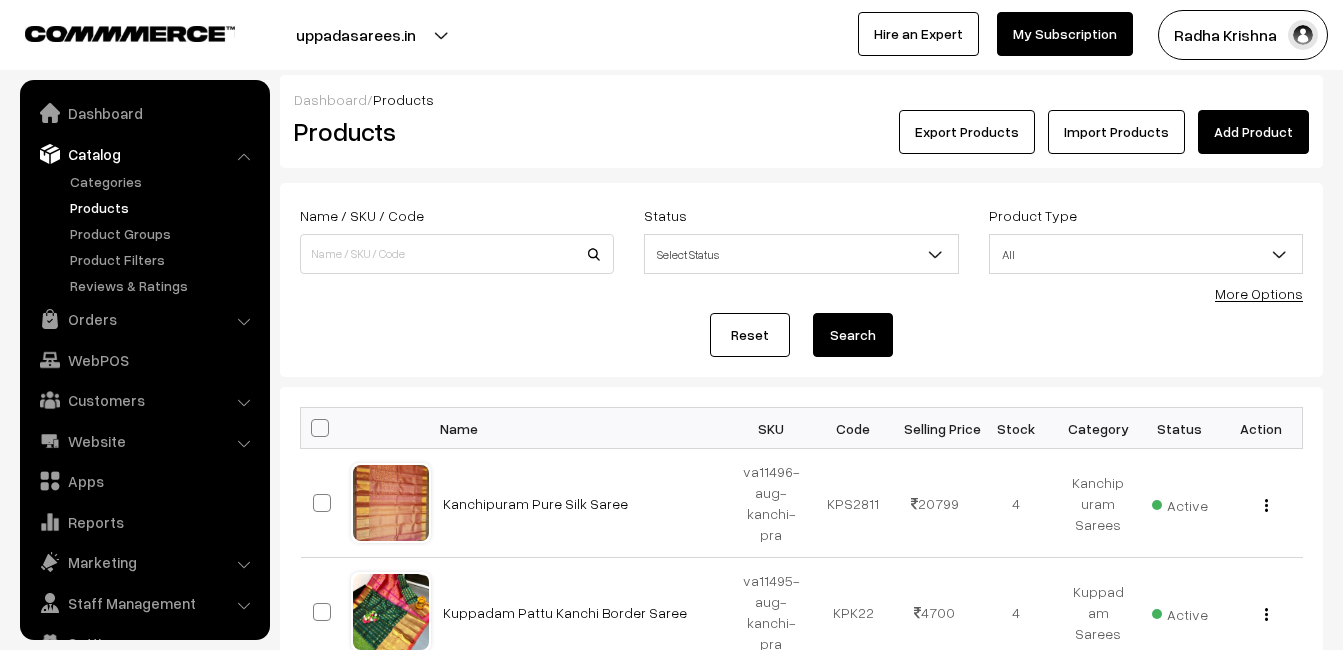scroll, scrollTop: 0, scrollLeft: 0, axis: both 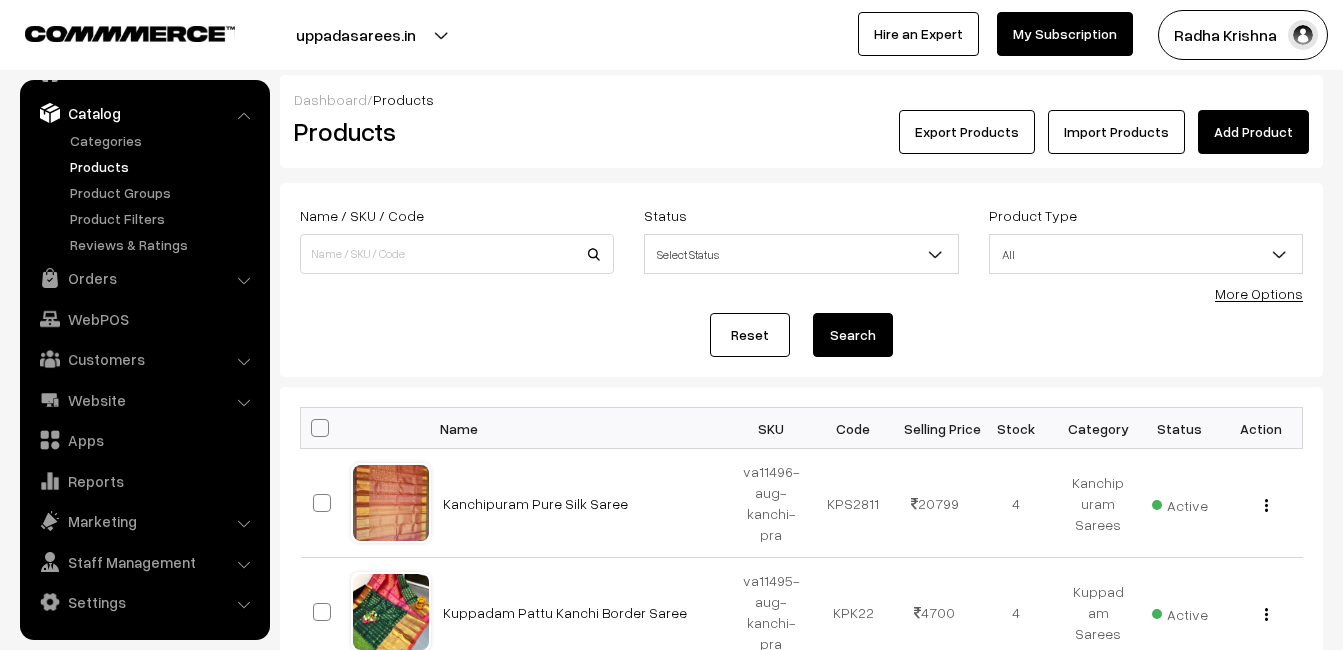 click on "Dashboard  /  Products" at bounding box center (801, 99) 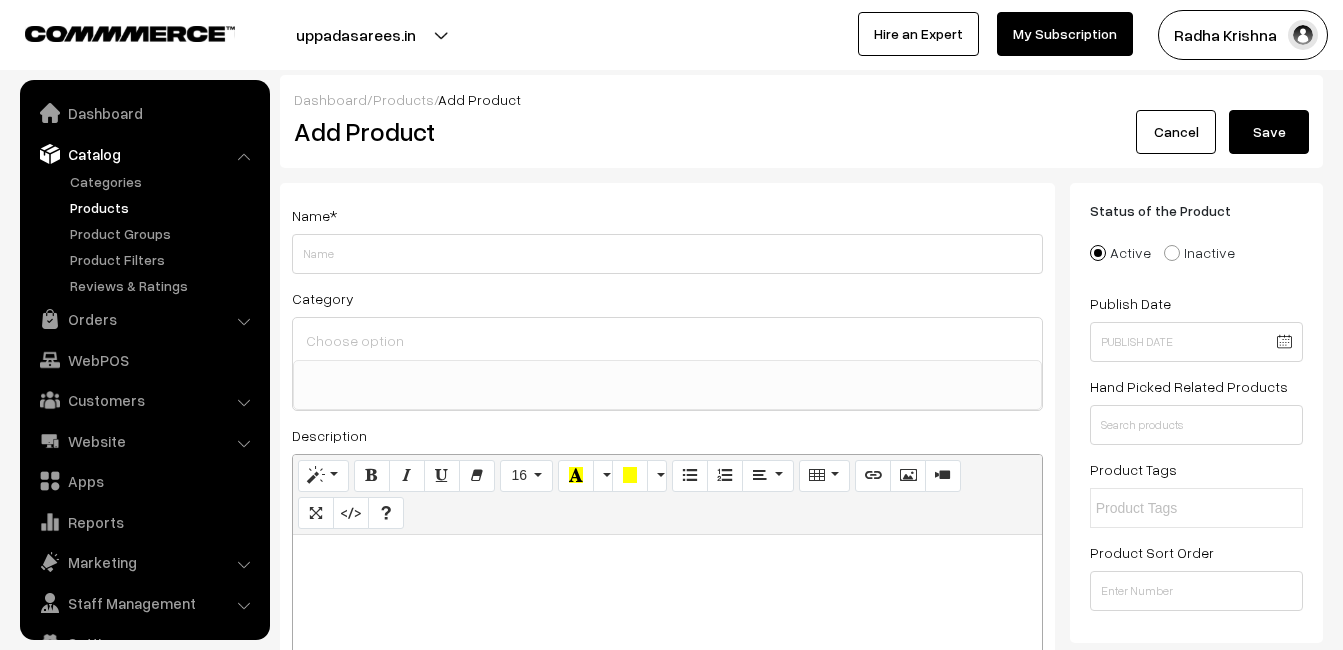 select 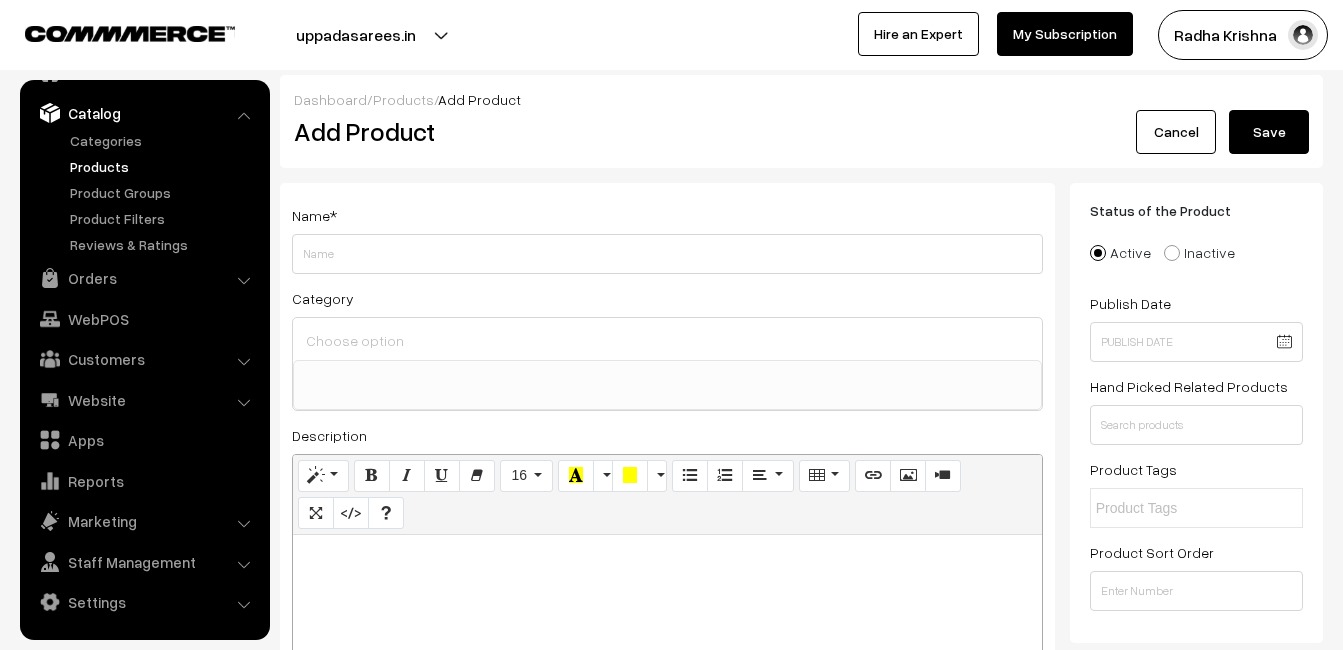 paste 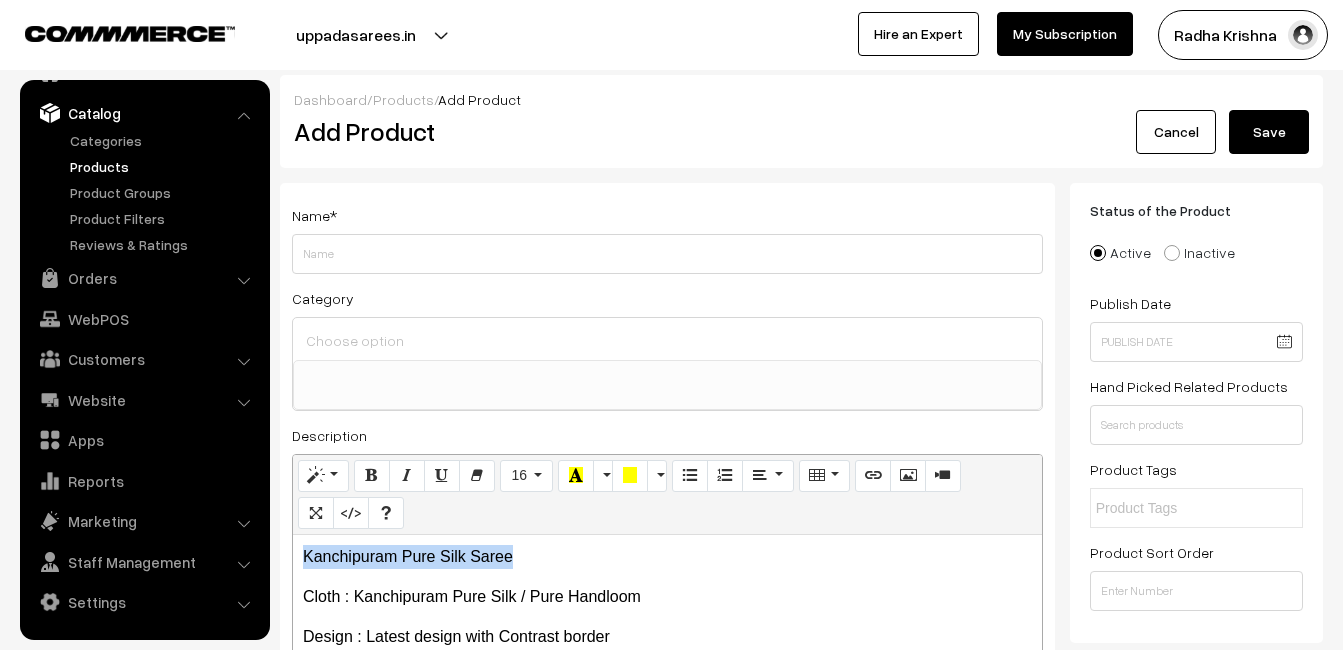 drag, startPoint x: 543, startPoint y: 544, endPoint x: 296, endPoint y: 548, distance: 247.03238 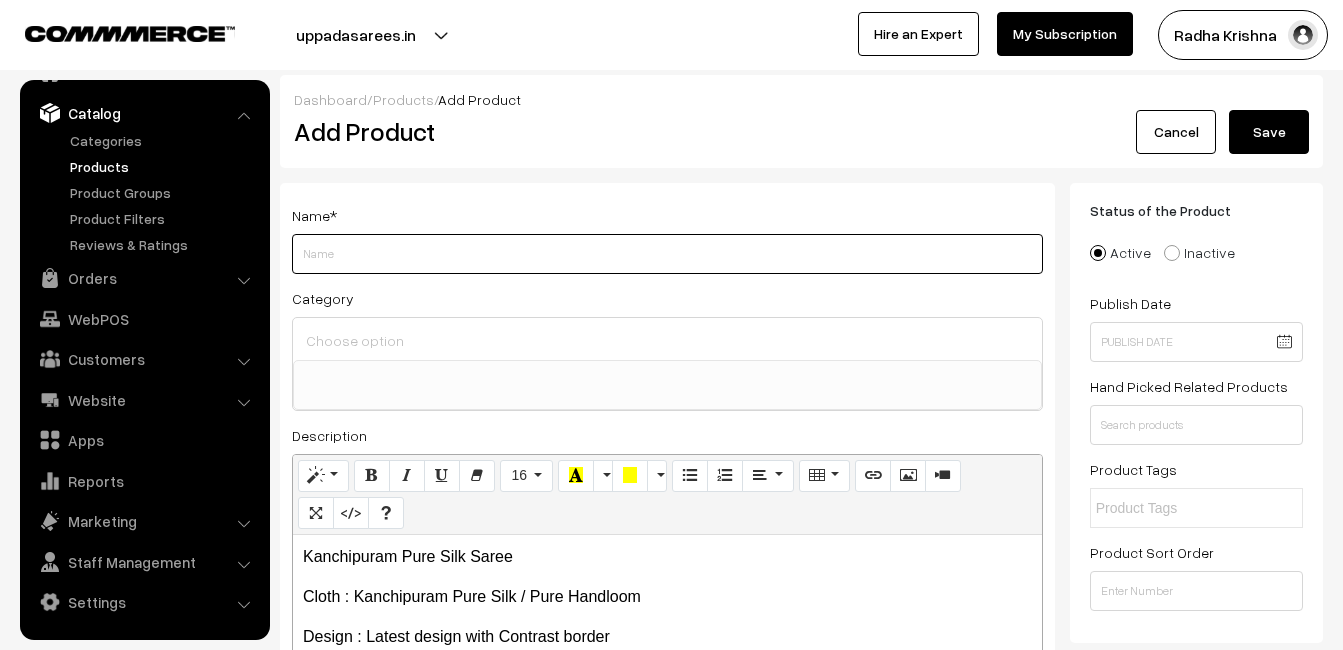 paste on "Kanchipuram Pure Silk Saree" 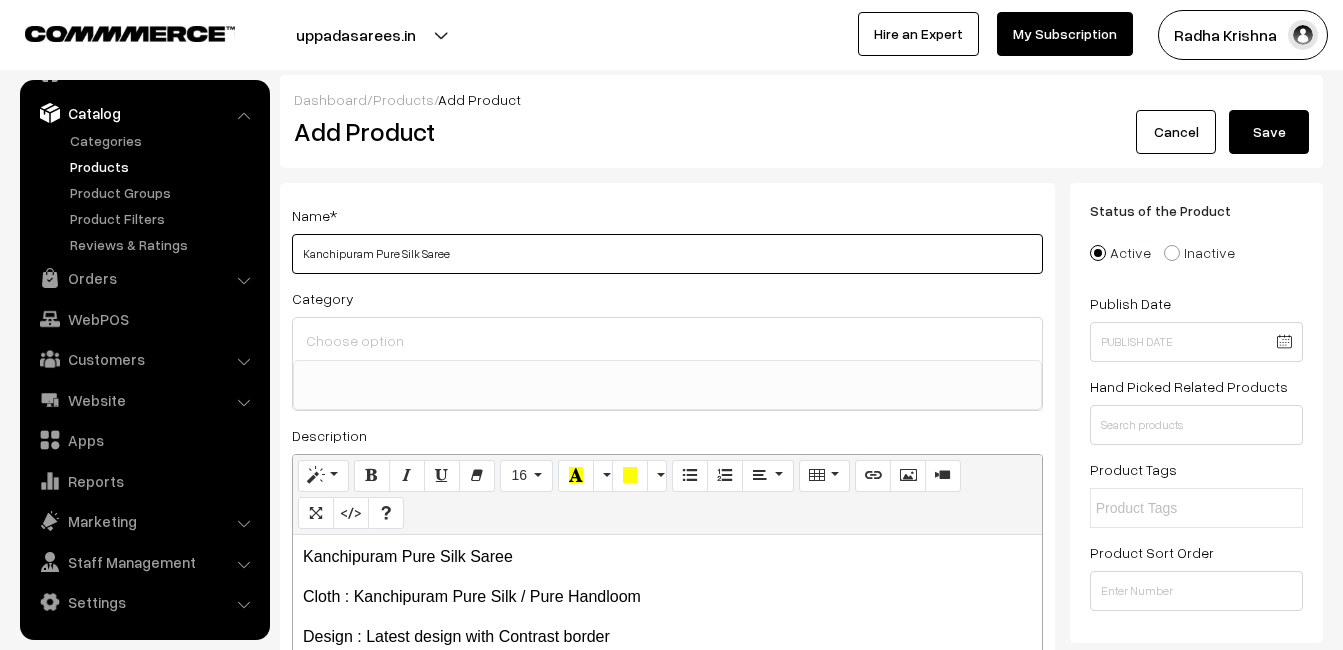 type on "Kanchipuram Pure Silk Saree" 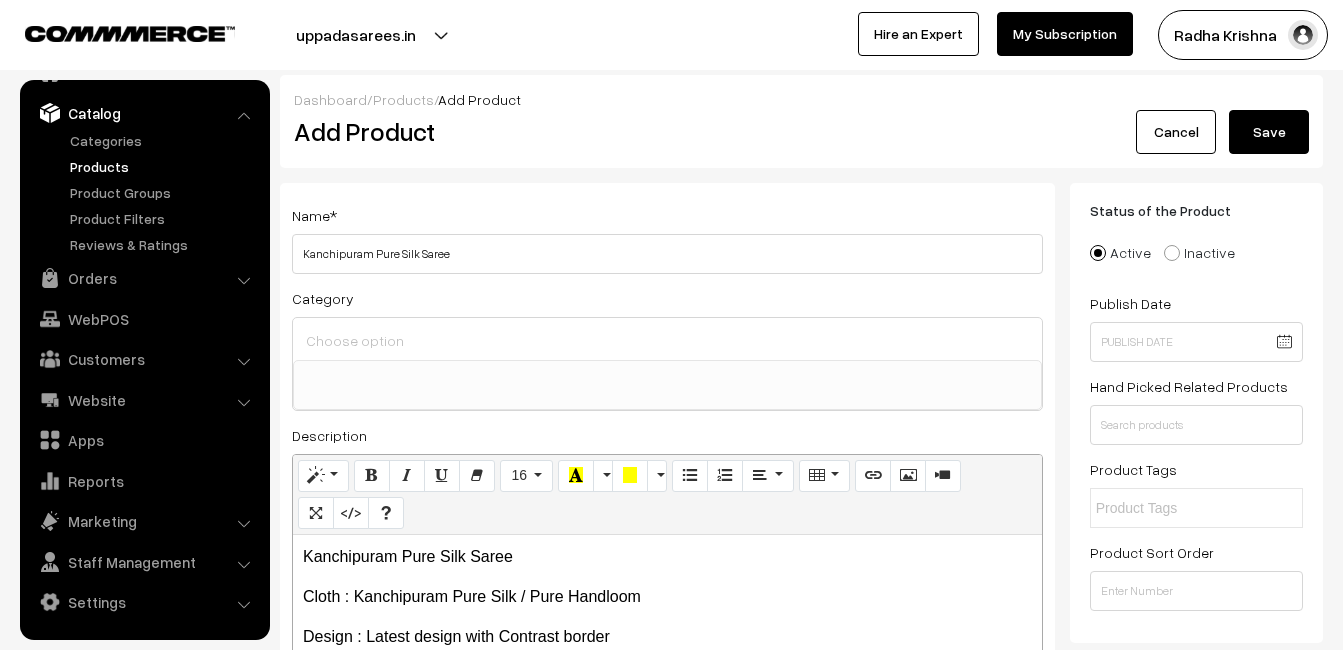 click at bounding box center [667, 340] 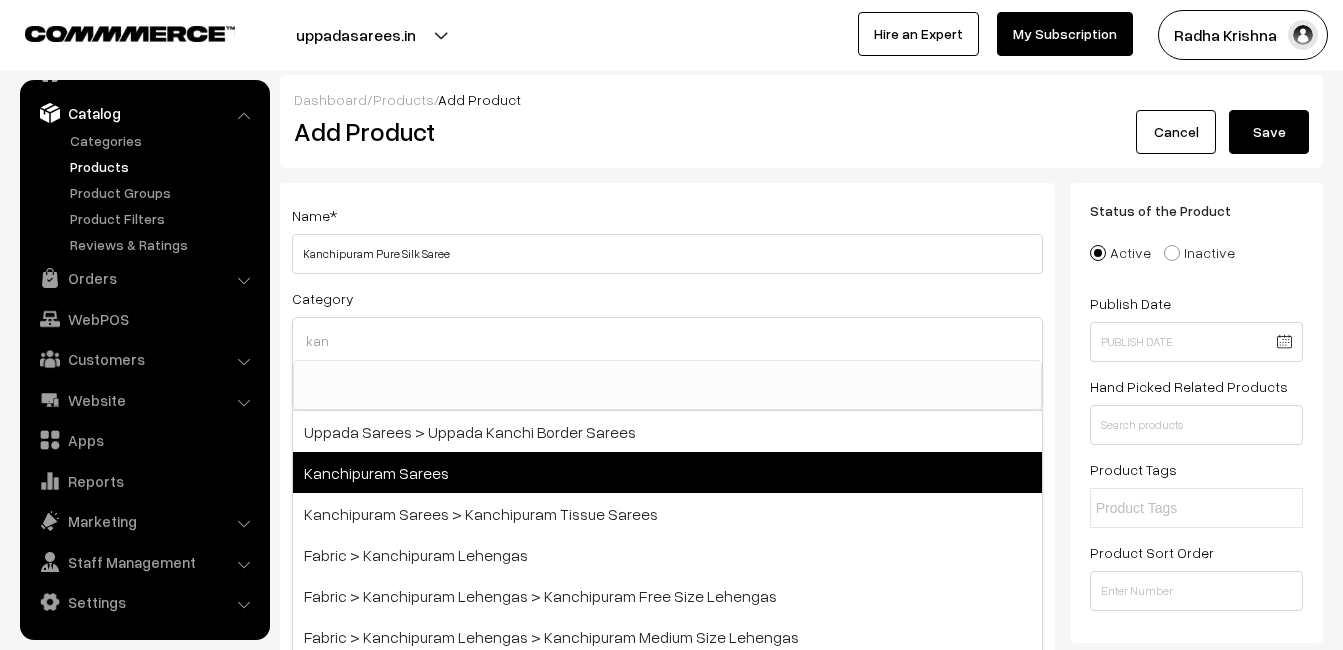 type on "kan" 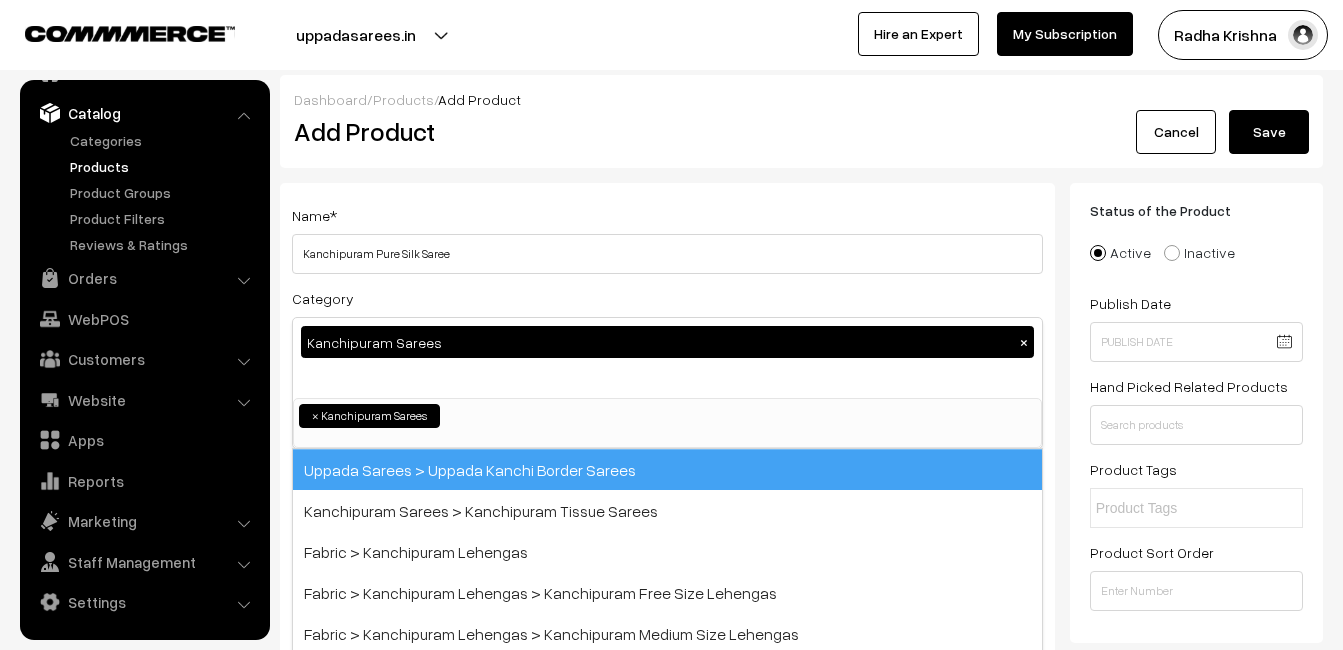 scroll, scrollTop: 340, scrollLeft: 0, axis: vertical 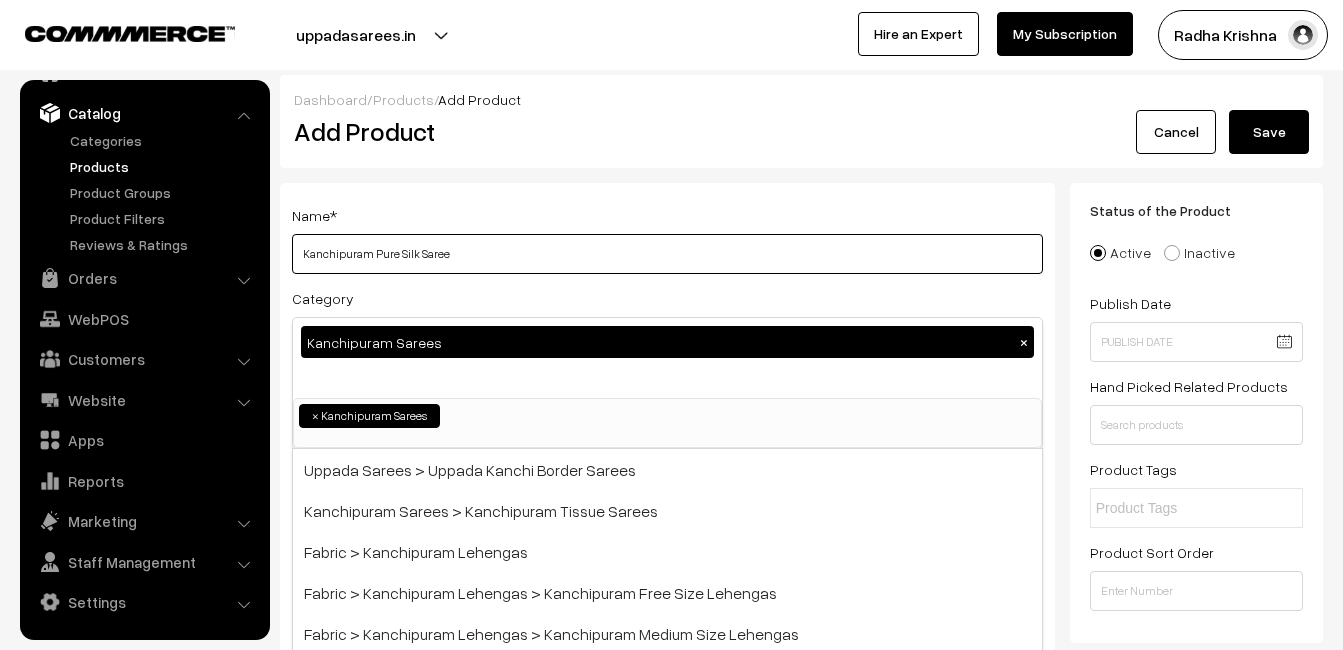 click on "Kanchipuram Pure Silk Saree" at bounding box center (667, 254) 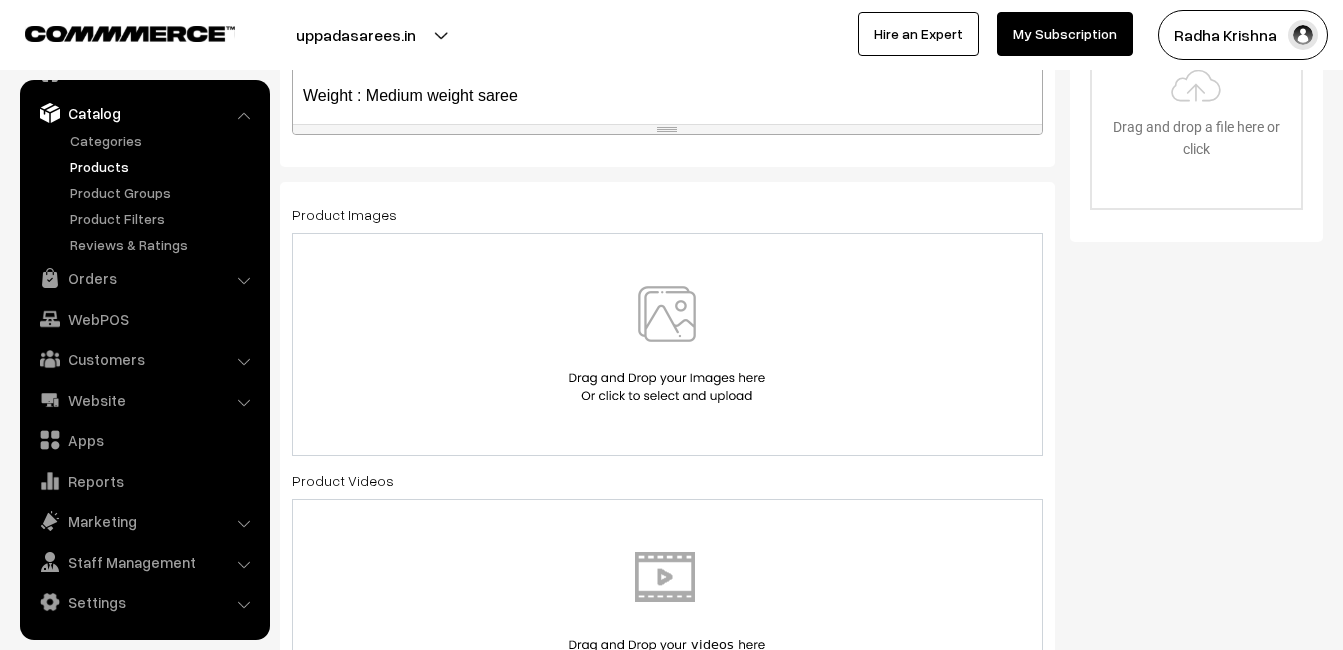 scroll, scrollTop: 700, scrollLeft: 0, axis: vertical 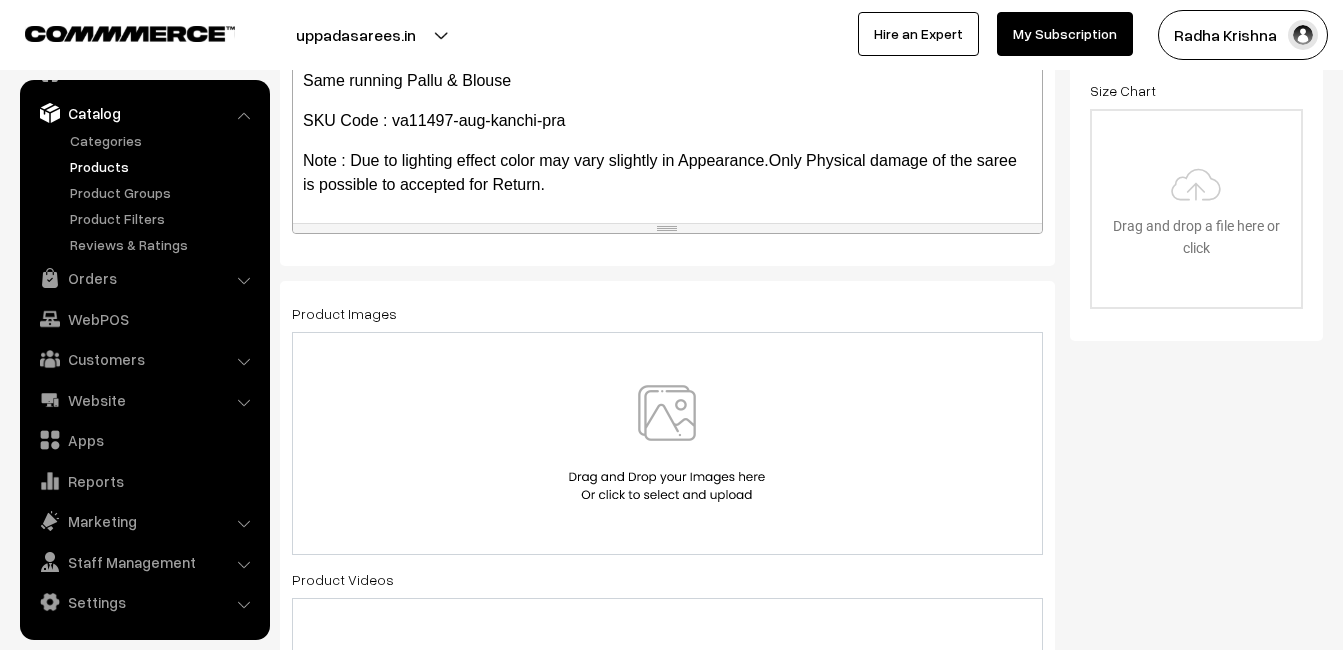 click at bounding box center [667, 443] 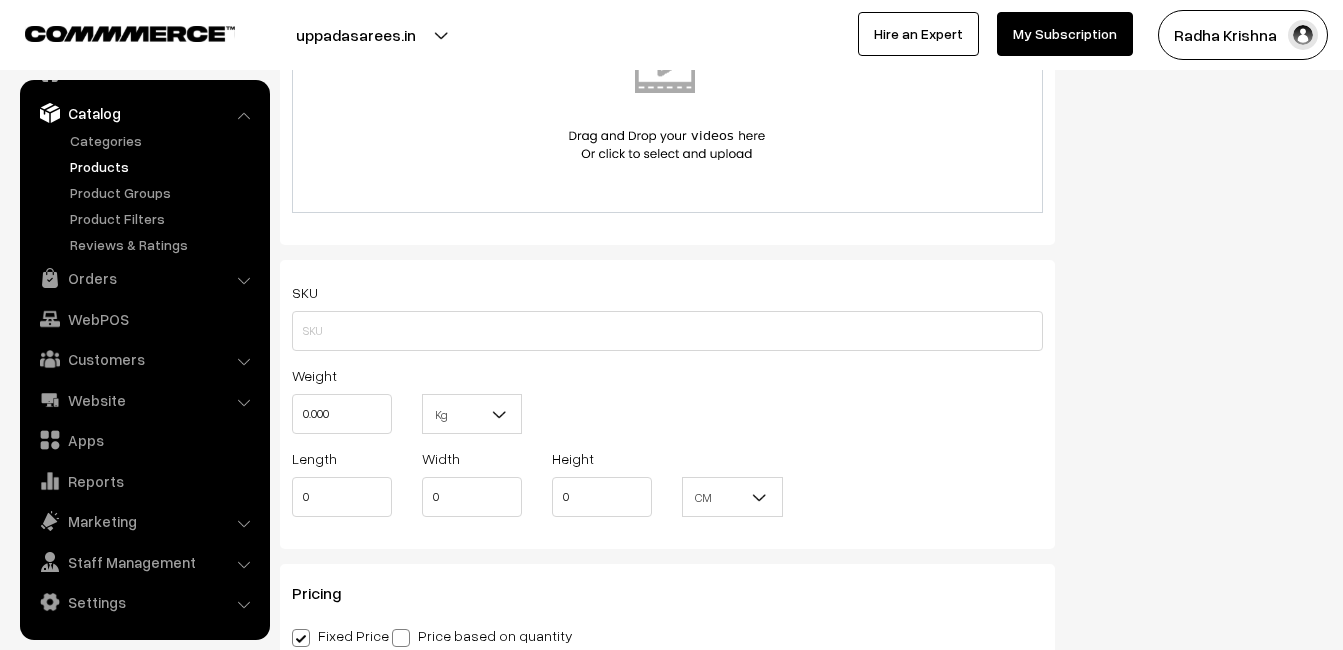scroll, scrollTop: 1300, scrollLeft: 0, axis: vertical 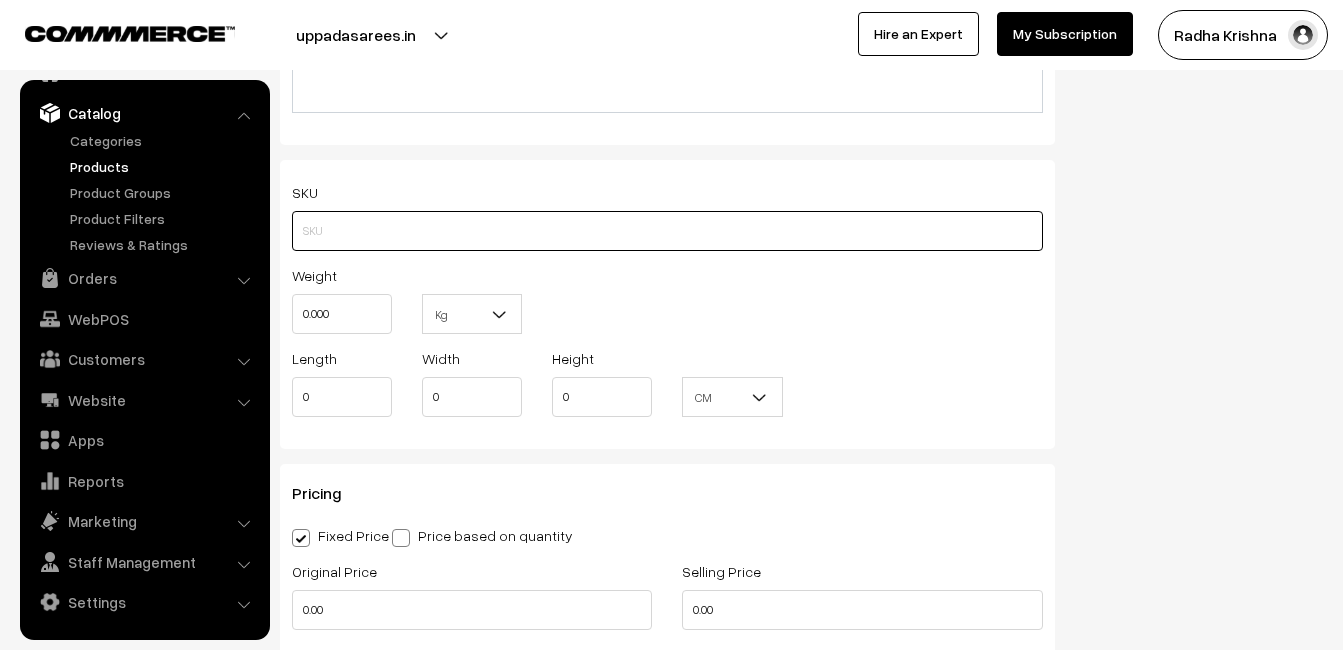 paste on "va11497-aug-kanchi-pra" 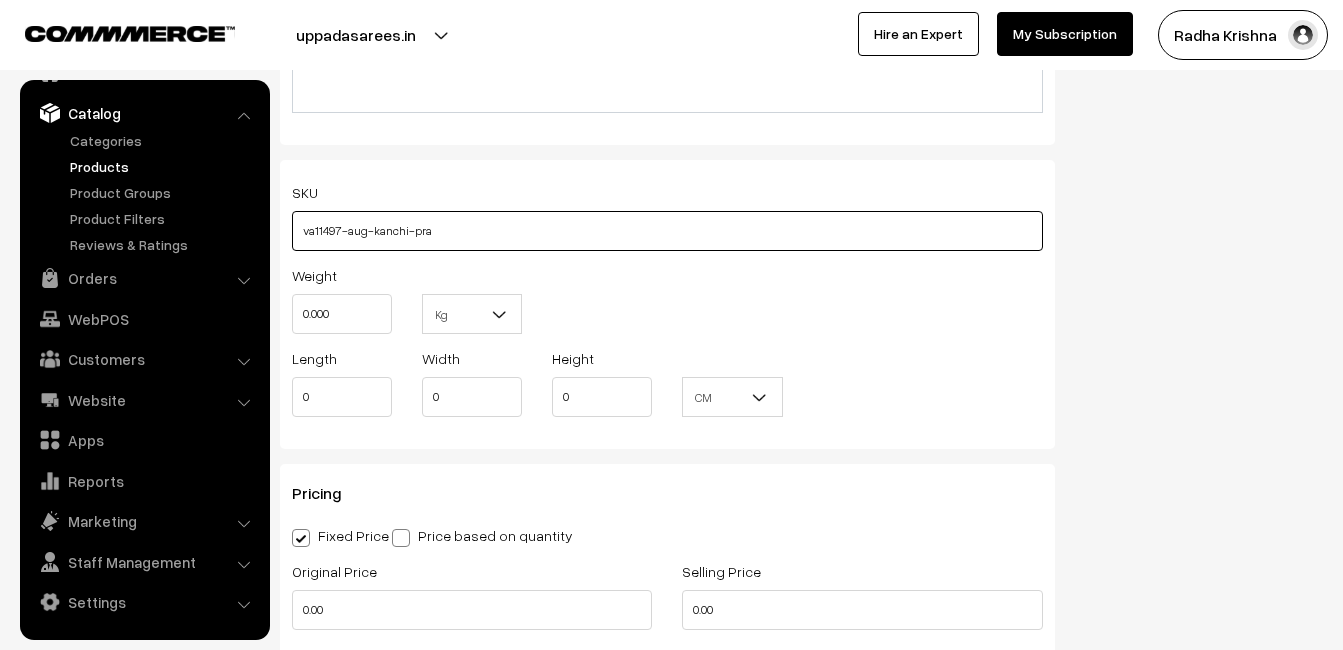 type on "va11497-aug-kanchi-pra" 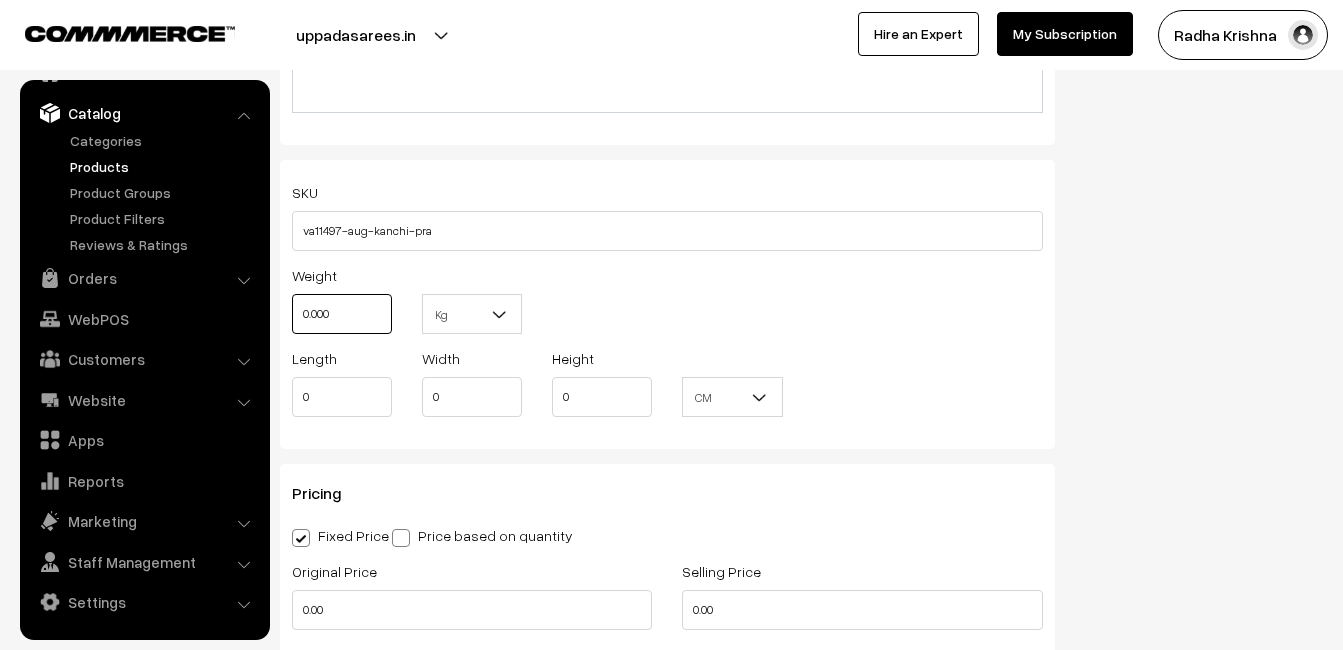 click on "0.000" at bounding box center [342, 314] 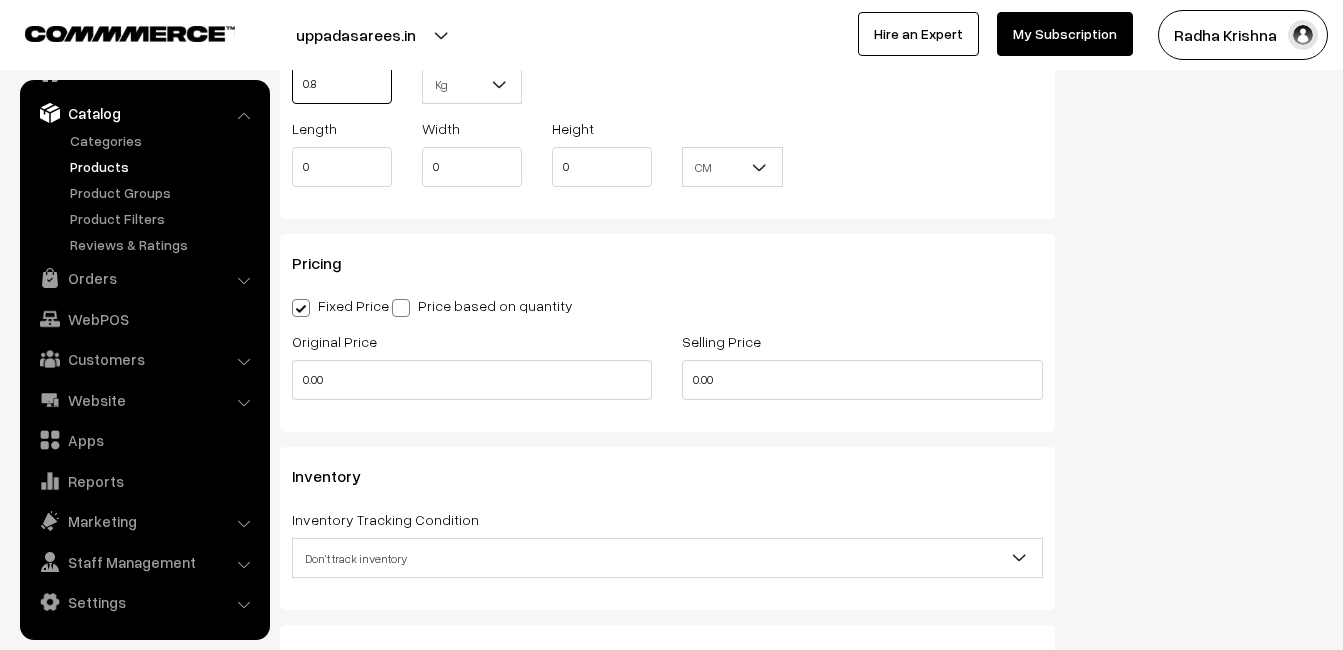 scroll, scrollTop: 1600, scrollLeft: 0, axis: vertical 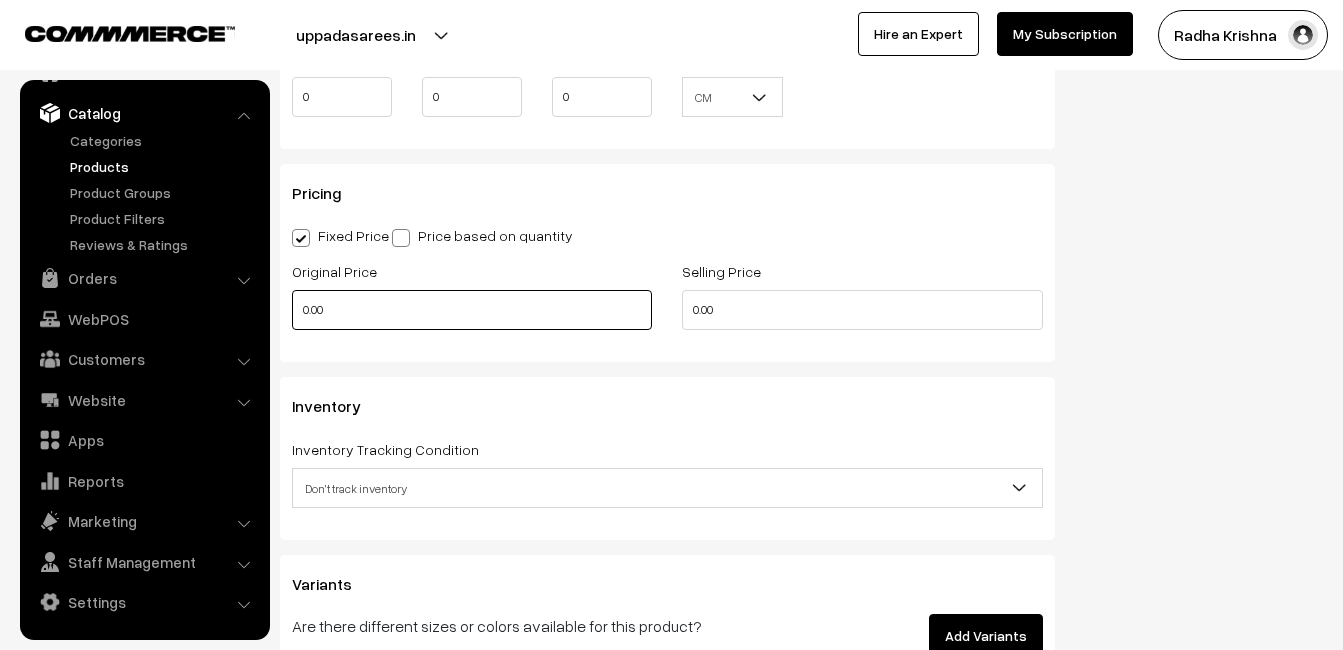 type on "0.80" 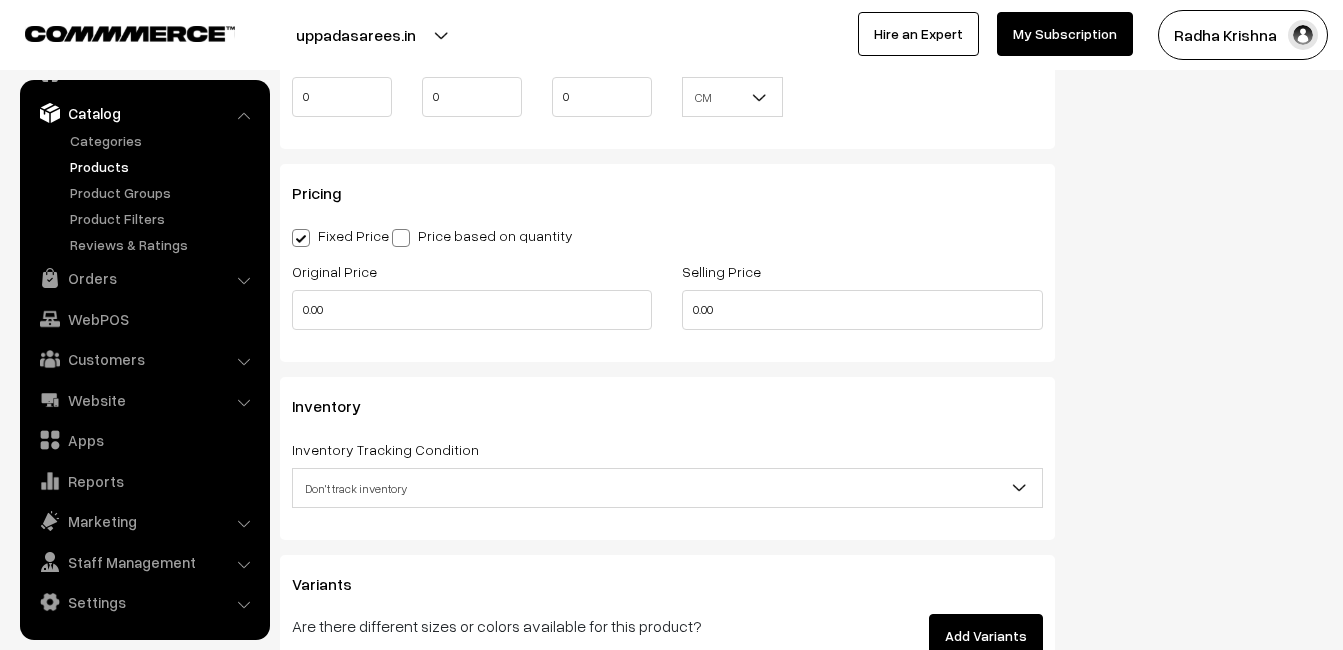 type on "0" 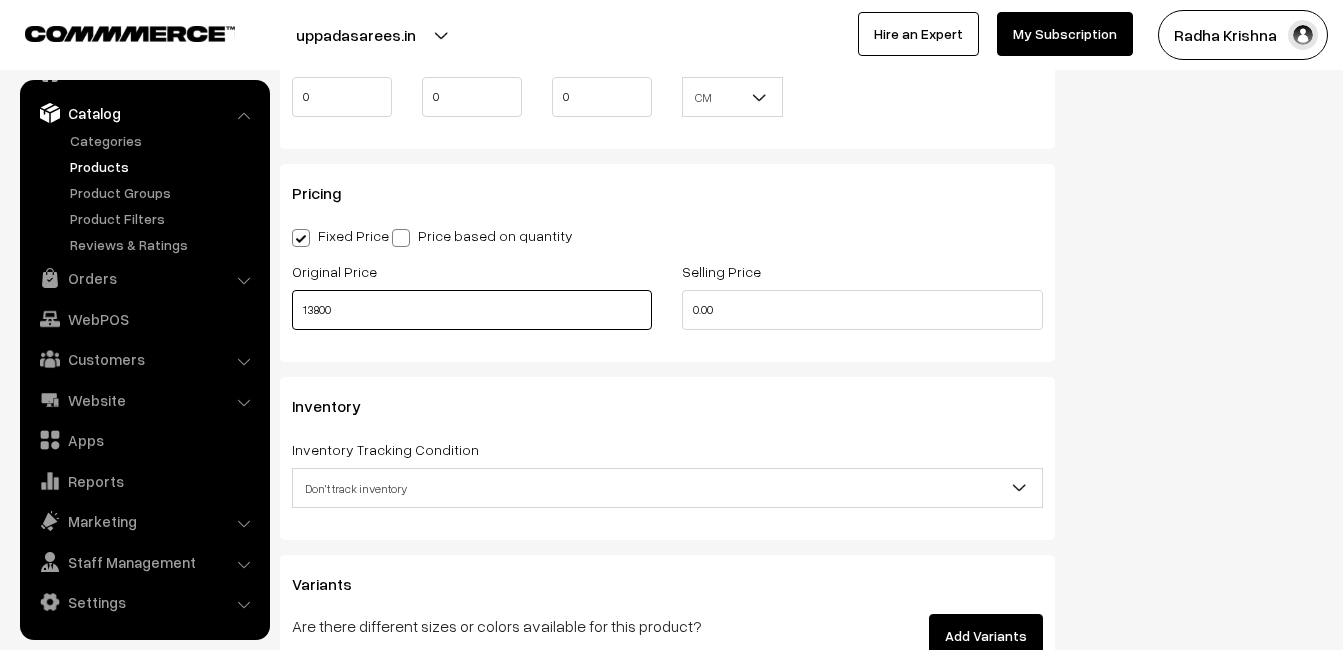 type on "13800" 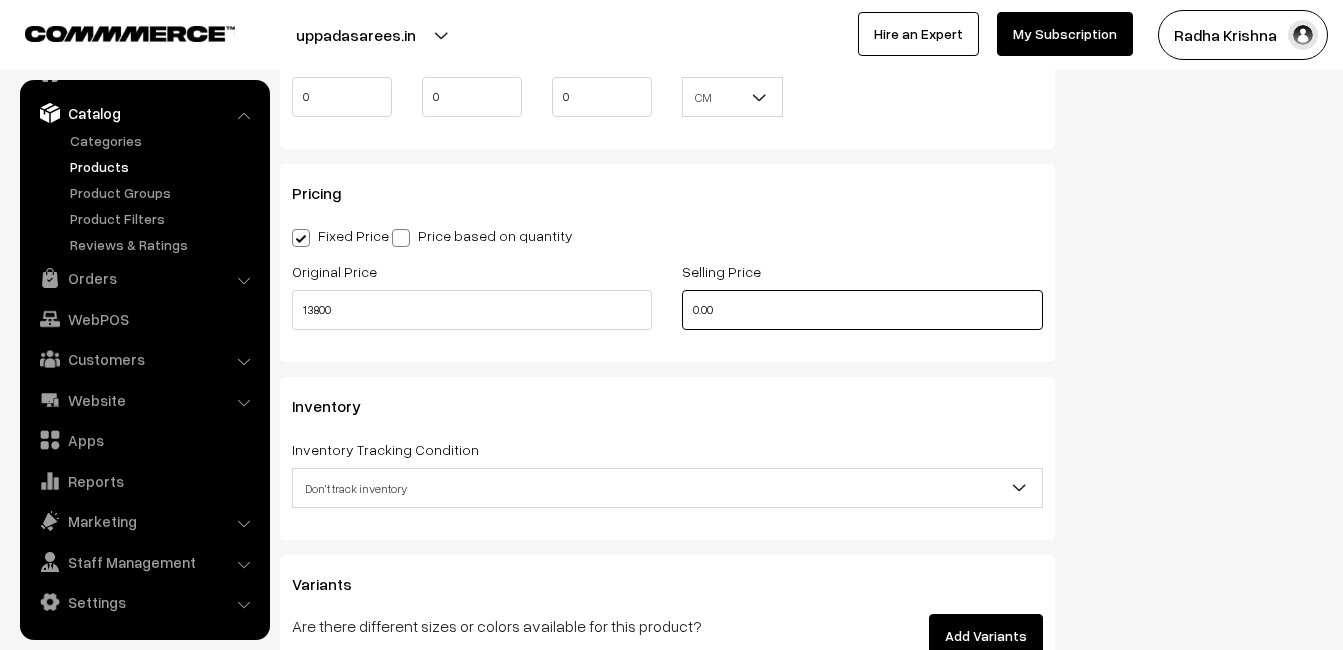 click on "0.00" at bounding box center (862, 310) 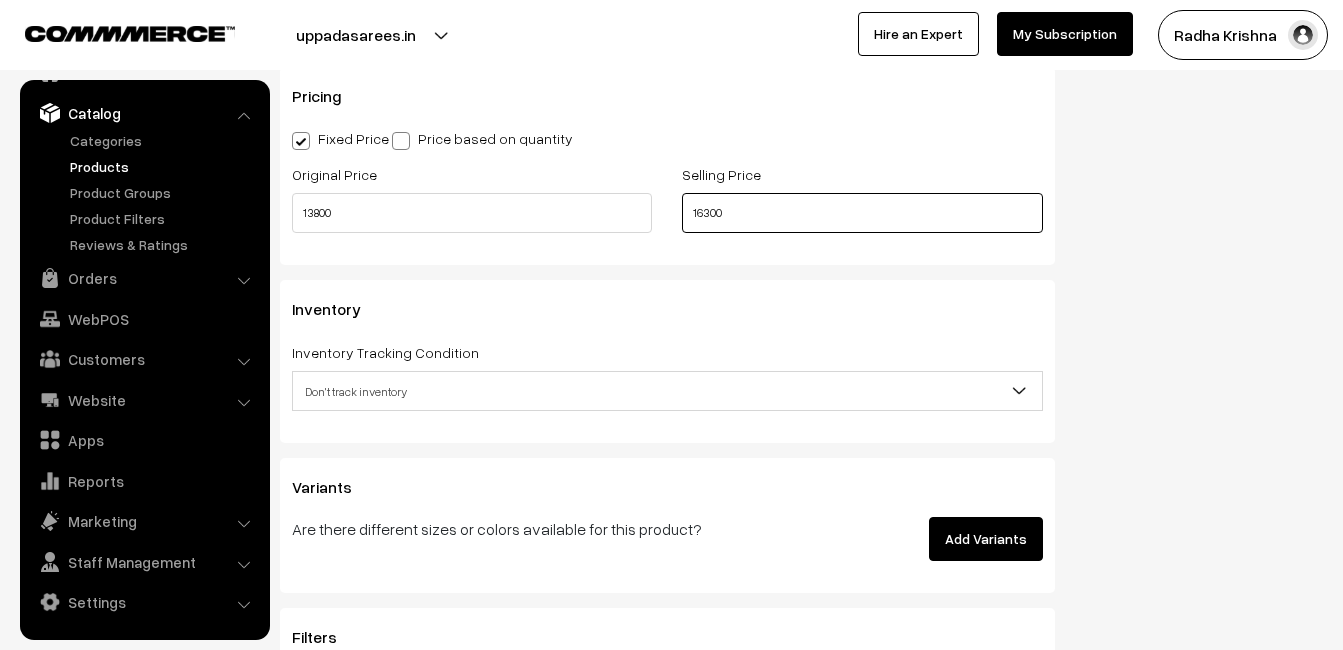 scroll, scrollTop: 1800, scrollLeft: 0, axis: vertical 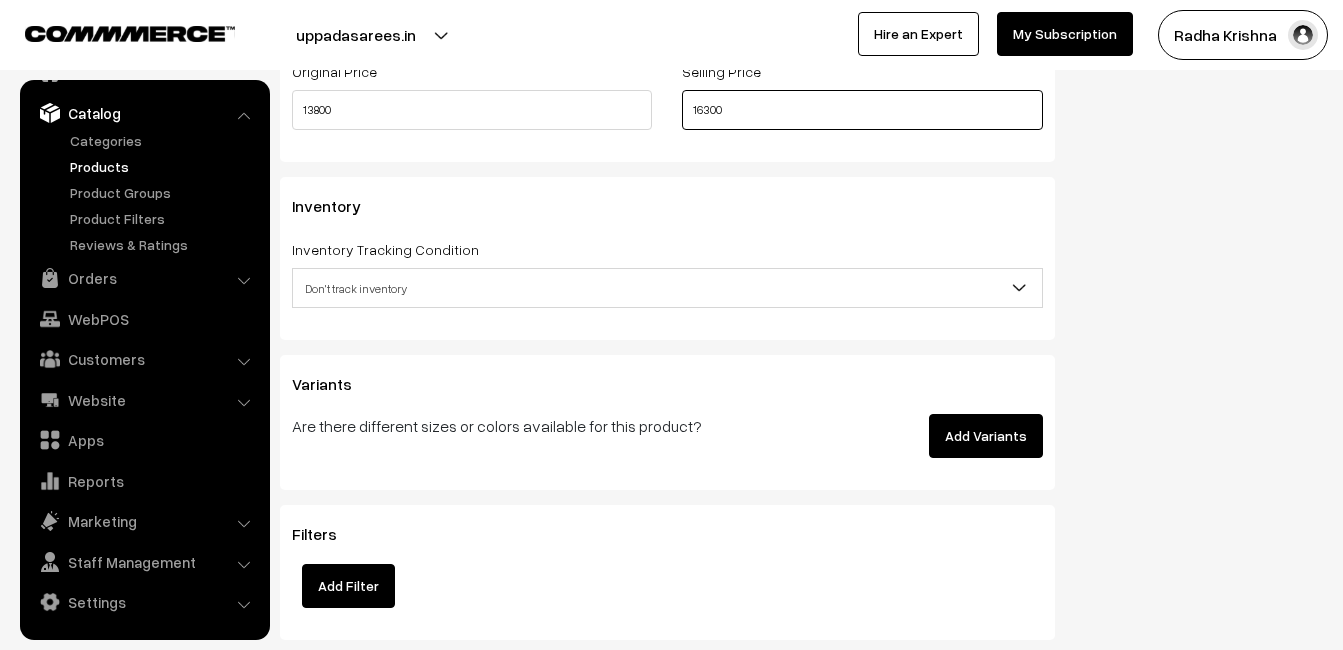 type on "16300" 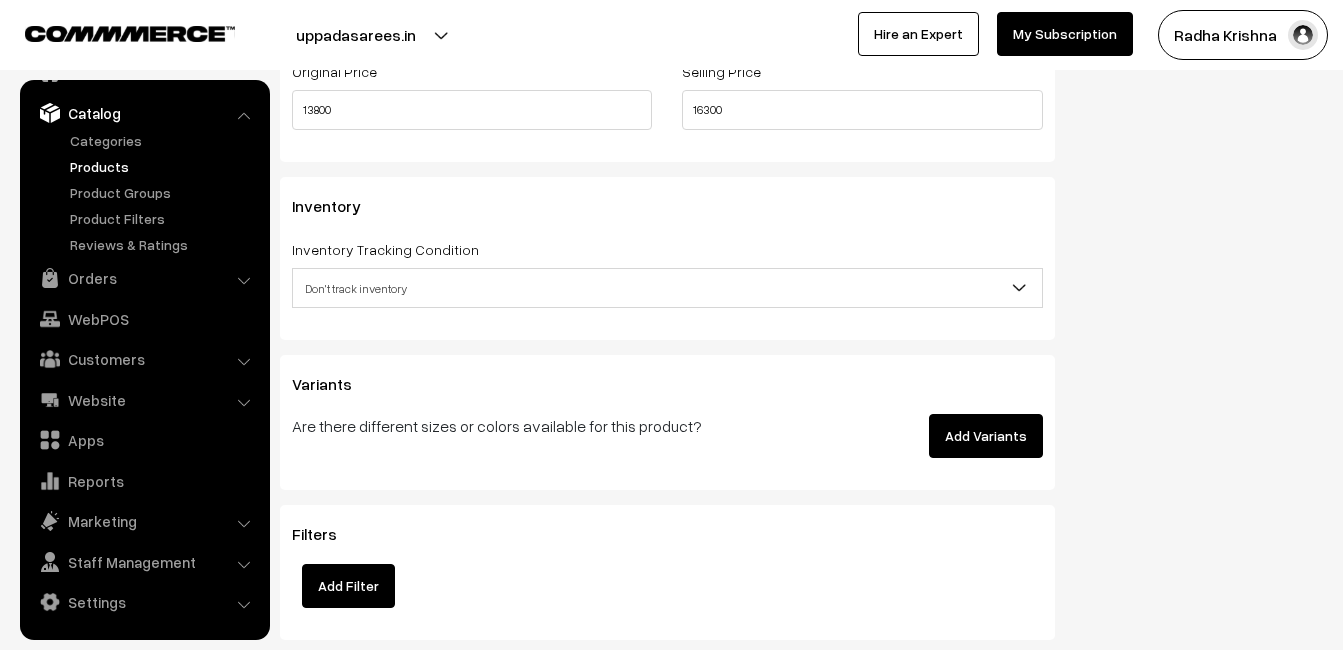 click on "Don't track inventory" at bounding box center [667, 288] 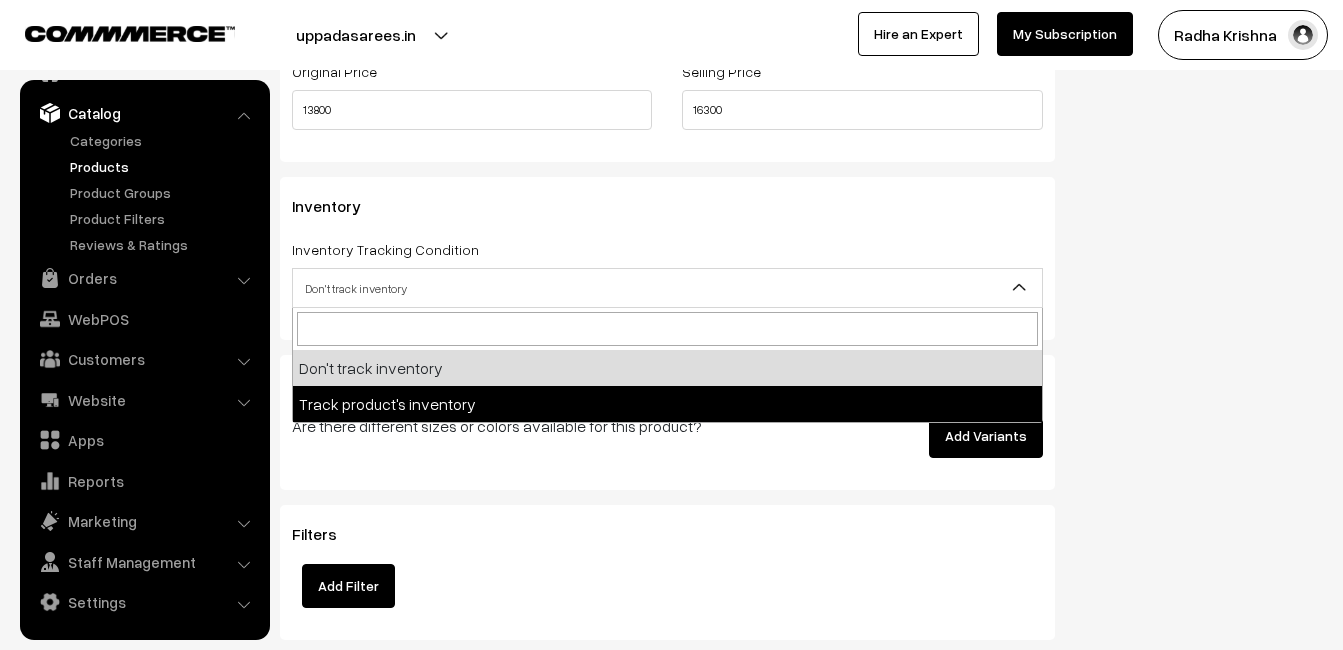 select on "2" 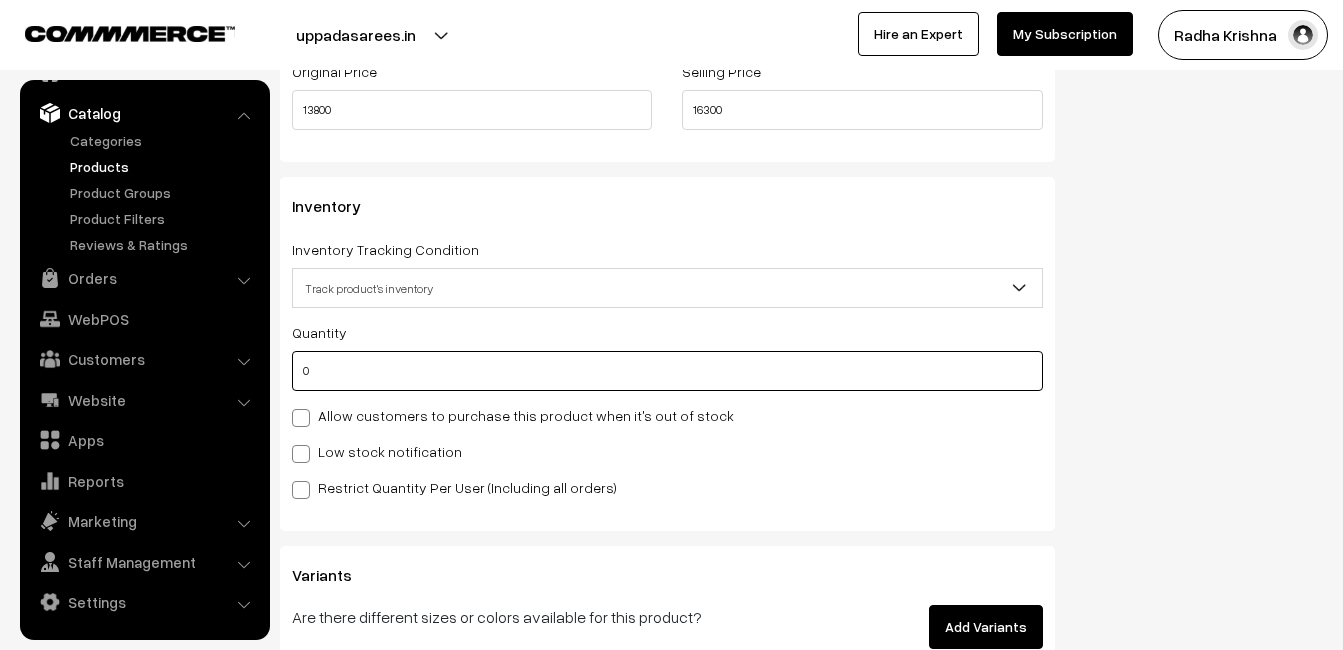 click on "0" at bounding box center (667, 371) 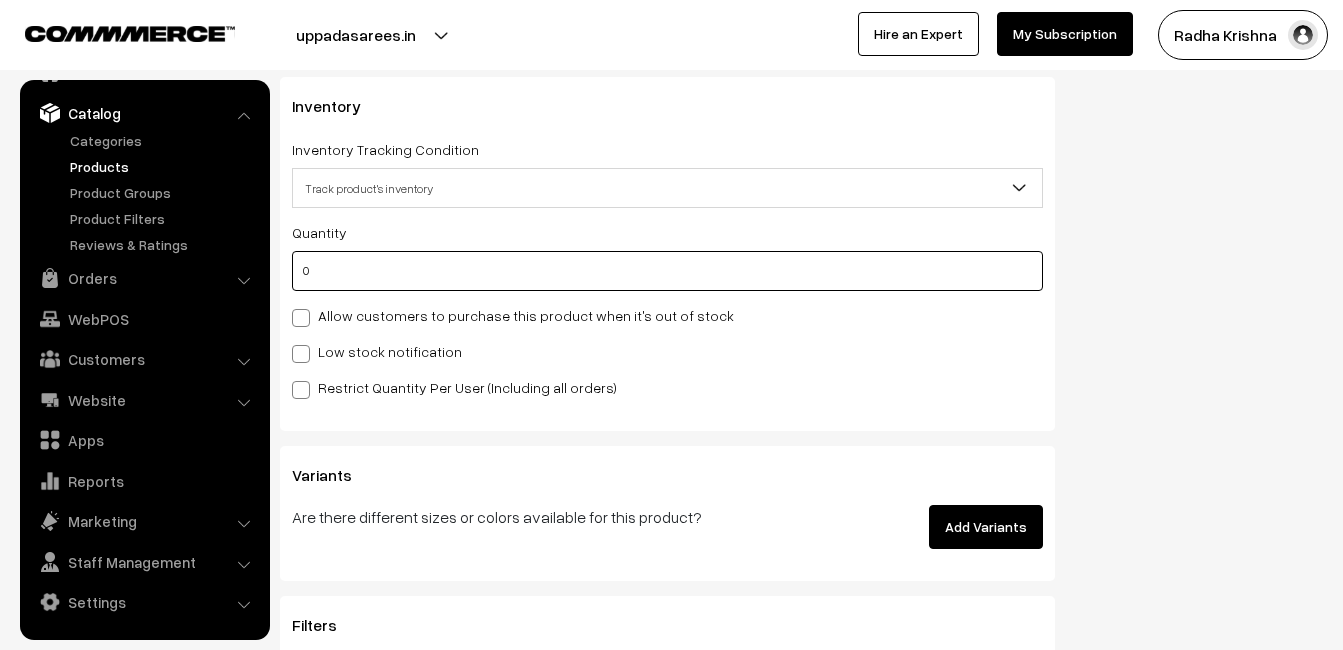 type on "7" 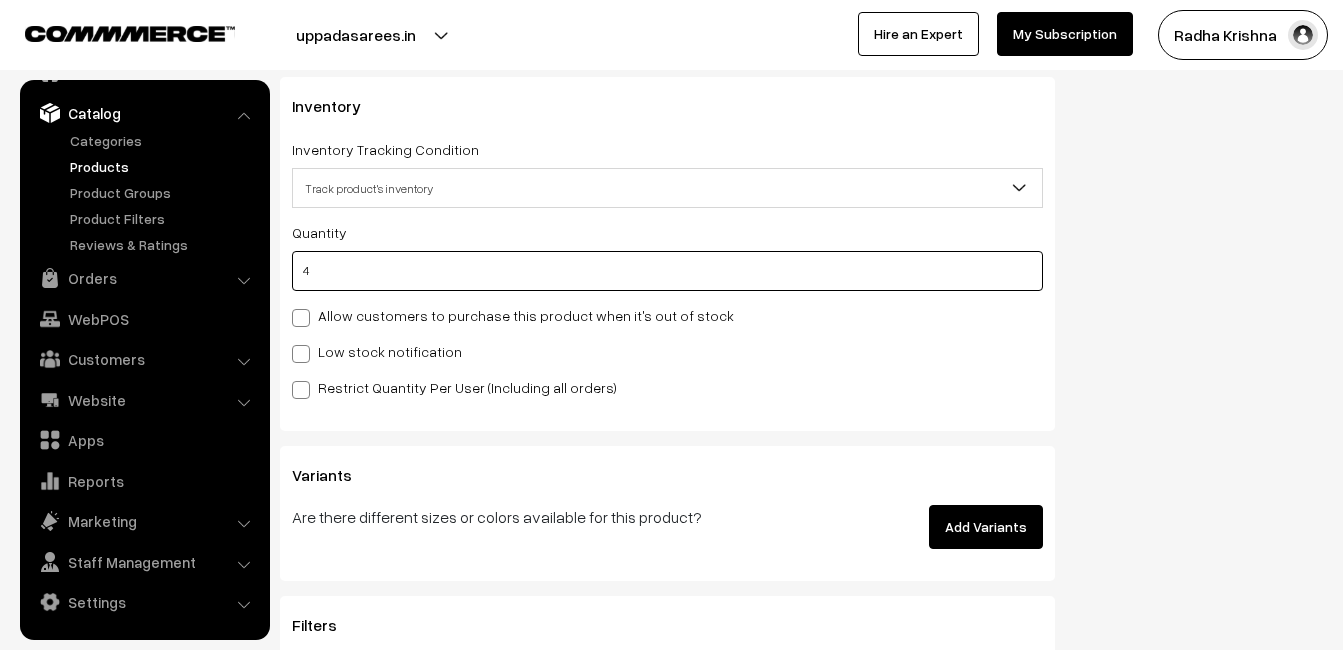 type on "4" 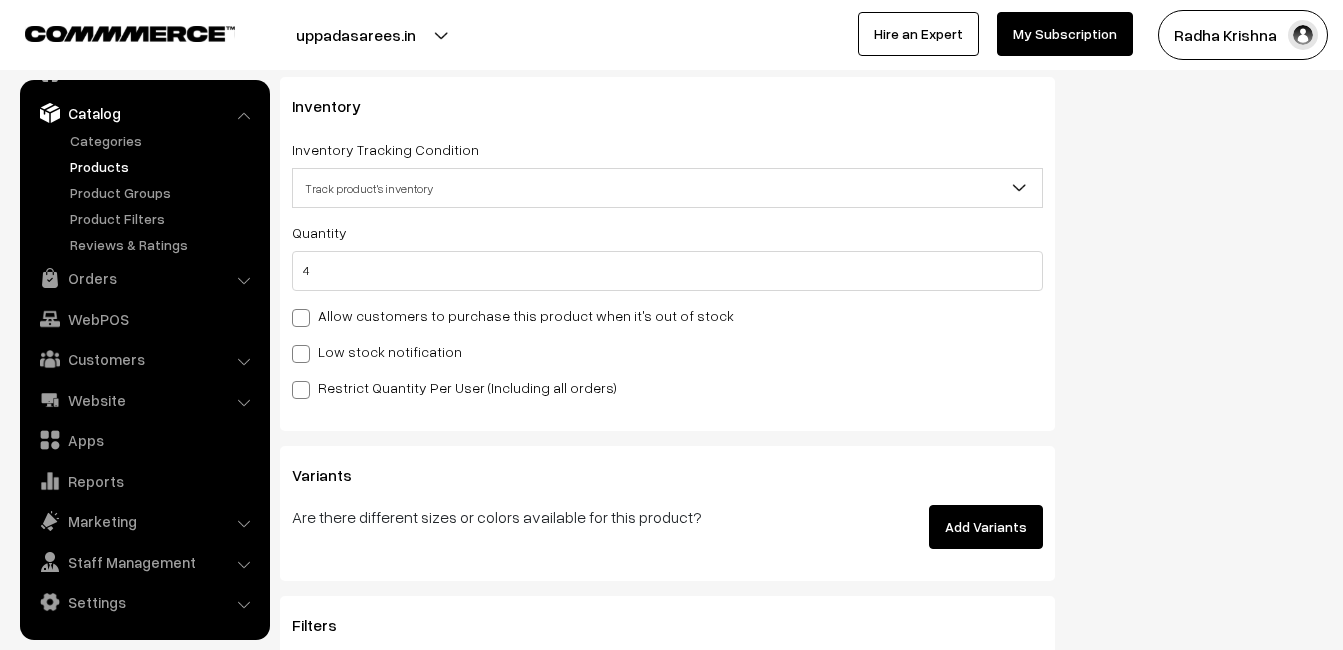 click on "Low stock notification" at bounding box center (377, 351) 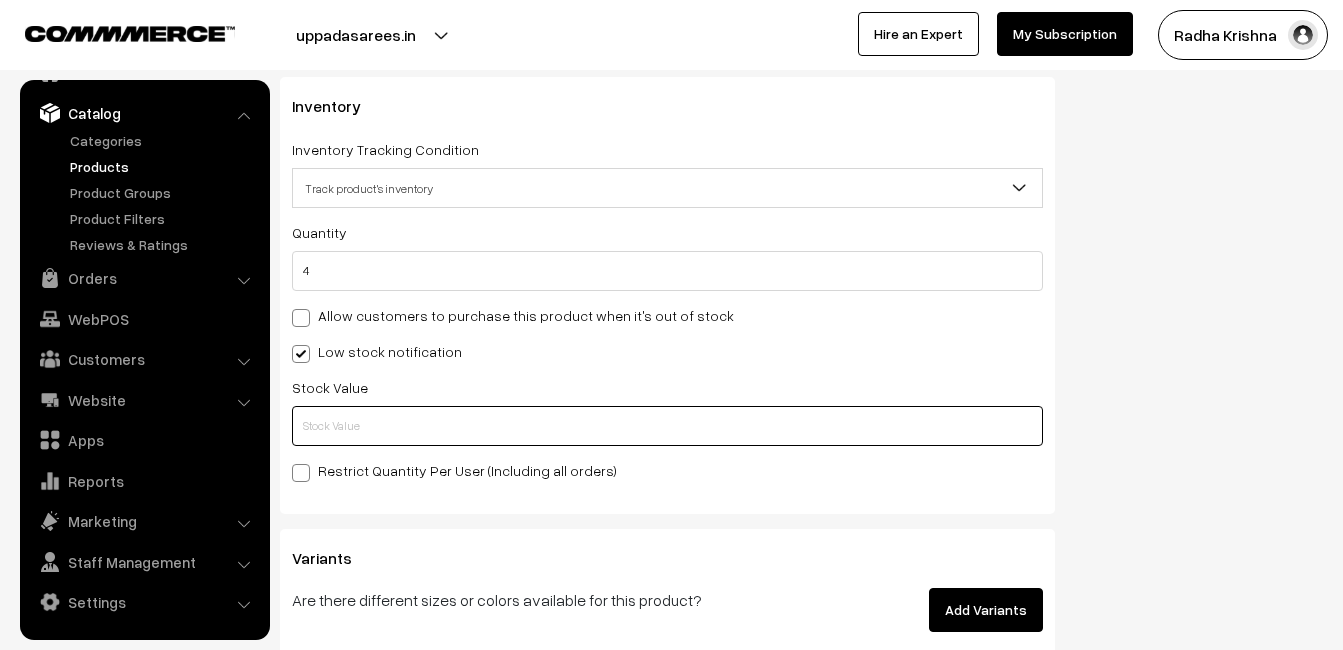 click at bounding box center [667, 426] 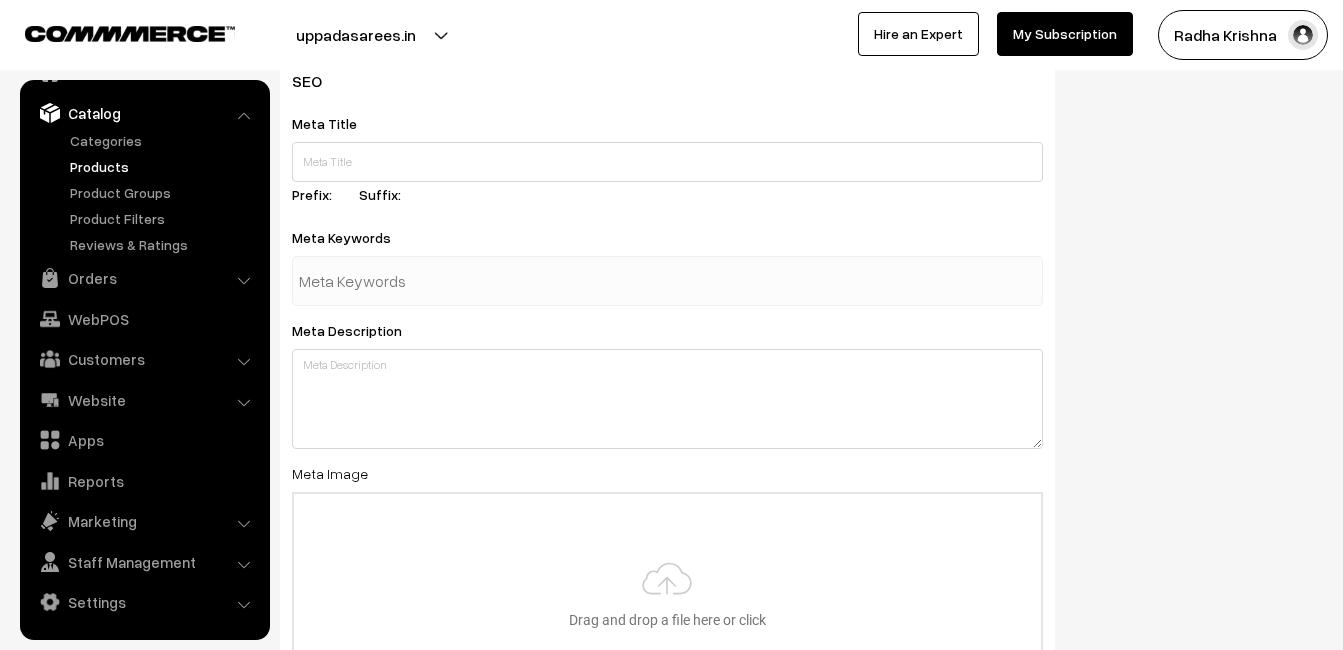 scroll, scrollTop: 2968, scrollLeft: 0, axis: vertical 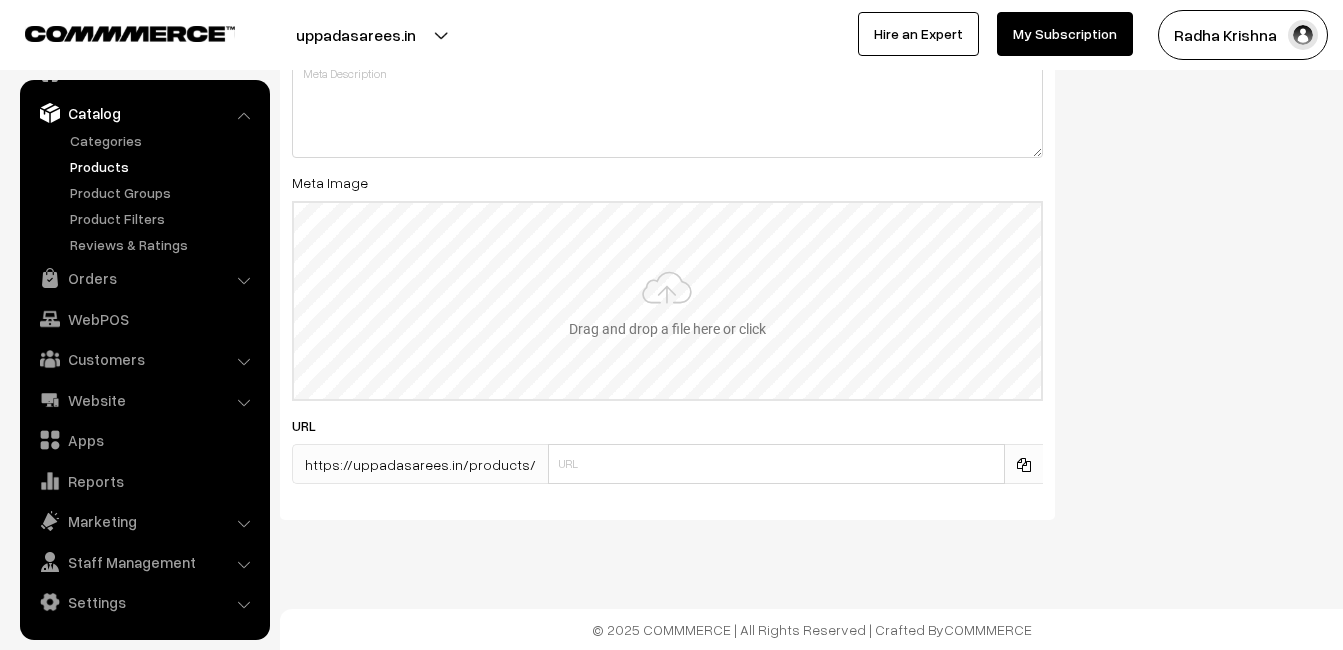 type on "2" 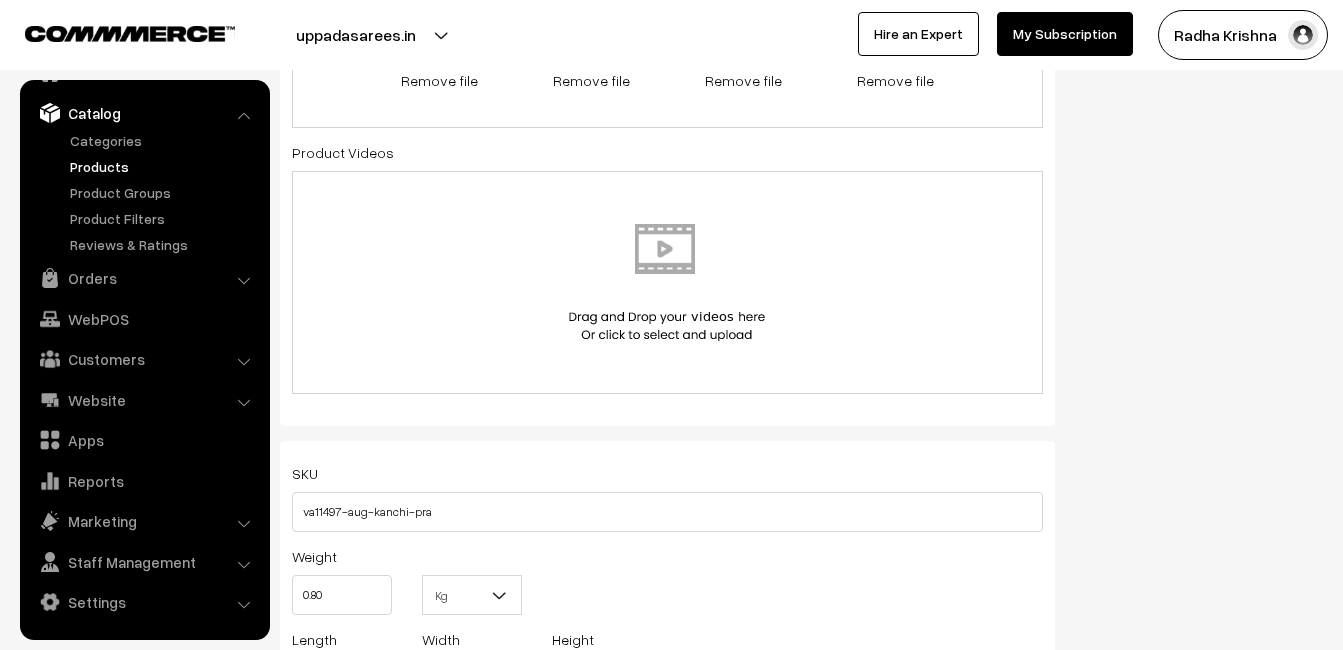 scroll, scrollTop: 0, scrollLeft: 0, axis: both 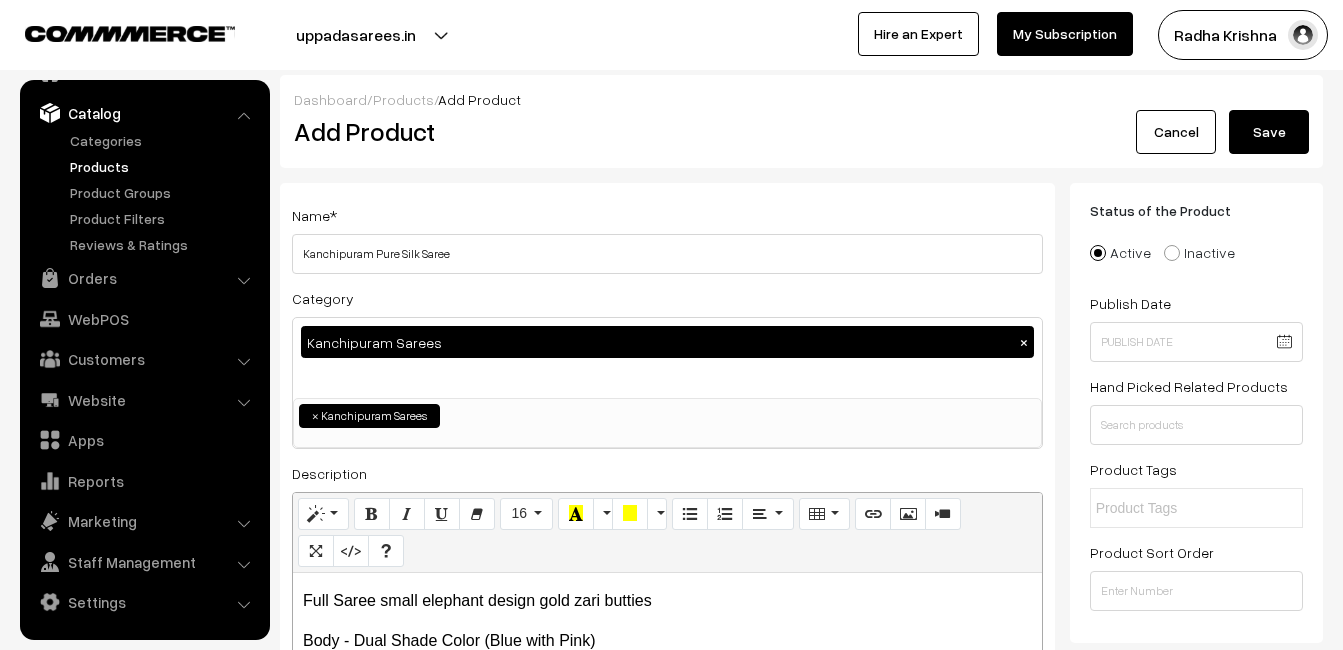click on "Save" at bounding box center (1269, 132) 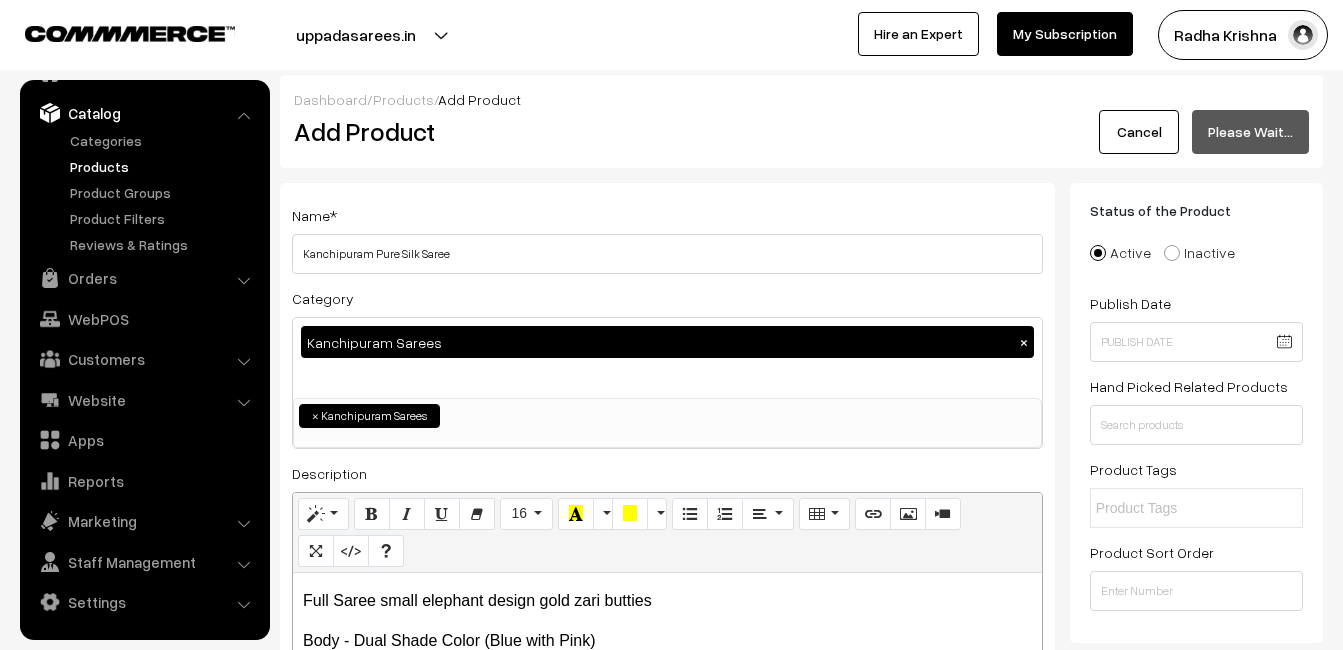 click on "Dashboard  /  Products  /  Add Product
Add Product
Cancel
Please Wait…" at bounding box center [801, 121] 